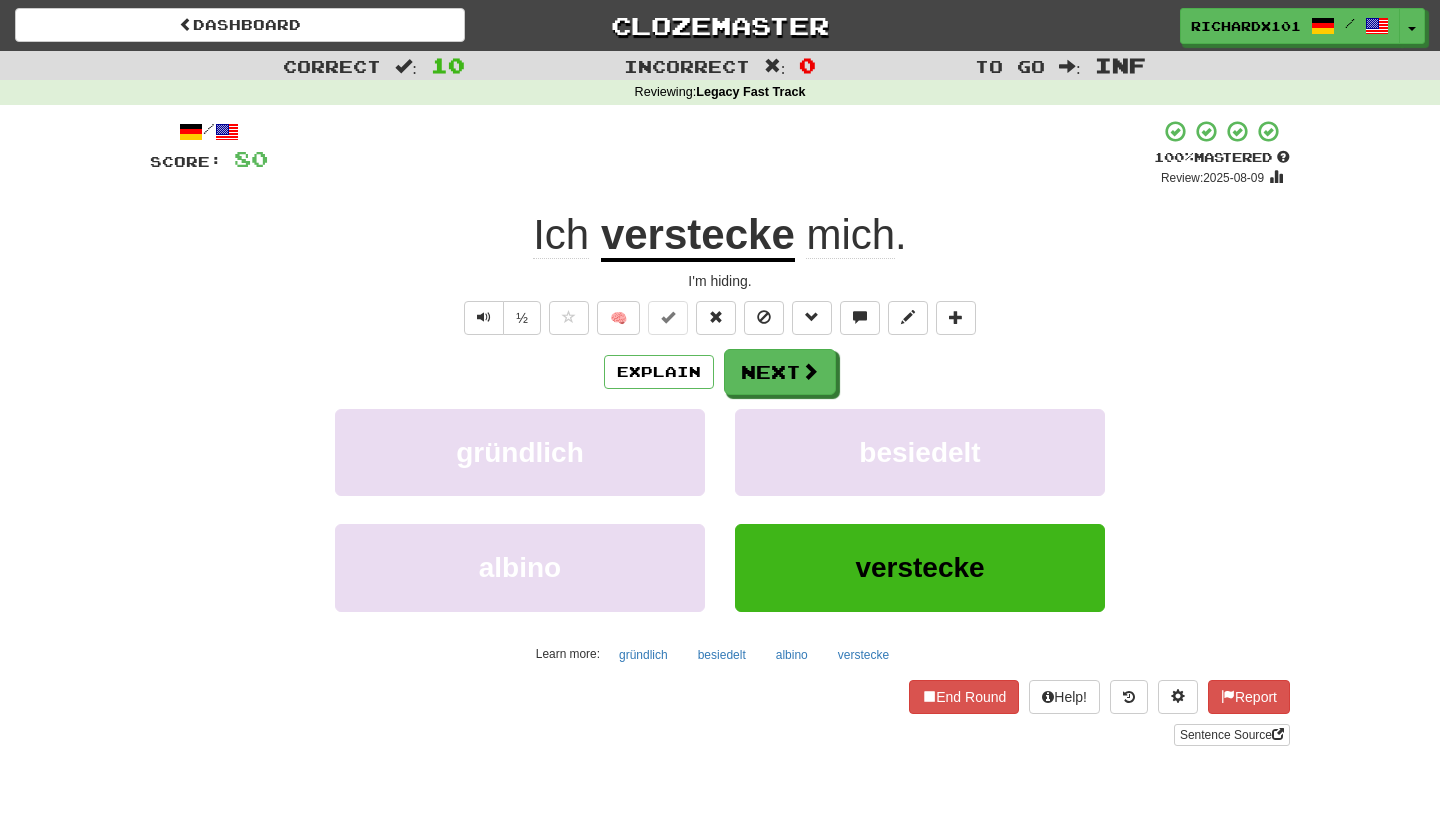 scroll, scrollTop: 0, scrollLeft: 0, axis: both 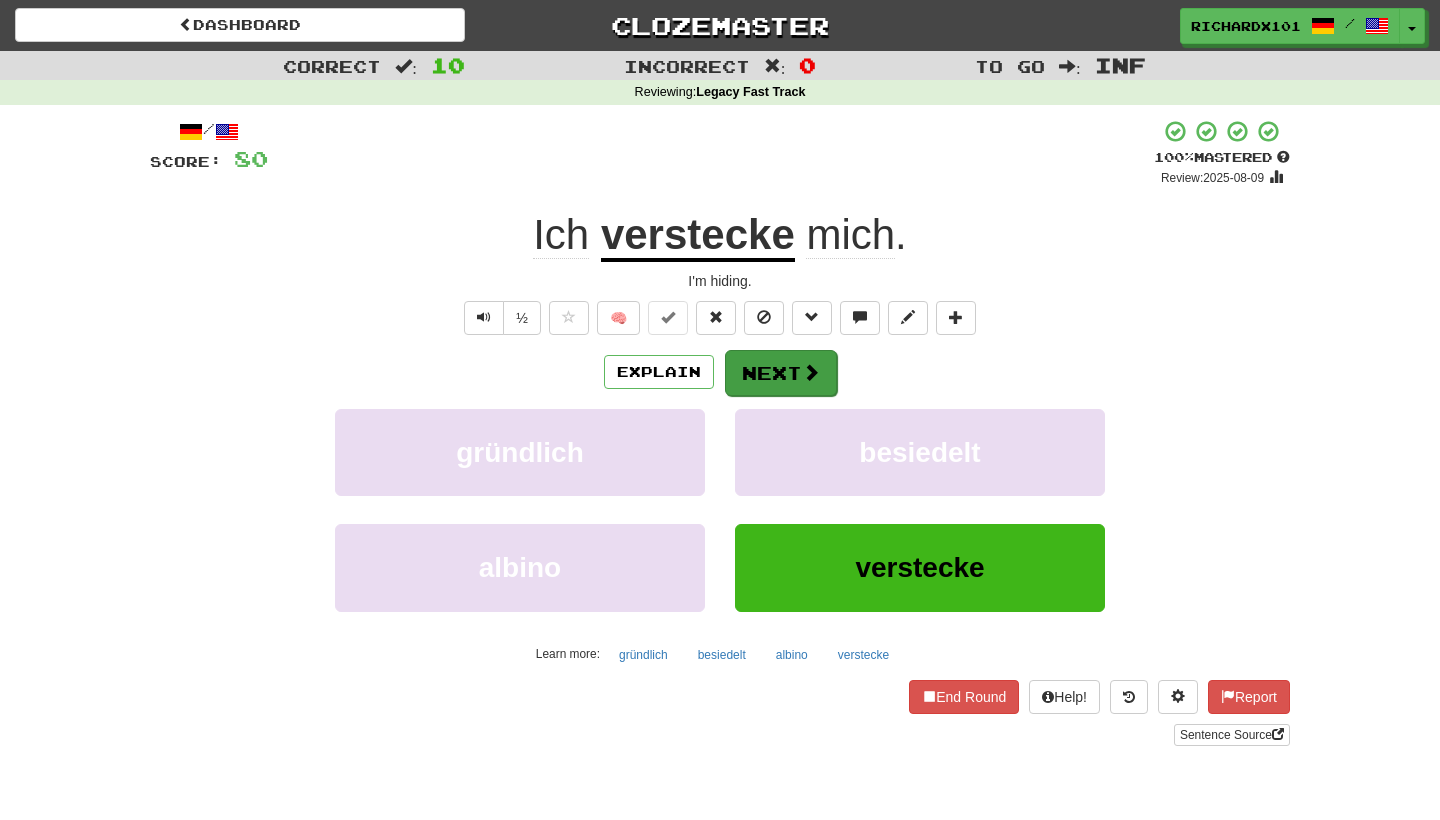 click on "Next" at bounding box center (781, 373) 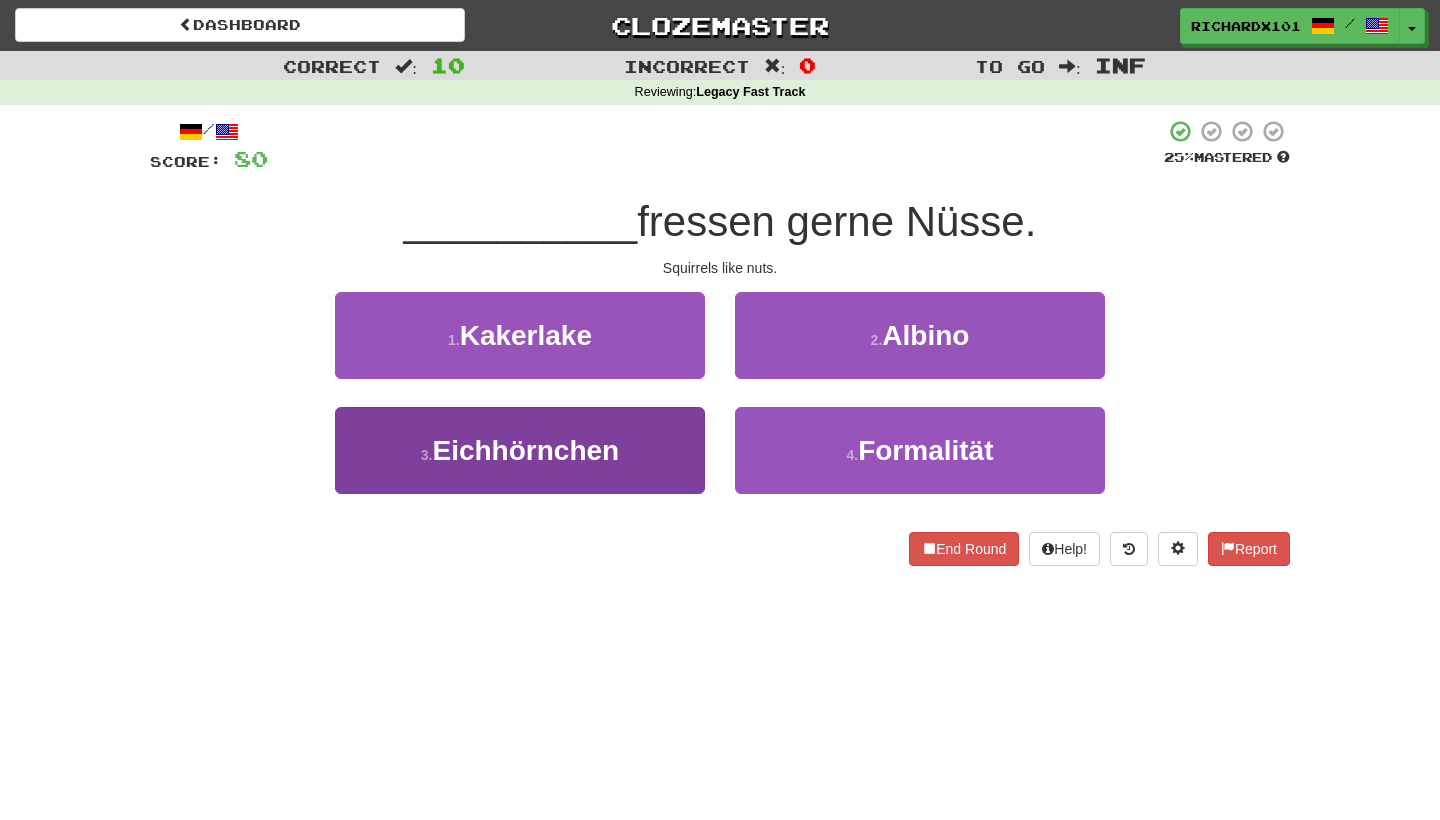 click on "3 .  Eichhörnchen" at bounding box center (520, 450) 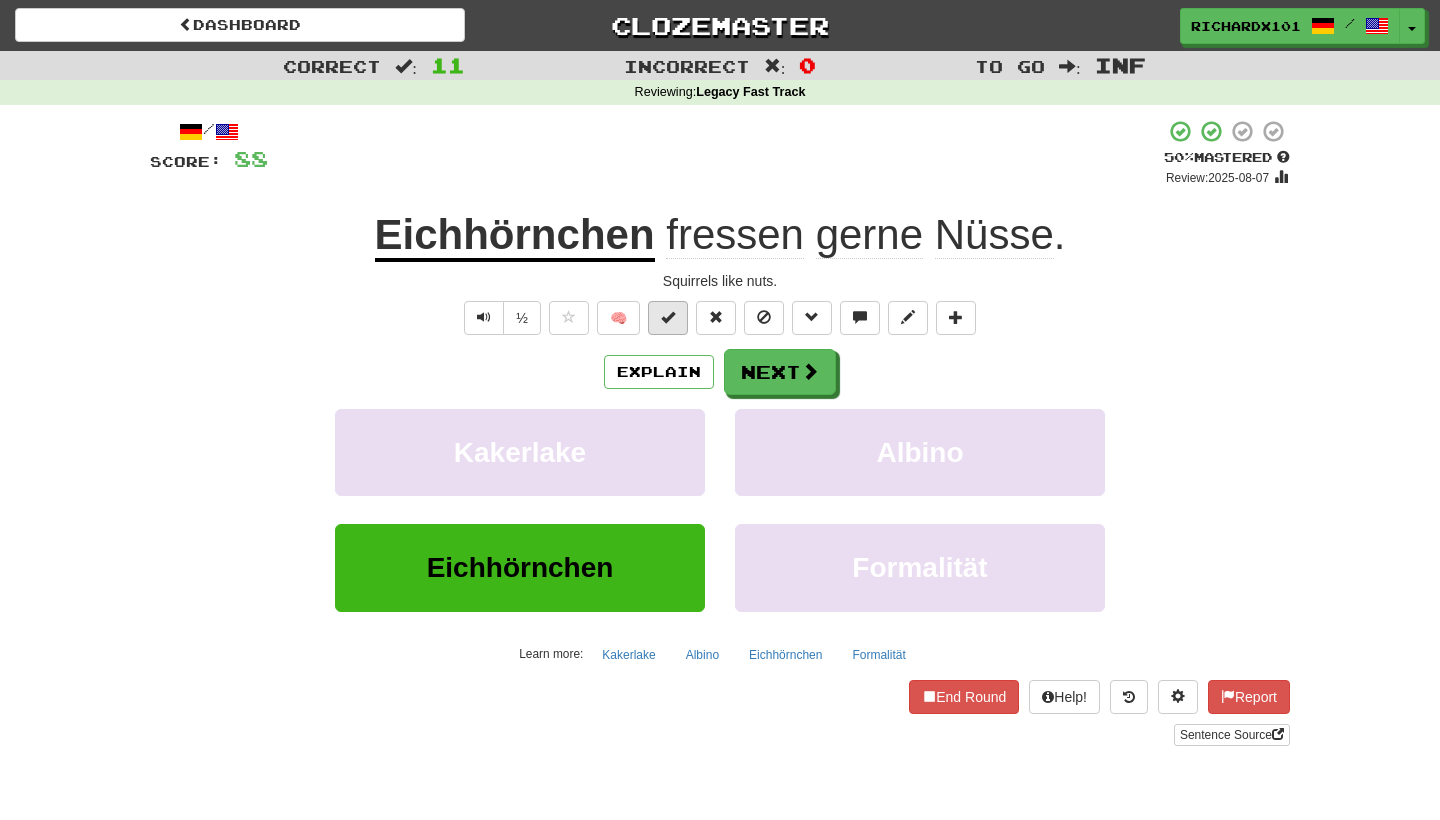 drag, startPoint x: 745, startPoint y: 369, endPoint x: 661, endPoint y: 320, distance: 97.24711 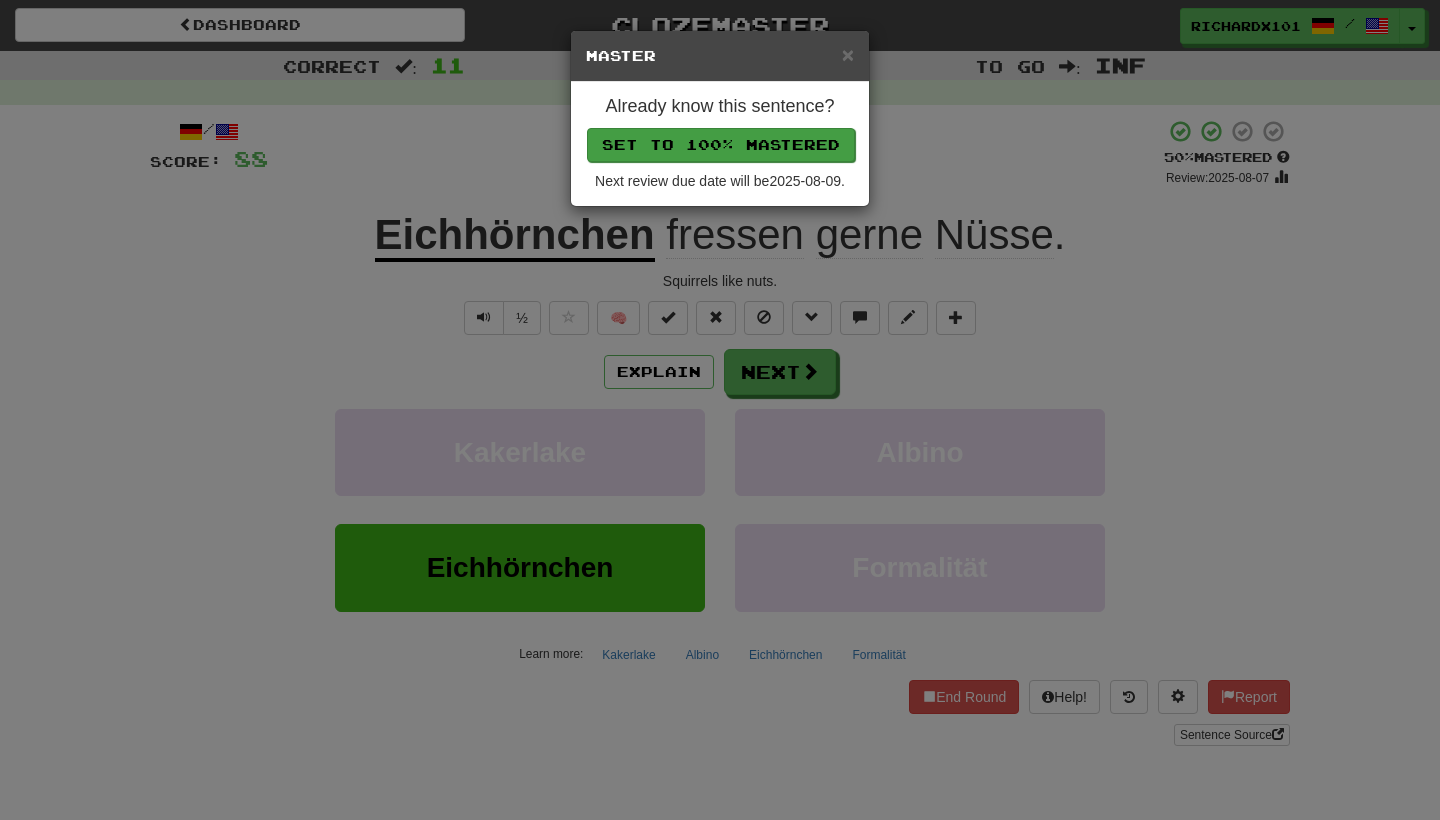 click on "Set to 100% Mastered" at bounding box center (721, 145) 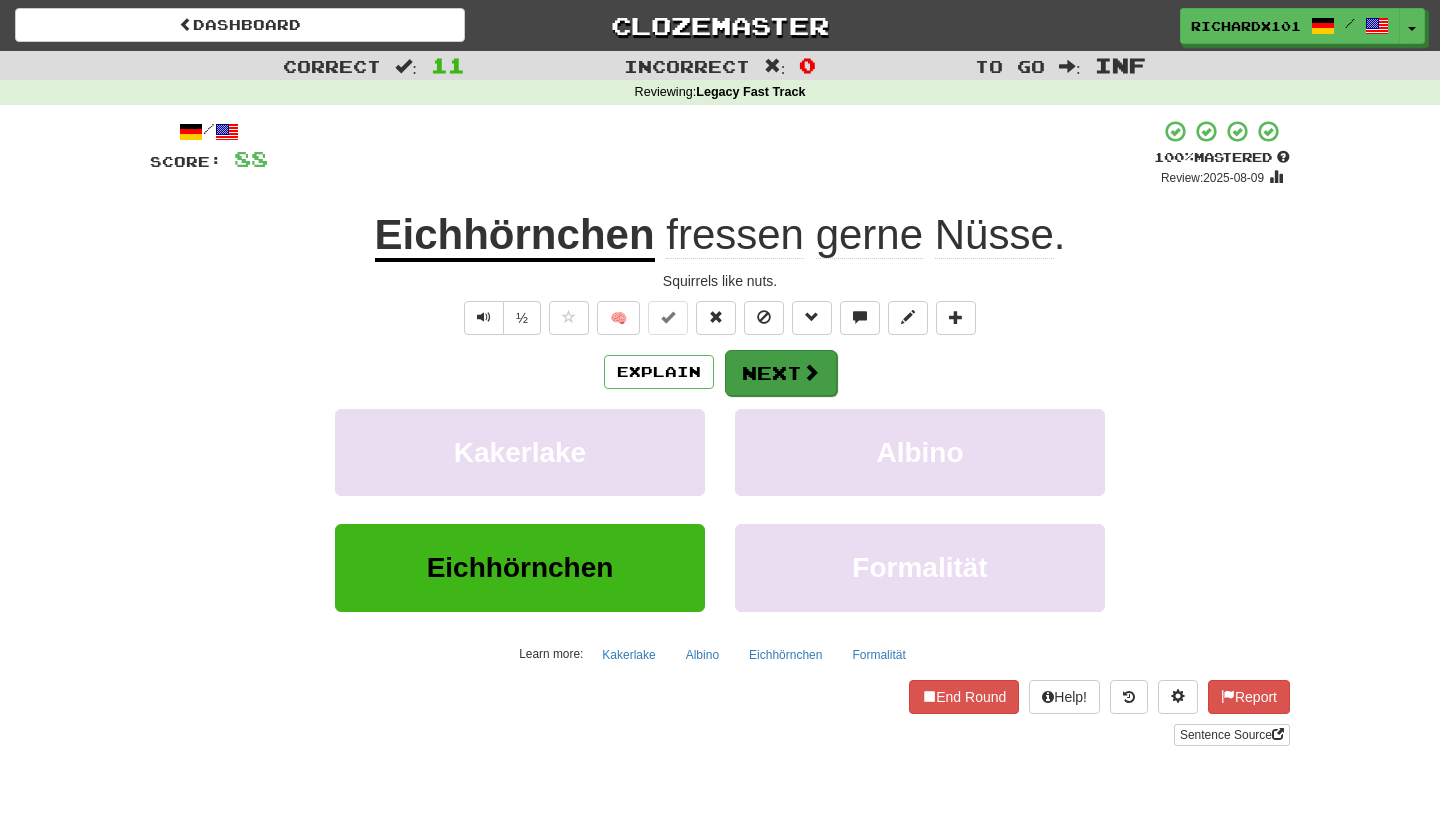 click on "Next" at bounding box center [781, 373] 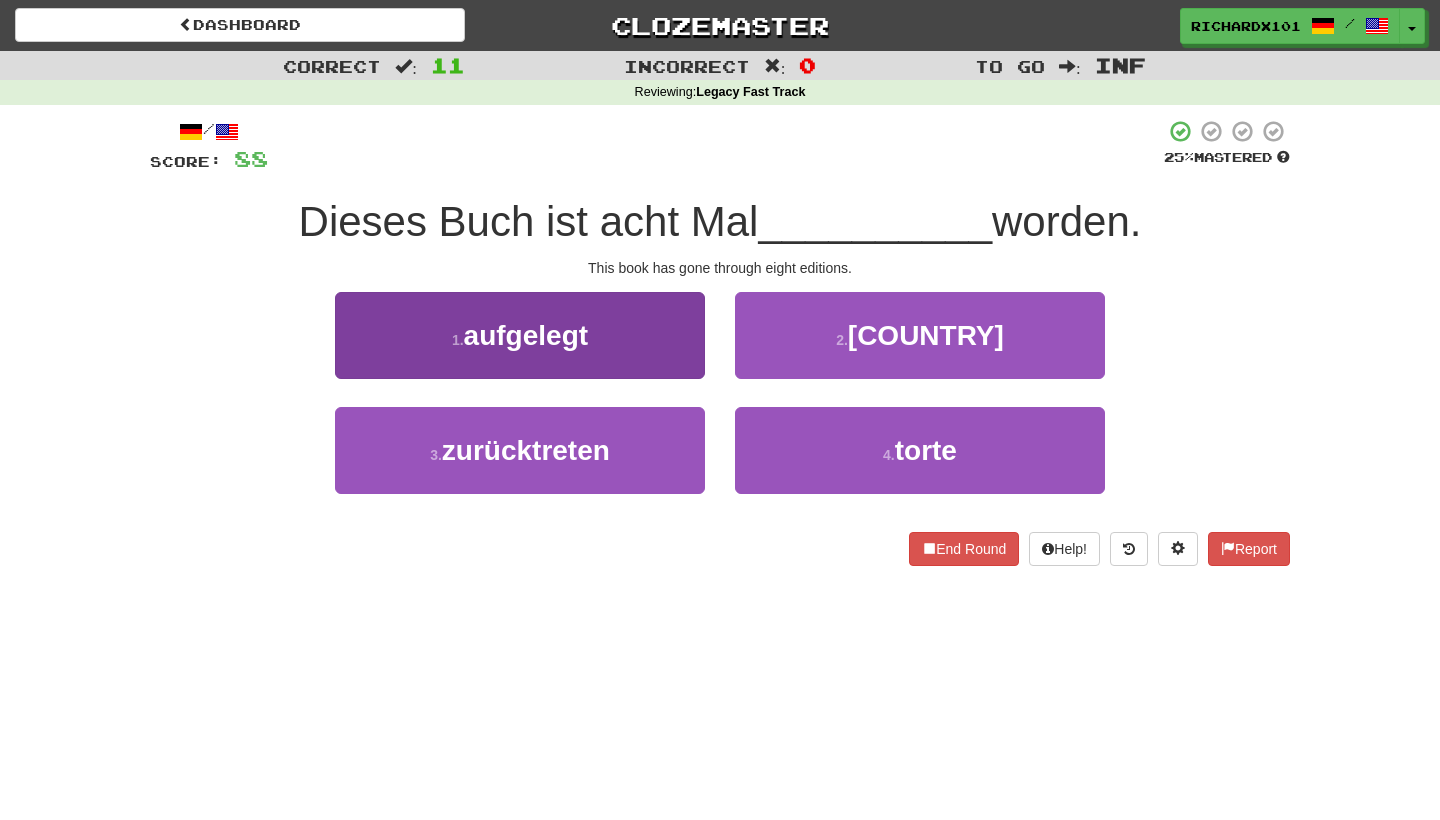 click on "1 .  aufgelegt" at bounding box center [520, 335] 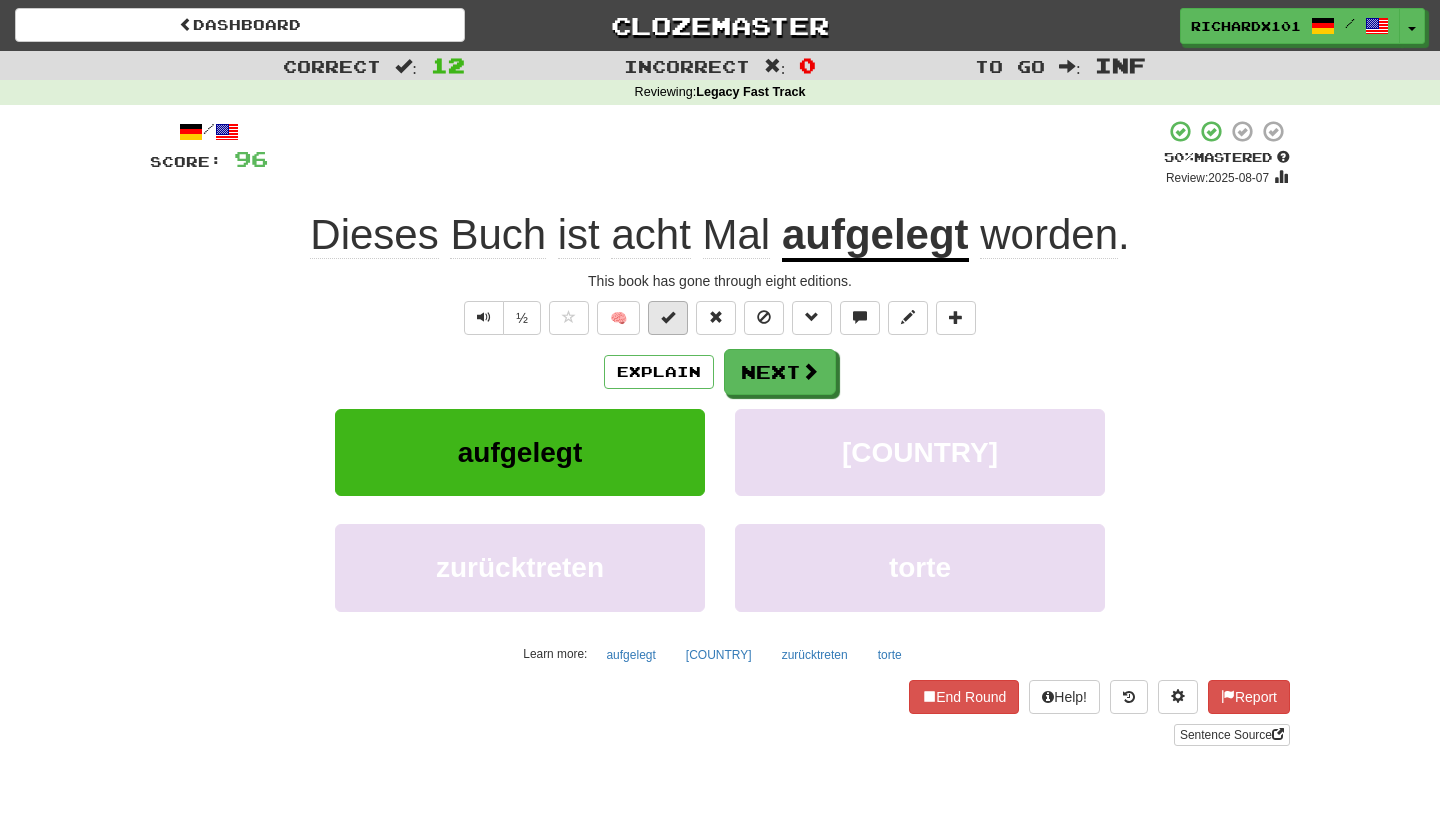 click at bounding box center [668, 318] 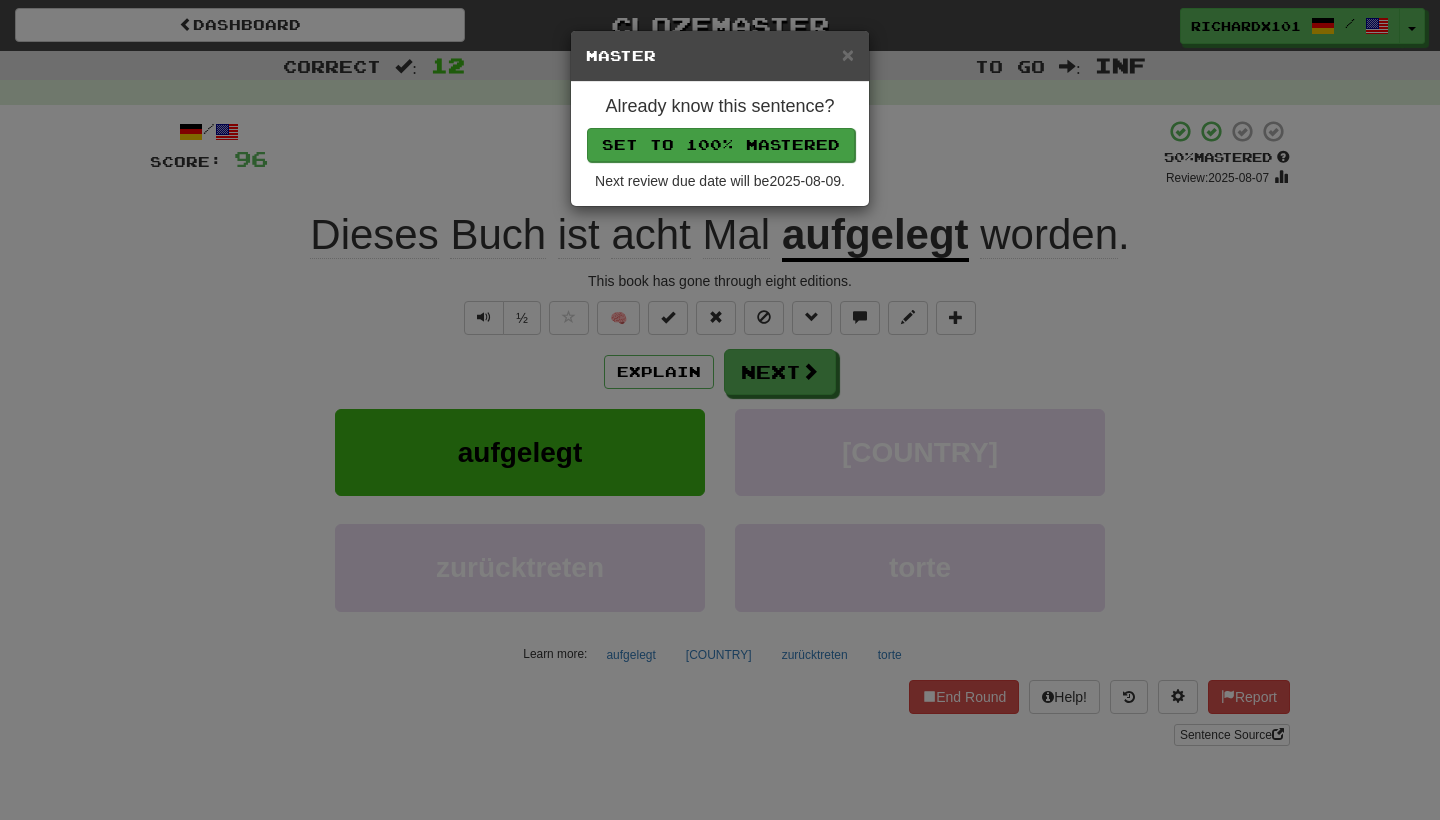 click on "Set to 100% Mastered" at bounding box center [721, 145] 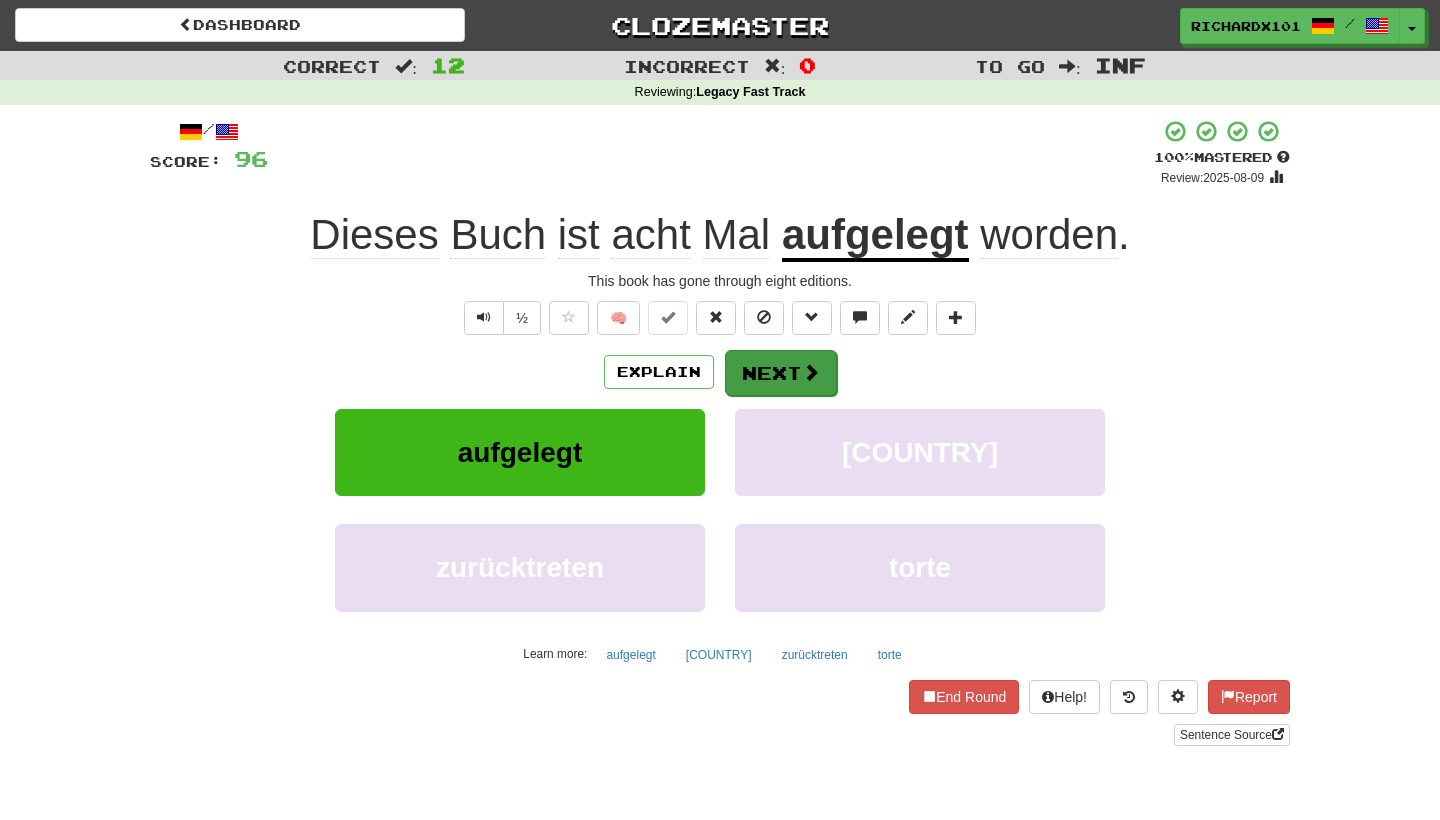 click on "Next" at bounding box center (781, 373) 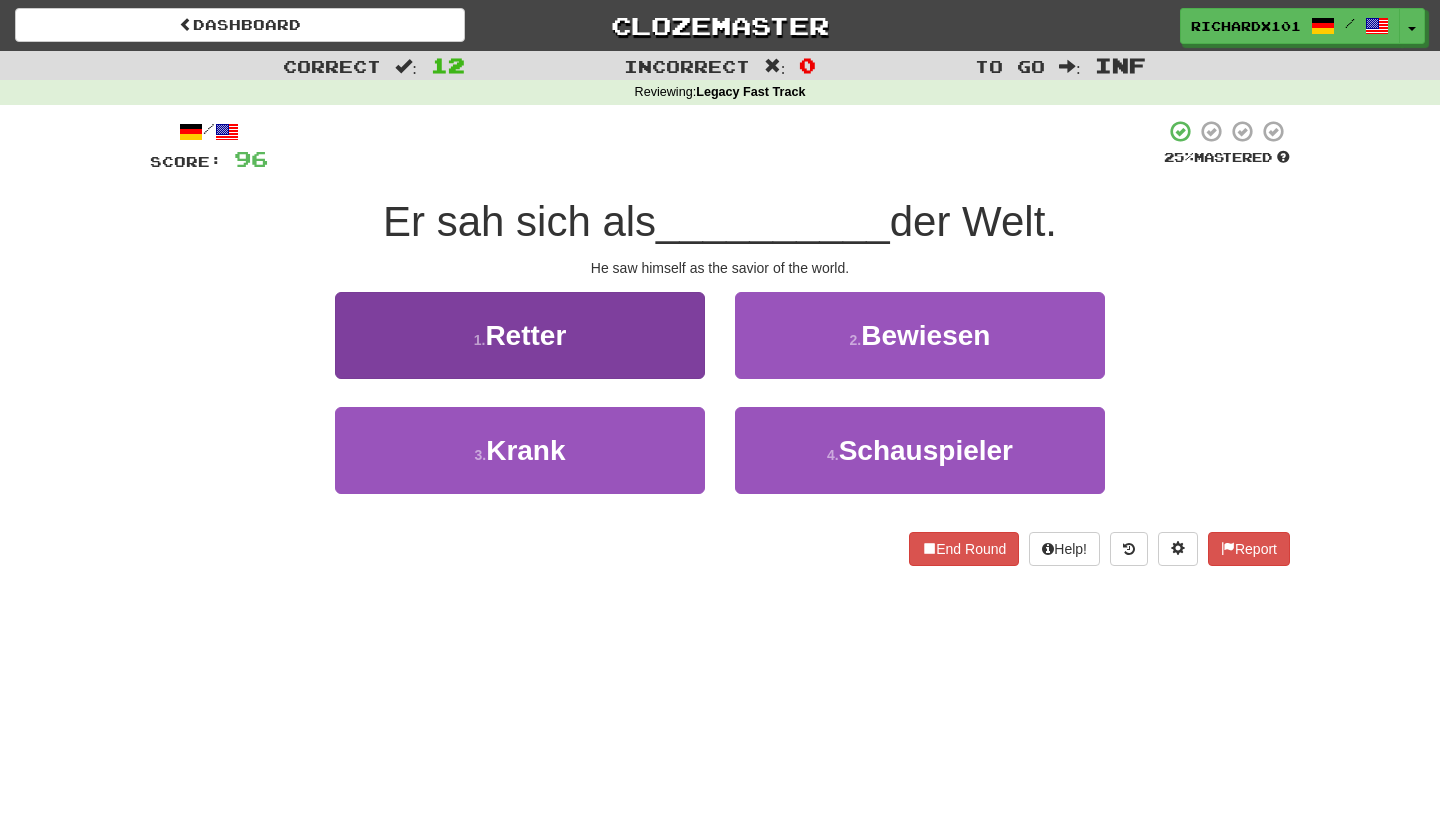 click on "1 .  Retter" at bounding box center [520, 335] 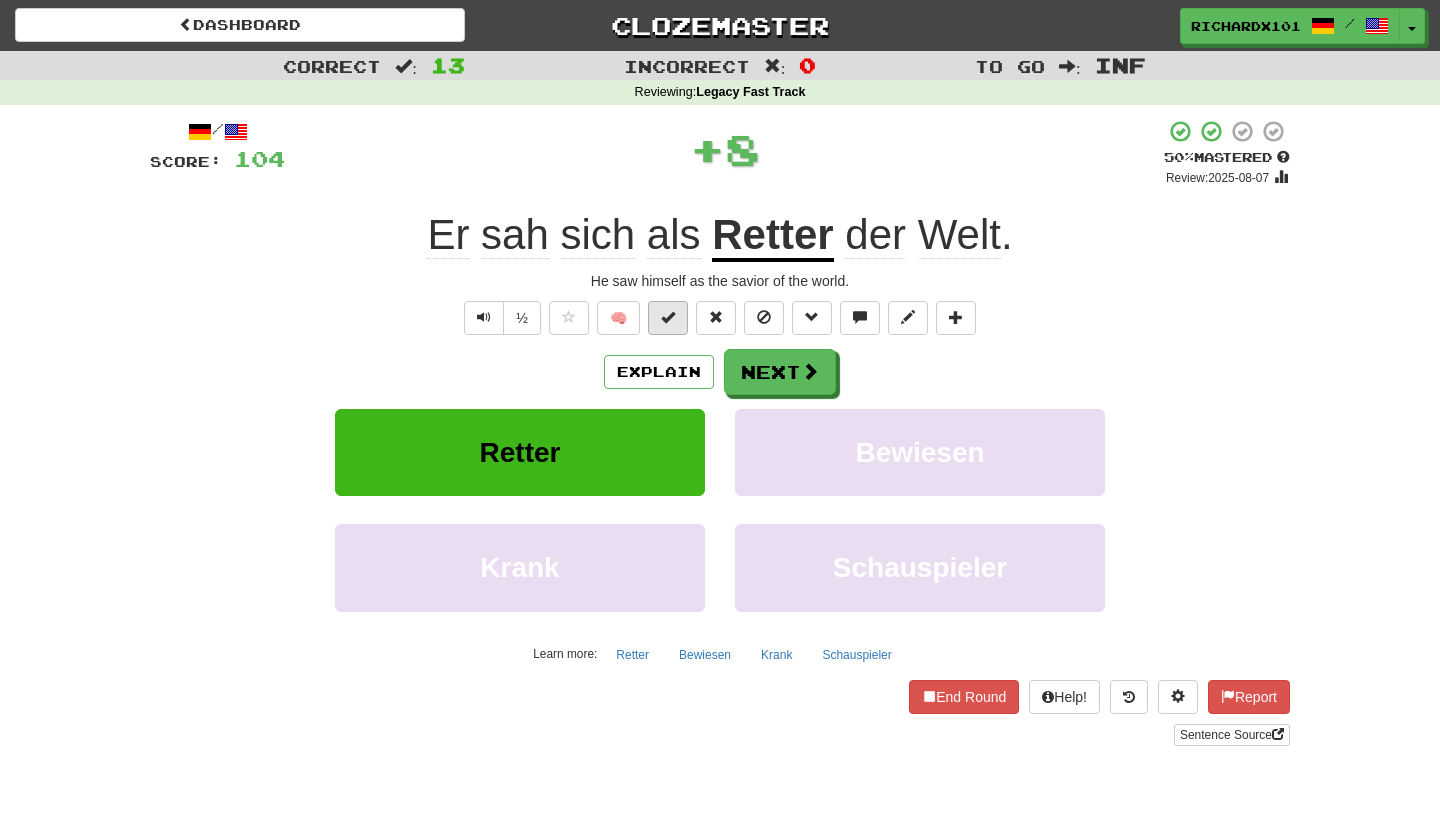 click at bounding box center (668, 318) 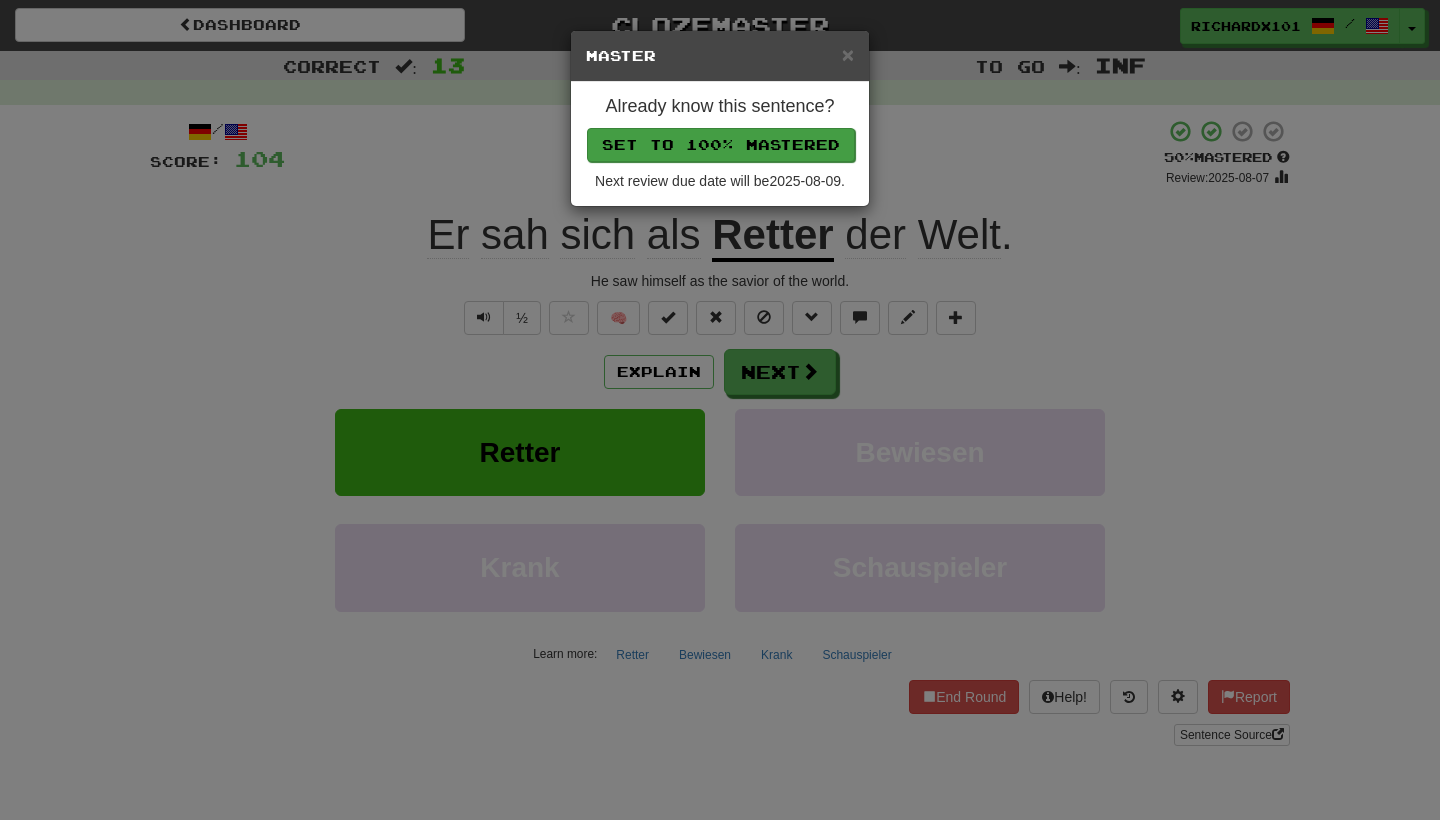 click on "Set to 100% Mastered" at bounding box center (721, 145) 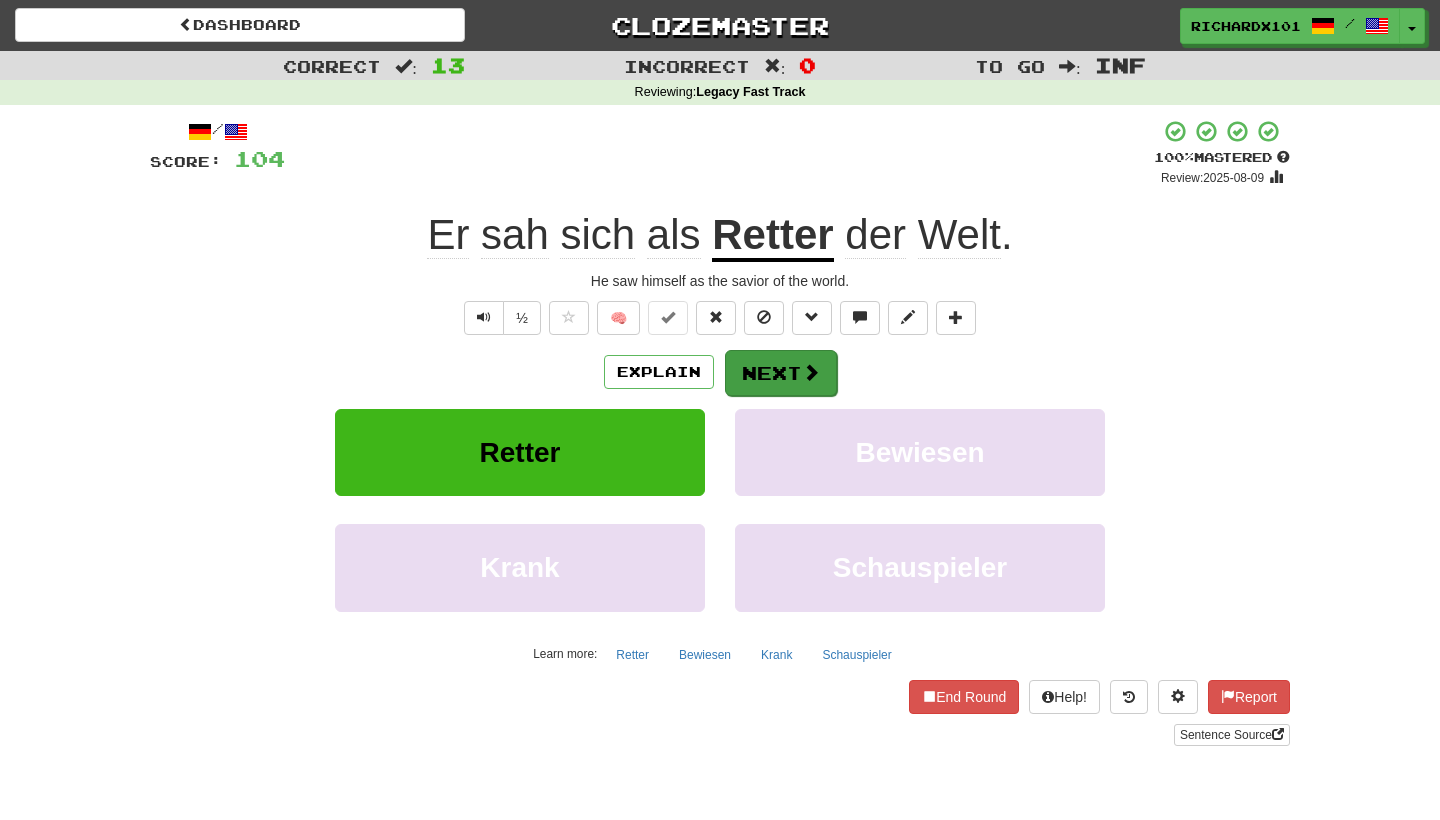 click on "Next" at bounding box center (781, 373) 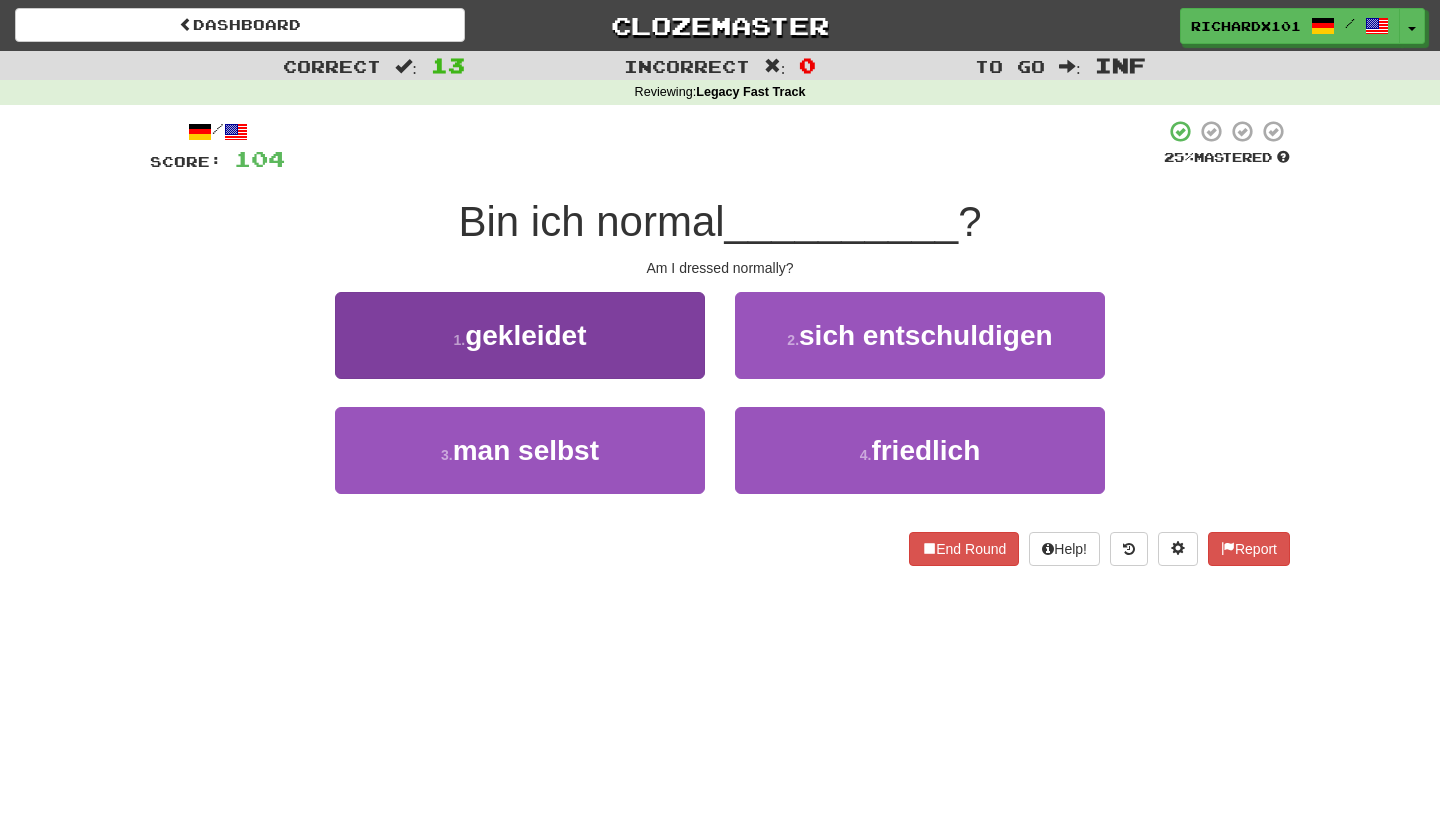 click on "1 .  gekleidet" at bounding box center [520, 335] 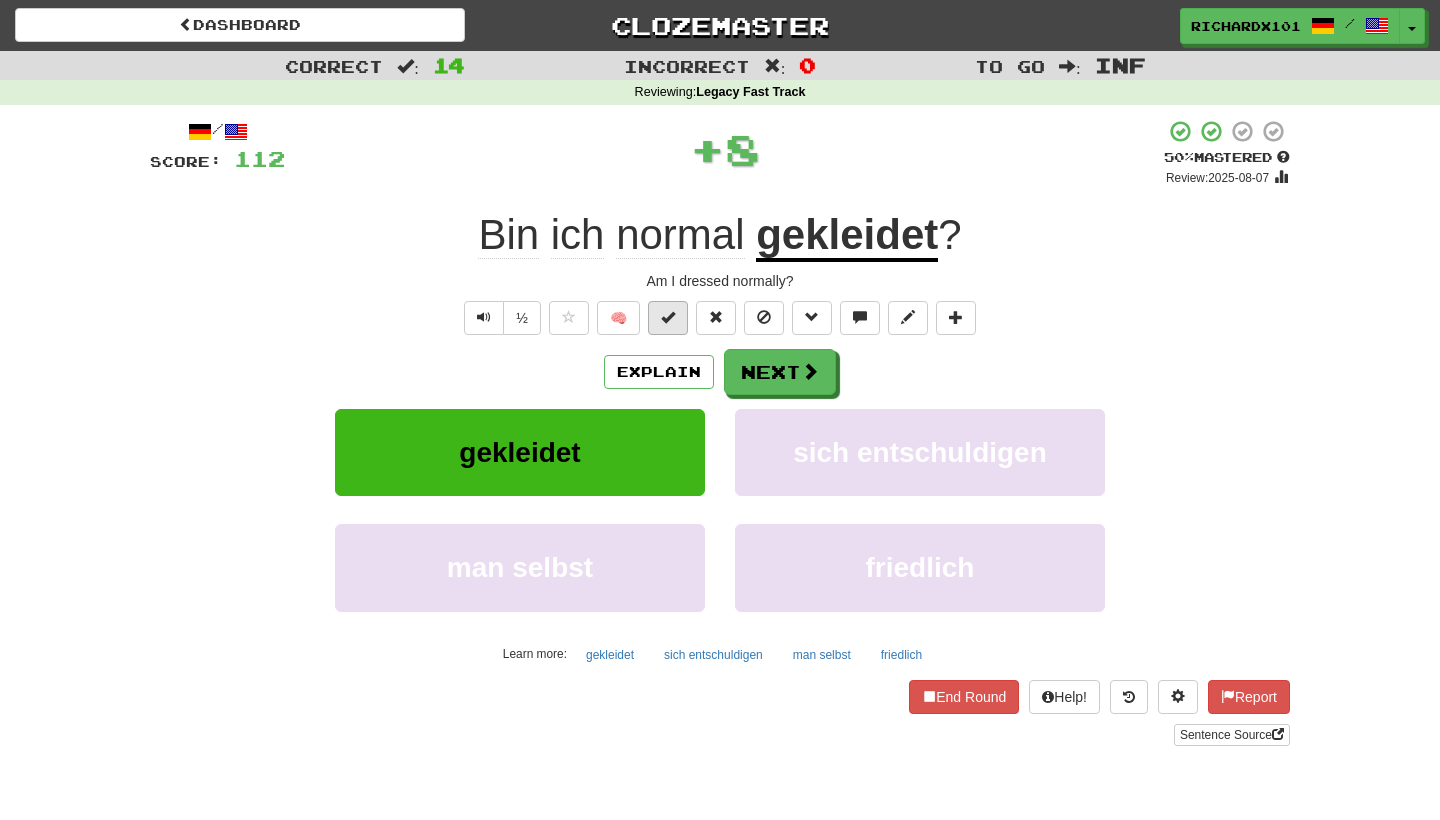click at bounding box center (668, 318) 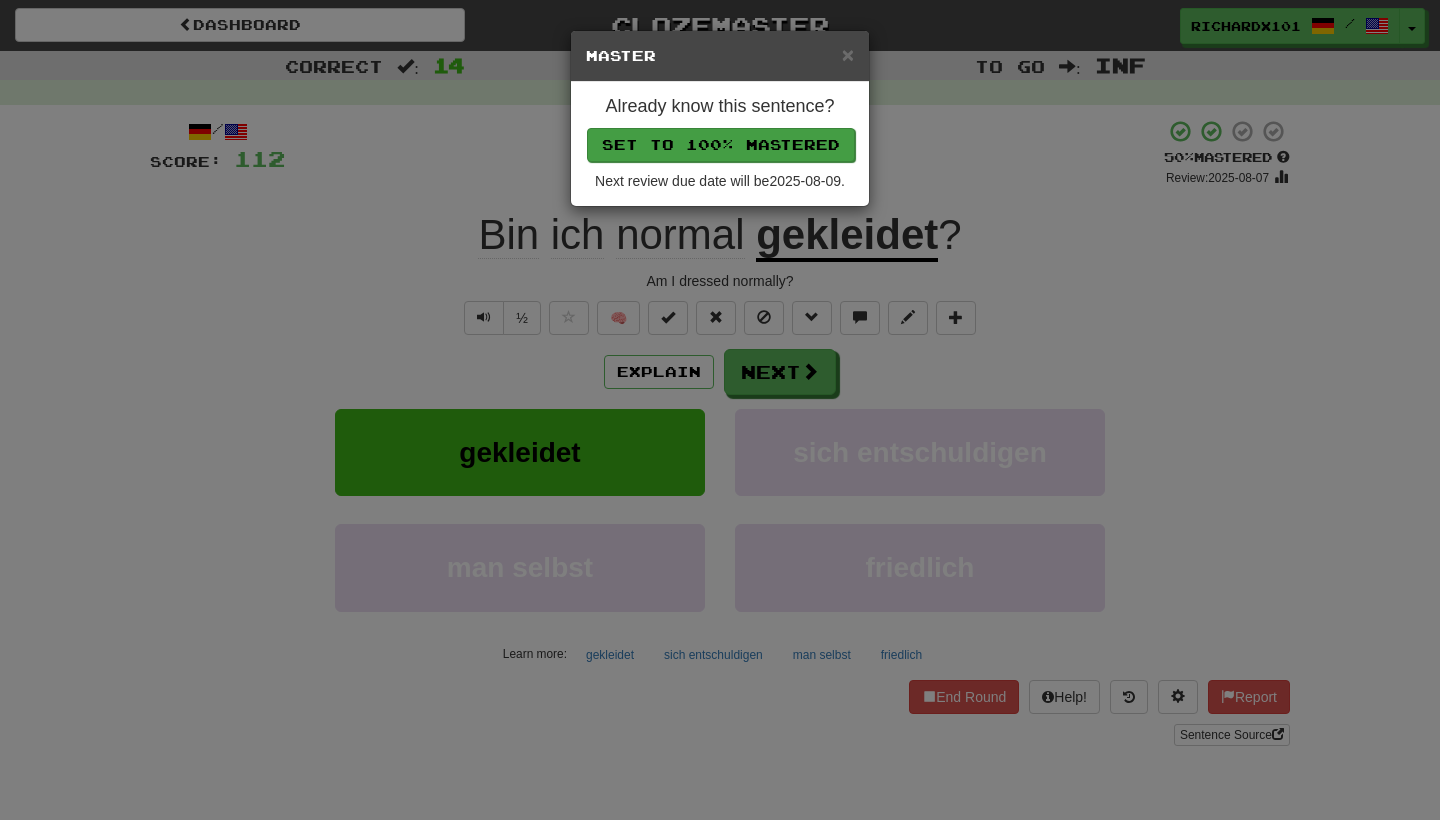 click on "Set to 100% Mastered" at bounding box center (721, 145) 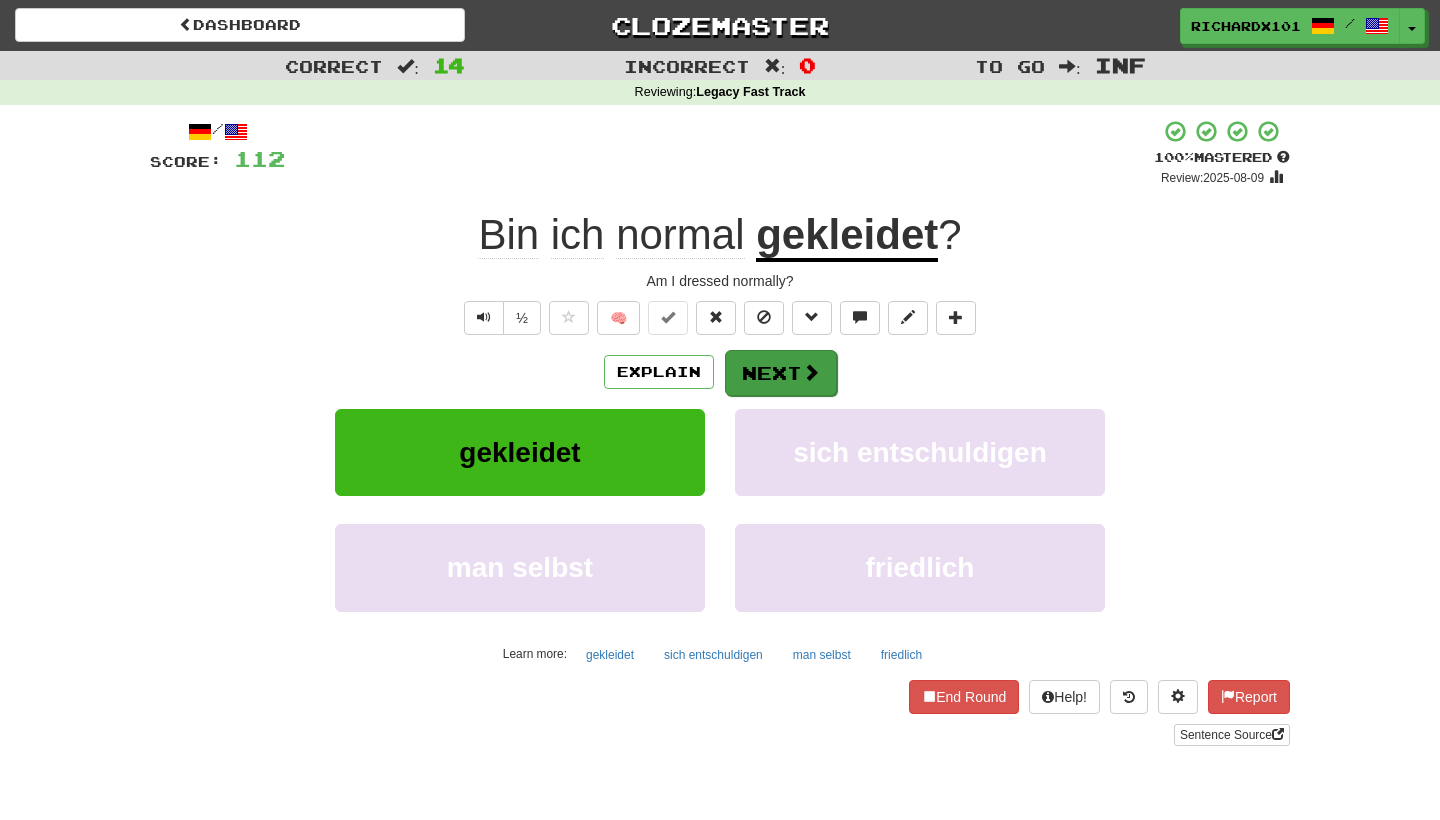 click on "Next" at bounding box center (781, 373) 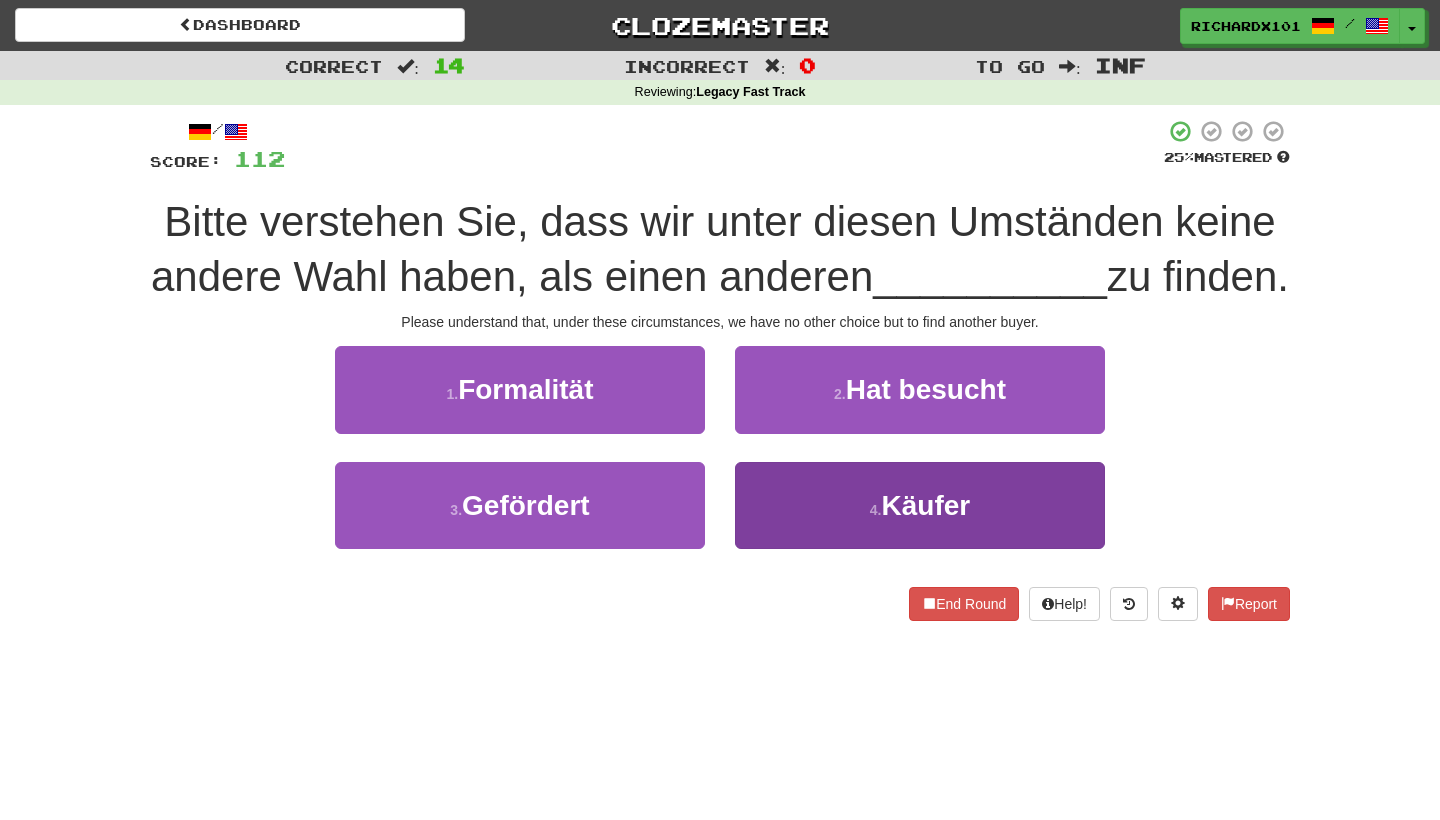 click on "4 .  Käufer" at bounding box center (920, 505) 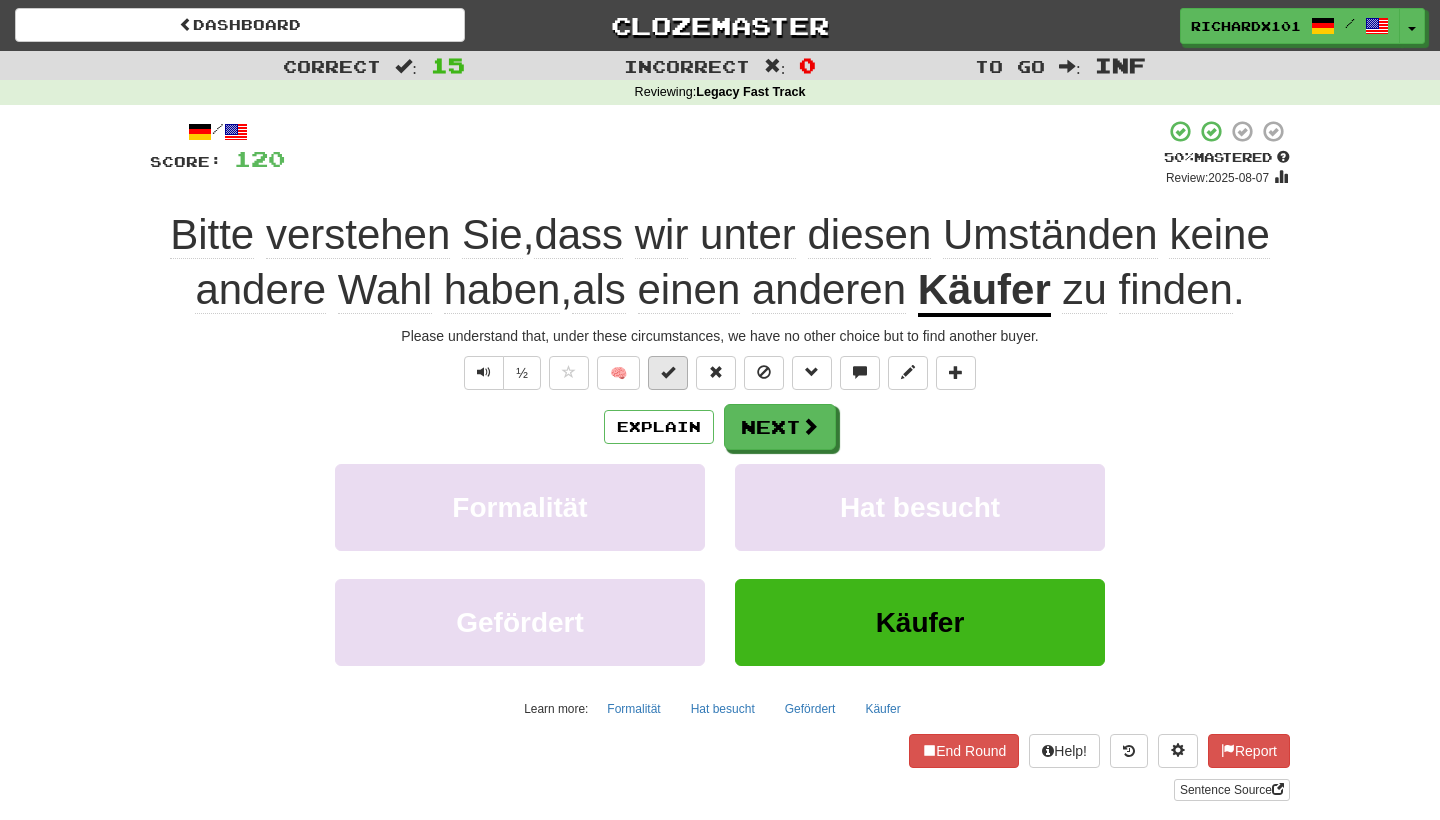 click at bounding box center (668, 373) 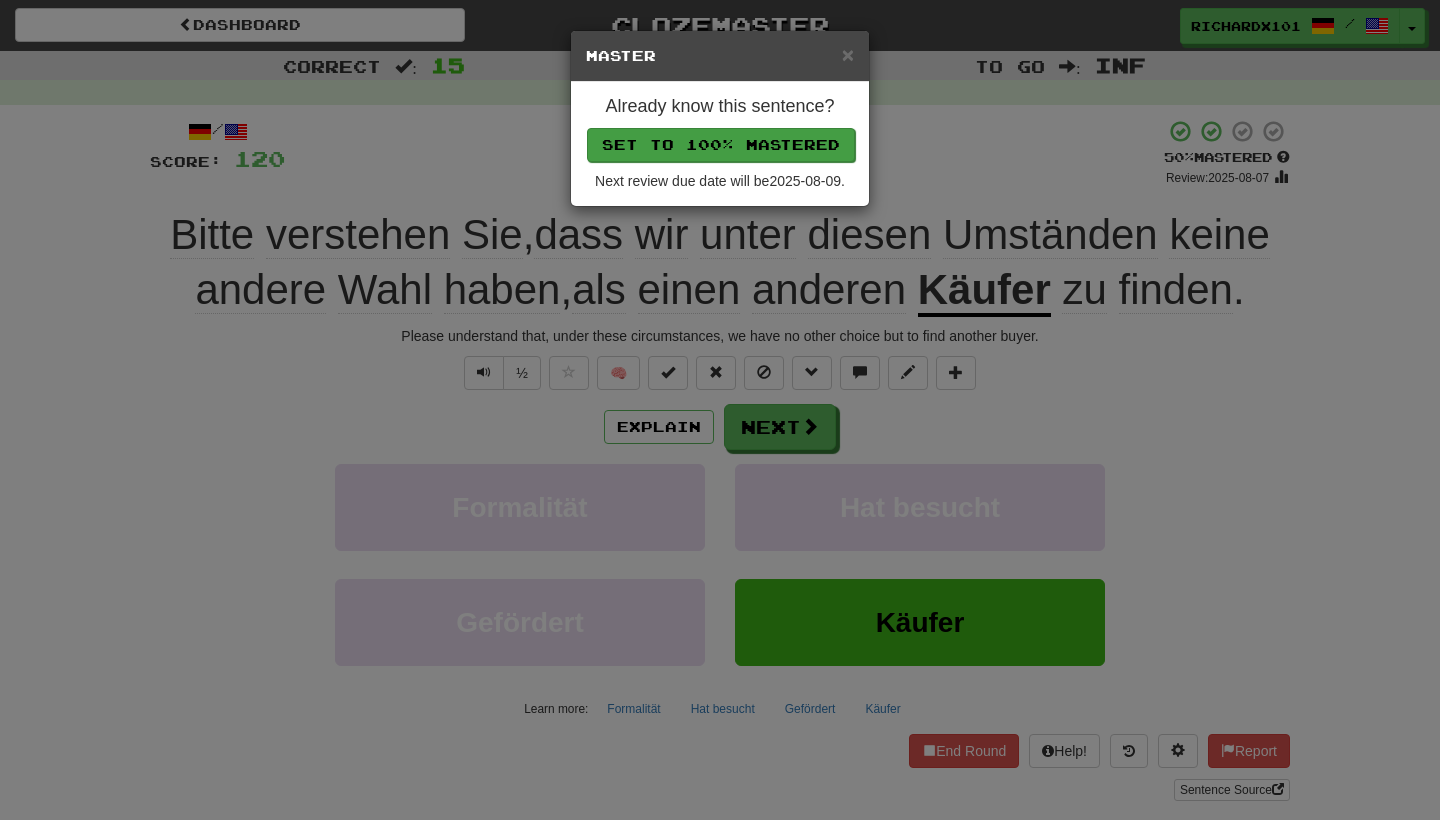 click on "Set to 100% Mastered" at bounding box center (721, 145) 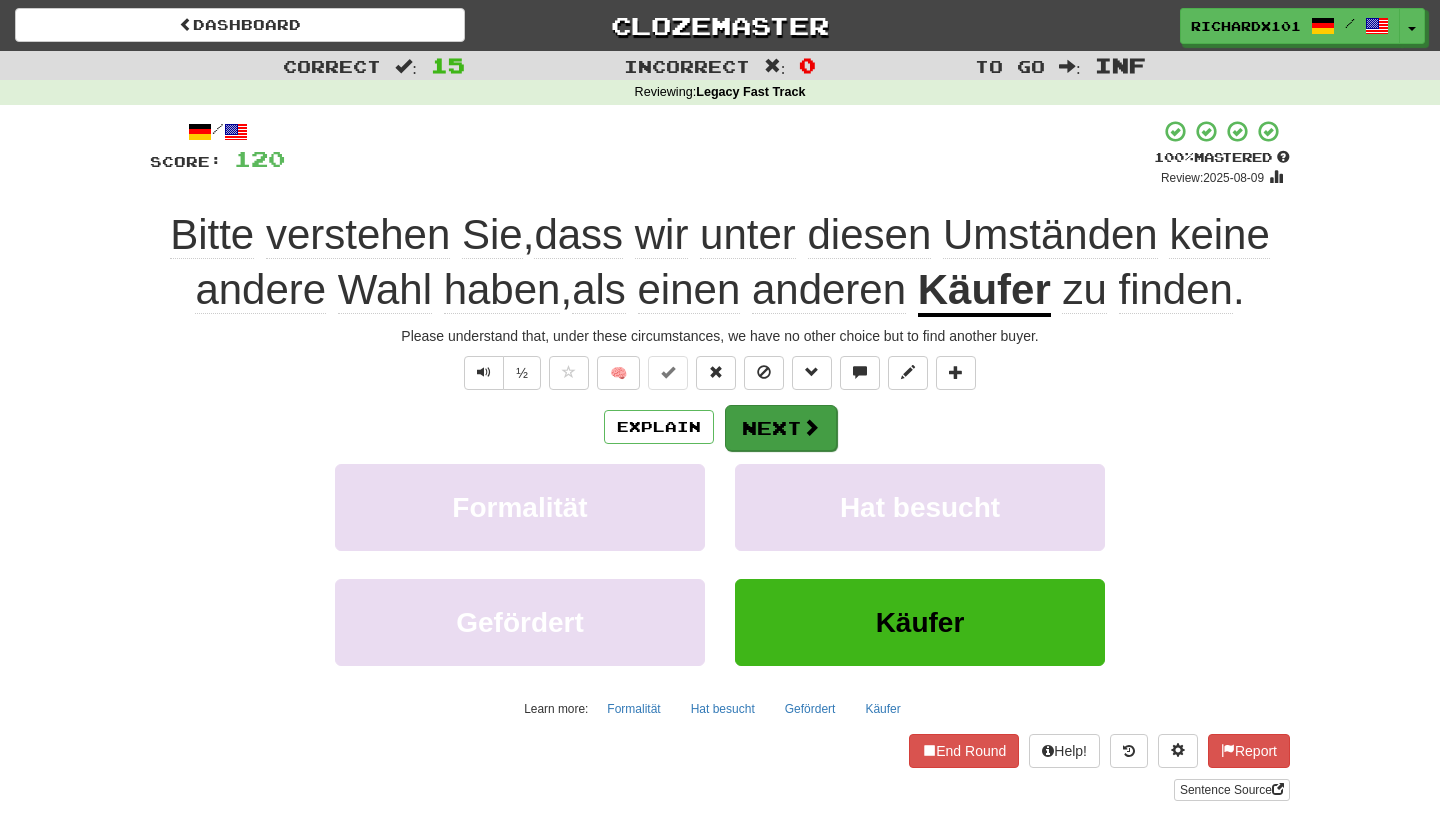 click on "Next" at bounding box center (781, 428) 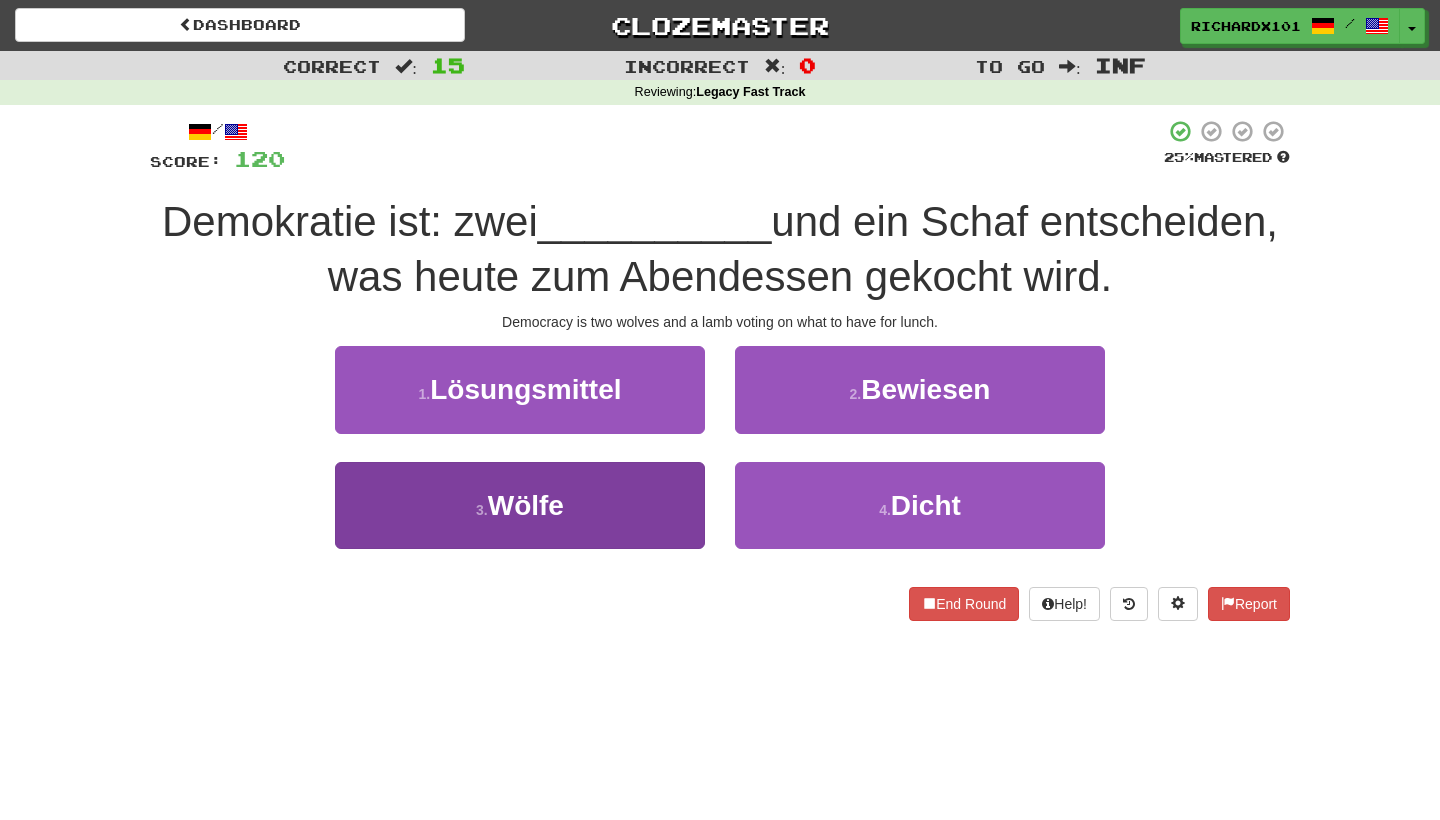 click on "3 .  Wölfe" at bounding box center (520, 505) 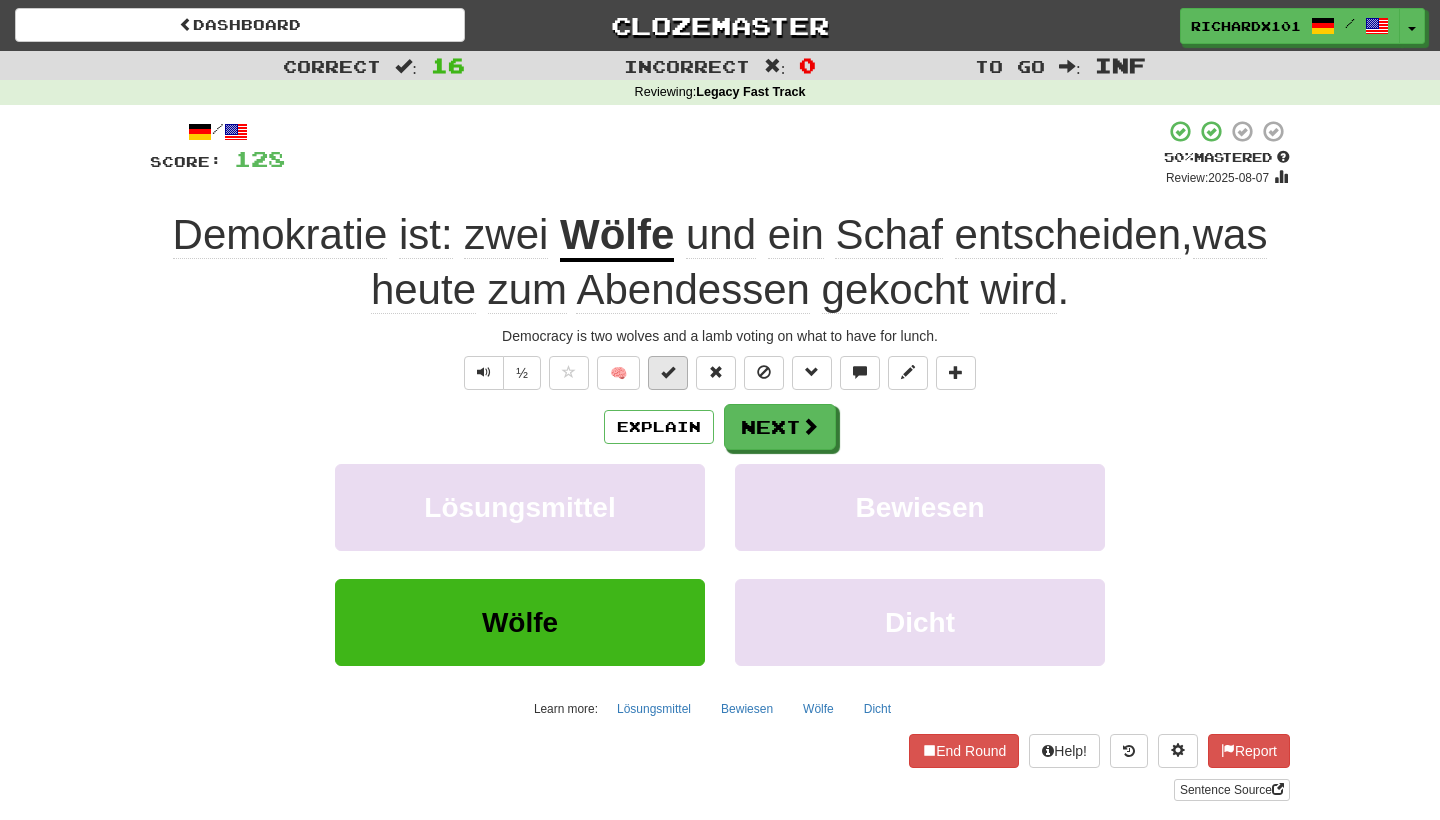 click at bounding box center (668, 372) 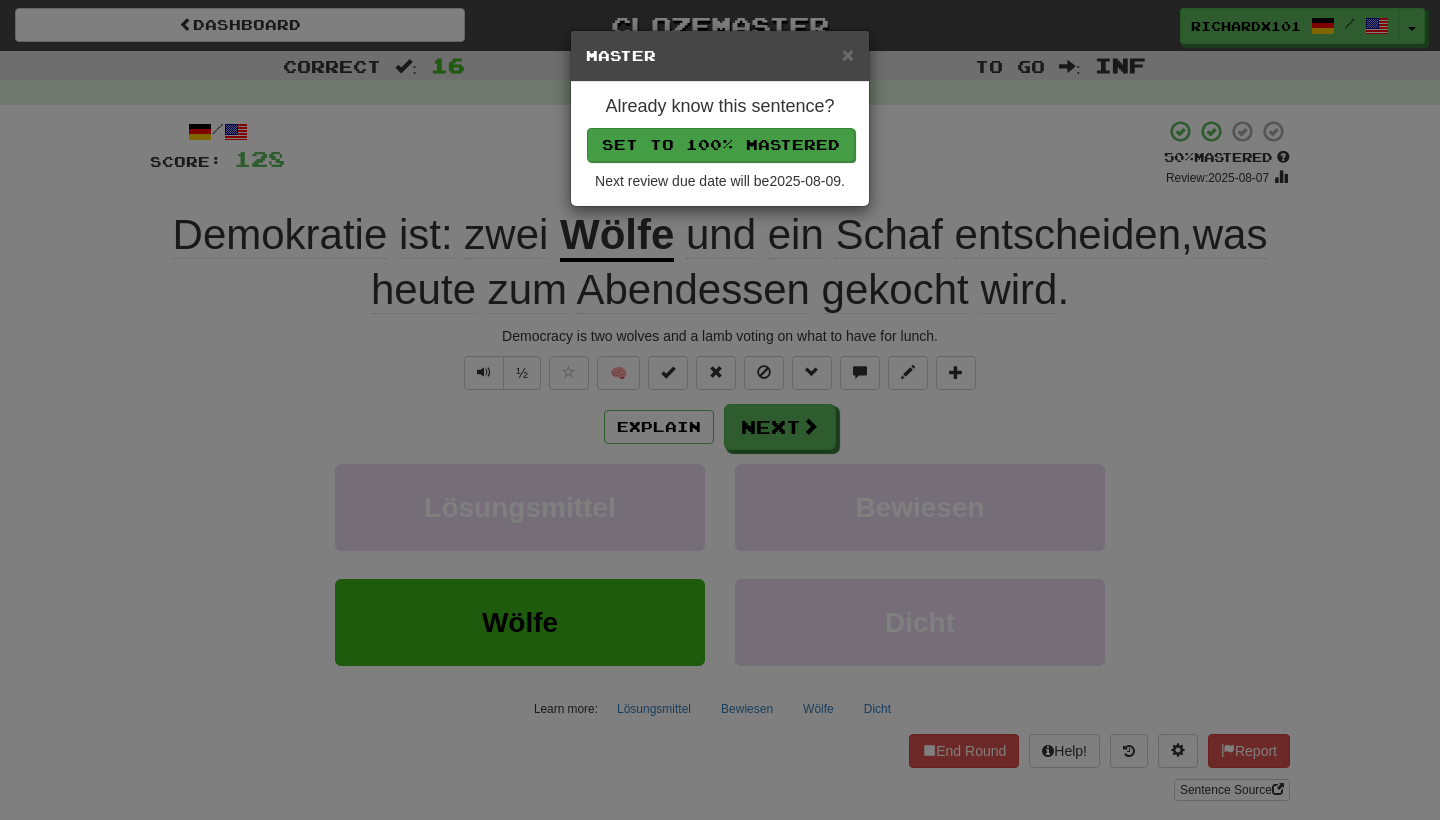 click on "Set to 100% Mastered" at bounding box center (721, 145) 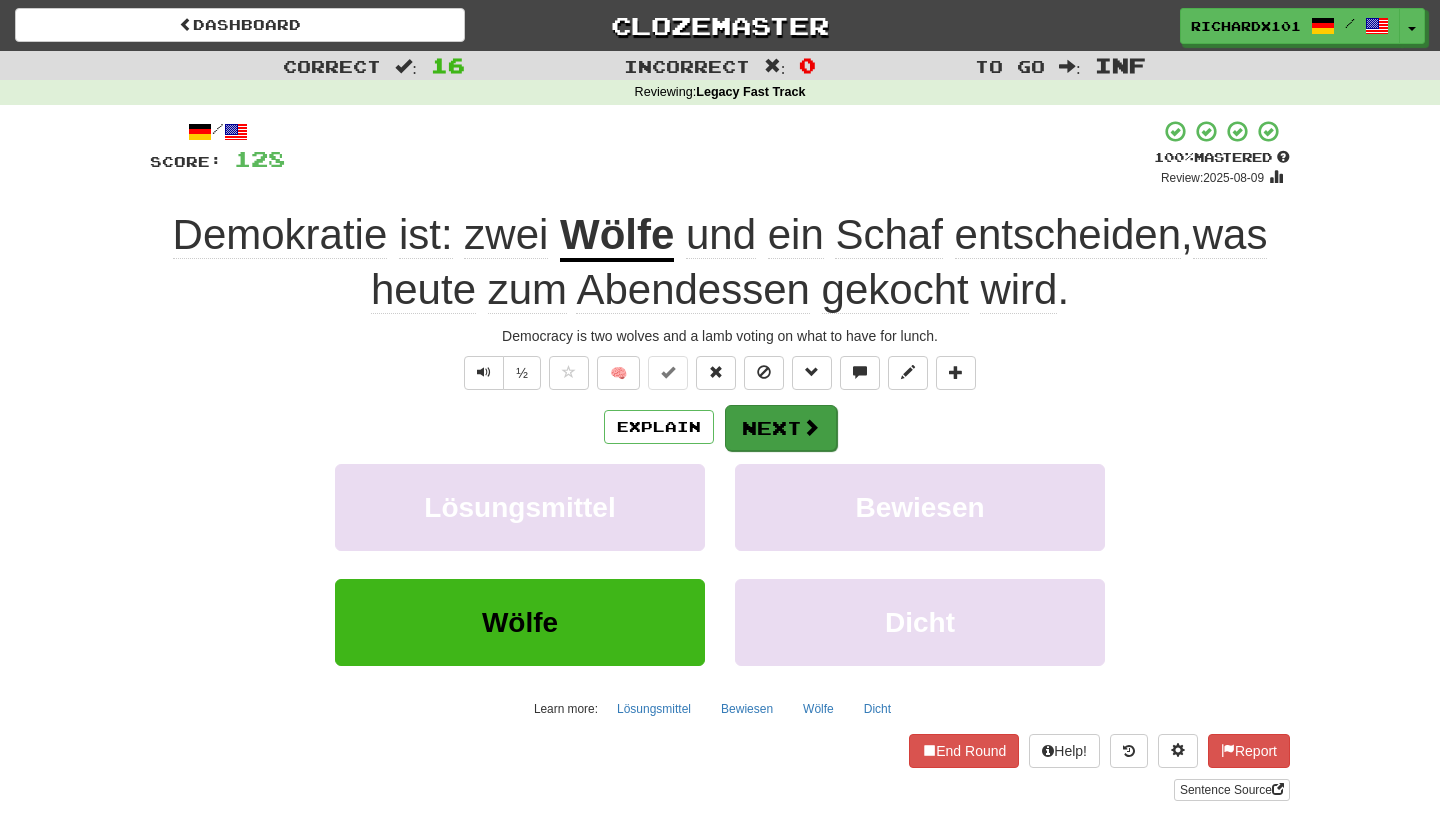 click on "Next" at bounding box center (781, 428) 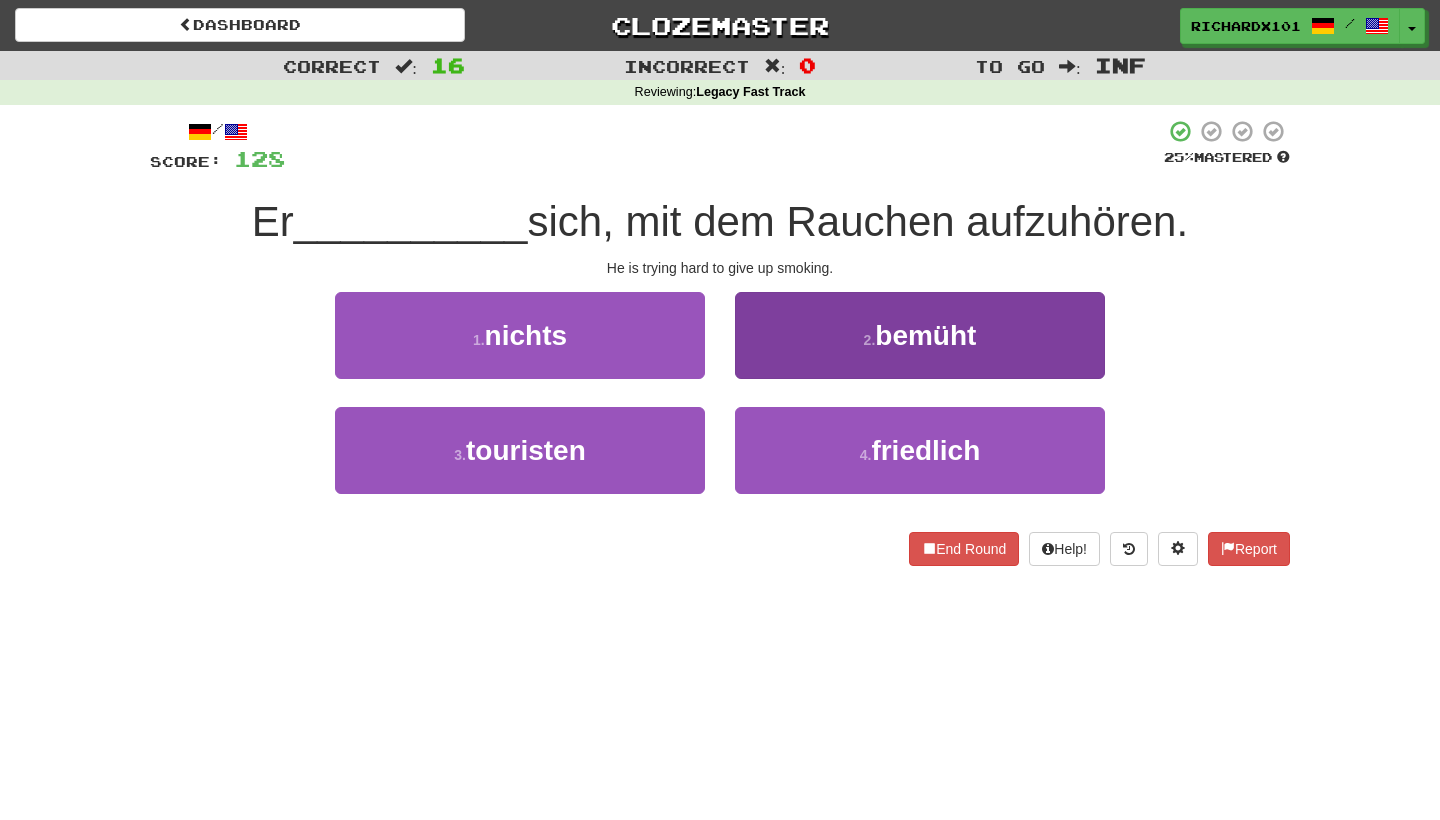 click on "2 .  bemüht" at bounding box center (920, 335) 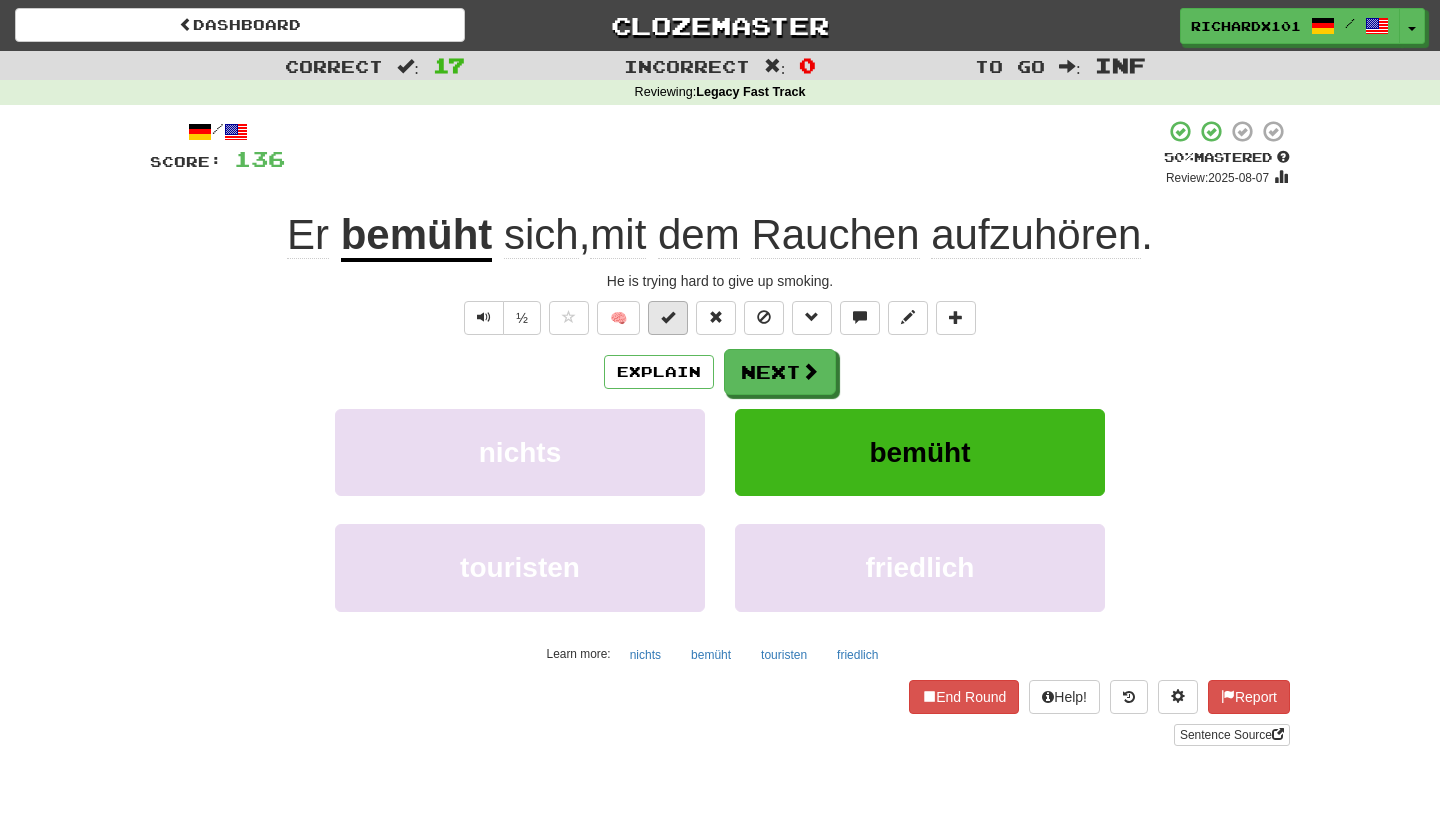 click at bounding box center [668, 318] 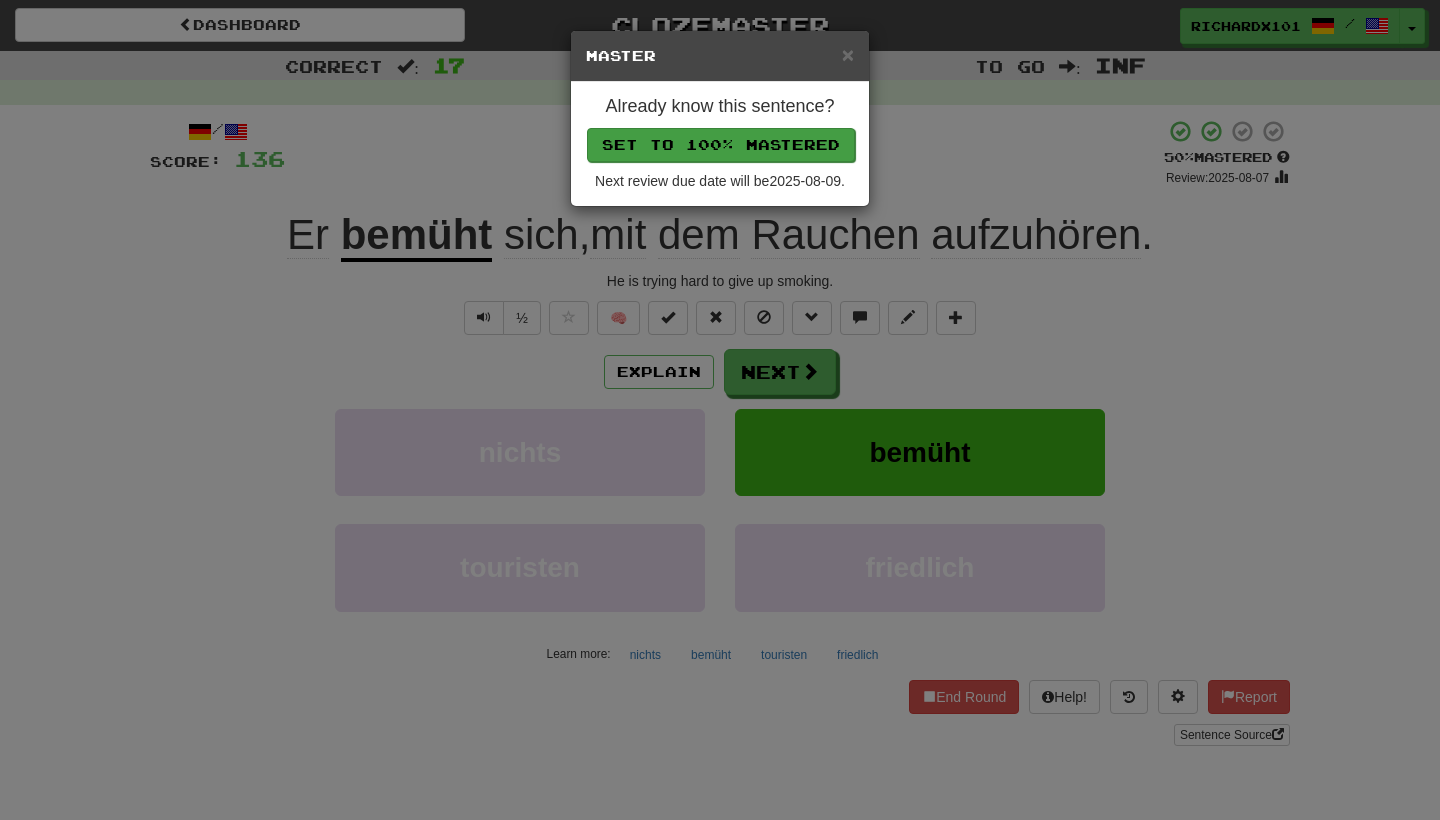 click on "Set to 100% Mastered" at bounding box center (721, 145) 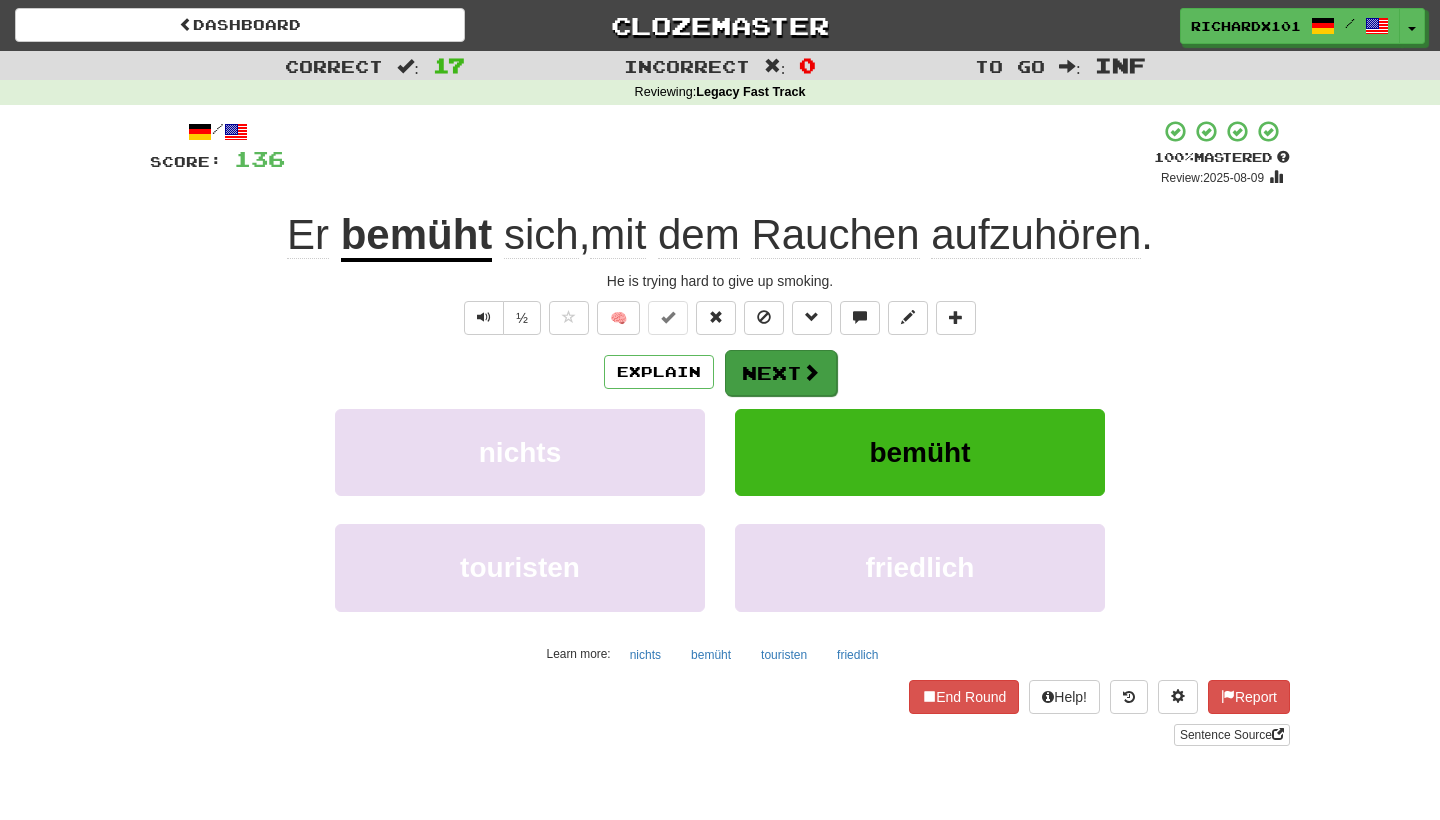 click on "Next" at bounding box center [781, 373] 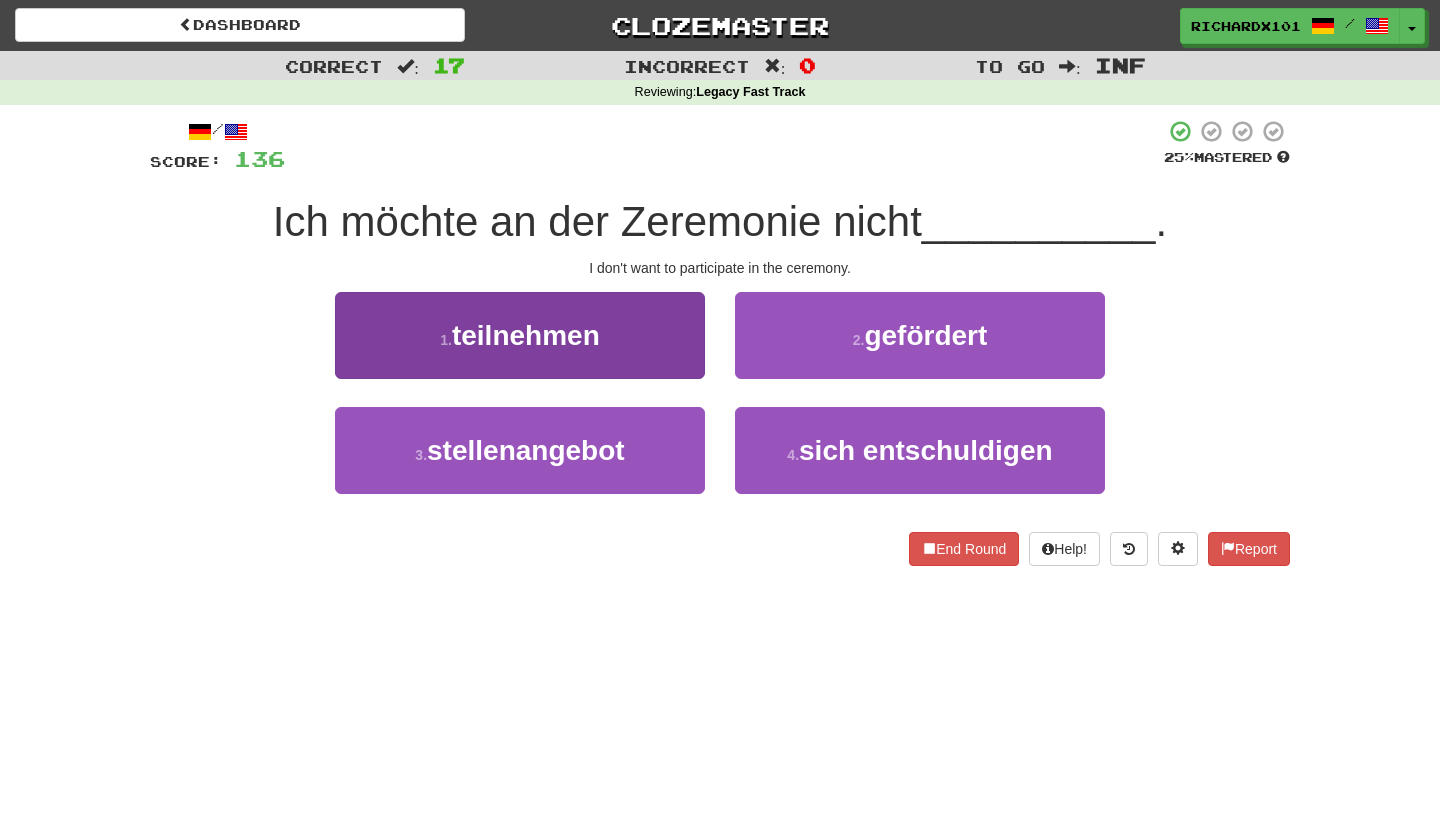 click on "1 .  teilnehmen" at bounding box center (520, 335) 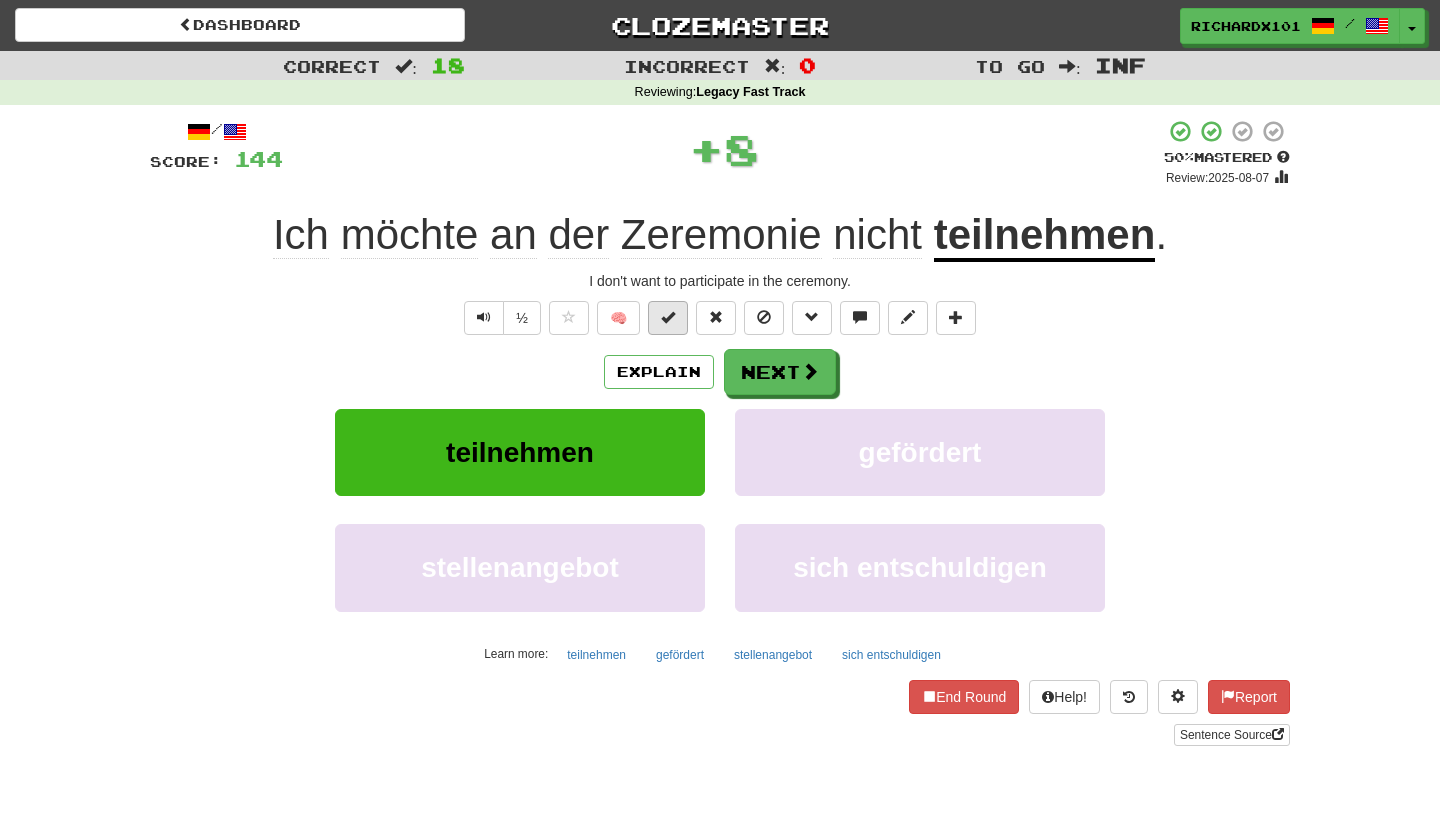 click at bounding box center [668, 317] 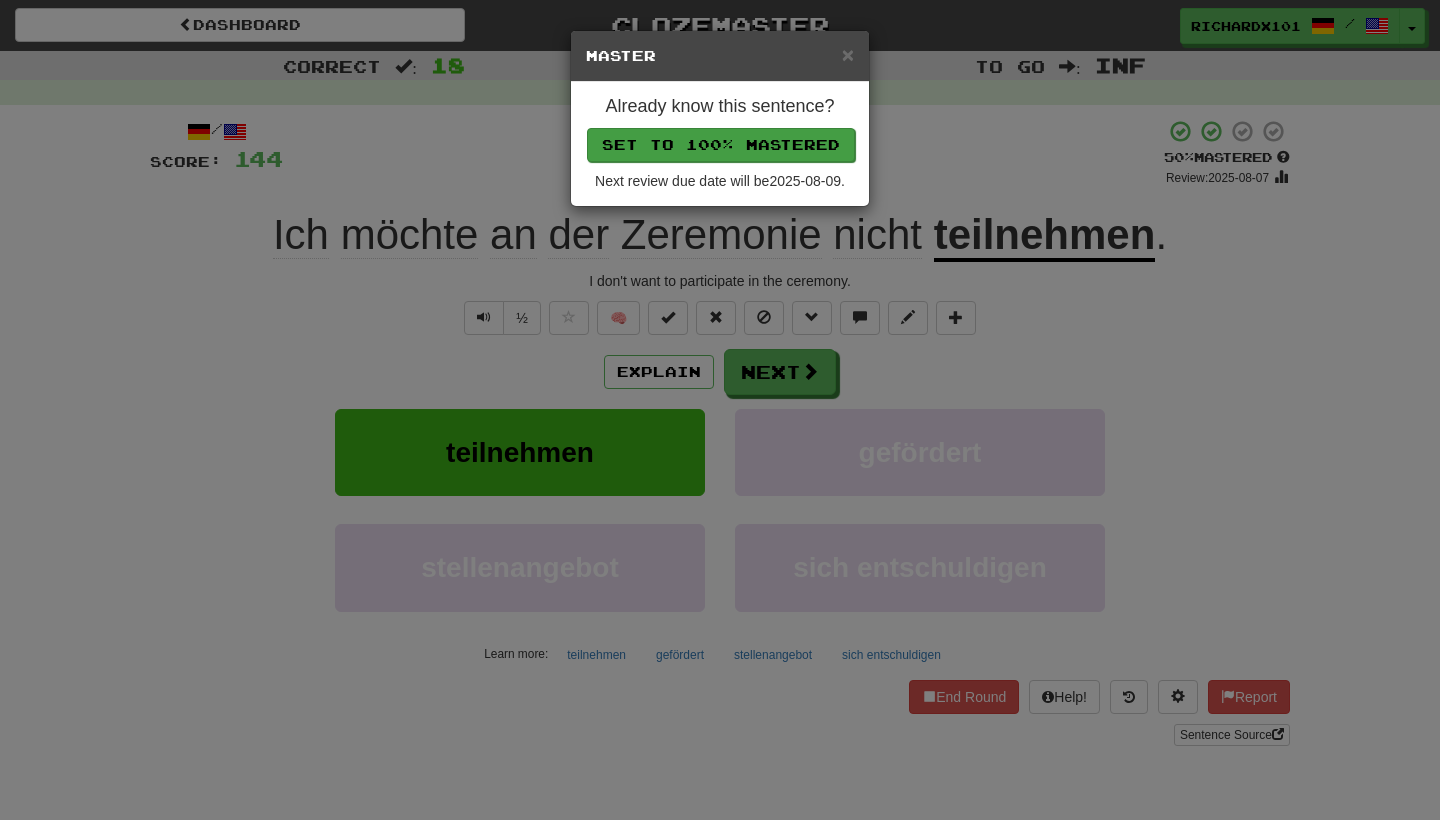 click on "Set to 100% Mastered" at bounding box center (721, 145) 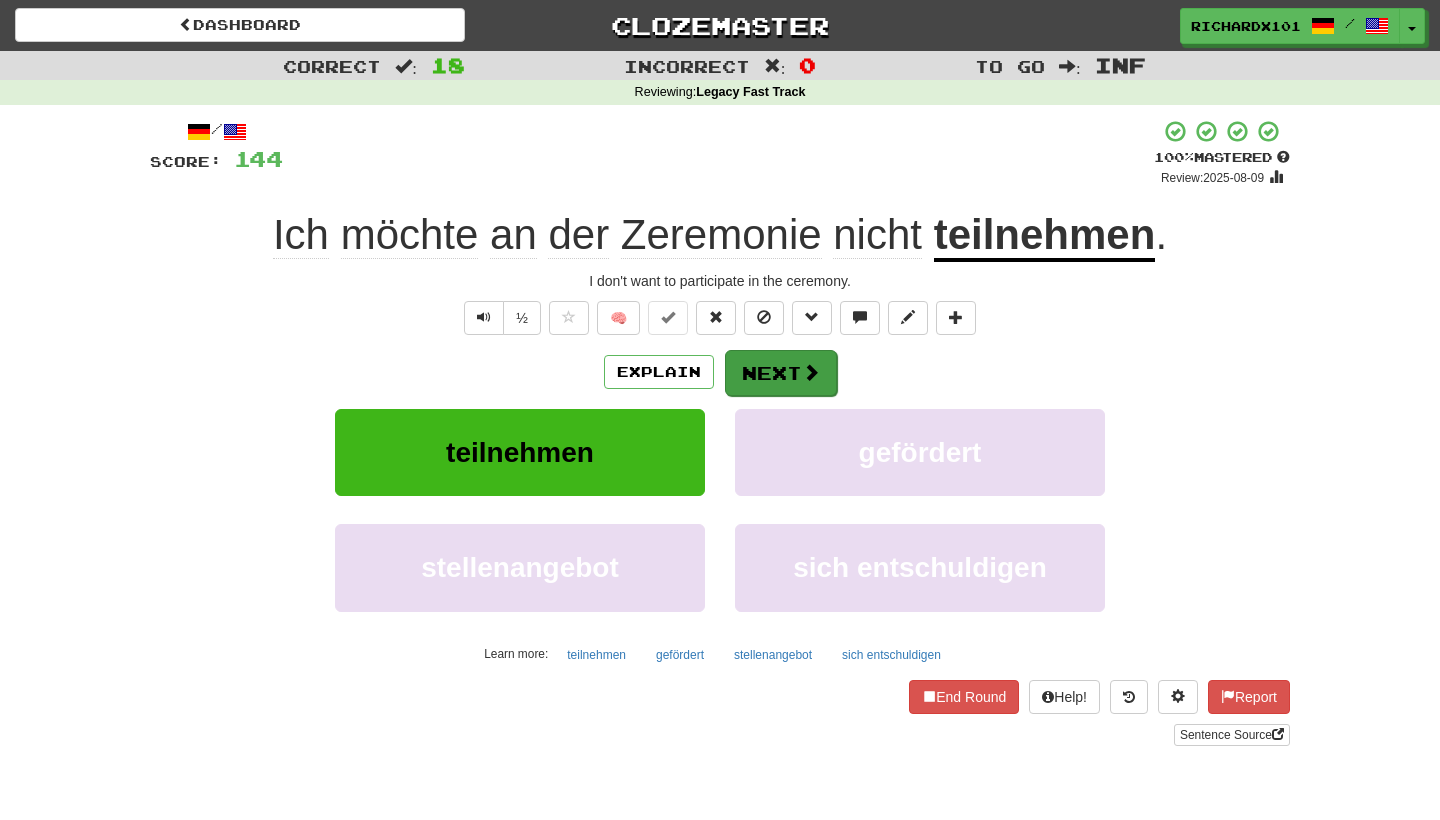 click on "Next" at bounding box center [781, 373] 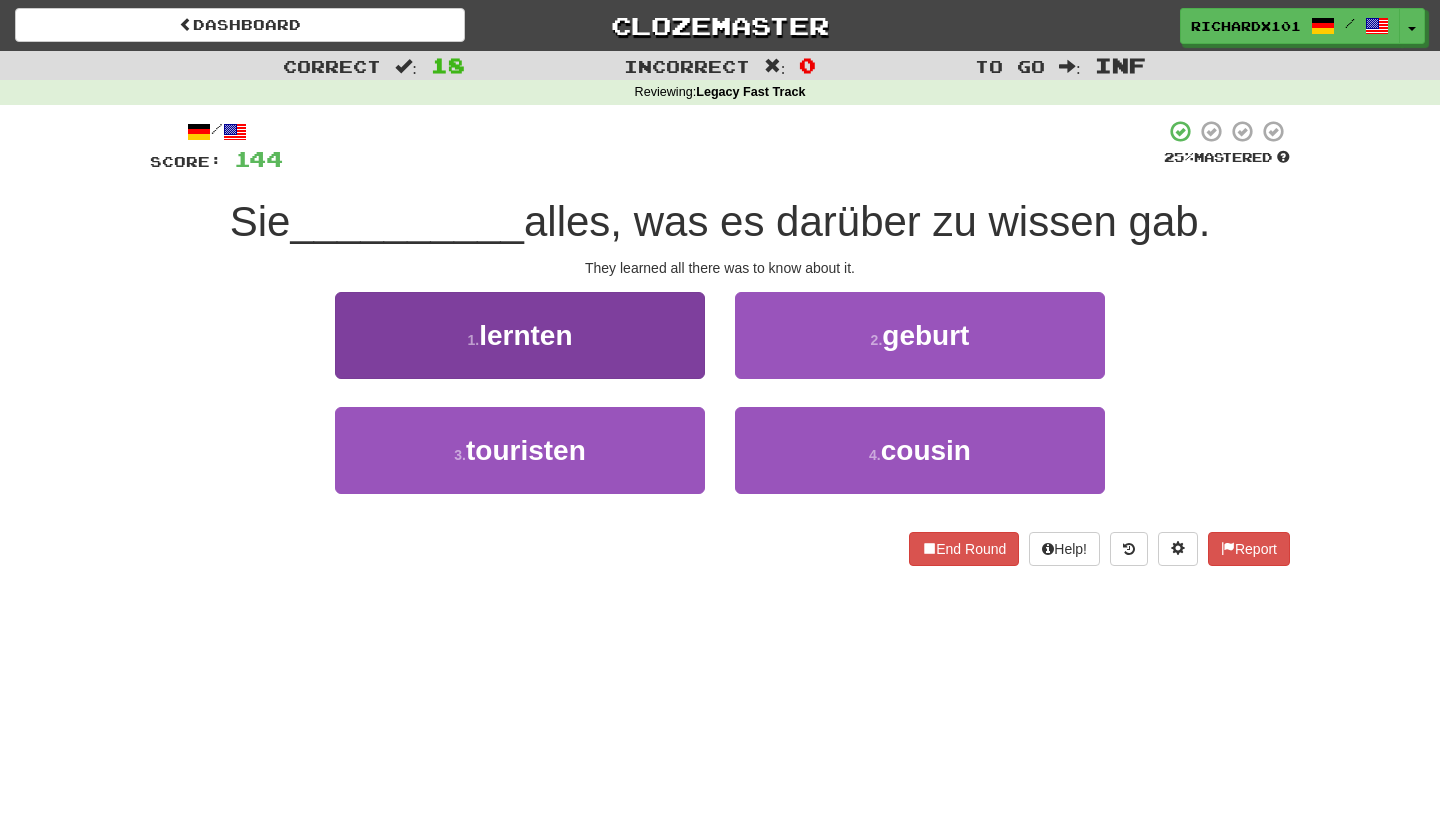 click on "1 .  lernten" at bounding box center [520, 335] 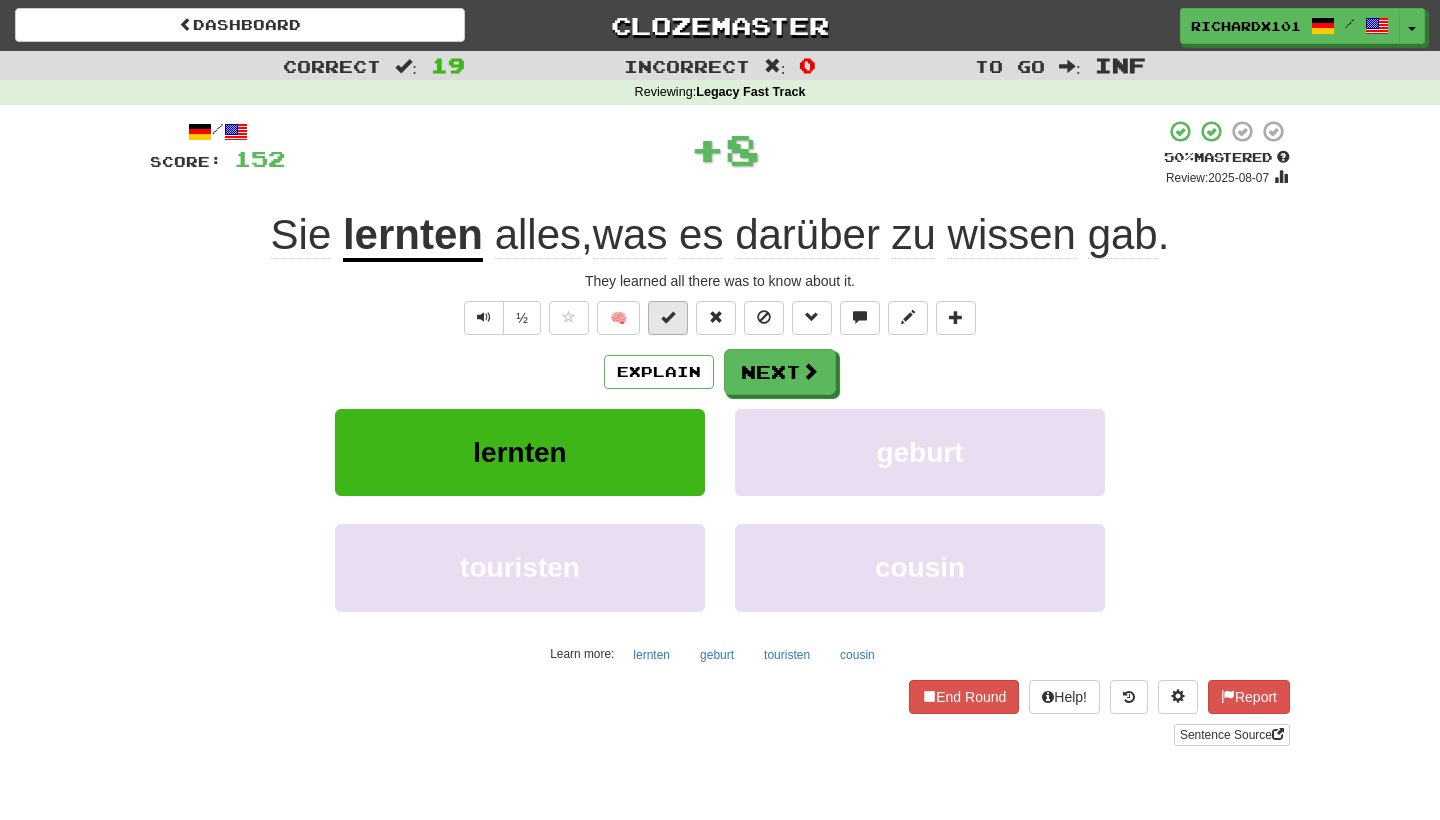 click at bounding box center [668, 317] 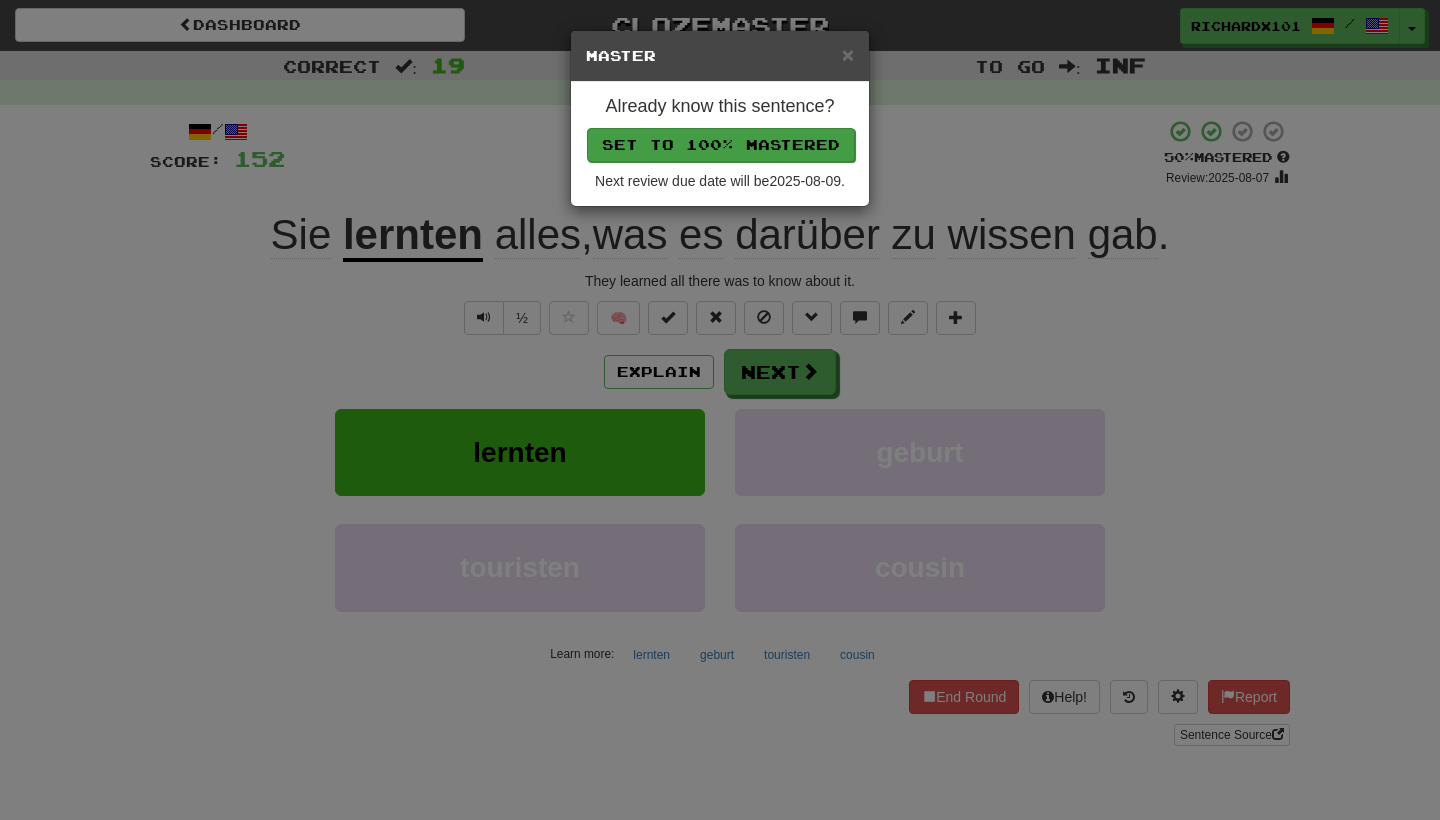 click on "Set to 100% Mastered" at bounding box center [721, 145] 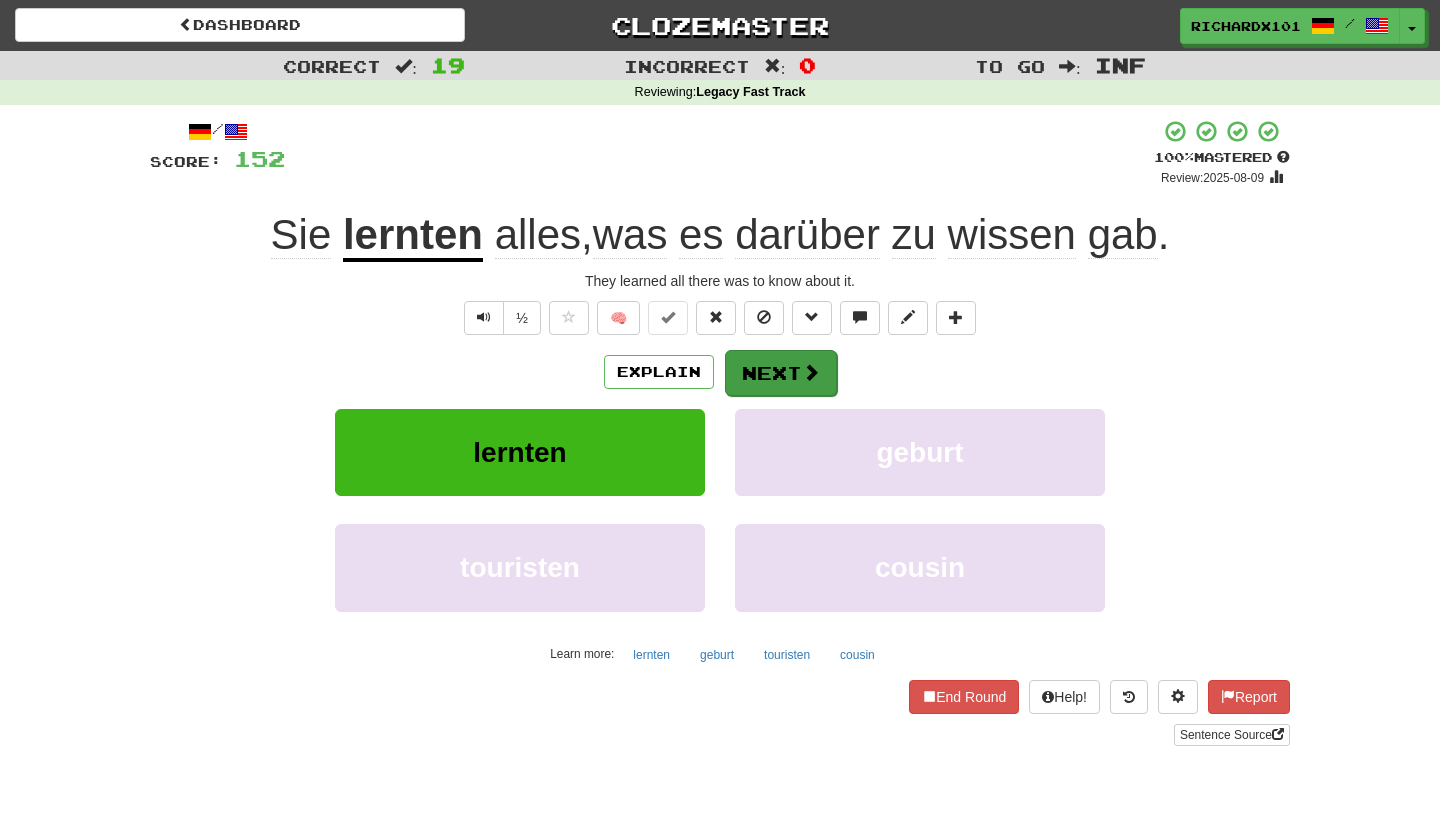 click on "Next" at bounding box center [781, 373] 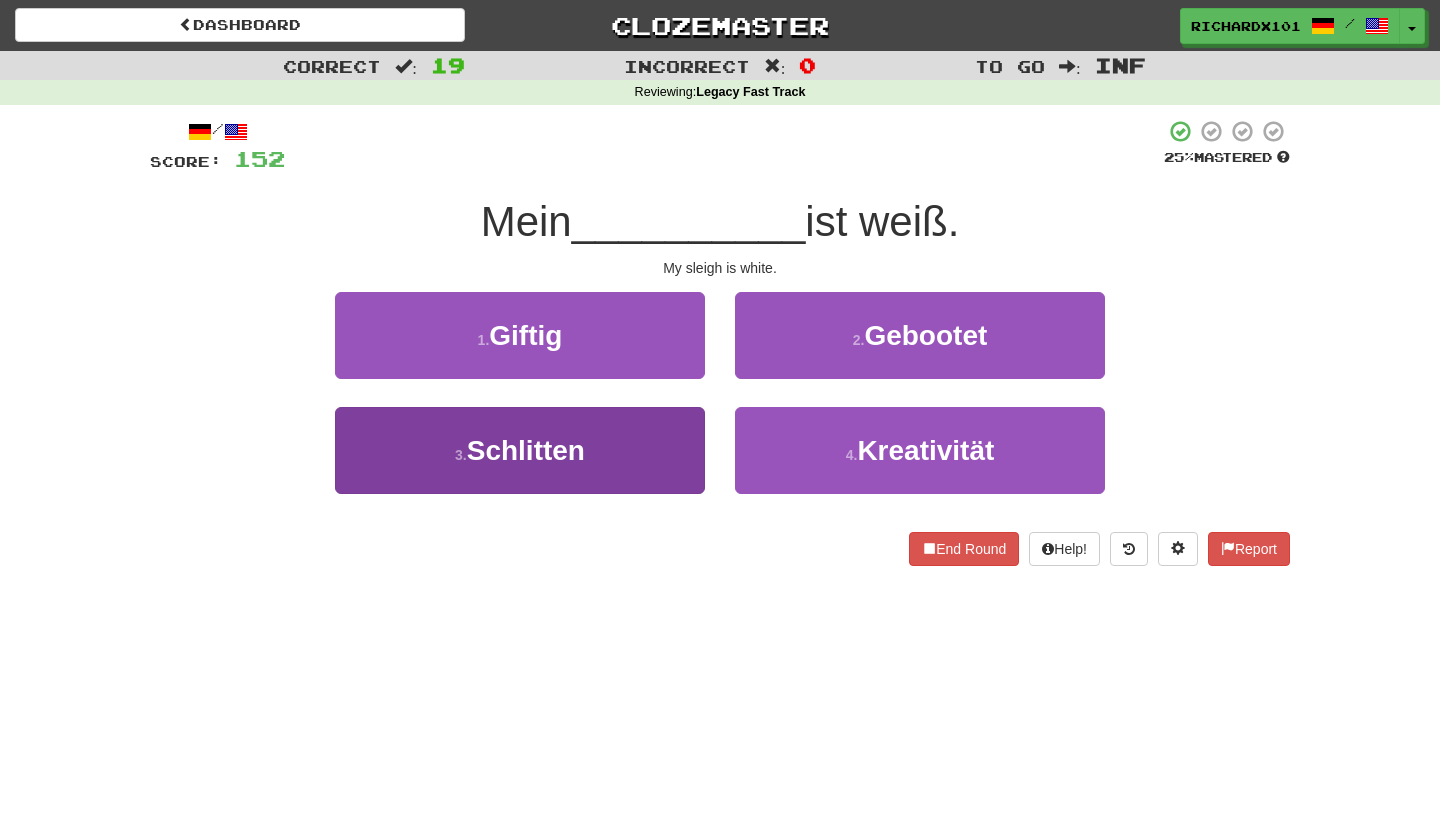 click on "3 .  Schlitten" at bounding box center (520, 450) 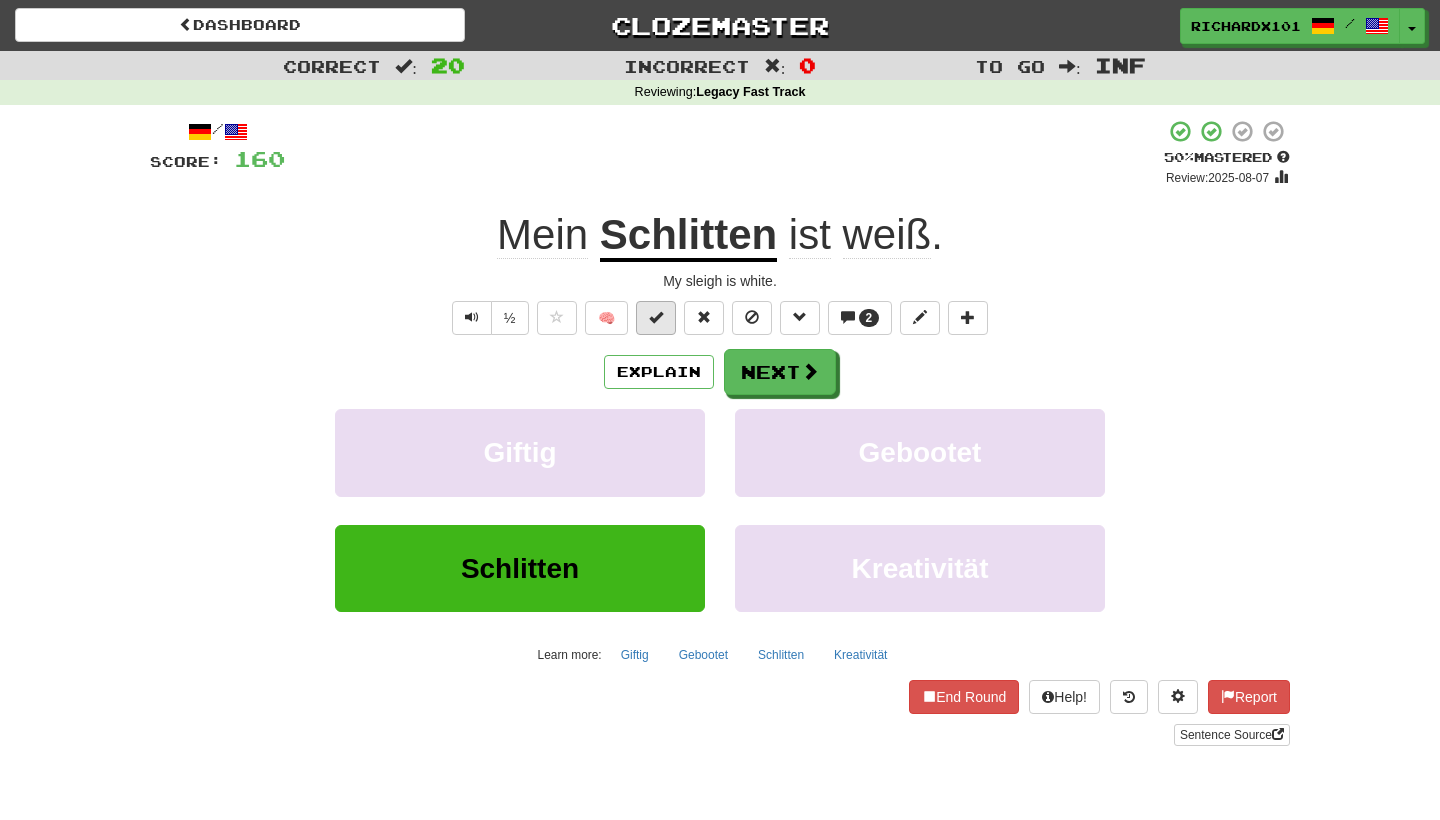 click at bounding box center [656, 317] 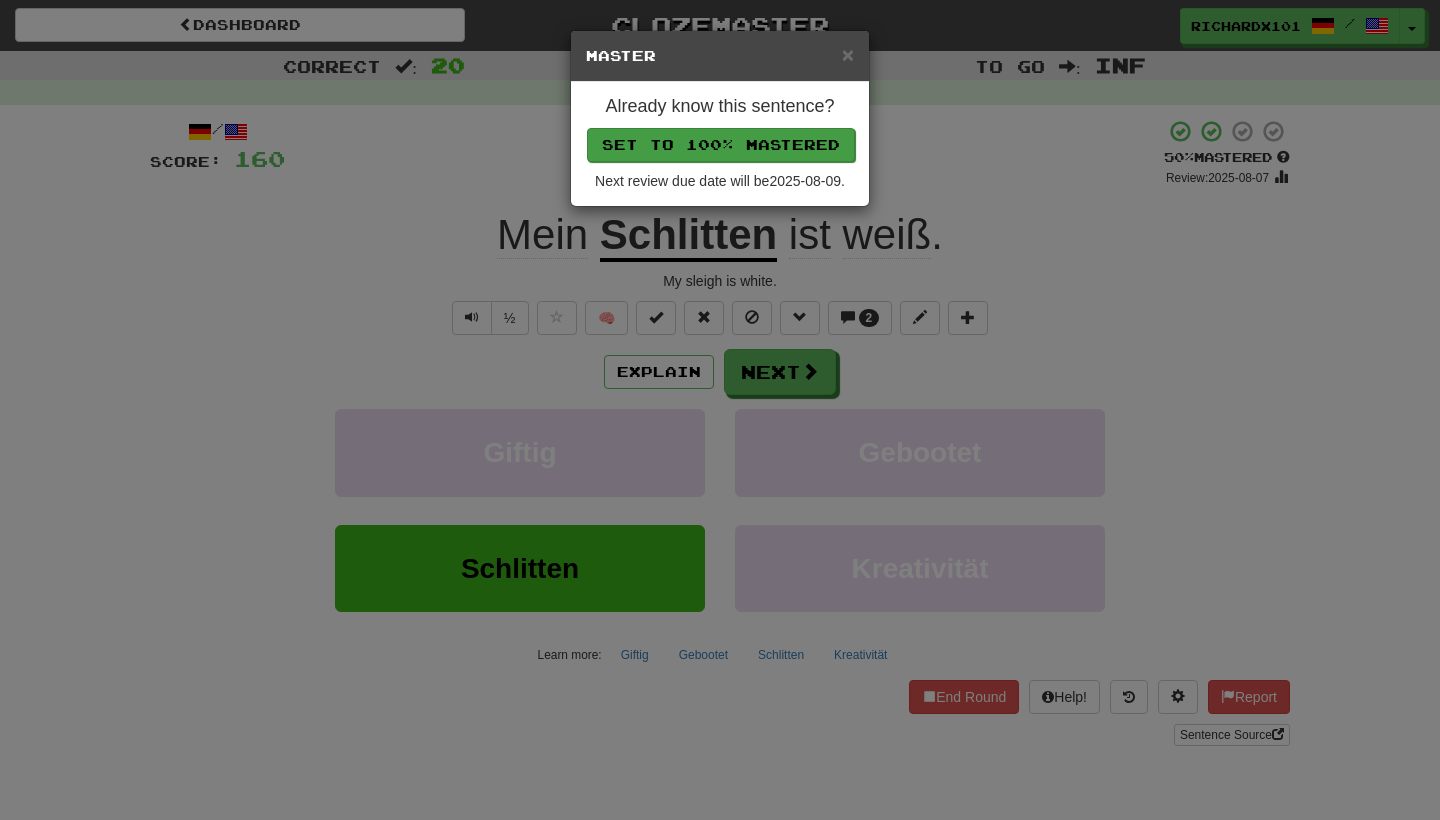 click on "Set to 100% Mastered" at bounding box center (721, 145) 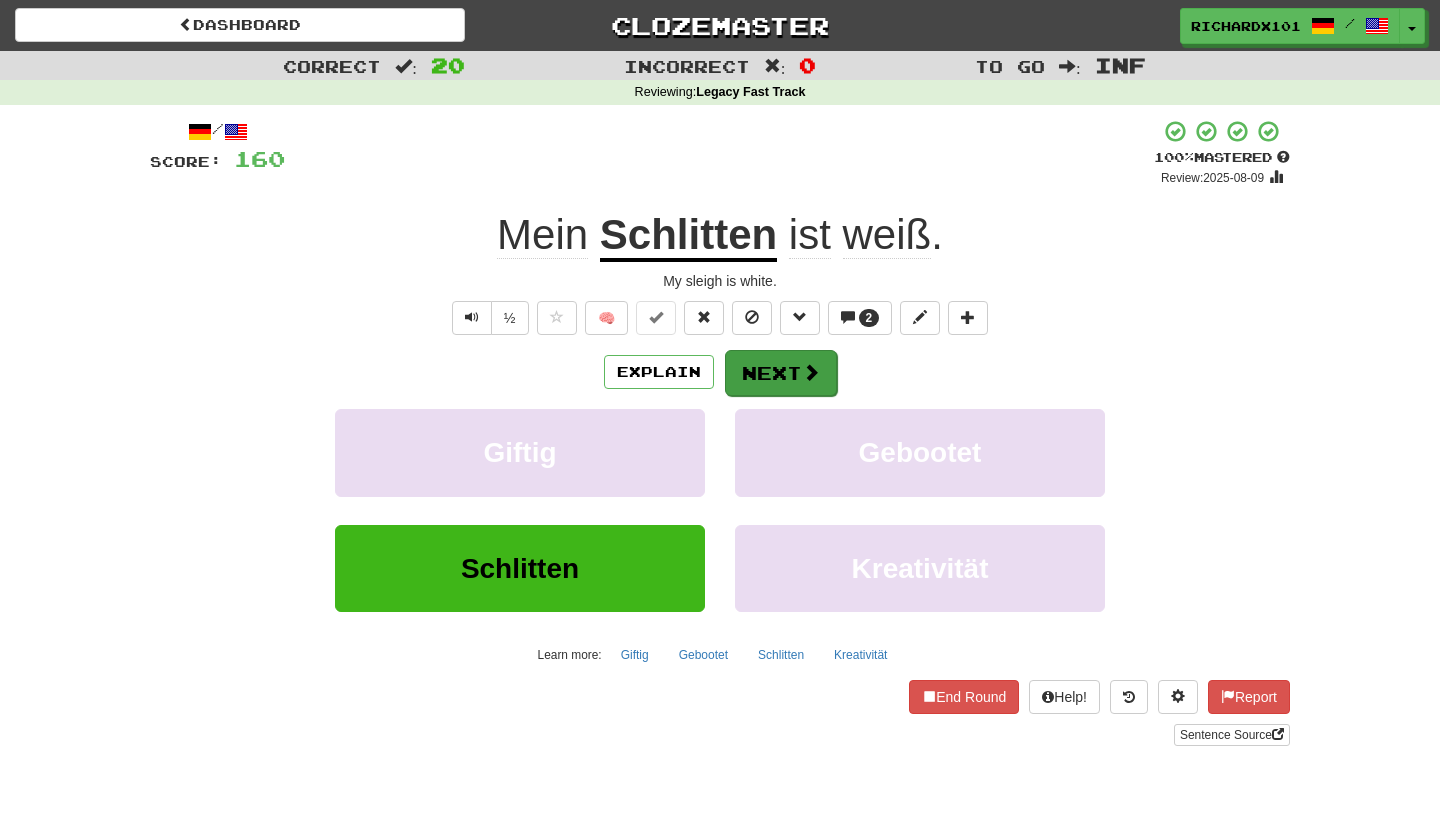 click on "Next" at bounding box center [781, 373] 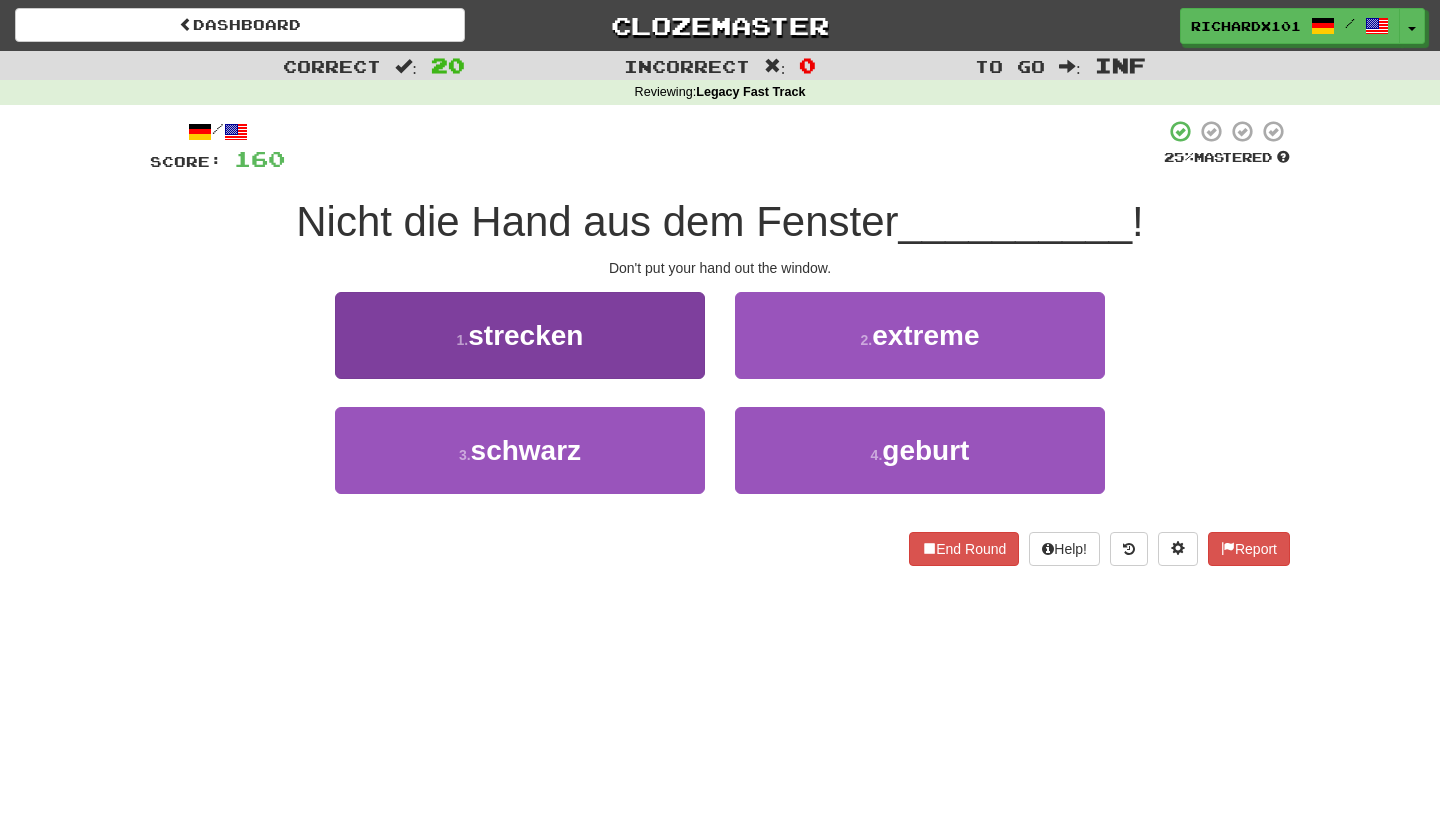 click on "1 .  strecken" at bounding box center (520, 335) 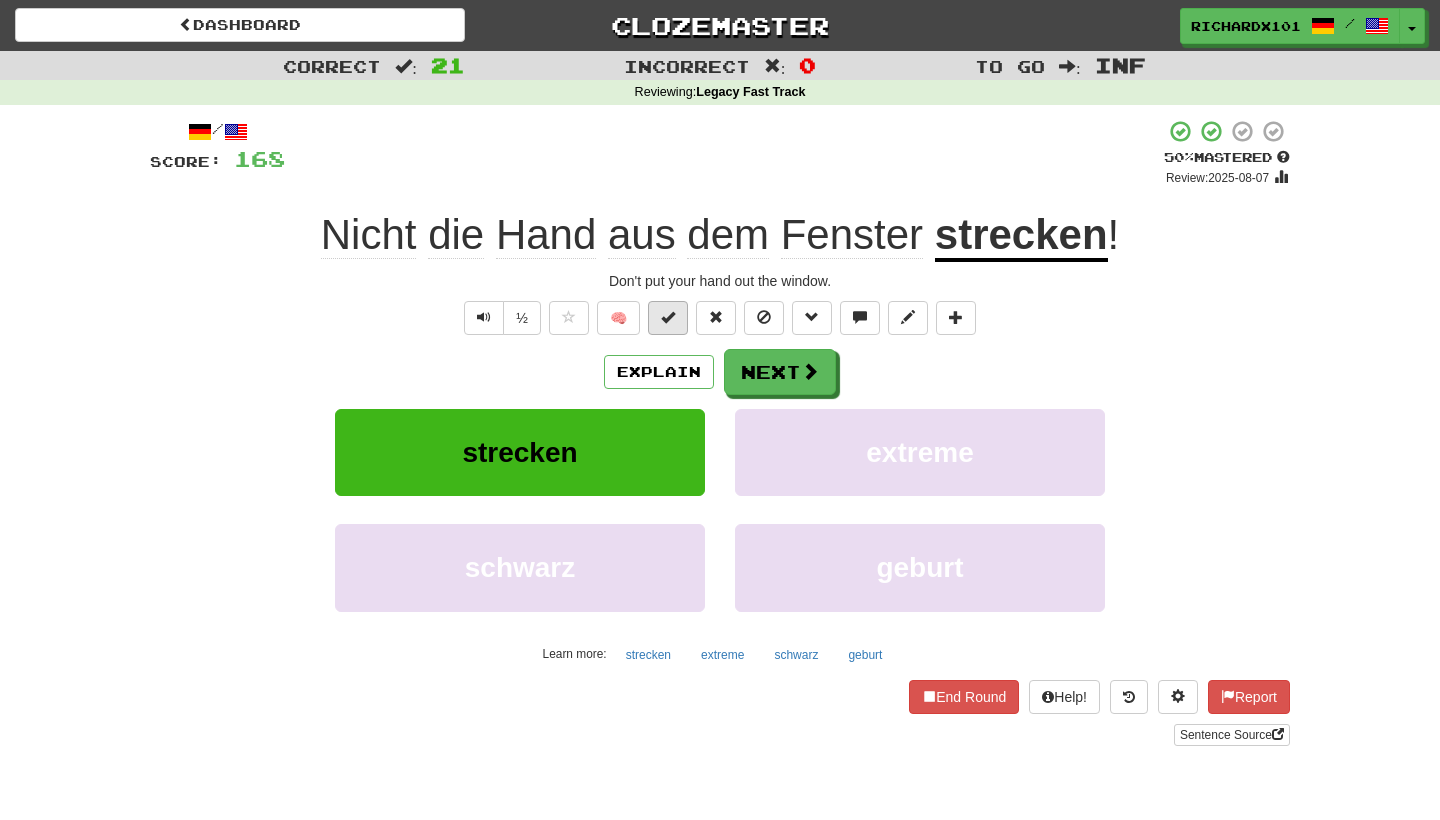 click at bounding box center [668, 317] 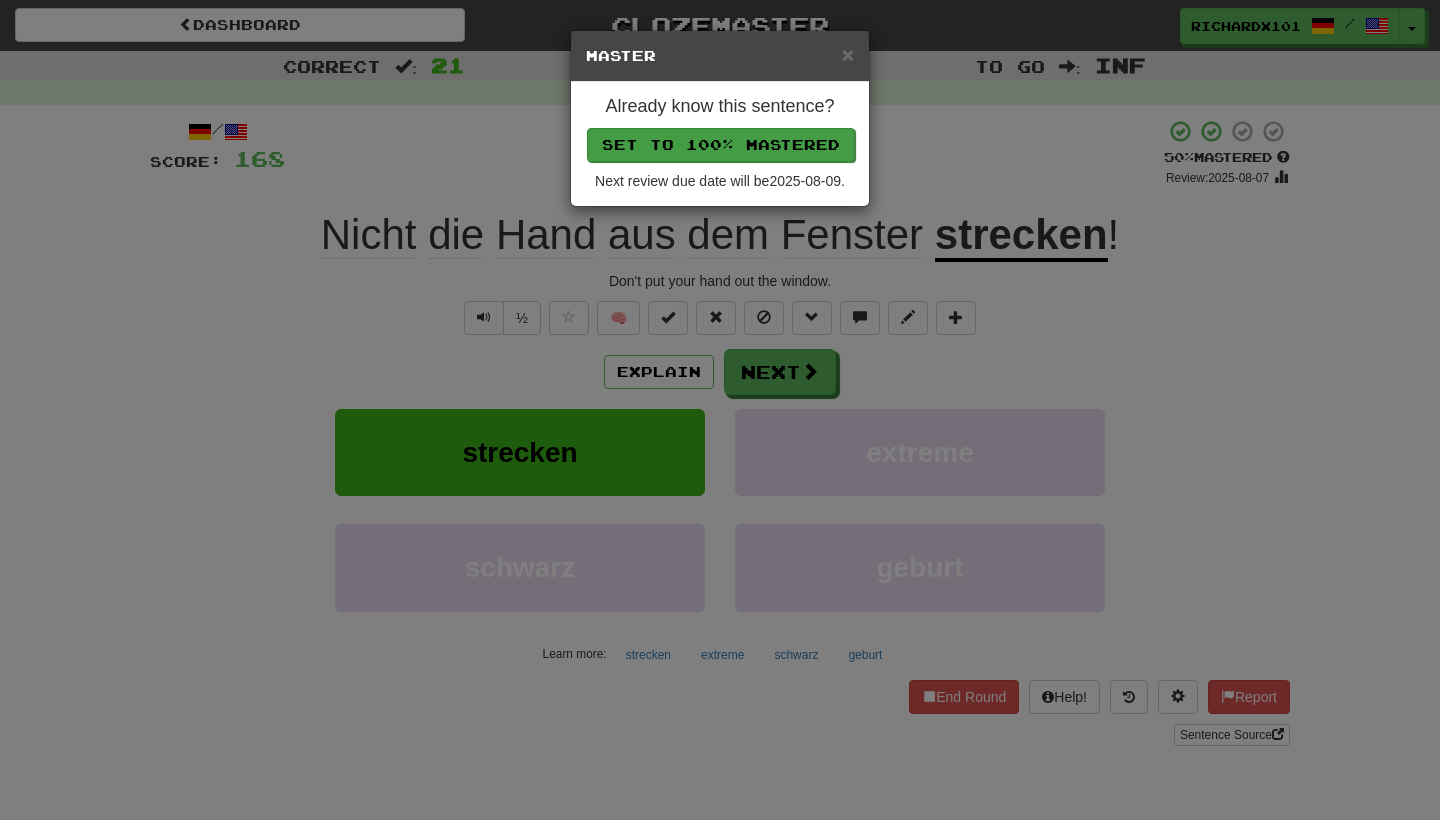 click on "Set to 100% Mastered" at bounding box center (721, 145) 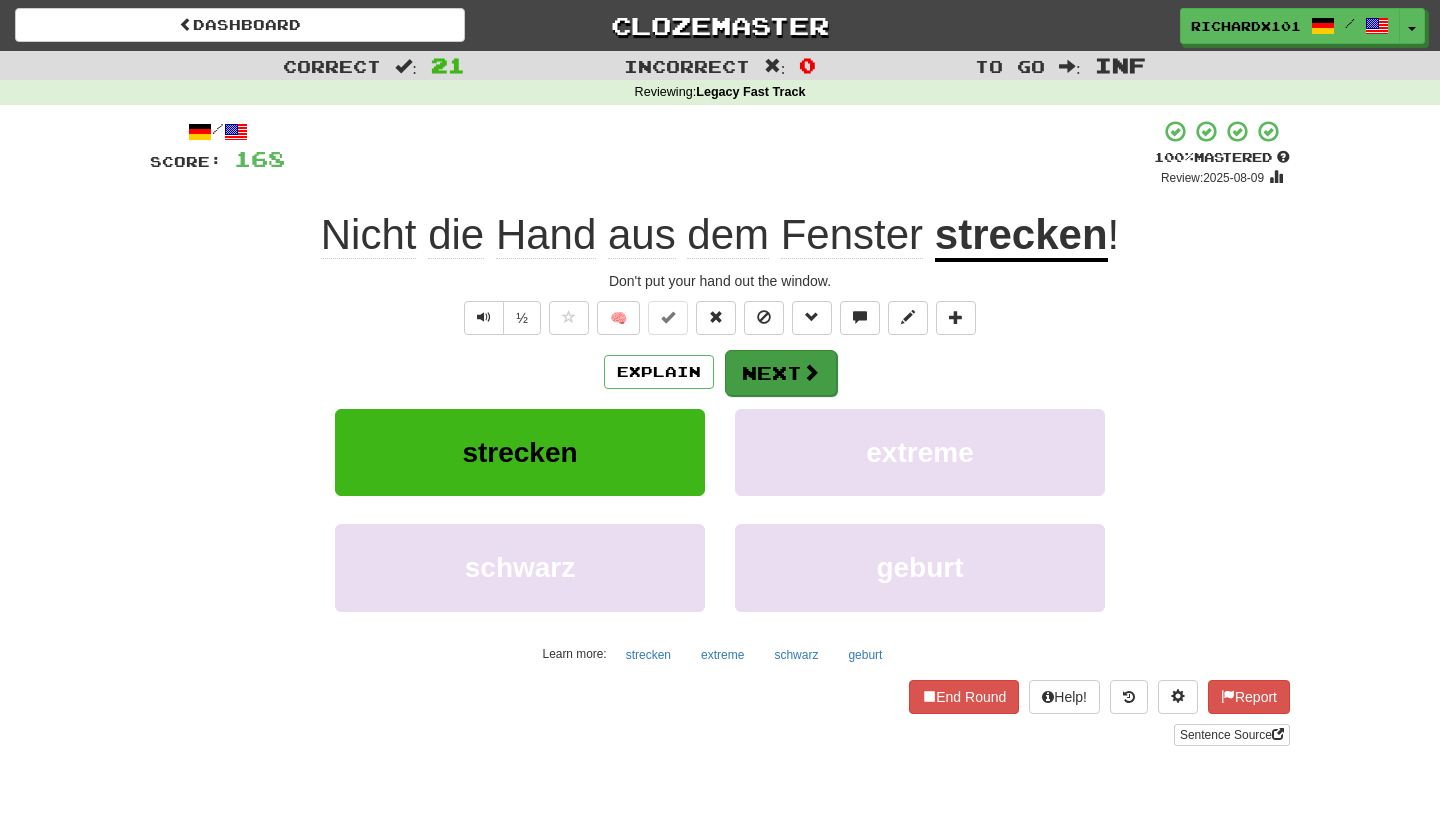 click on "Next" at bounding box center (781, 373) 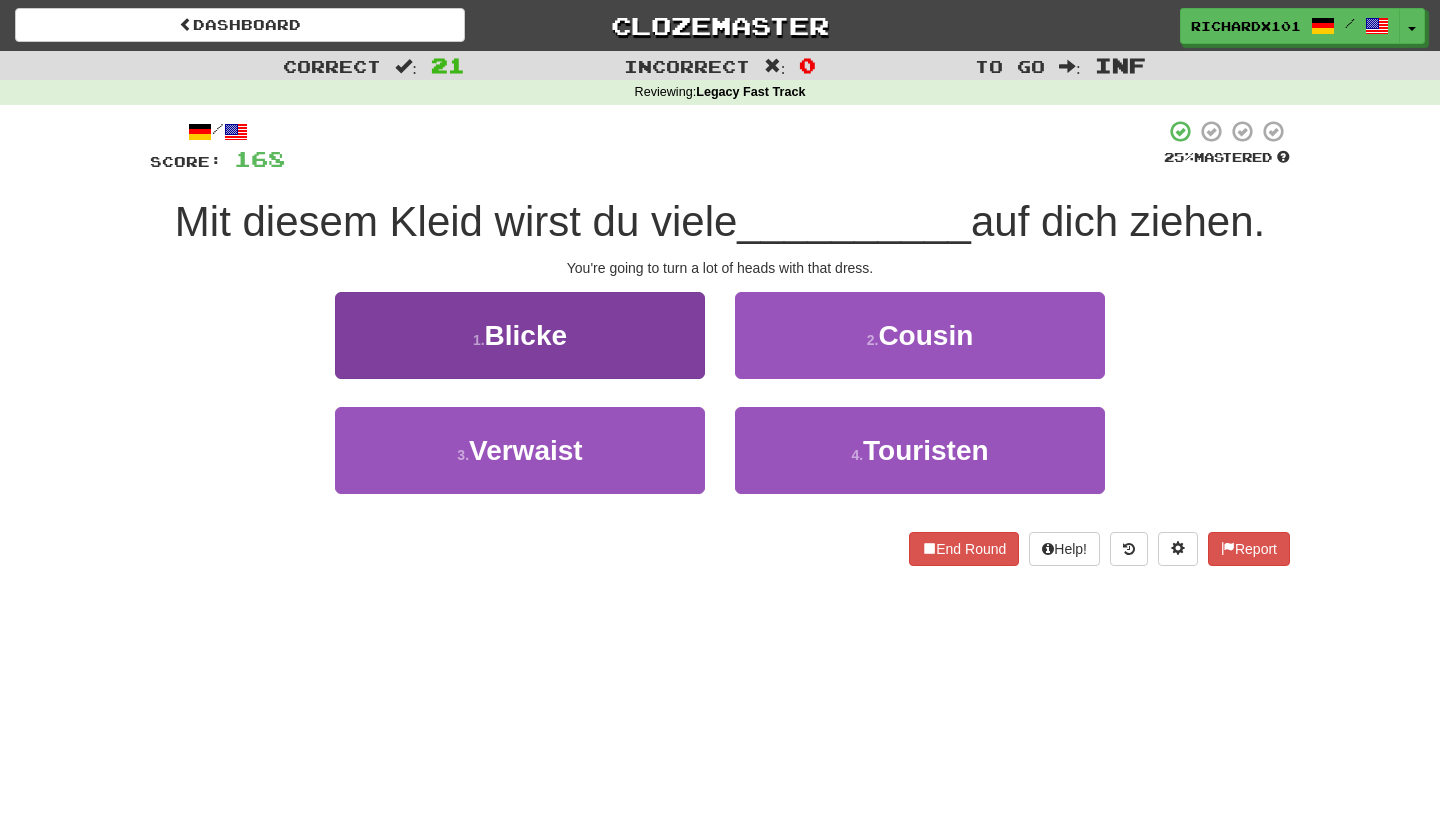 click on "1 .  Blicke" at bounding box center (520, 335) 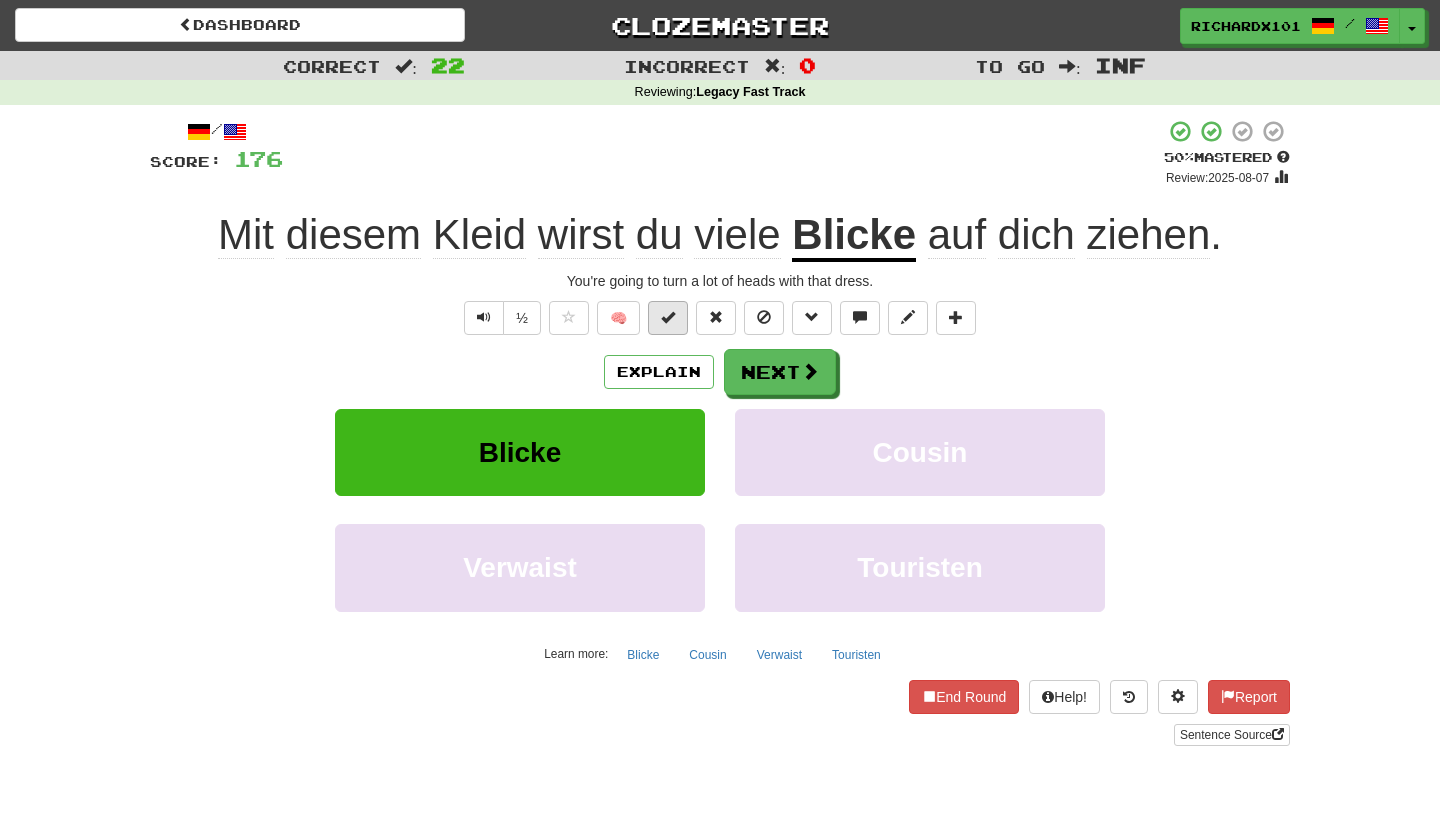 click at bounding box center [668, 317] 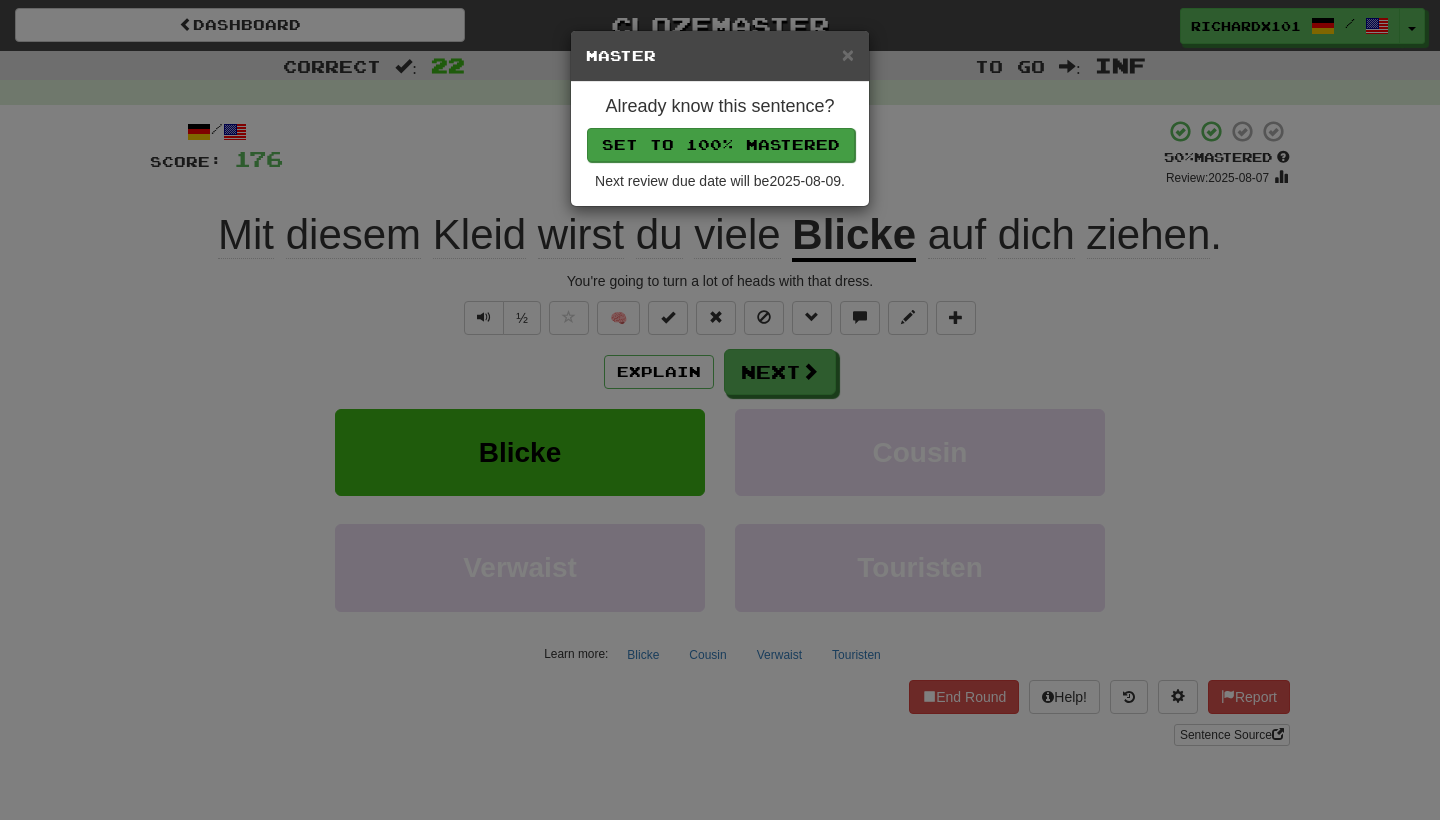 click on "Set to 100% Mastered" at bounding box center (721, 145) 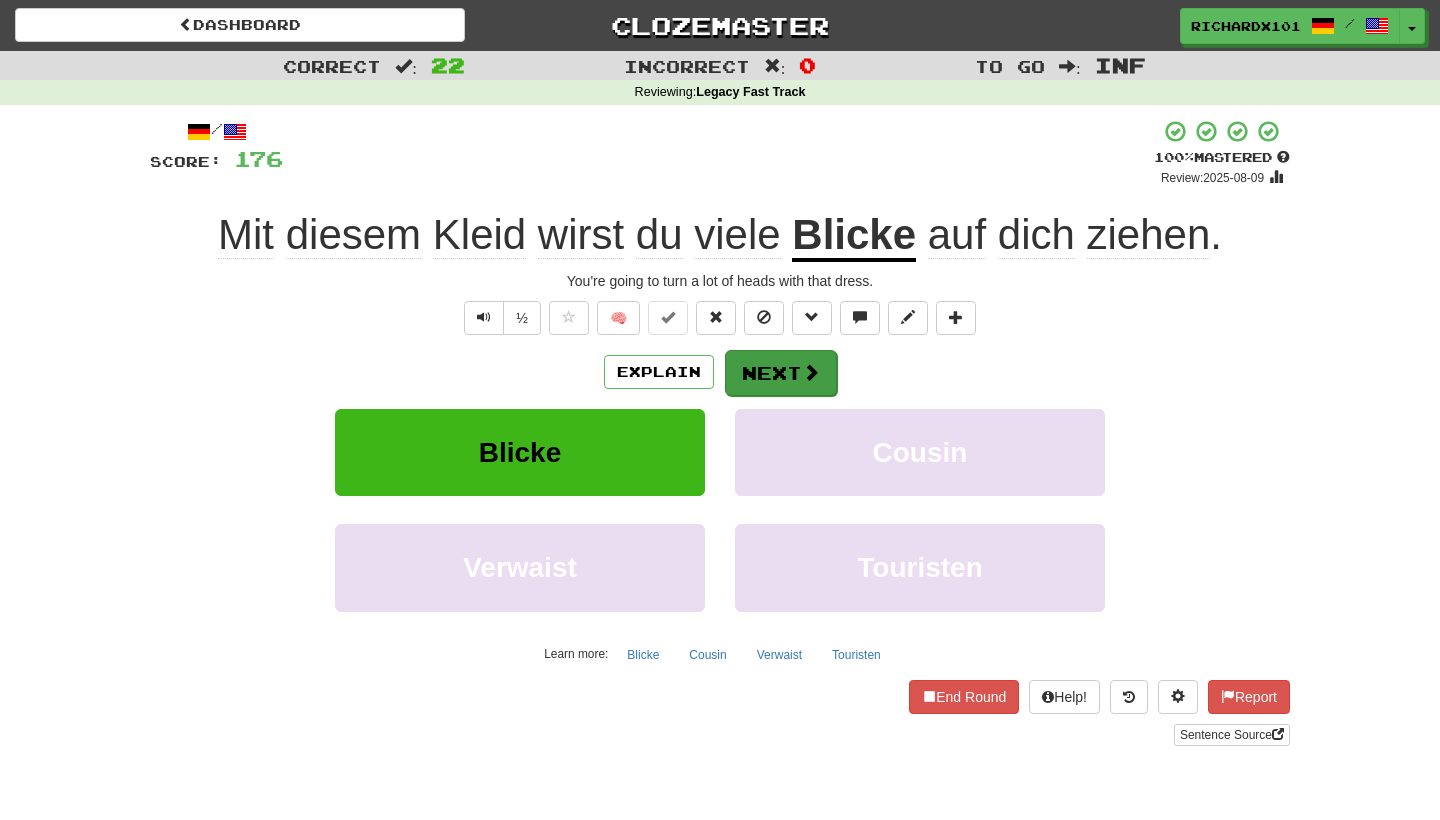 click on "Next" at bounding box center [781, 373] 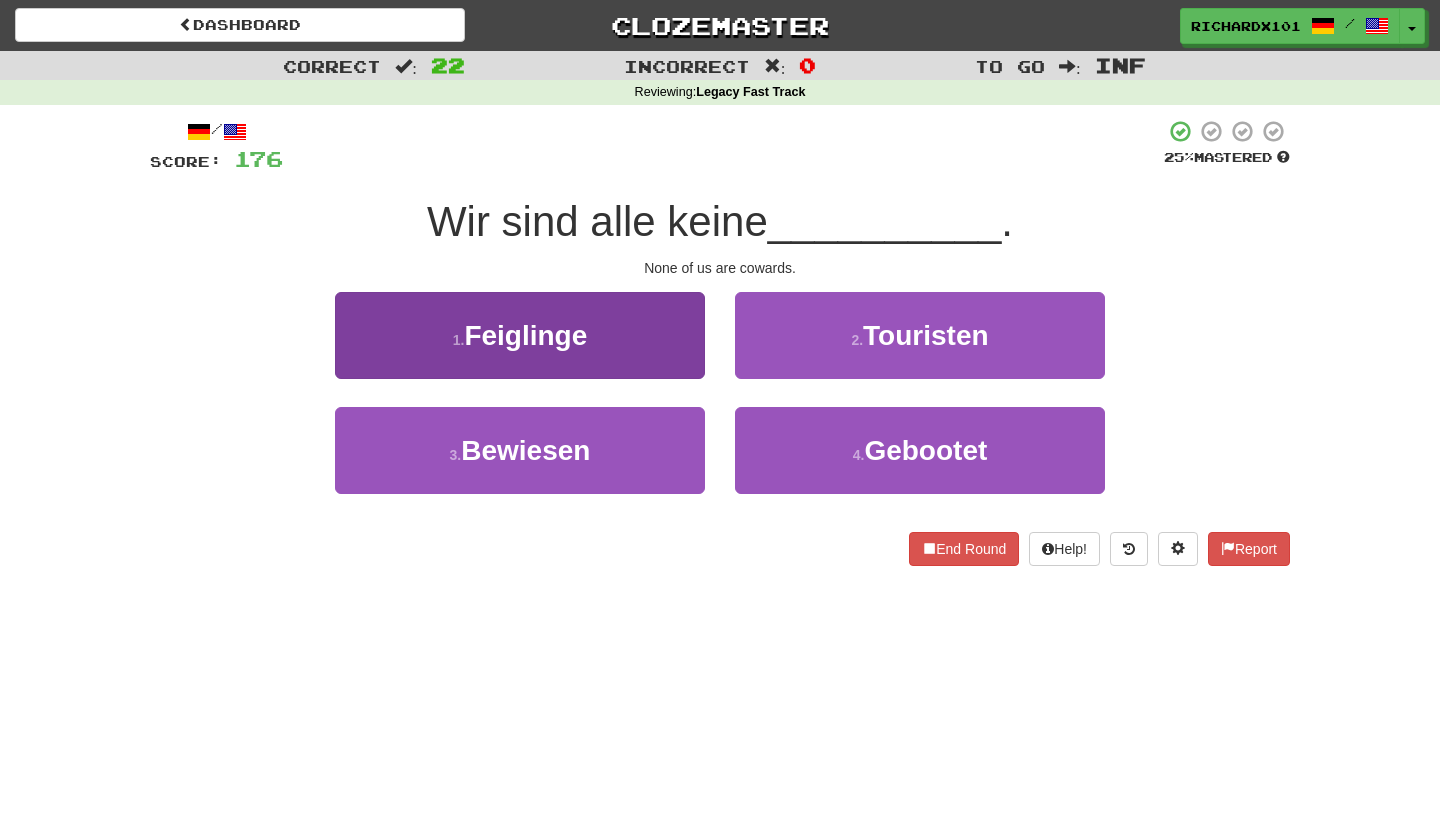click on "1 .  Feiglinge" at bounding box center (520, 335) 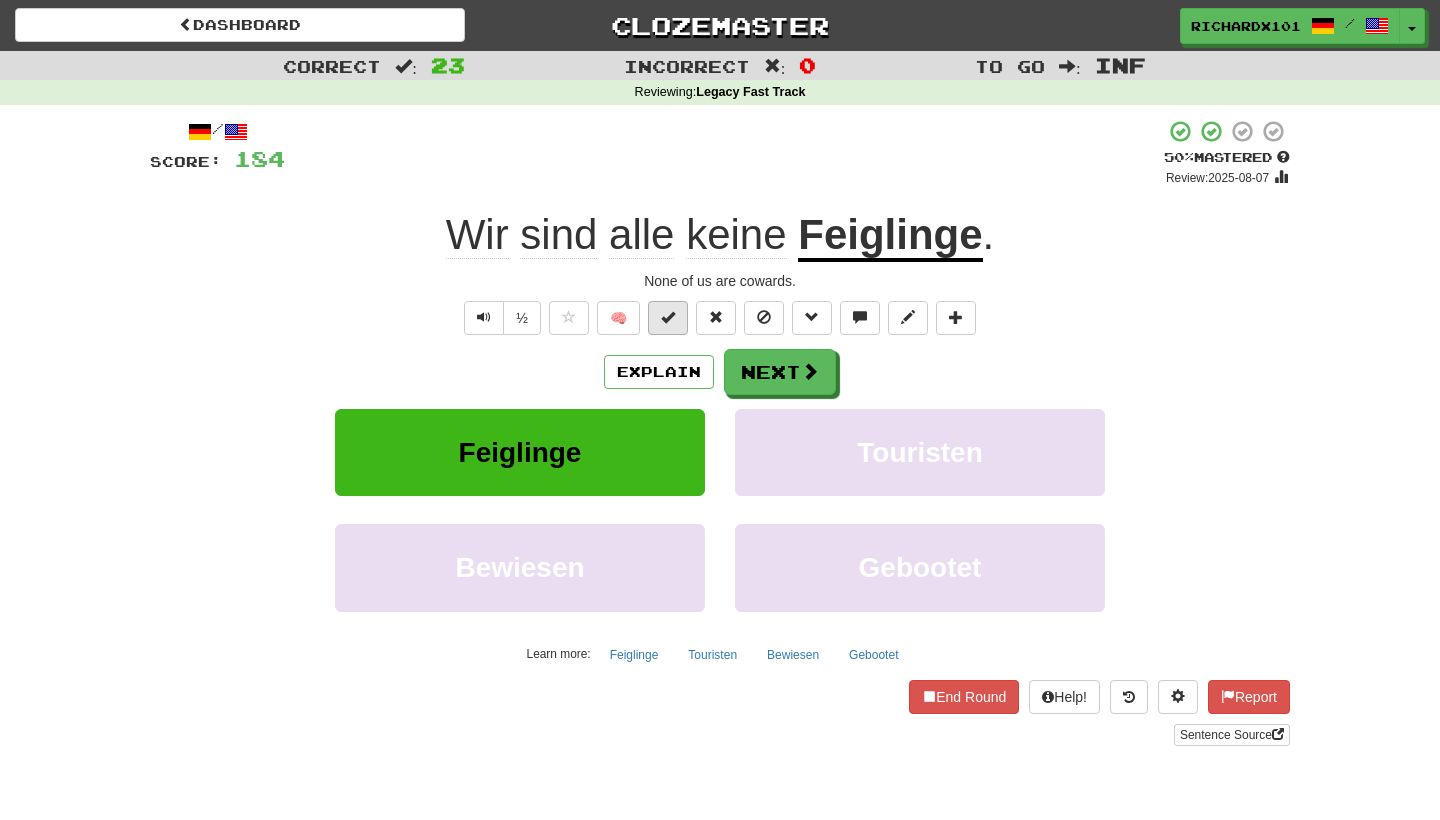 click at bounding box center (668, 318) 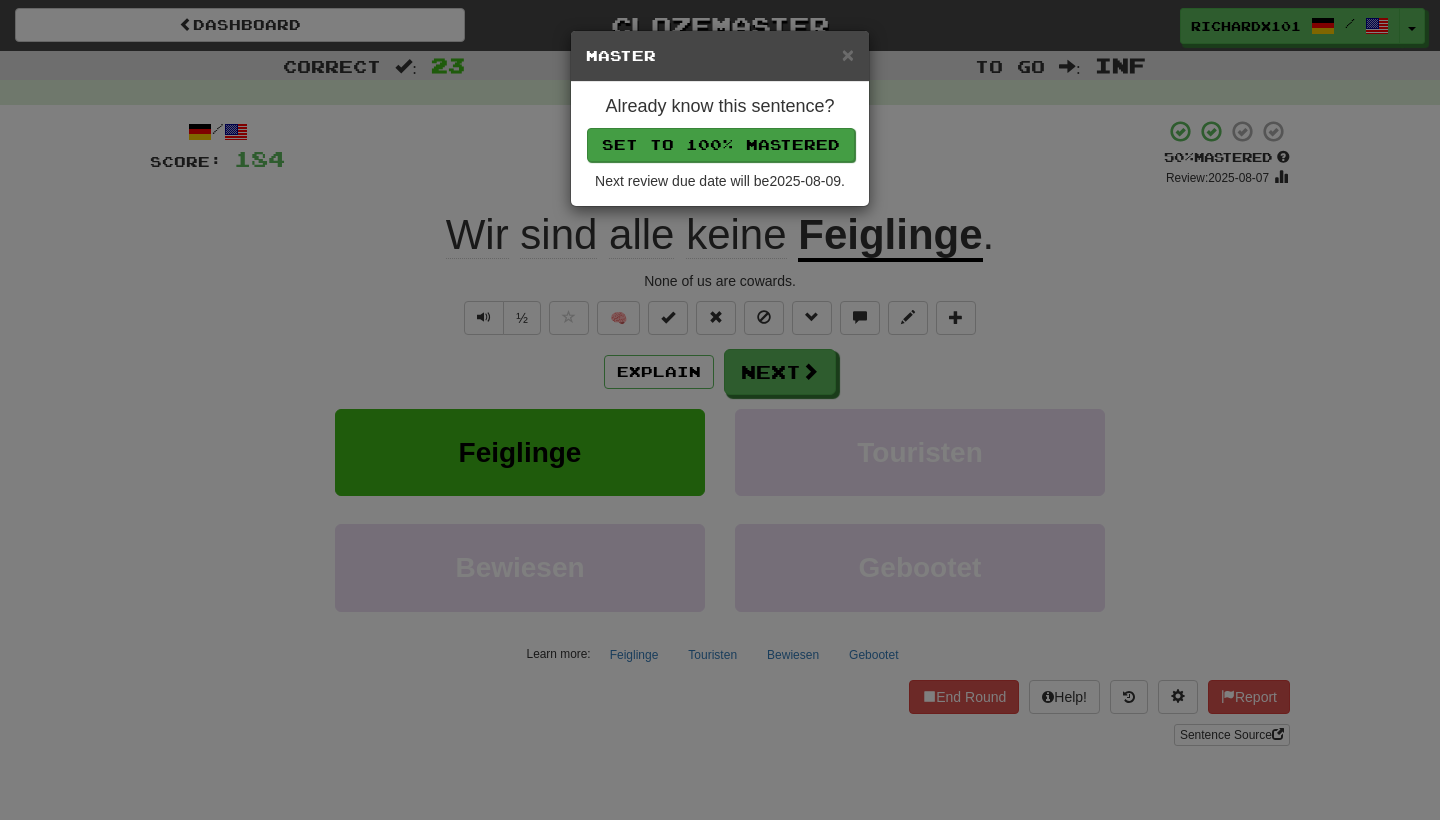 click on "Set to 100% Mastered" at bounding box center [721, 145] 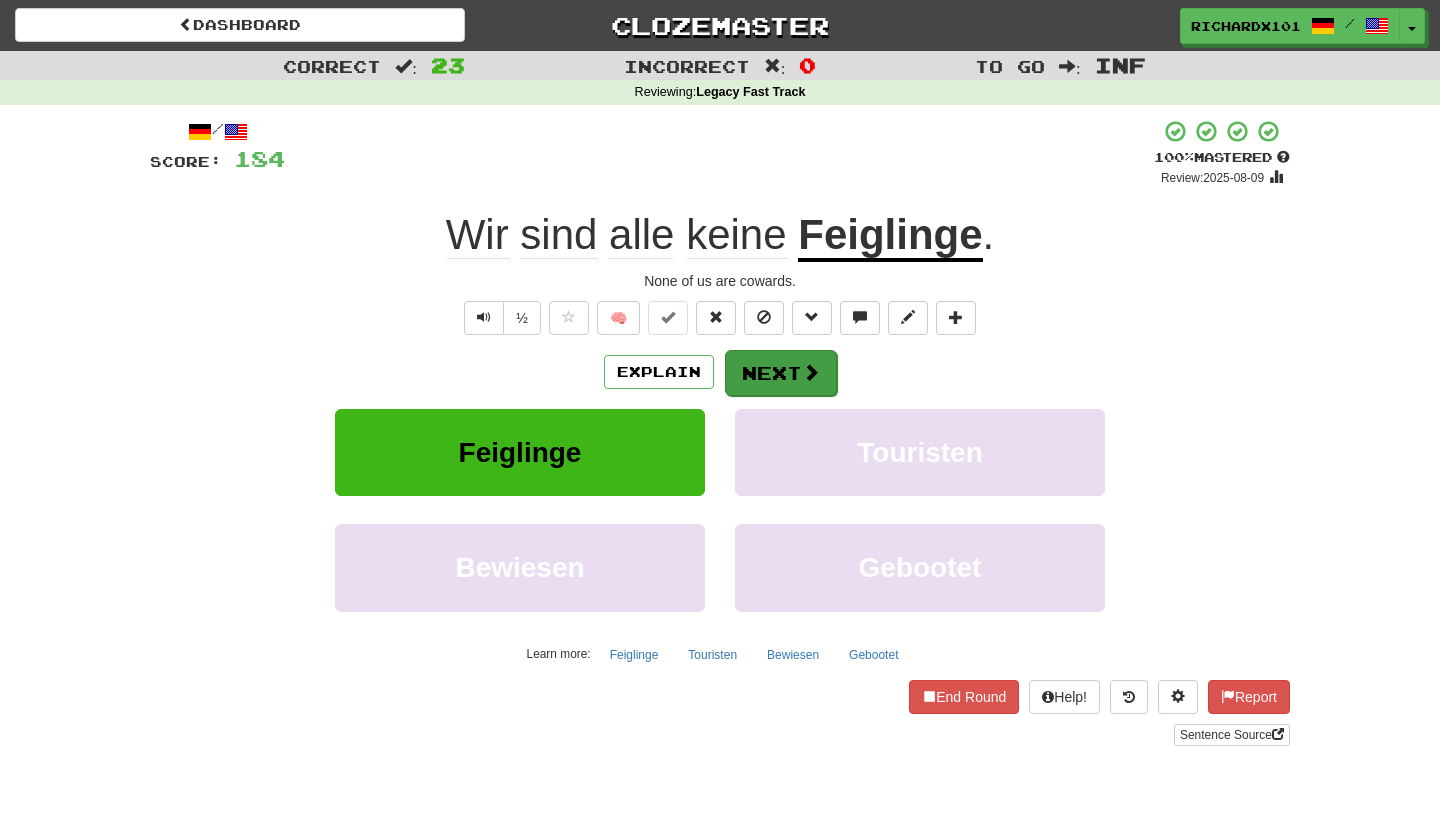 click on "Next" at bounding box center (781, 373) 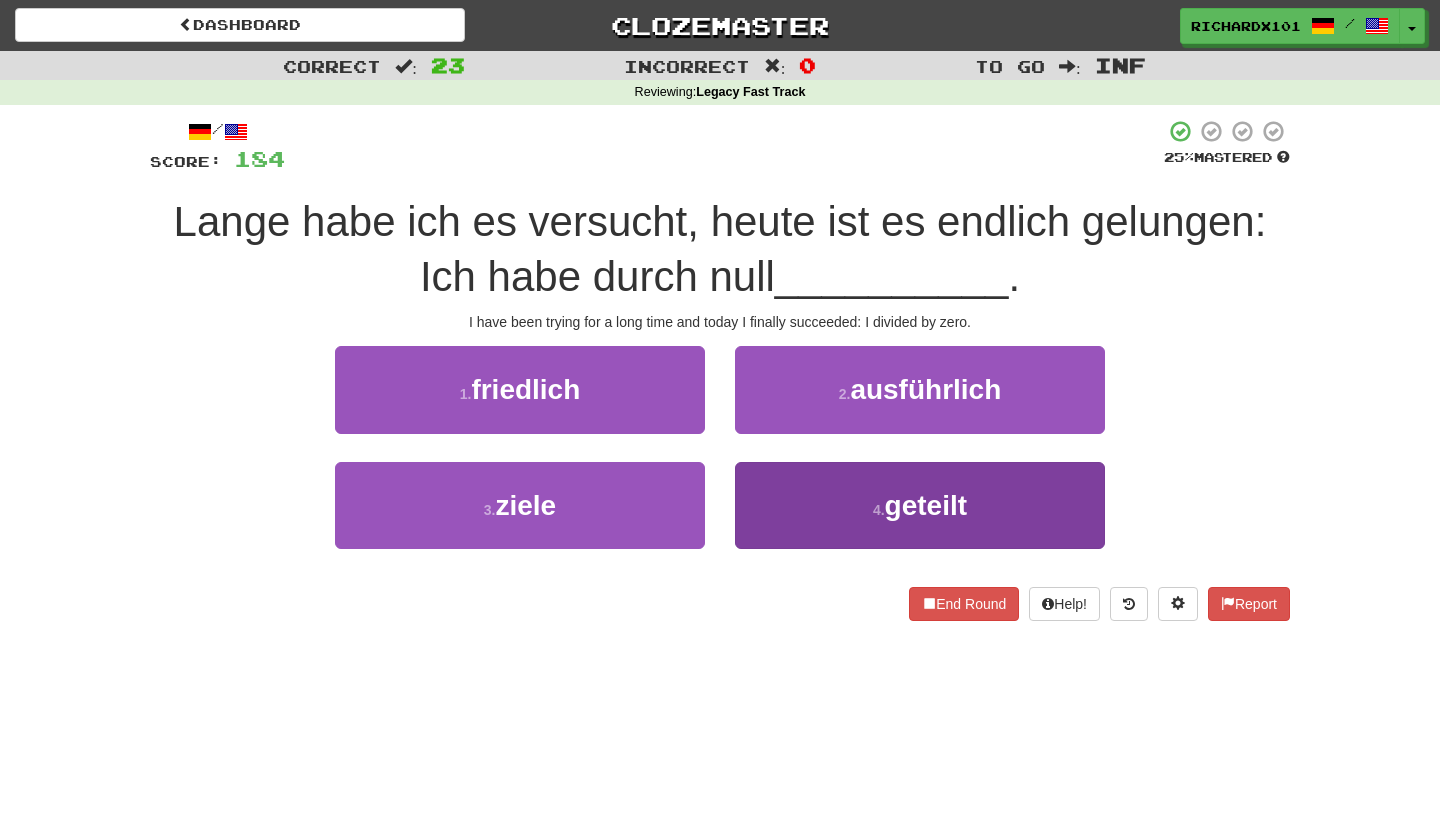 click on "4 .  geteilt" at bounding box center (920, 505) 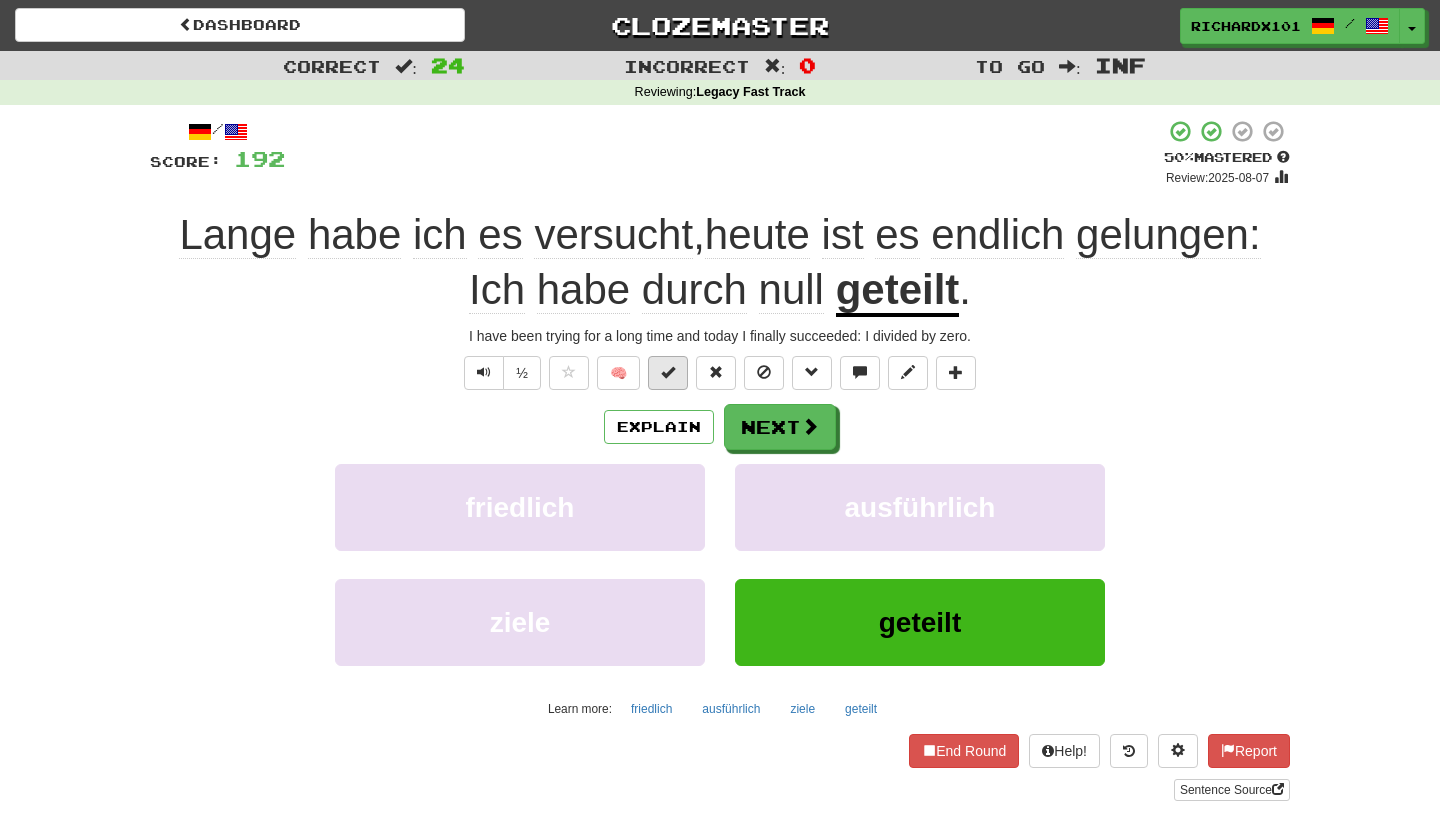 click at bounding box center (668, 372) 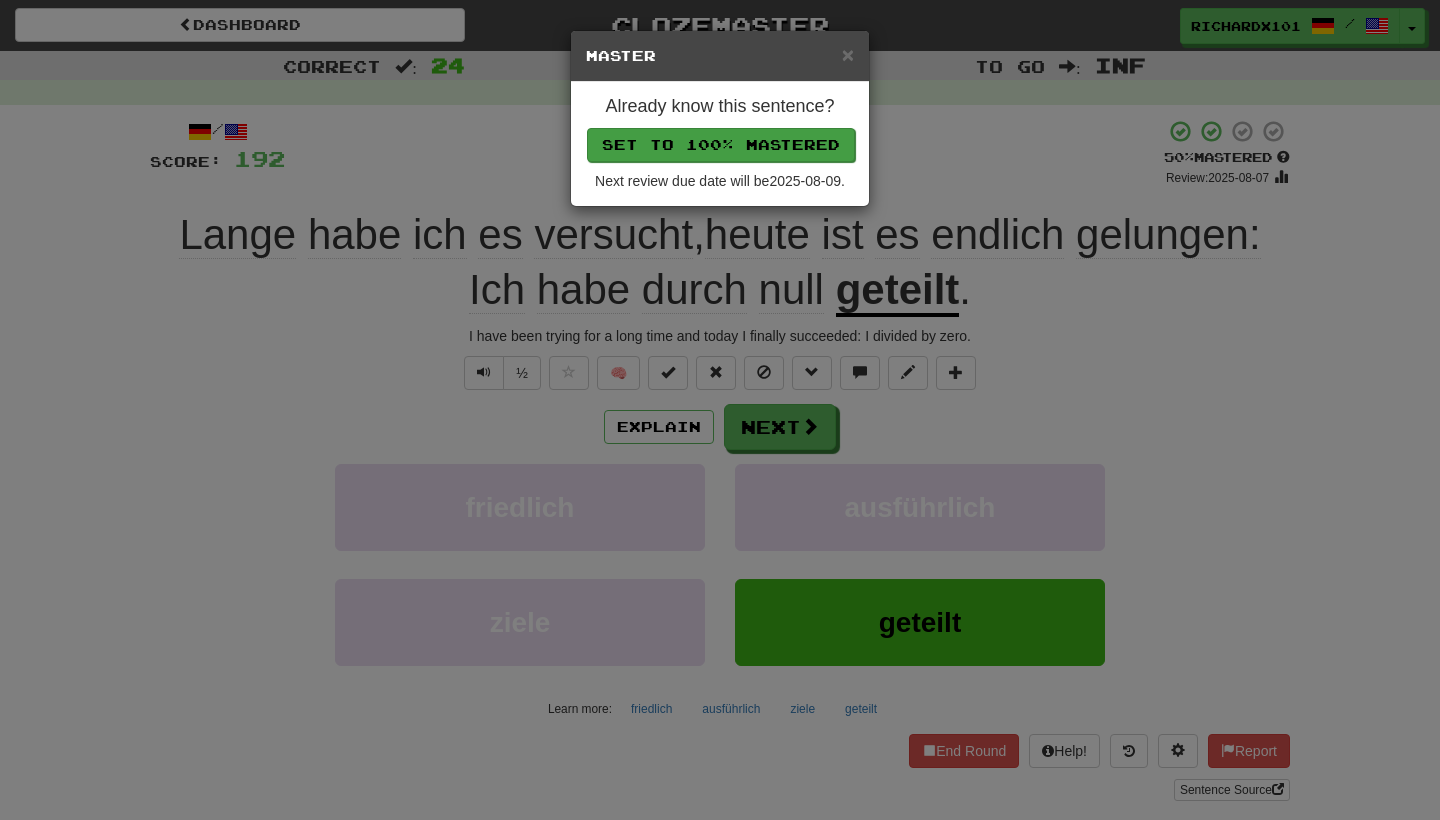 click on "Set to 100% Mastered" at bounding box center (721, 145) 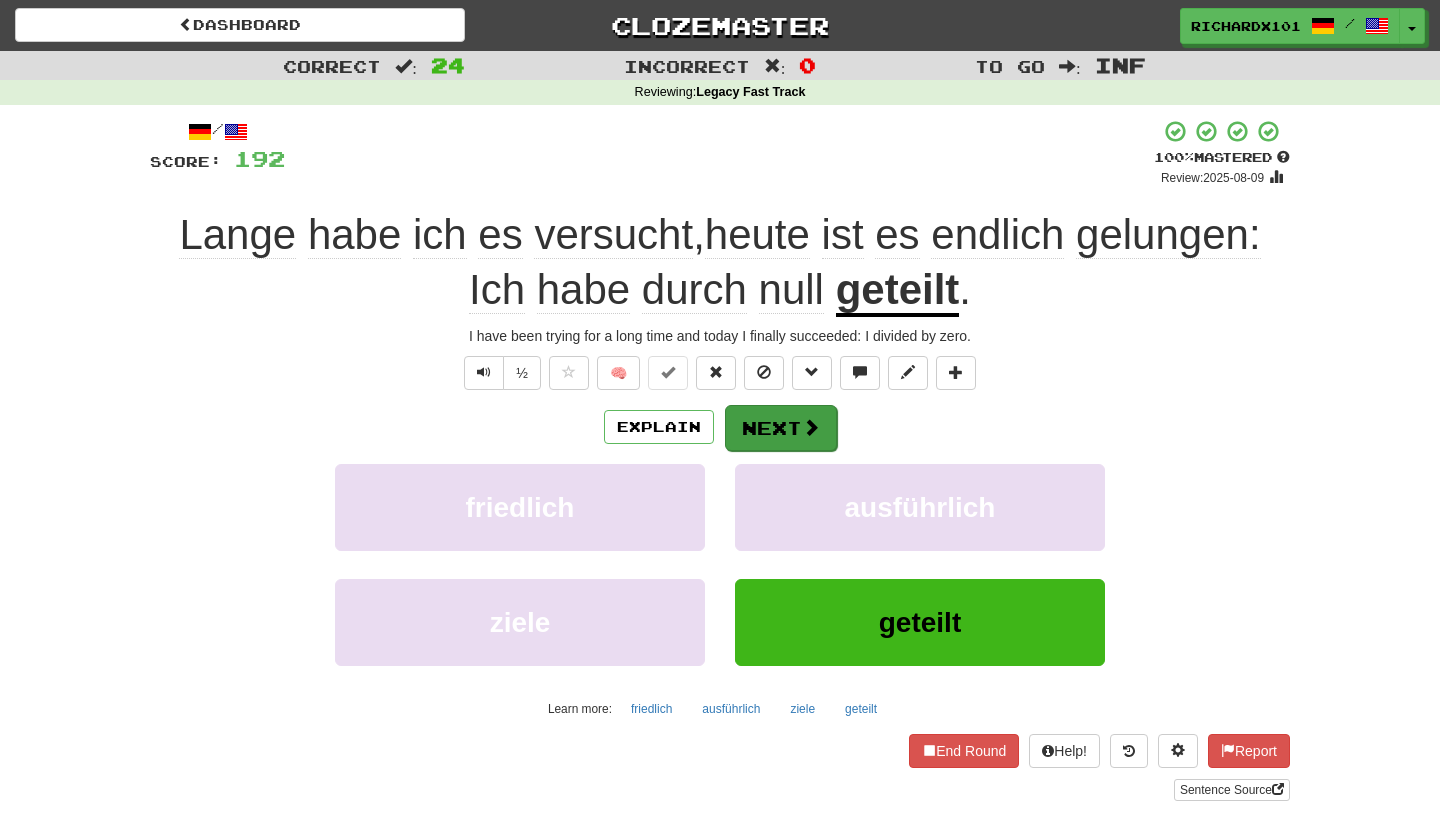 click on "Next" at bounding box center [781, 428] 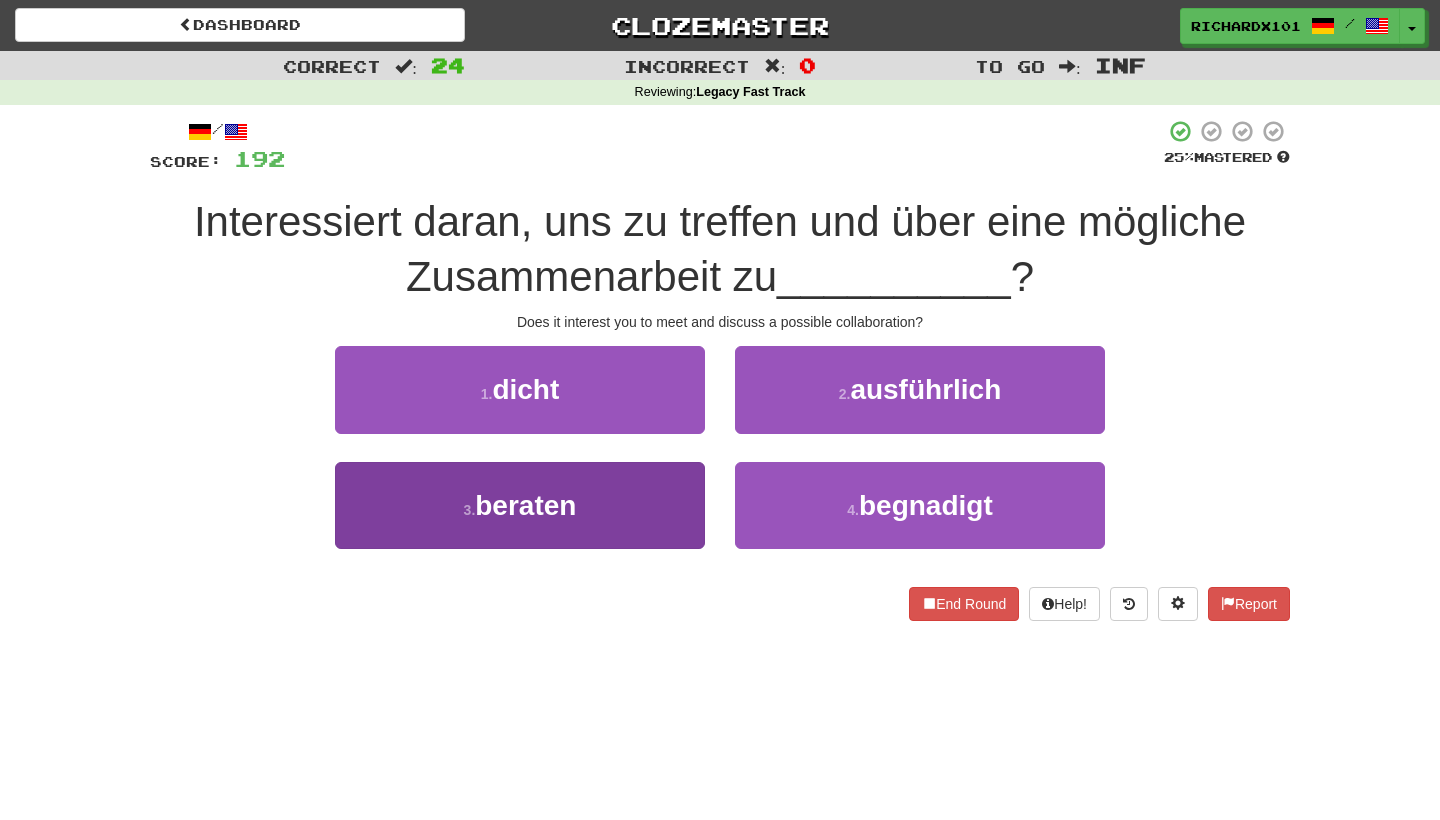 click on "3 .  beraten" at bounding box center [520, 505] 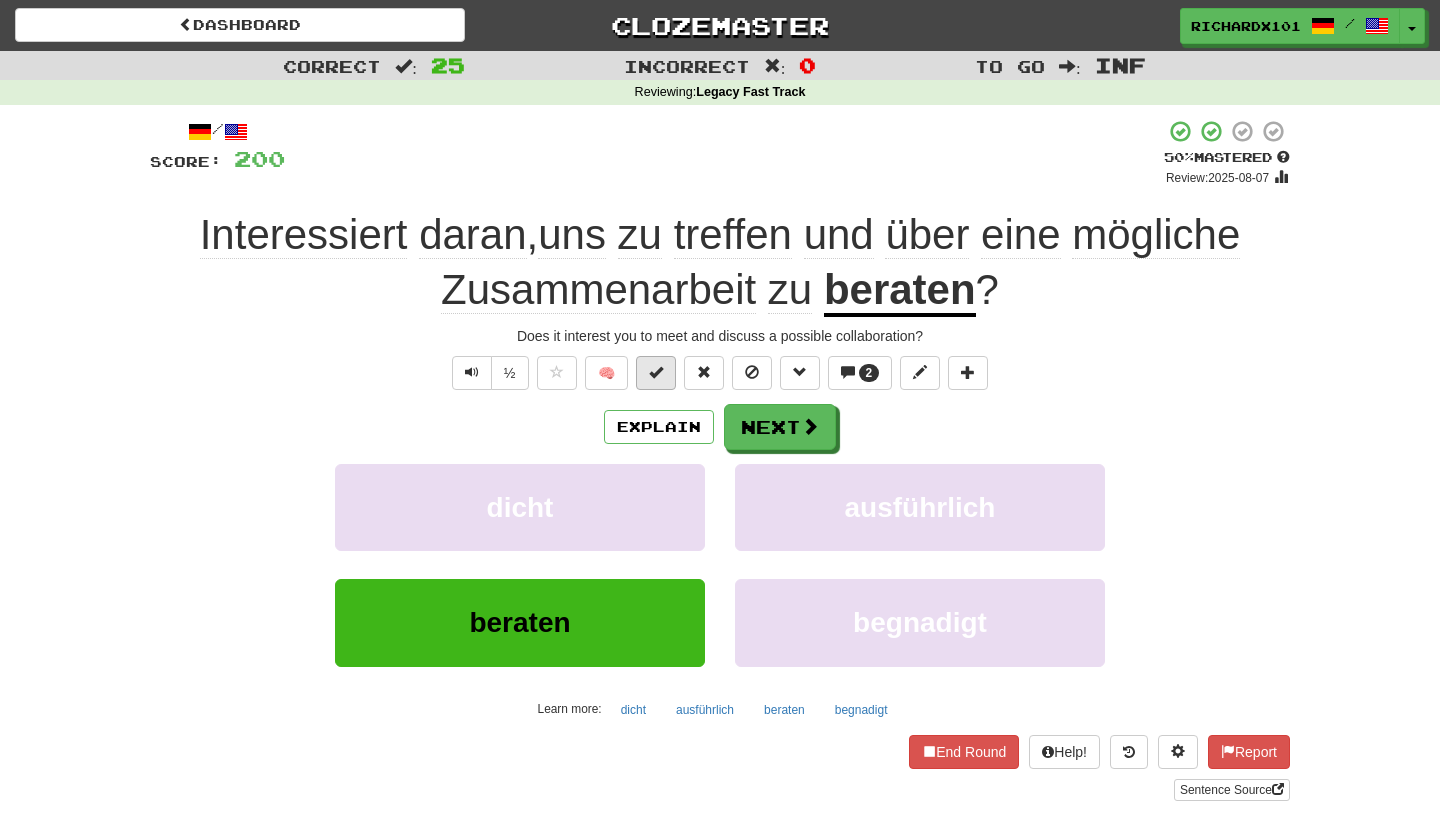 click at bounding box center (656, 372) 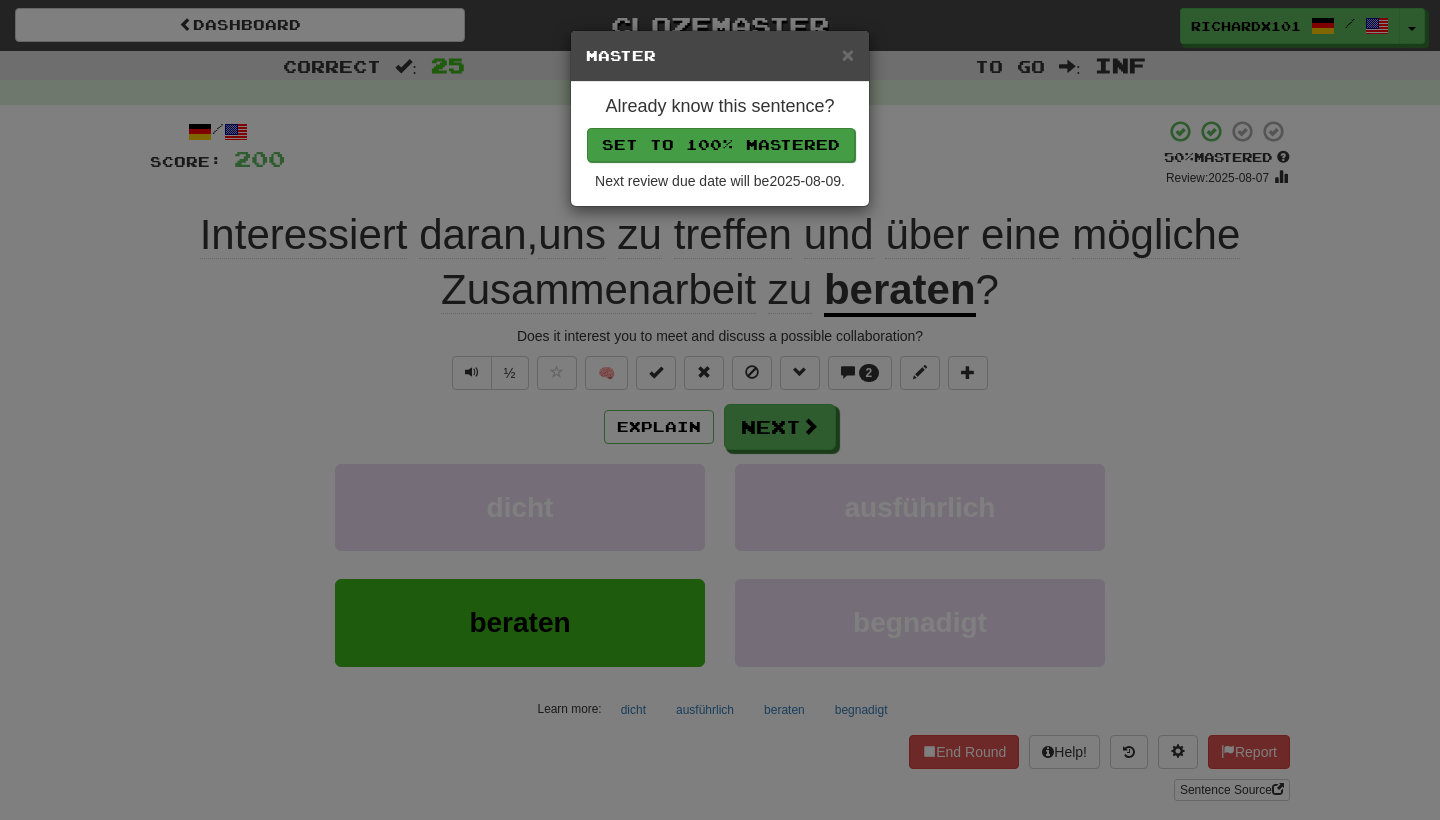 click on "Set to 100% Mastered" at bounding box center (721, 145) 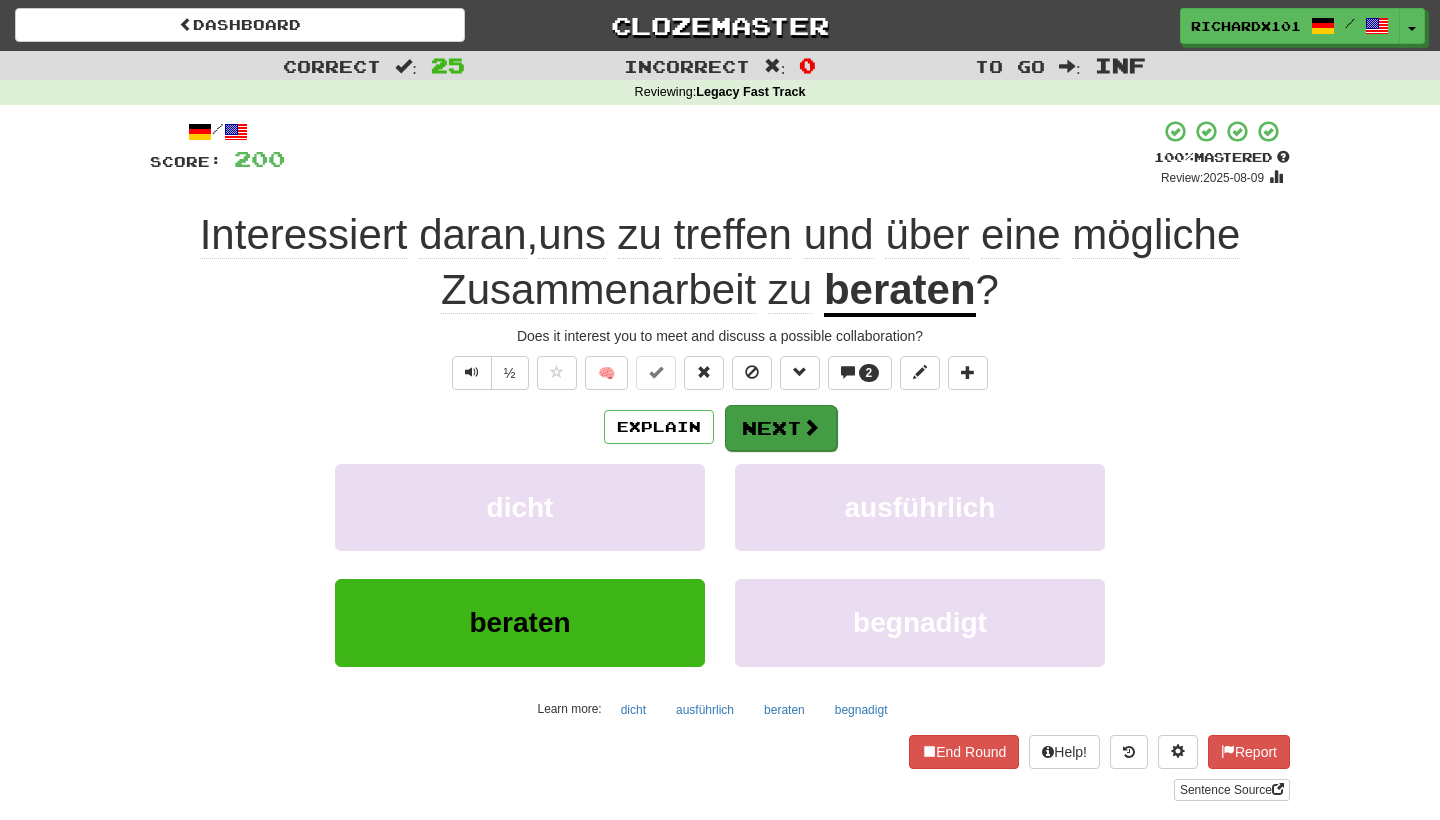 click on "Next" at bounding box center [781, 428] 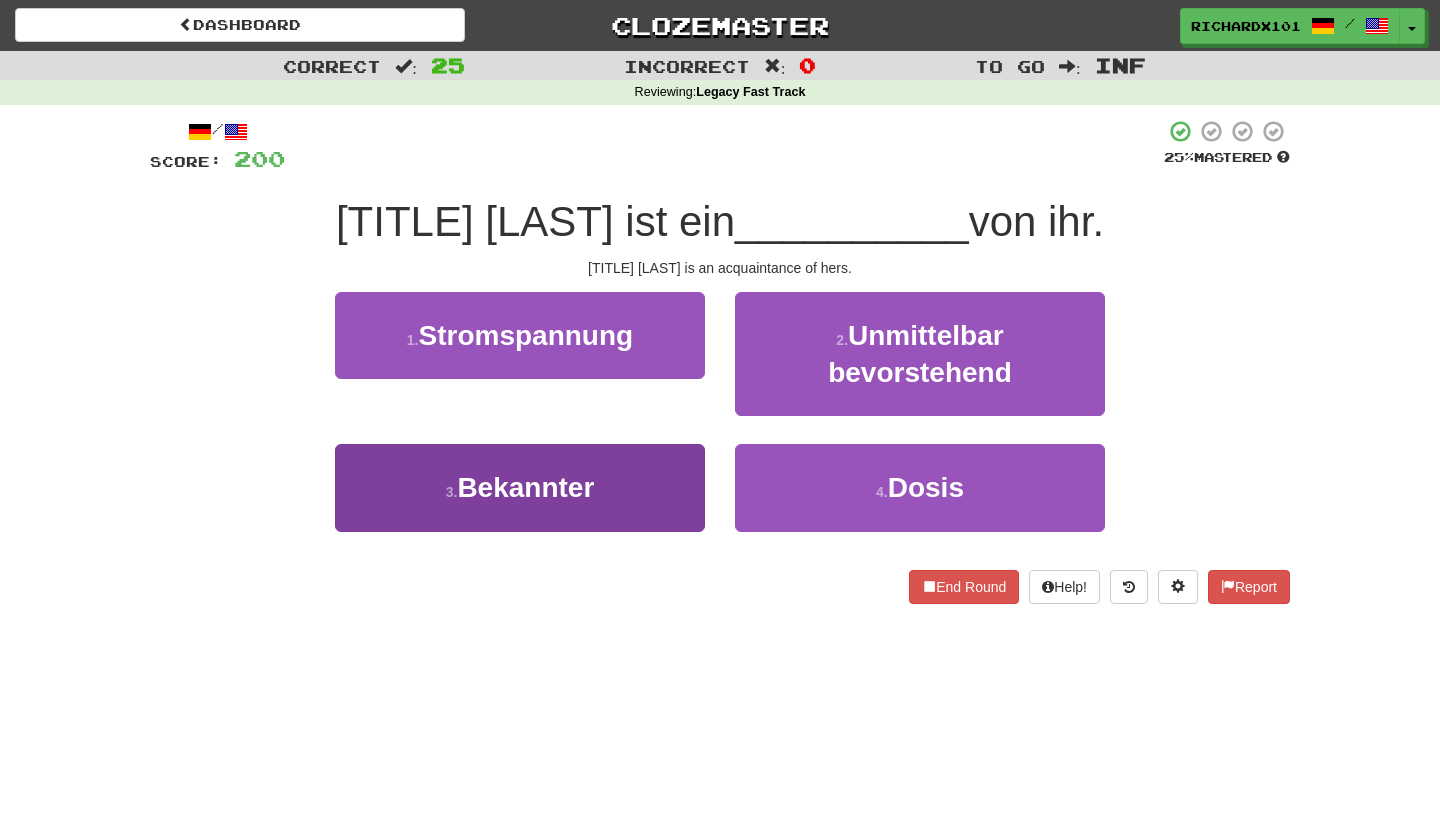 click on "3 .  Bekannter" at bounding box center (520, 487) 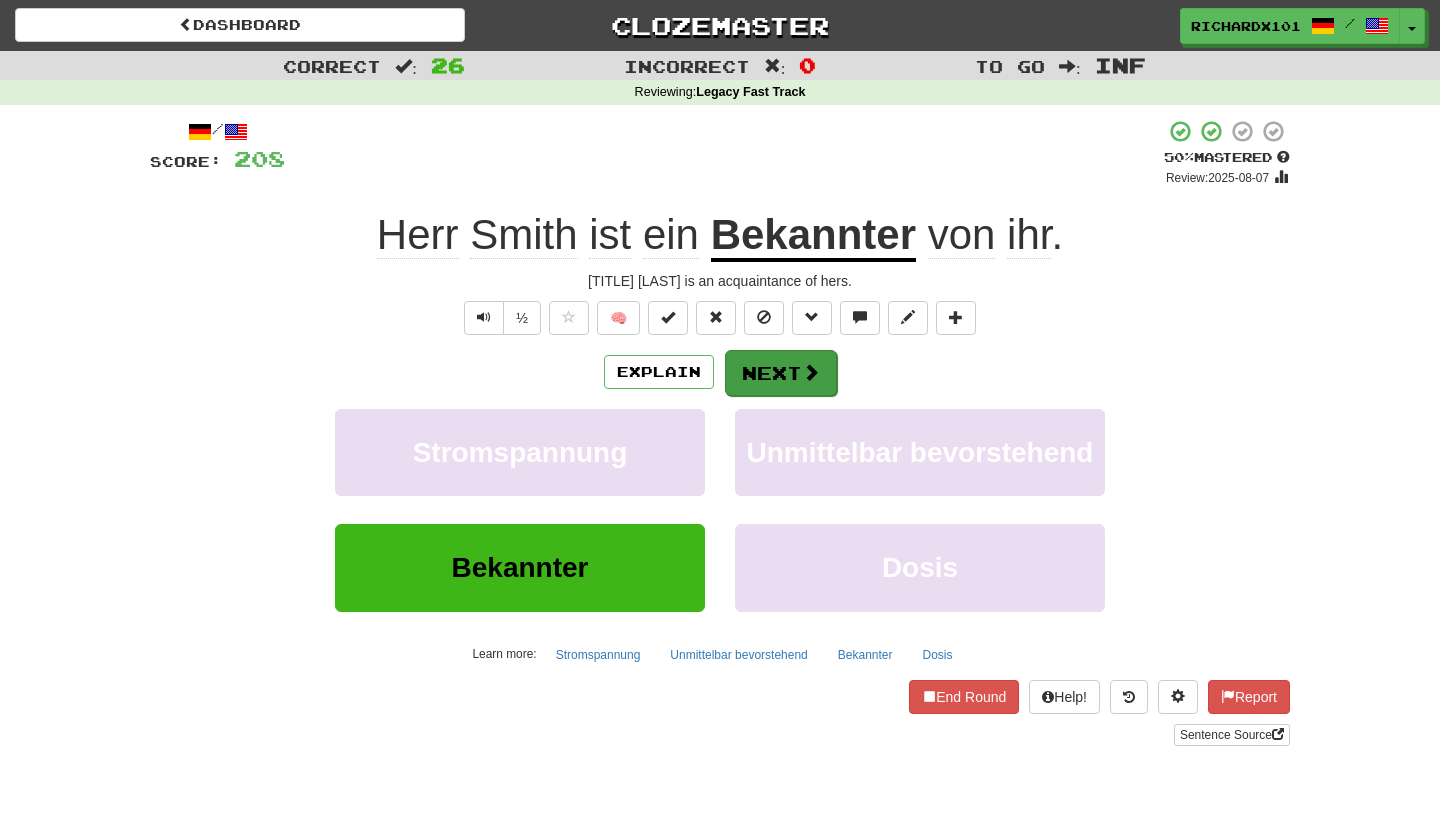 click on "Next" at bounding box center [781, 373] 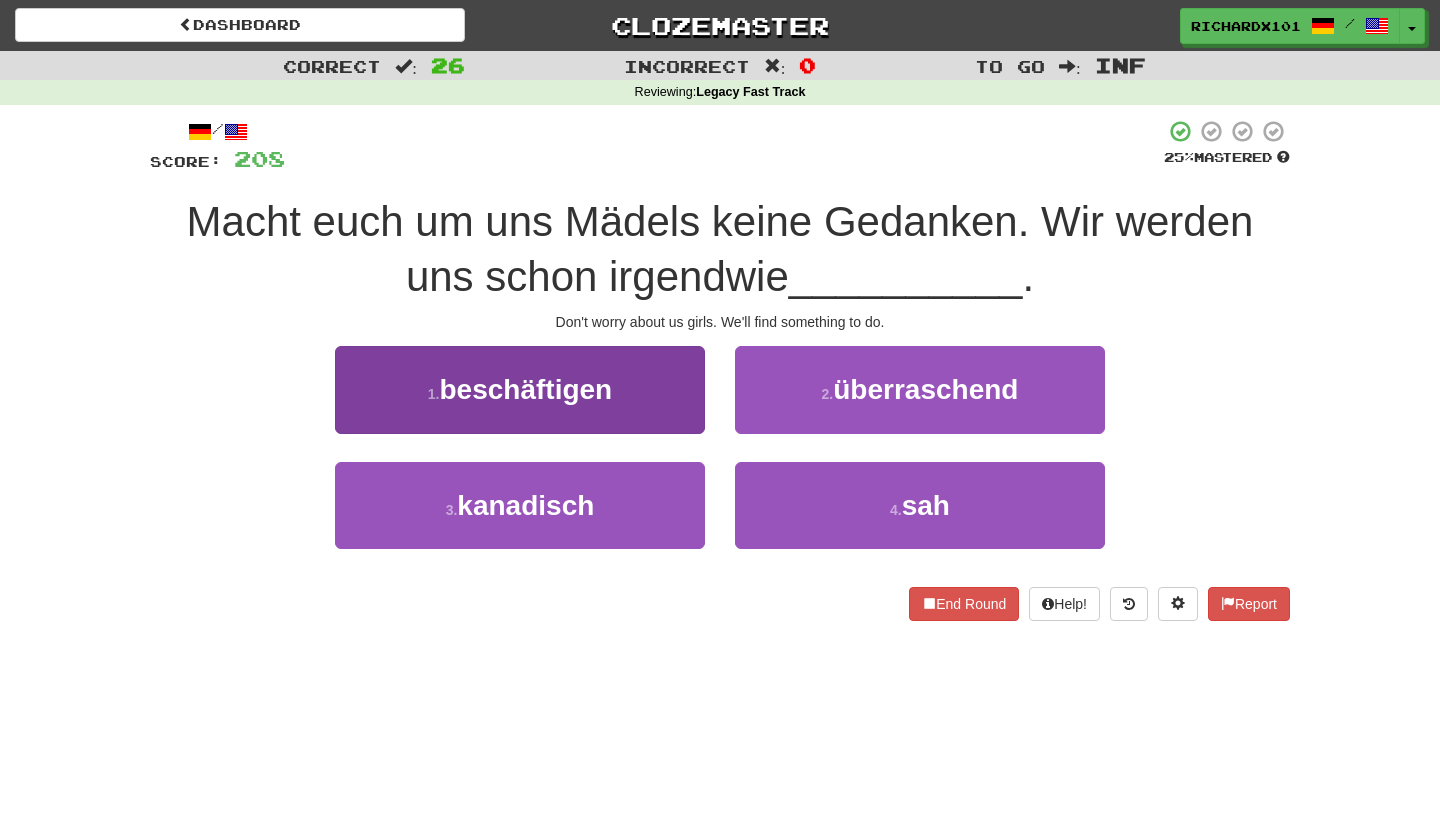 click on "1 .  beschäftigen" at bounding box center [520, 389] 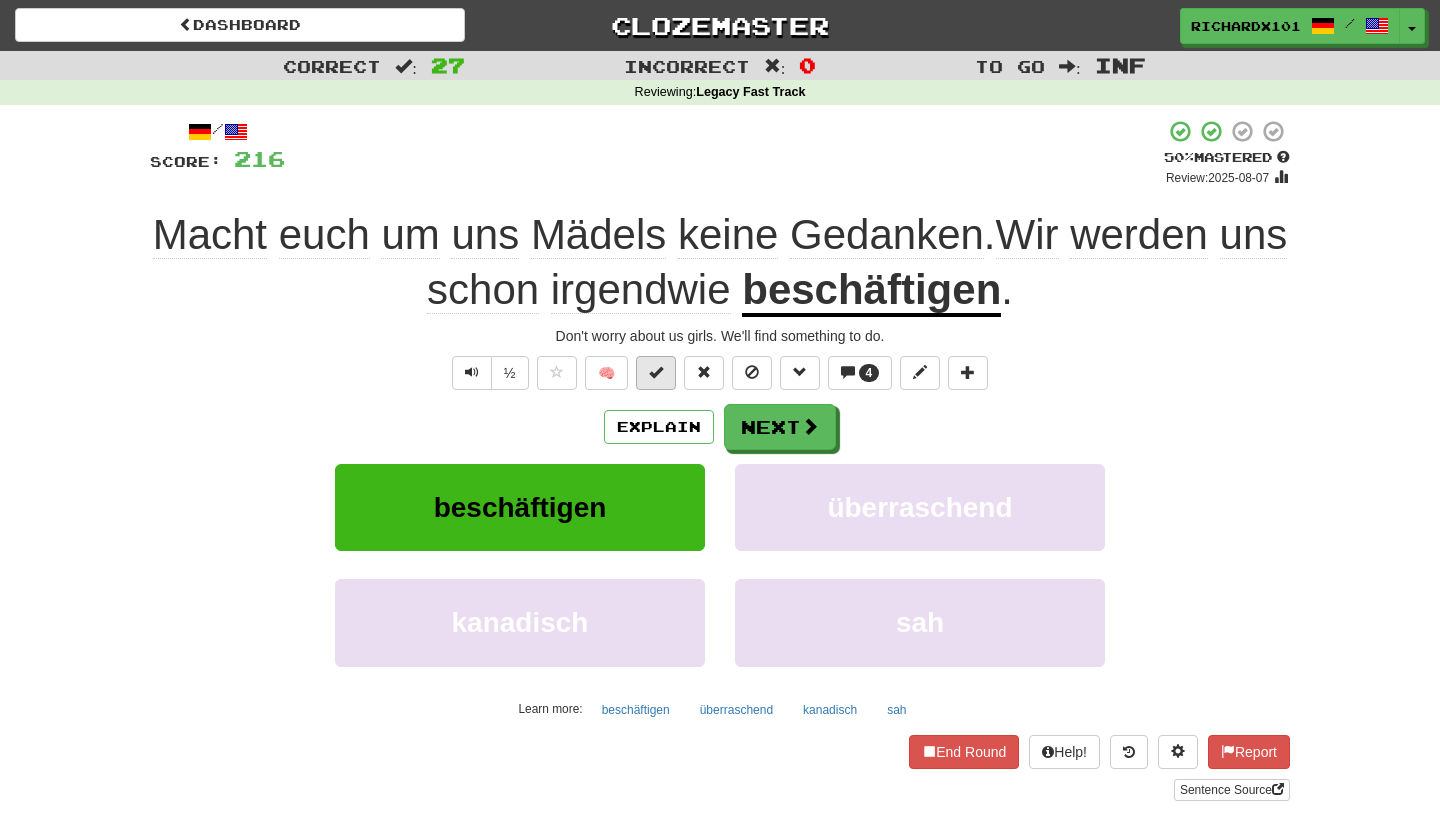 click at bounding box center [656, 373] 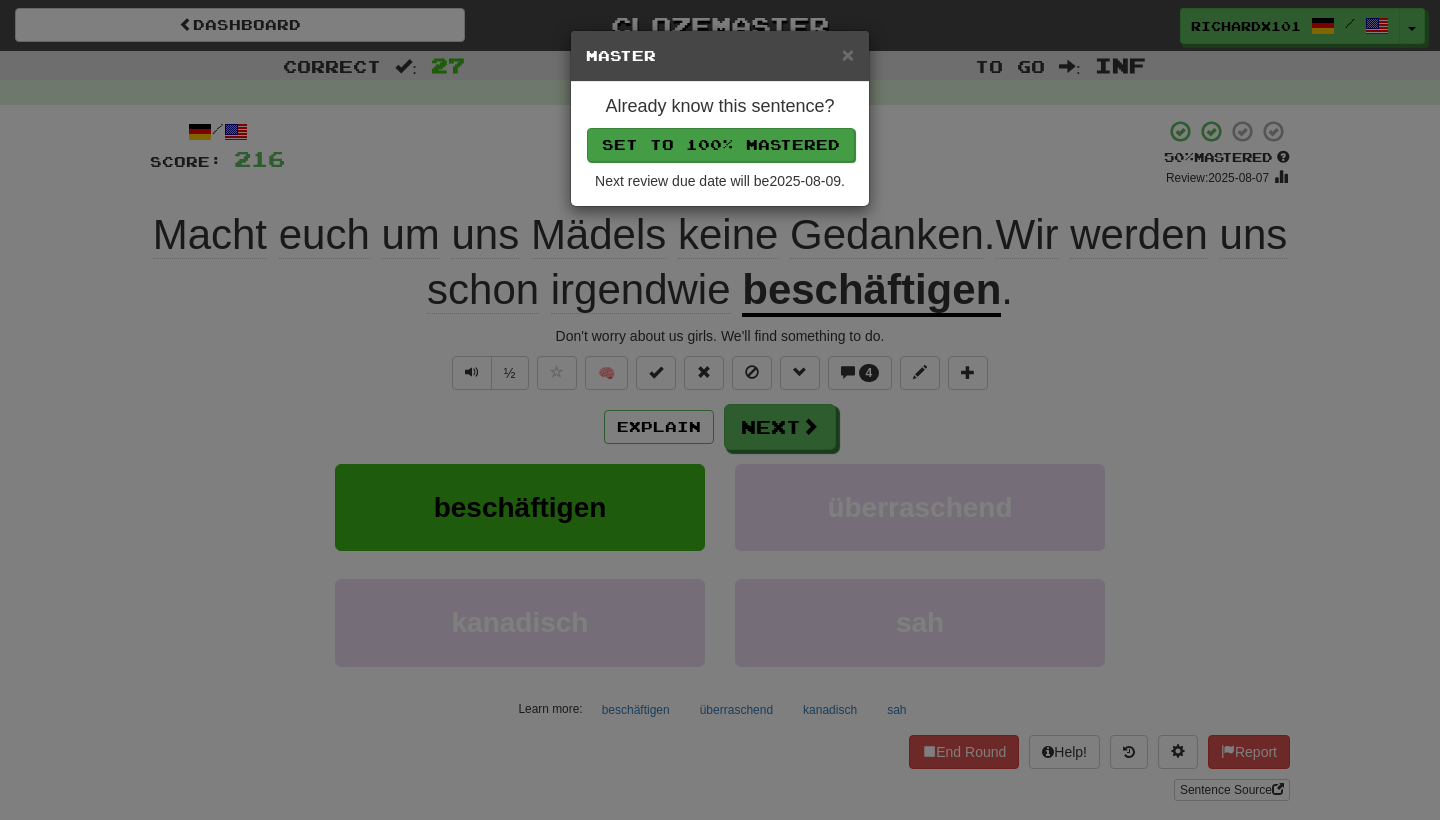 click on "Set to 100% Mastered" at bounding box center [721, 145] 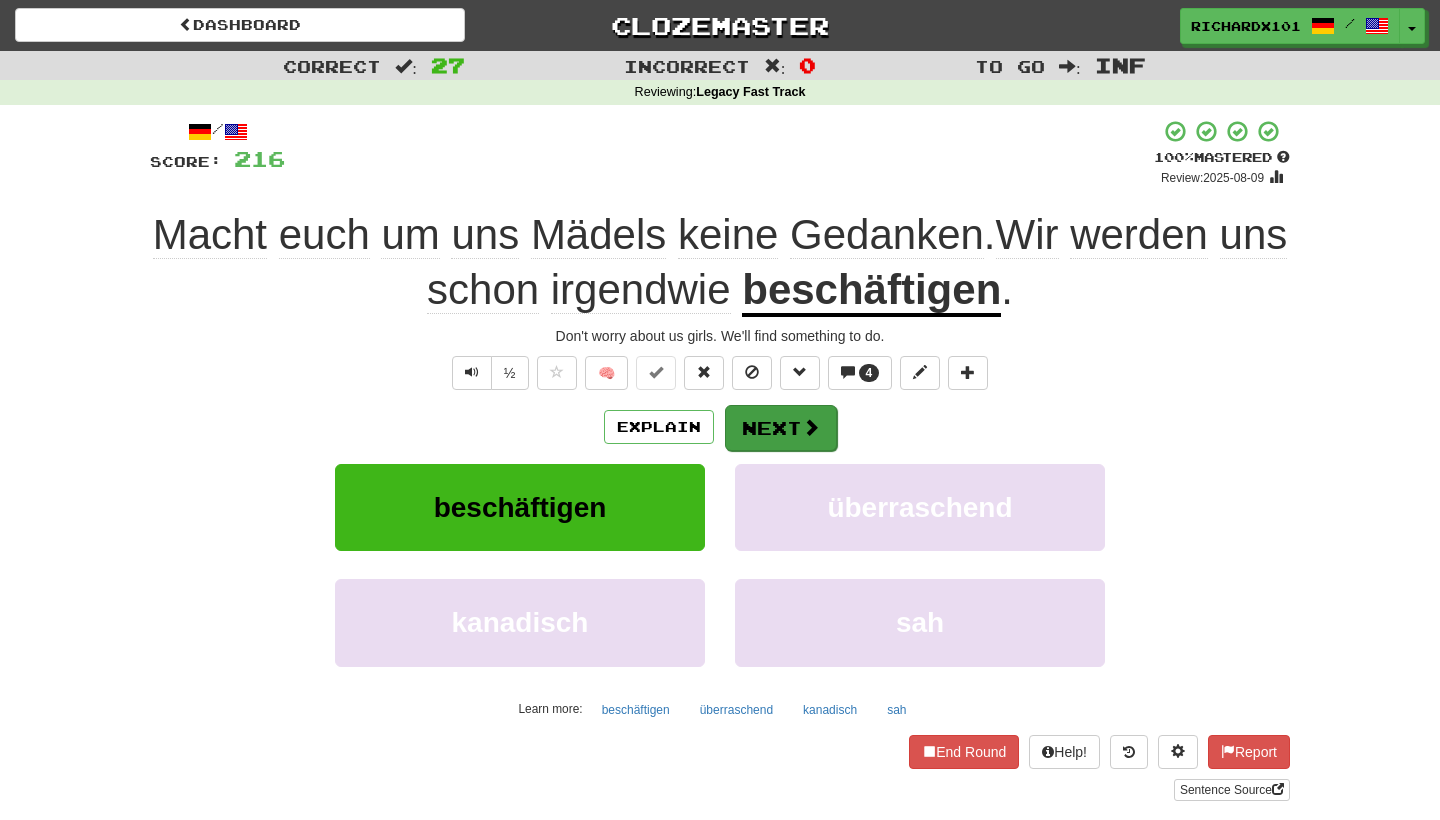 click on "Next" at bounding box center (781, 428) 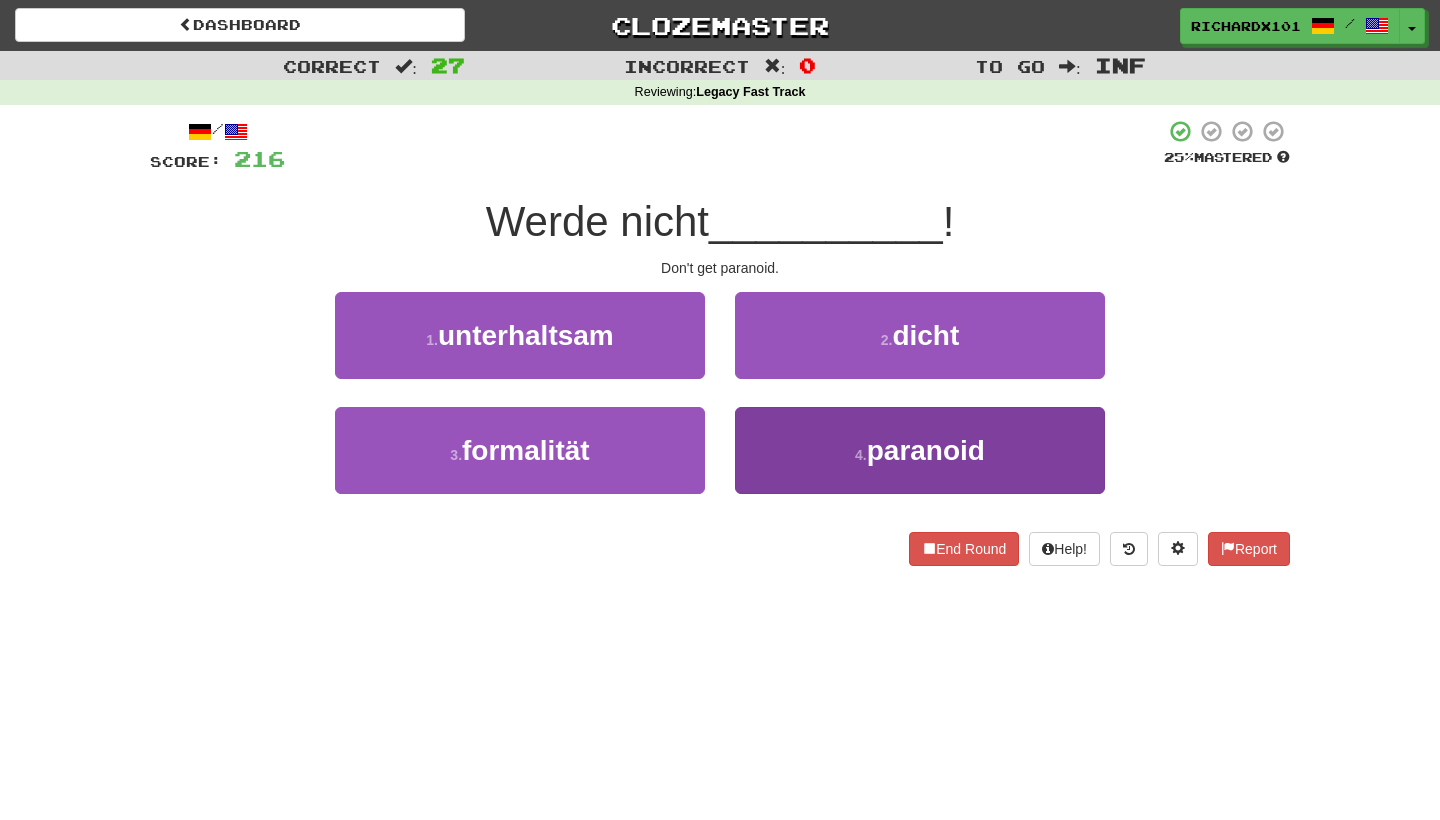 click on "4 .  paranoid" at bounding box center [920, 450] 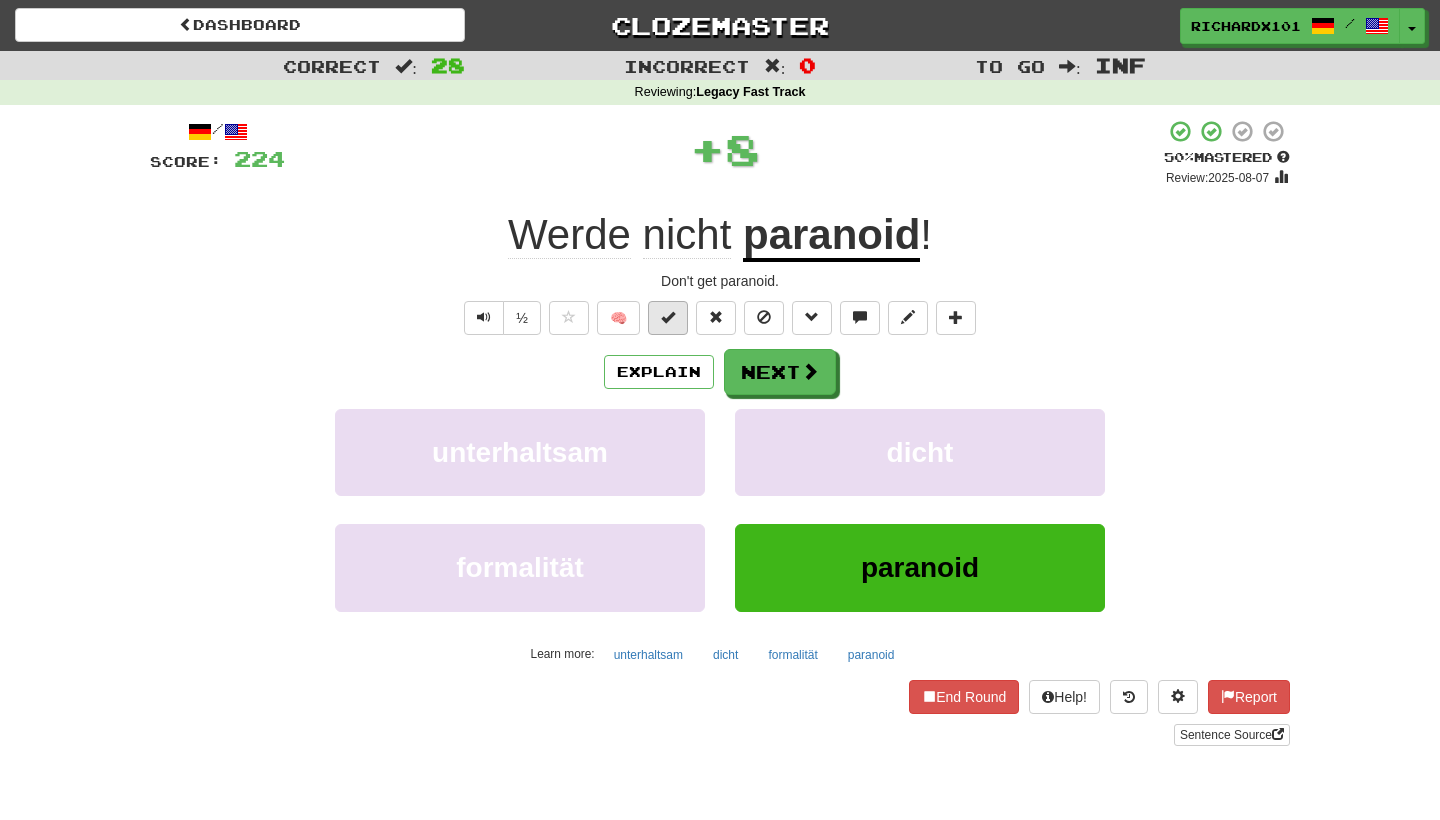 click at bounding box center [668, 317] 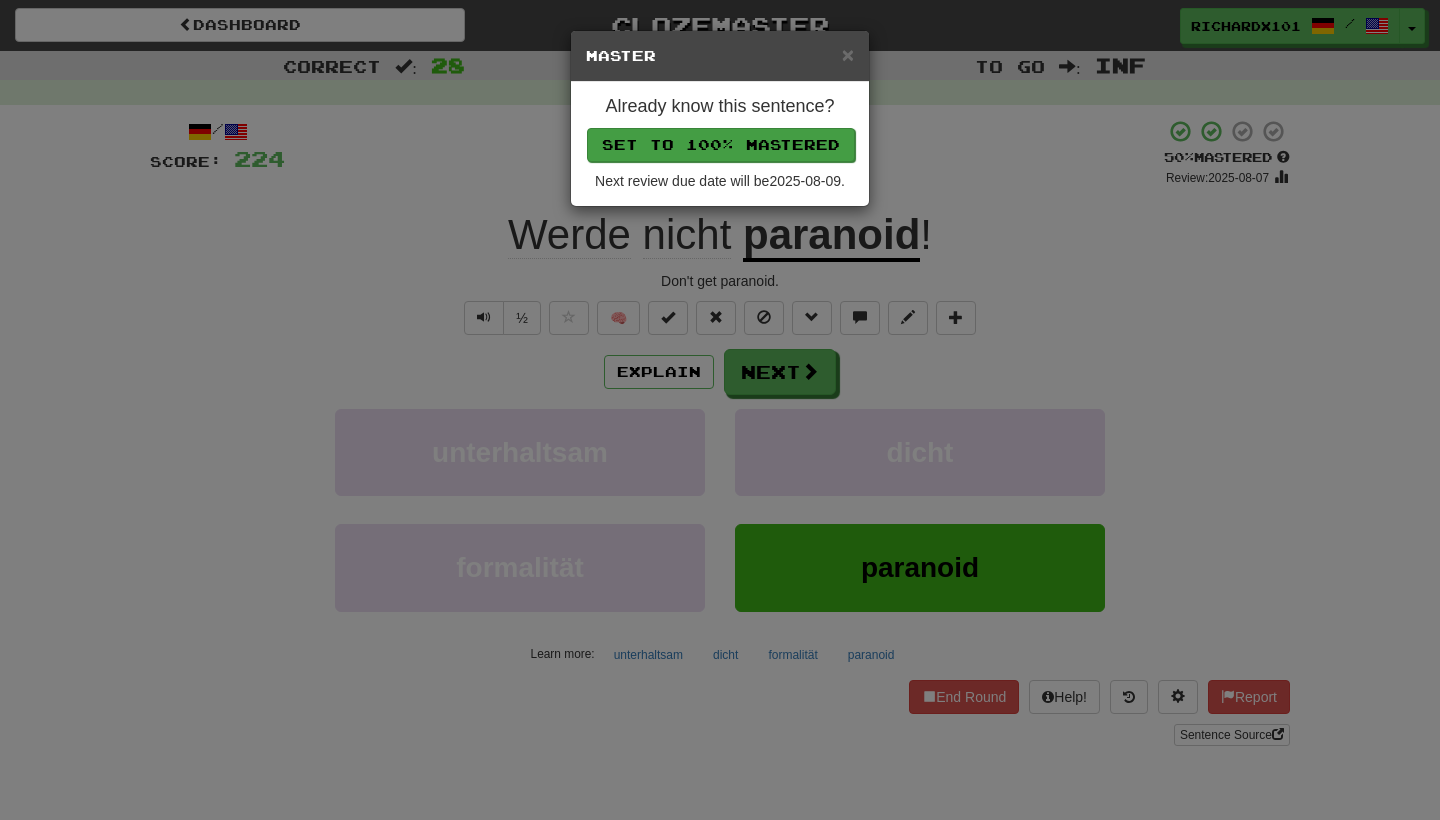 click on "Set to 100% Mastered" at bounding box center (721, 145) 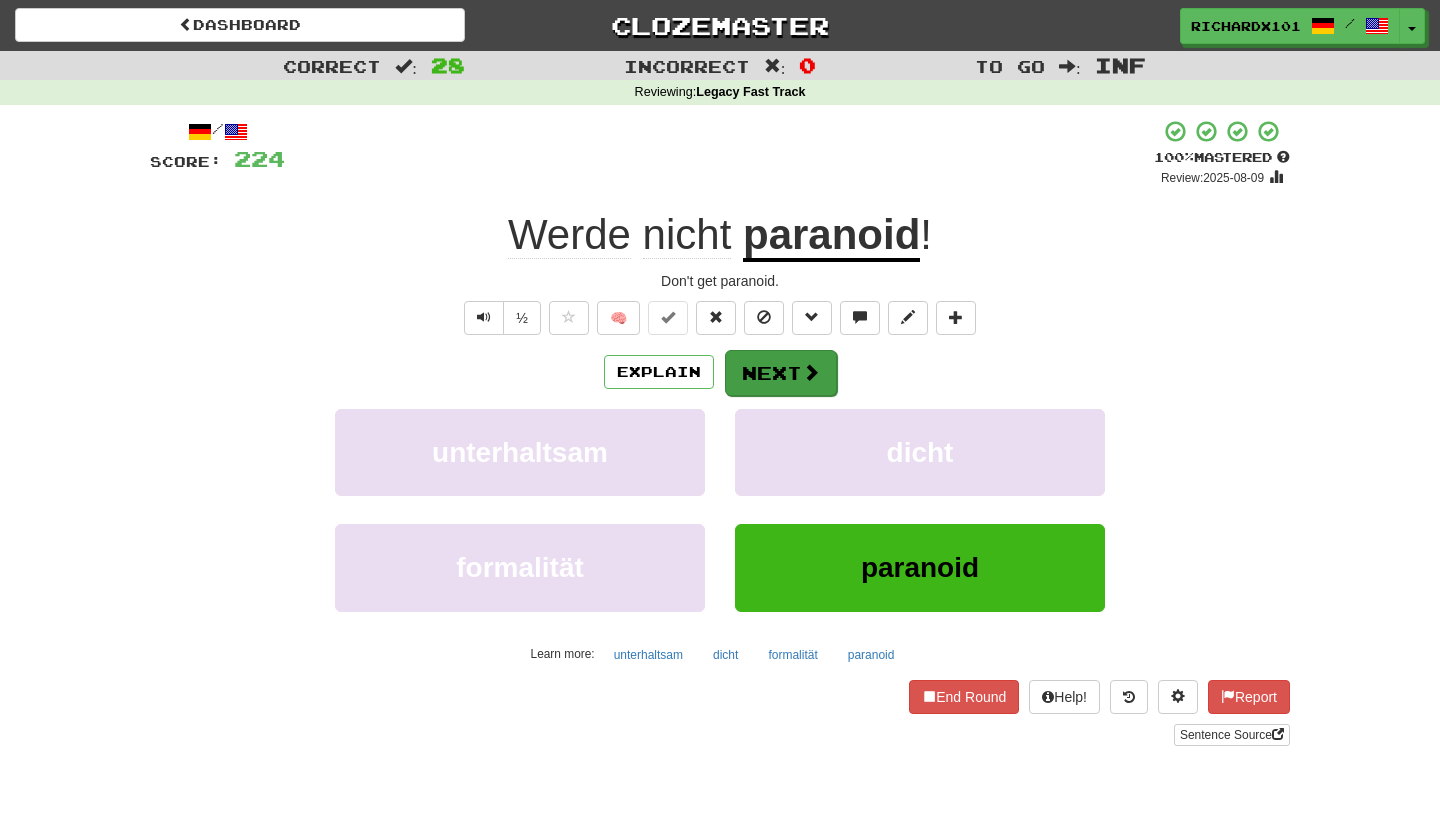 click on "Next" at bounding box center (781, 373) 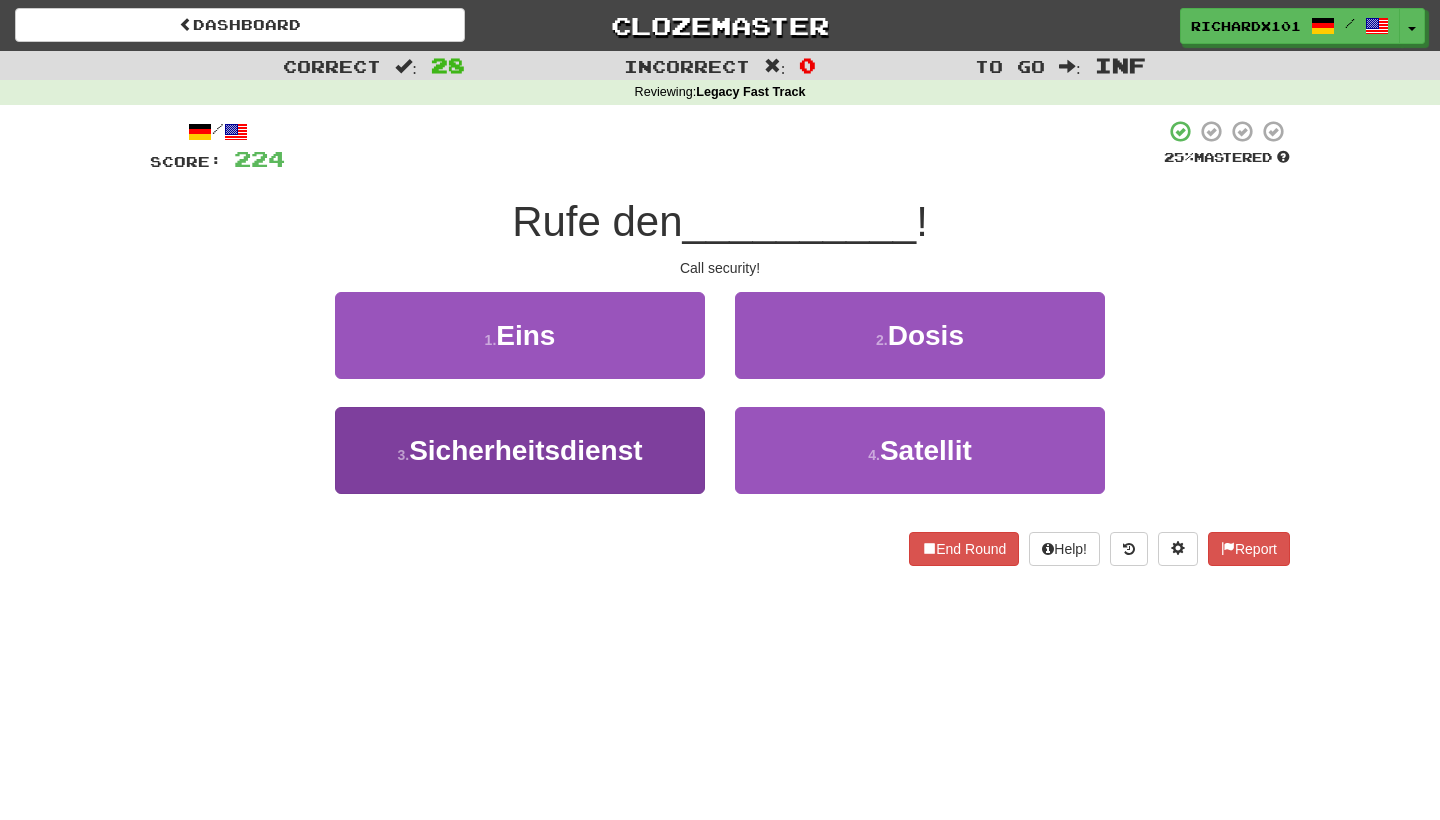 click on "3 .  Sicherheitsdienst" at bounding box center (520, 450) 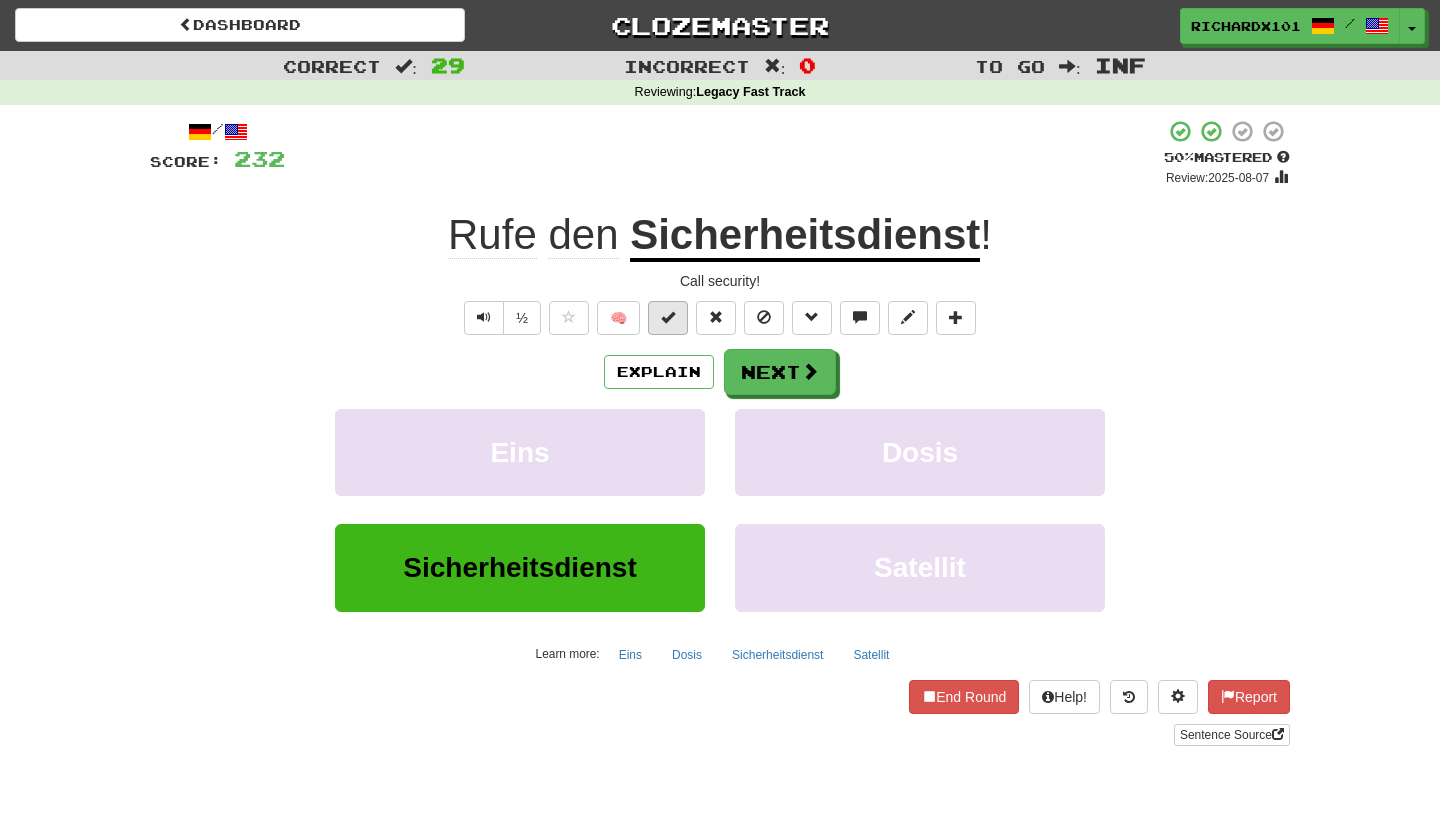 click at bounding box center [668, 317] 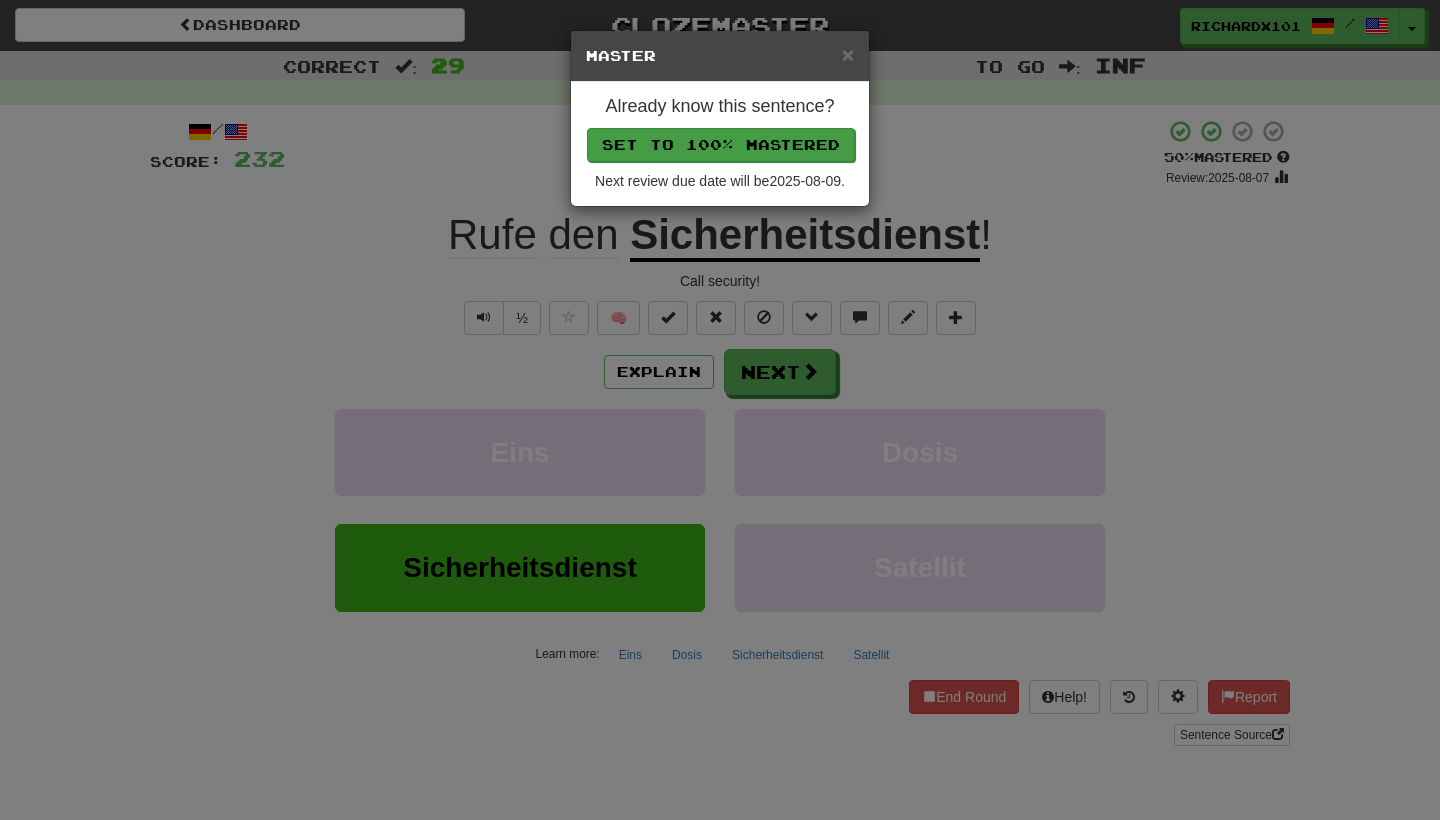 click on "Set to 100% Mastered" at bounding box center (721, 145) 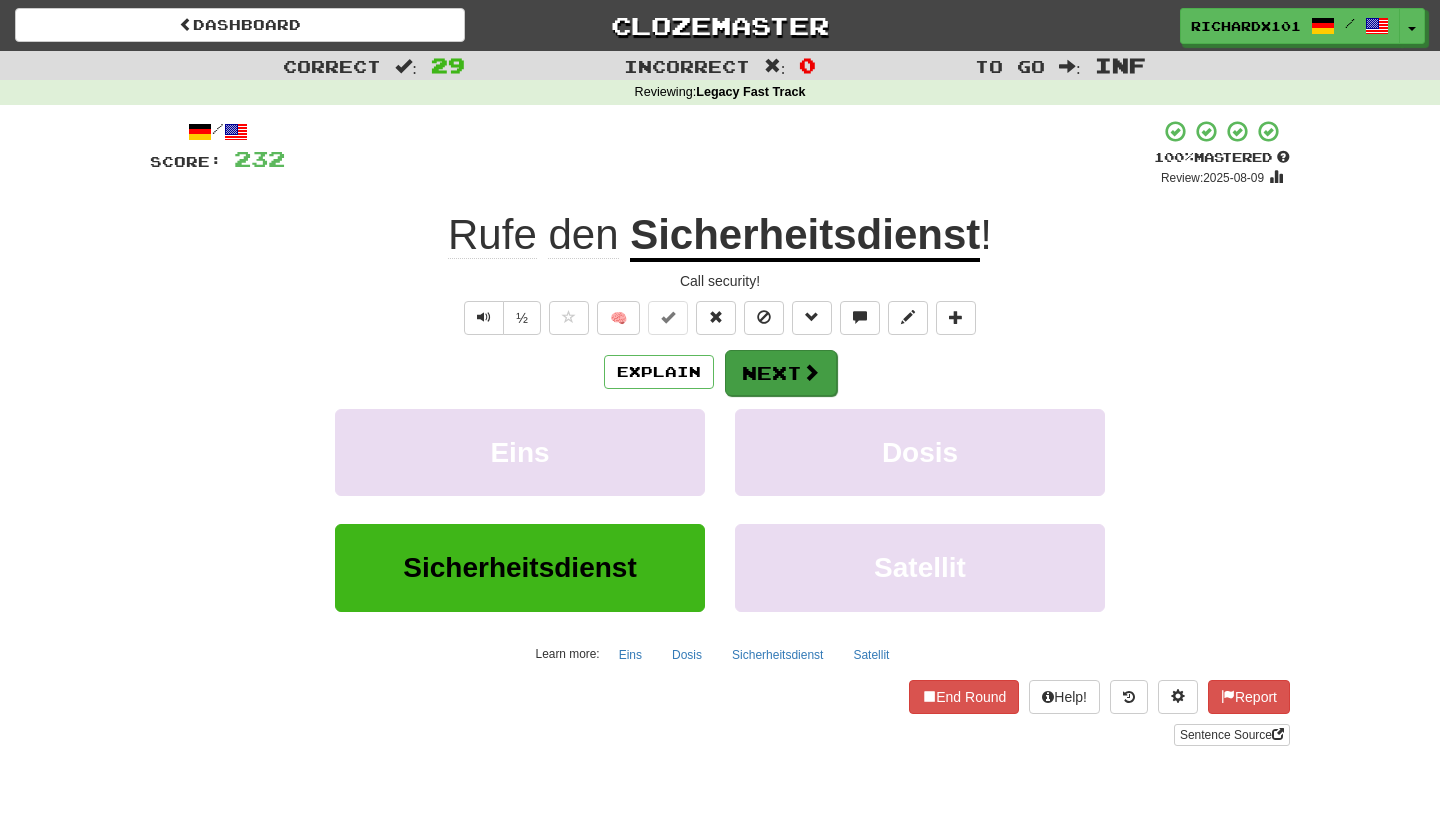 click on "Next" at bounding box center [781, 373] 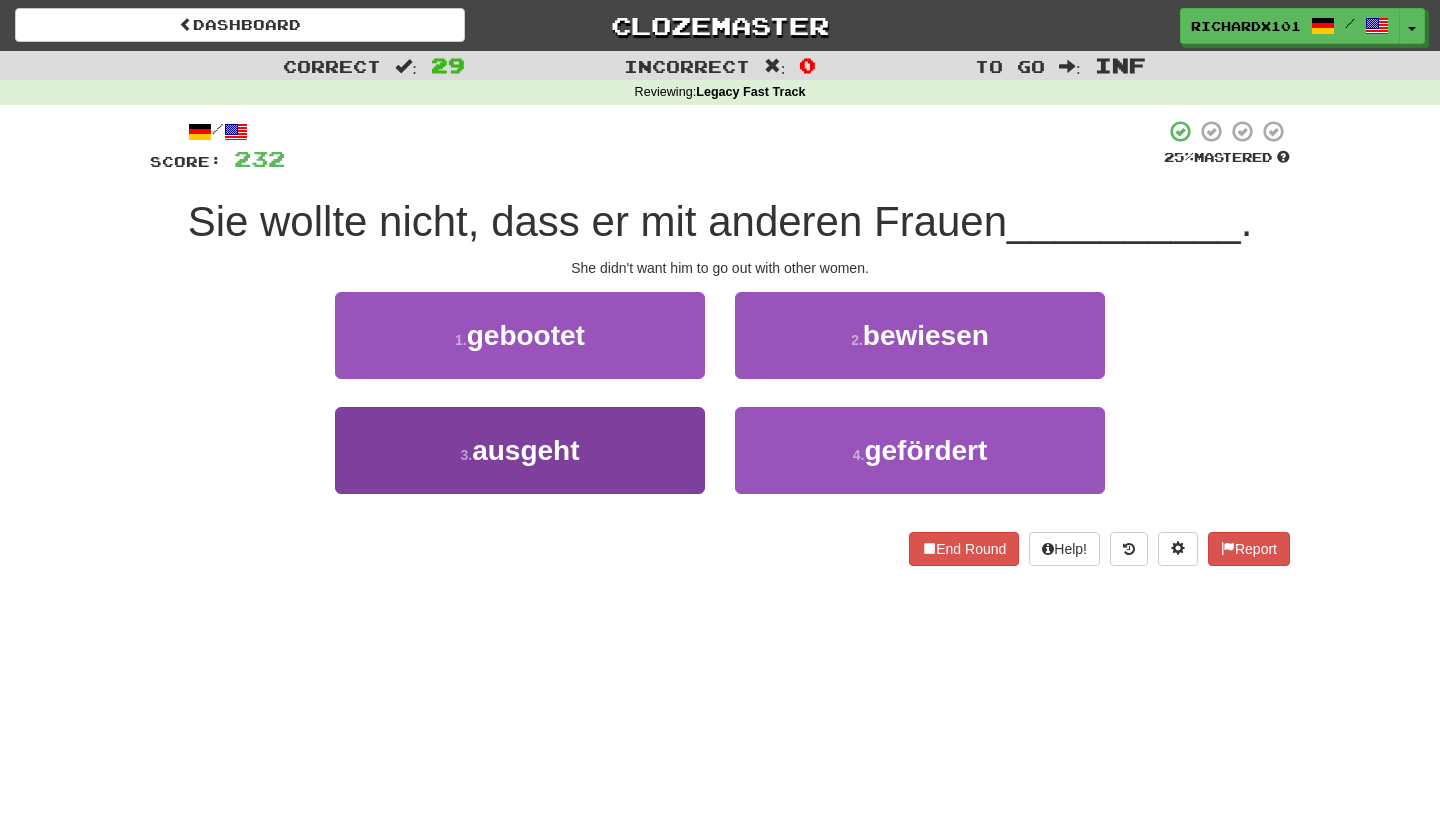 click on "3 .  ausgeht" at bounding box center (520, 450) 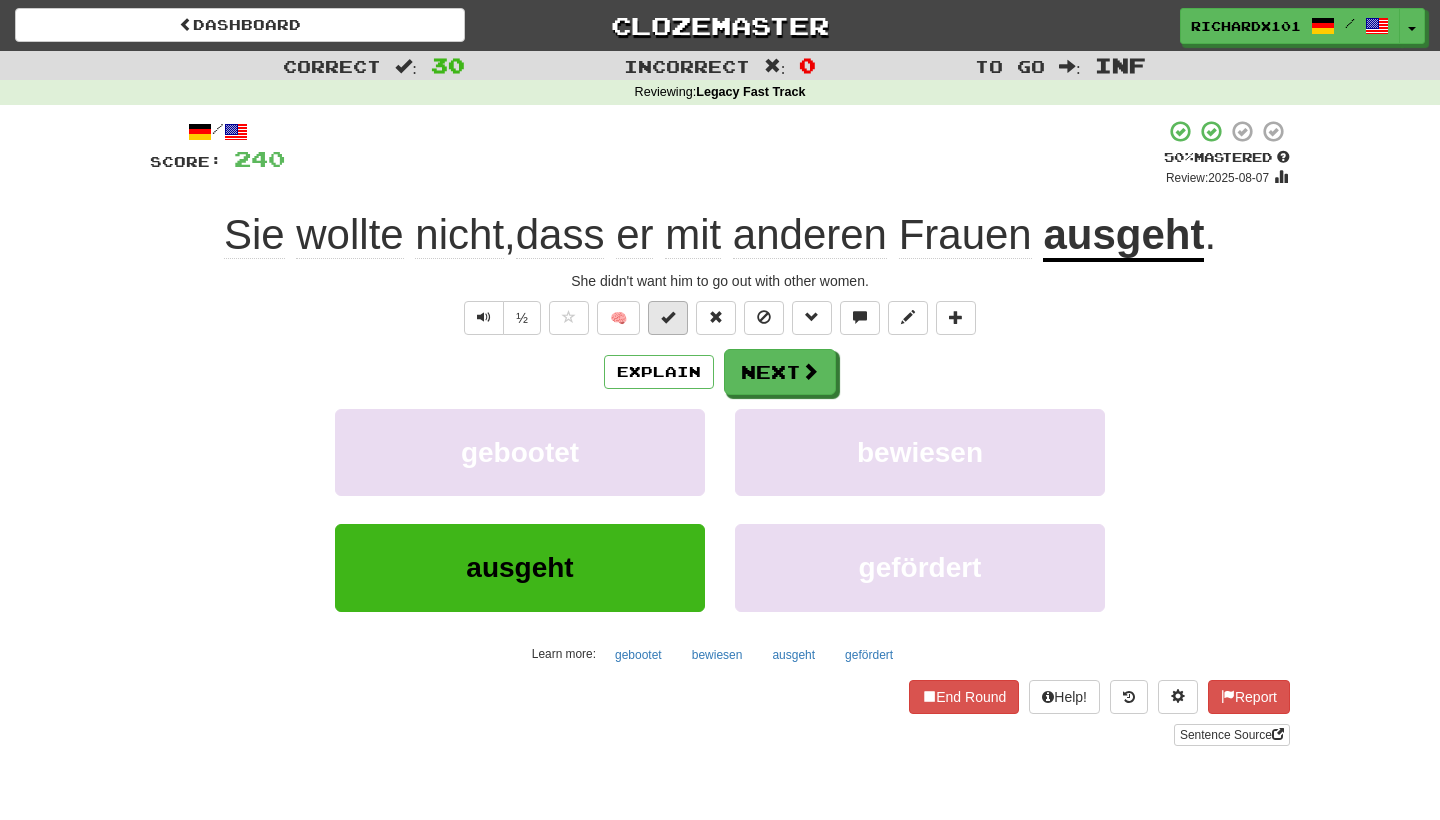 click at bounding box center (668, 318) 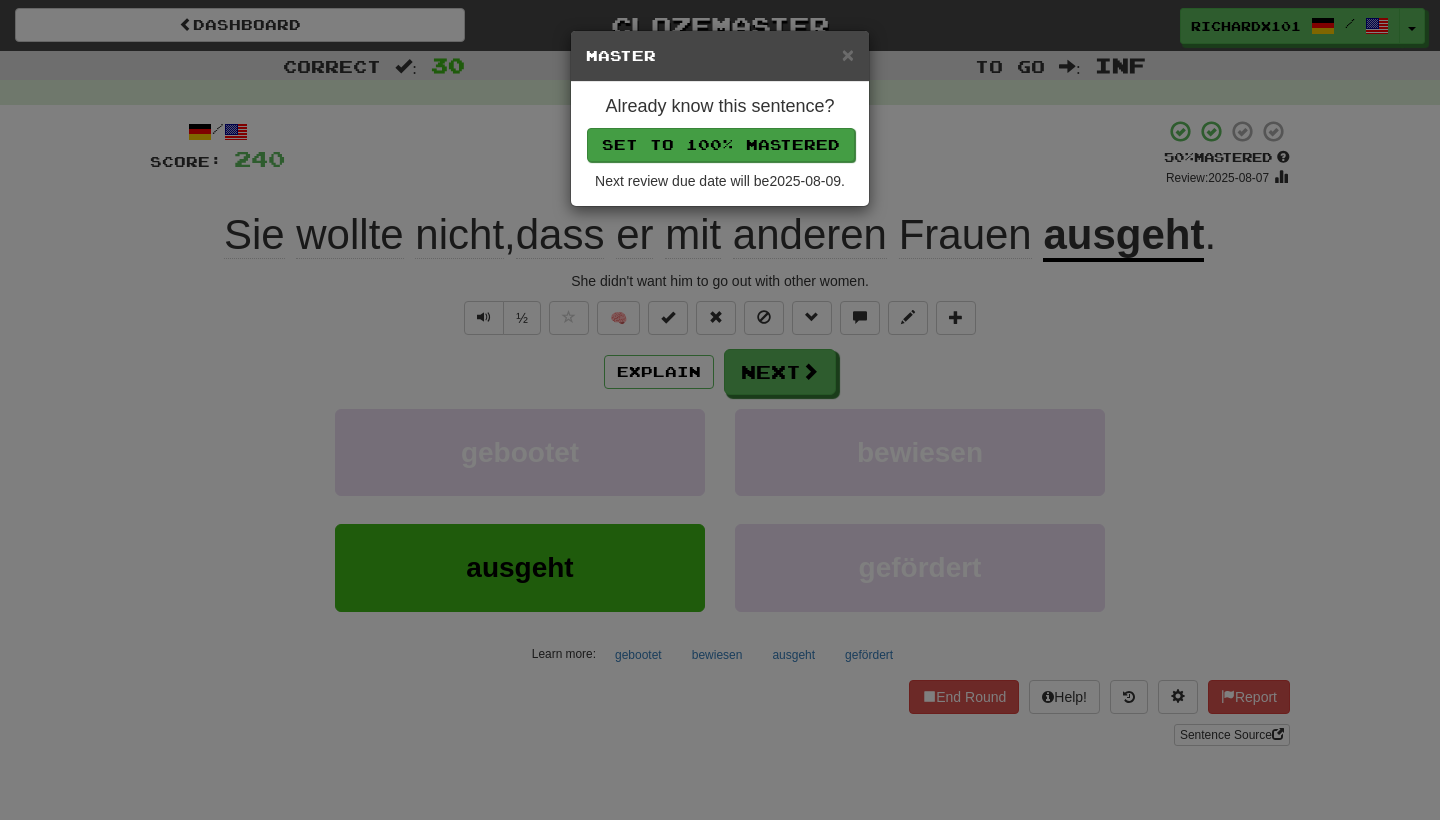 click on "Set to 100% Mastered" at bounding box center (721, 145) 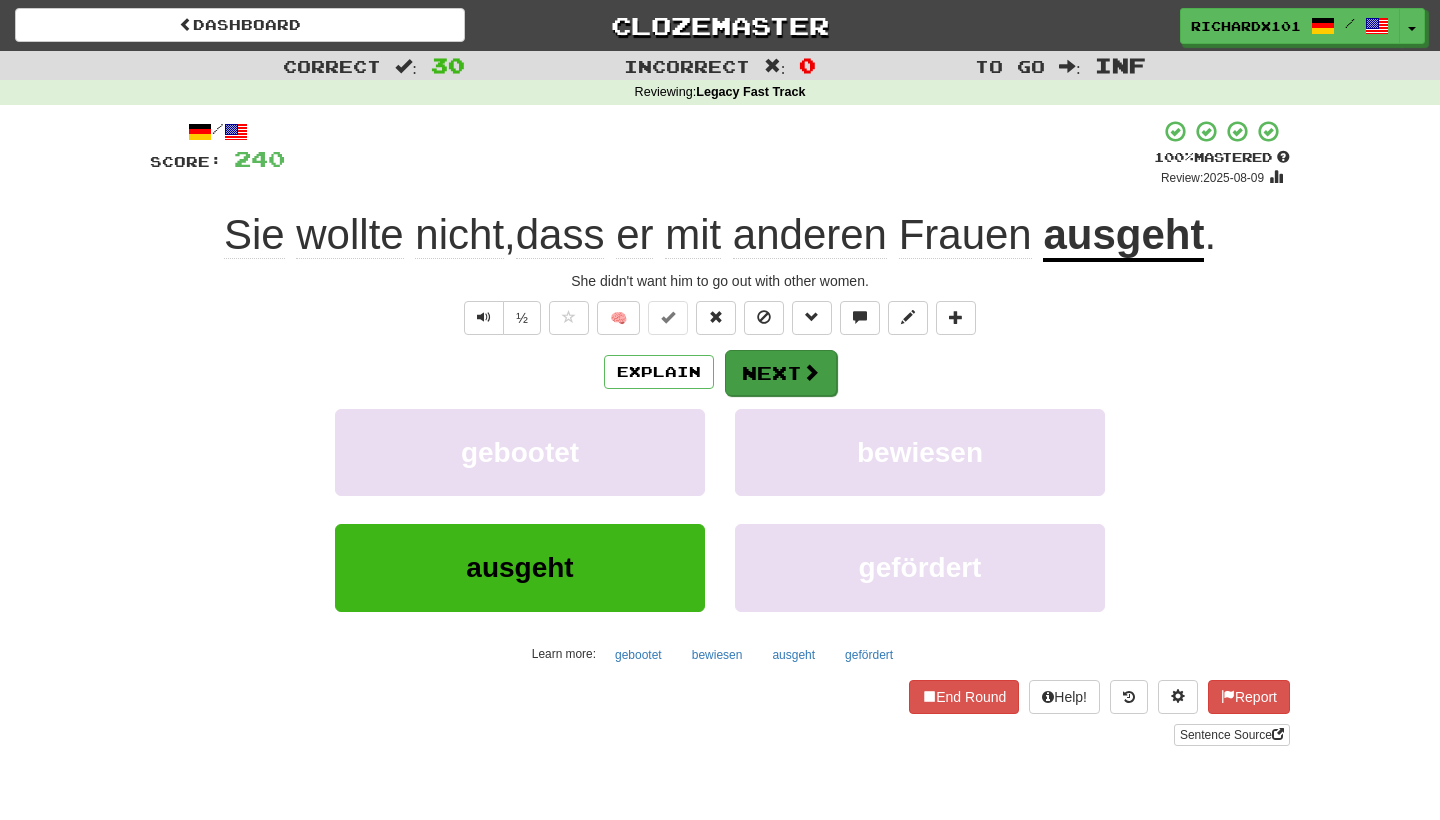 click on "Next" at bounding box center (781, 373) 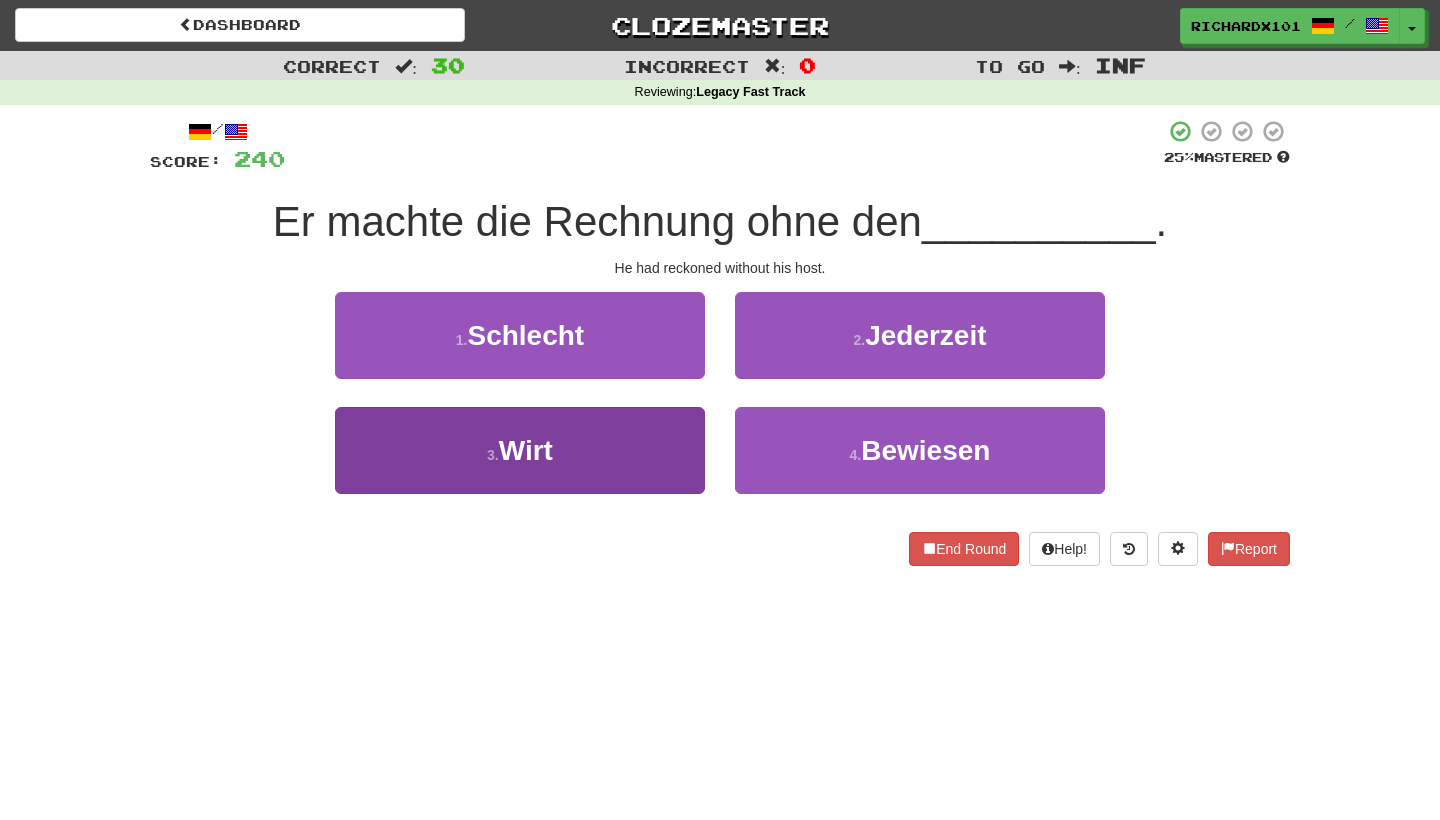 click on "3 .  Wirt" at bounding box center [520, 450] 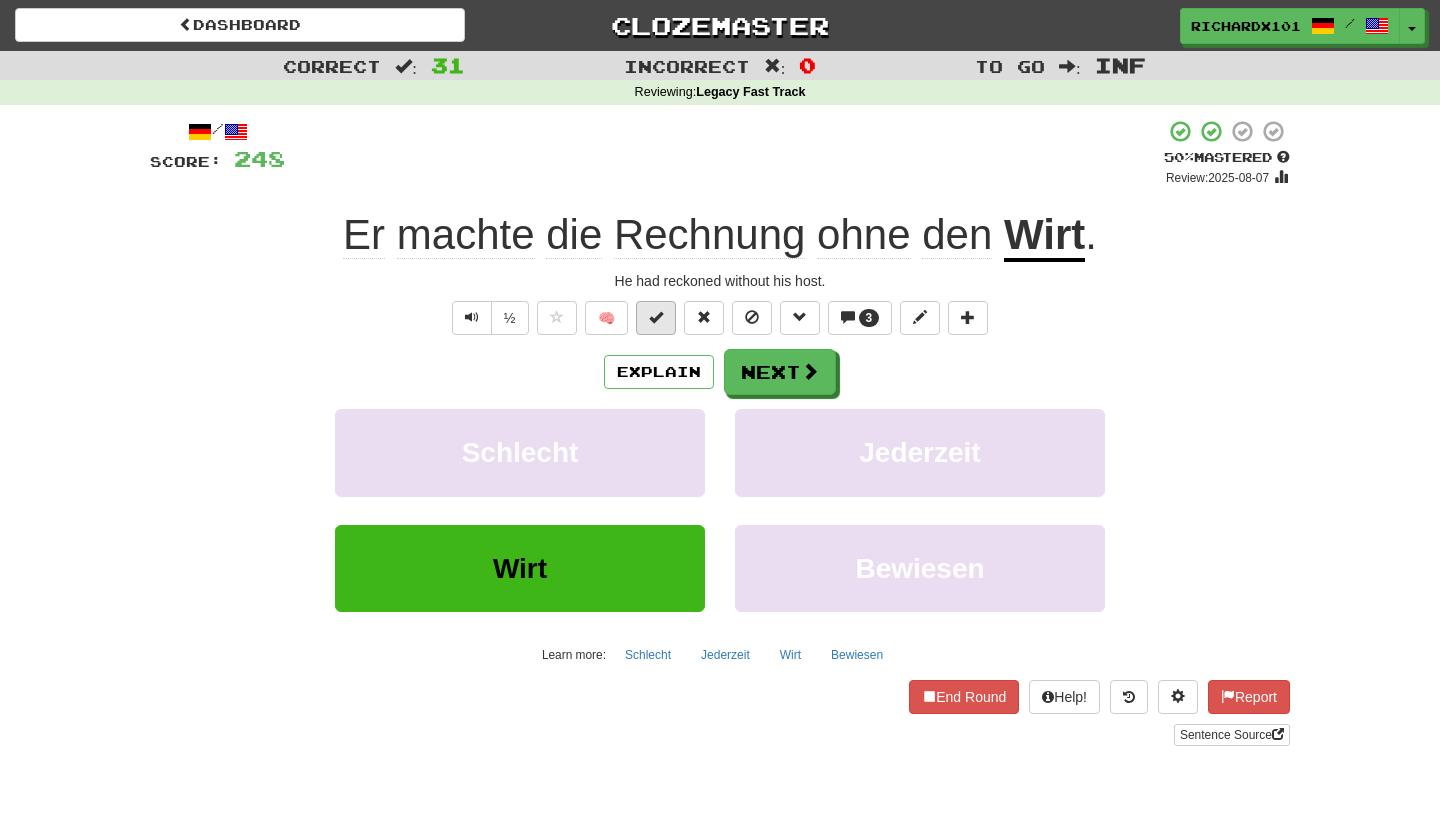 click at bounding box center (656, 317) 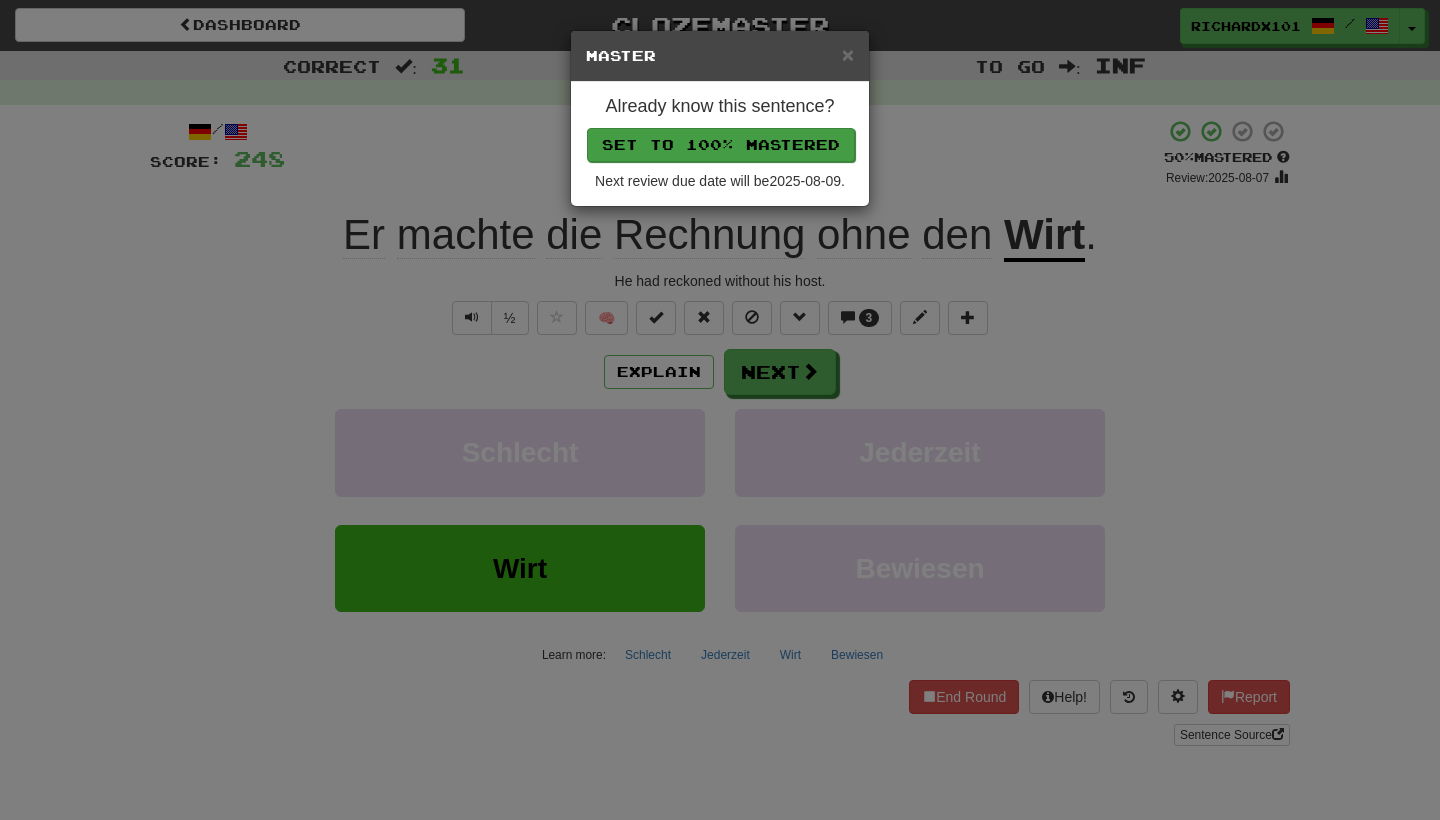 click on "Set to 100% Mastered" at bounding box center (721, 145) 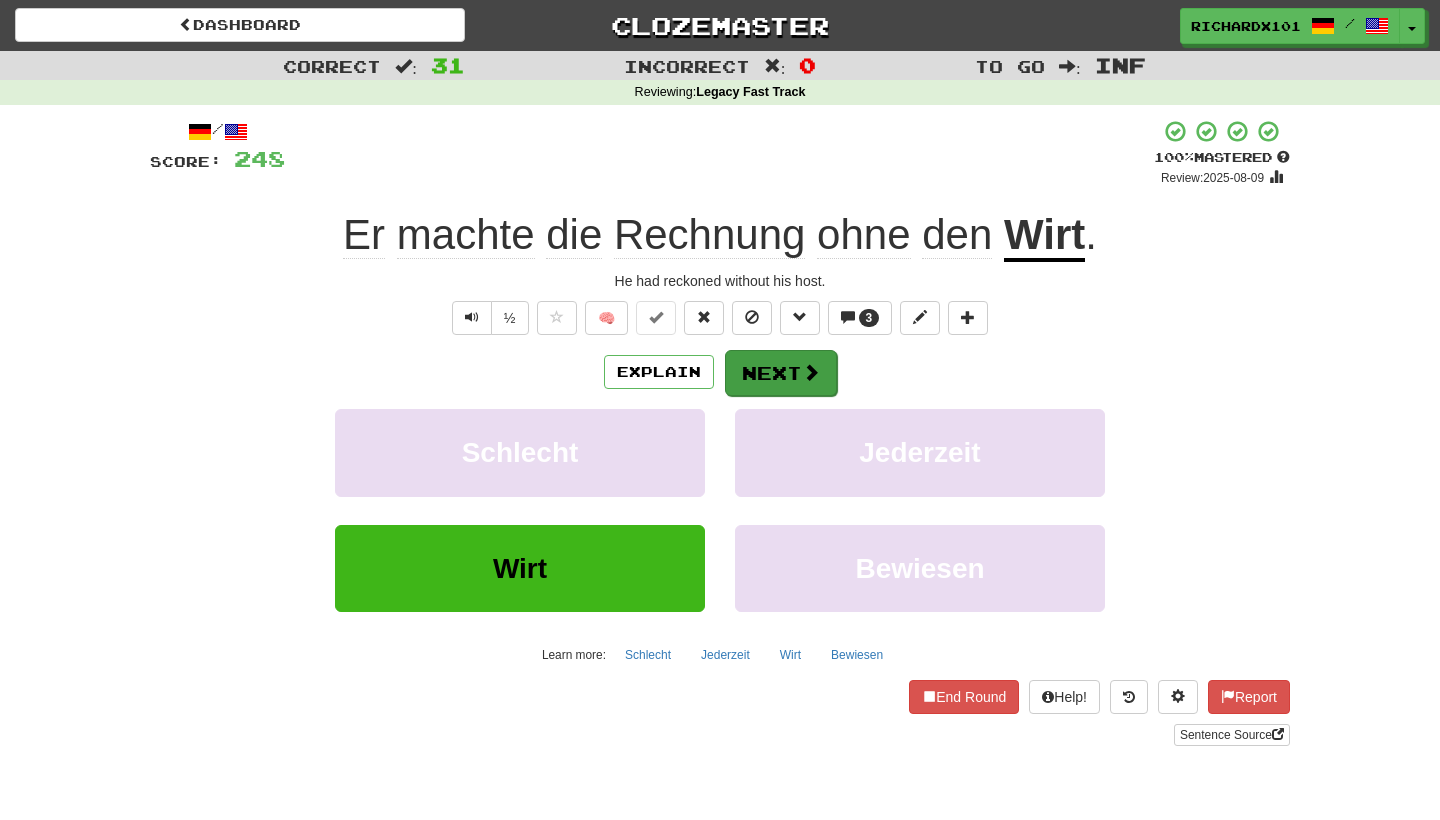 click on "Next" at bounding box center (781, 373) 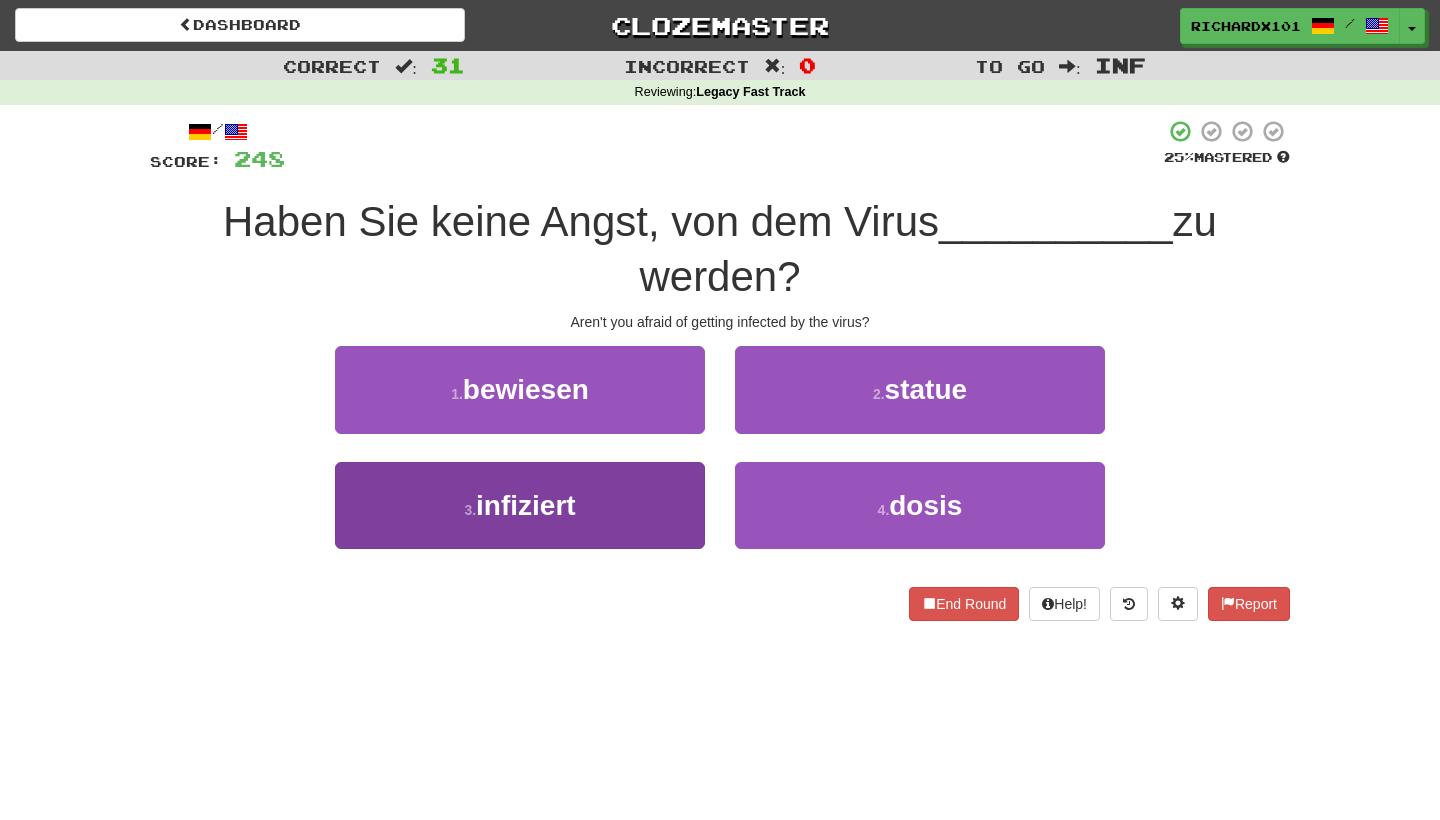 click on "3 .  infiziert" at bounding box center [520, 505] 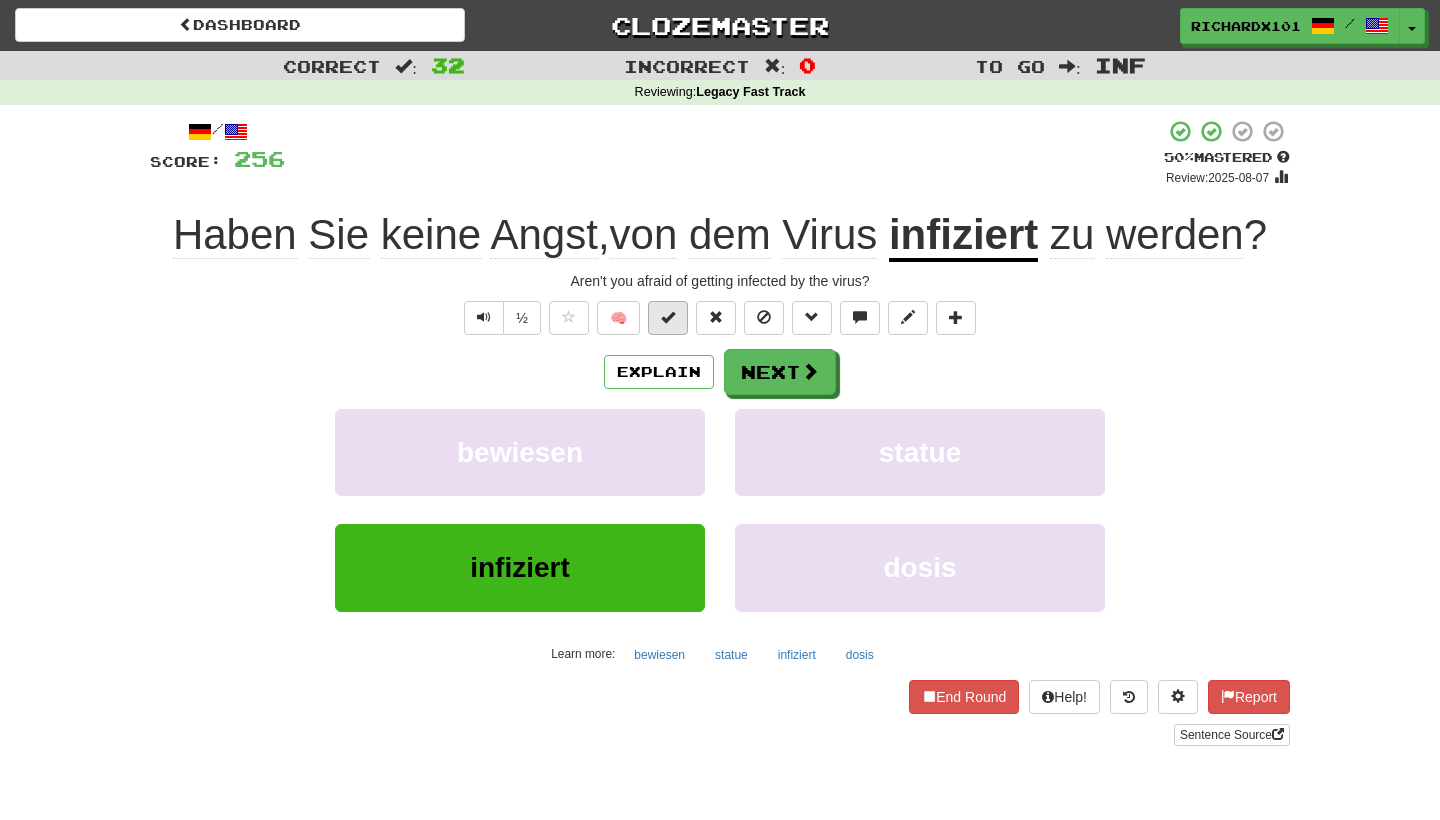 click at bounding box center [668, 318] 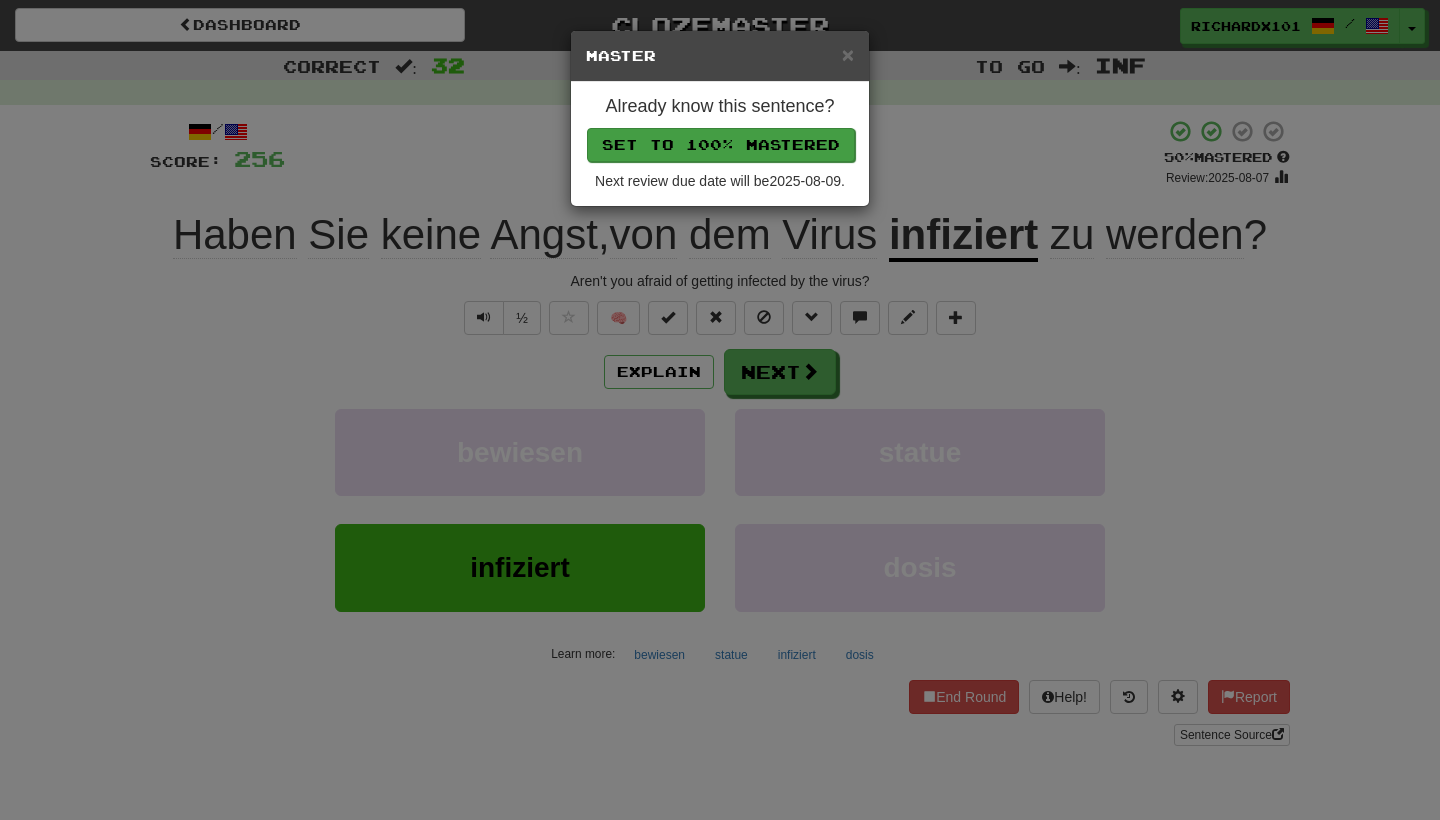 click on "Set to 100% Mastered" at bounding box center (721, 145) 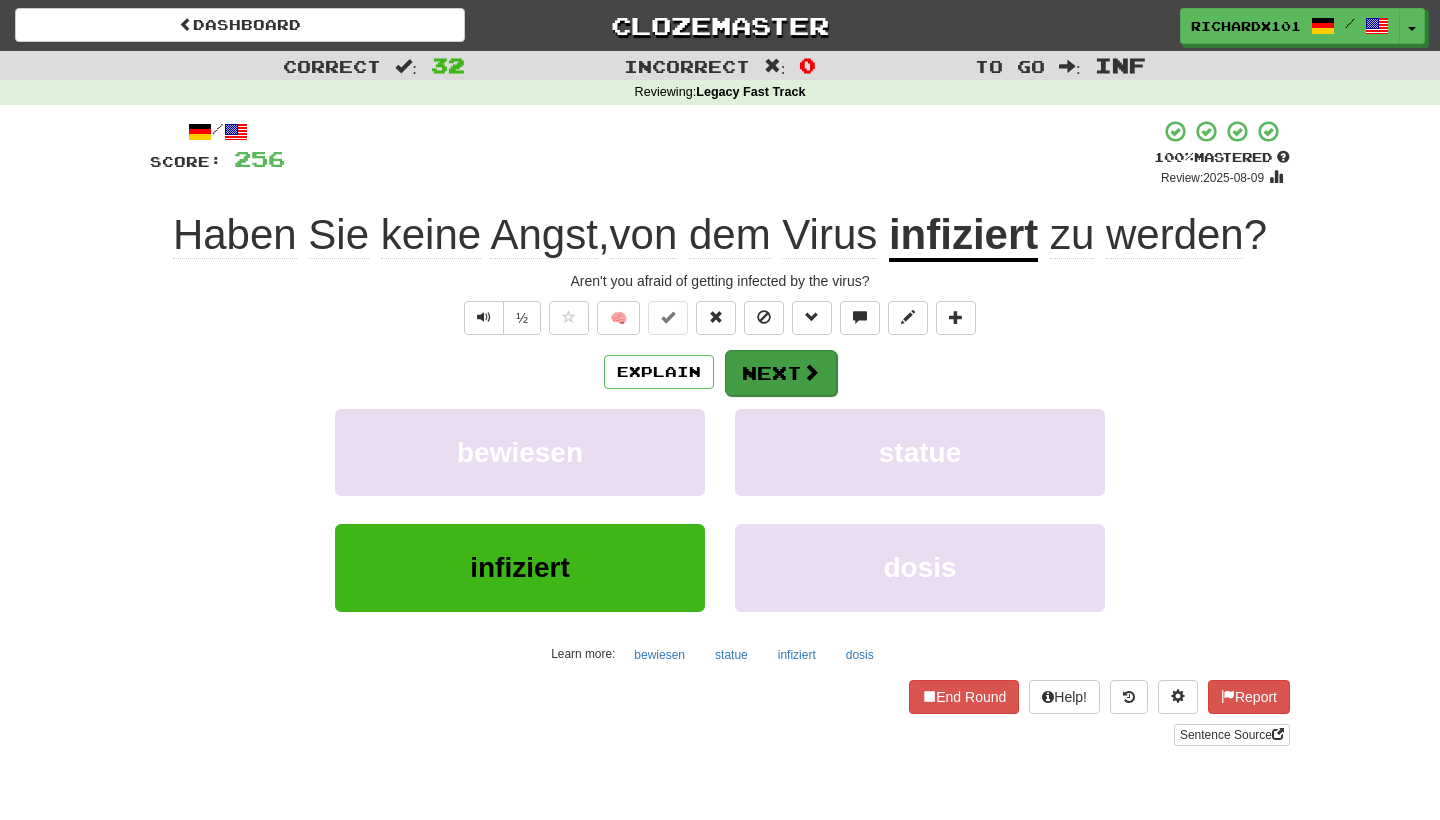 click on "Next" at bounding box center (781, 373) 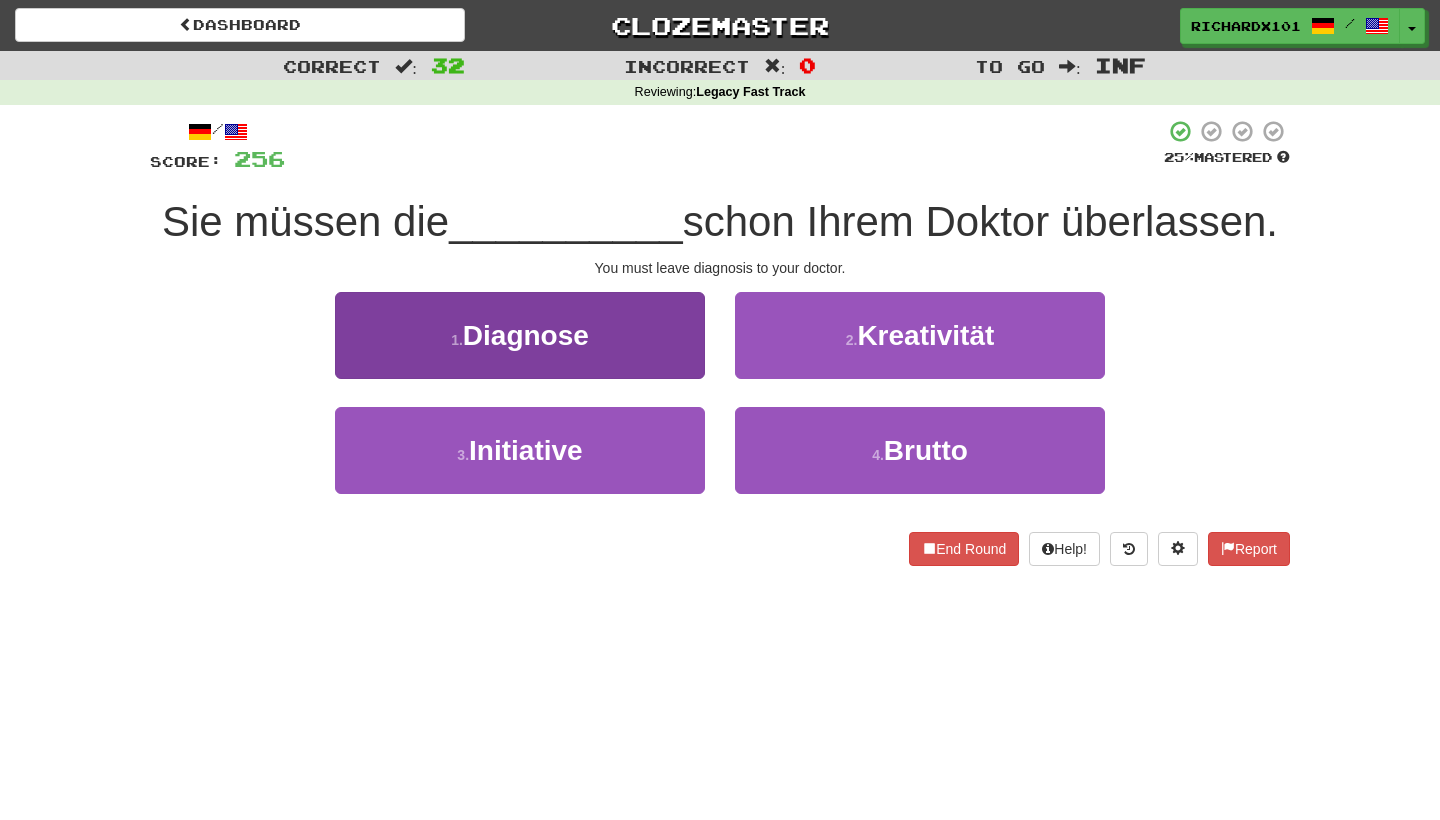 click on "1 .  Diagnose" at bounding box center (520, 335) 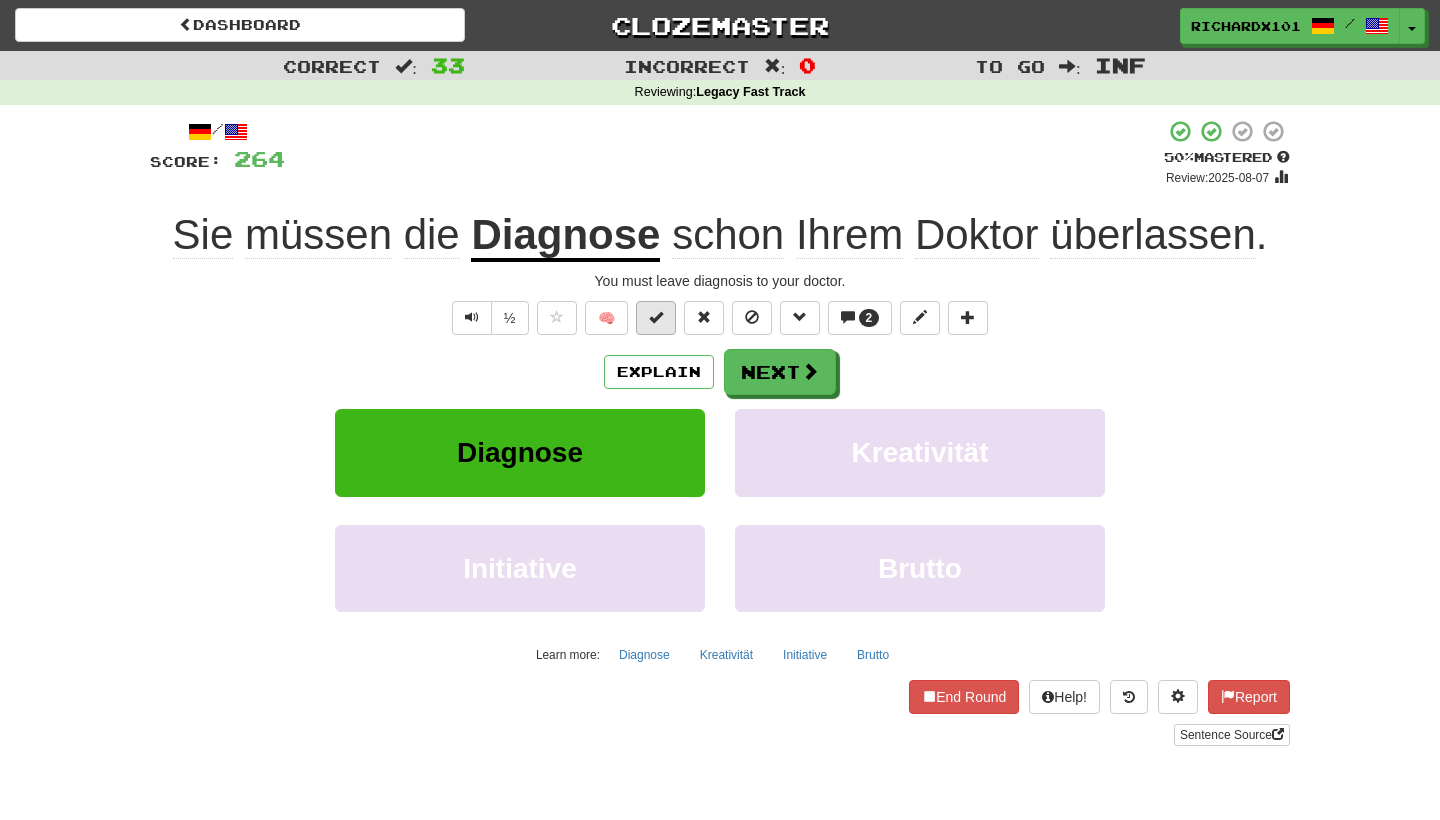 click at bounding box center (656, 317) 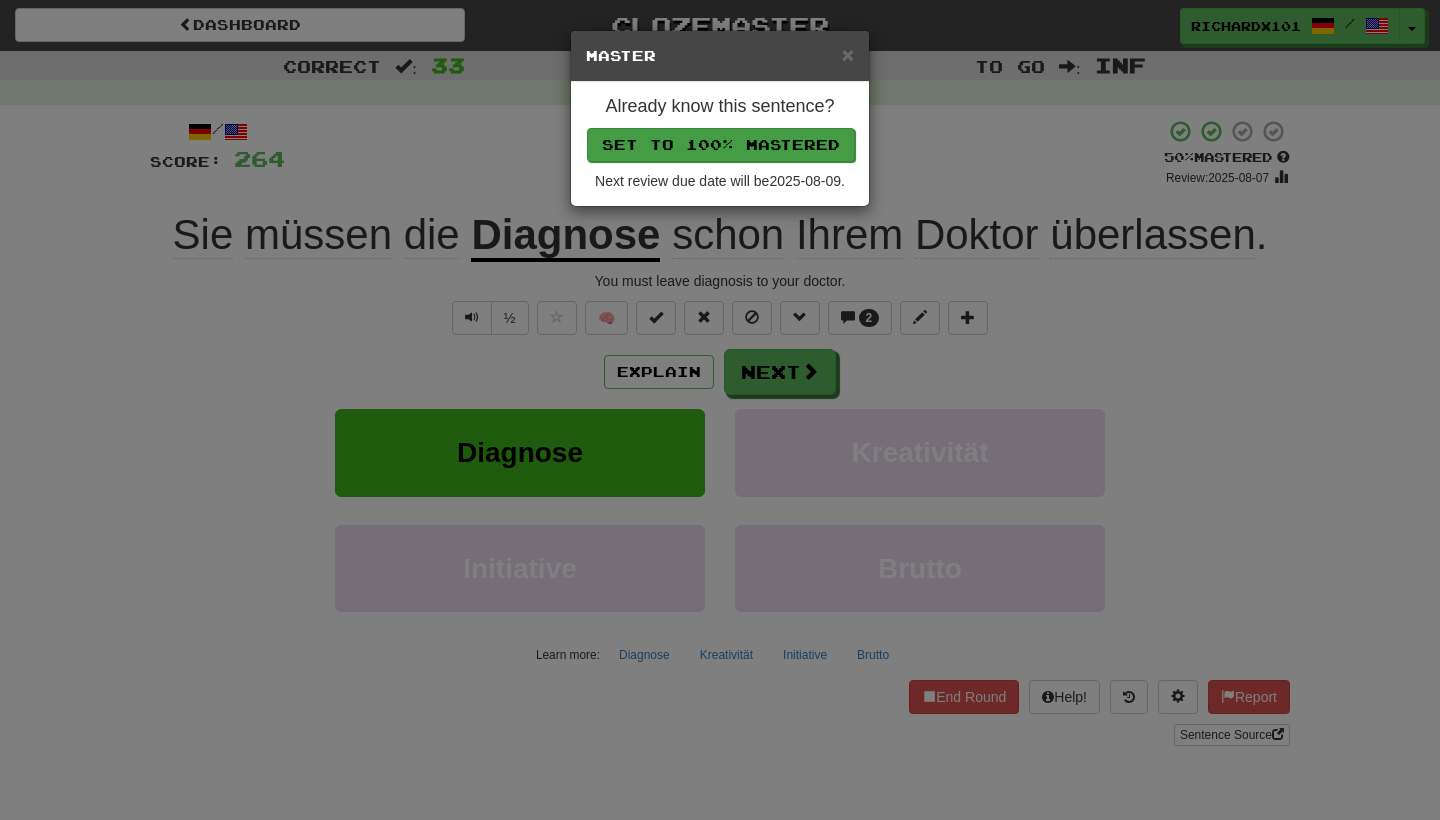 click on "Set to 100% Mastered" at bounding box center (721, 145) 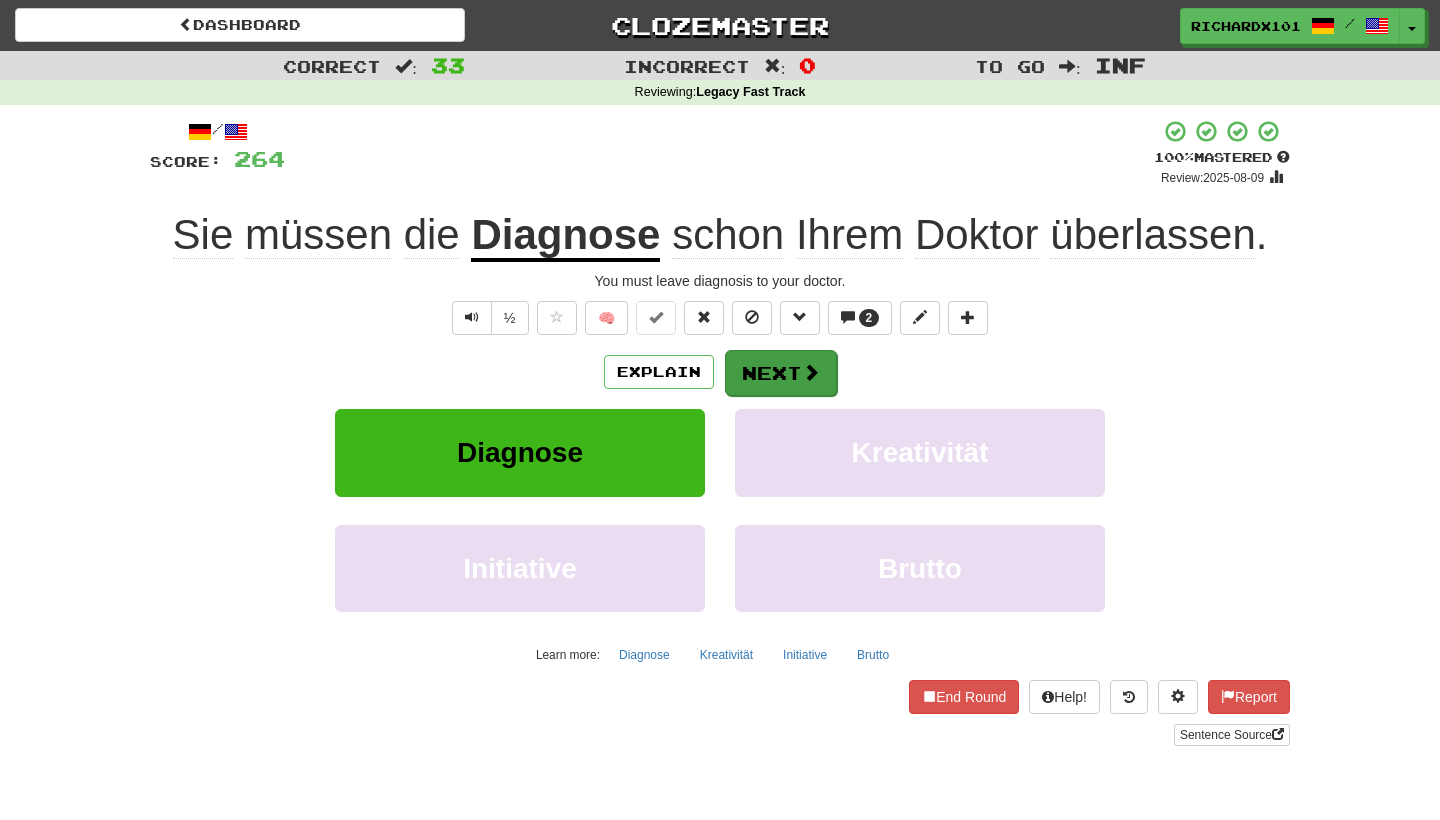 click on "Next" at bounding box center [781, 373] 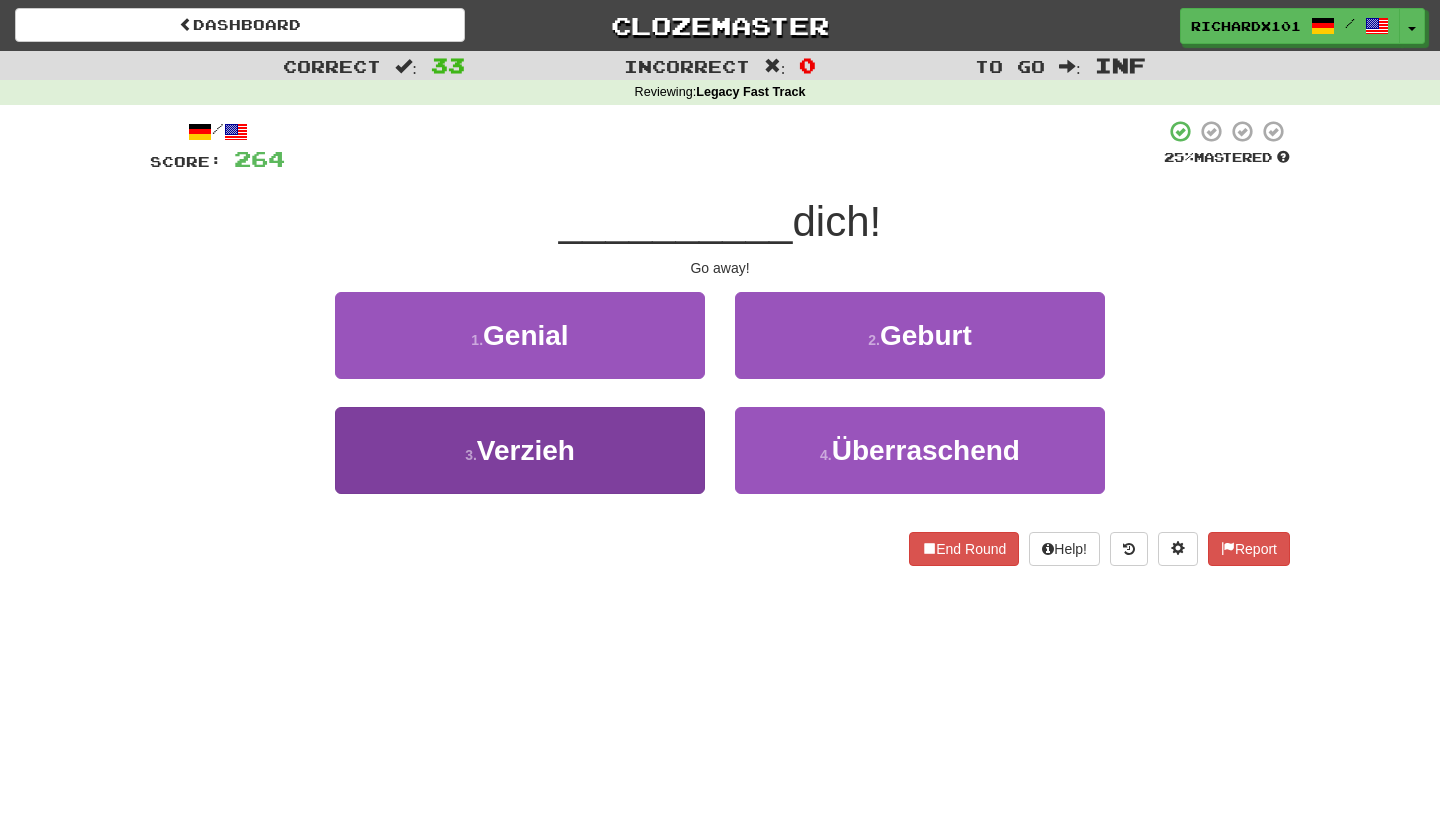 click on "3 .  Verzieh" at bounding box center (520, 450) 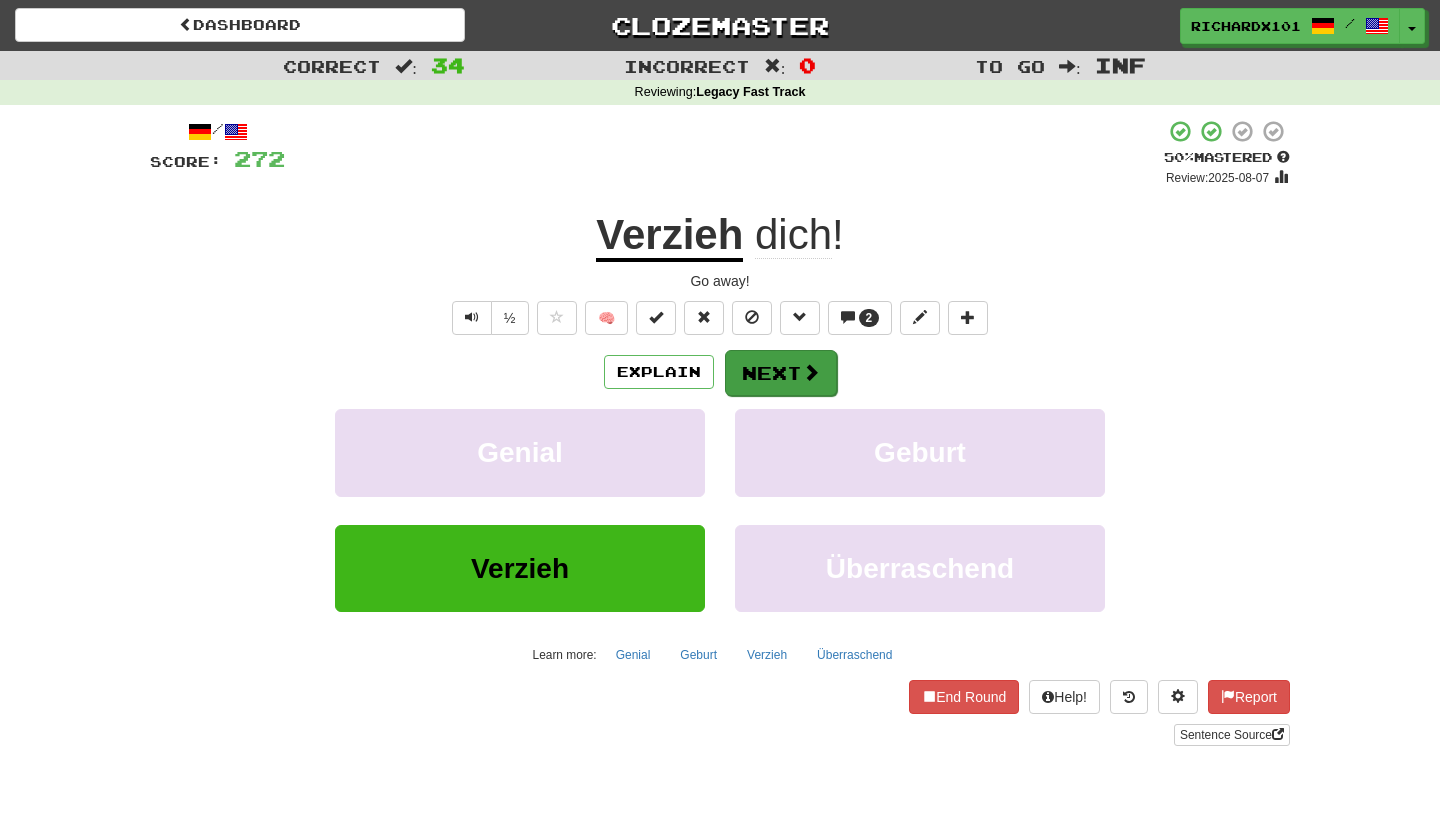click on "Next" at bounding box center [781, 373] 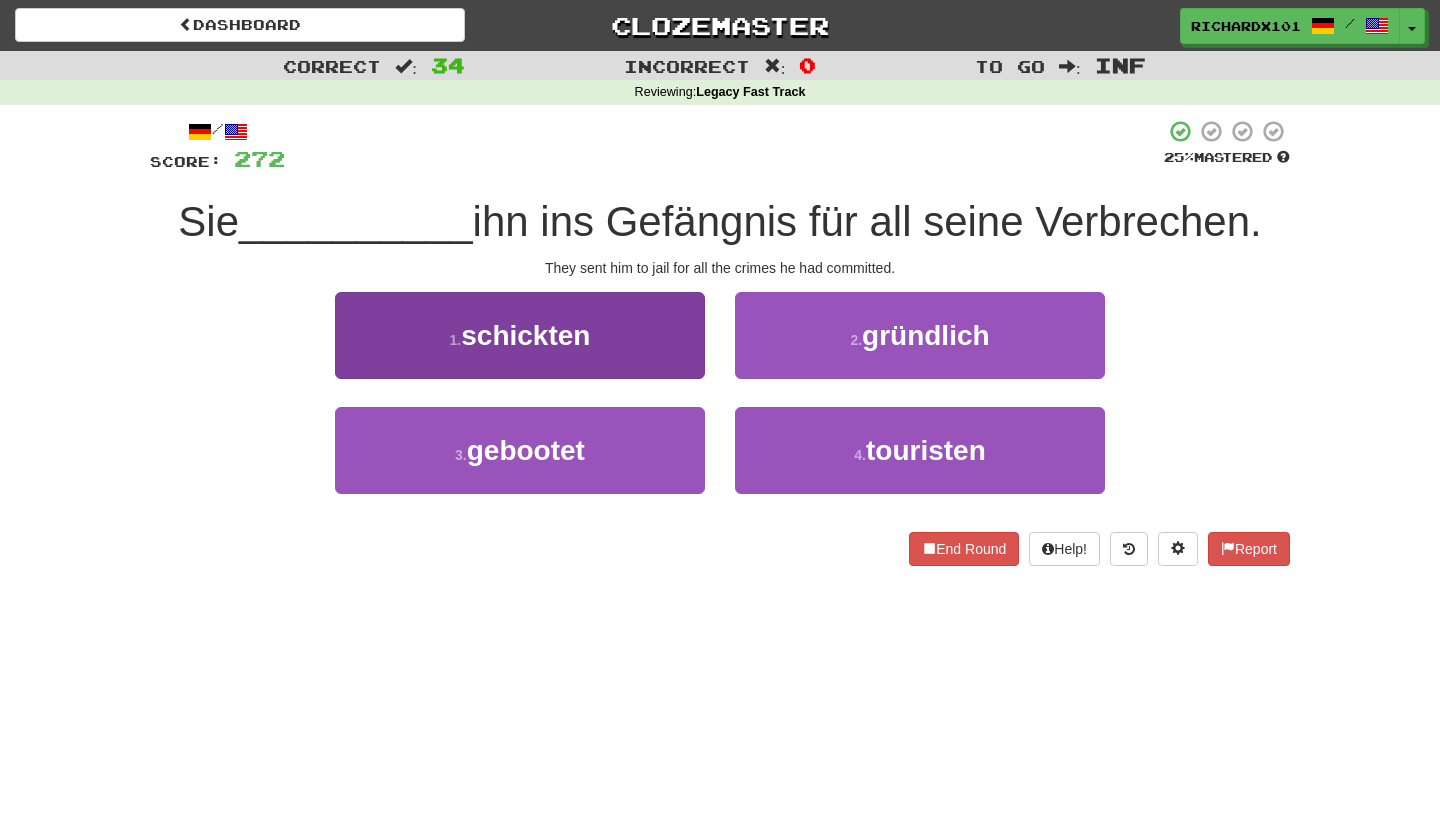 click on "1 .  schickten" at bounding box center [520, 335] 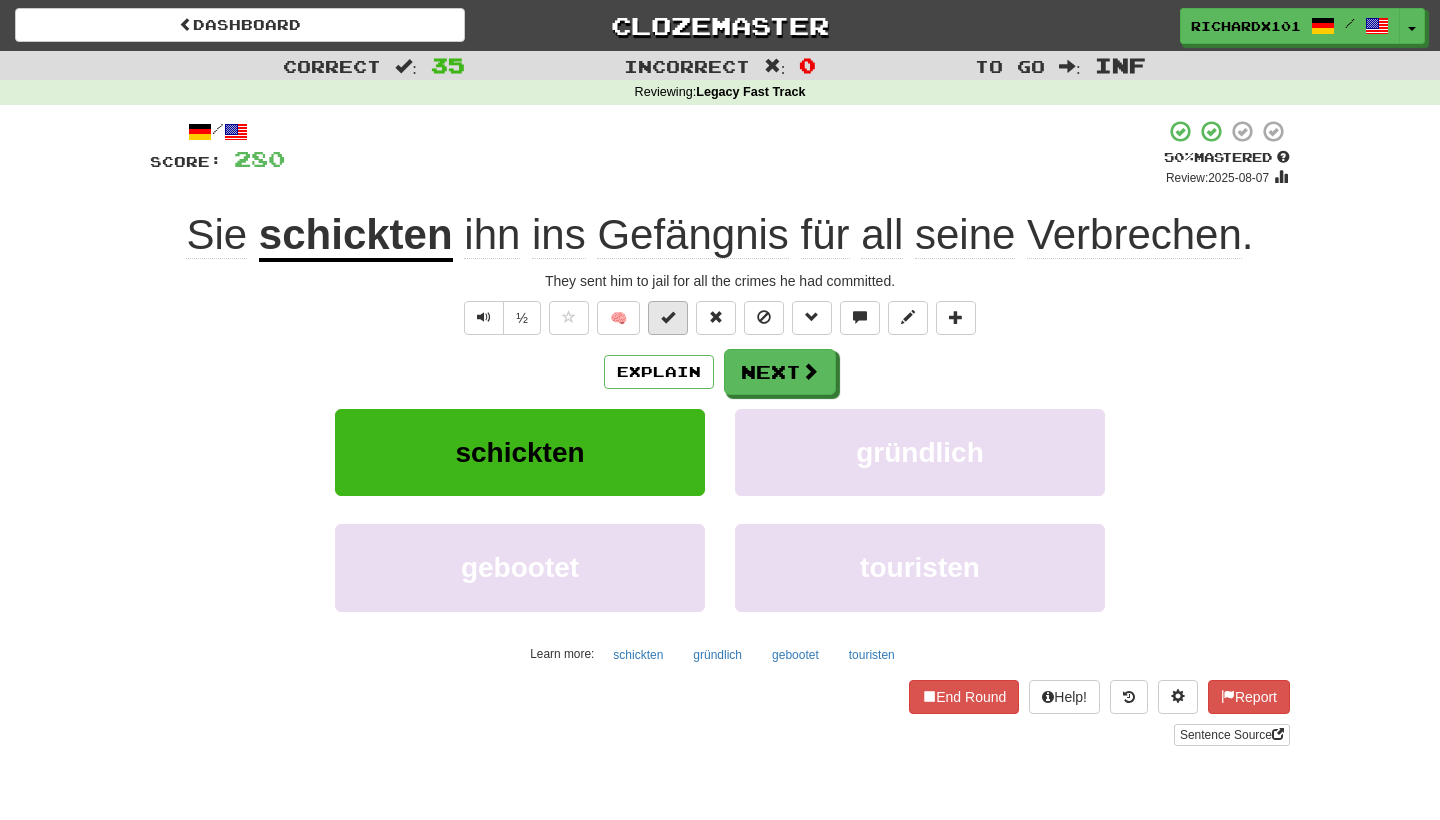 click at bounding box center [668, 317] 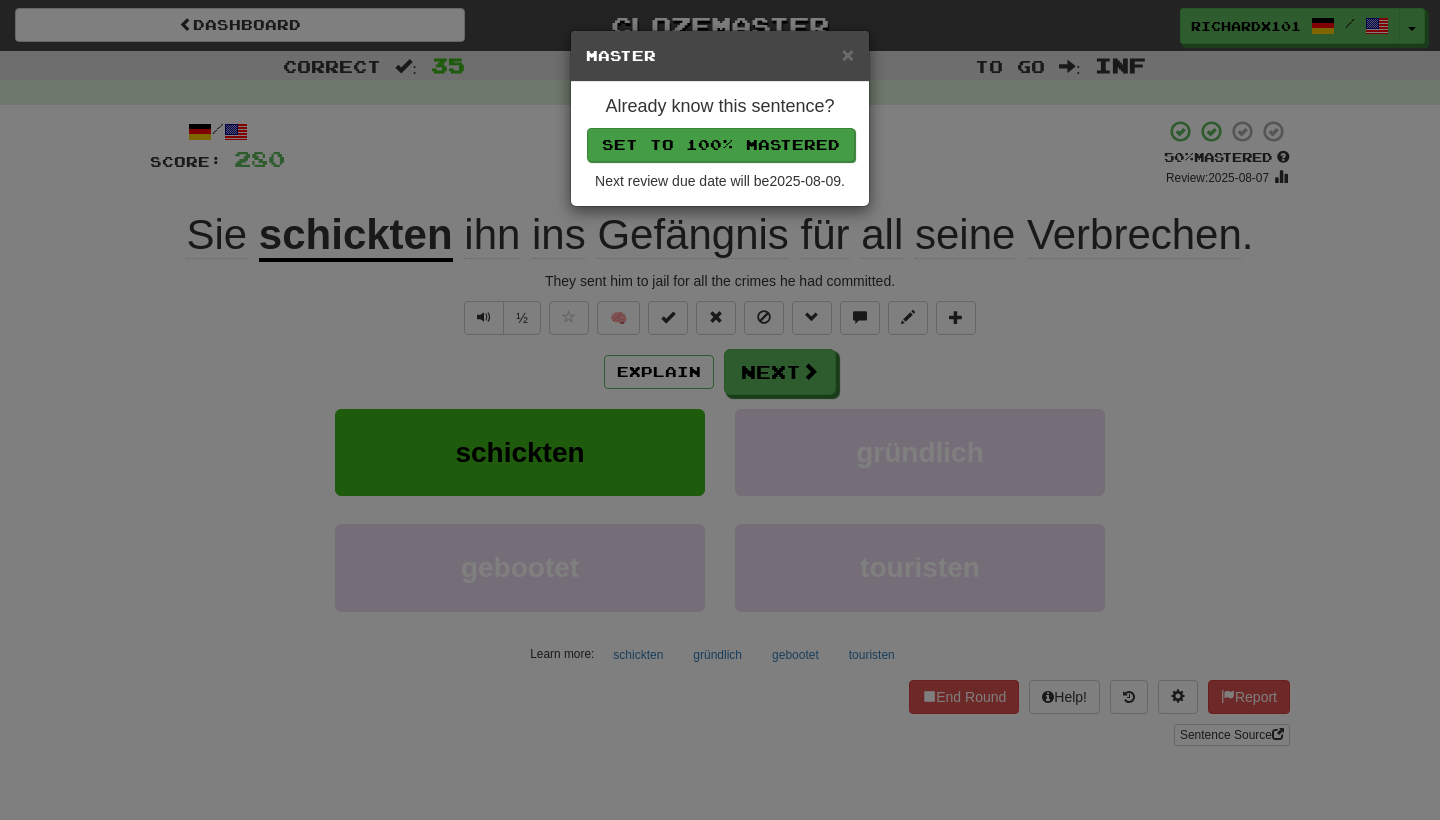 click on "Set to 100% Mastered" at bounding box center (721, 145) 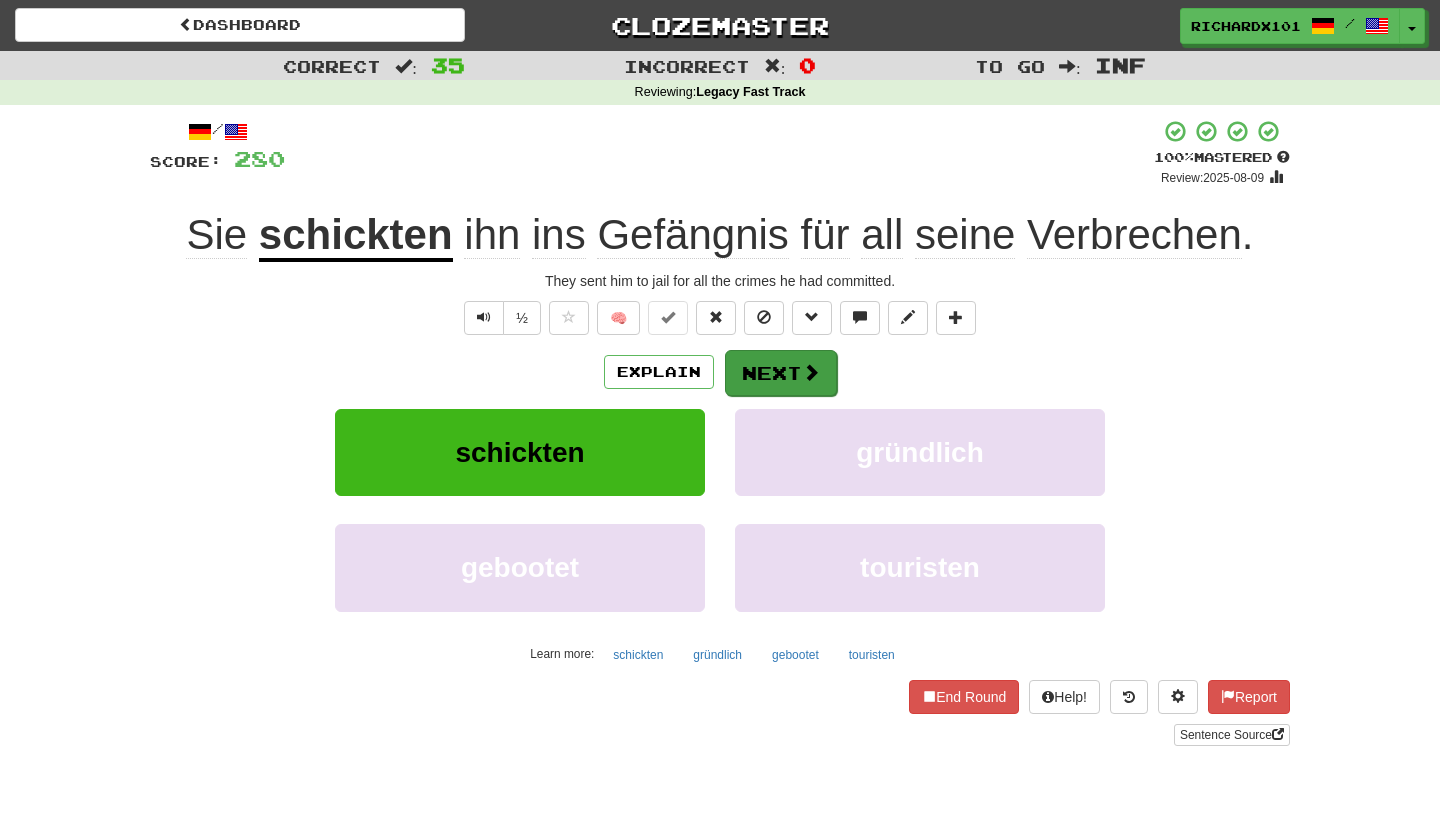 click at bounding box center (811, 372) 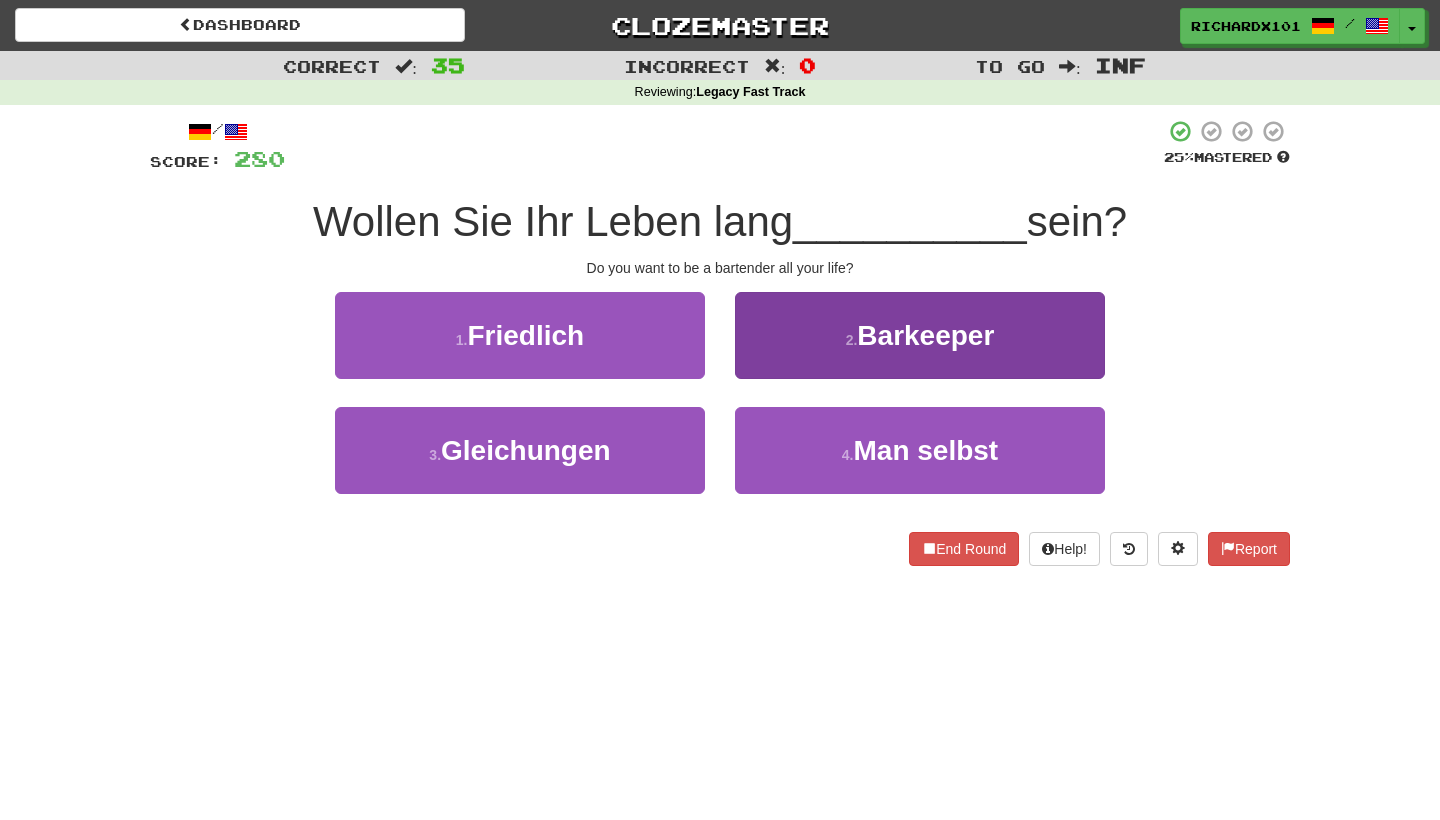 click on "2 .  Barkeeper" at bounding box center [920, 335] 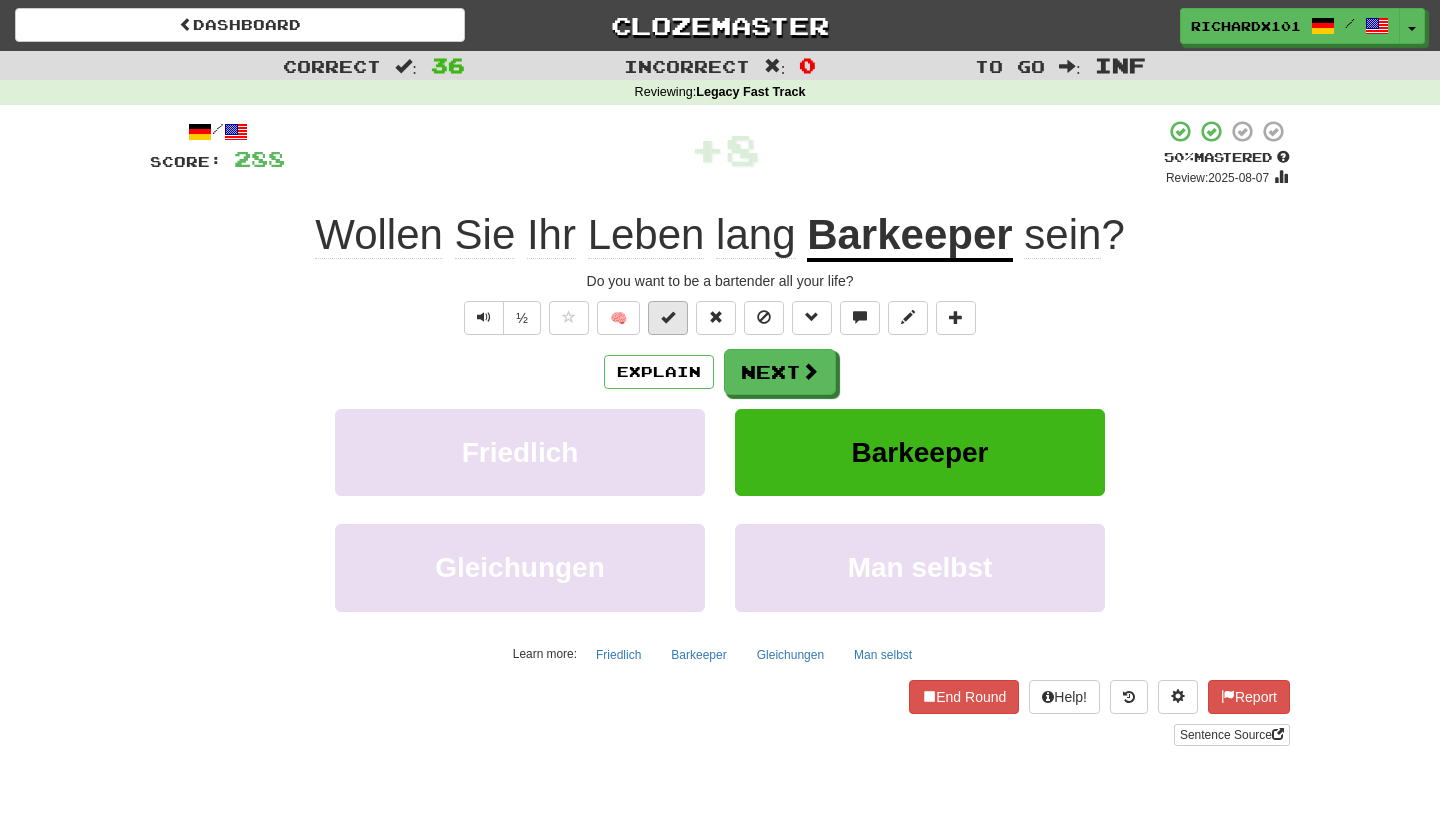 click at bounding box center (668, 317) 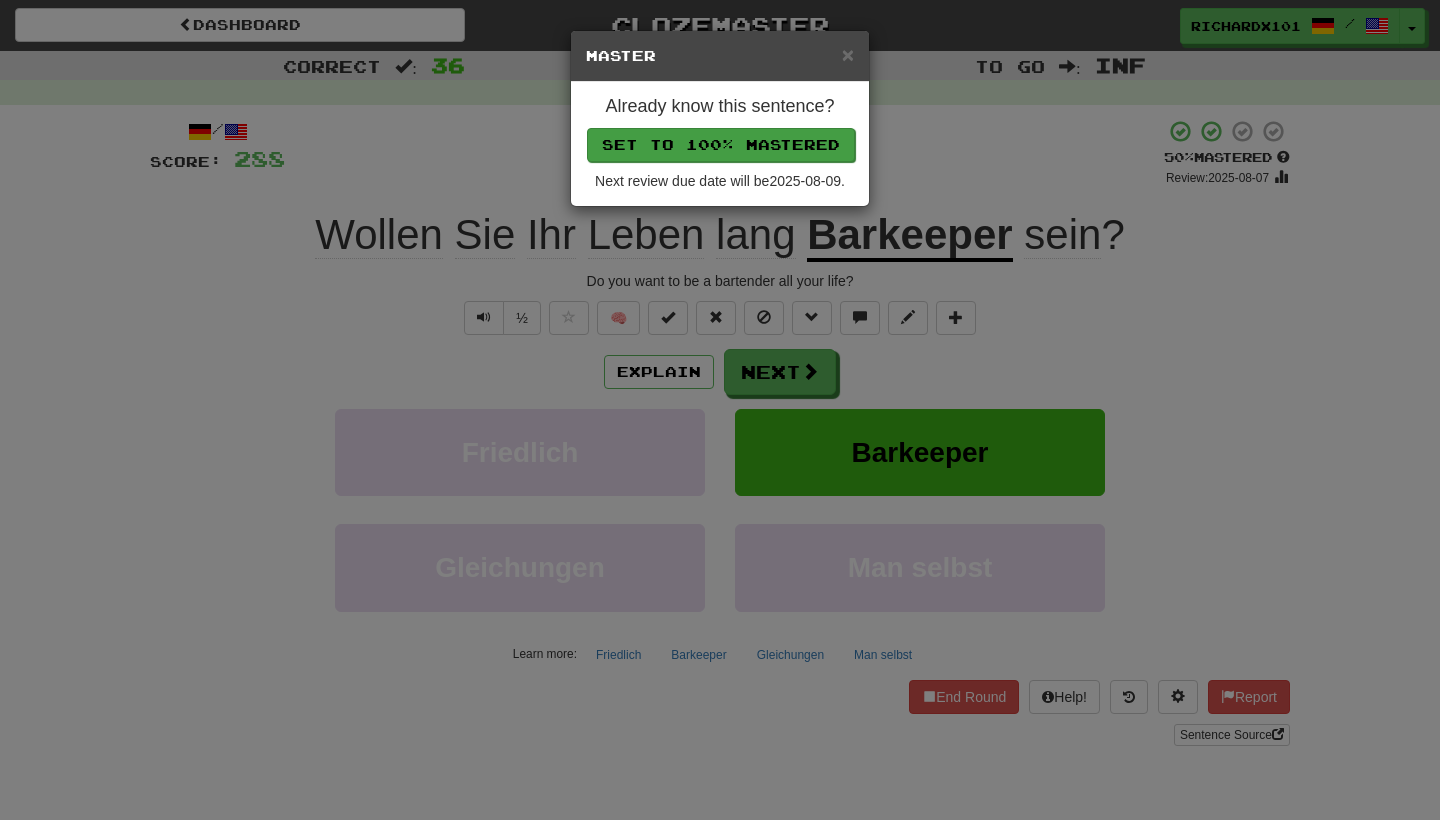 click on "Set to 100% Mastered" at bounding box center [721, 145] 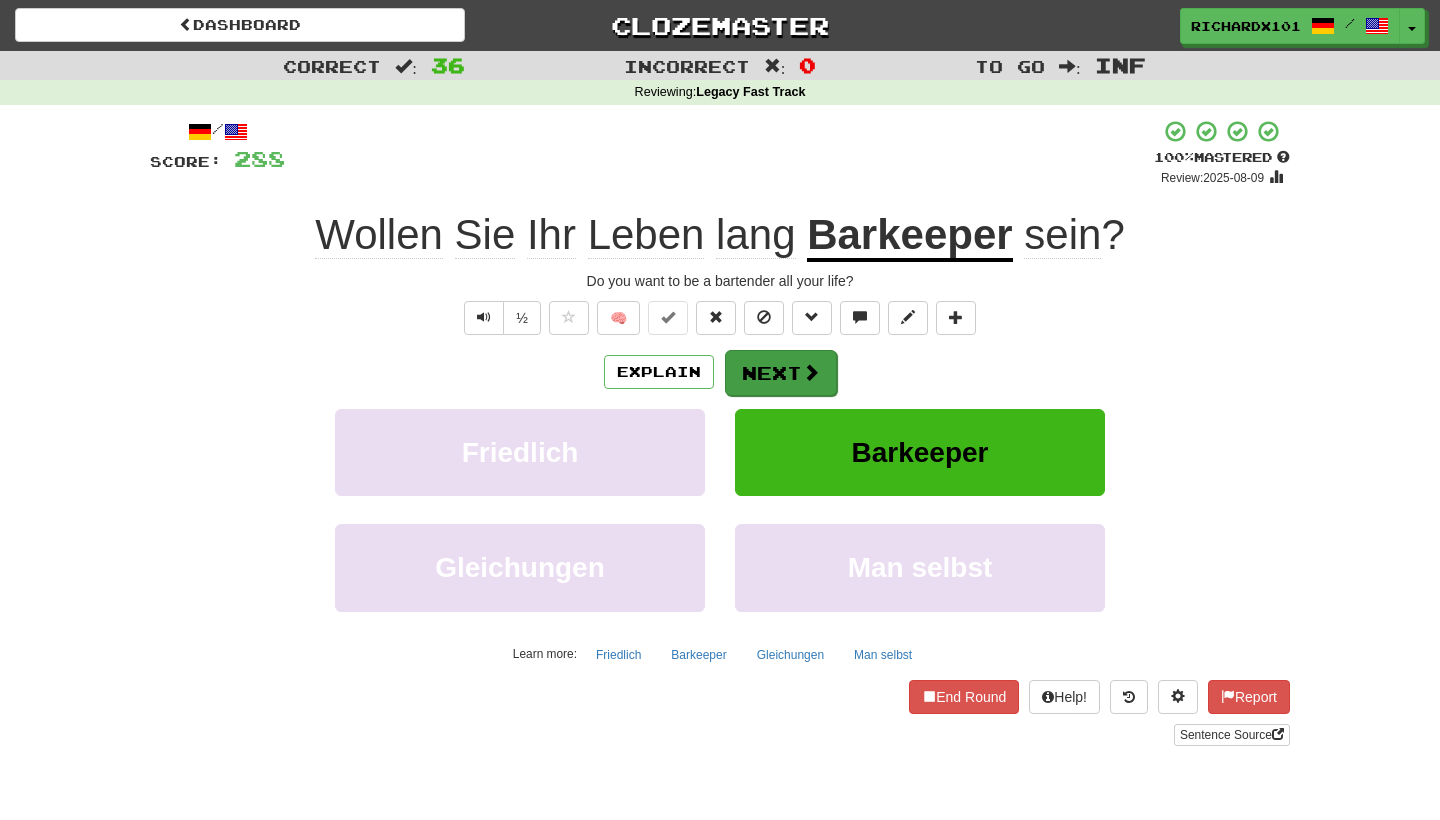 click on "Next" at bounding box center [781, 373] 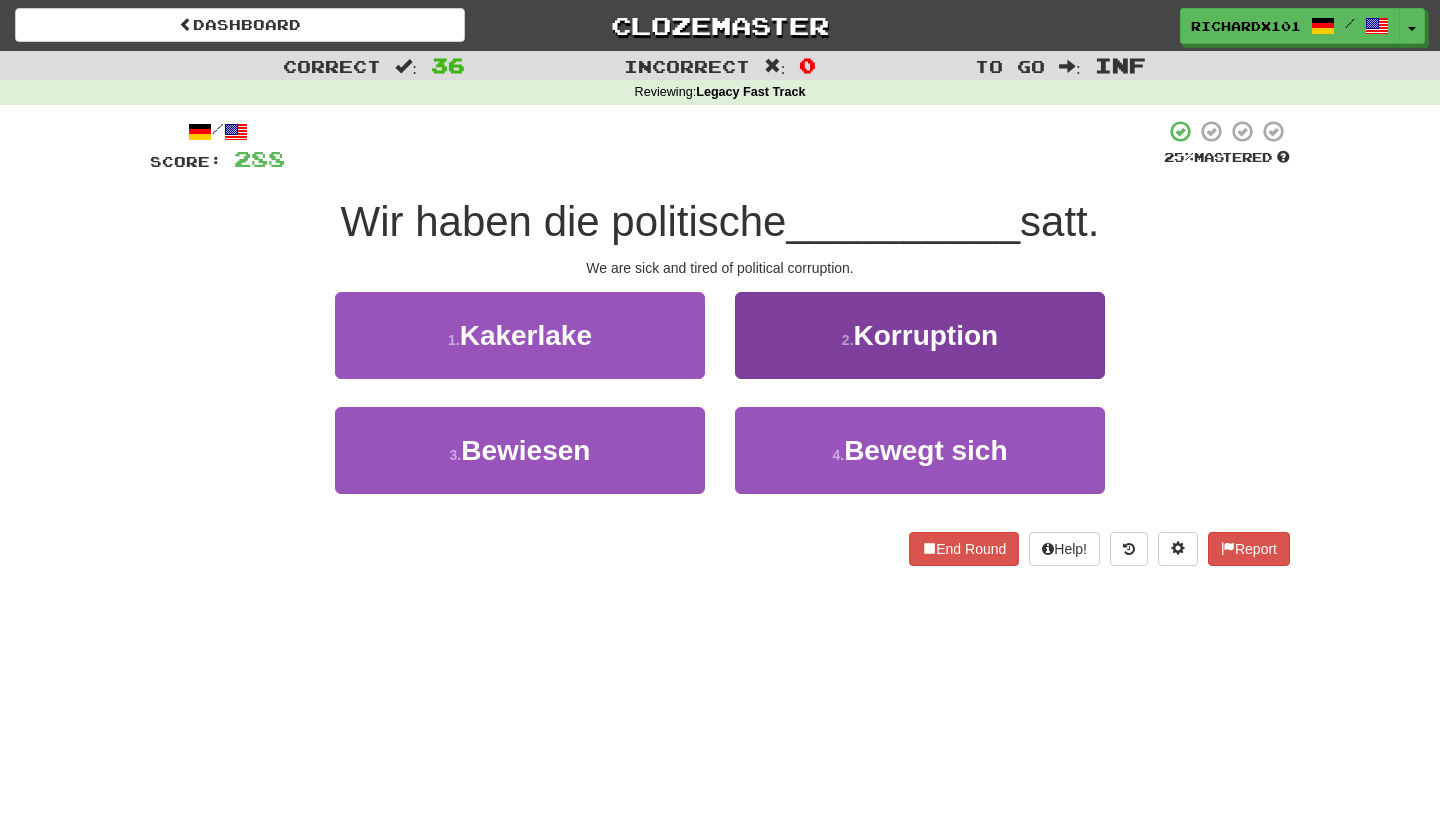 click on "2 .  Korruption" at bounding box center [920, 335] 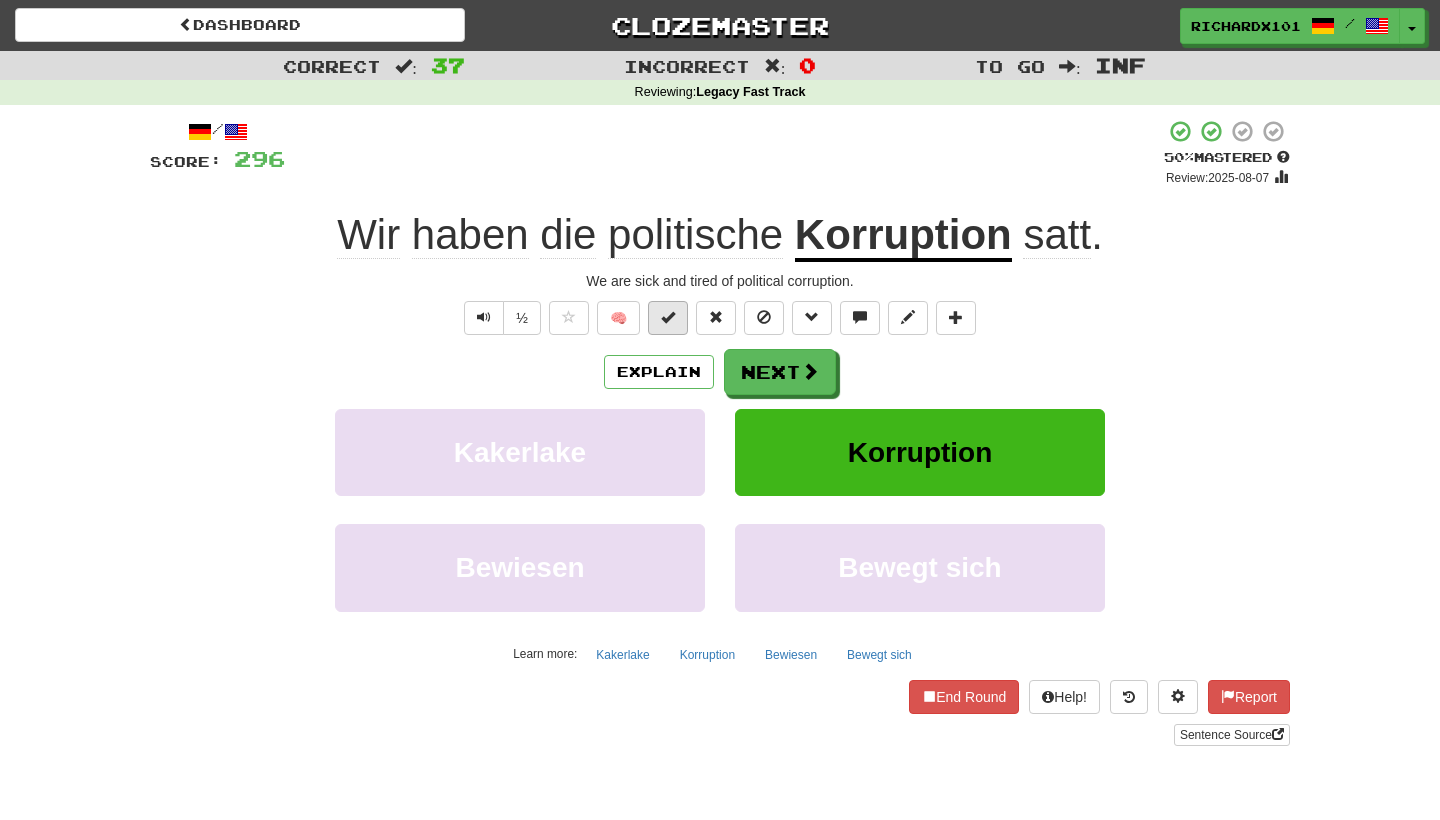 click at bounding box center [668, 318] 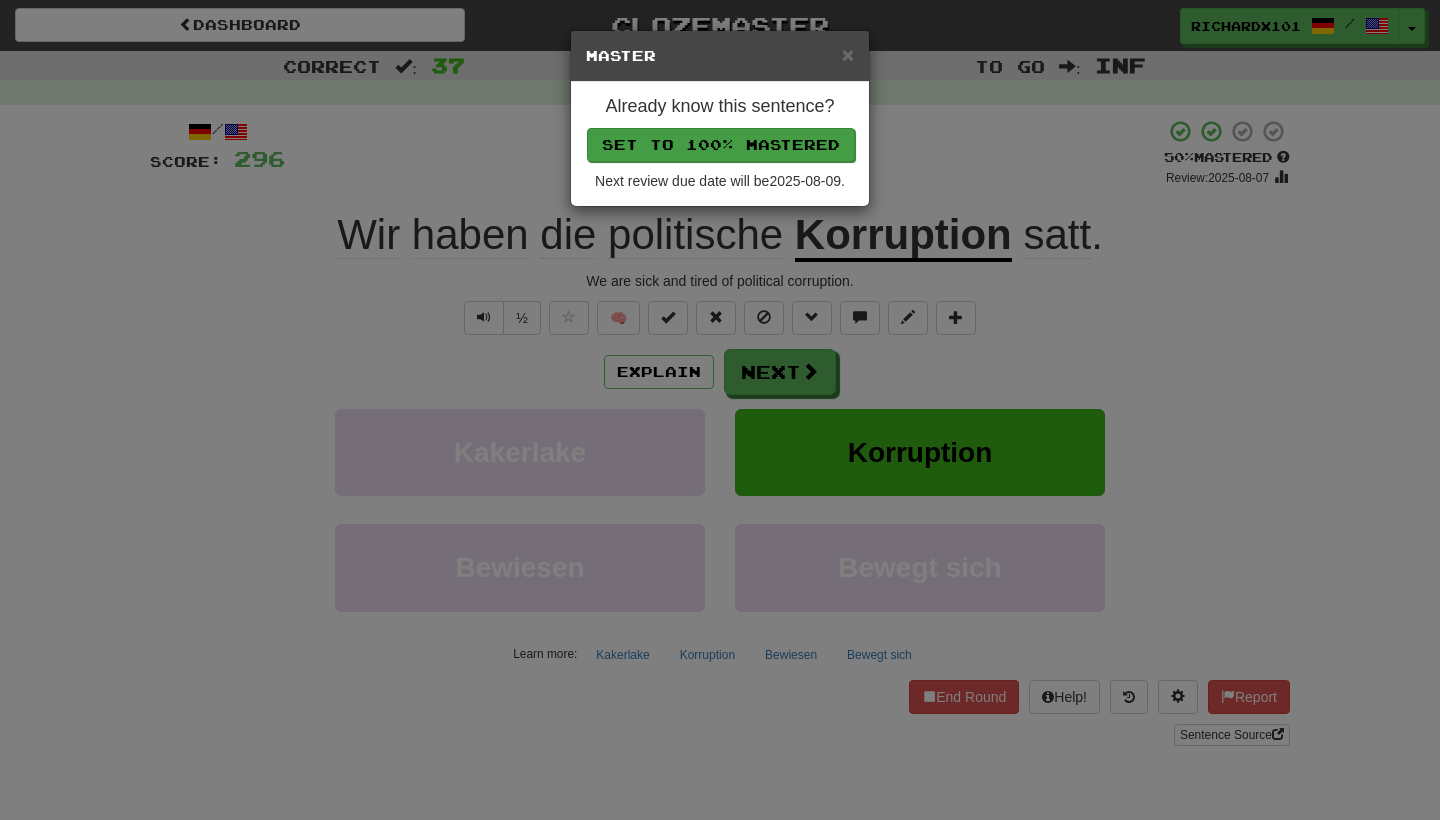 click on "Set to 100% Mastered" at bounding box center (721, 145) 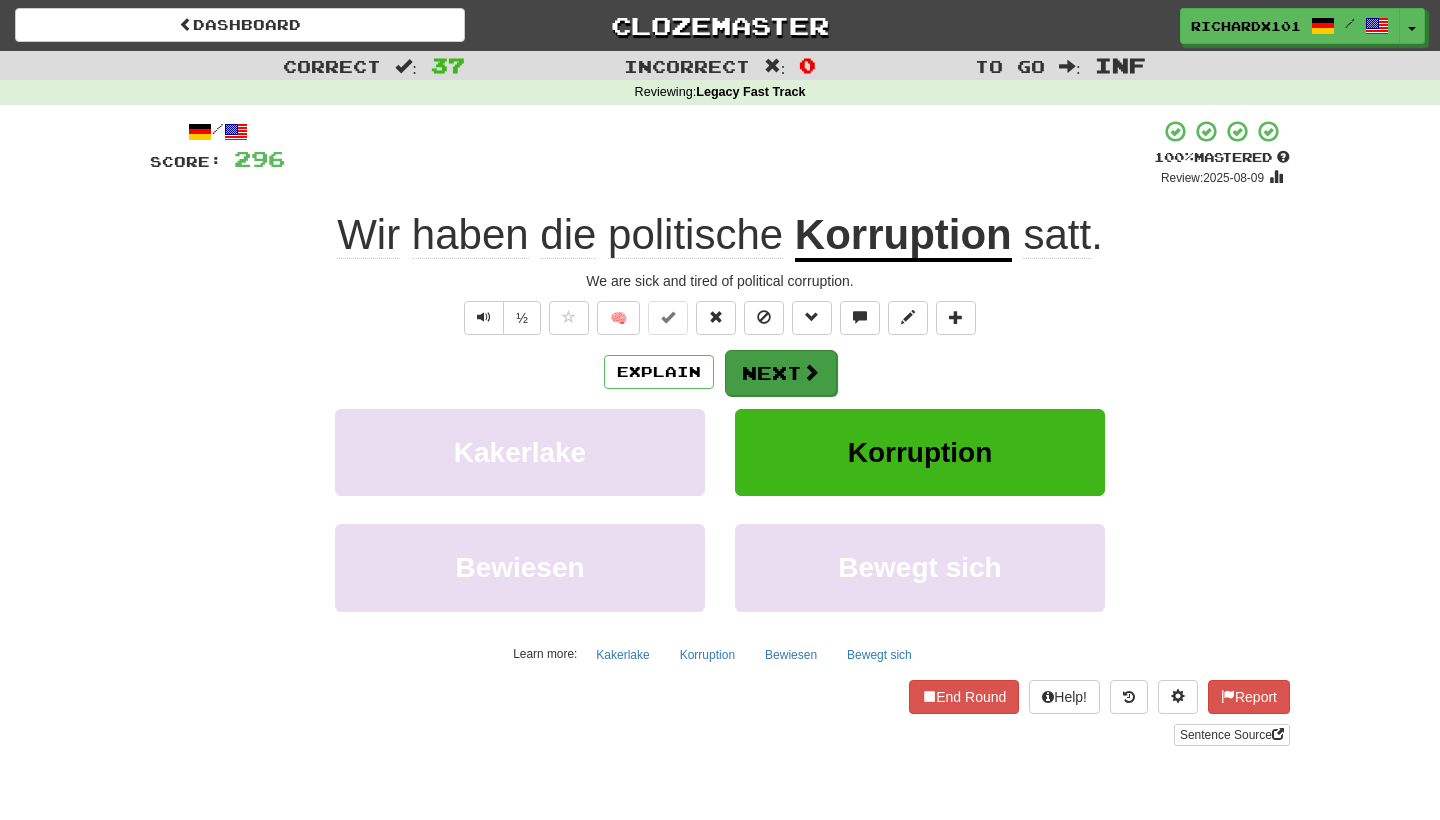 click at bounding box center [811, 372] 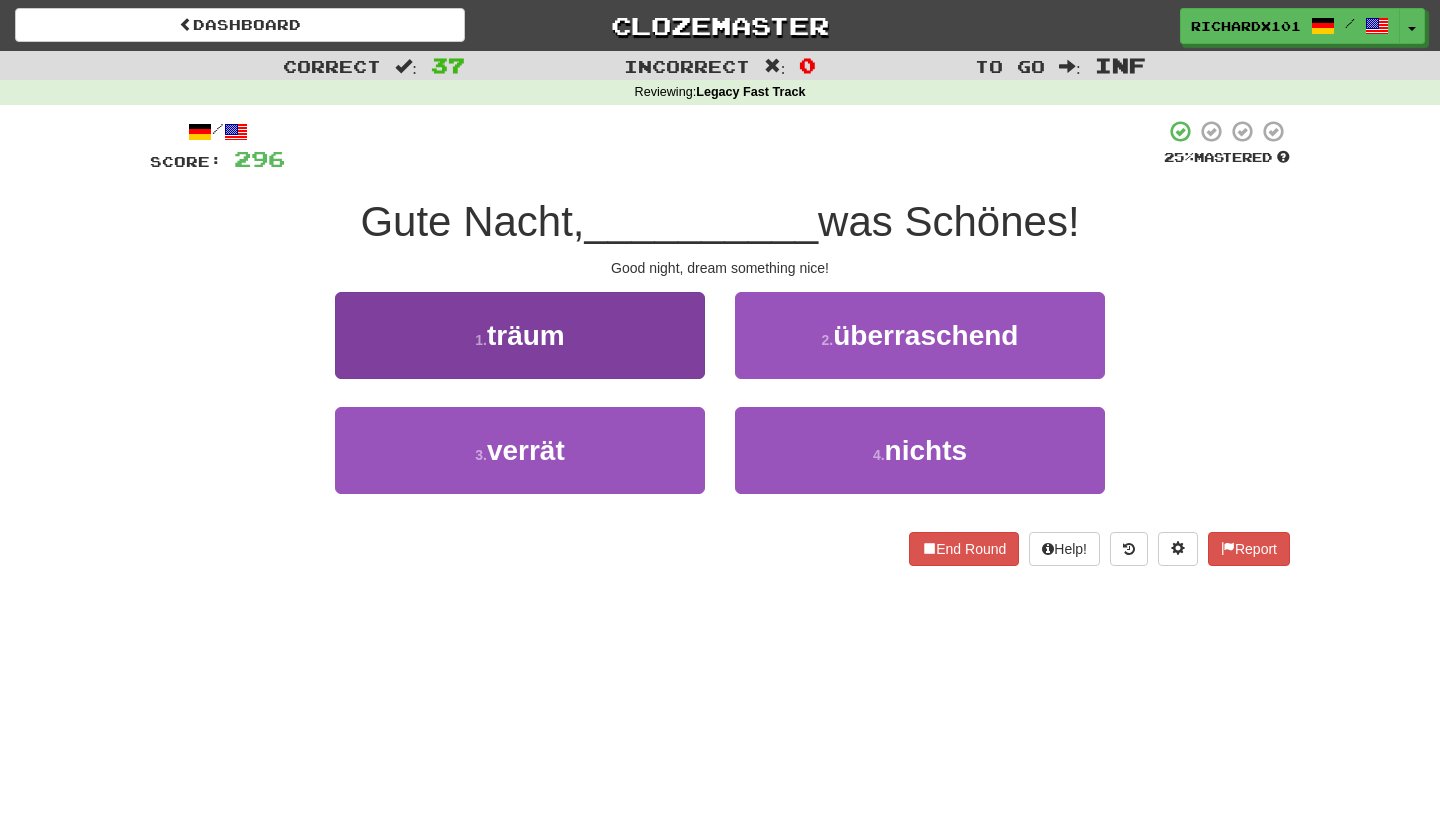 click on "1 .  träum" at bounding box center [520, 335] 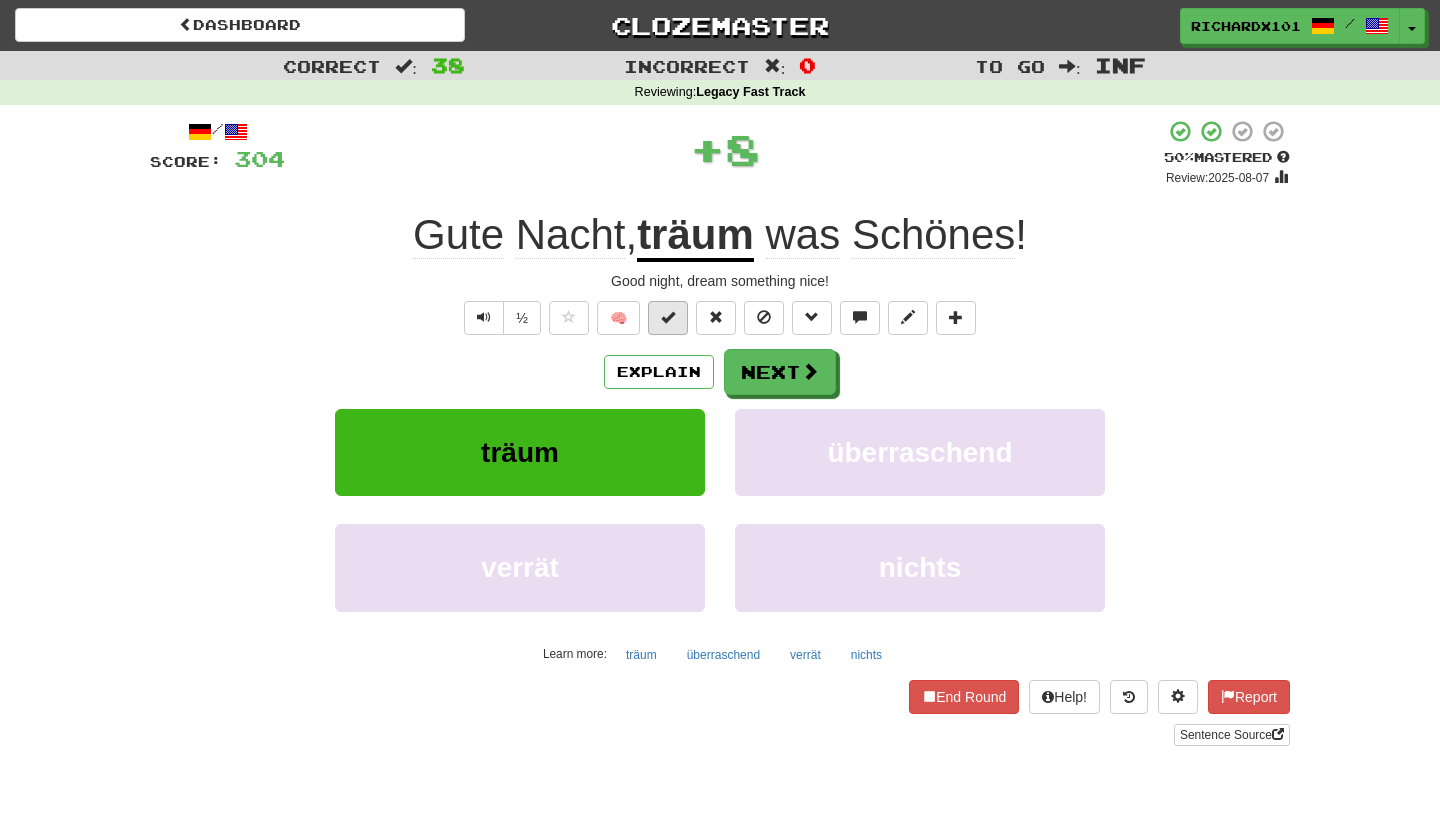 click at bounding box center [668, 317] 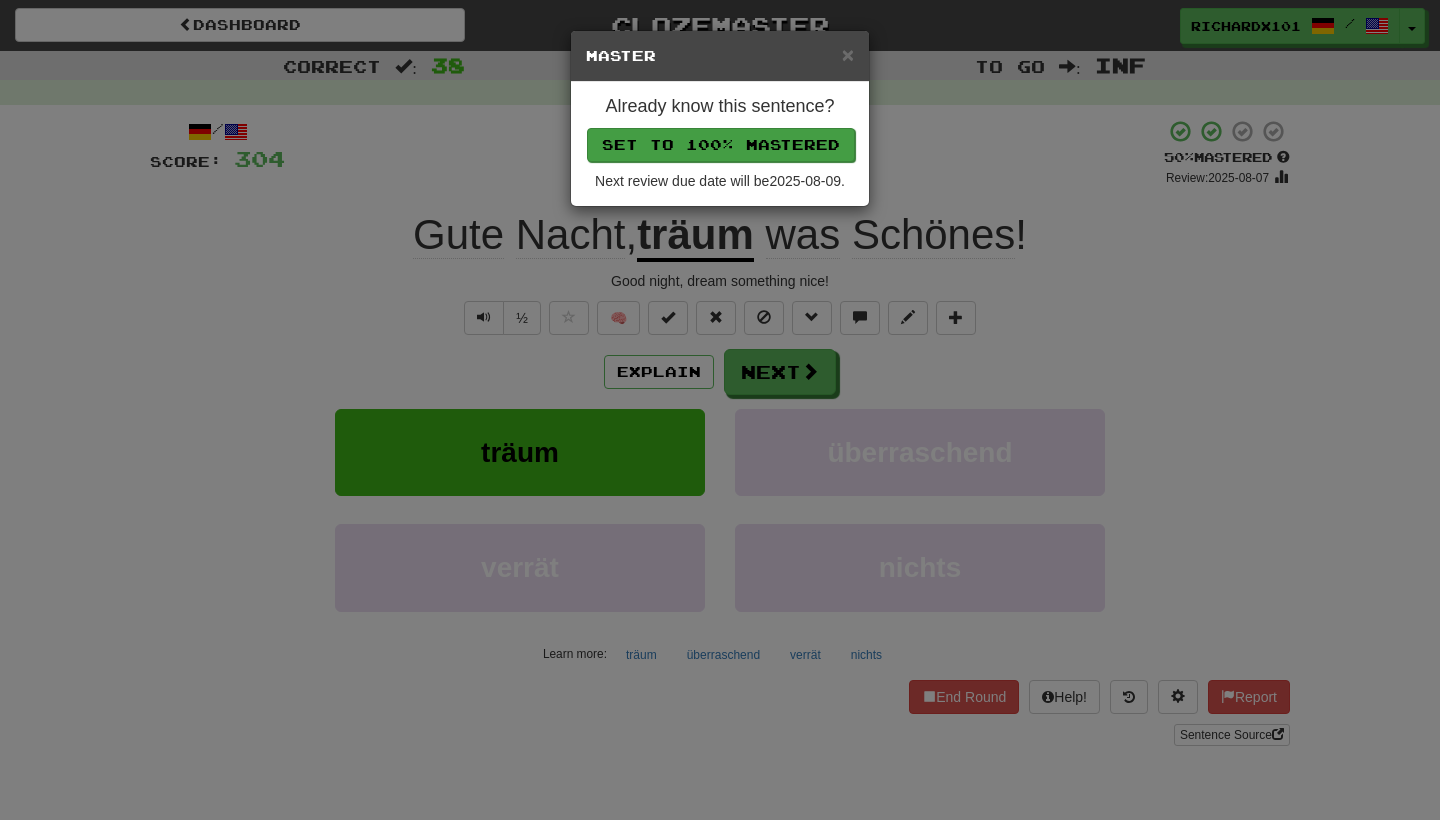 click on "Set to 100% Mastered" at bounding box center (721, 145) 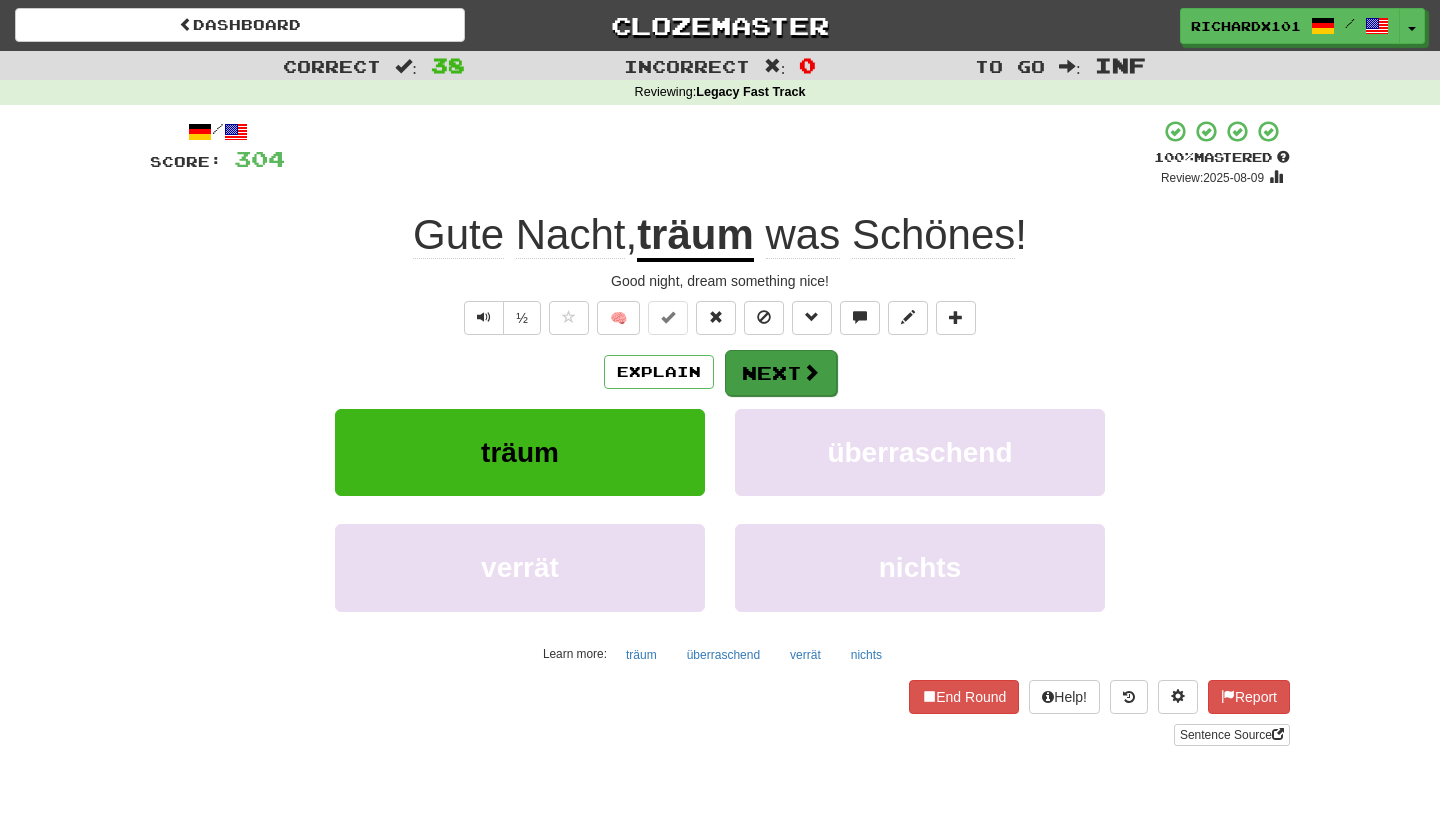 click on "Next" at bounding box center [781, 373] 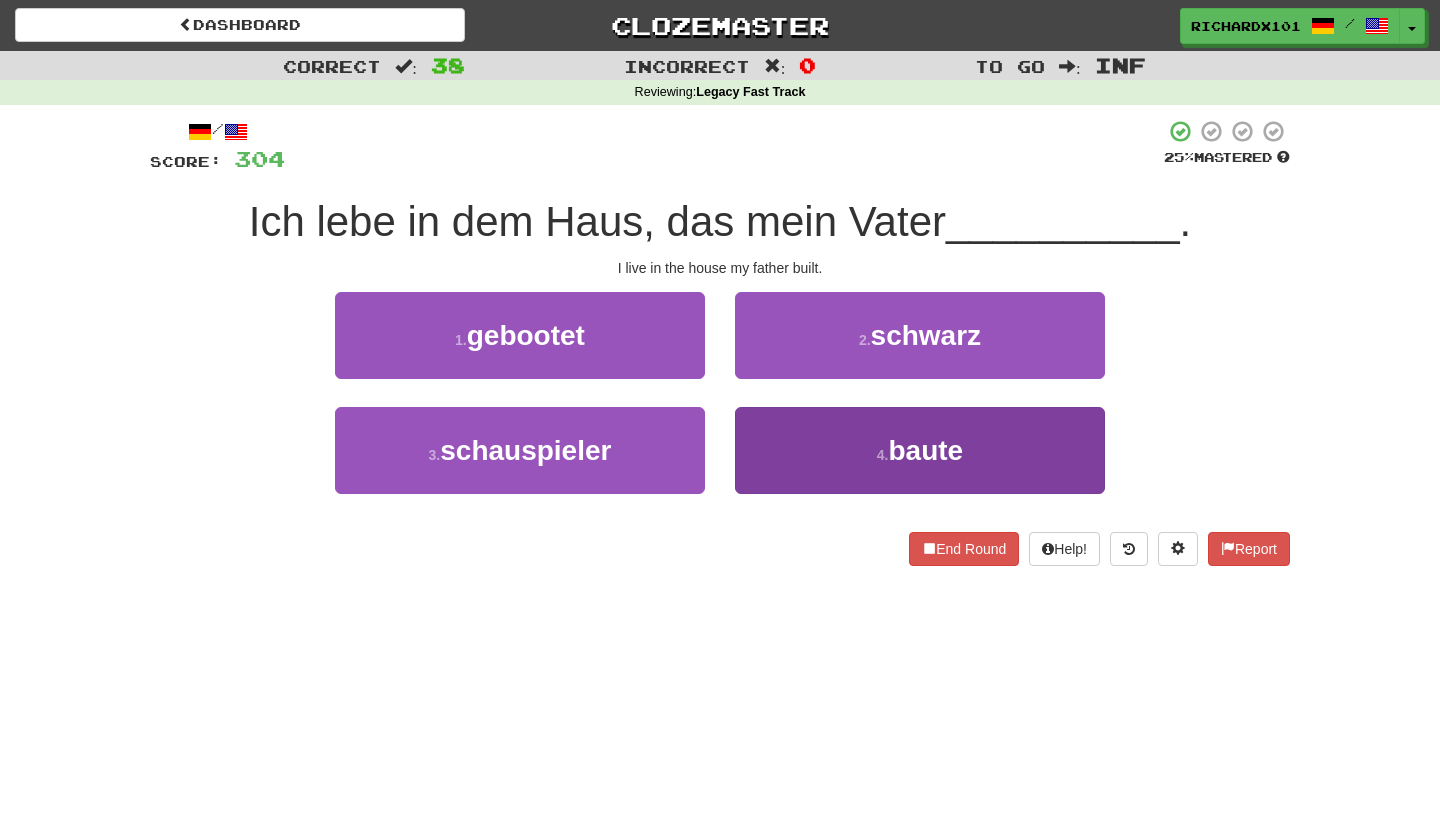 click on "4 .  baute" at bounding box center [920, 450] 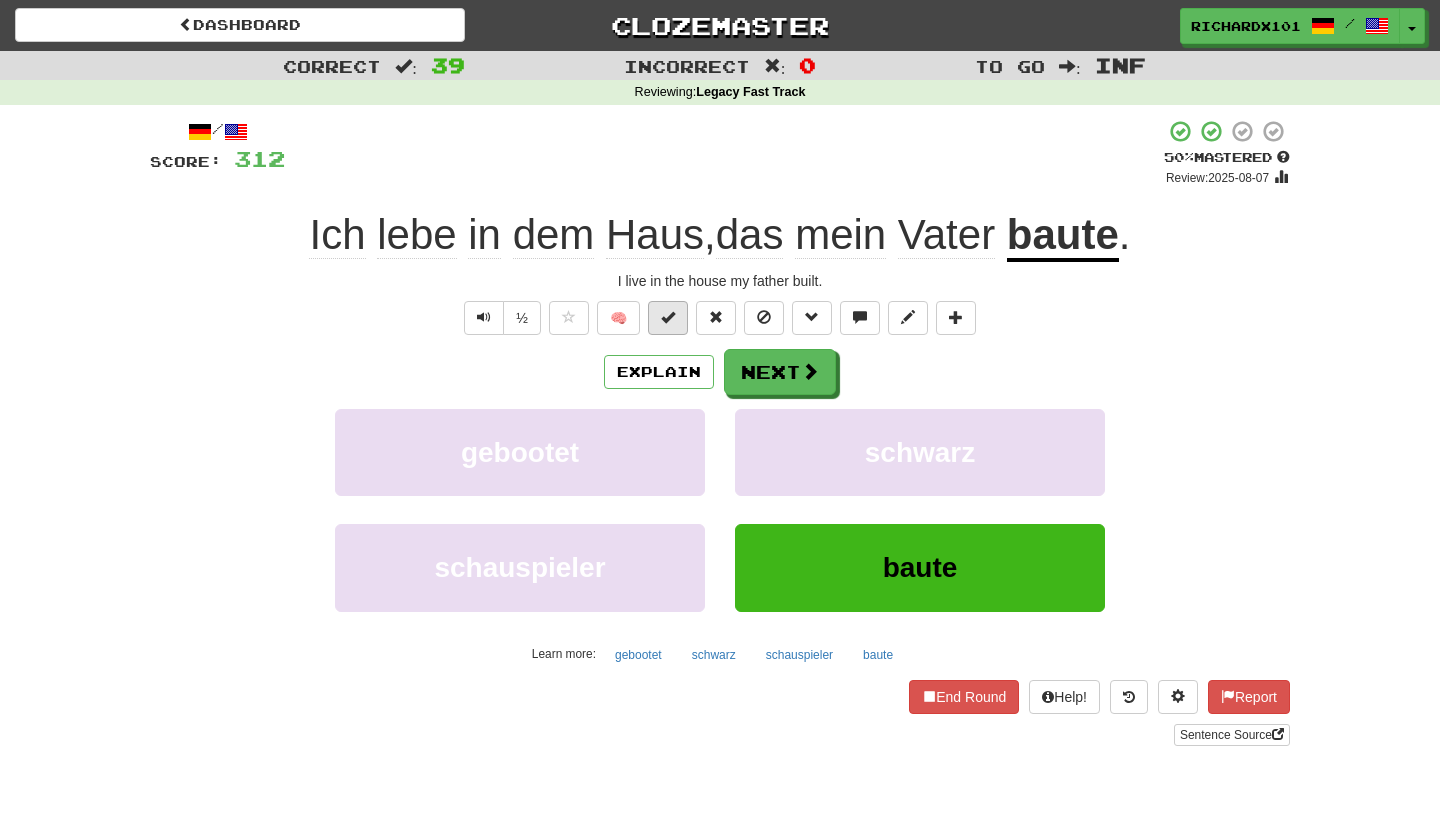click at bounding box center [668, 318] 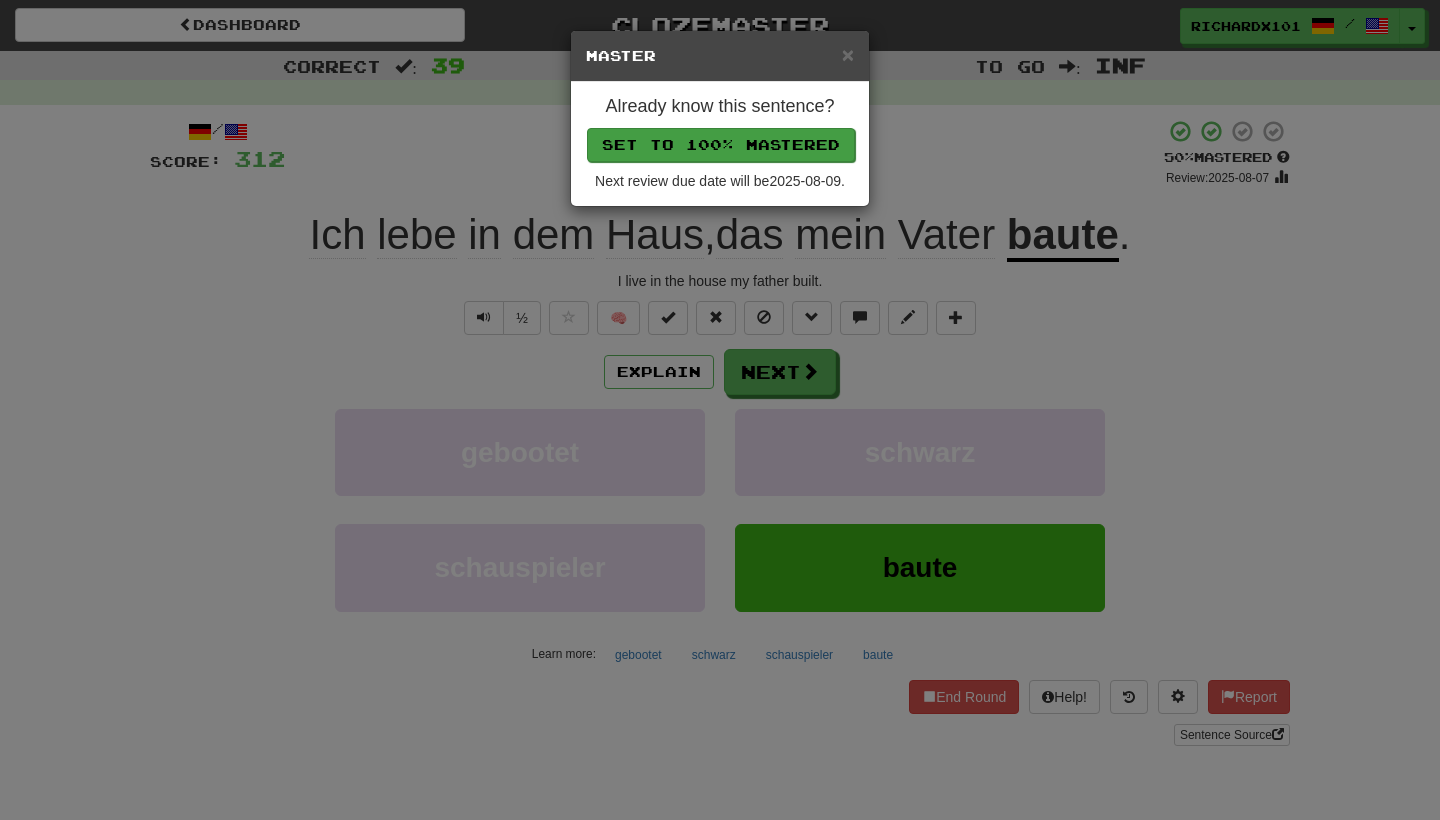 click on "Set to 100% Mastered" at bounding box center (721, 145) 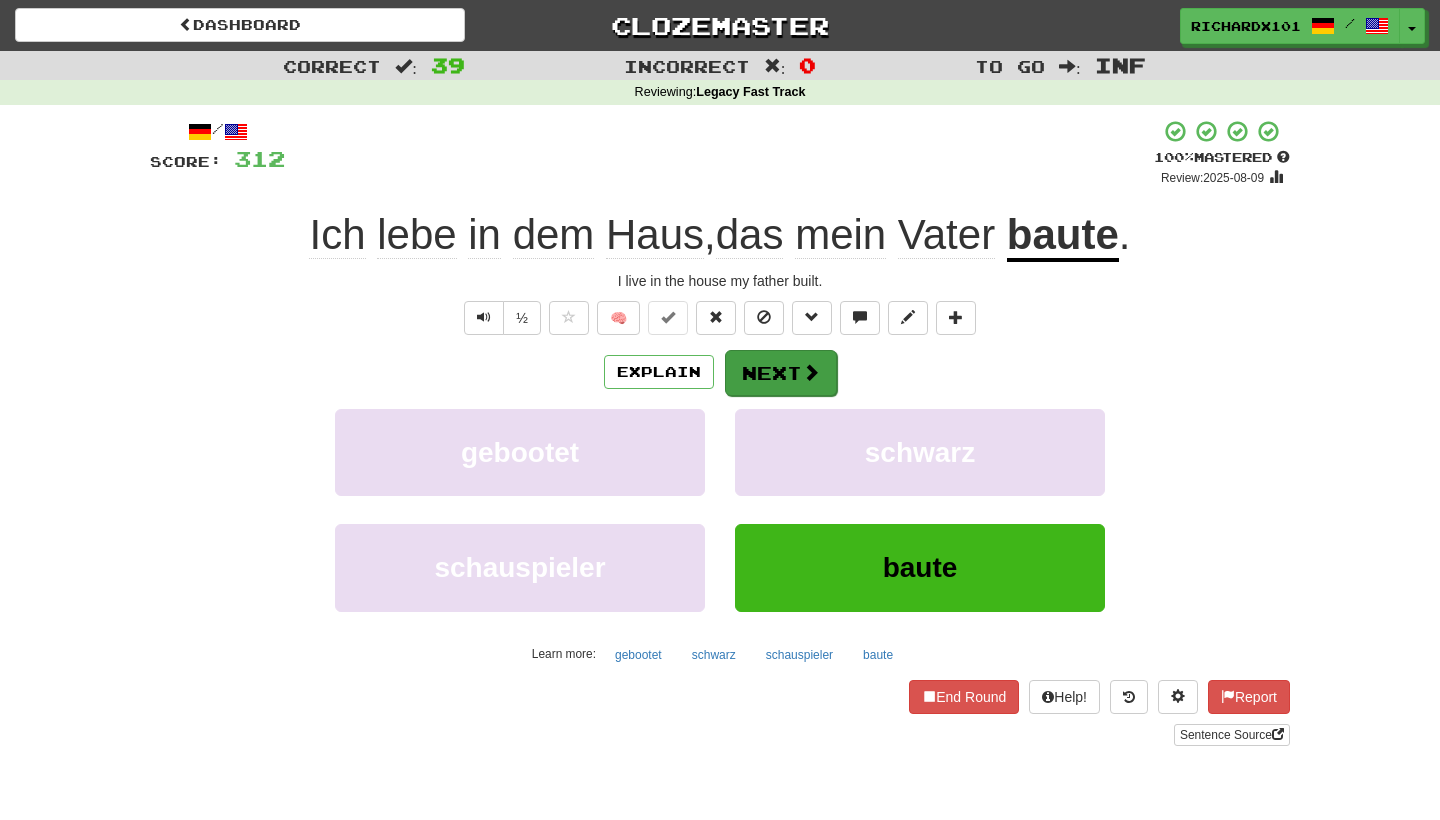 click on "Next" at bounding box center [781, 373] 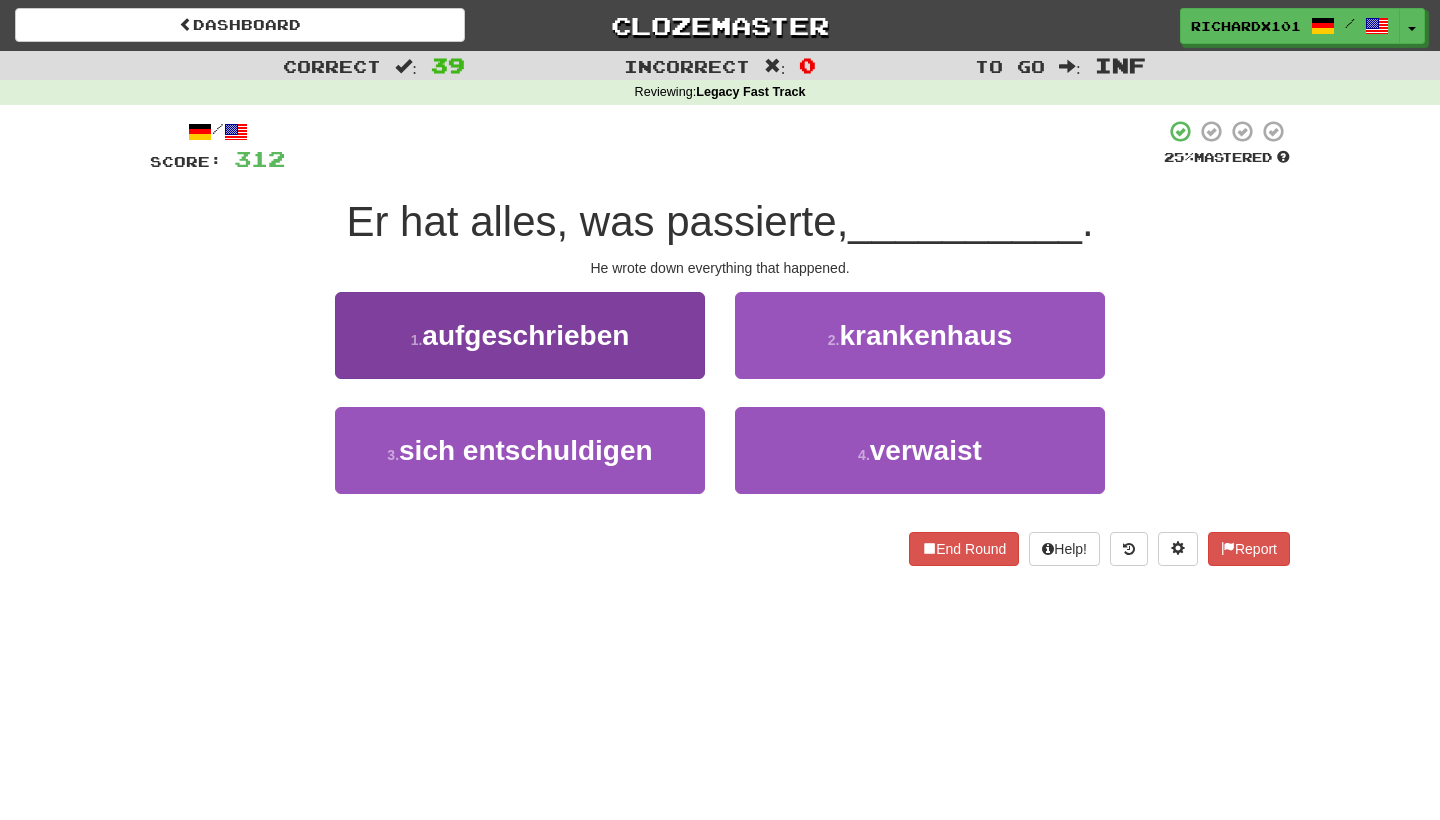 click on "1 .  aufgeschrieben" at bounding box center [520, 335] 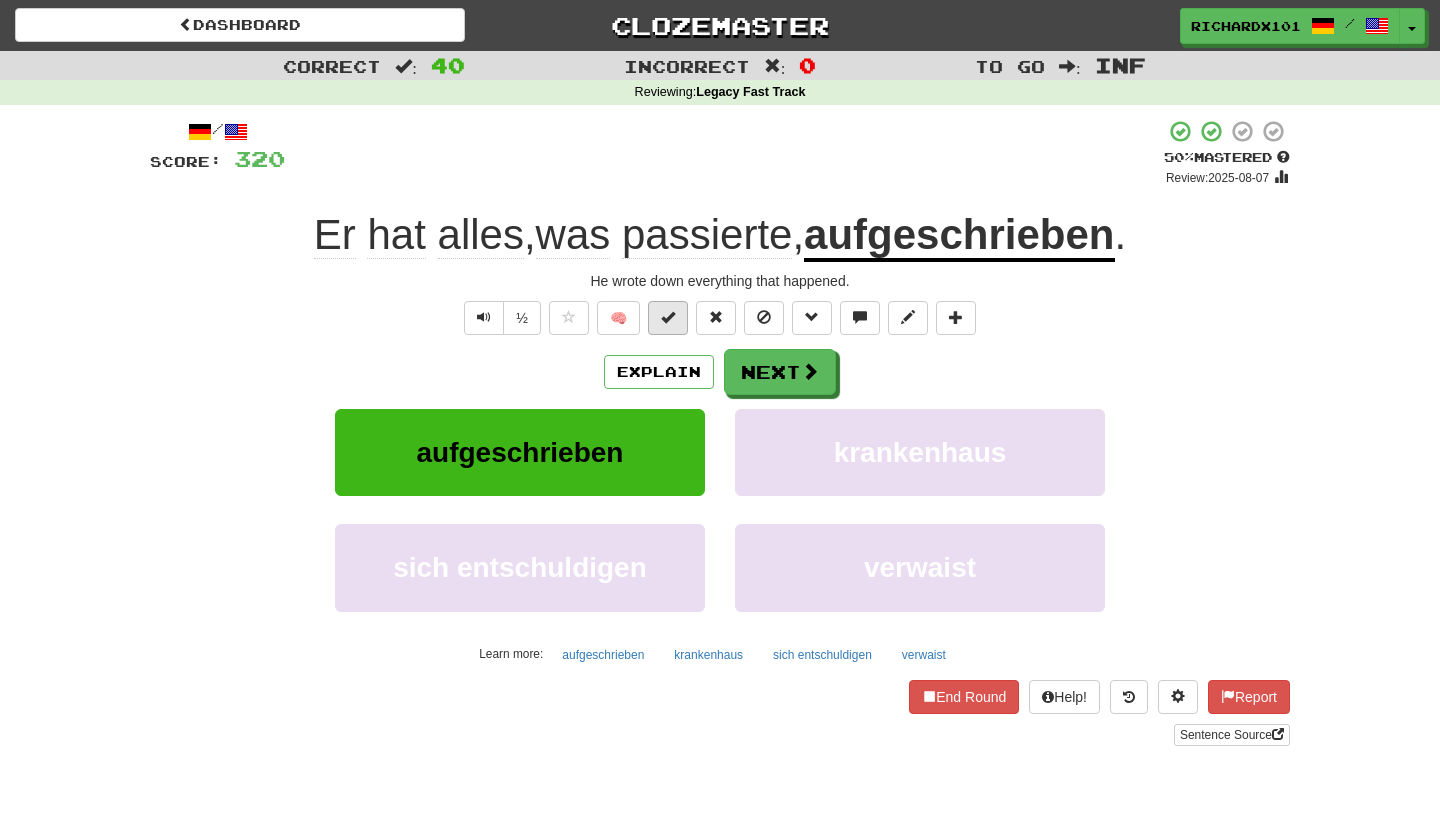 click at bounding box center (668, 317) 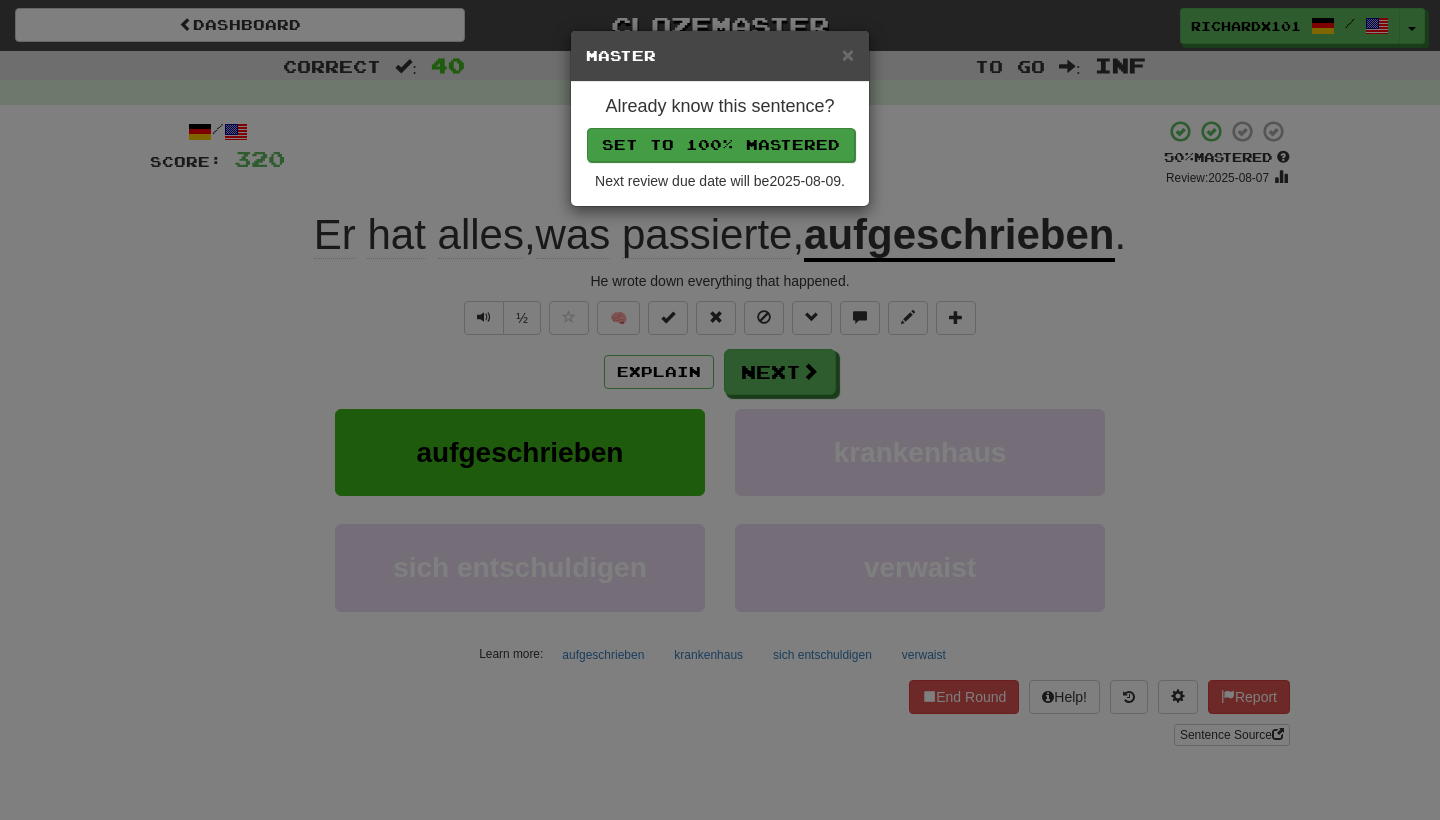 click on "Set to 100% Mastered" at bounding box center [721, 145] 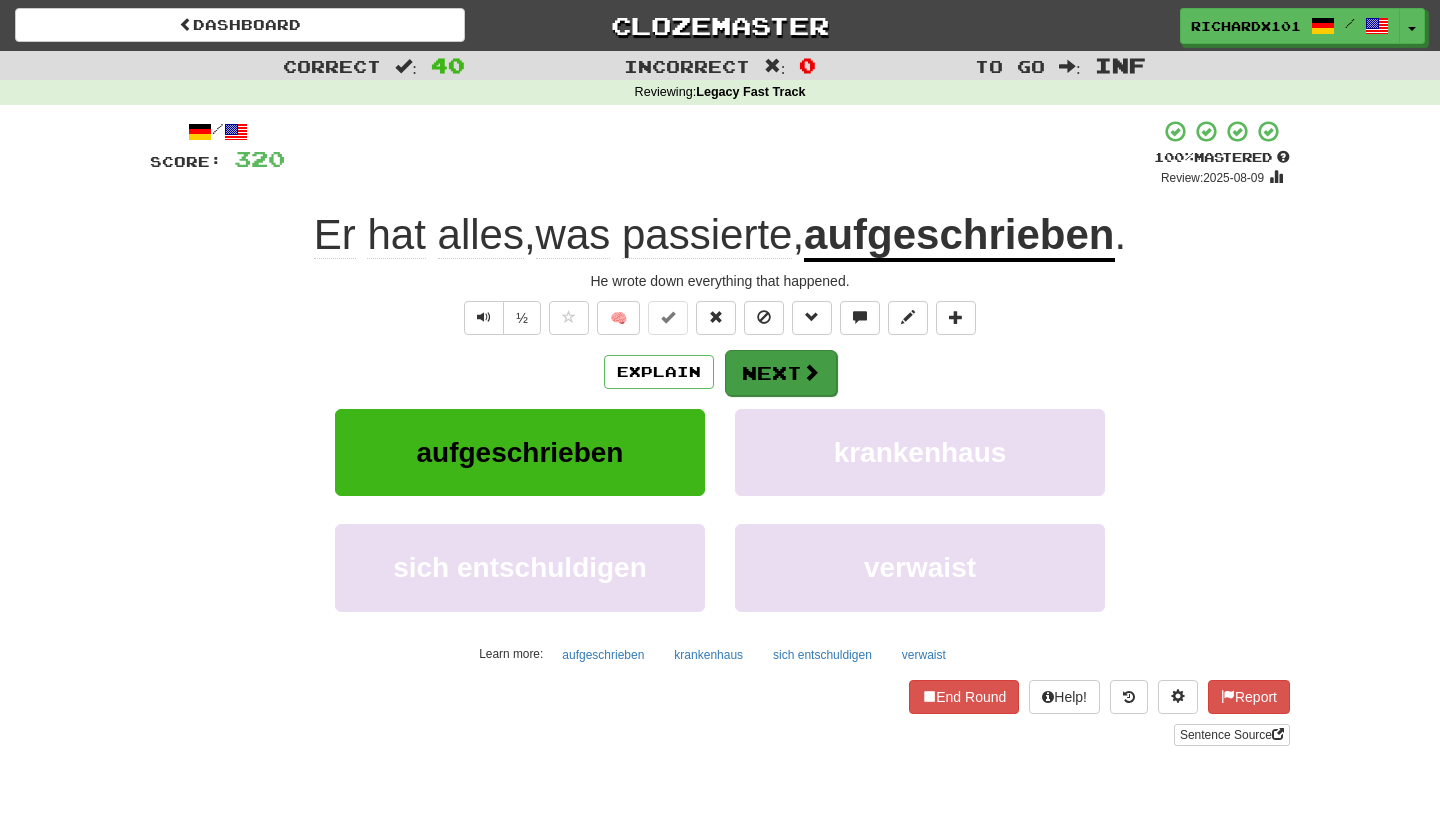 click on "Next" at bounding box center [781, 373] 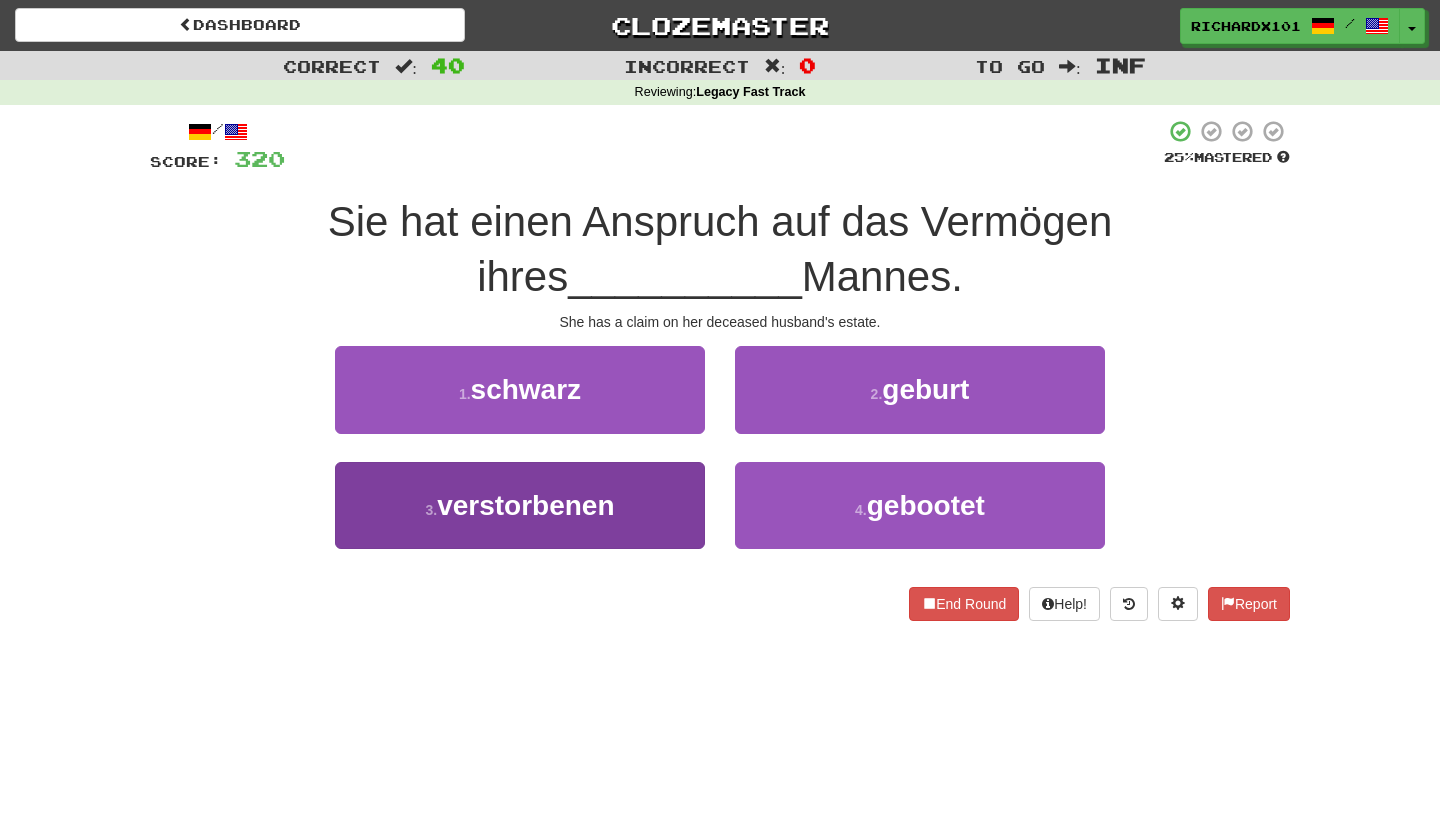 click on "3 .  verstorbenen" at bounding box center (520, 505) 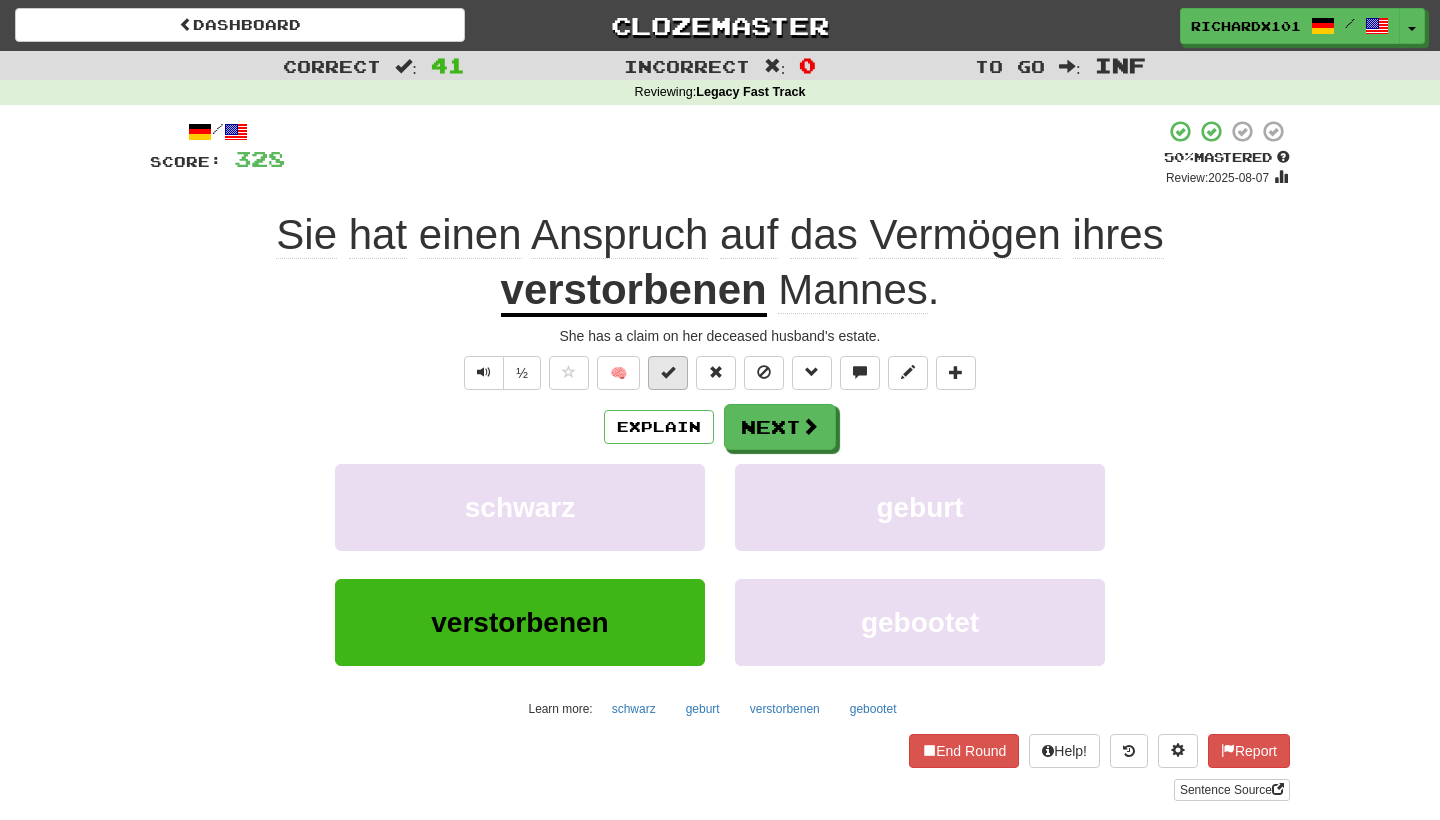 click at bounding box center [668, 372] 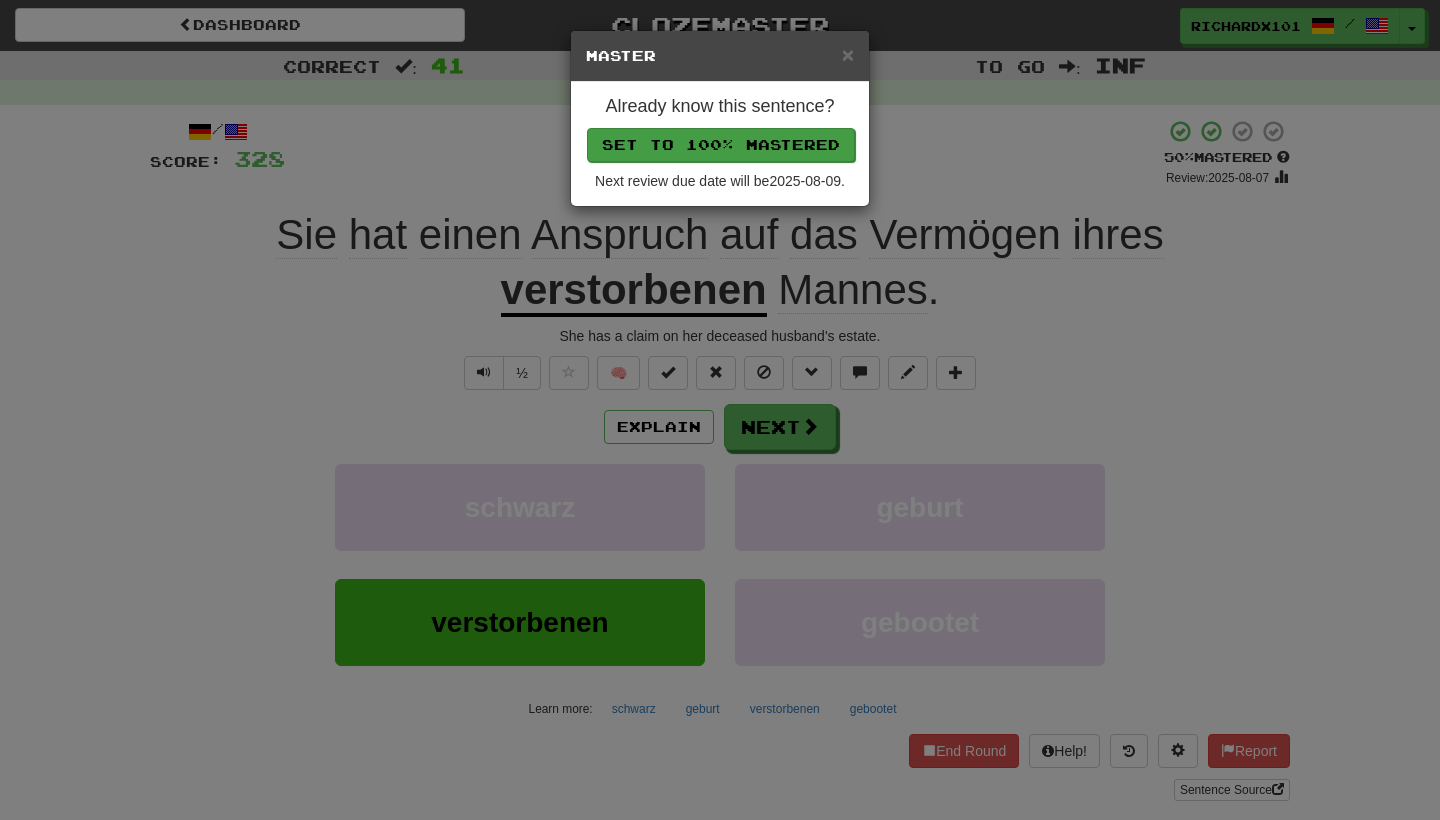 click on "Set to 100% Mastered" at bounding box center [721, 145] 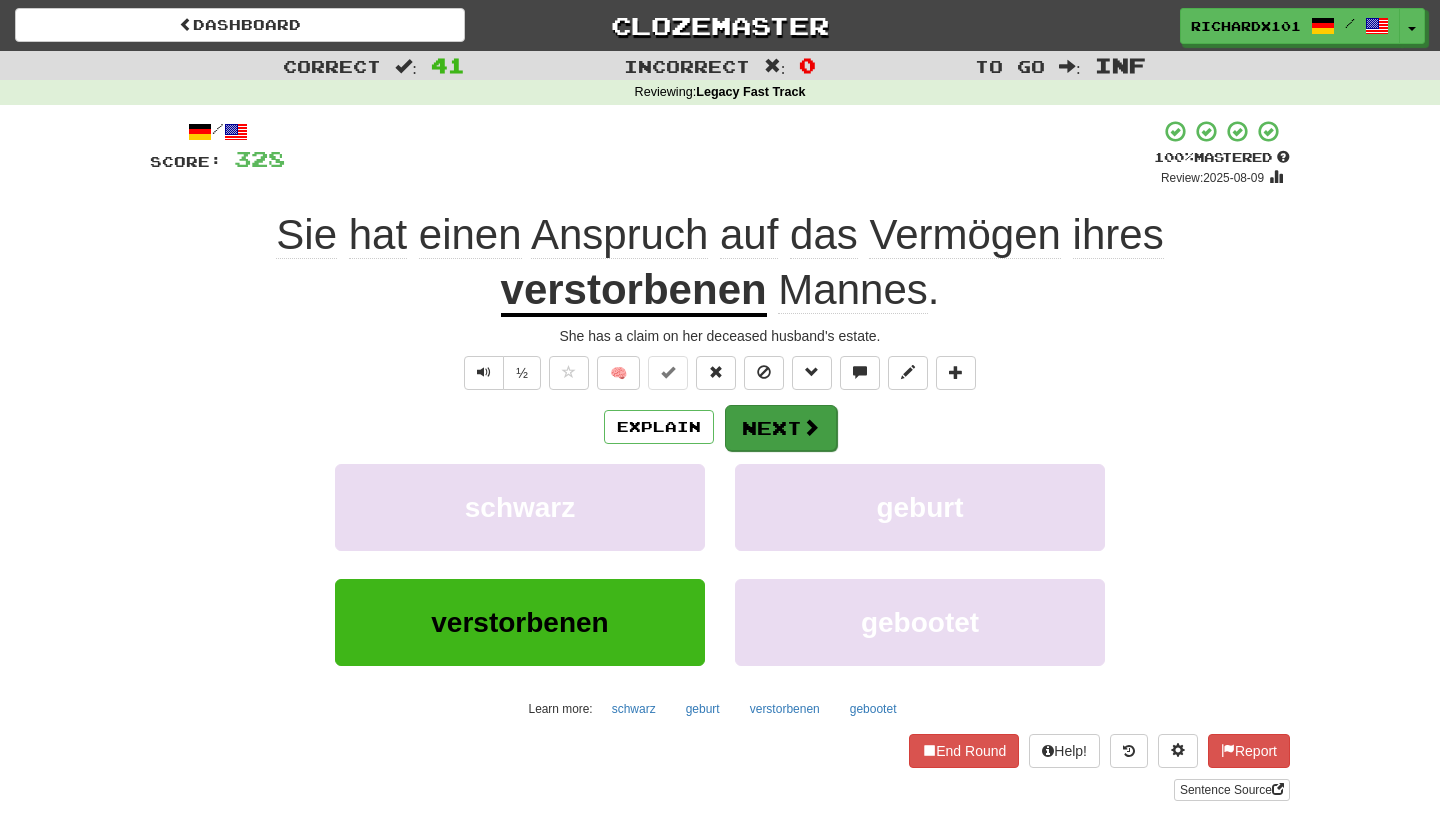 click on "Next" at bounding box center [781, 428] 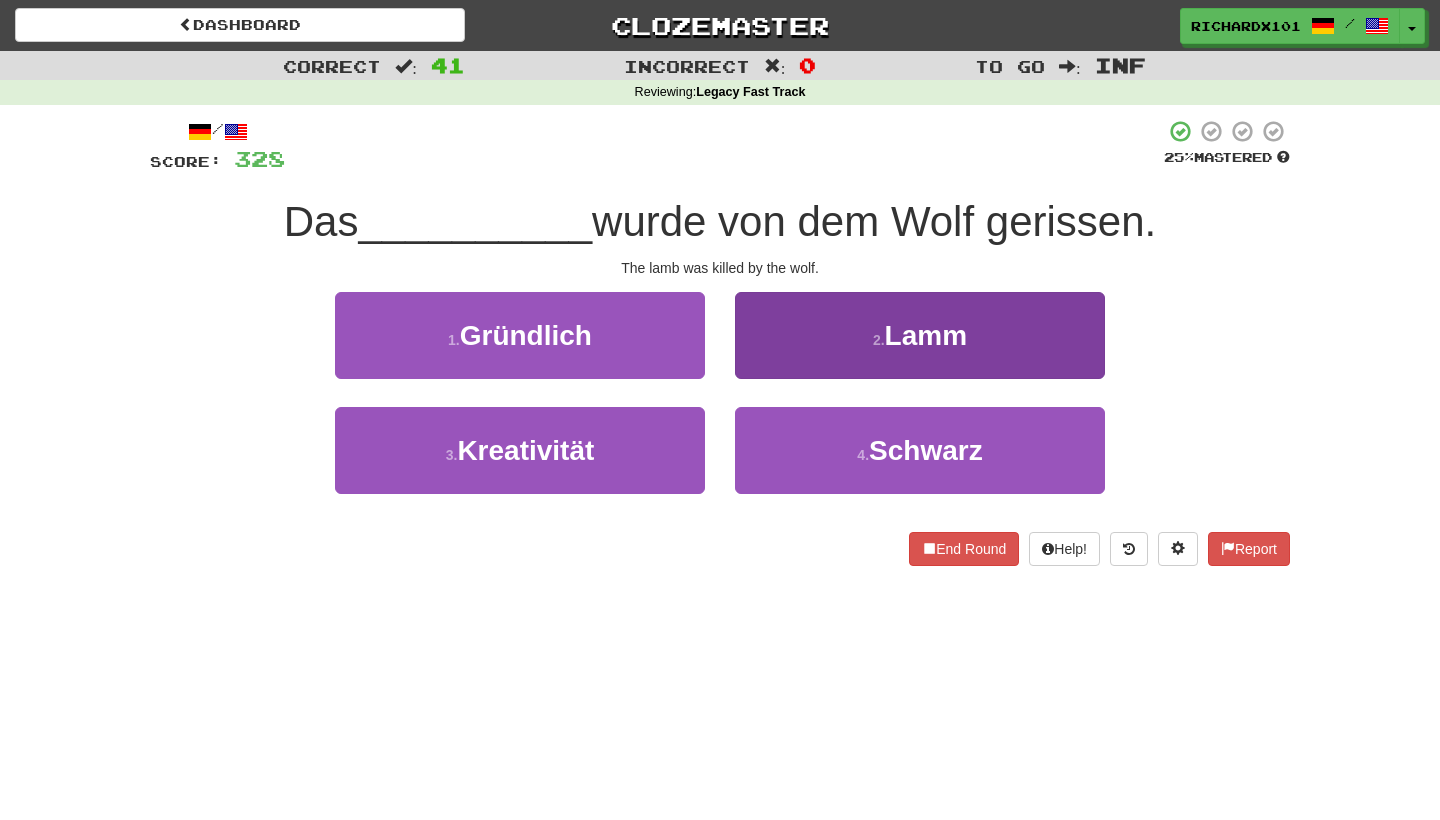 click on "2 .  Lamm" at bounding box center (920, 335) 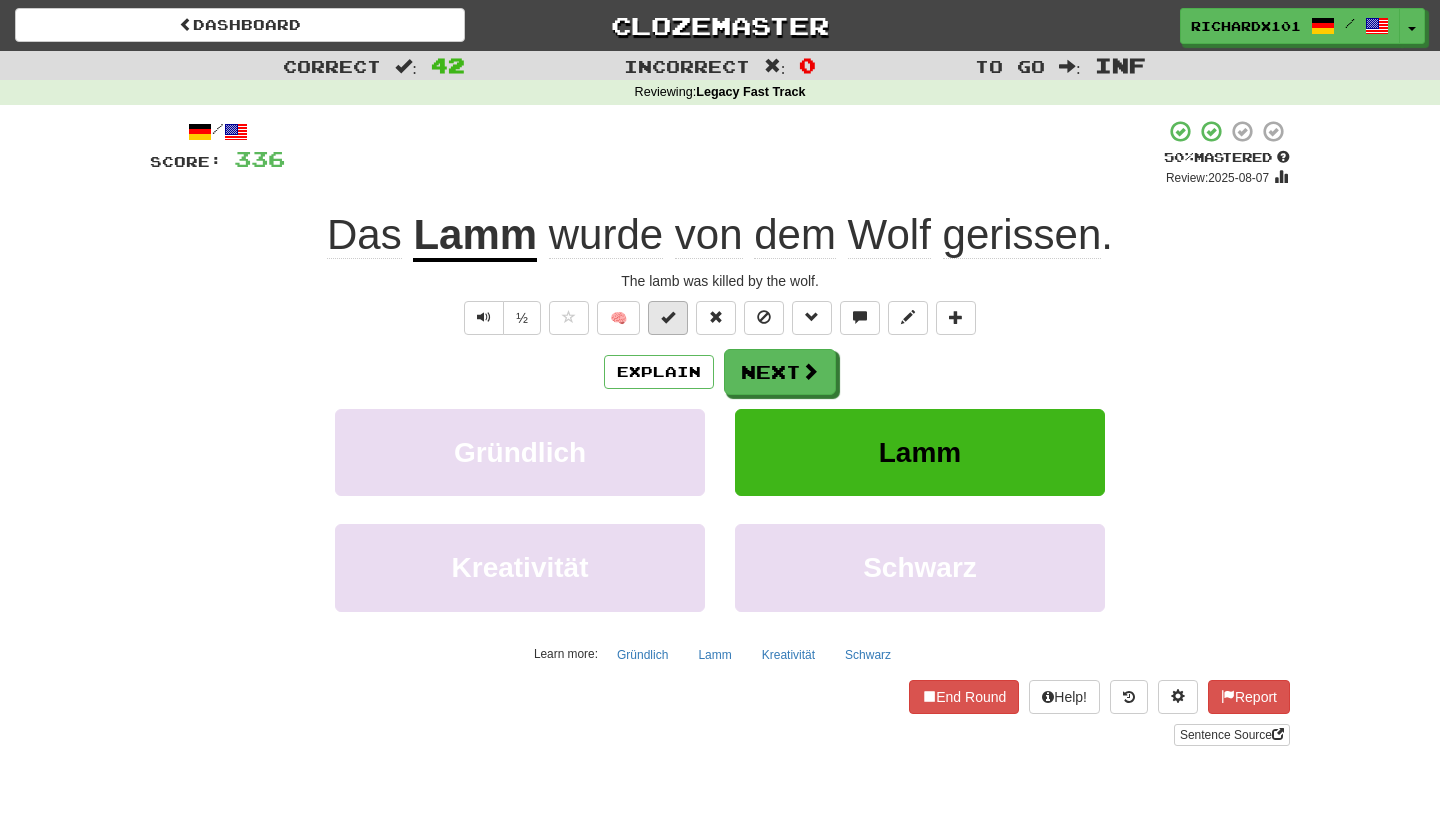 click at bounding box center (668, 317) 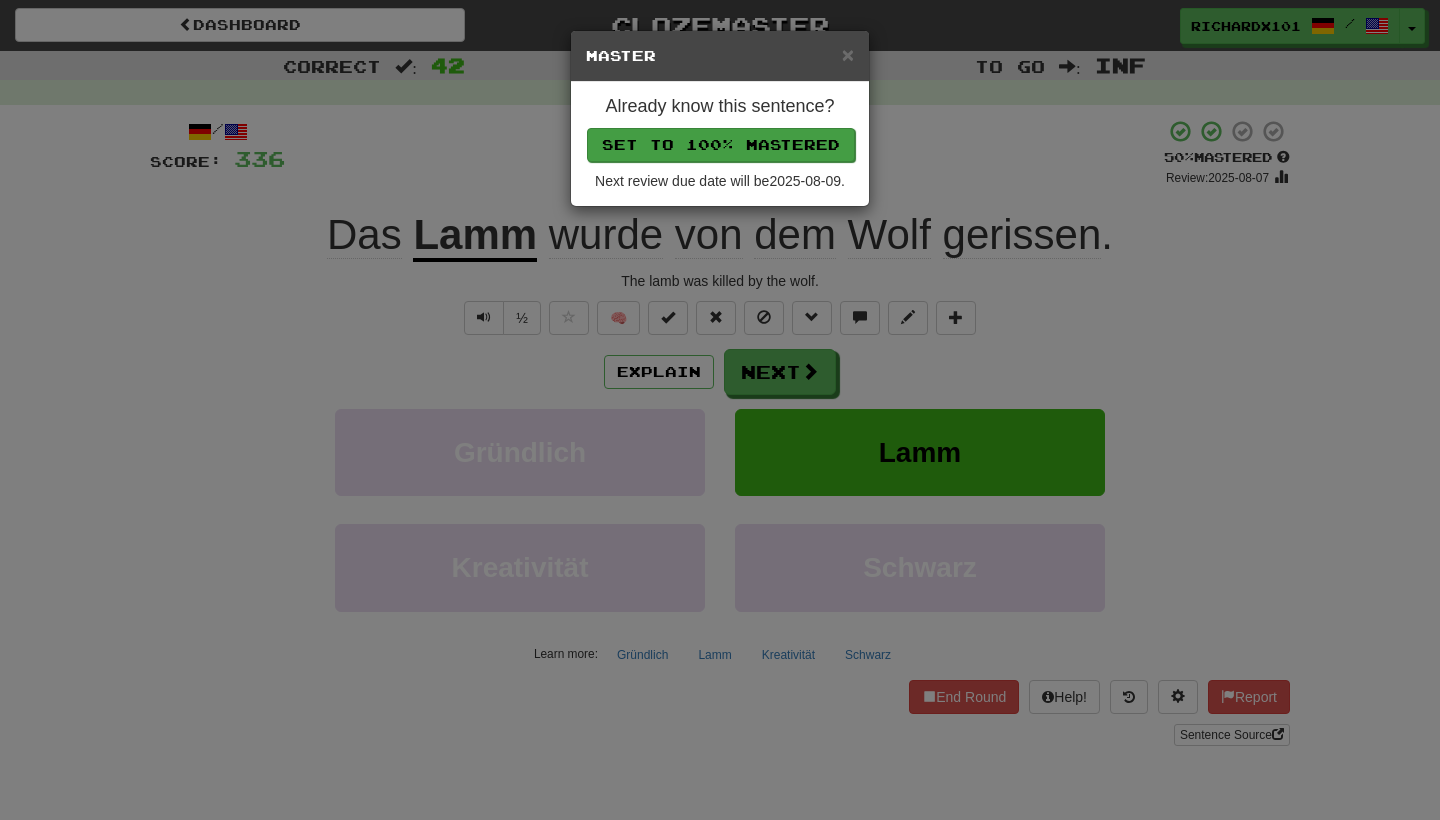 click on "Set to 100% Mastered" at bounding box center (721, 145) 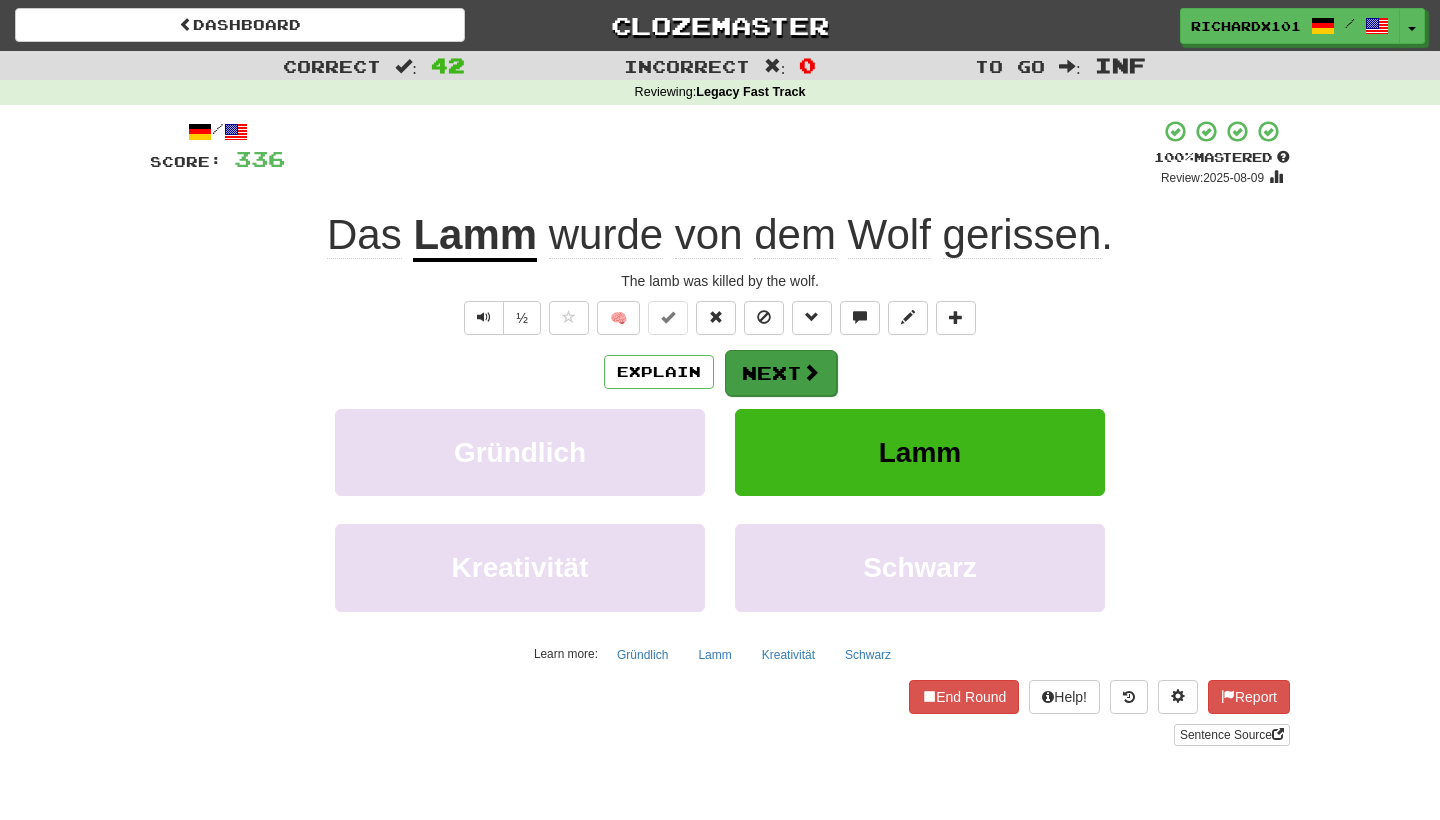 click on "Next" at bounding box center (781, 373) 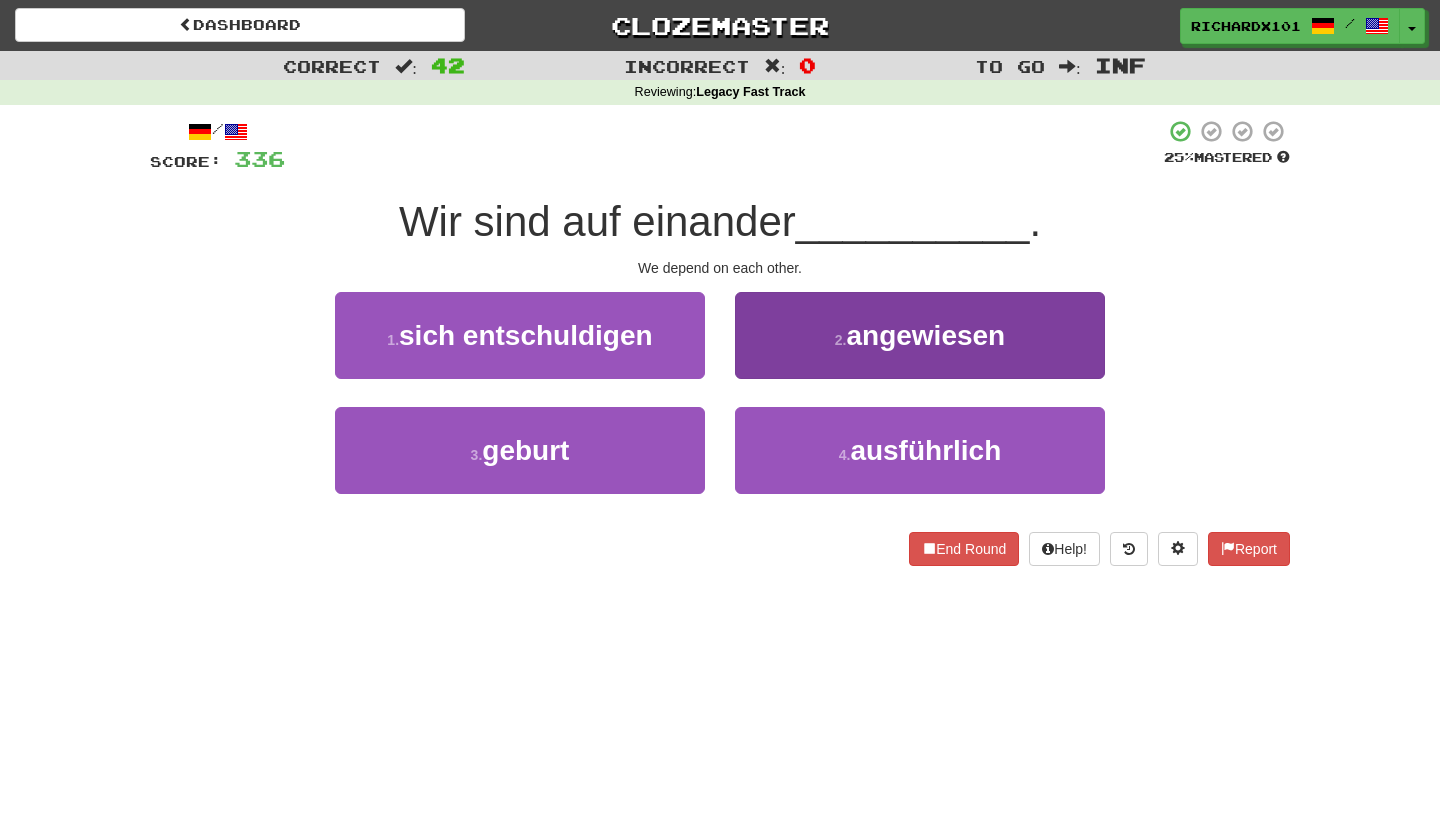 click on "2 .  angewiesen" at bounding box center (920, 335) 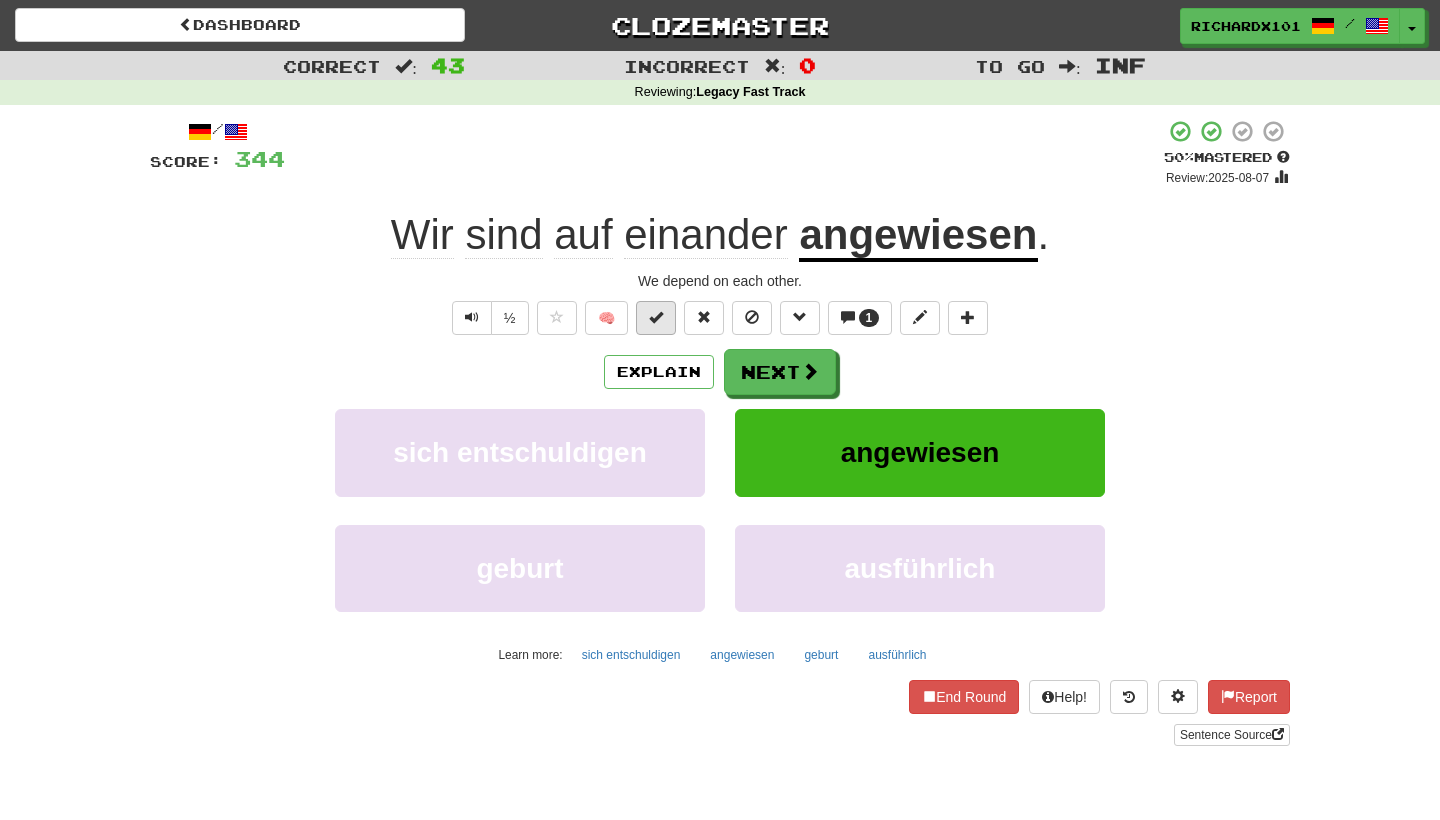 click at bounding box center [656, 318] 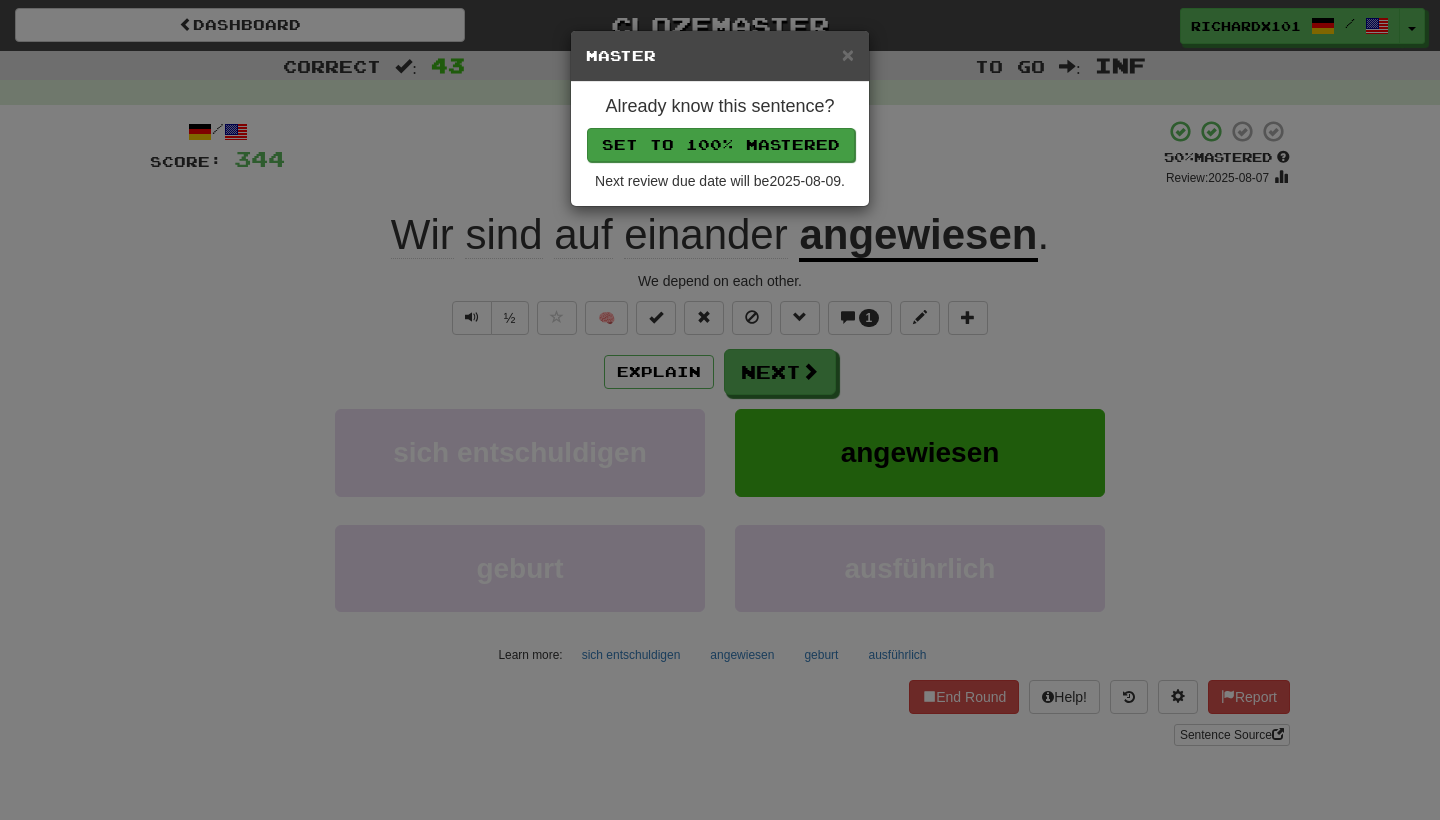 click on "Set to 100% Mastered" at bounding box center [721, 145] 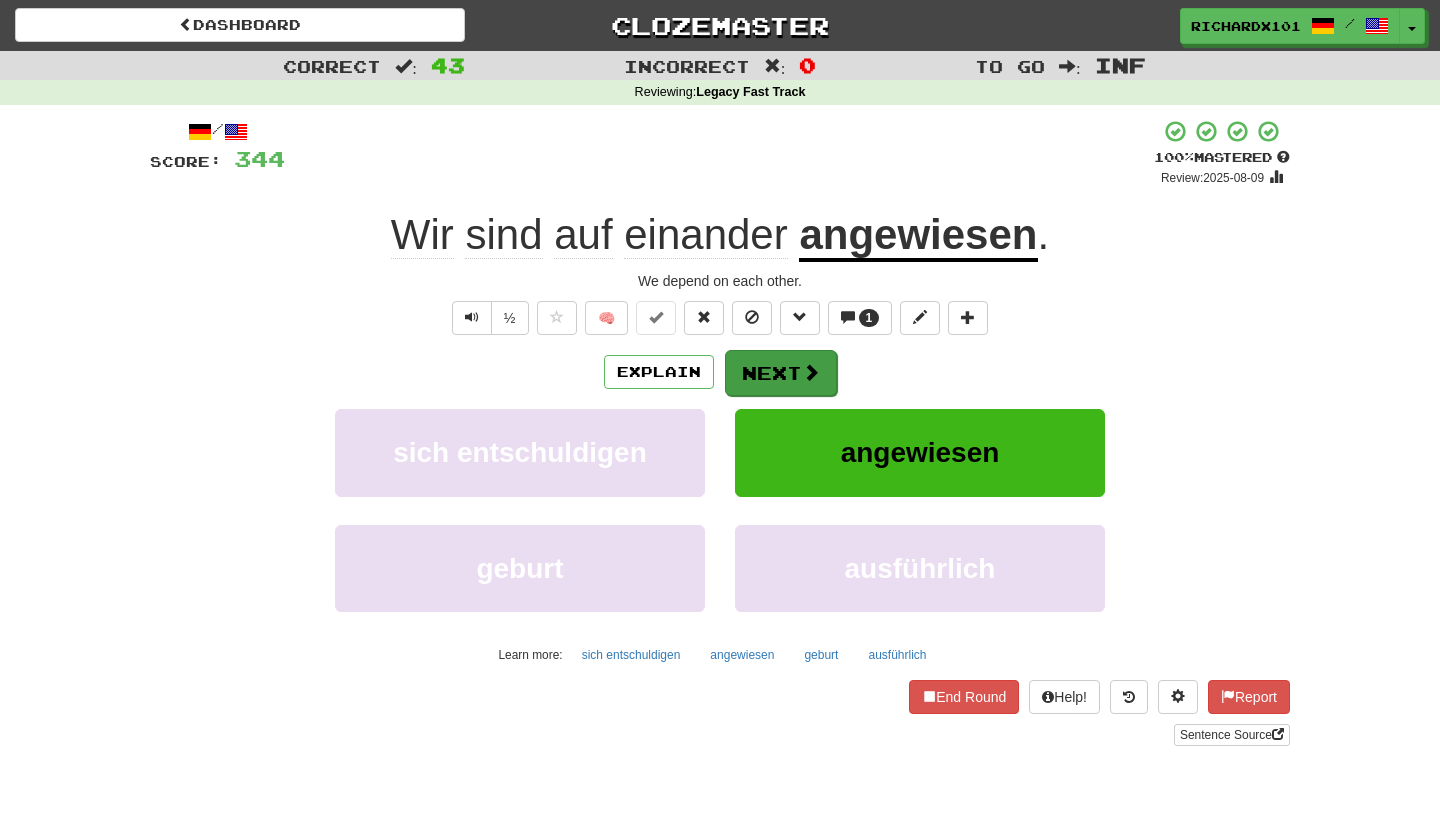 click on "Next" at bounding box center (781, 373) 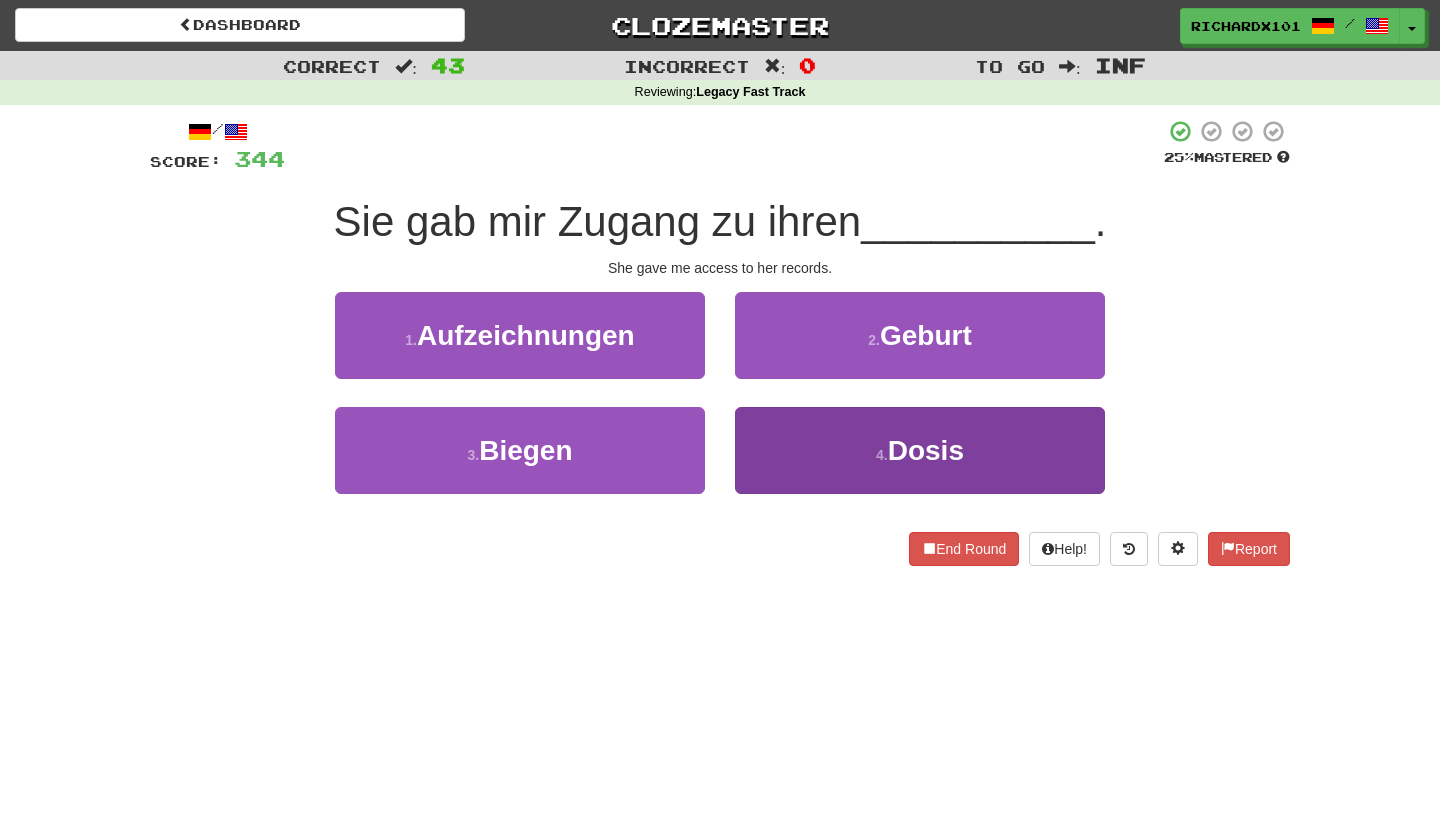 click on "4 .  Dosis" at bounding box center (920, 450) 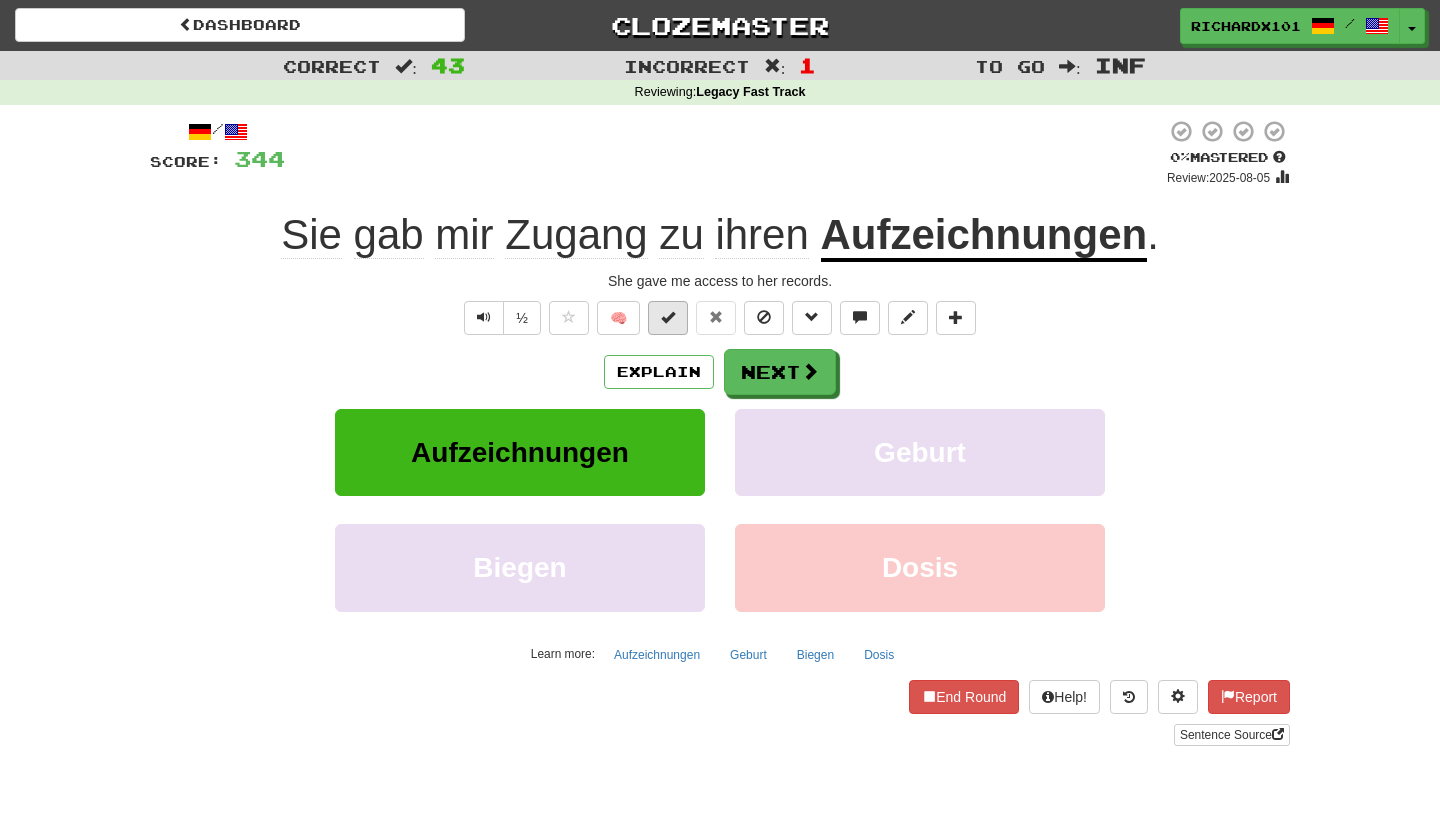 click at bounding box center (668, 317) 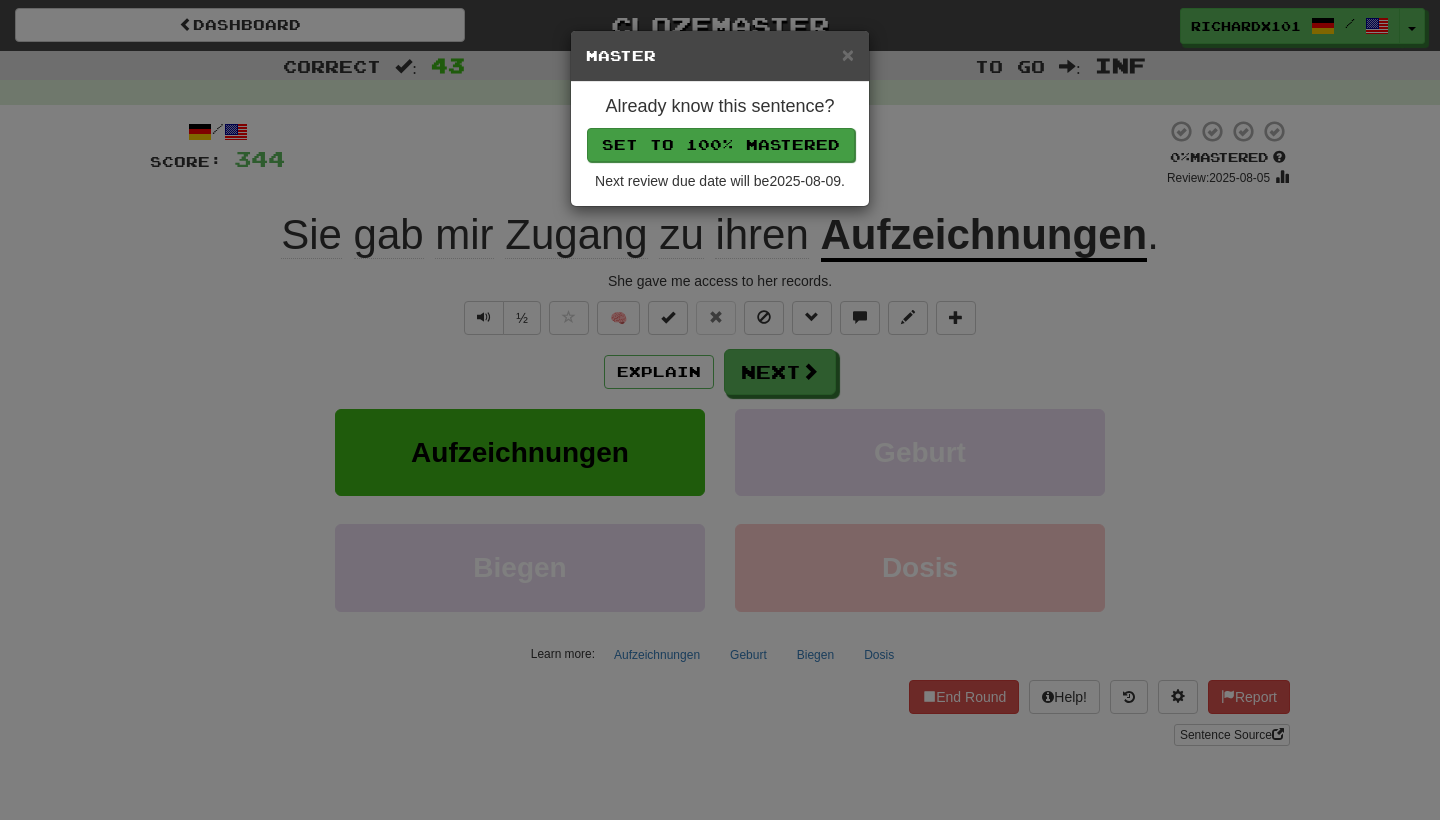 click on "Set to 100% Mastered" at bounding box center (721, 145) 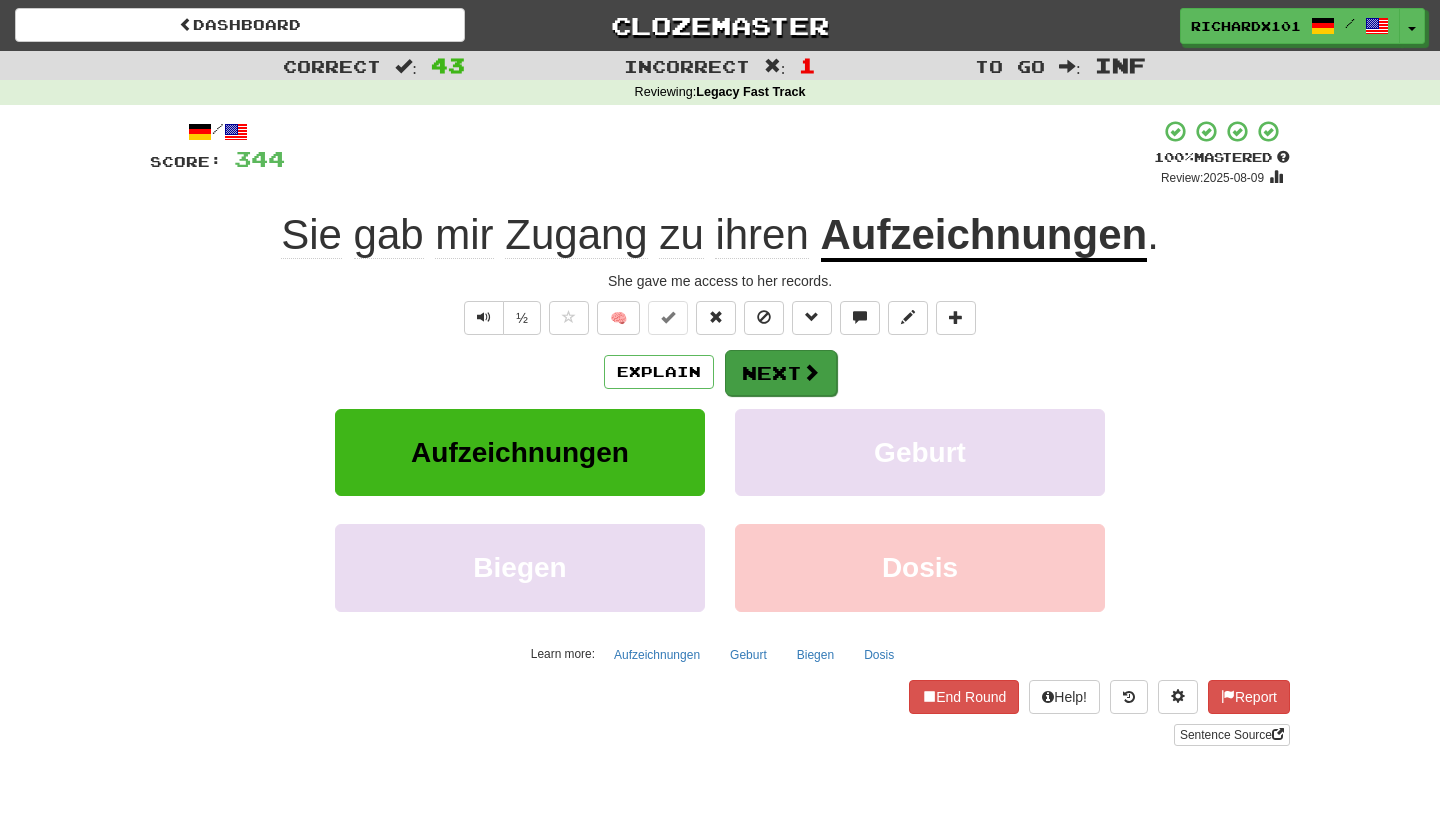 click on "Next" at bounding box center [781, 373] 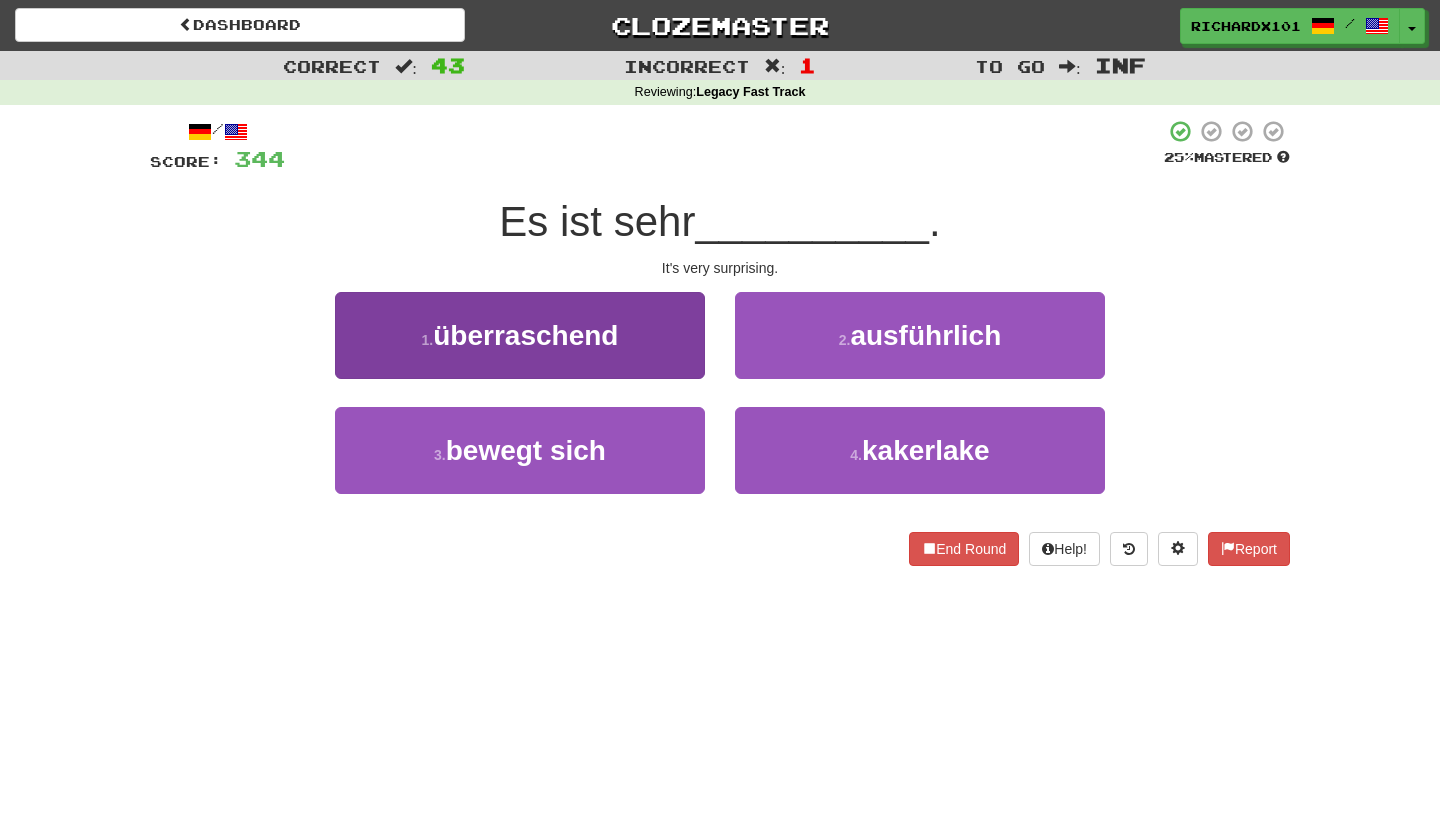 click on "1 .  überraschend" at bounding box center [520, 335] 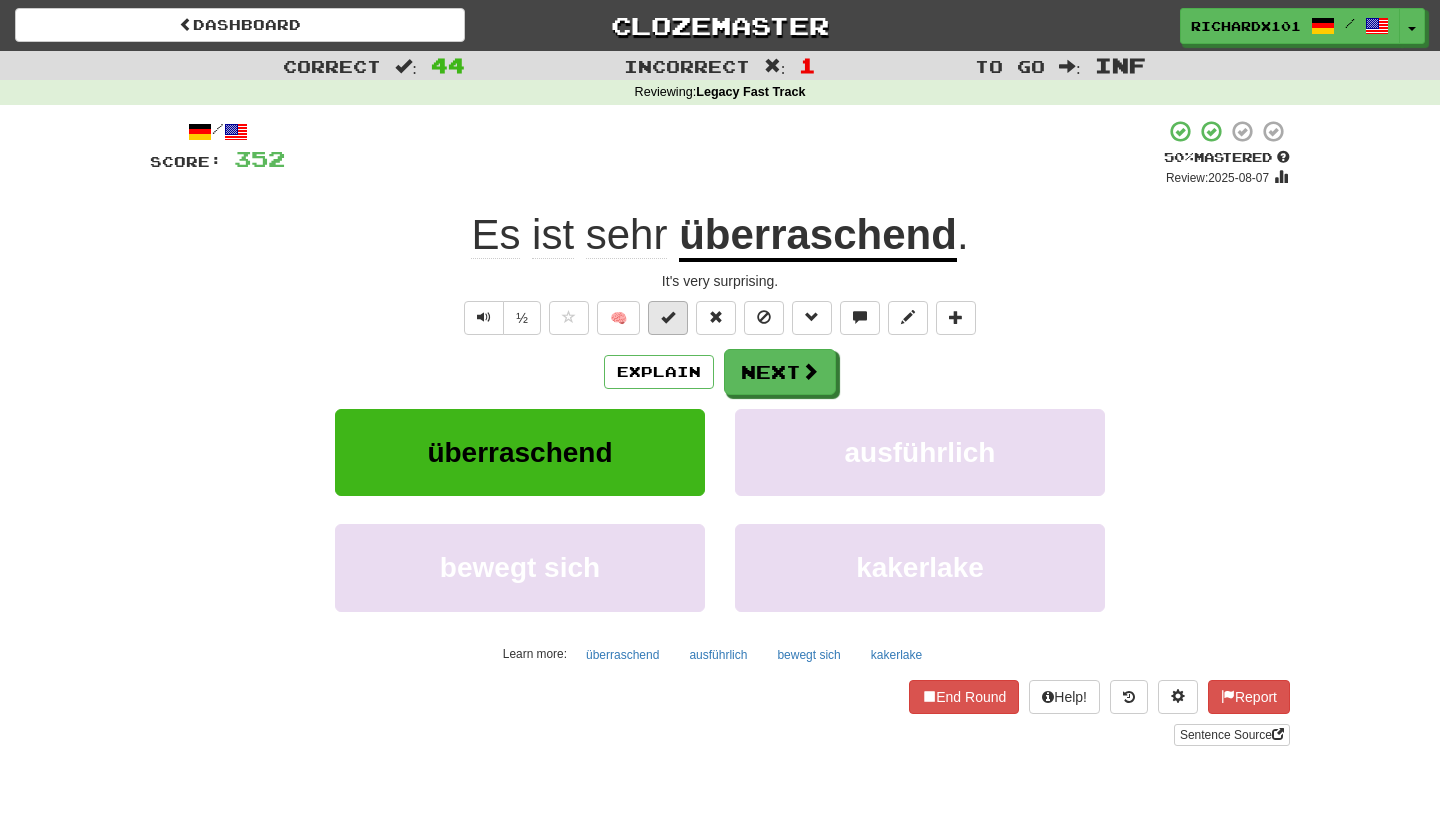 click at bounding box center (668, 317) 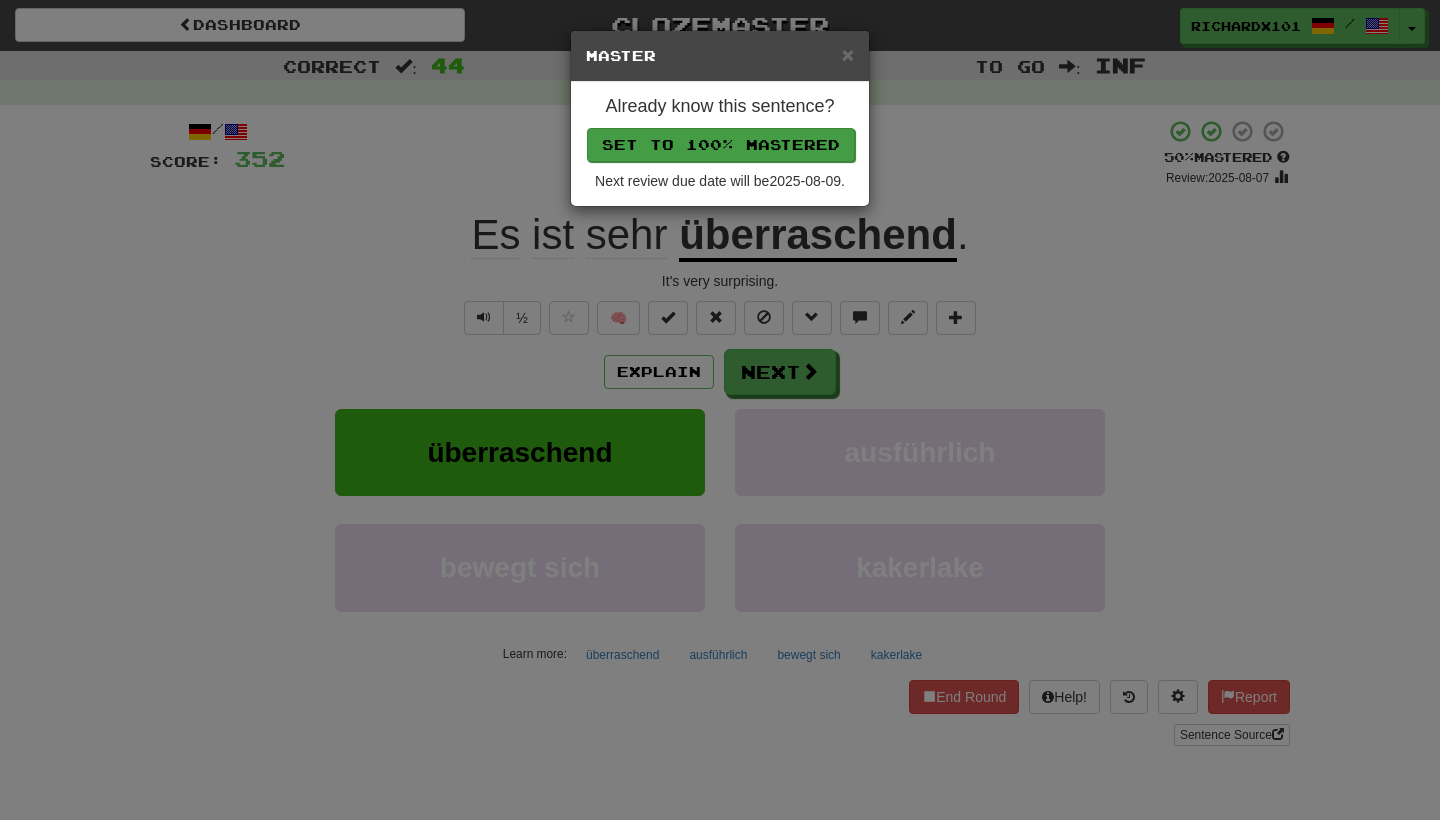 click on "Set to 100% Mastered" at bounding box center (721, 145) 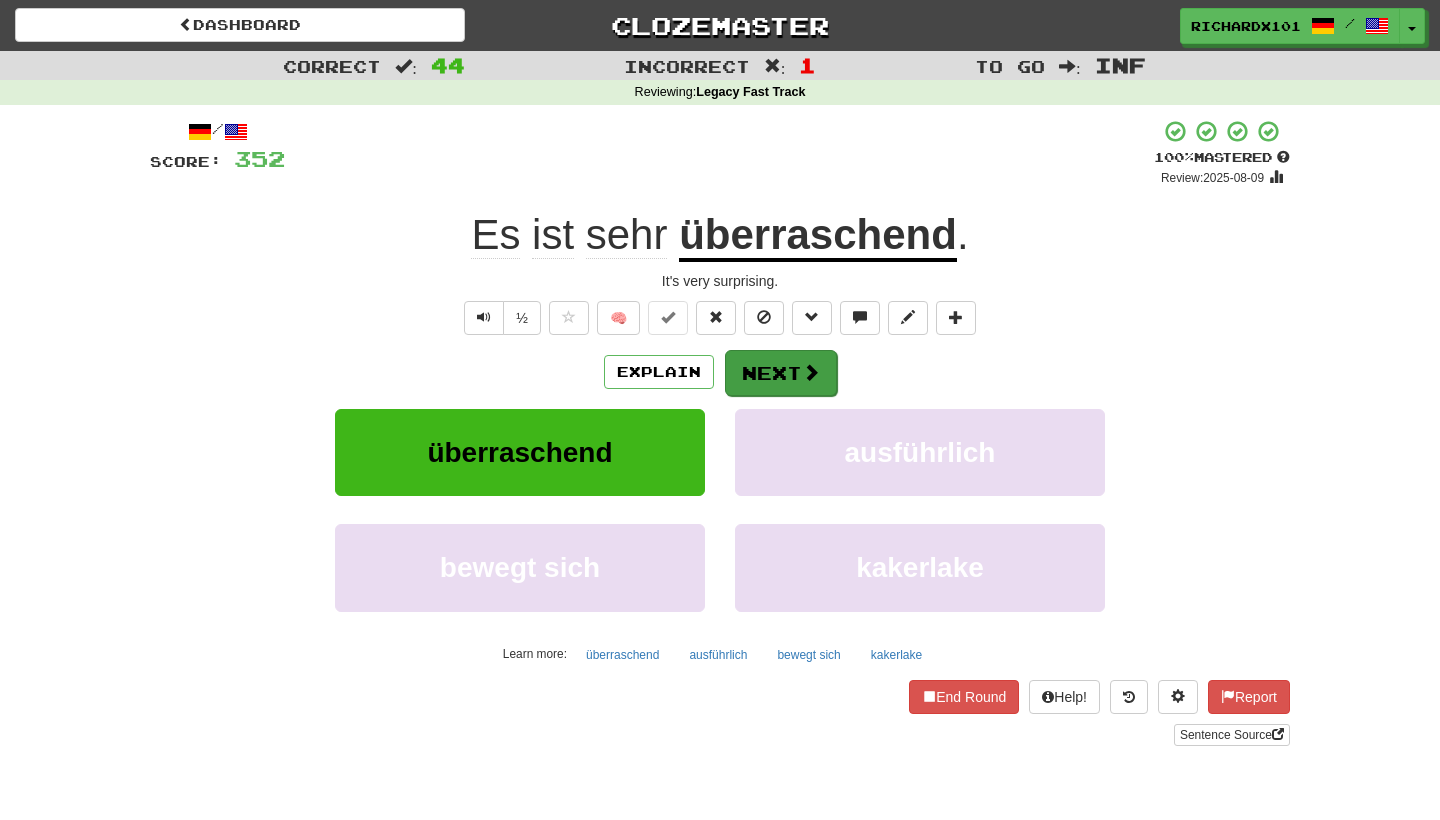 click on "Next" at bounding box center (781, 373) 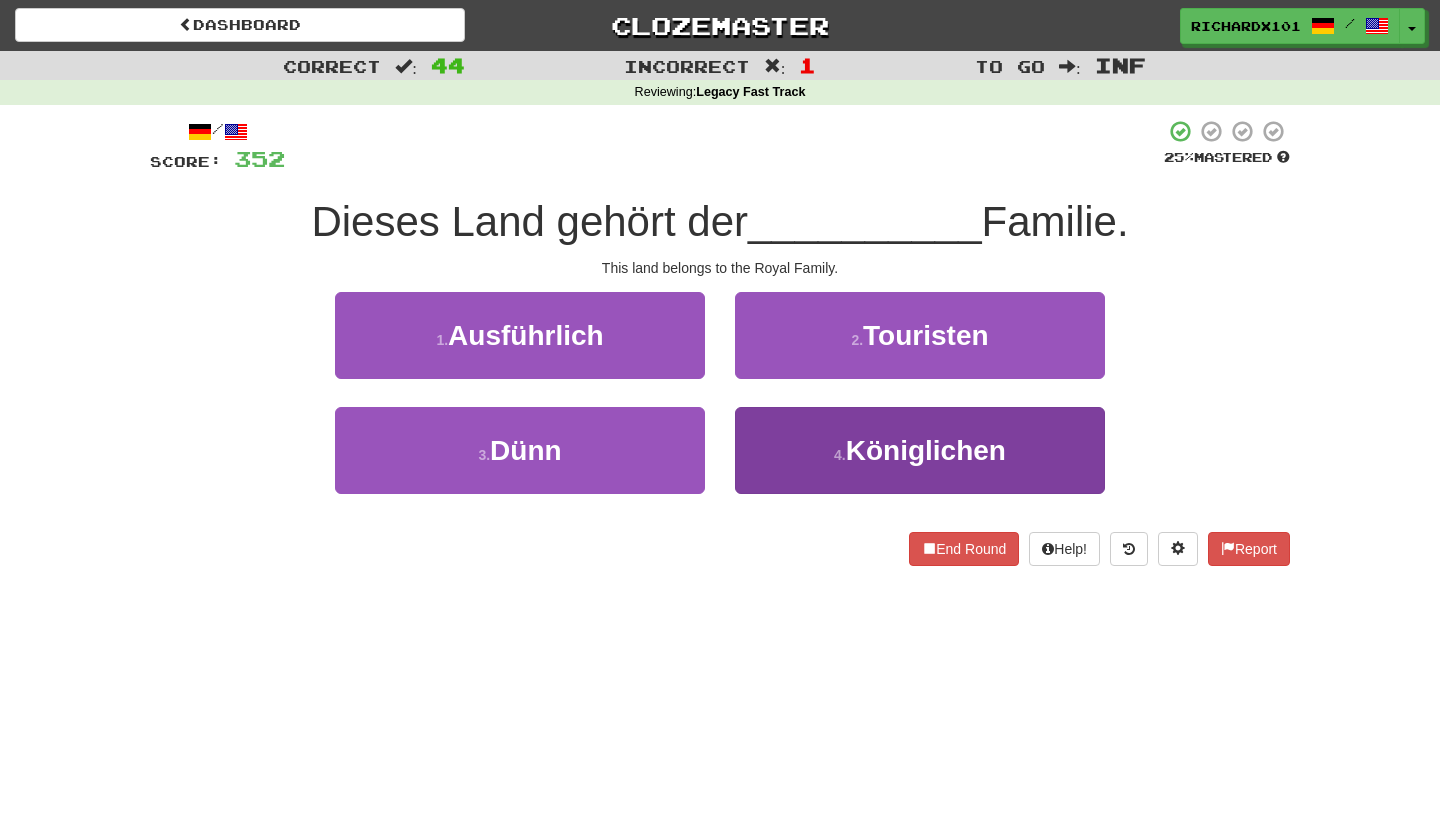 click on "4 .  Königlichen" at bounding box center (920, 450) 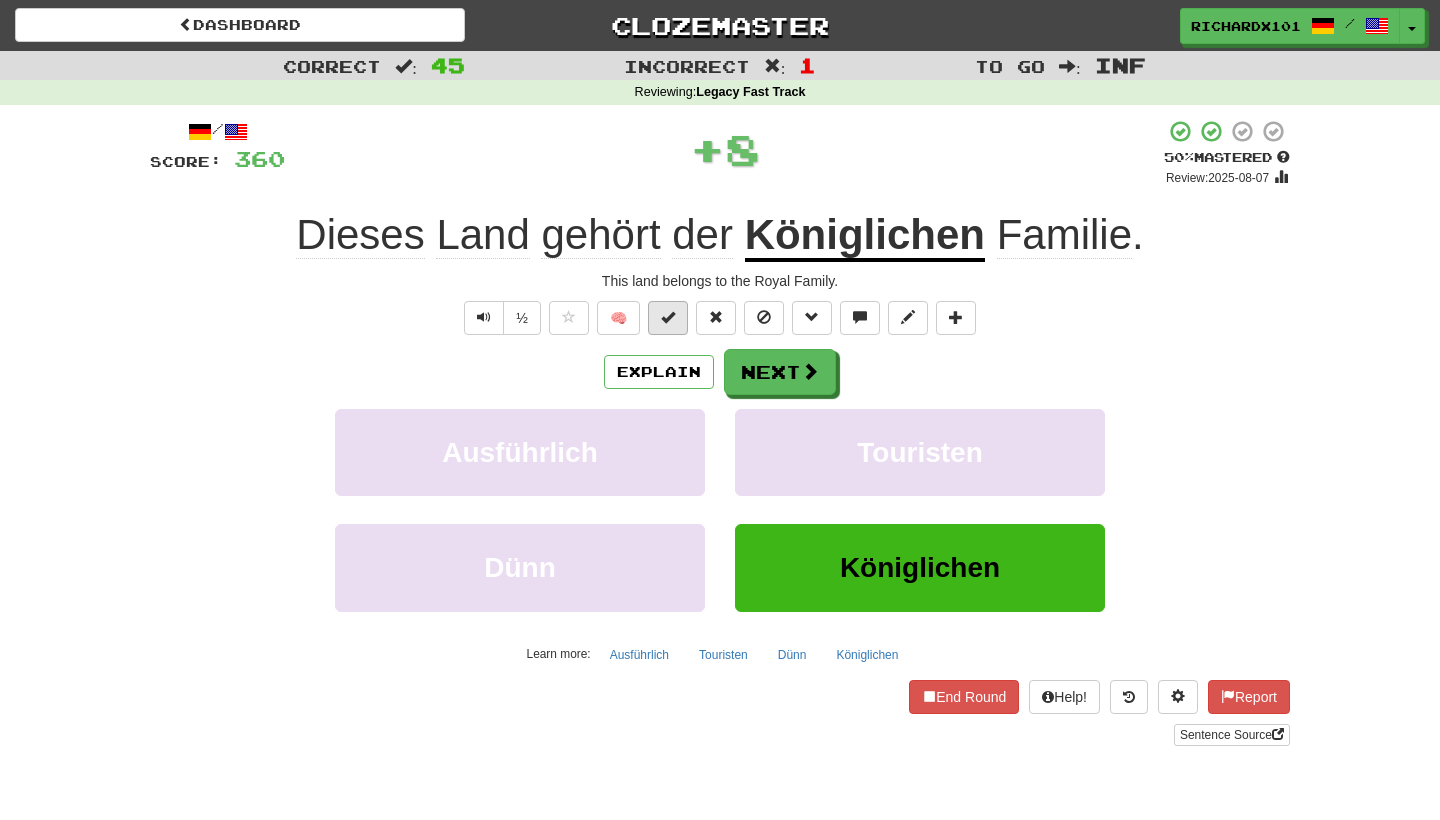 click at bounding box center [668, 318] 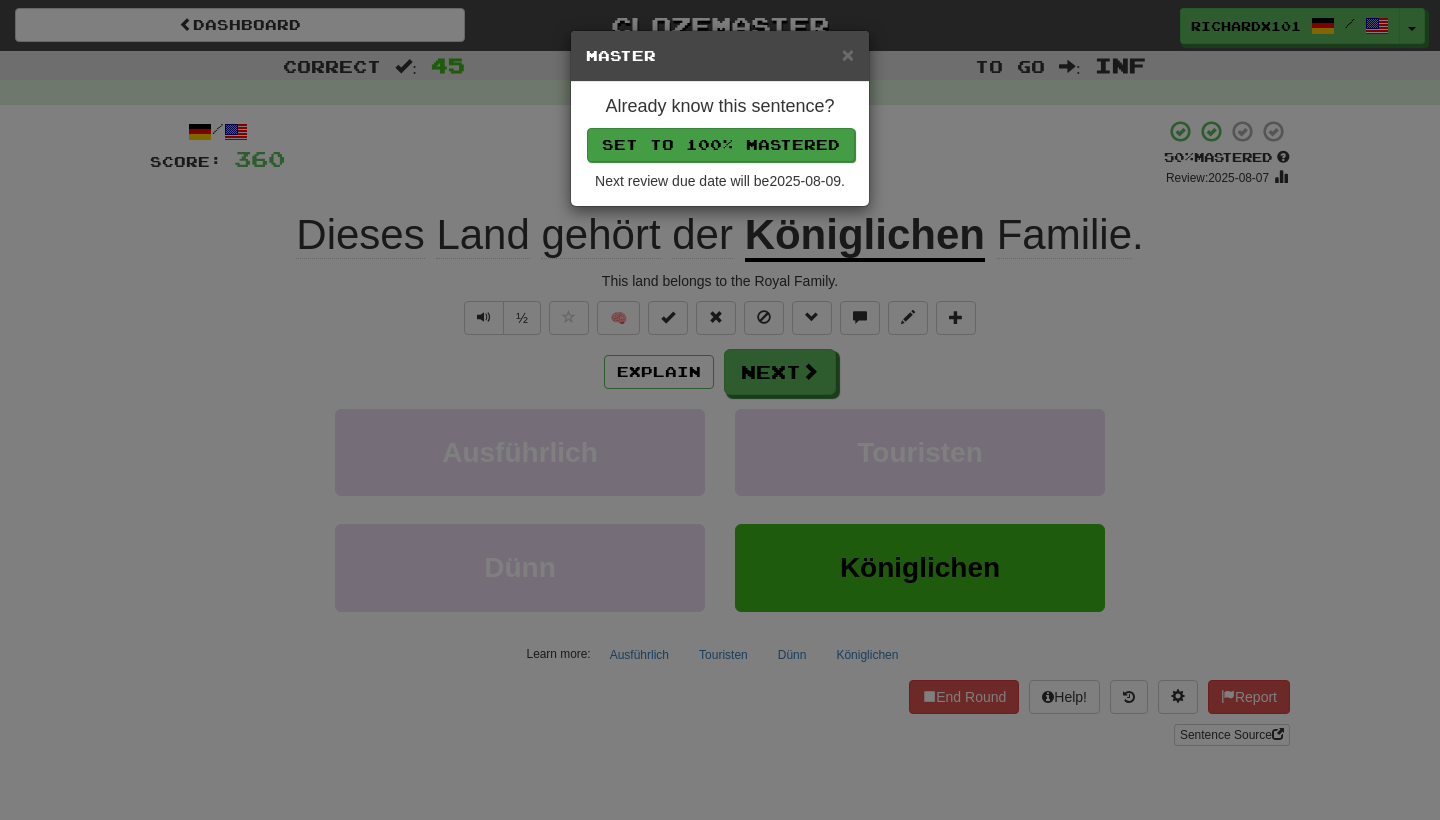 click on "Set to 100% Mastered" at bounding box center (721, 145) 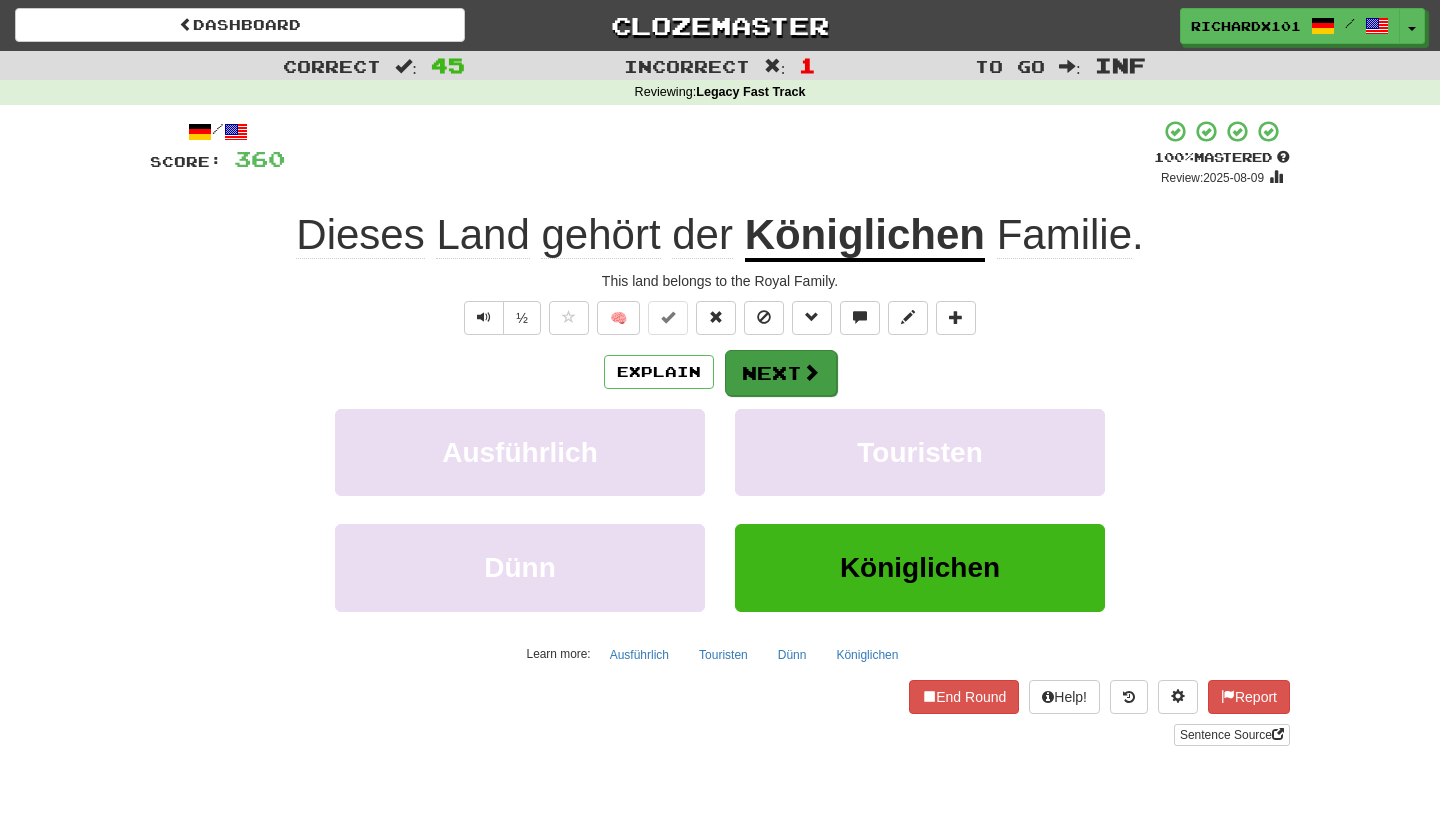 click on "Next" at bounding box center (781, 373) 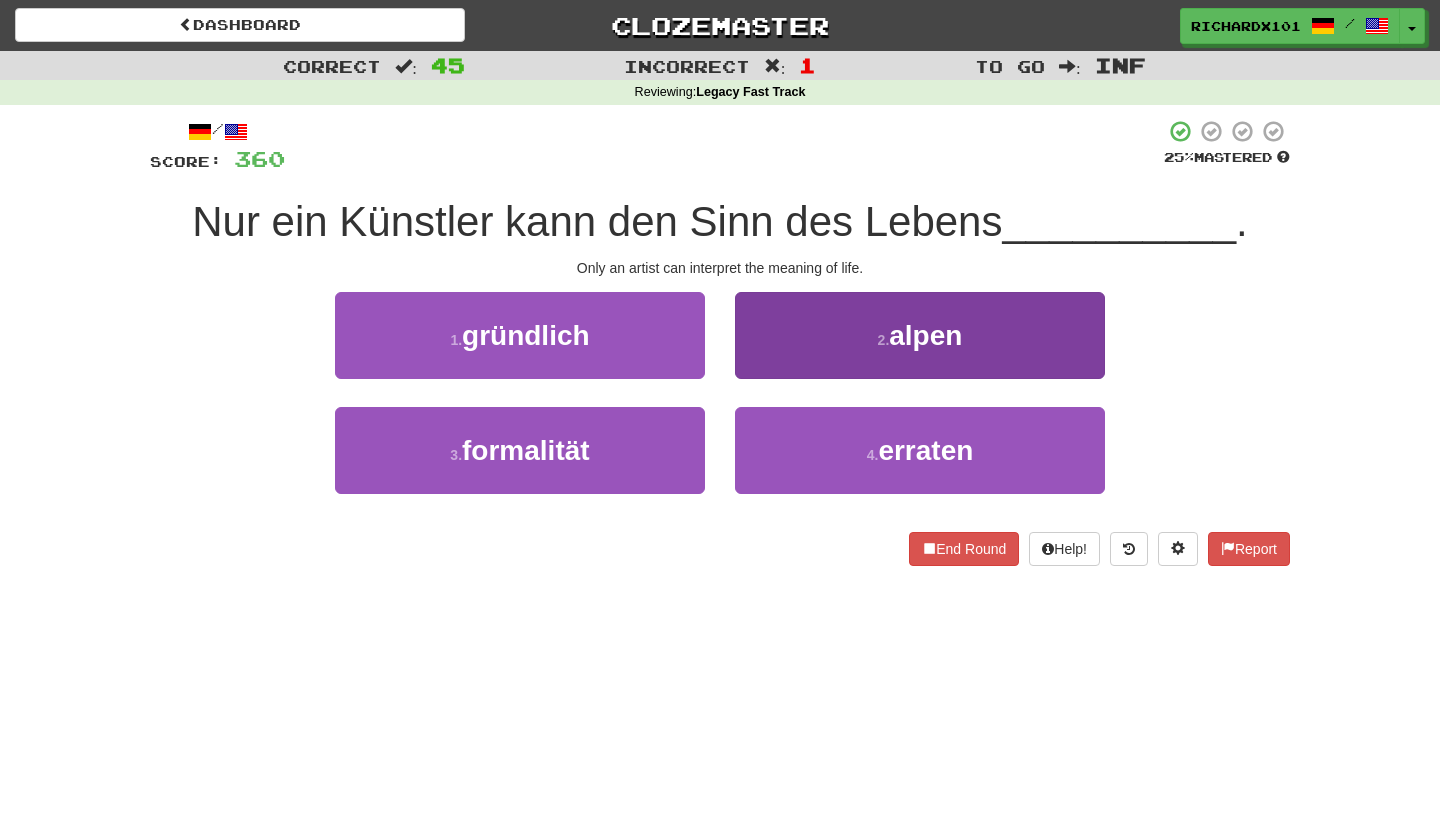 click on "2 .  alpen" at bounding box center (920, 335) 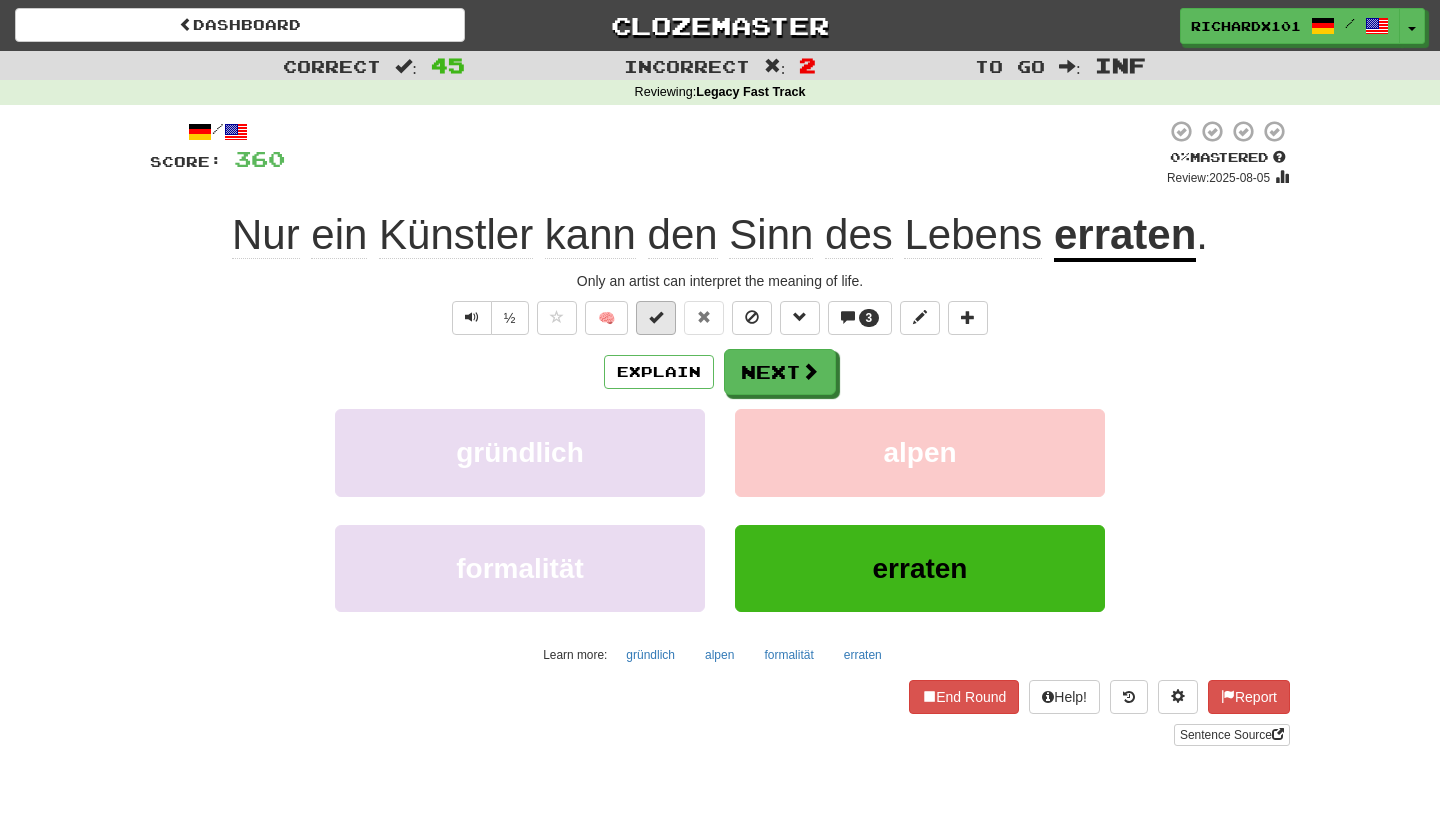 click at bounding box center (656, 318) 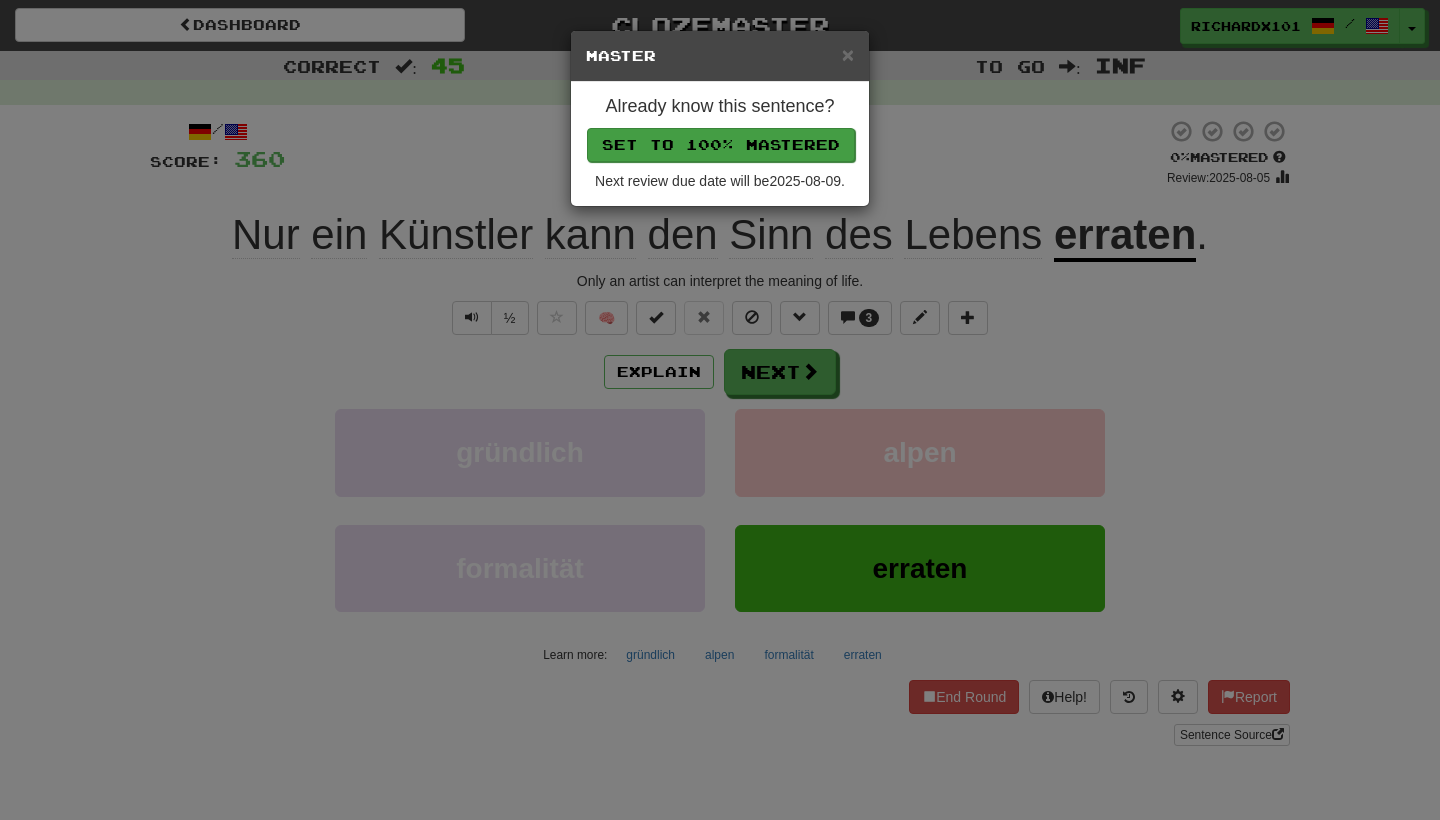 click on "Set to 100% Mastered" at bounding box center (721, 145) 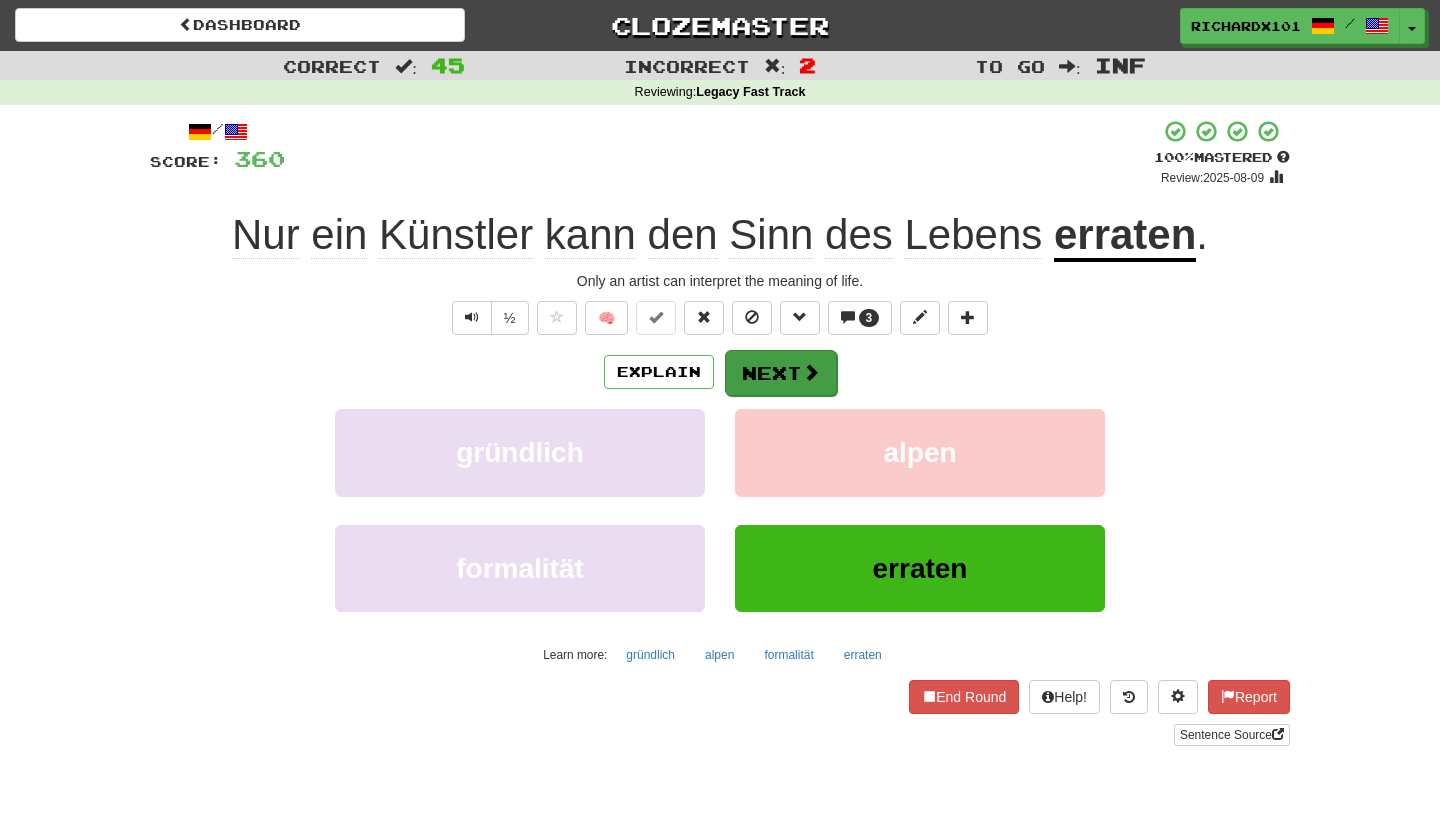 click on "Next" at bounding box center (781, 373) 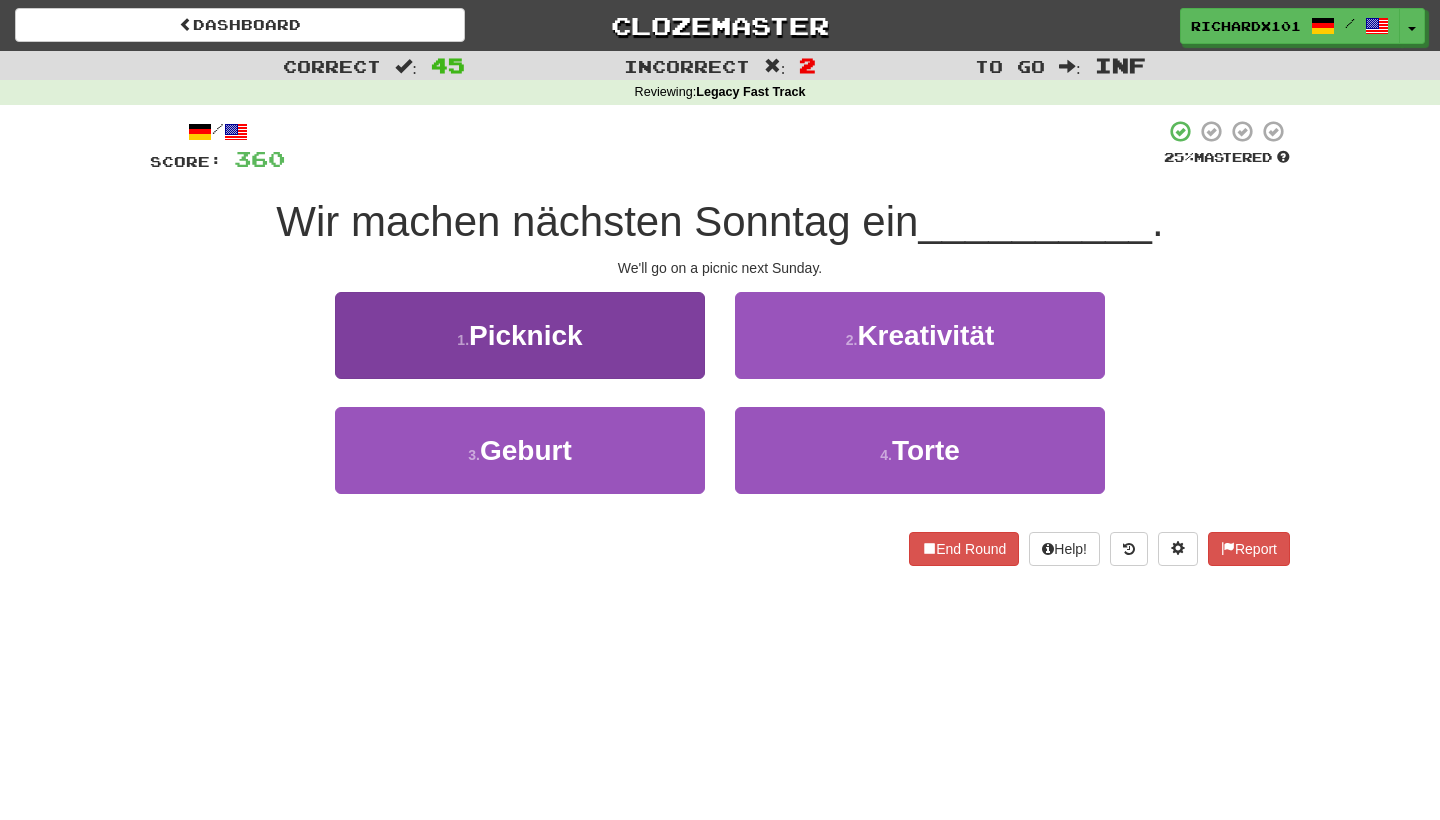 click on "1 .  Picknick" at bounding box center [520, 335] 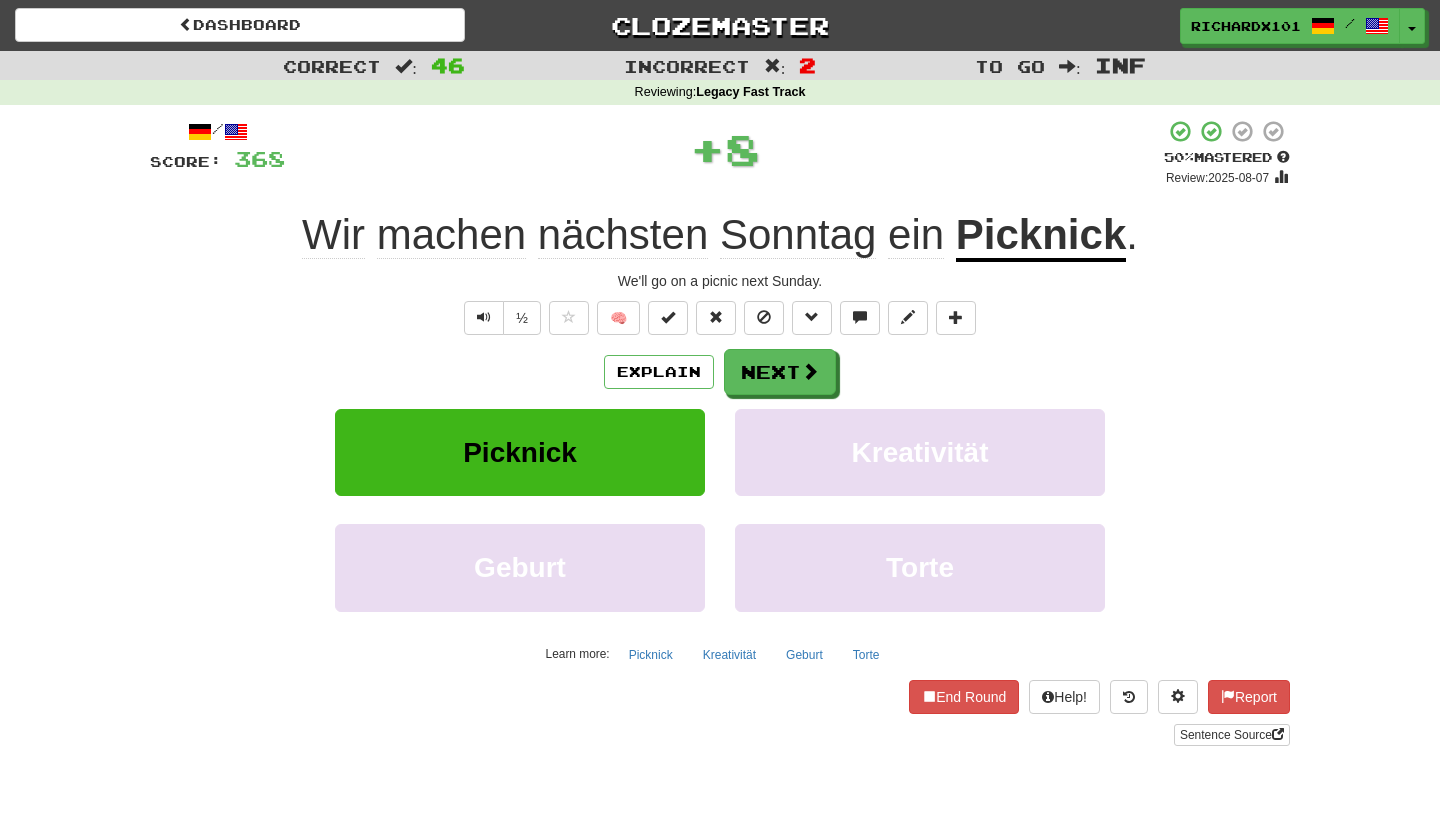 click on "/  Score:   368 + 8 50 %  Mastered Review:  2025-08-07 Wir   machen   nächsten   Sonntag   ein   Picknick . We'll go on a picnic next Sunday. ½ 🧠 Explain Next Picknick Kreativität Geburt Torte Learn more: Picknick Kreativität Geburt Torte  End Round  Help!  Report Sentence Source" at bounding box center [720, 432] 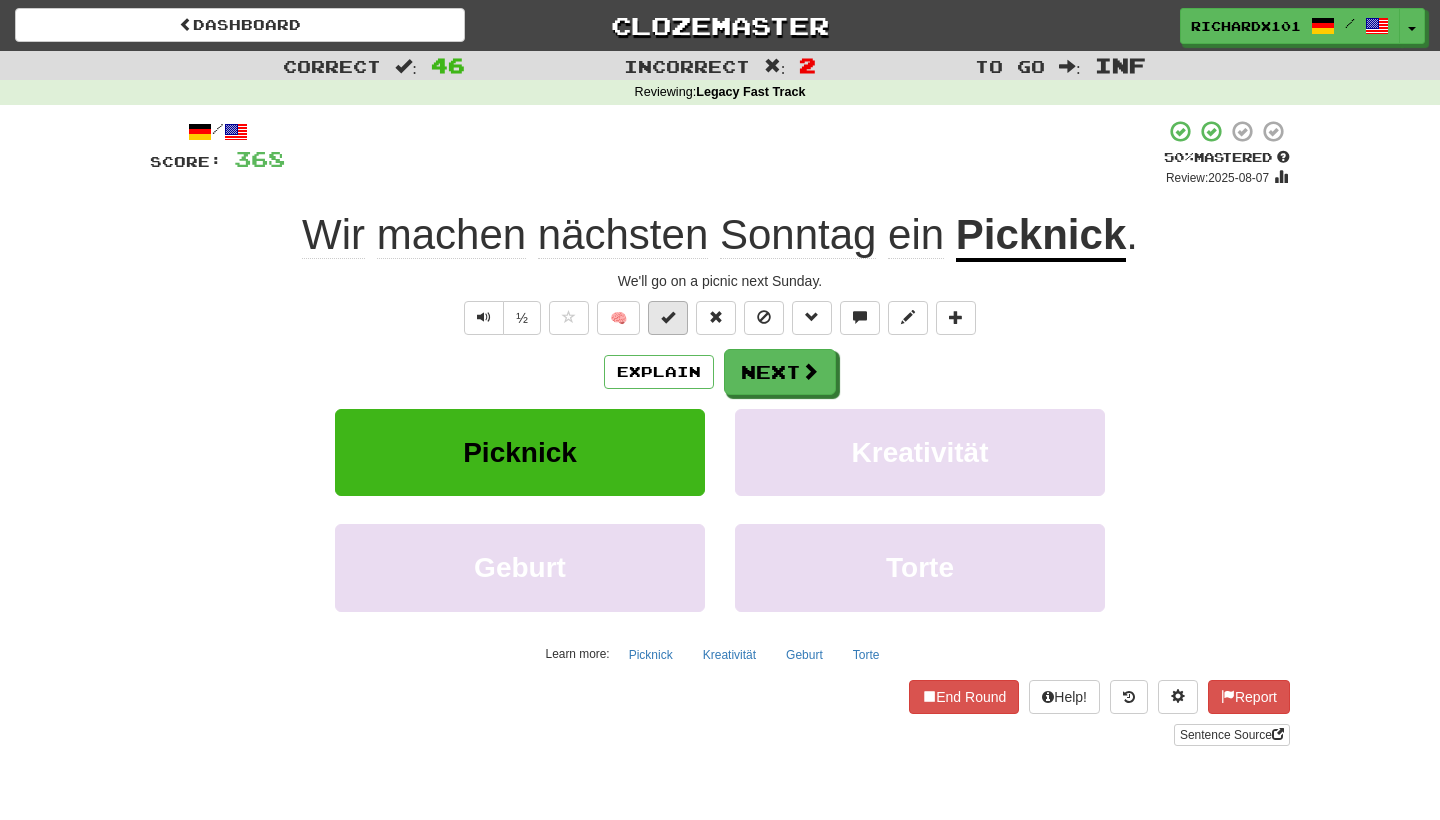 click at bounding box center [668, 317] 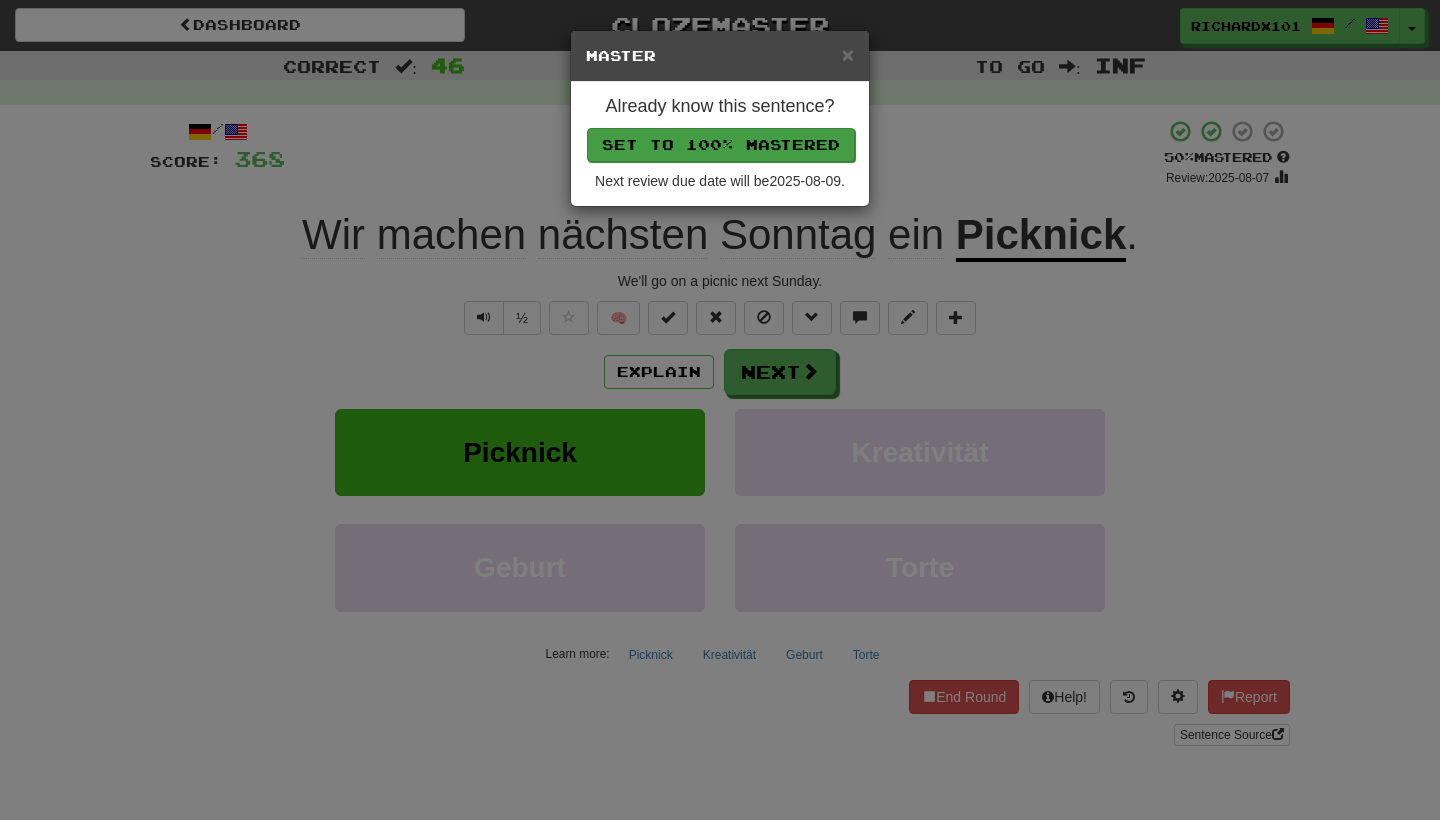 click on "Set to 100% Mastered" at bounding box center (721, 145) 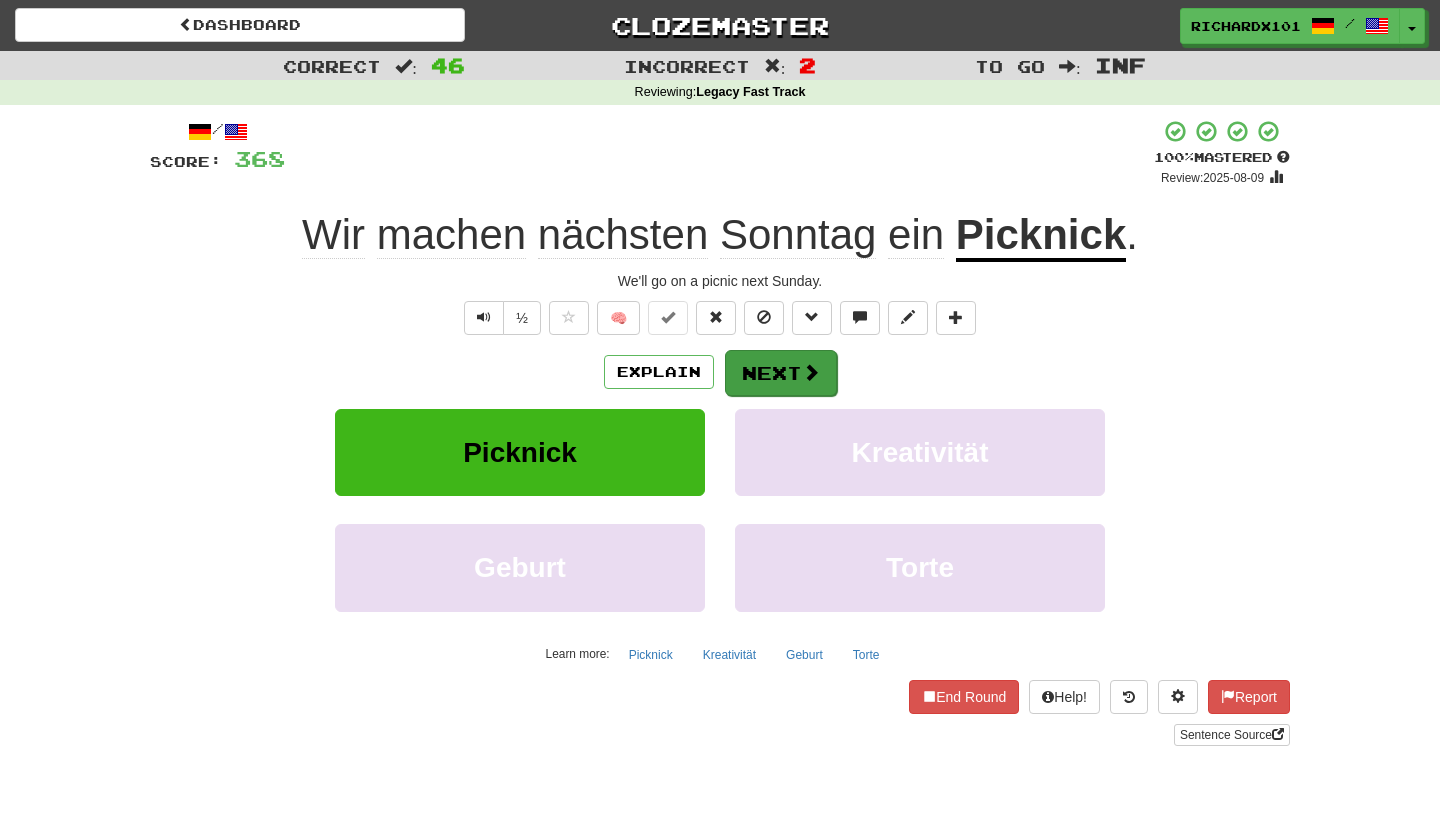 click on "Next" at bounding box center (781, 373) 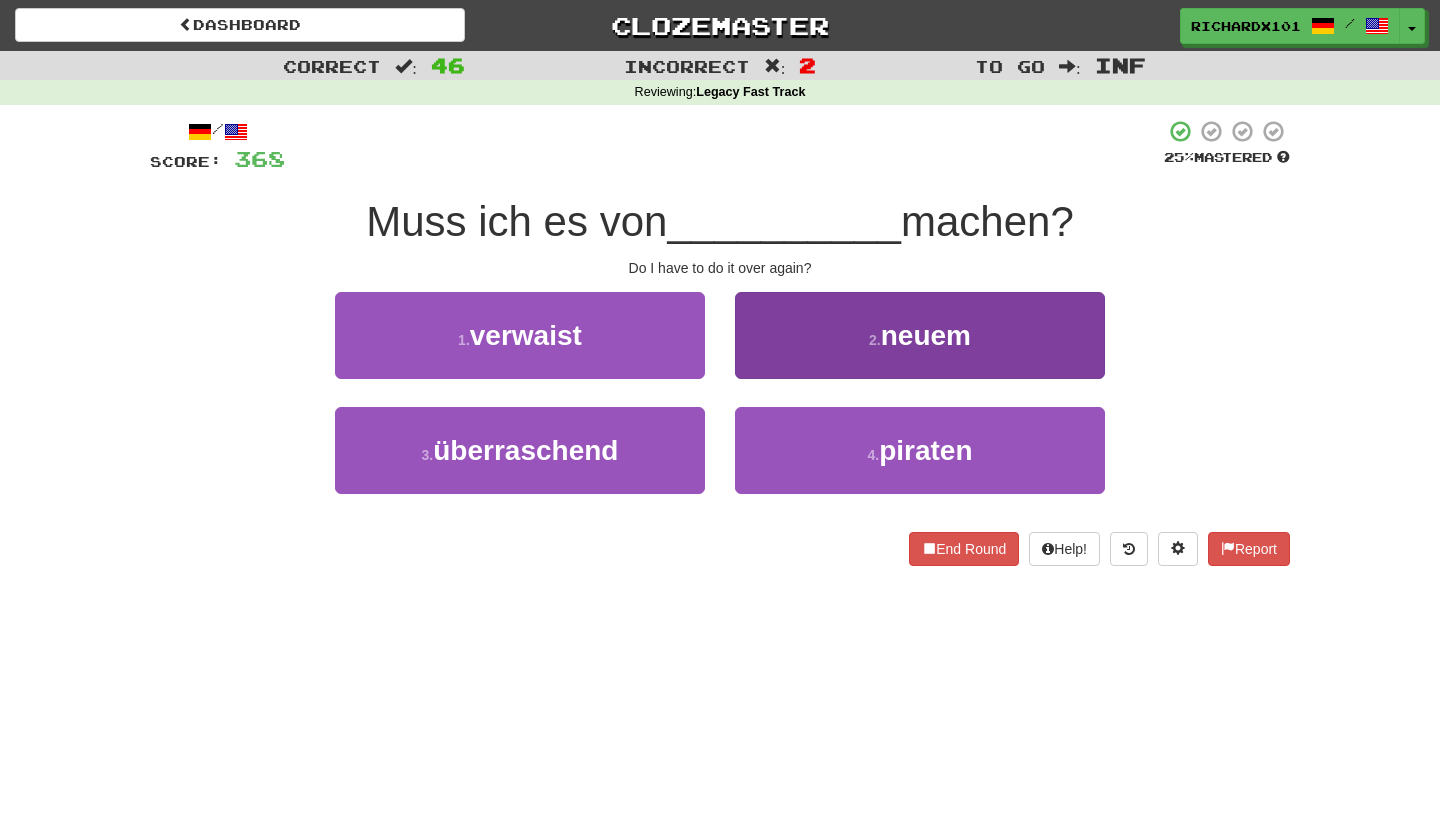 click on "2 .  neuem" at bounding box center [920, 335] 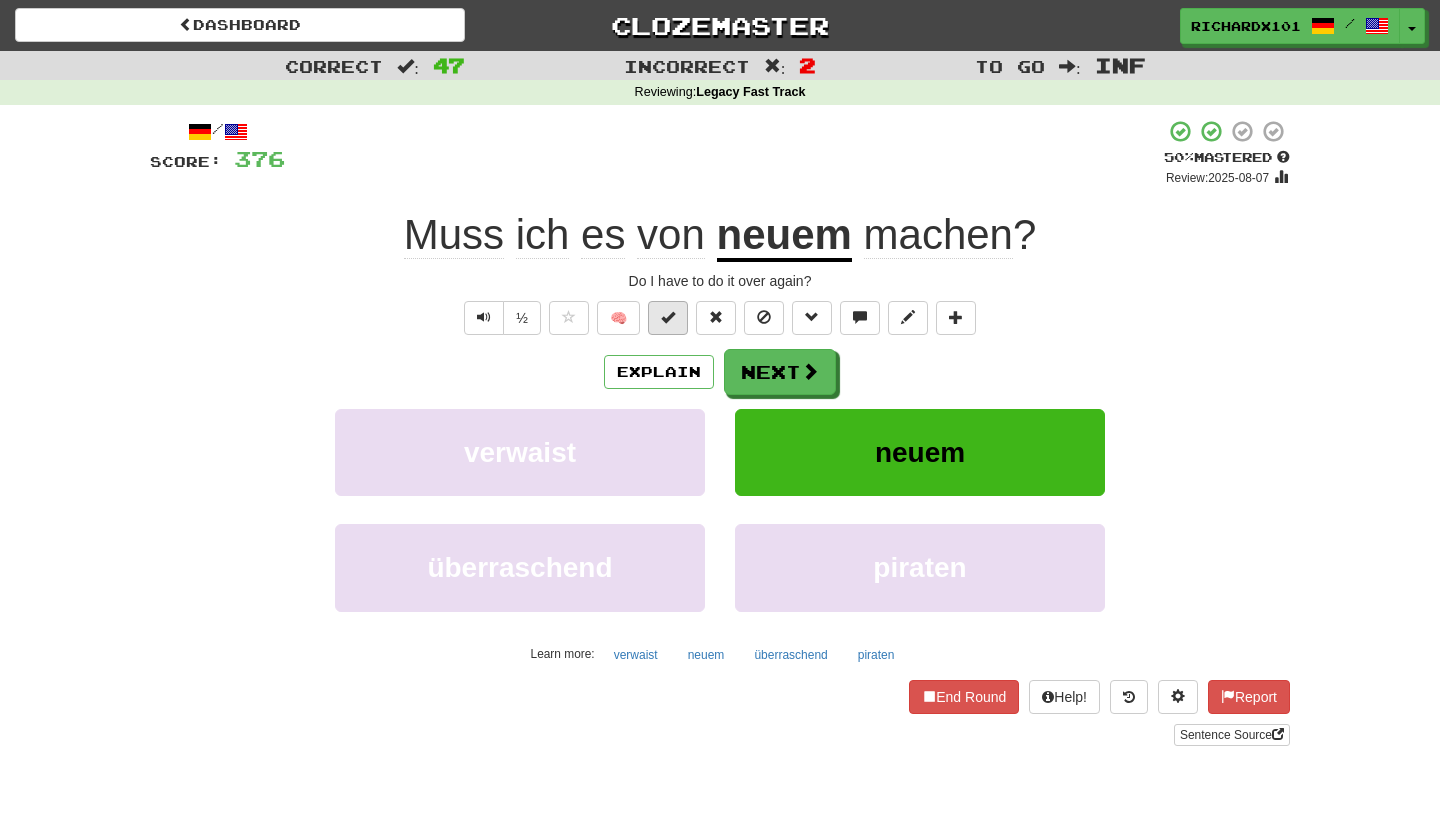click at bounding box center [668, 318] 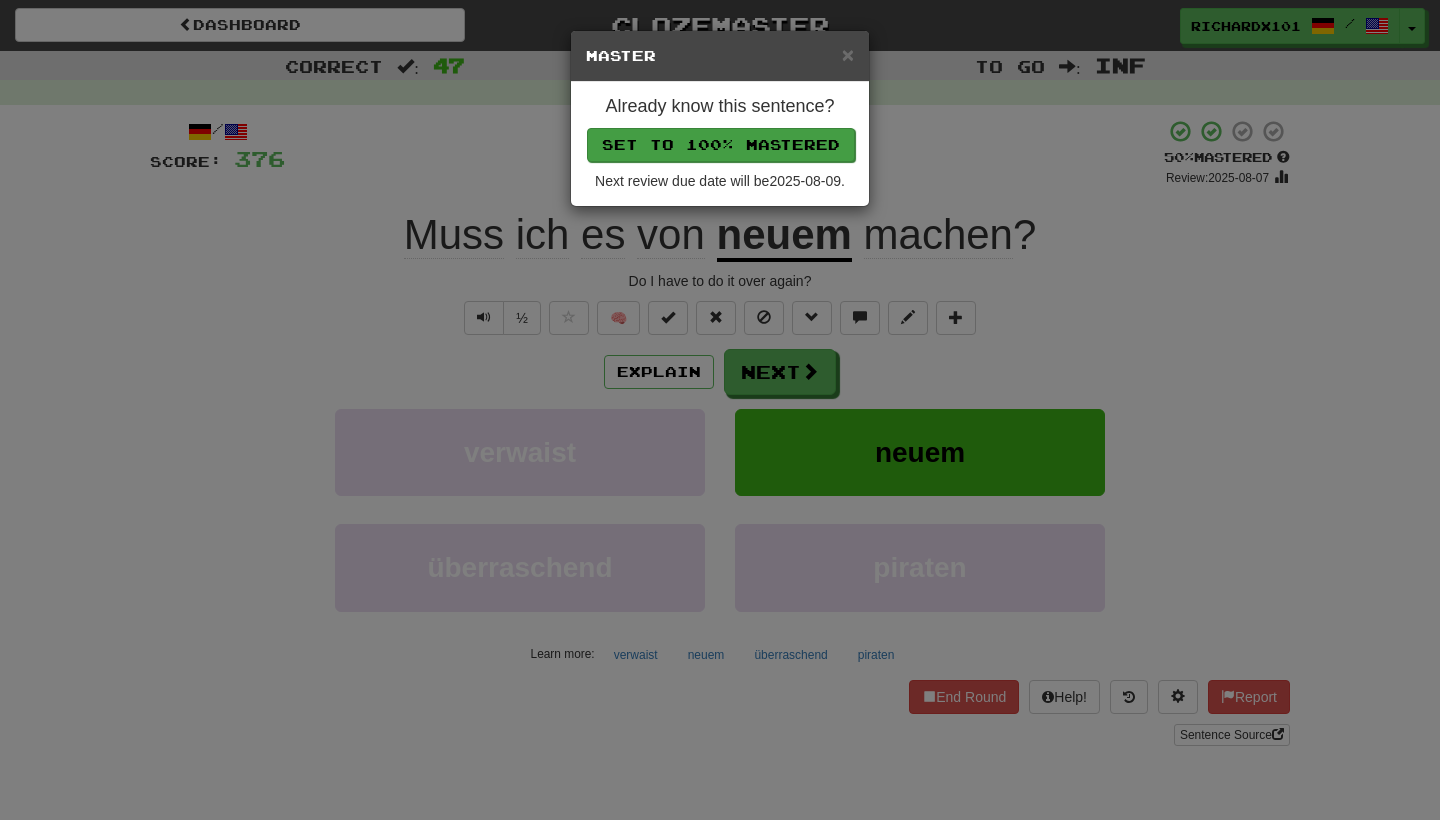 click on "Set to 100% Mastered" at bounding box center (721, 145) 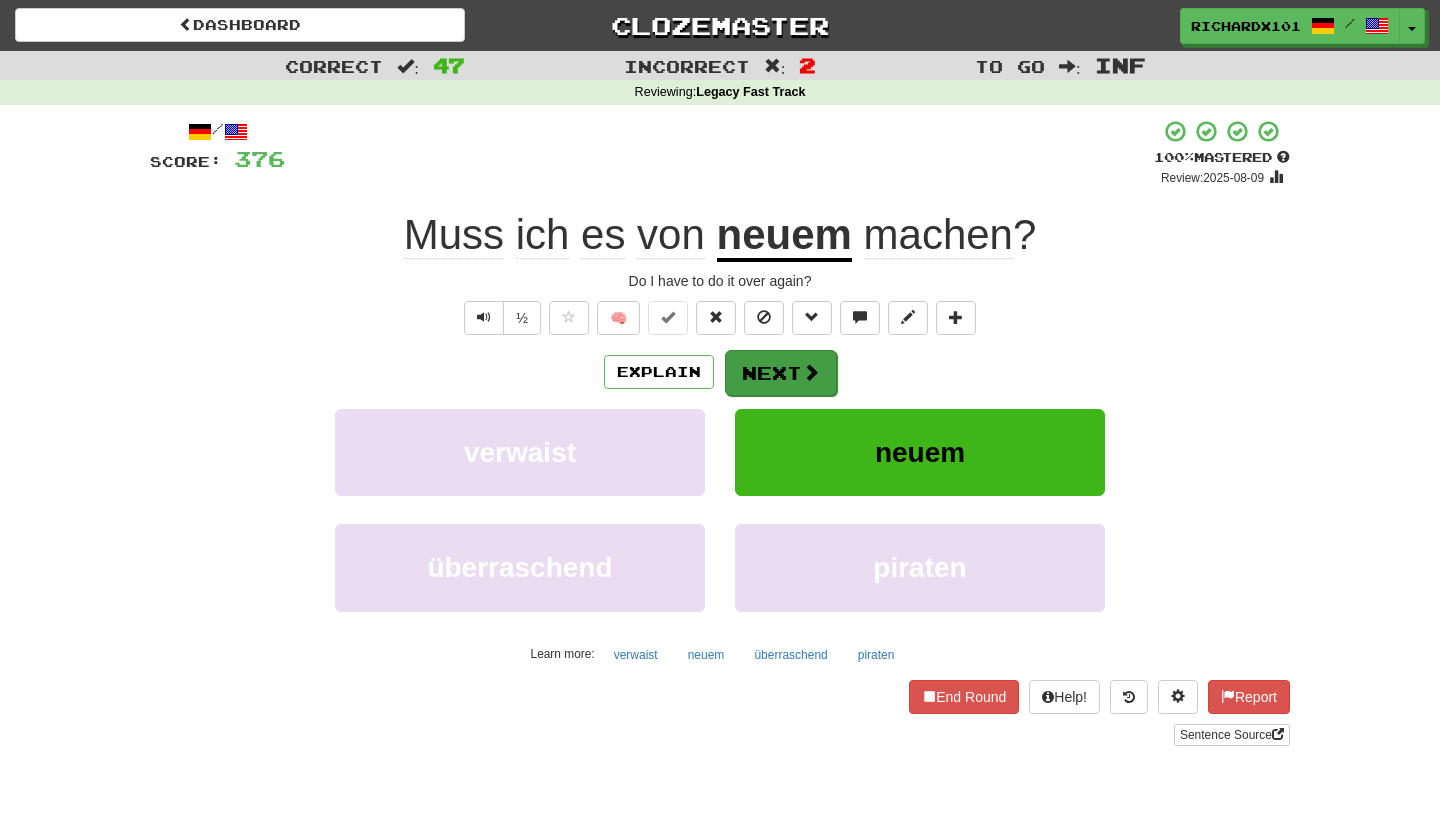 click on "Next" at bounding box center [781, 373] 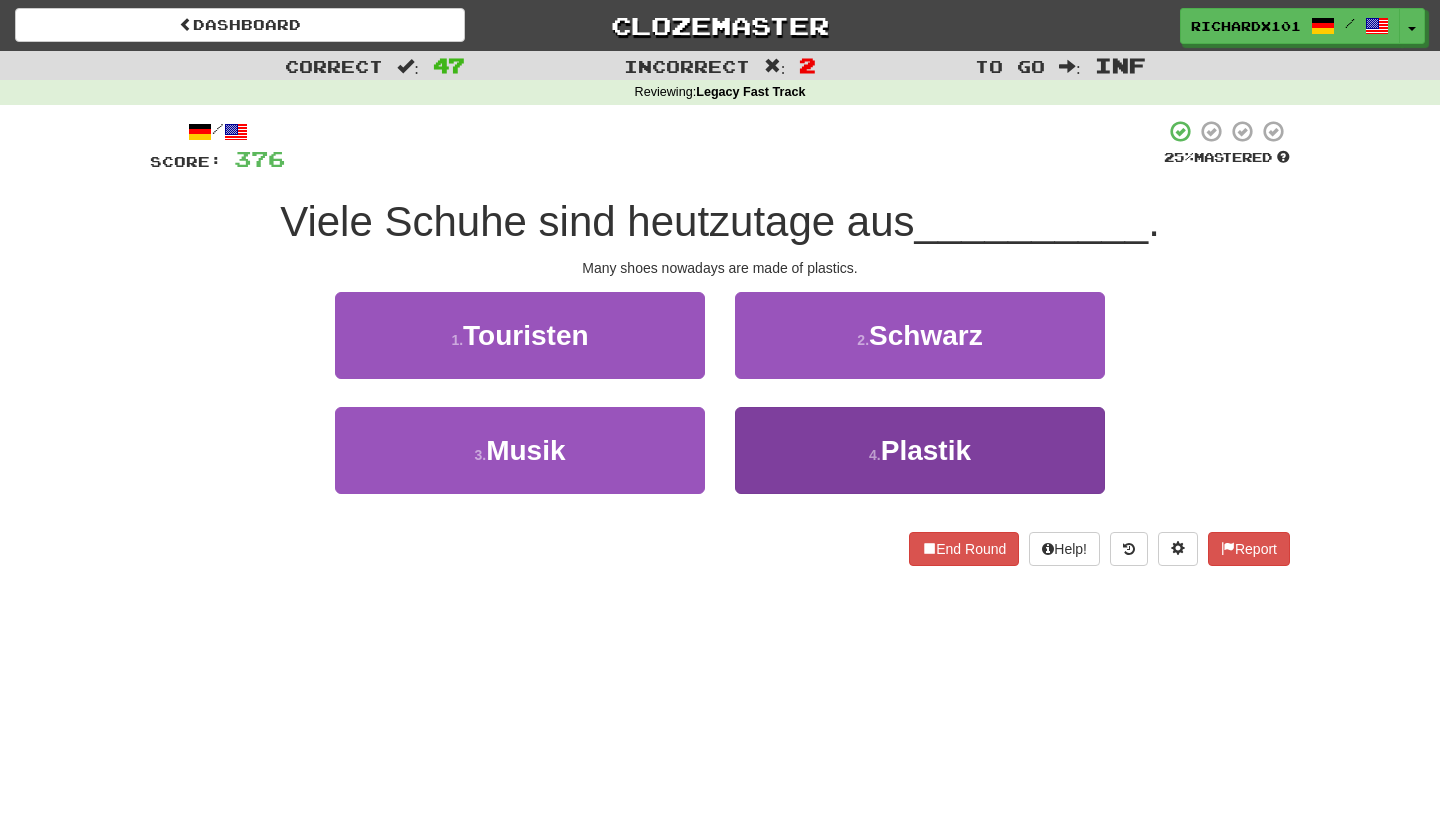 click on "4 .  Plastik" at bounding box center (920, 450) 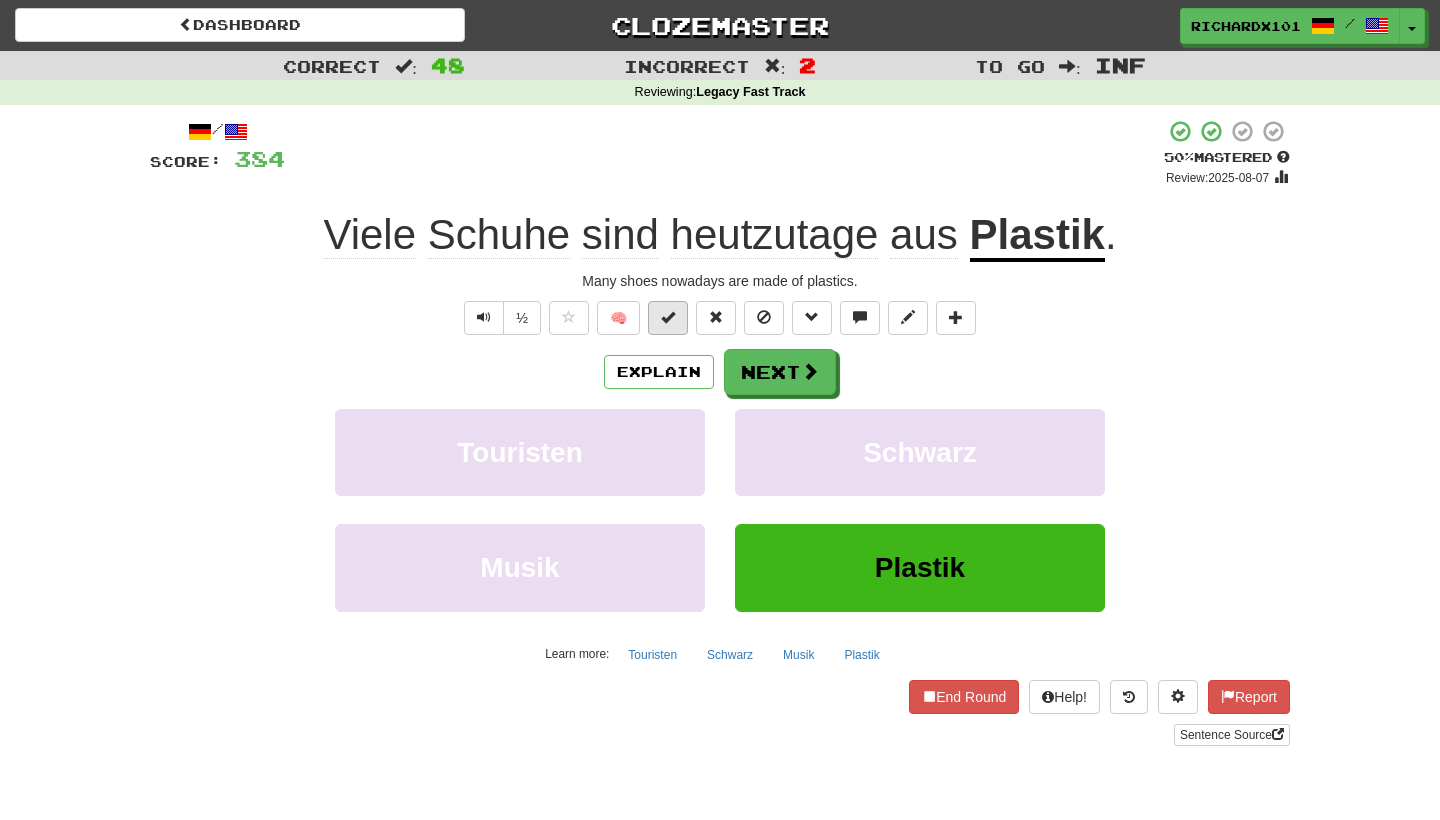click at bounding box center [668, 317] 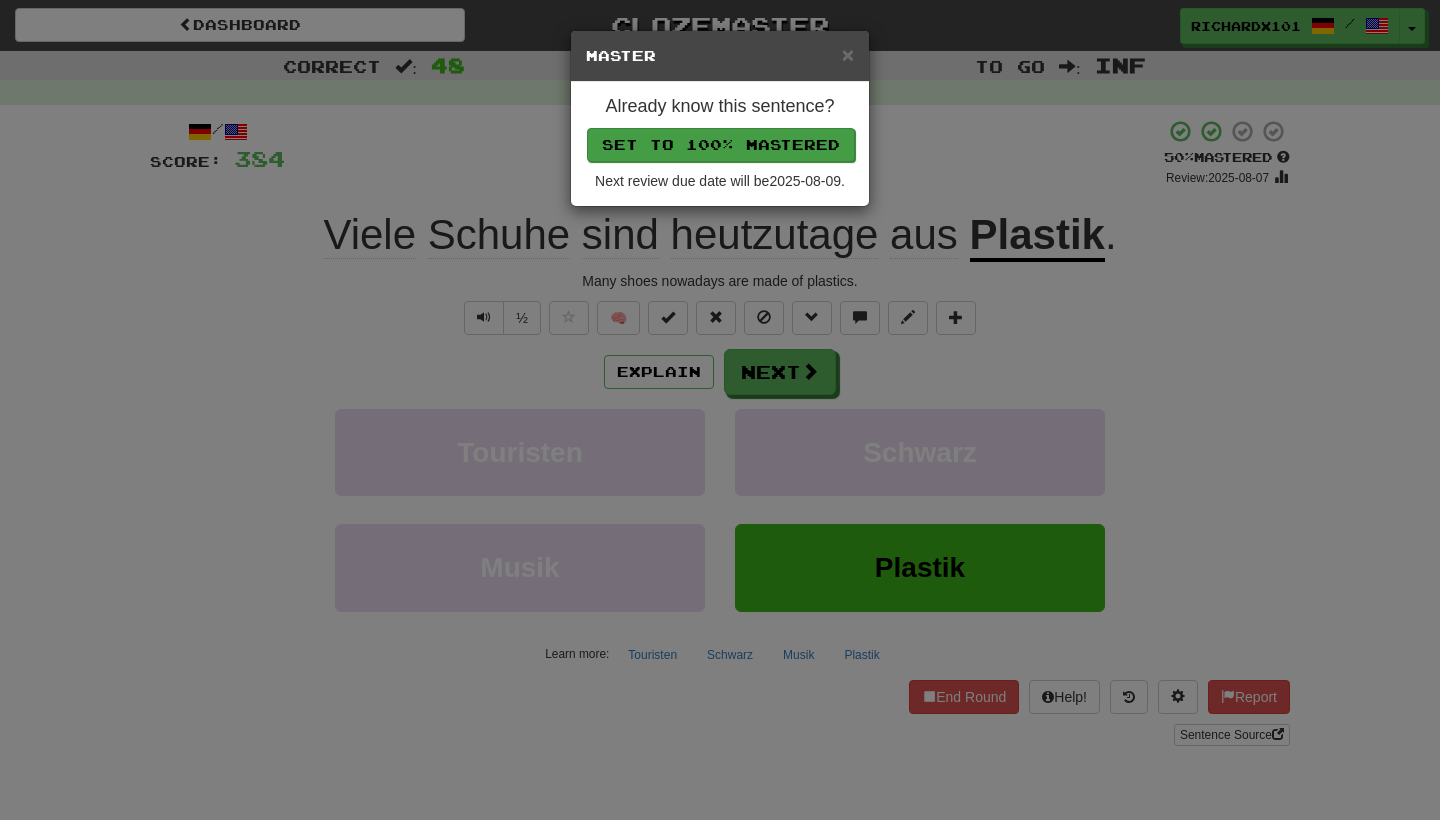 click on "Set to 100% Mastered" at bounding box center (721, 145) 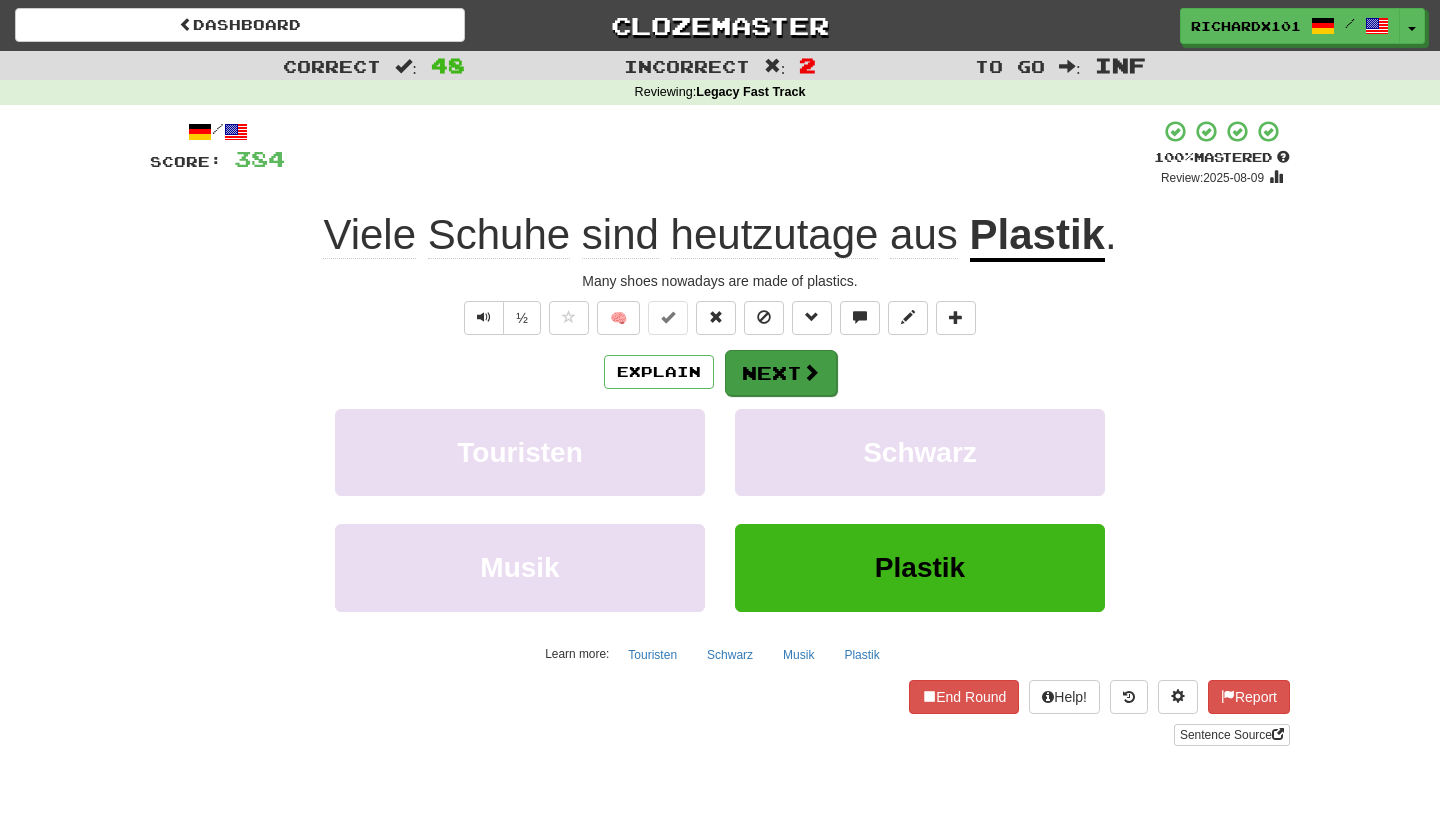click on "Next" at bounding box center (781, 373) 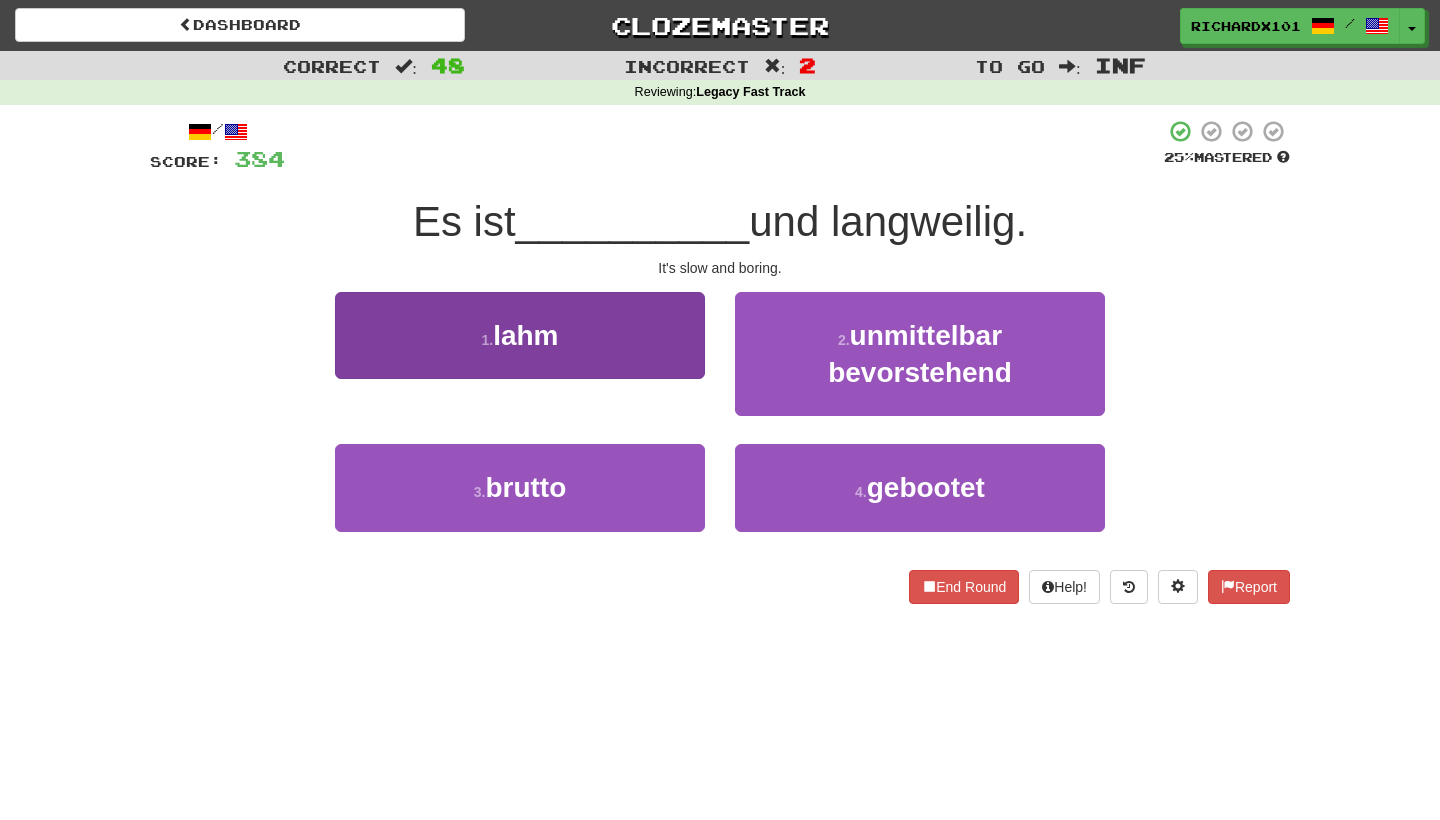 click on "1 .  lahm" at bounding box center (520, 335) 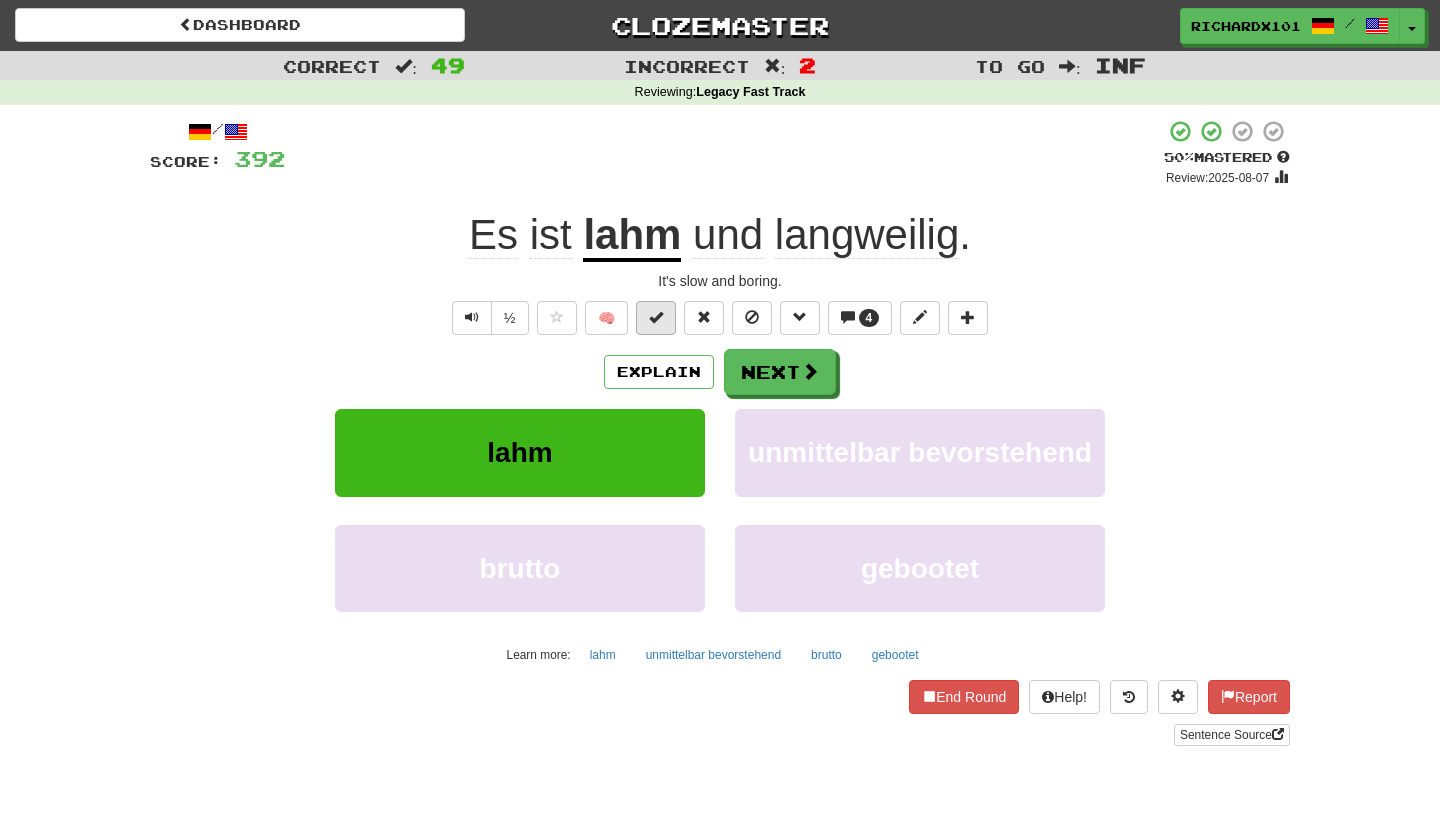 click at bounding box center [656, 317] 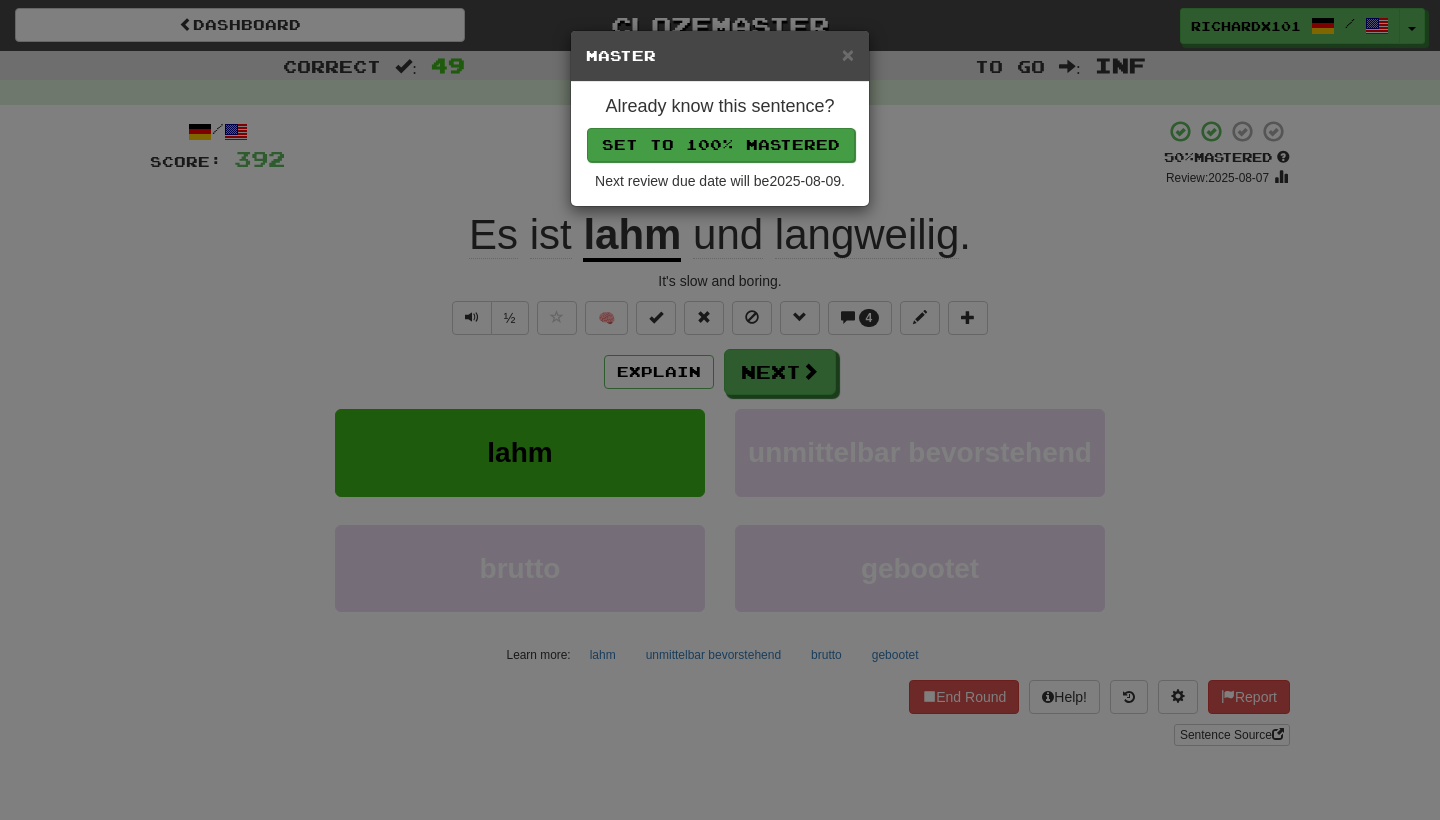 click on "Set to 100% Mastered" at bounding box center [721, 145] 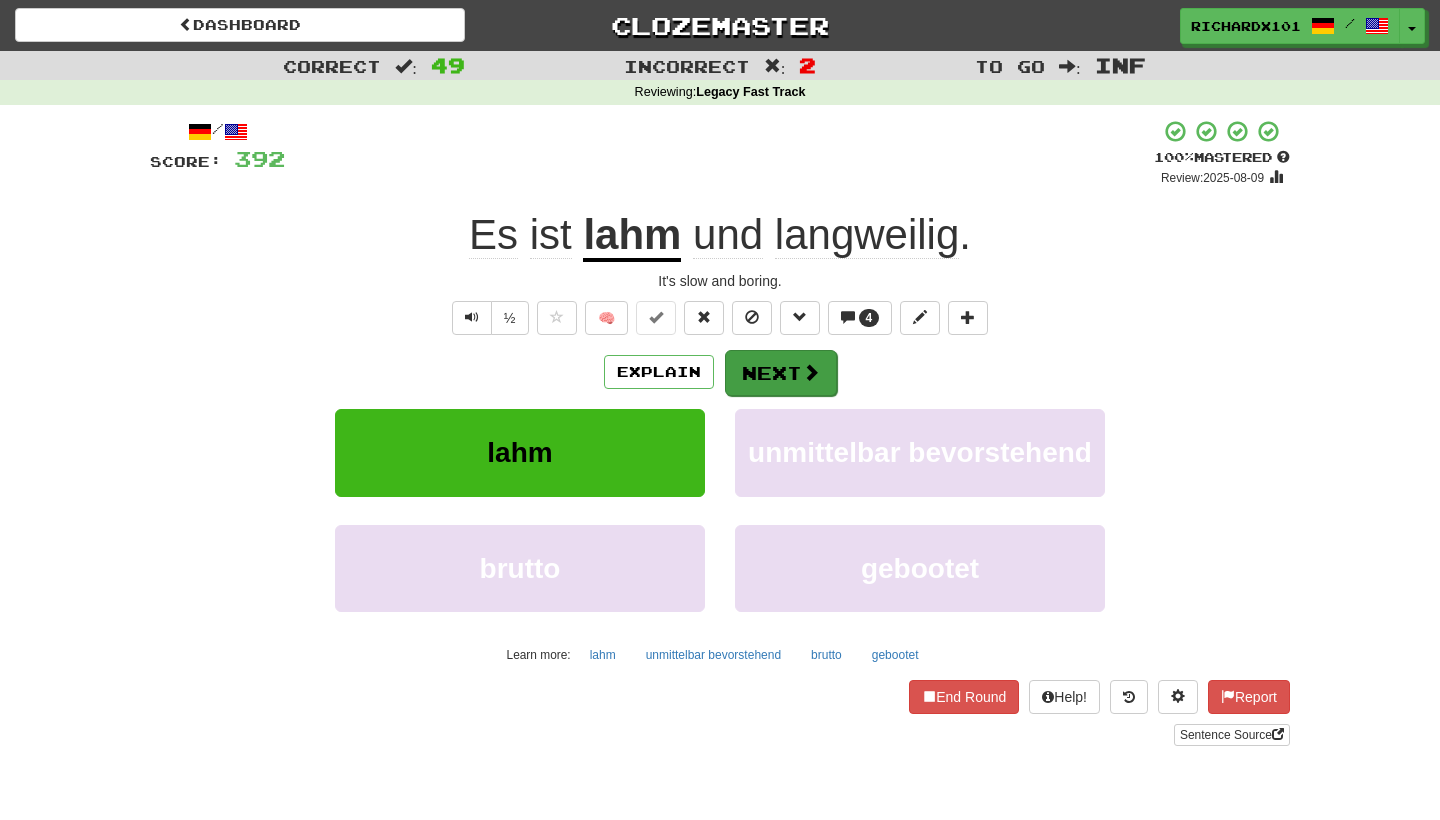 click on "Next" at bounding box center [781, 373] 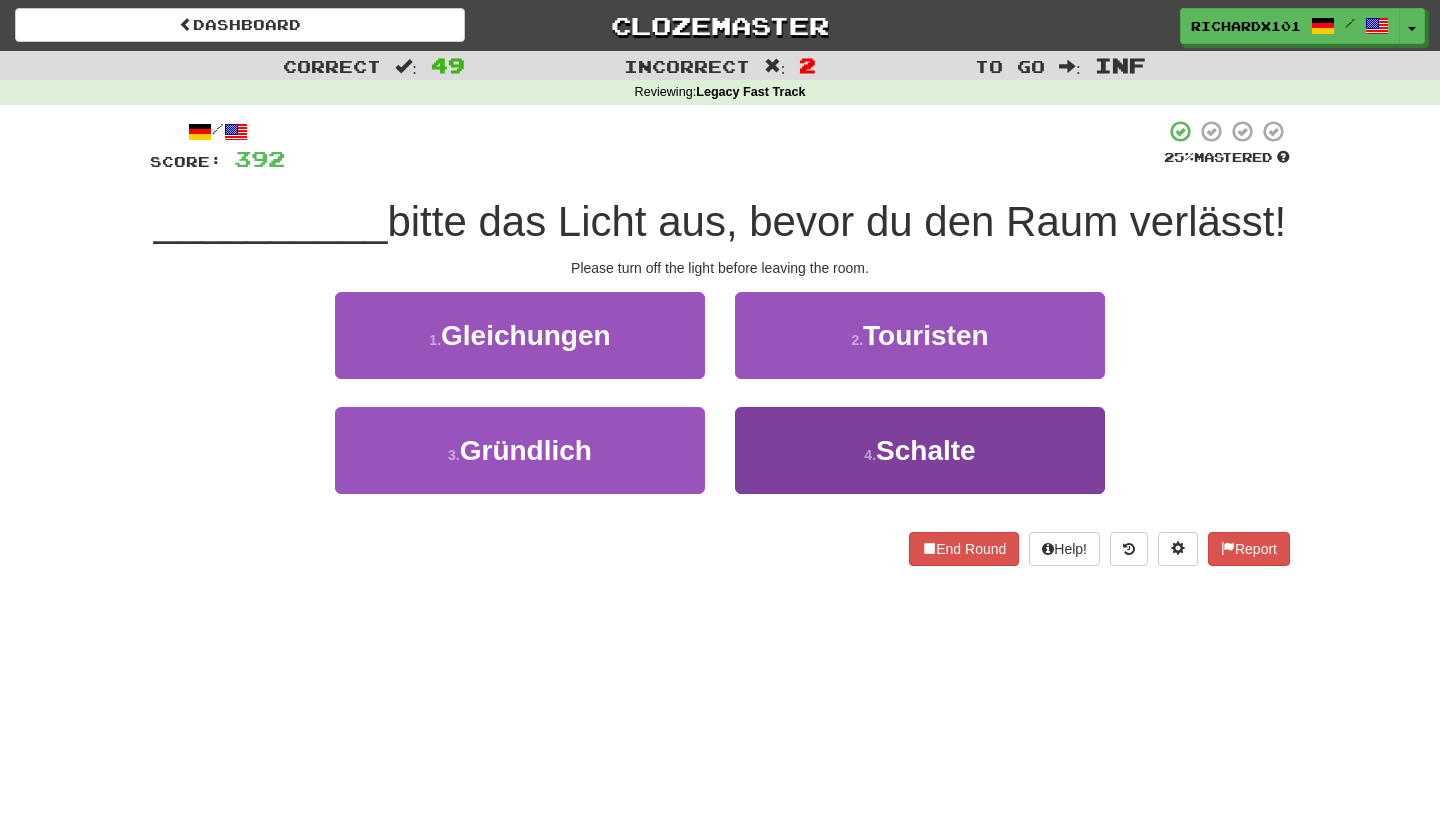click on "4 .  Schalte" at bounding box center (920, 450) 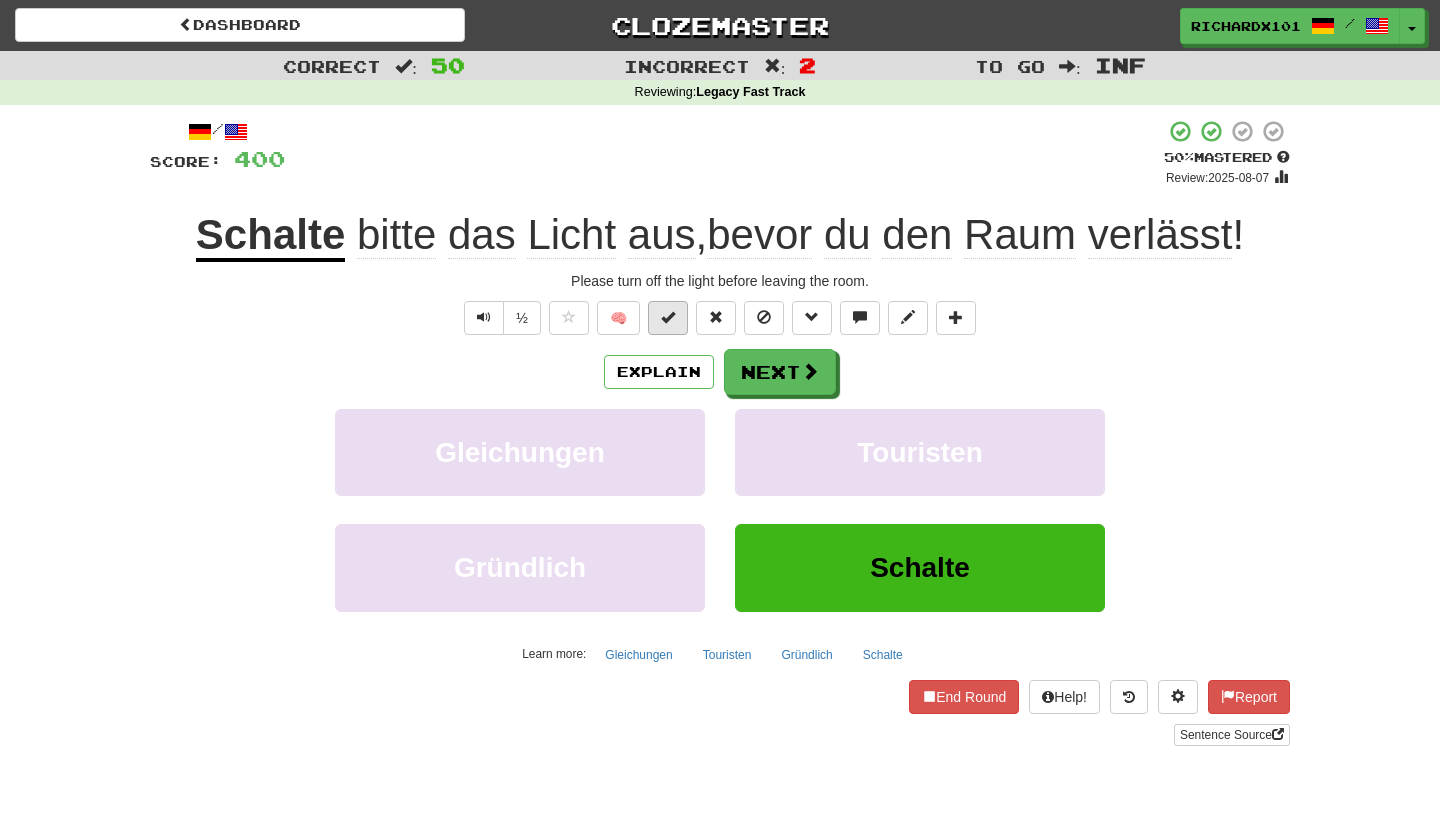 click at bounding box center (668, 318) 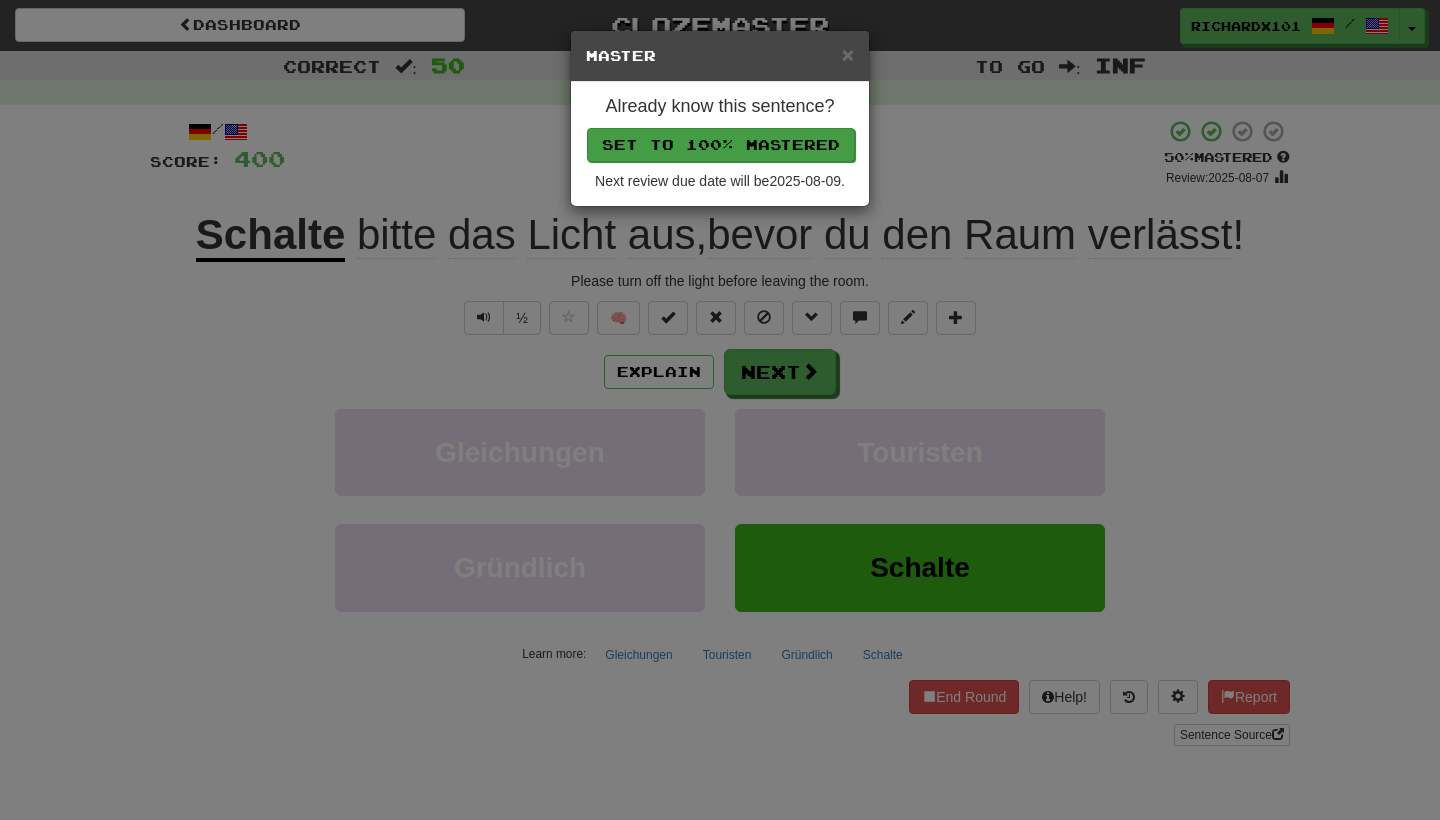 click on "Set to 100% Mastered" at bounding box center [721, 145] 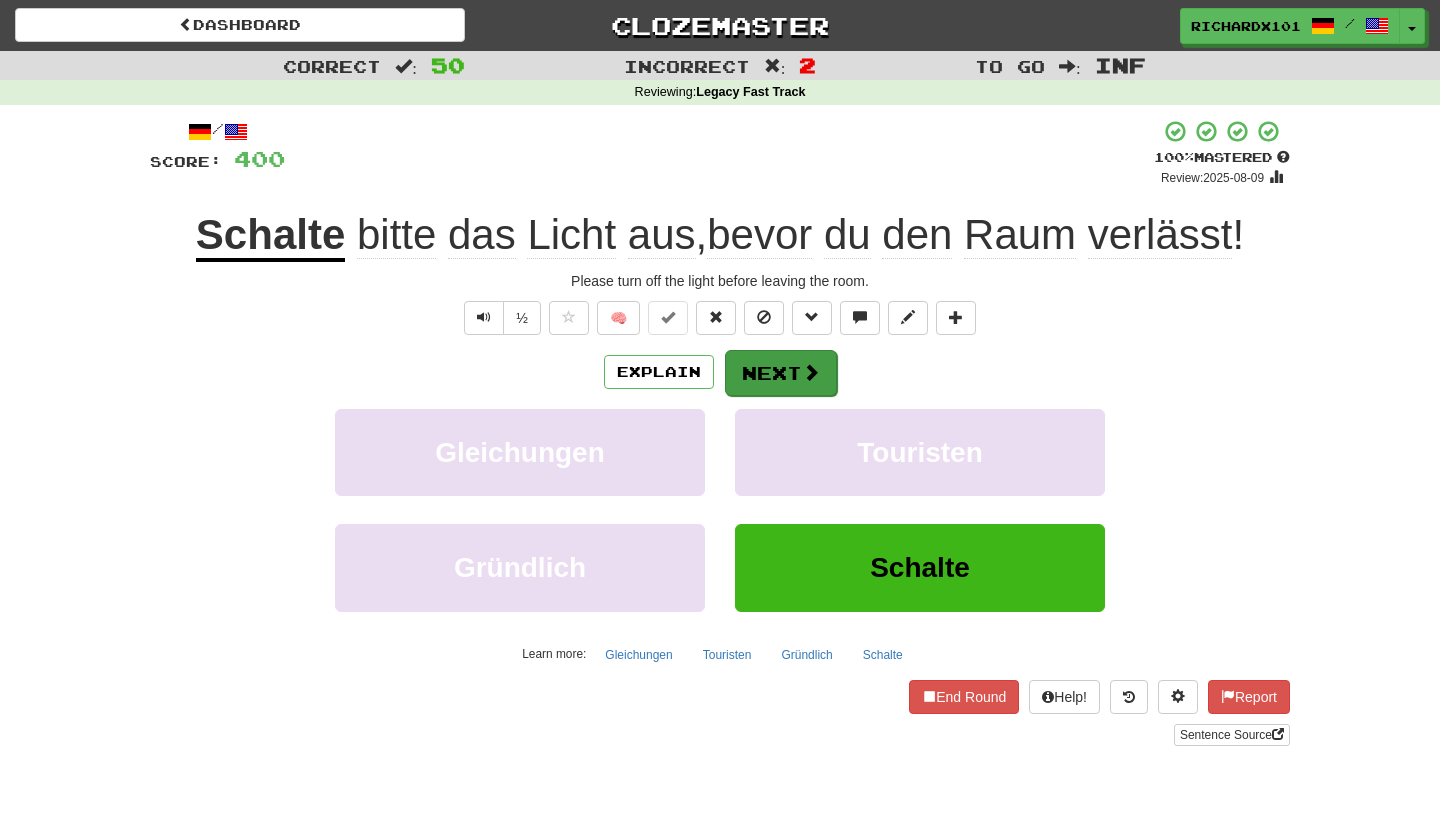 click at bounding box center (811, 372) 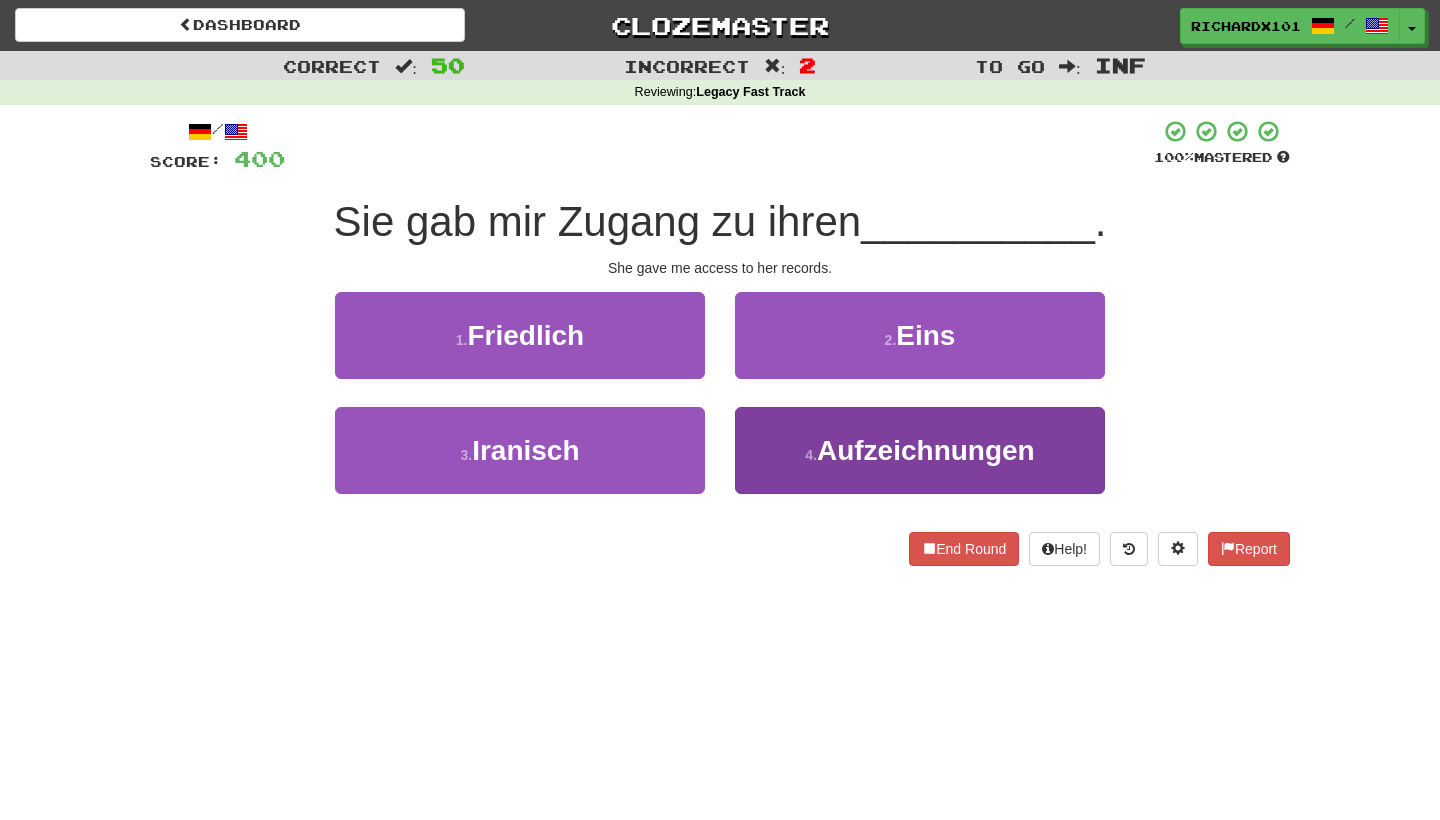 click on "4 ." at bounding box center (811, 455) 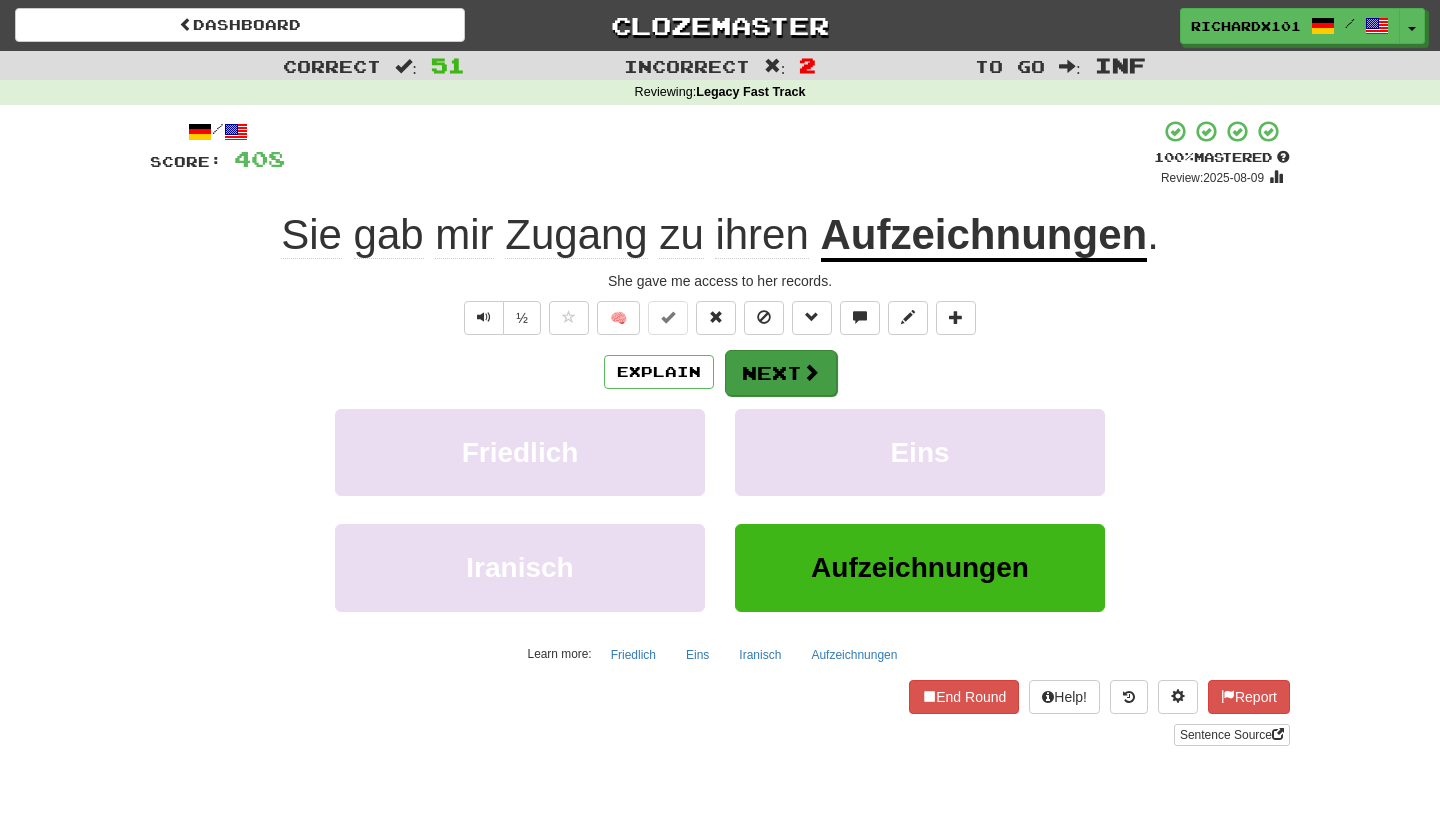 click on "Next" at bounding box center (781, 373) 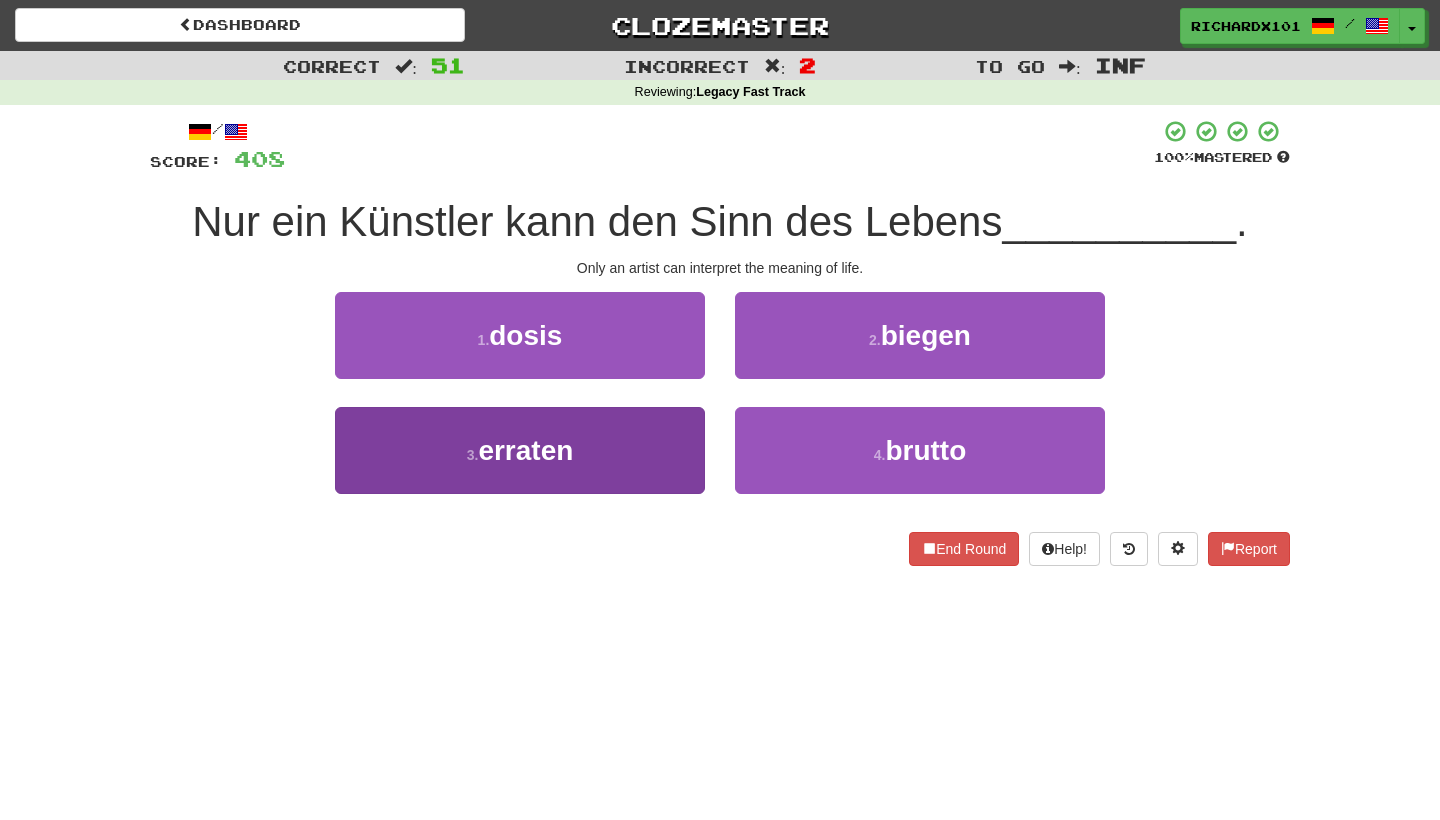 click on "3 .  erraten" at bounding box center (520, 450) 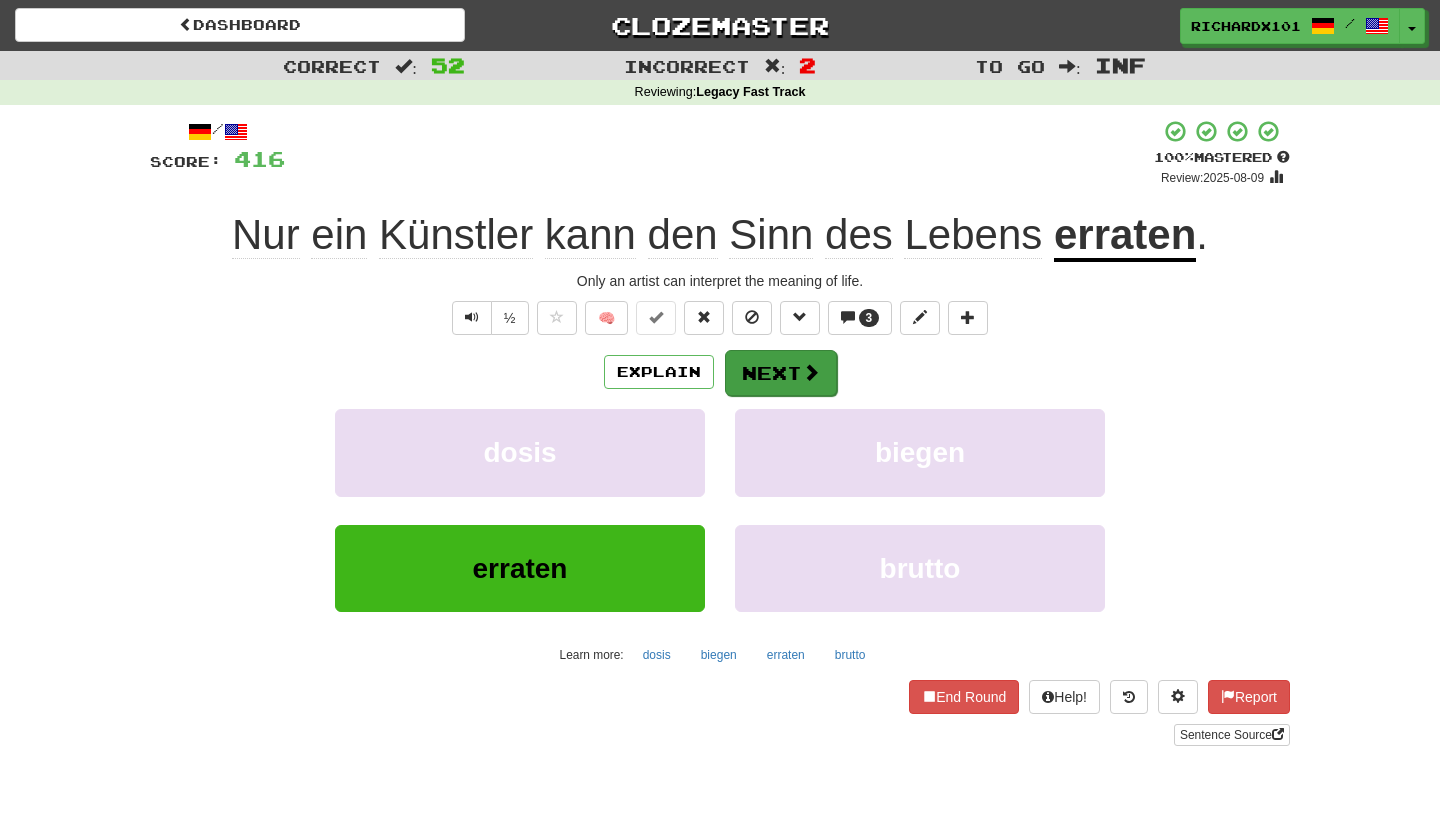 click on "Next" at bounding box center [781, 373] 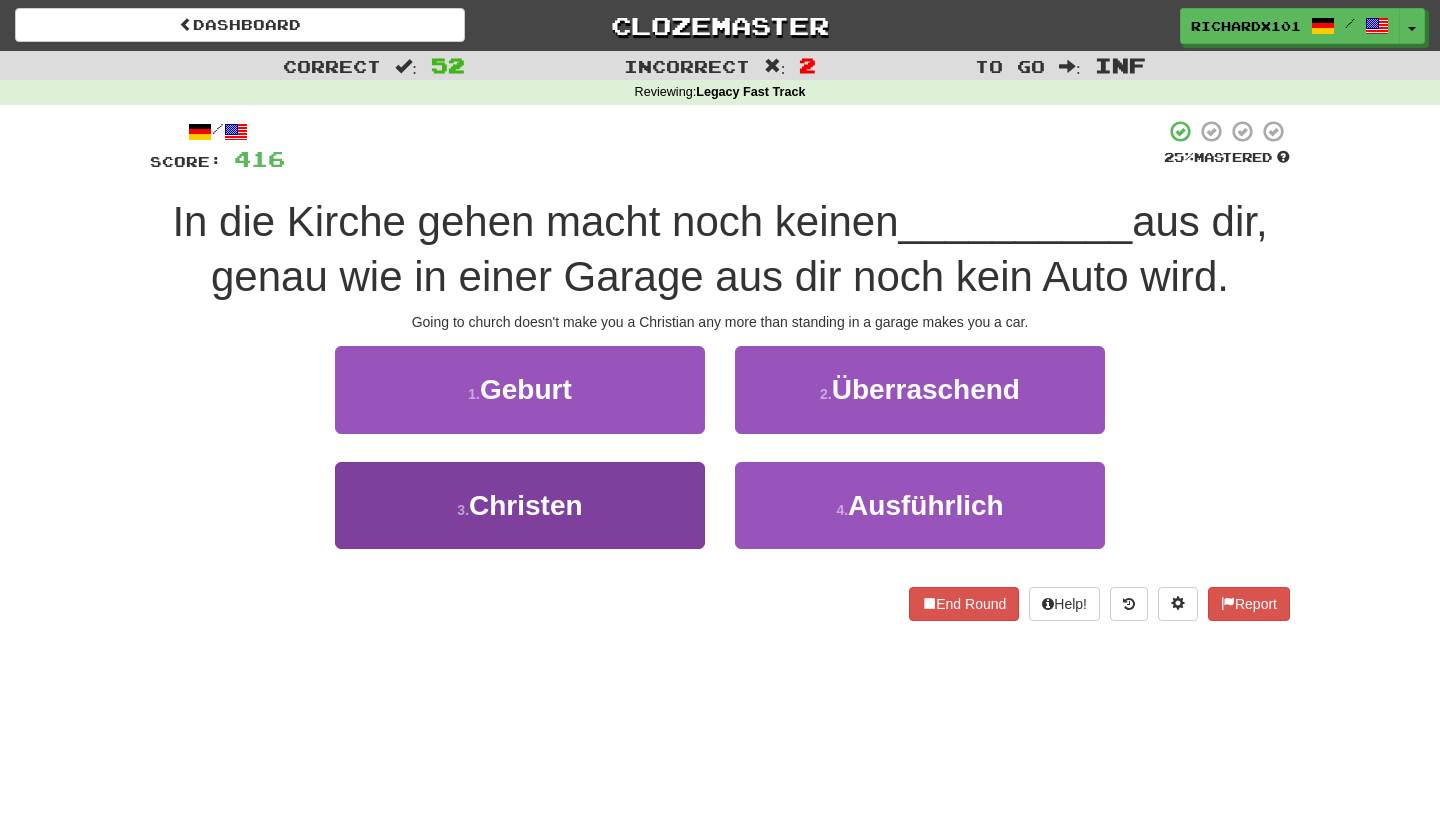 click on "3 .  Christen" at bounding box center [520, 505] 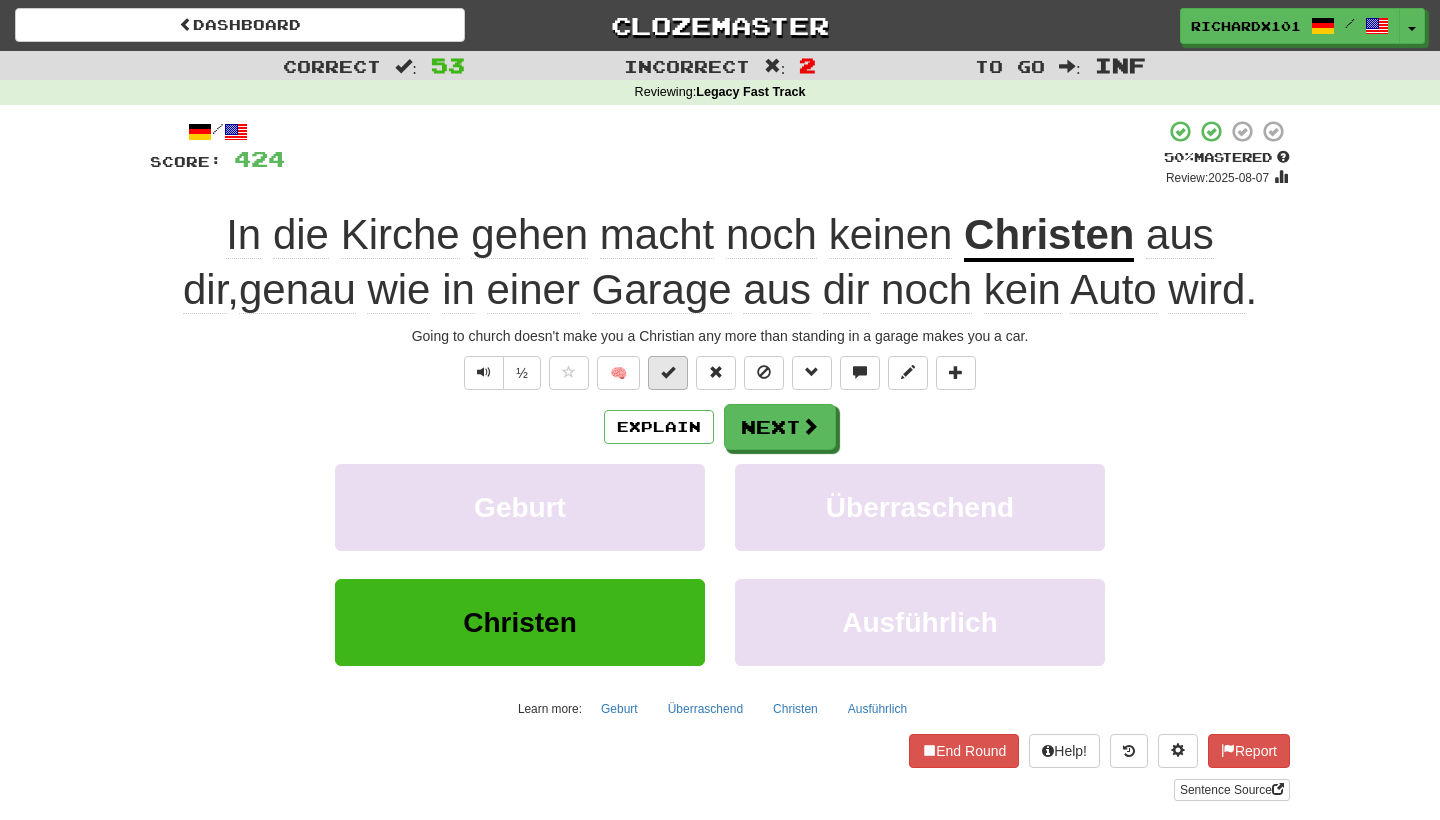 click at bounding box center [668, 372] 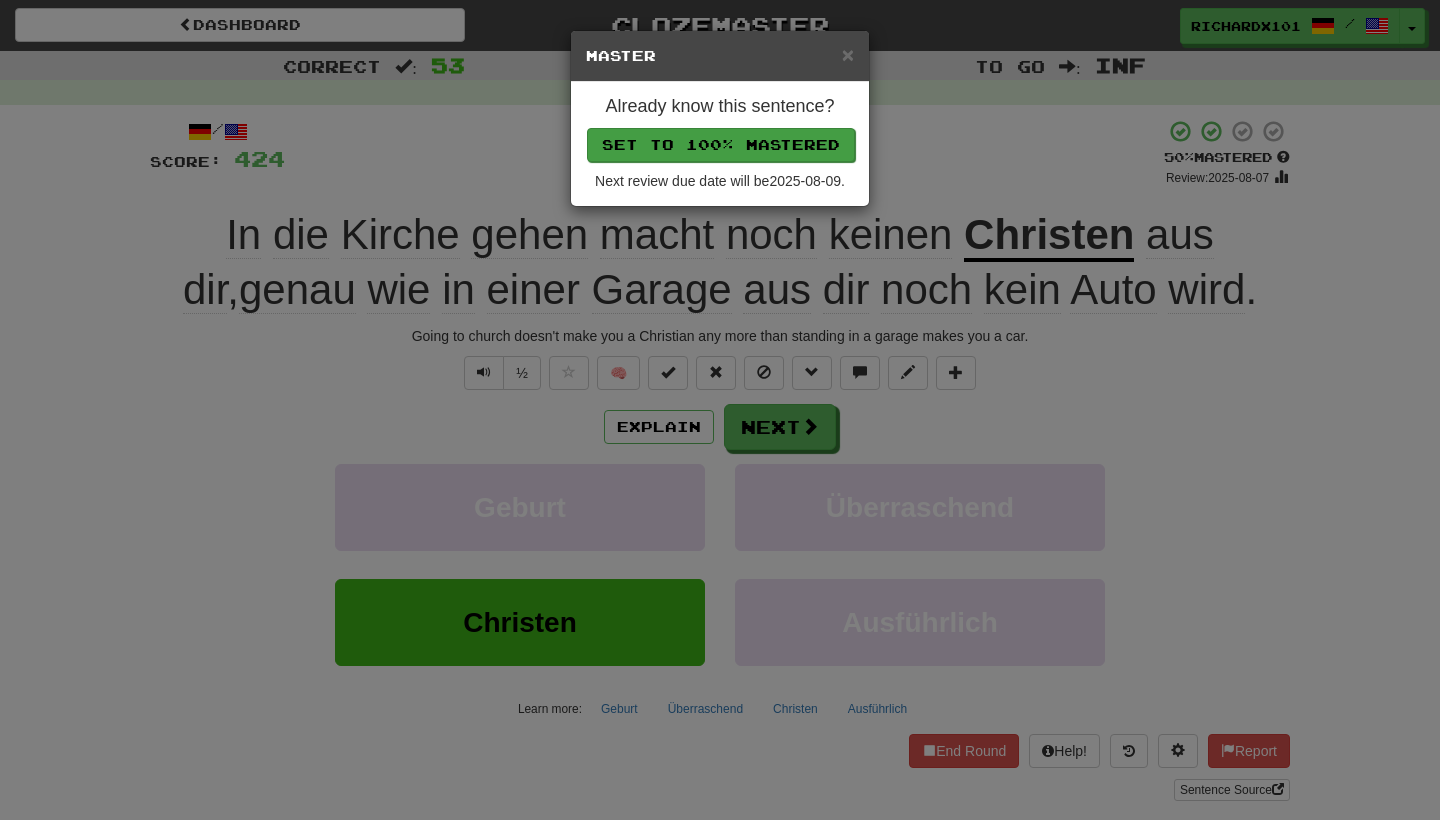 click on "Set to 100% Mastered" at bounding box center (721, 145) 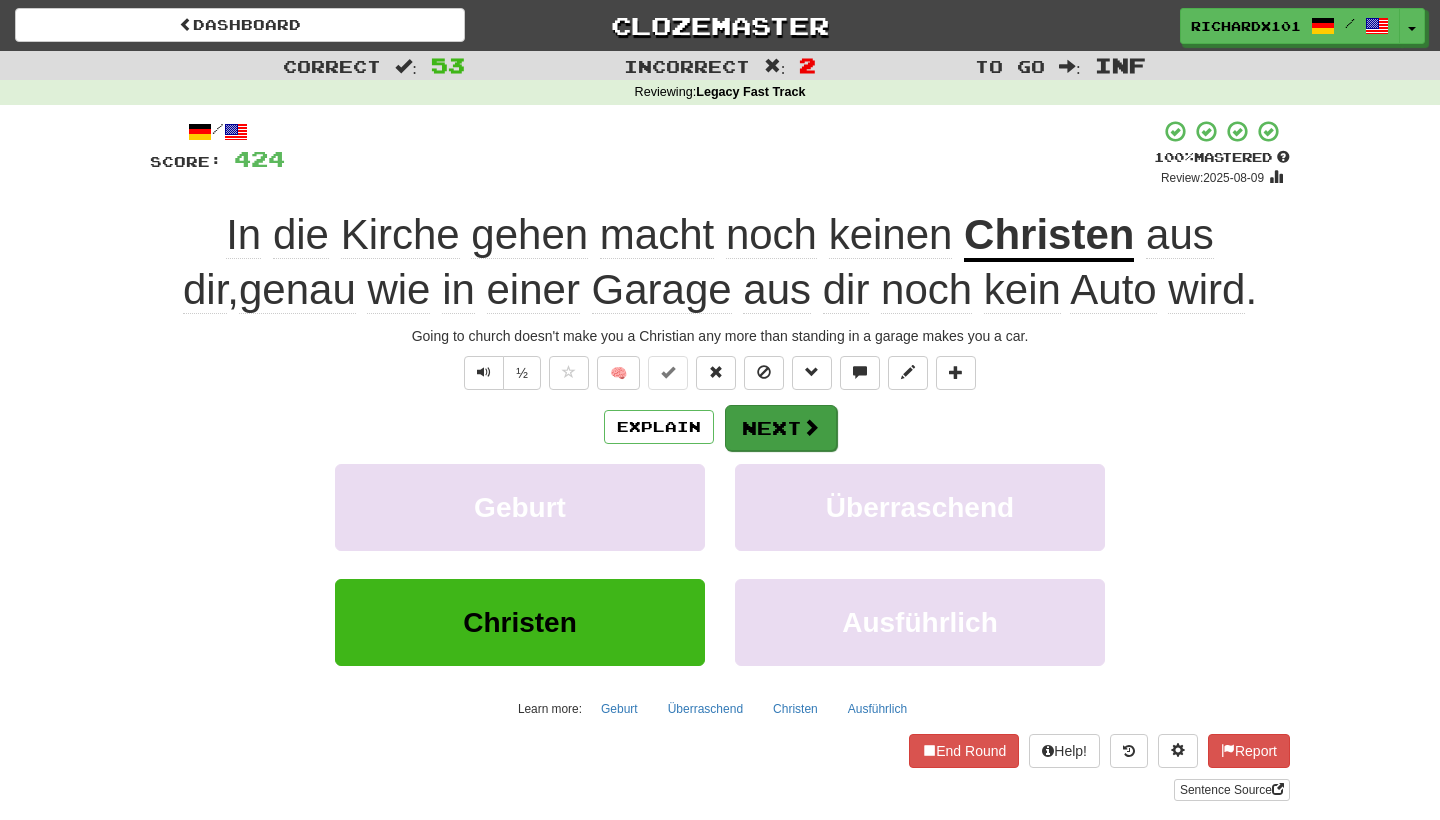 click on "Next" at bounding box center [781, 428] 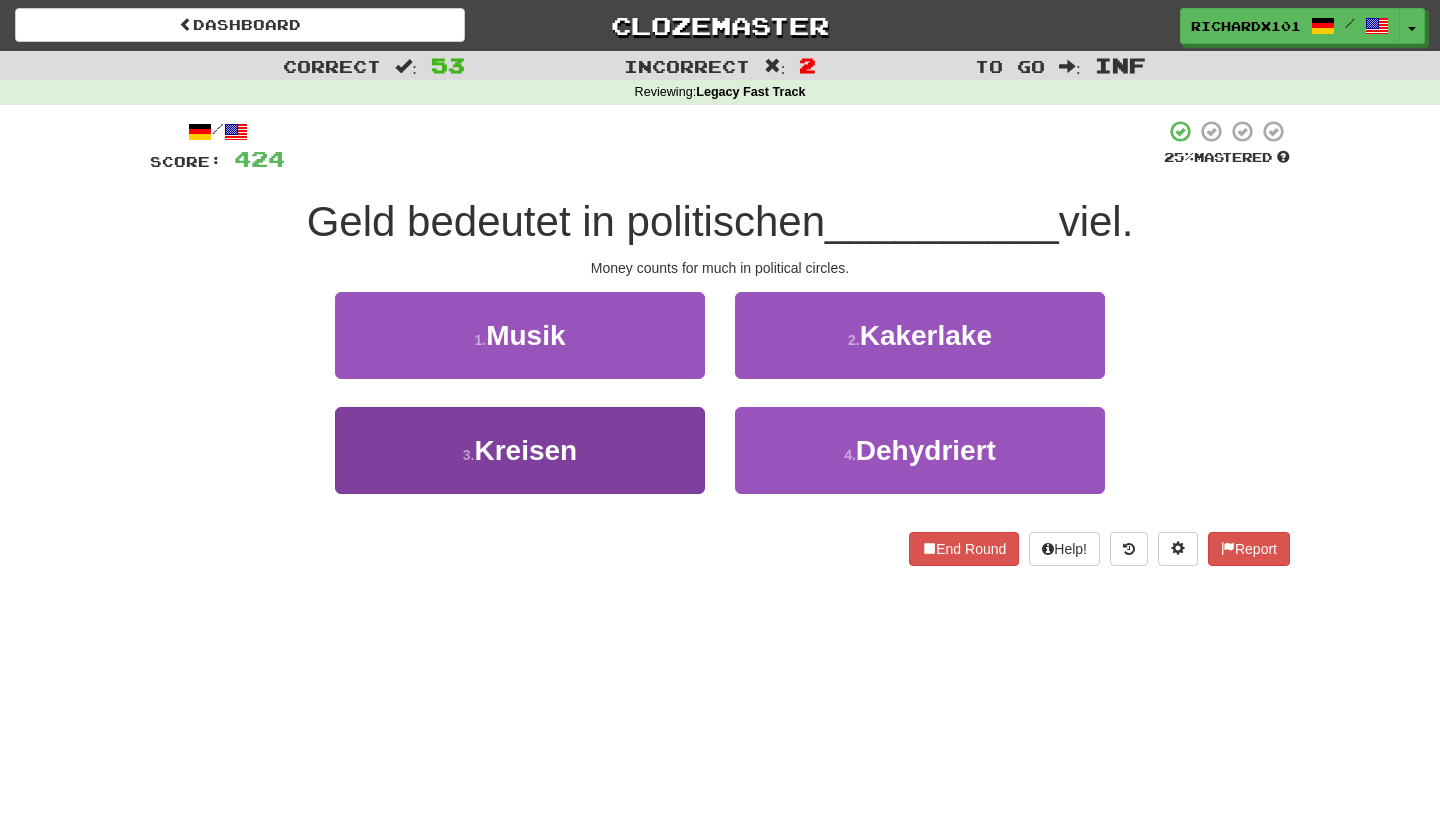 click on "3 .  Kreisen" at bounding box center (520, 450) 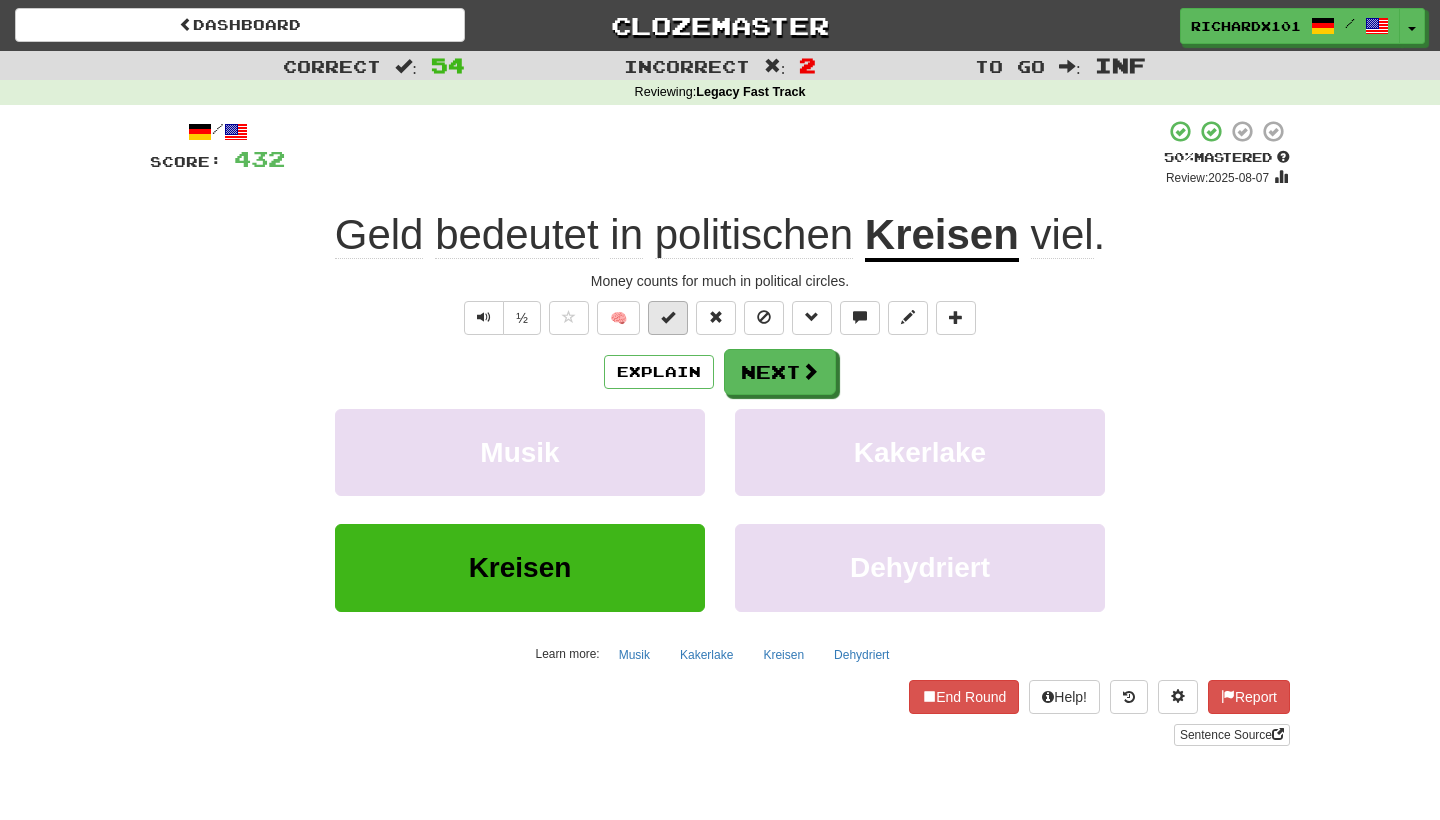 click at bounding box center [668, 317] 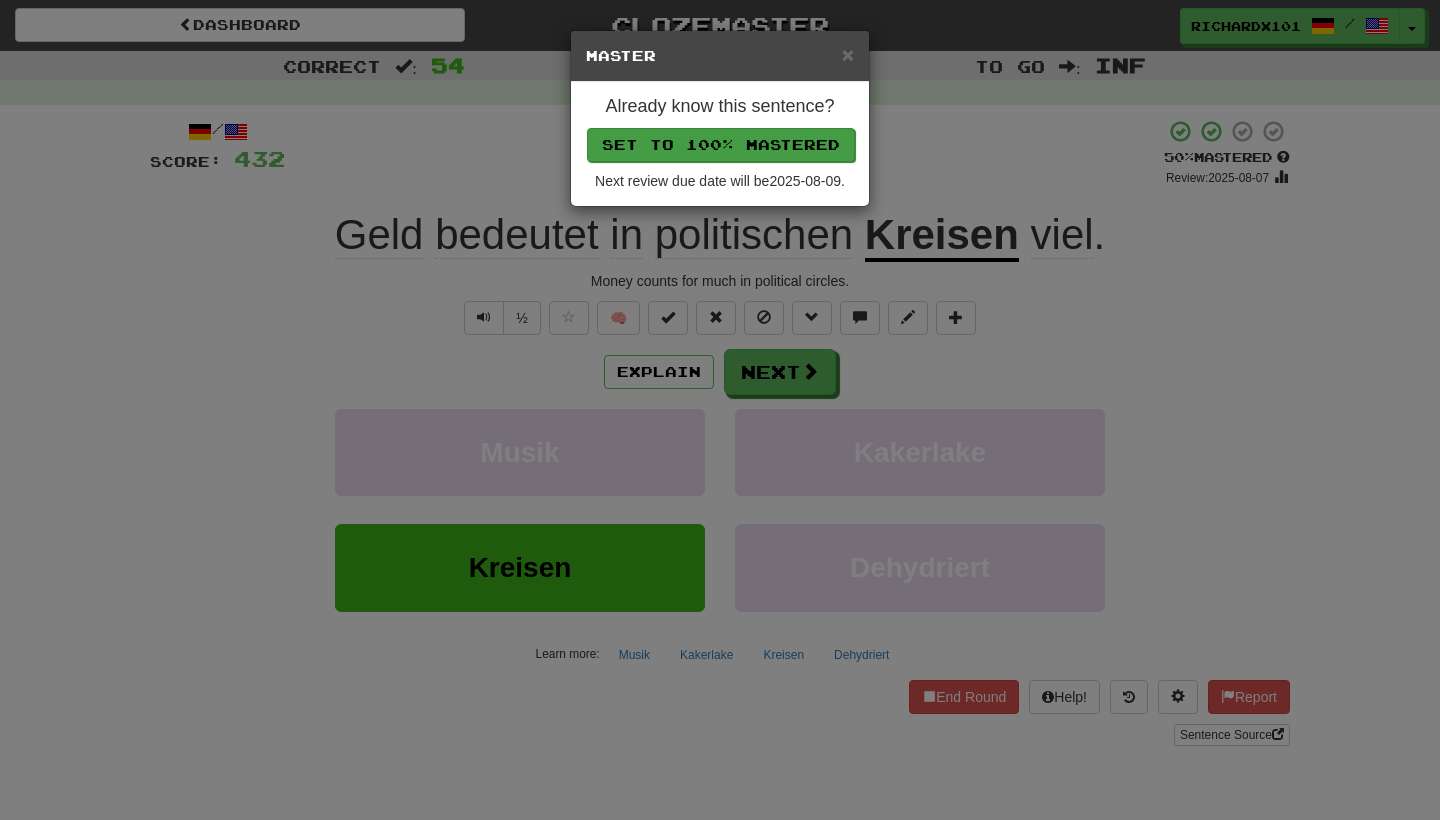 click on "Set to 100% Mastered" at bounding box center (721, 145) 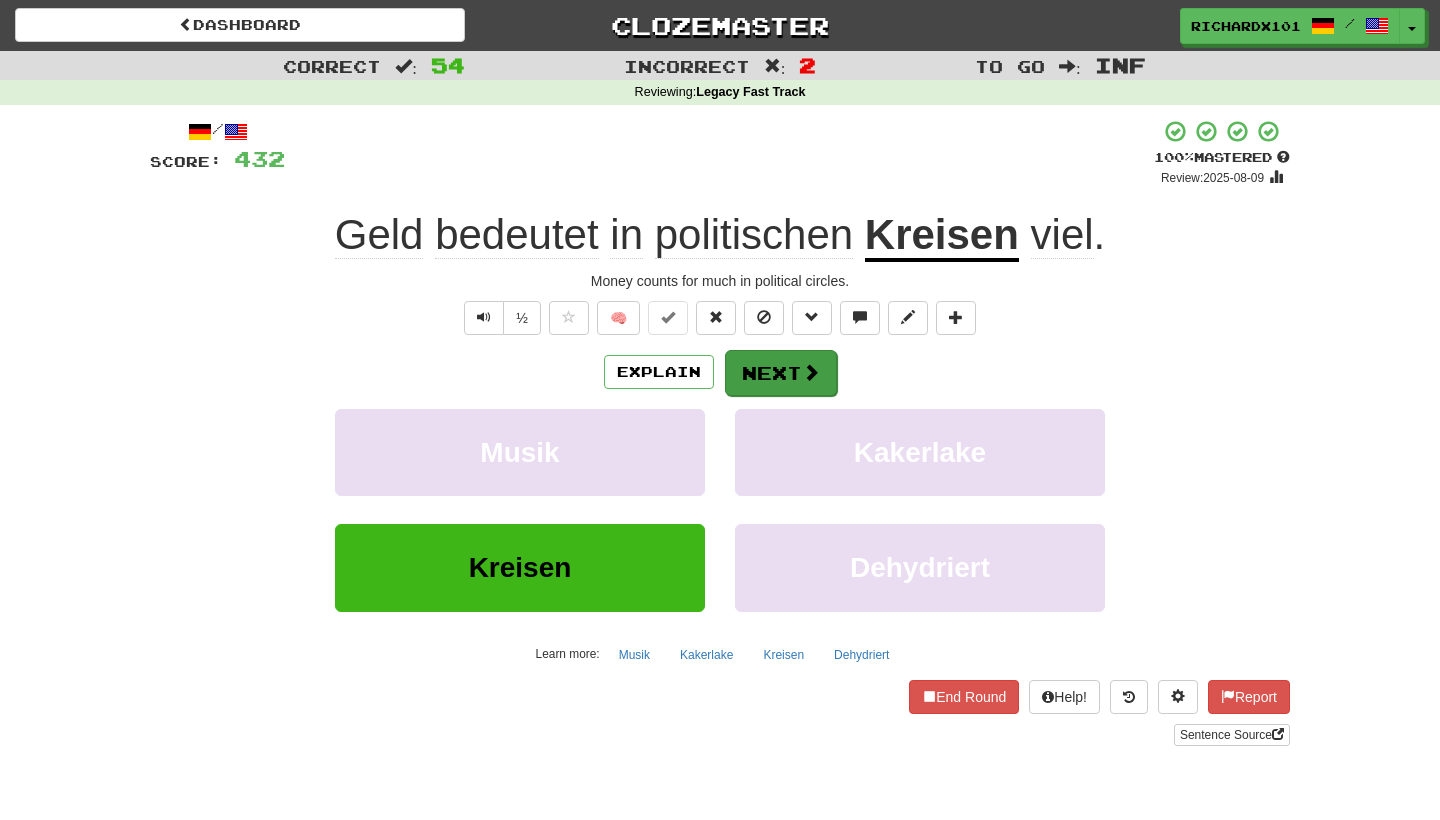 click on "Next" at bounding box center (781, 373) 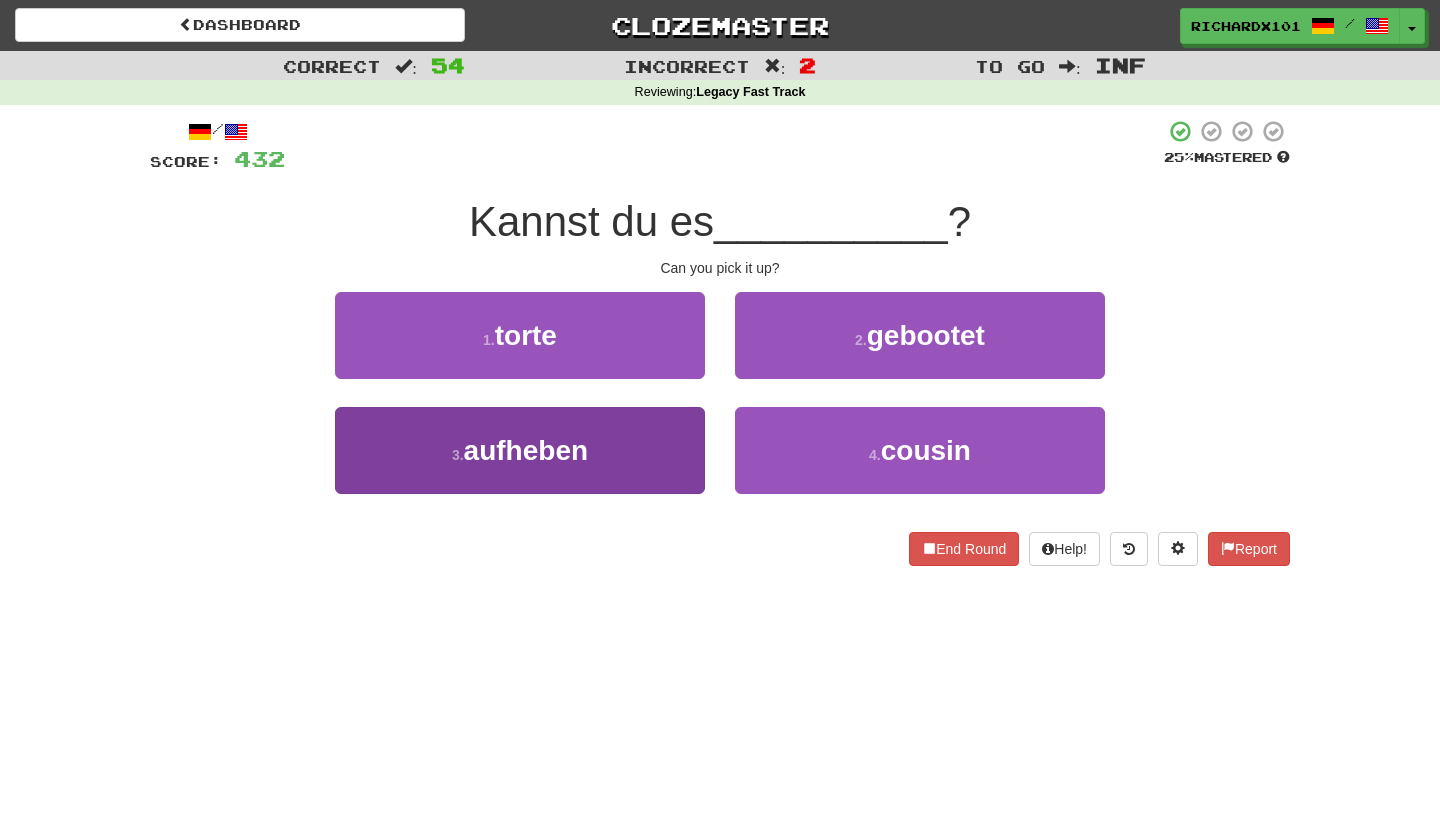 click on "3 .  aufheben" at bounding box center (520, 450) 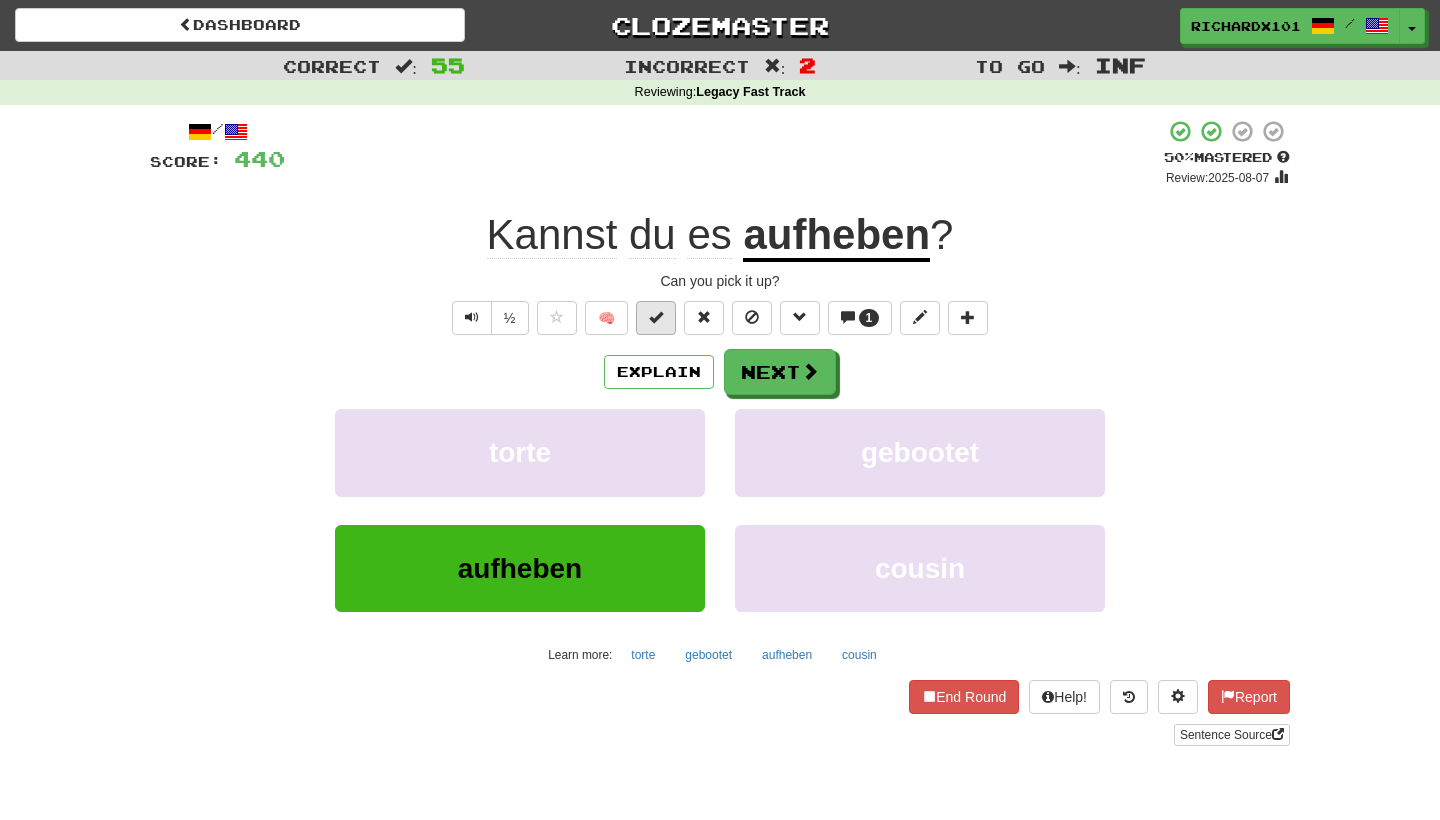 click at bounding box center (656, 318) 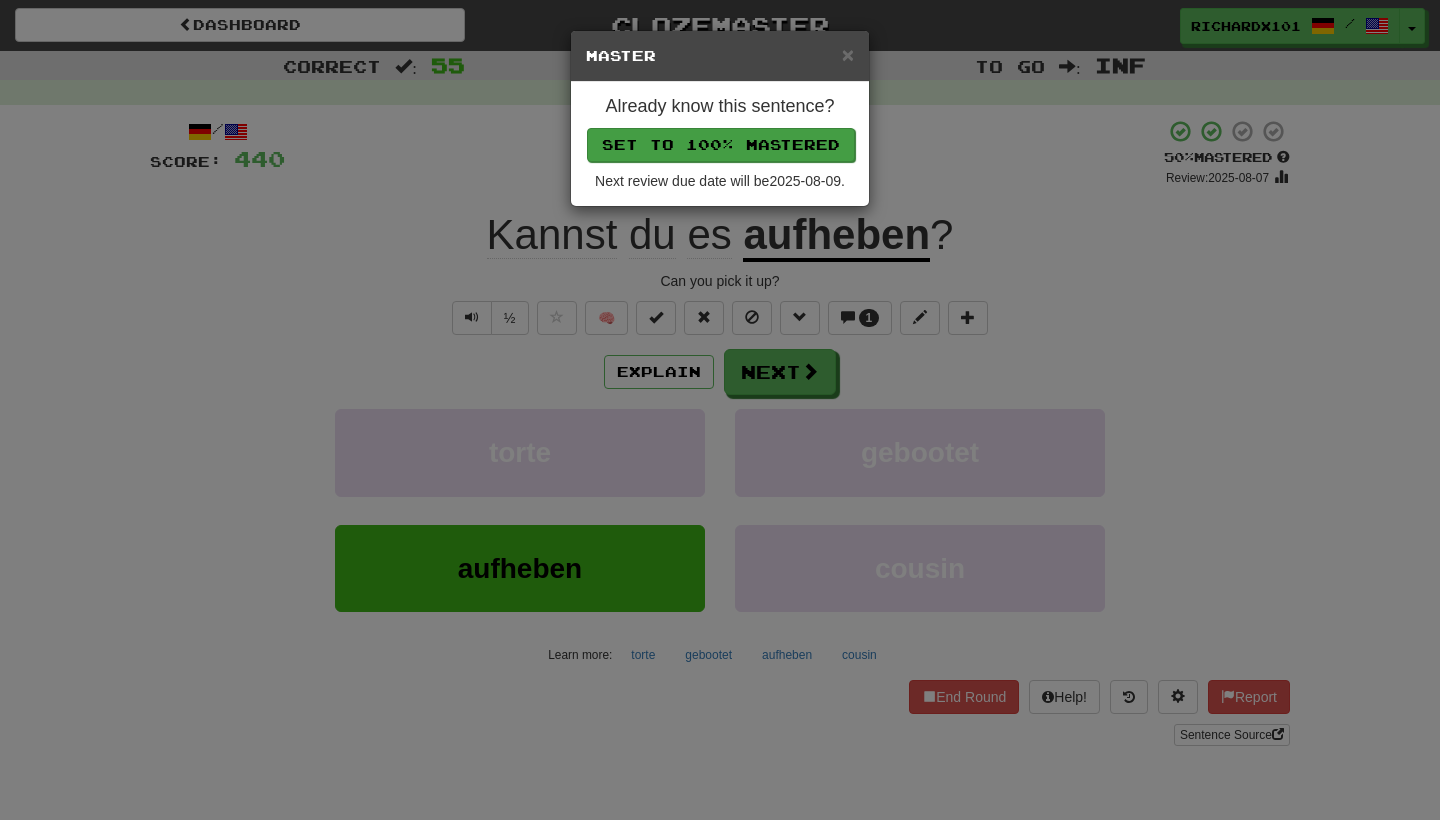 click on "Set to 100% Mastered" at bounding box center [721, 145] 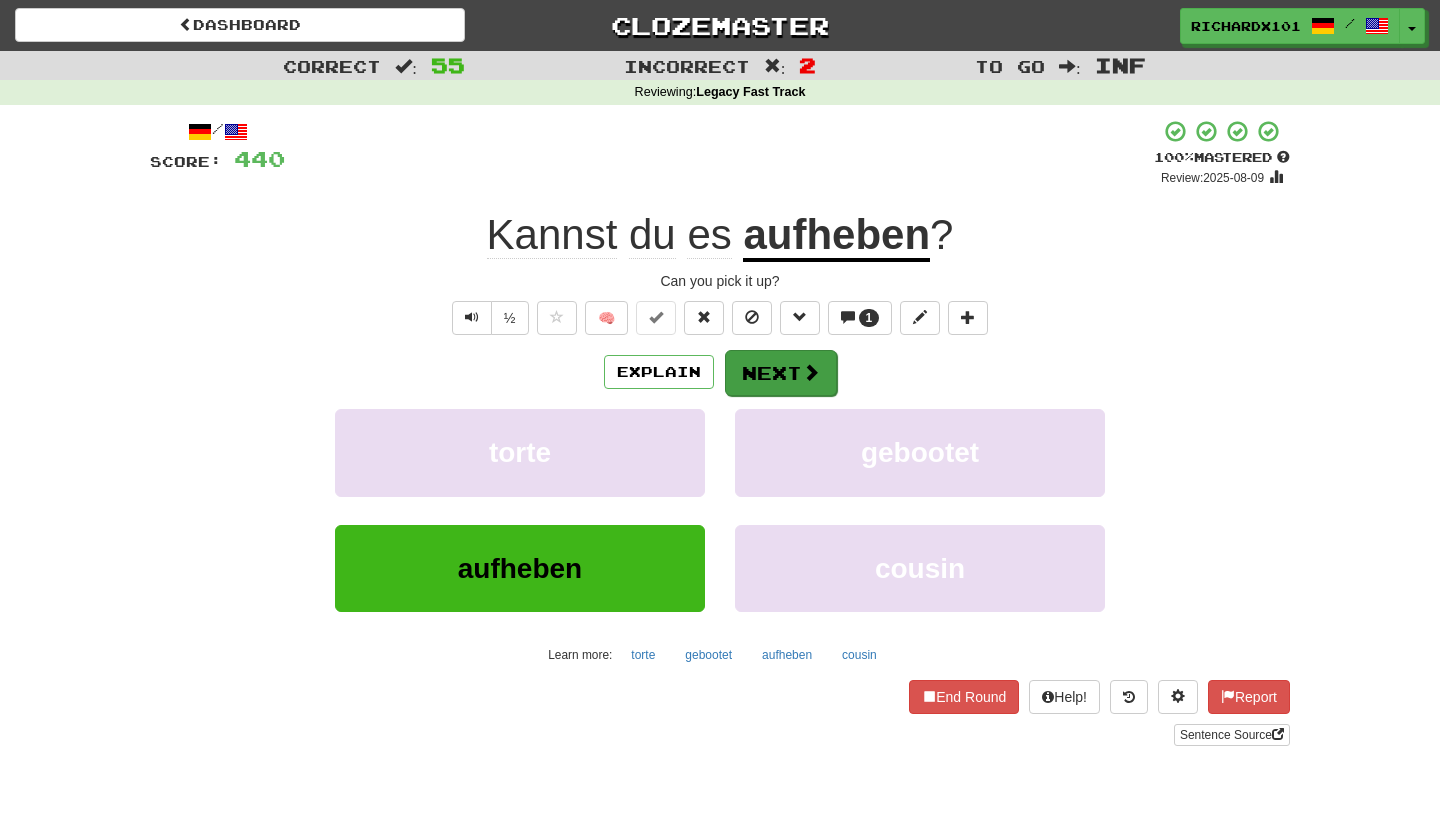 click on "Next" at bounding box center [781, 373] 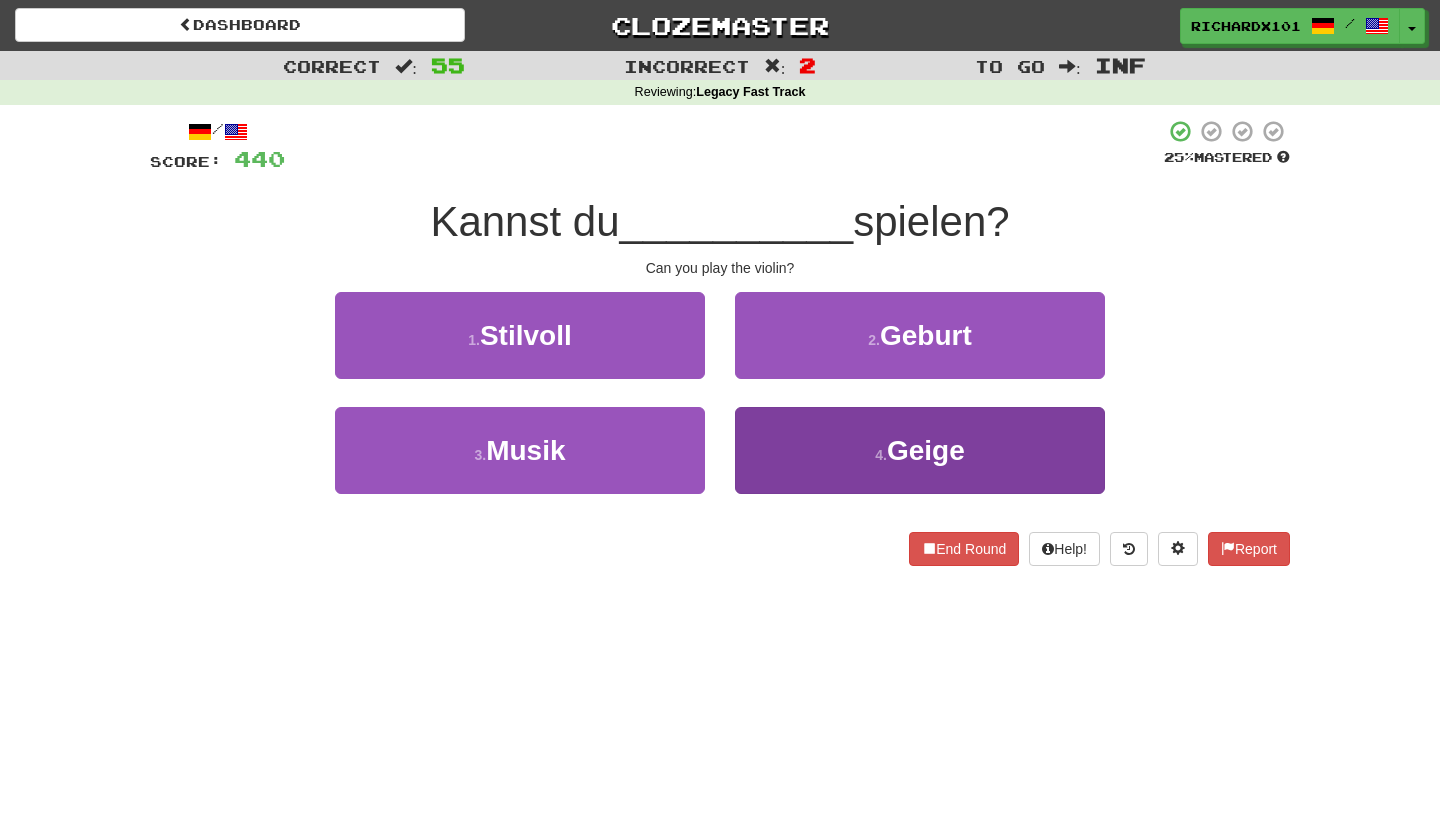 click on "4 .  Geige" at bounding box center [920, 450] 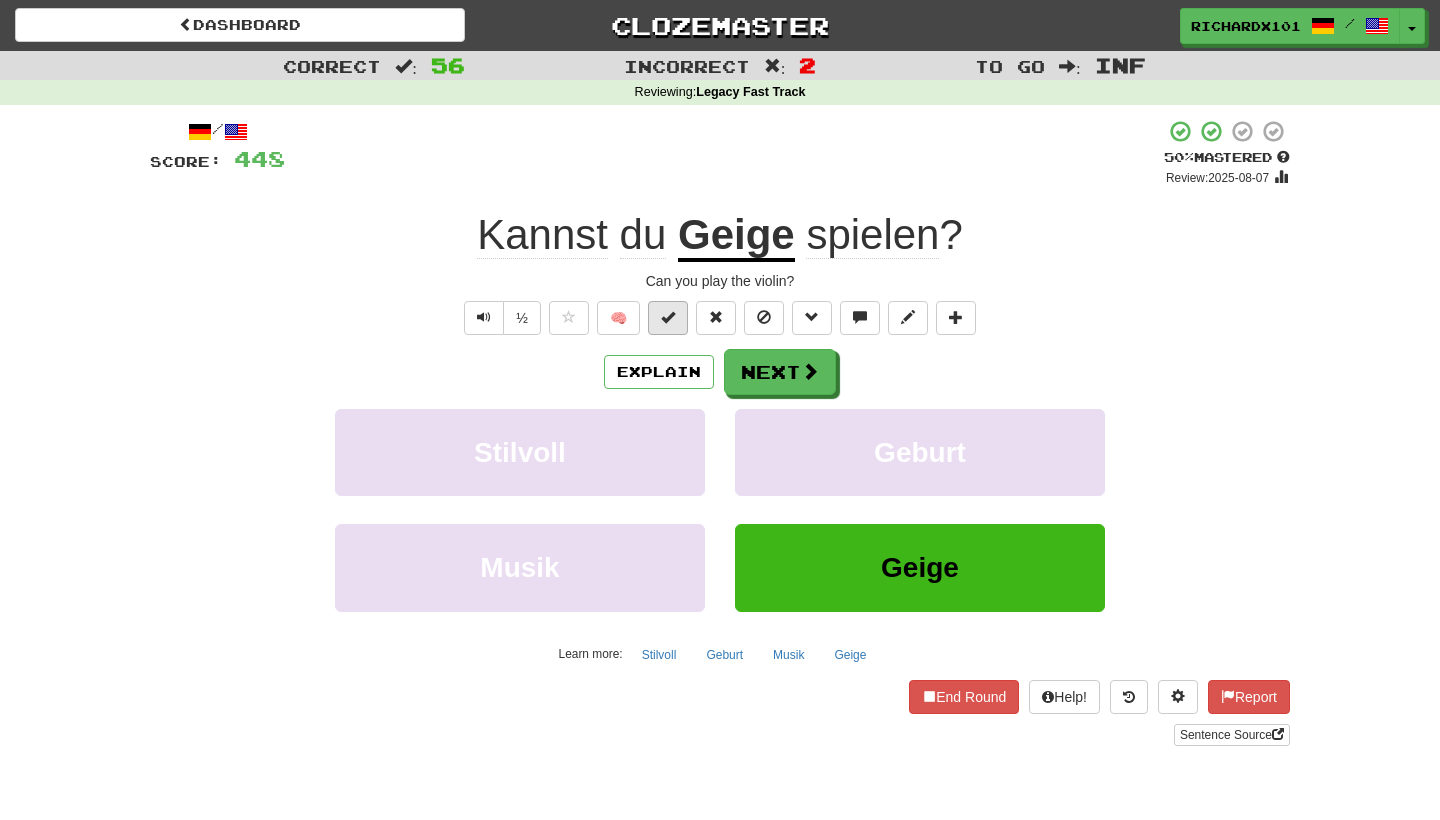 click at bounding box center [668, 317] 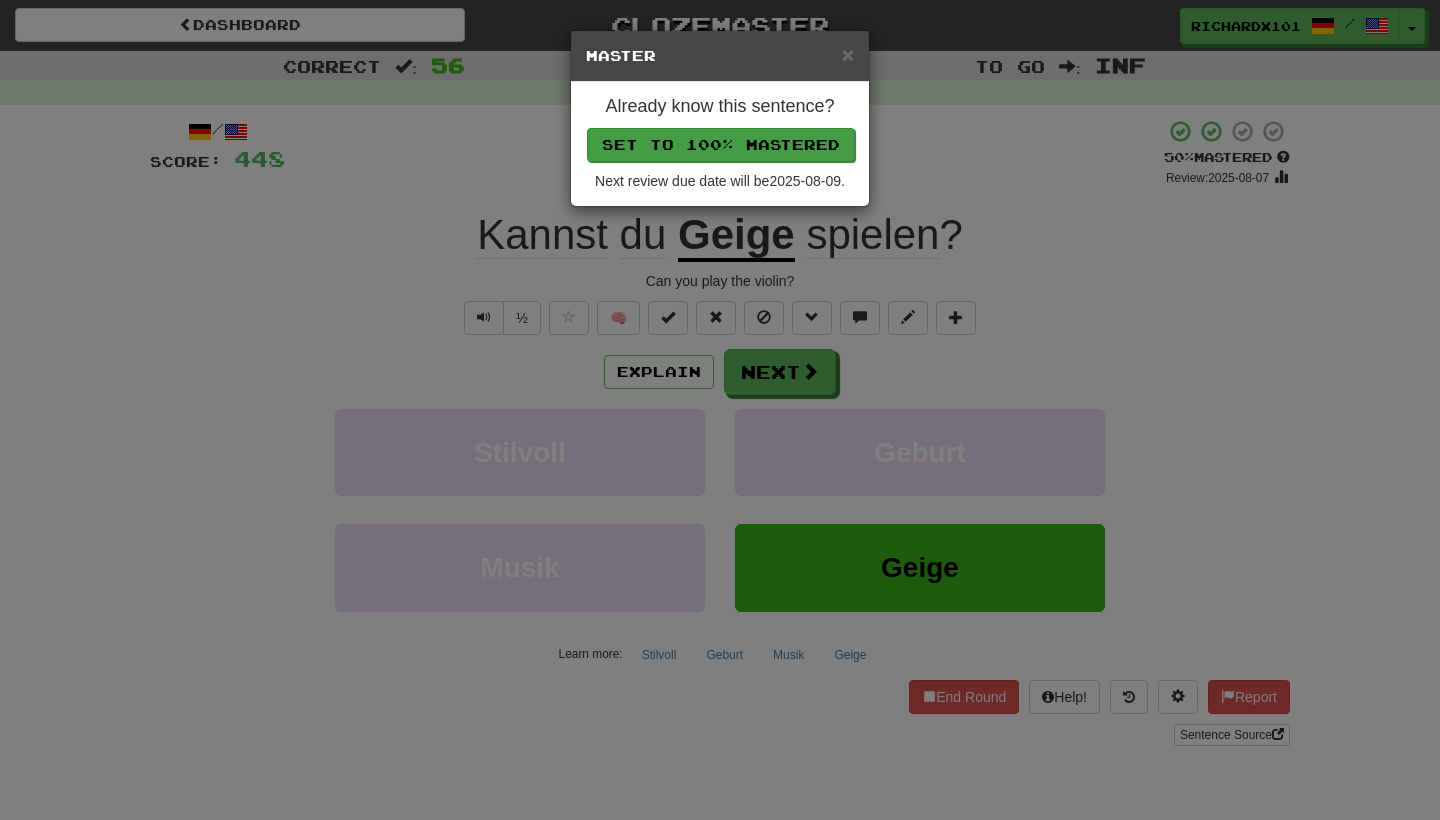click on "Set to 100% Mastered" at bounding box center (721, 145) 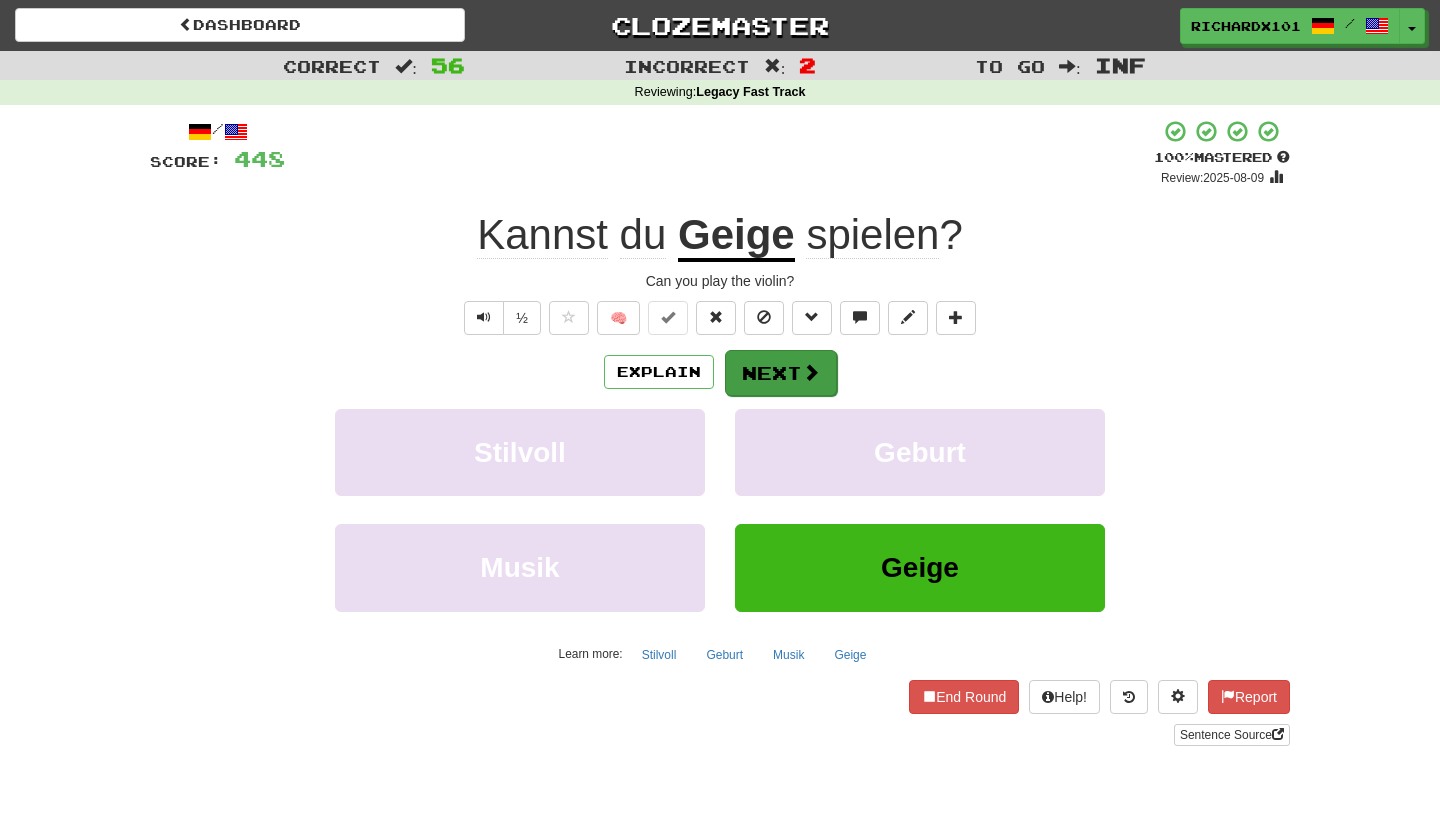 click on "Next" at bounding box center (781, 373) 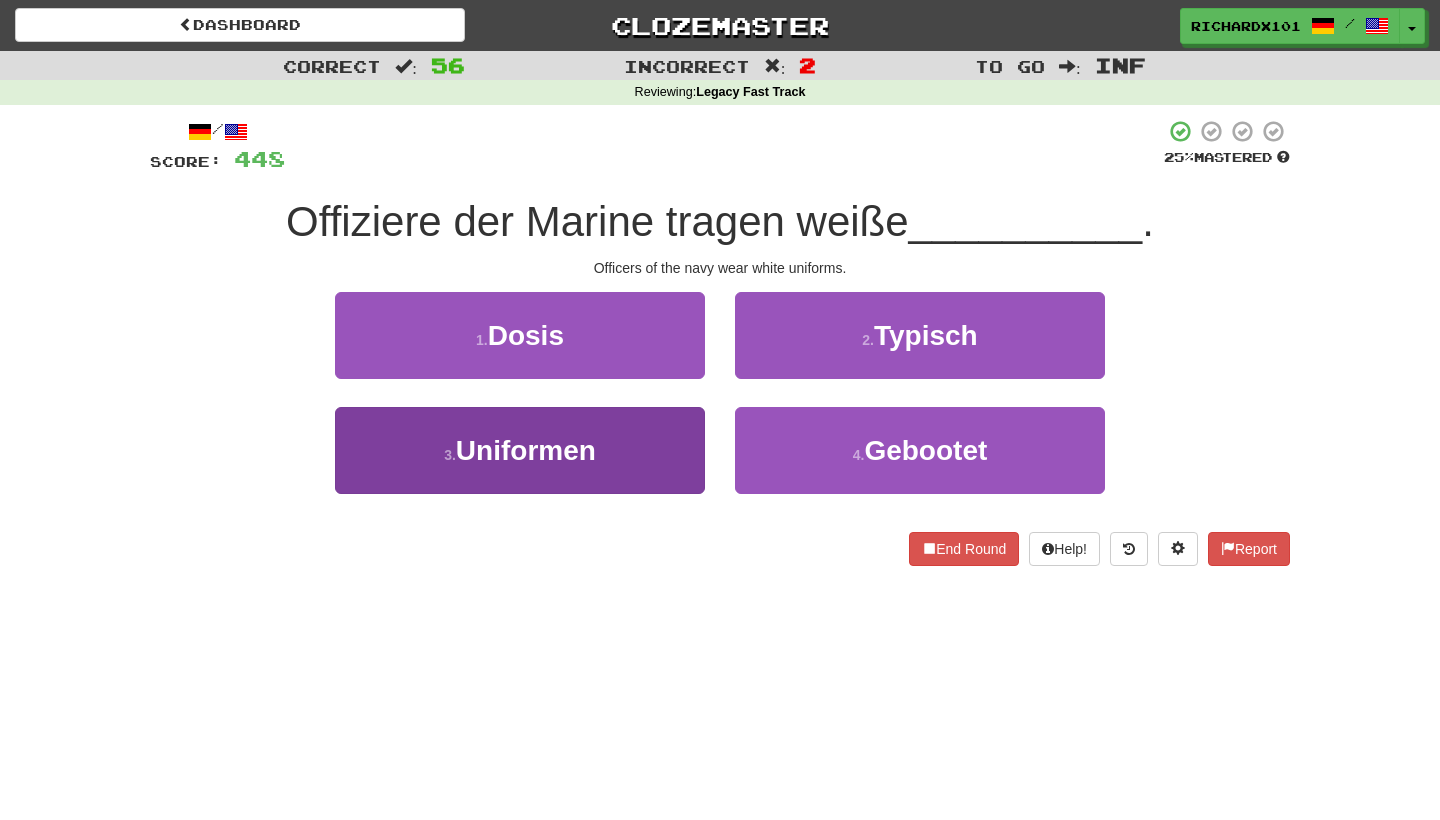 click on "3 .  Uniformen" at bounding box center [520, 450] 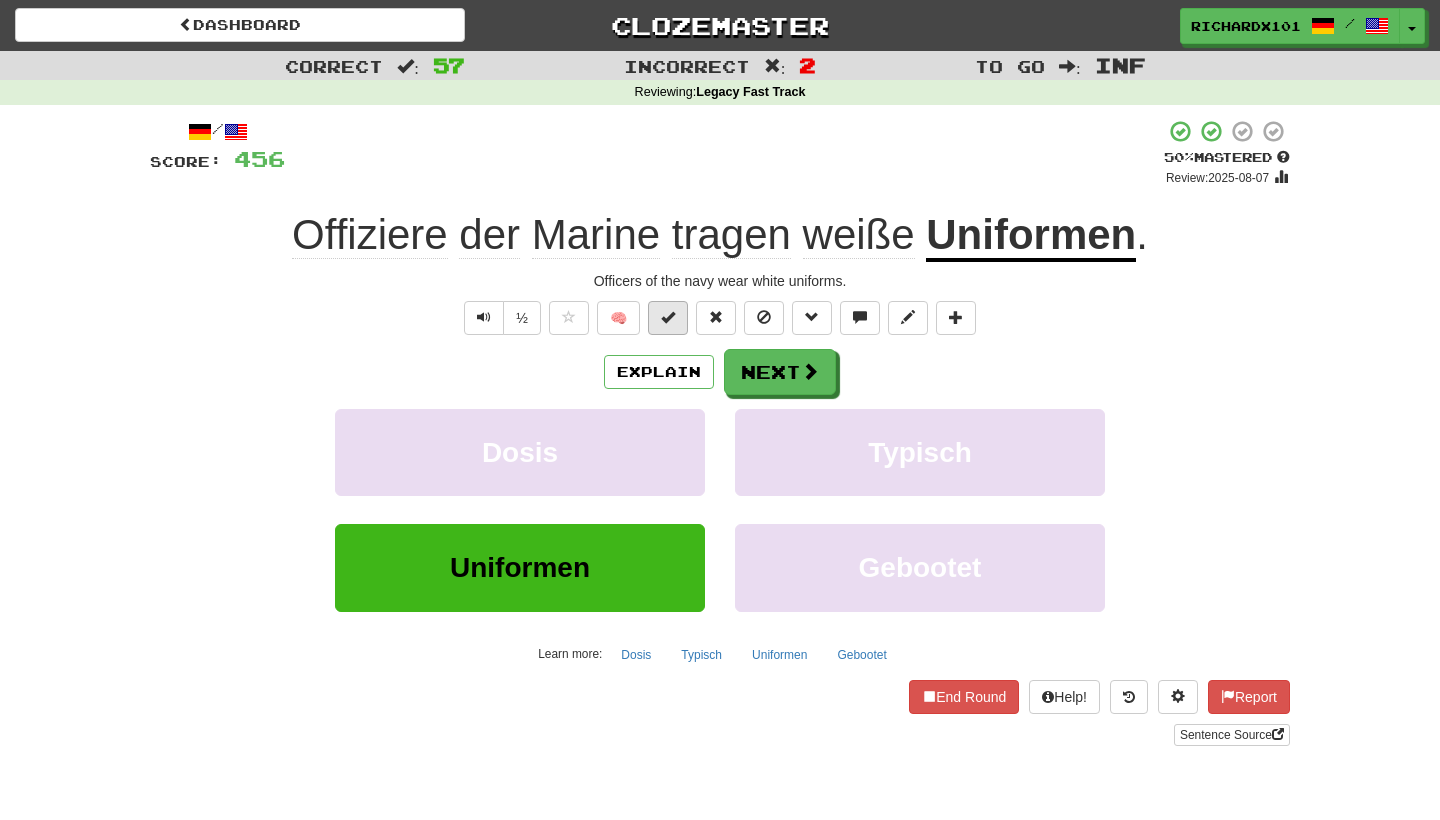 click at bounding box center (668, 318) 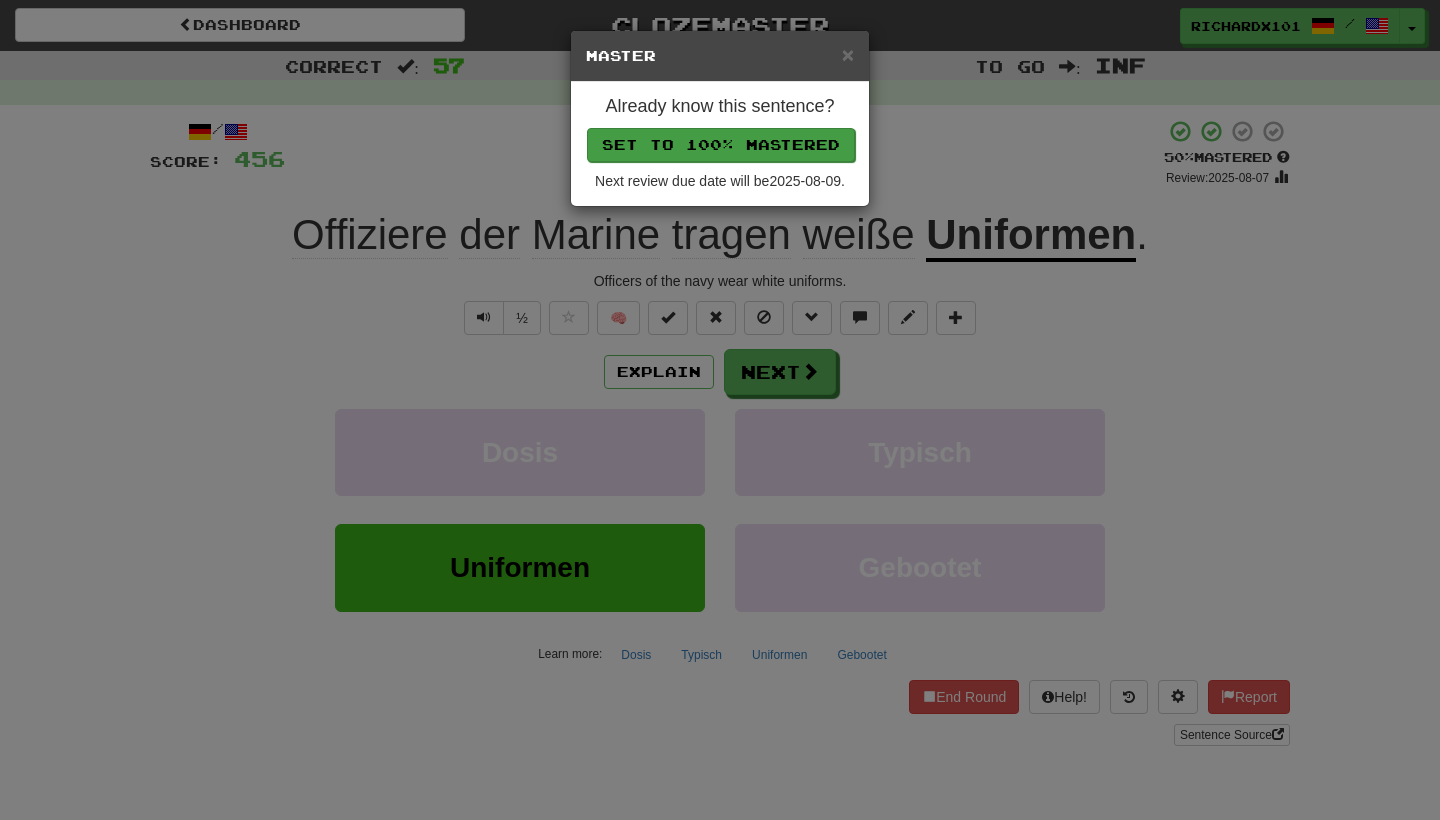 click on "Set to 100% Mastered" at bounding box center [721, 145] 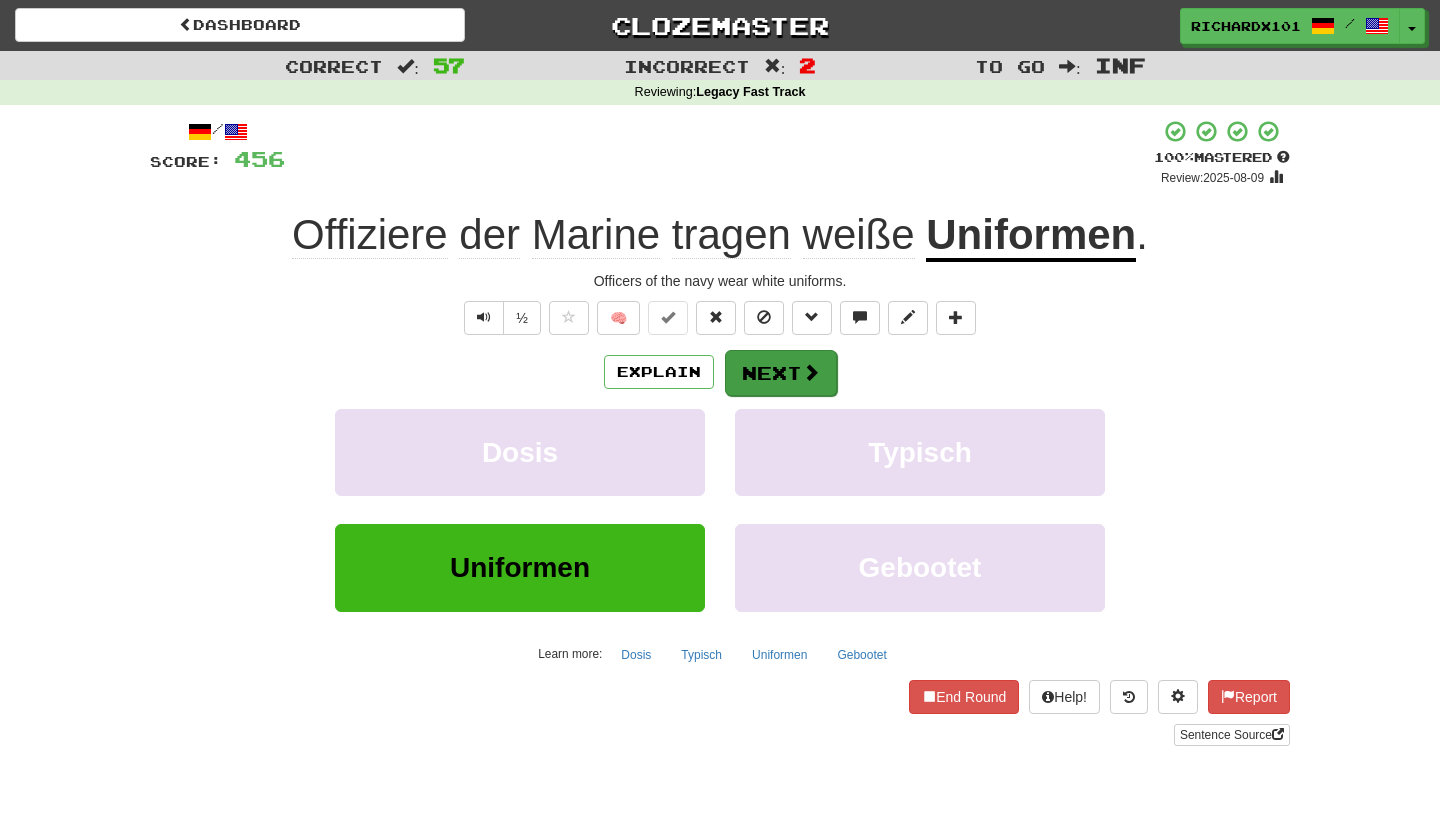 click on "Next" at bounding box center [781, 373] 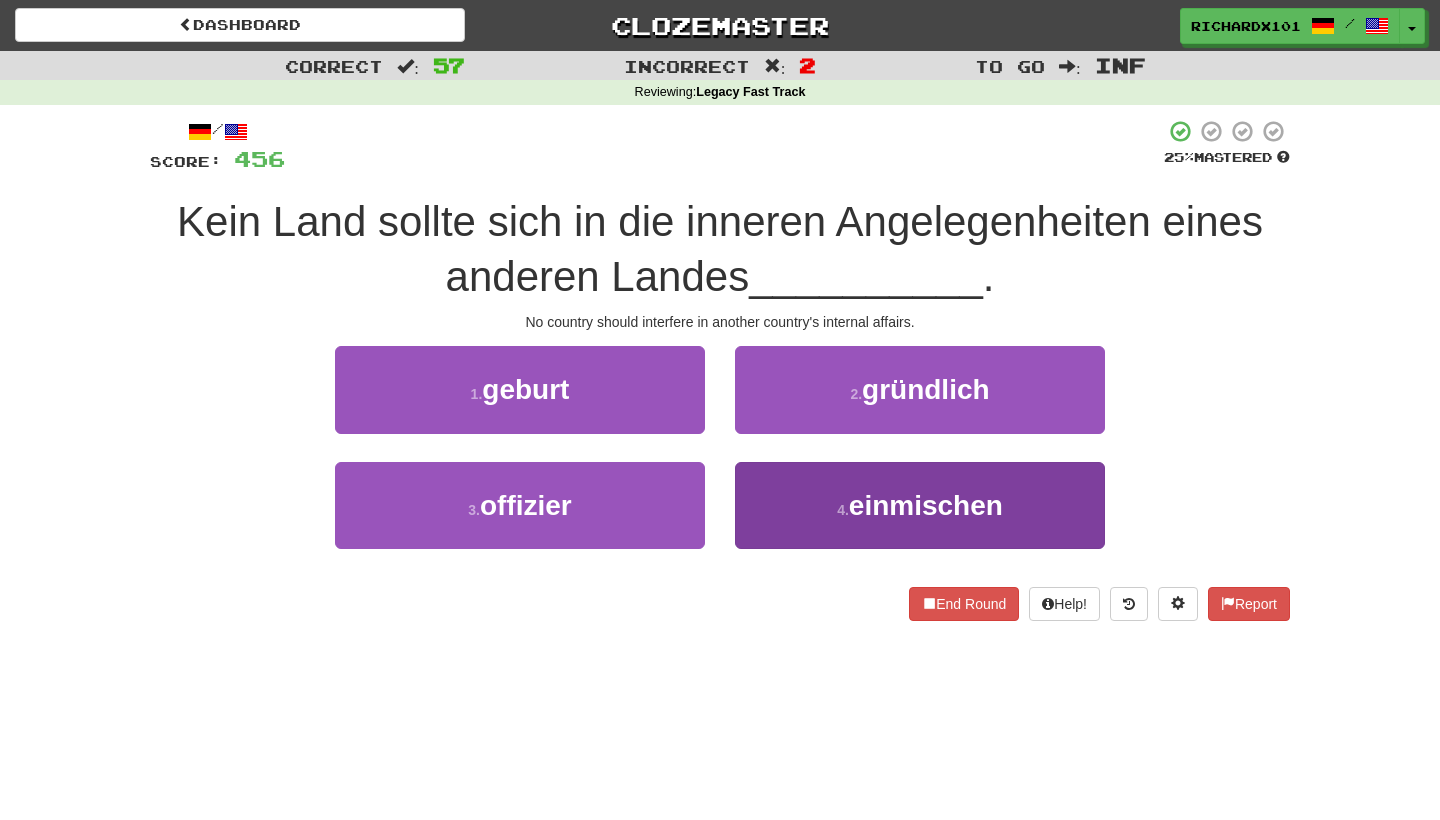 click on "4 .  einmischen" at bounding box center [920, 505] 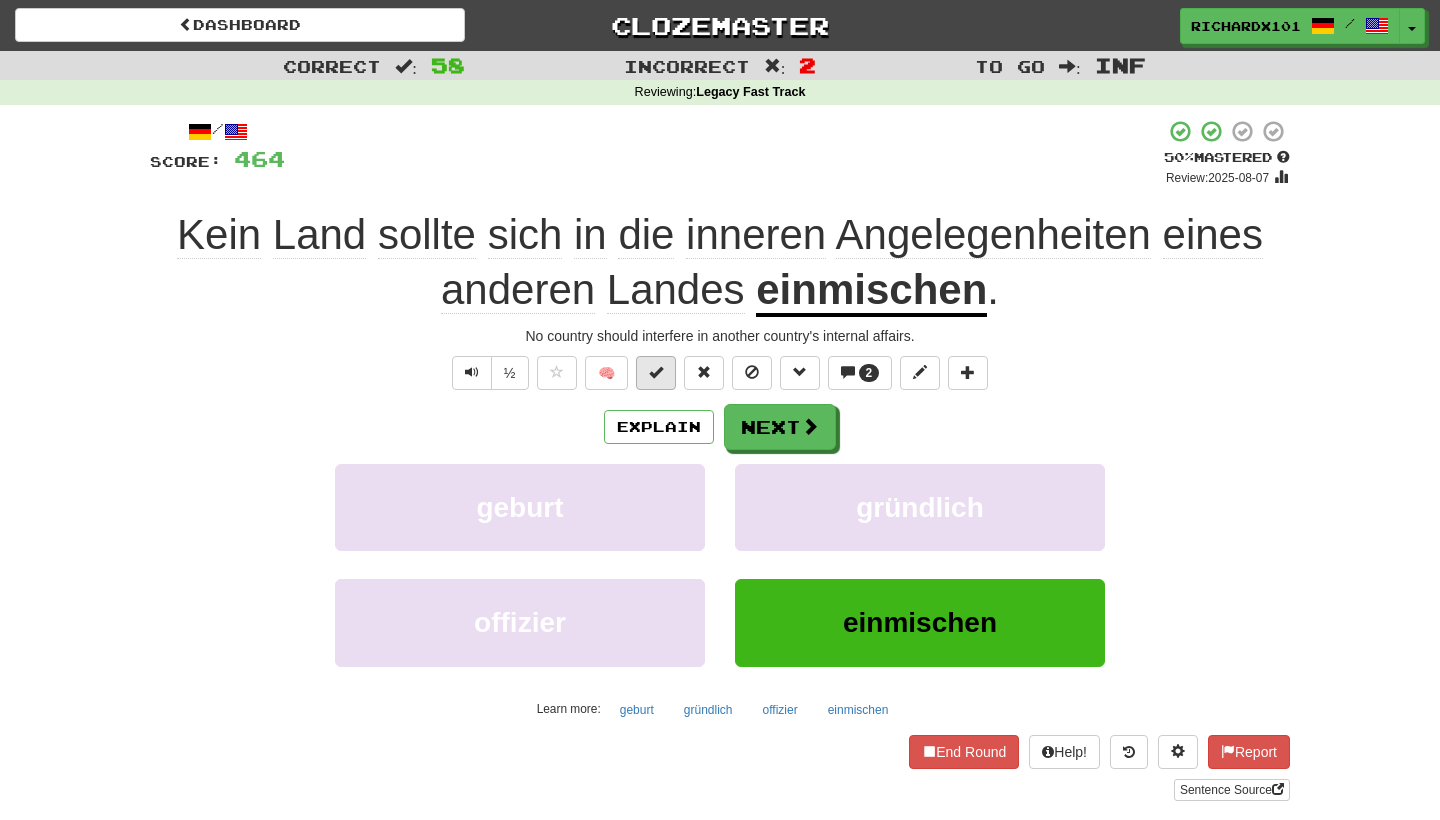 click at bounding box center [656, 372] 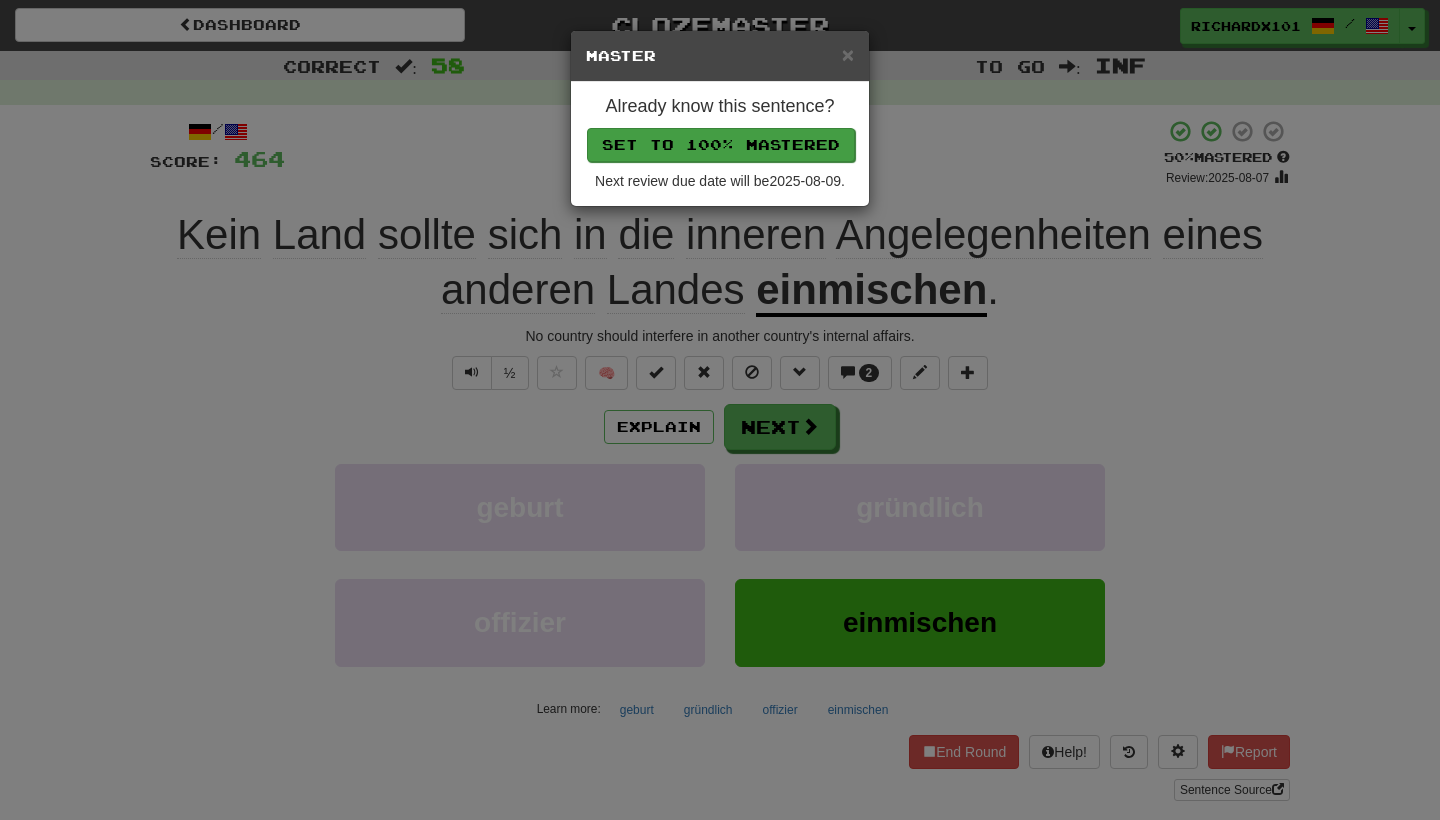 click on "Set to 100% Mastered" at bounding box center [721, 145] 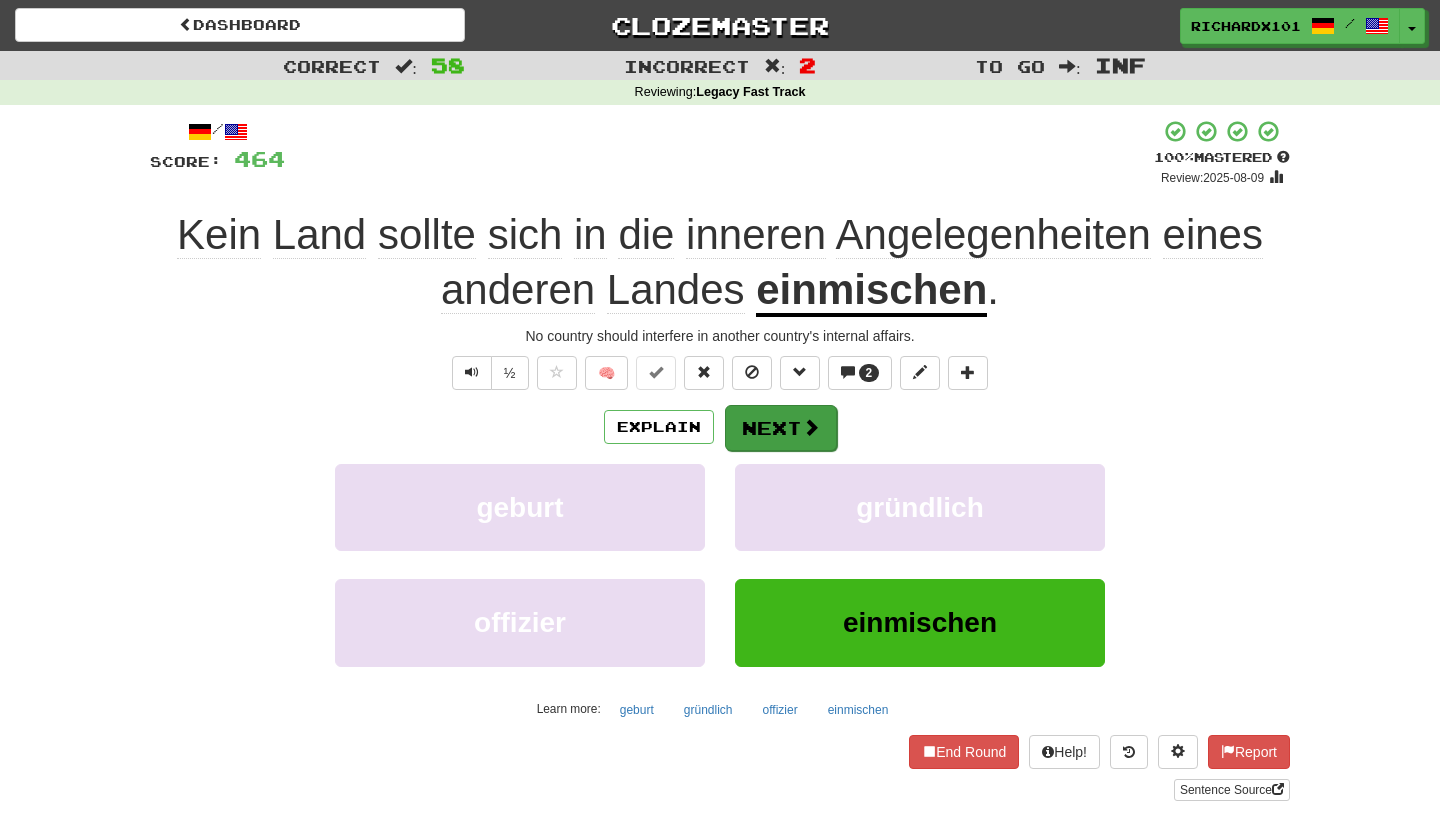 click on "Next" at bounding box center [781, 428] 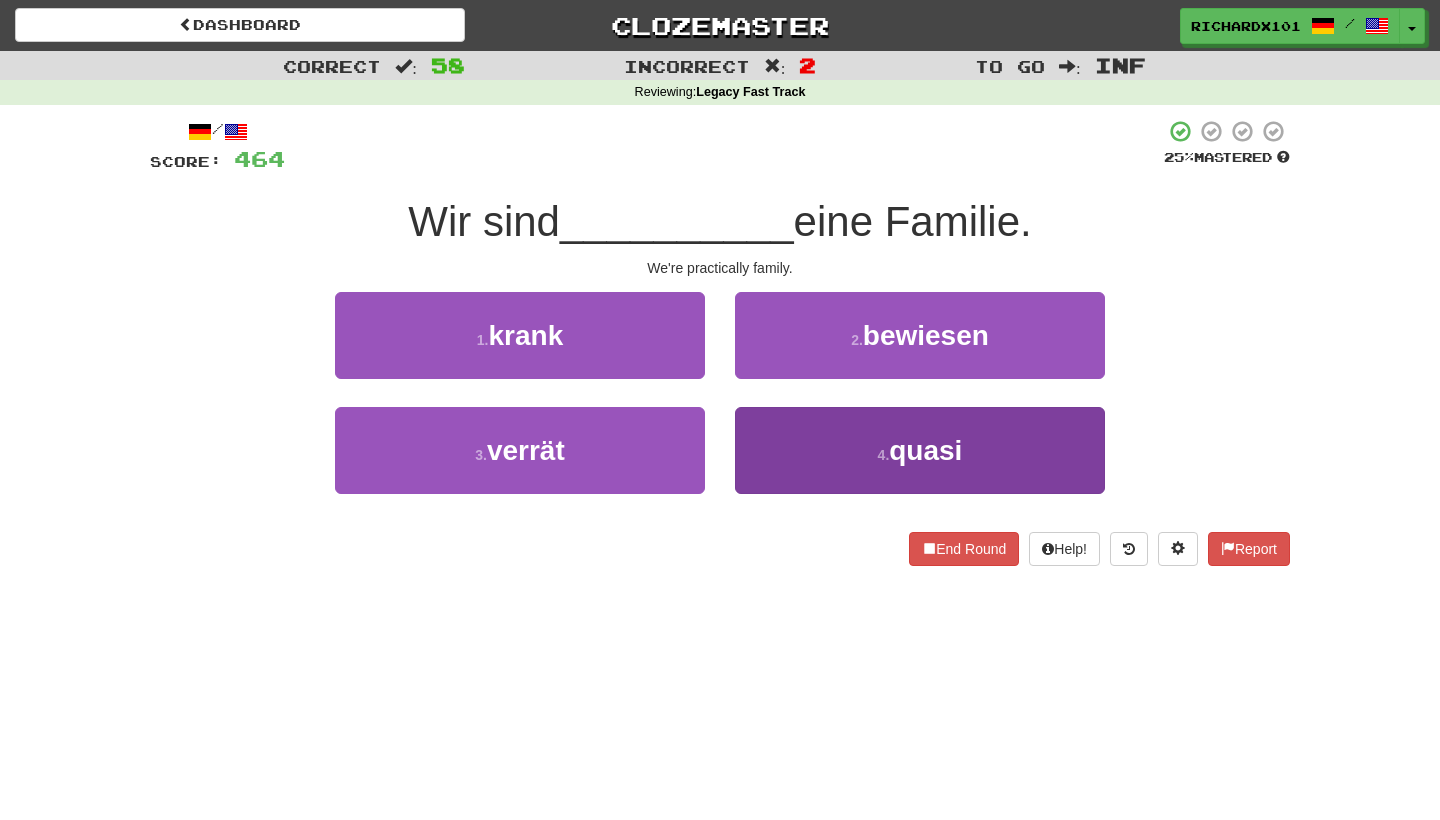 click on "4 .  quasi" at bounding box center (920, 450) 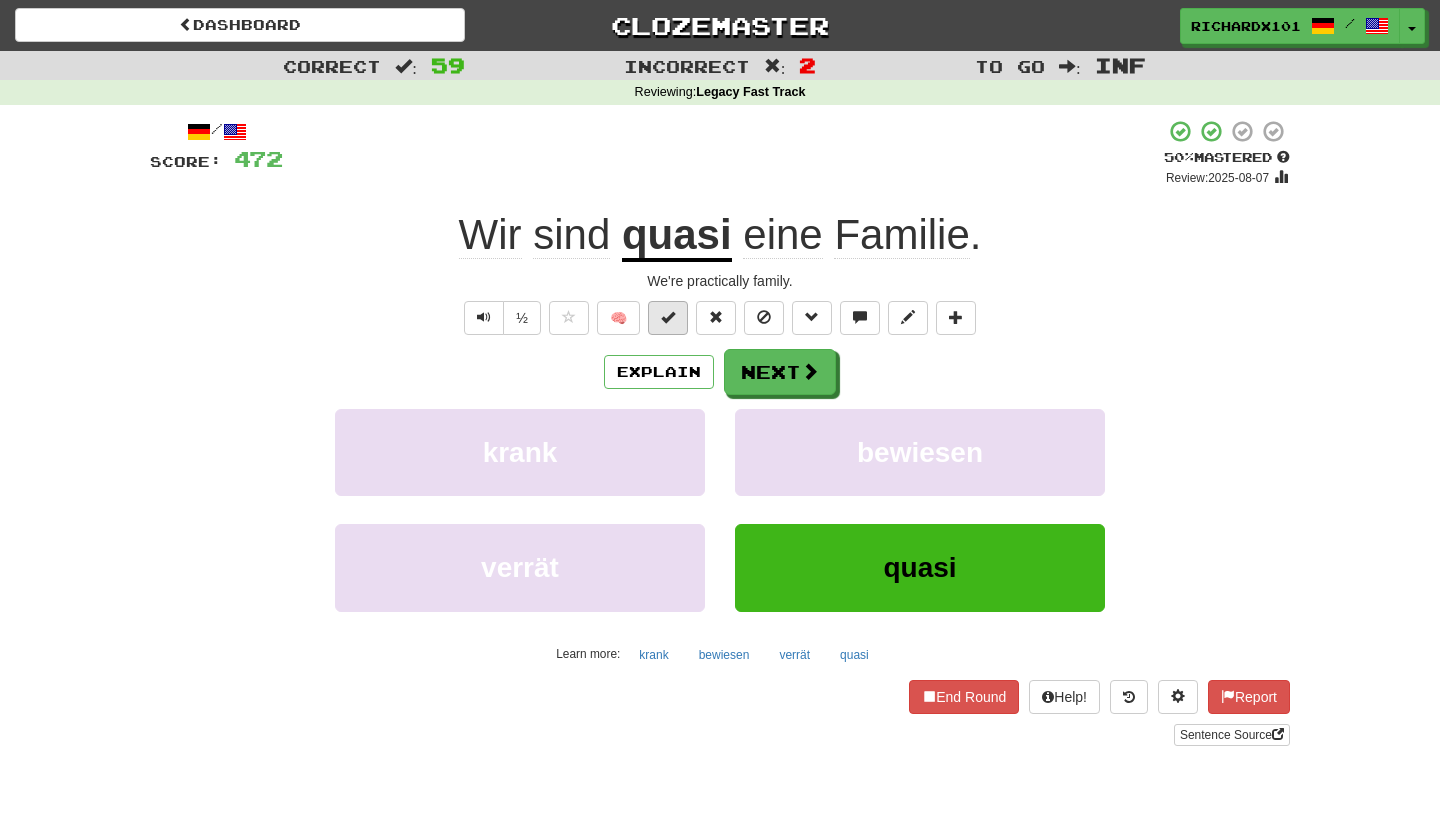 click at bounding box center [668, 318] 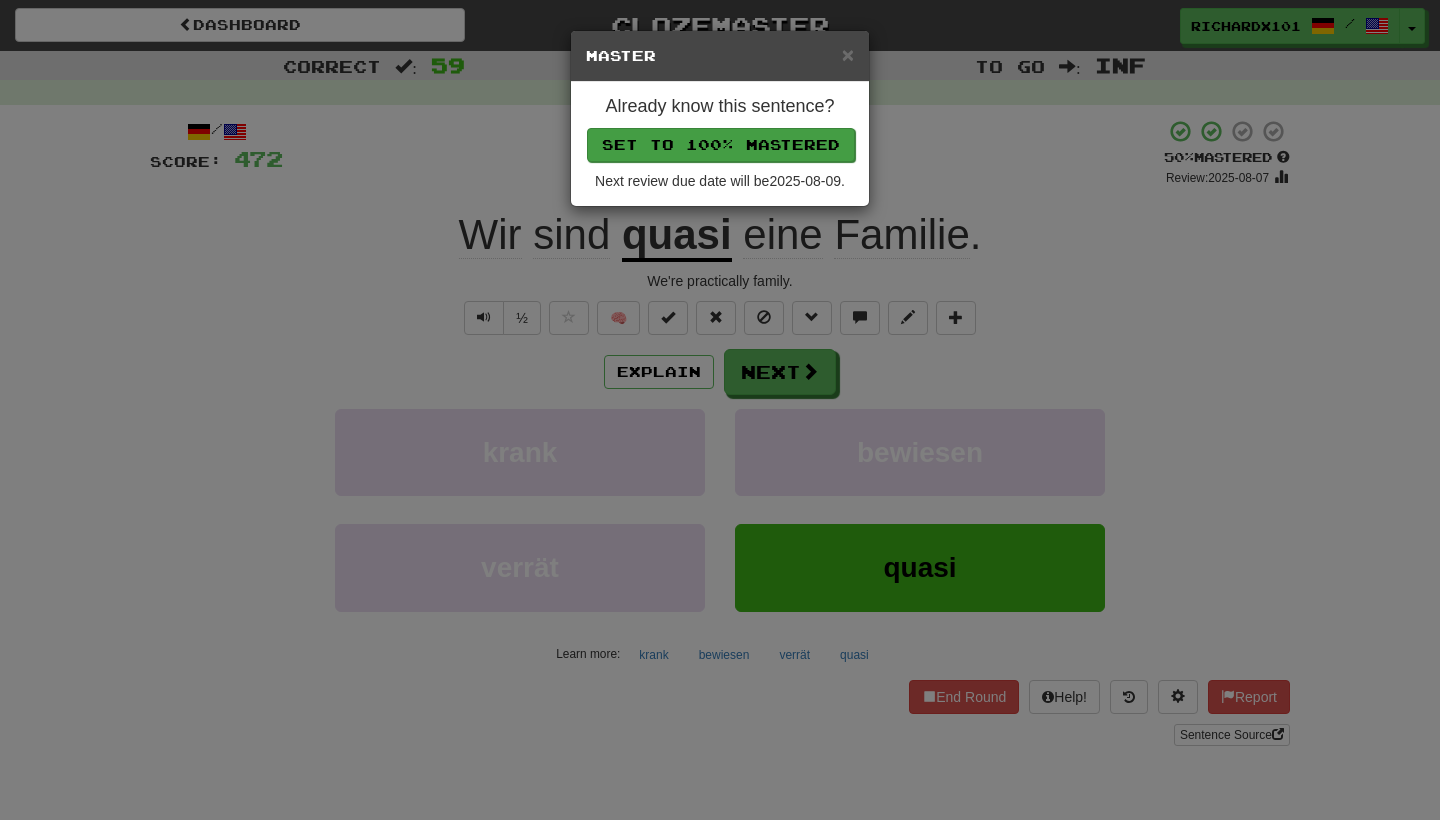 click on "Set to 100% Mastered" at bounding box center [721, 145] 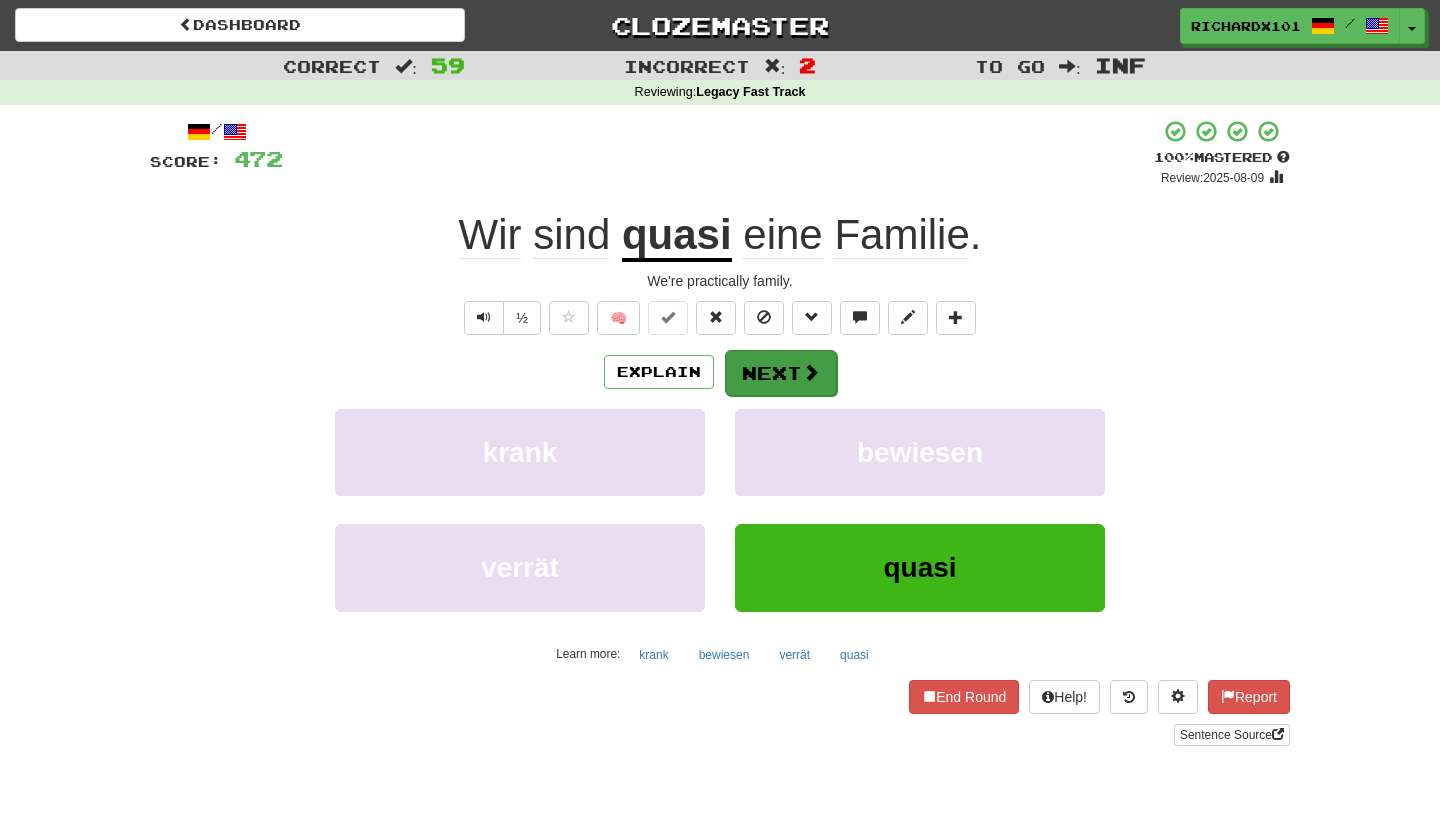 click on "Next" at bounding box center (781, 373) 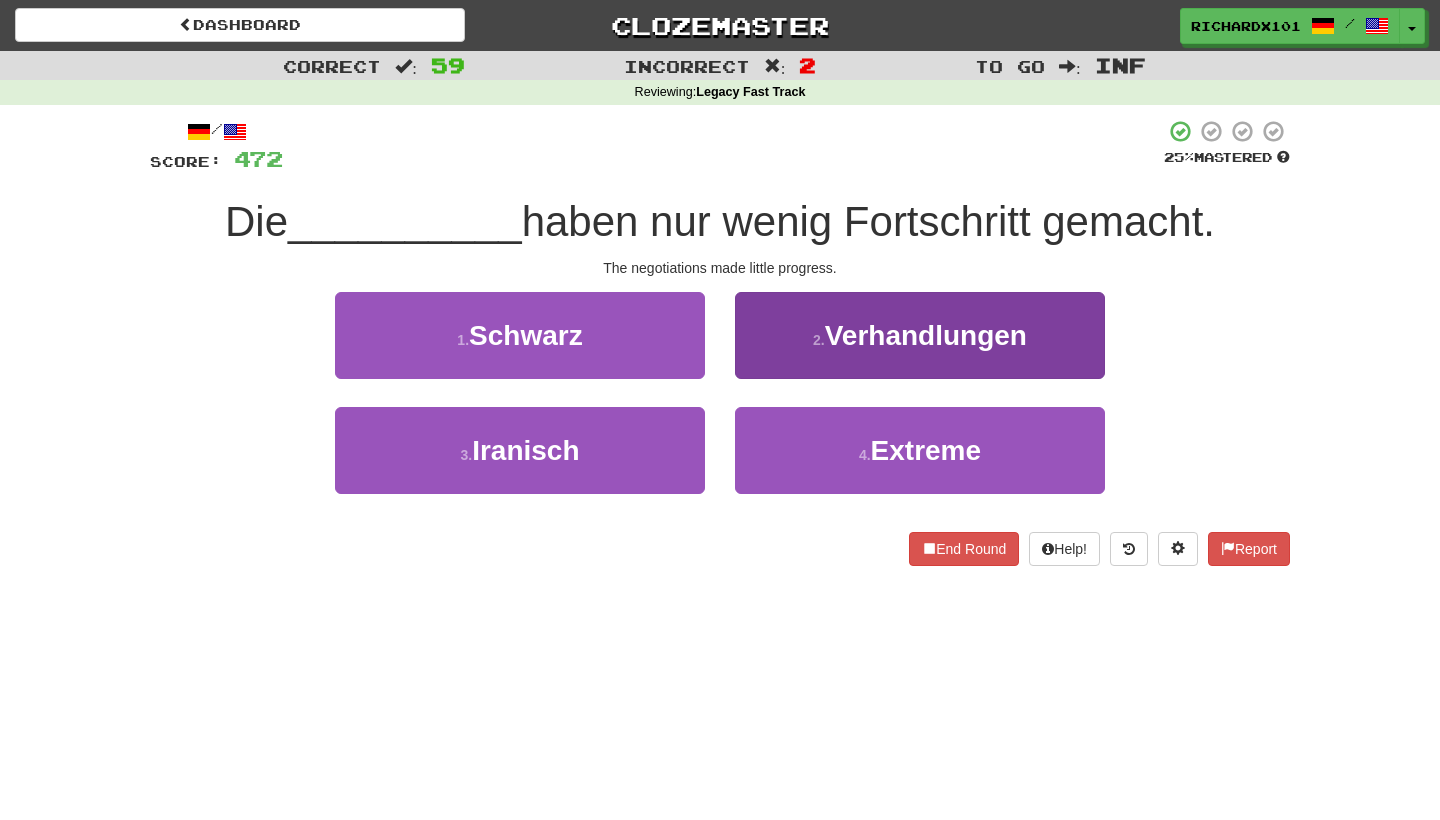 click on "2 .  Verhandlungen" at bounding box center [920, 335] 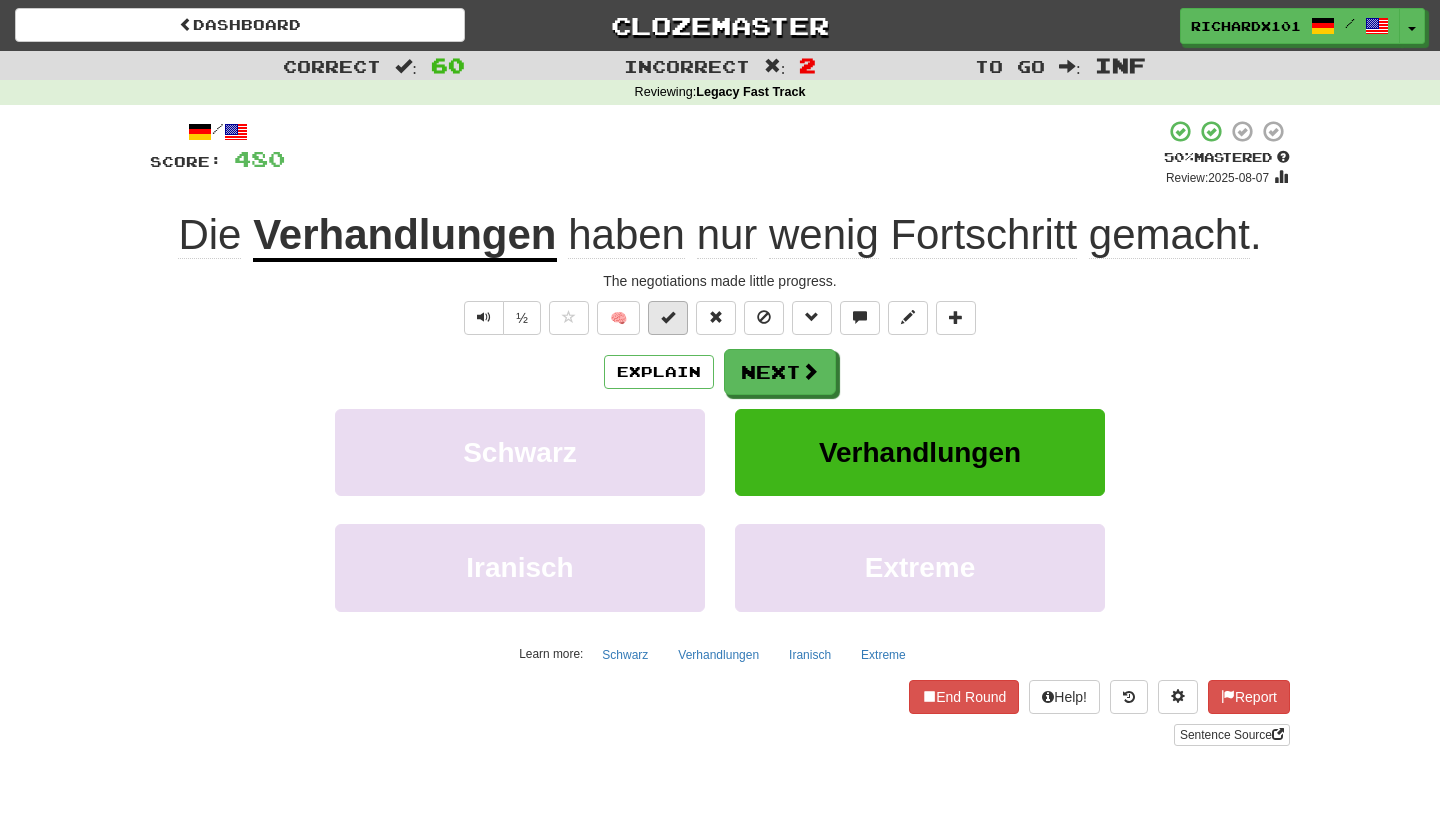click at bounding box center [668, 318] 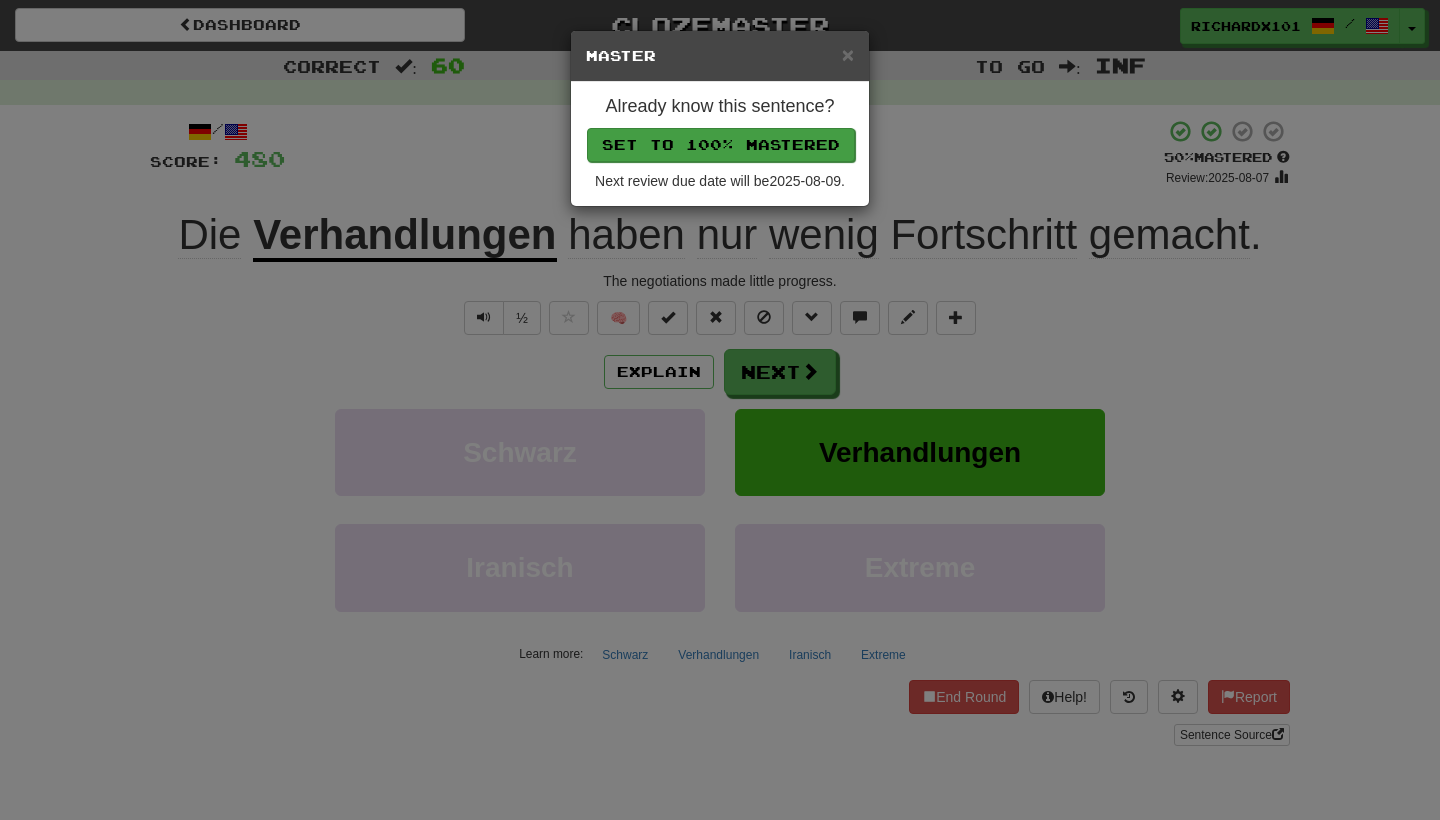click on "Set to 100% Mastered" at bounding box center [721, 145] 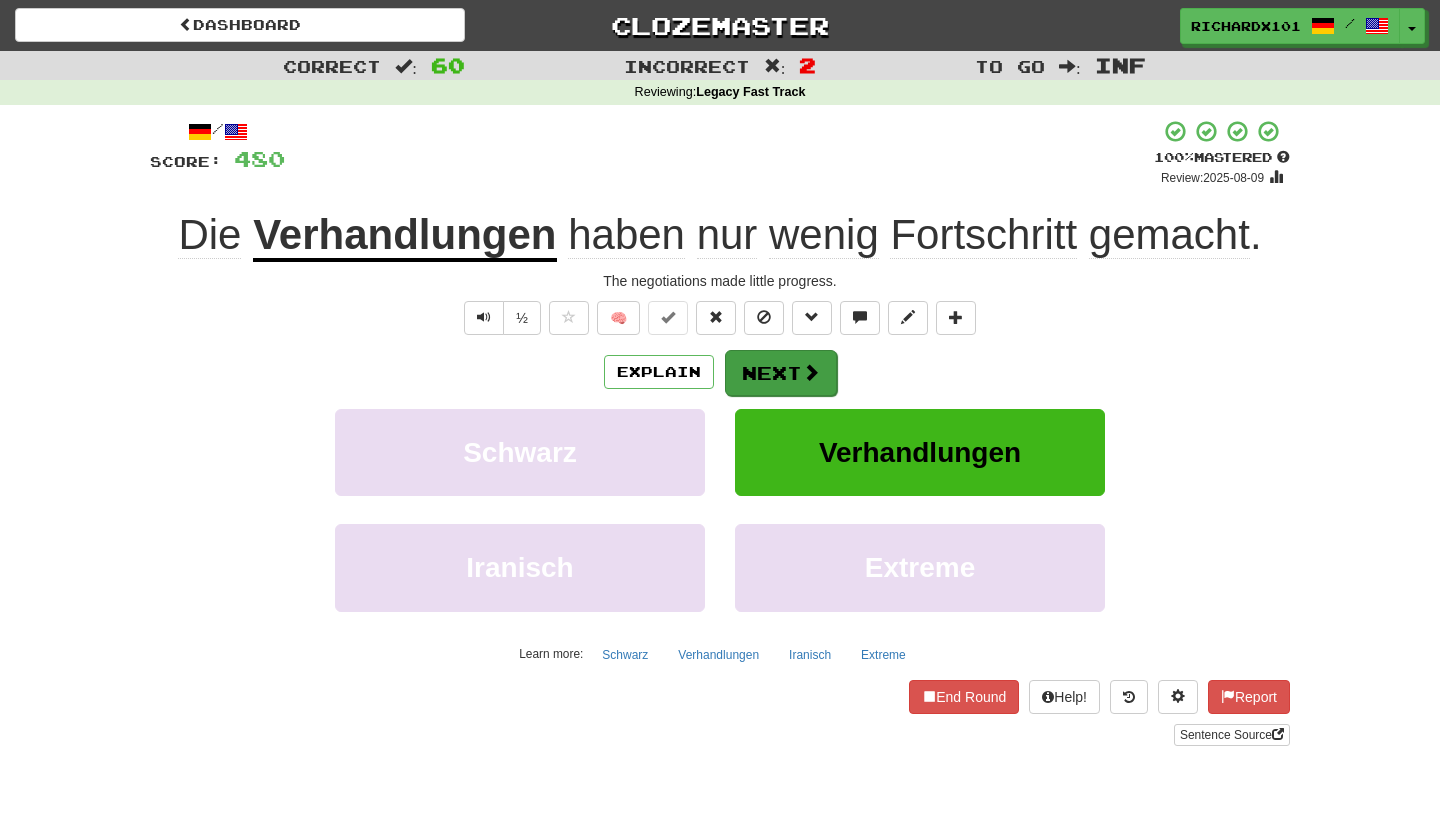 click on "Next" at bounding box center [781, 373] 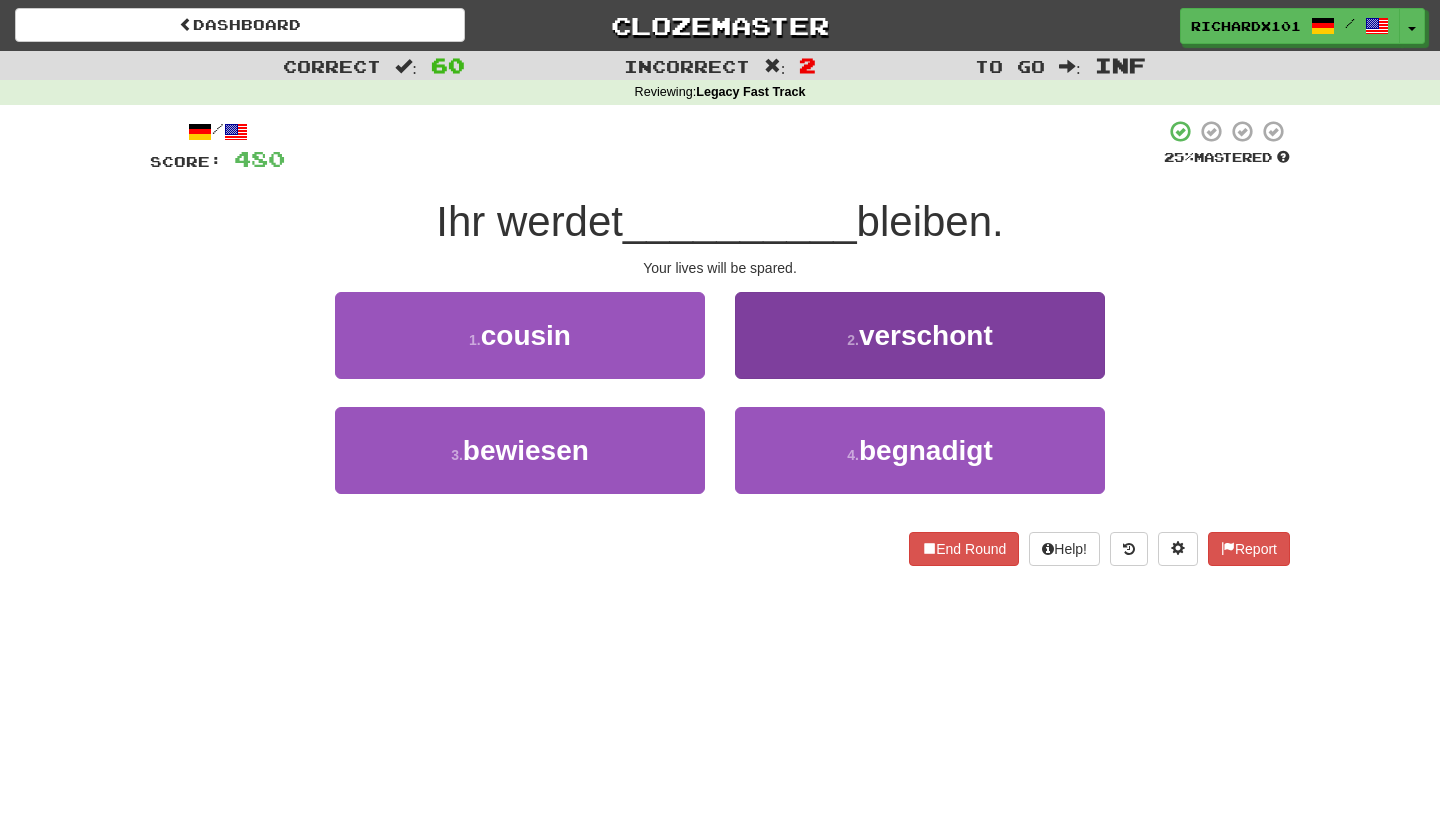 click on "2 .  verschont" at bounding box center (920, 335) 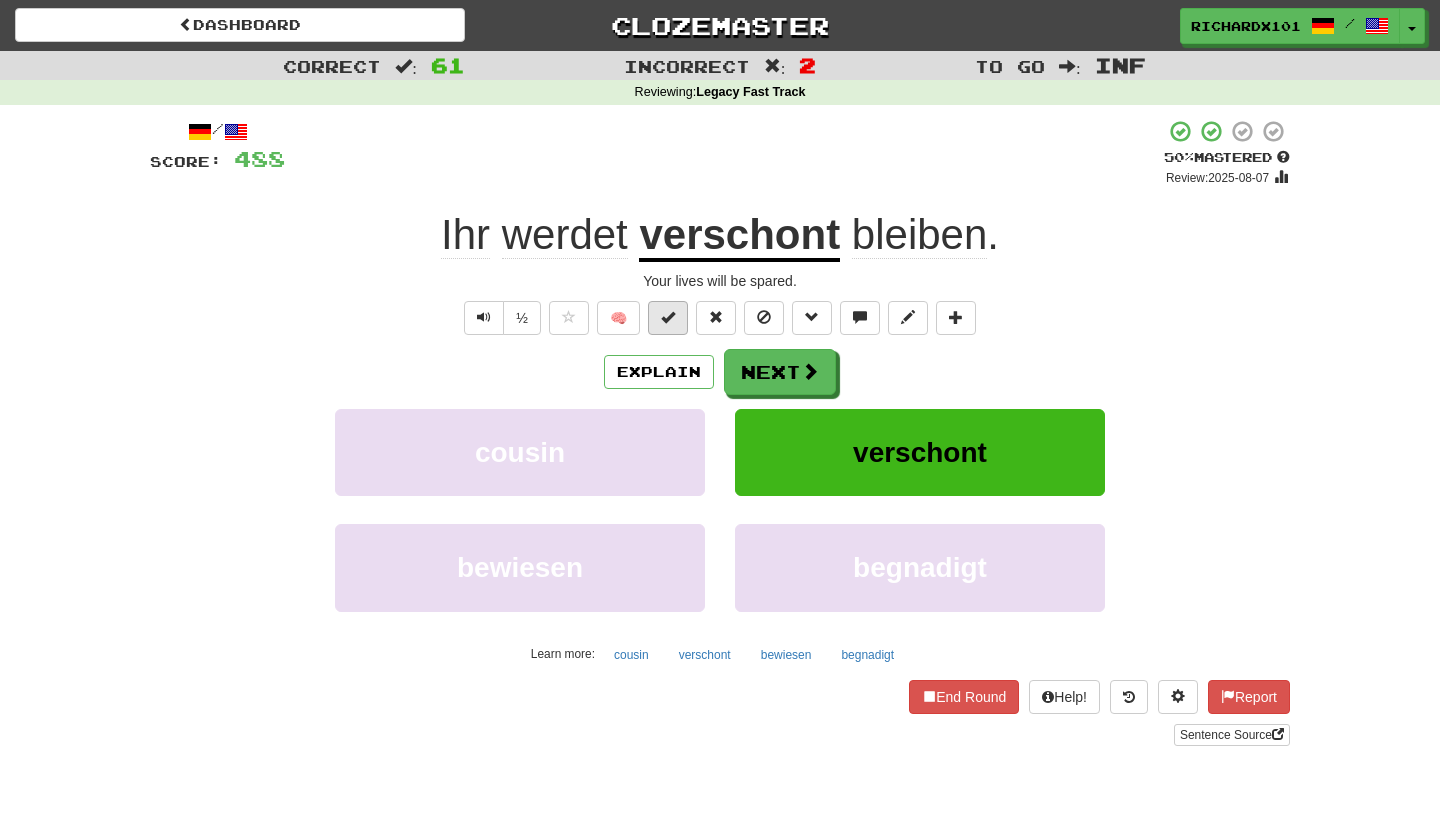 click at bounding box center [668, 317] 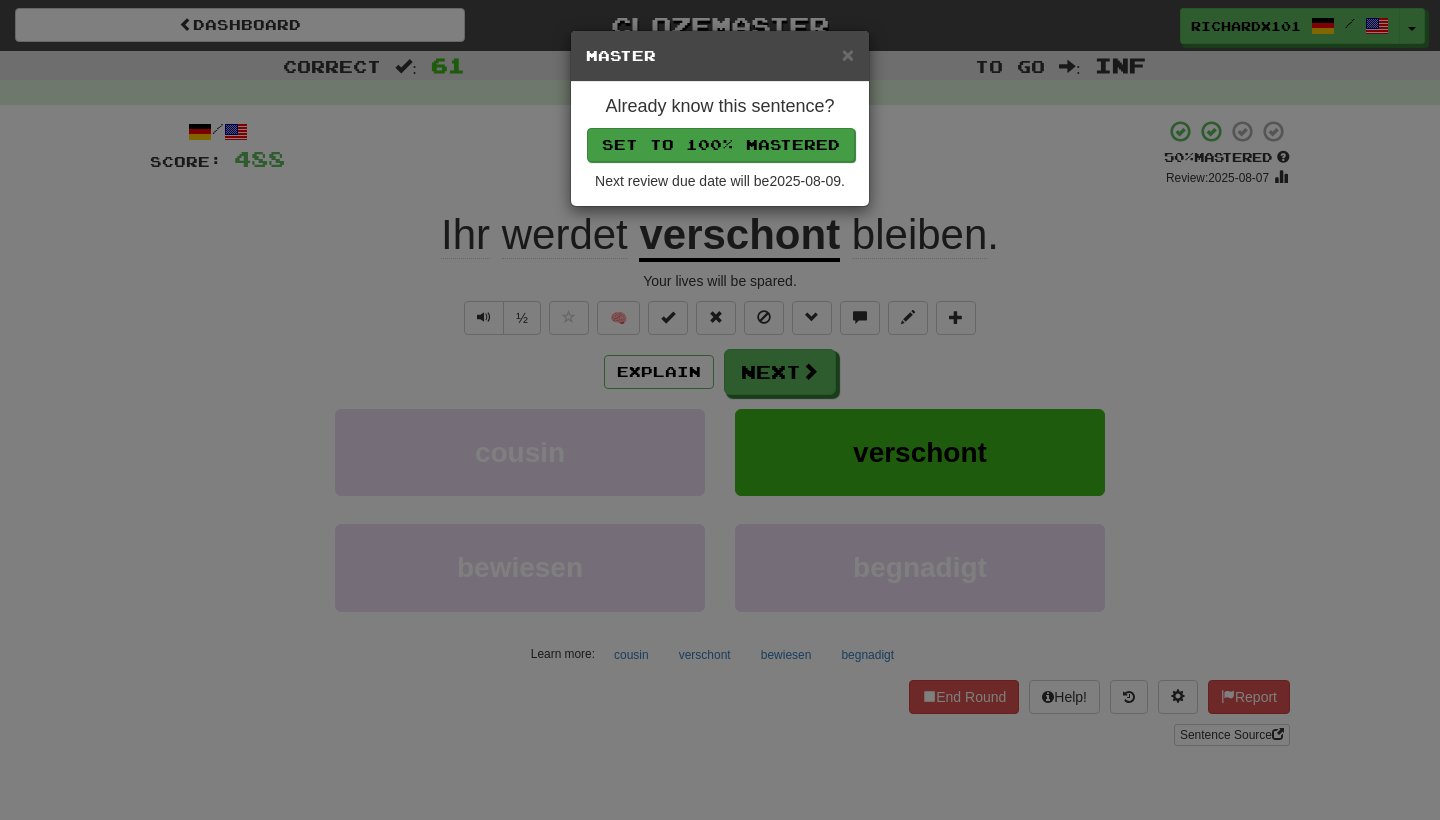 click on "Set to 100% Mastered" at bounding box center (721, 145) 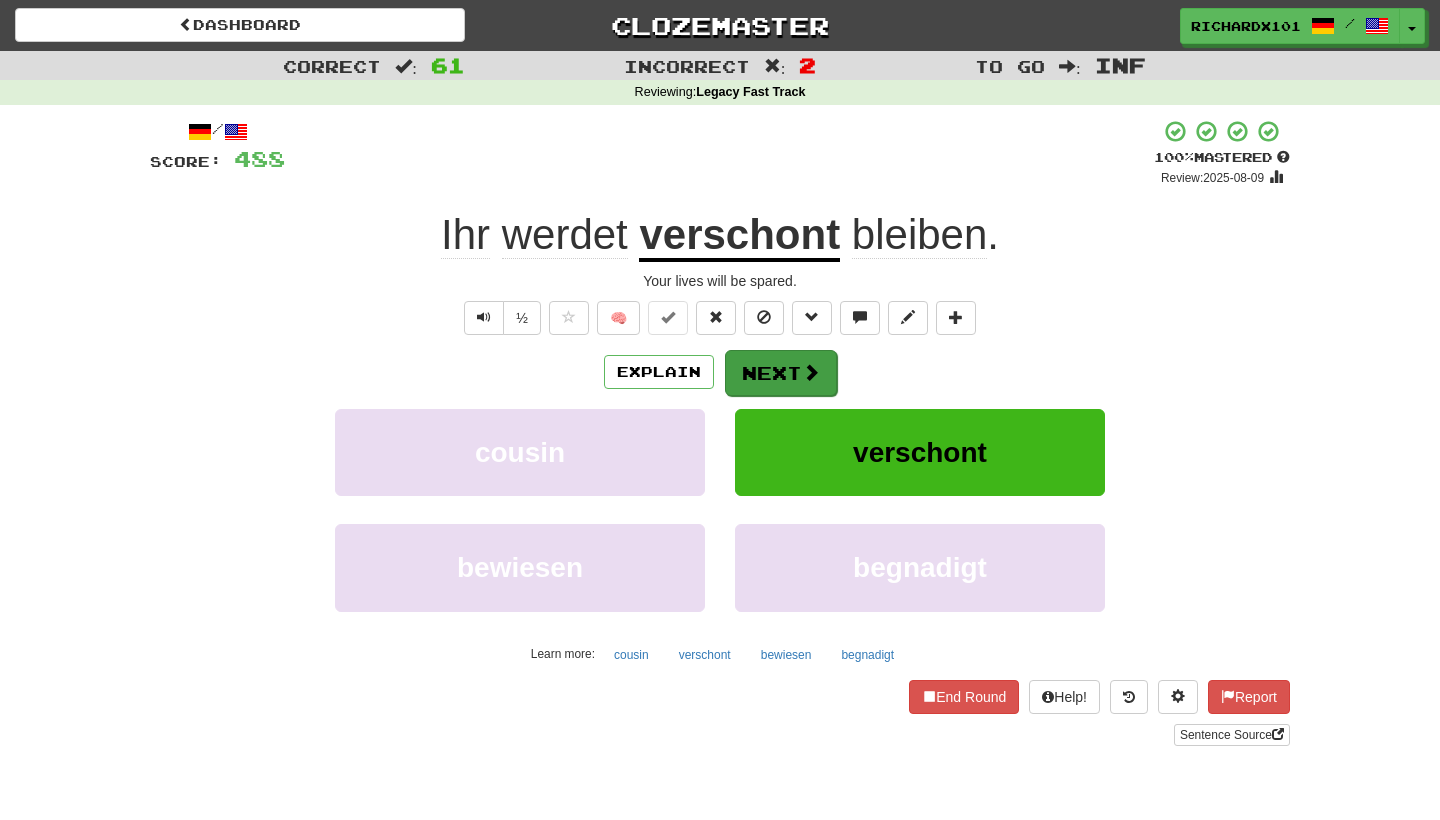 click at bounding box center (811, 372) 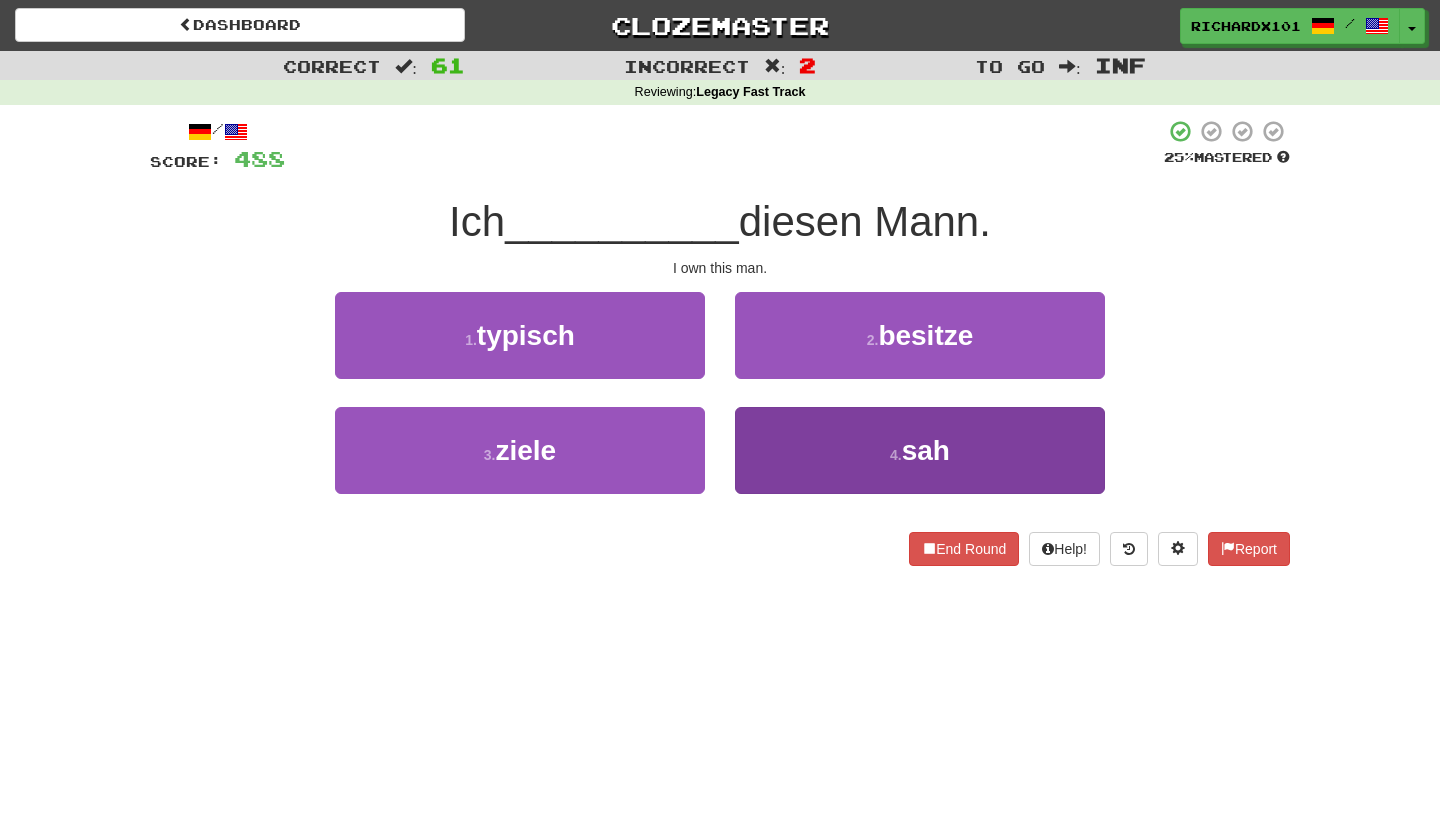click on "4 .  sah" at bounding box center [920, 450] 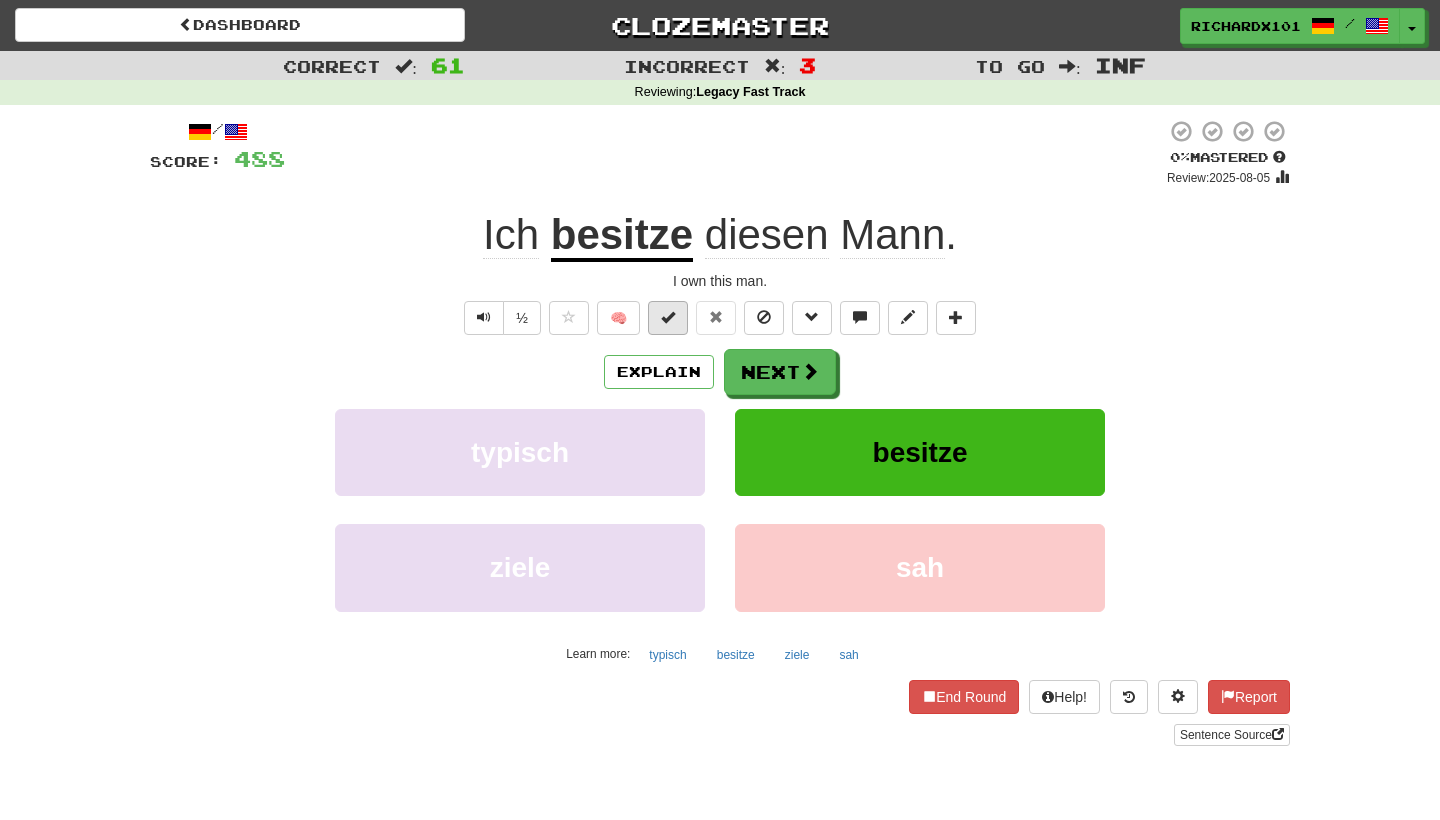 click at bounding box center (668, 318) 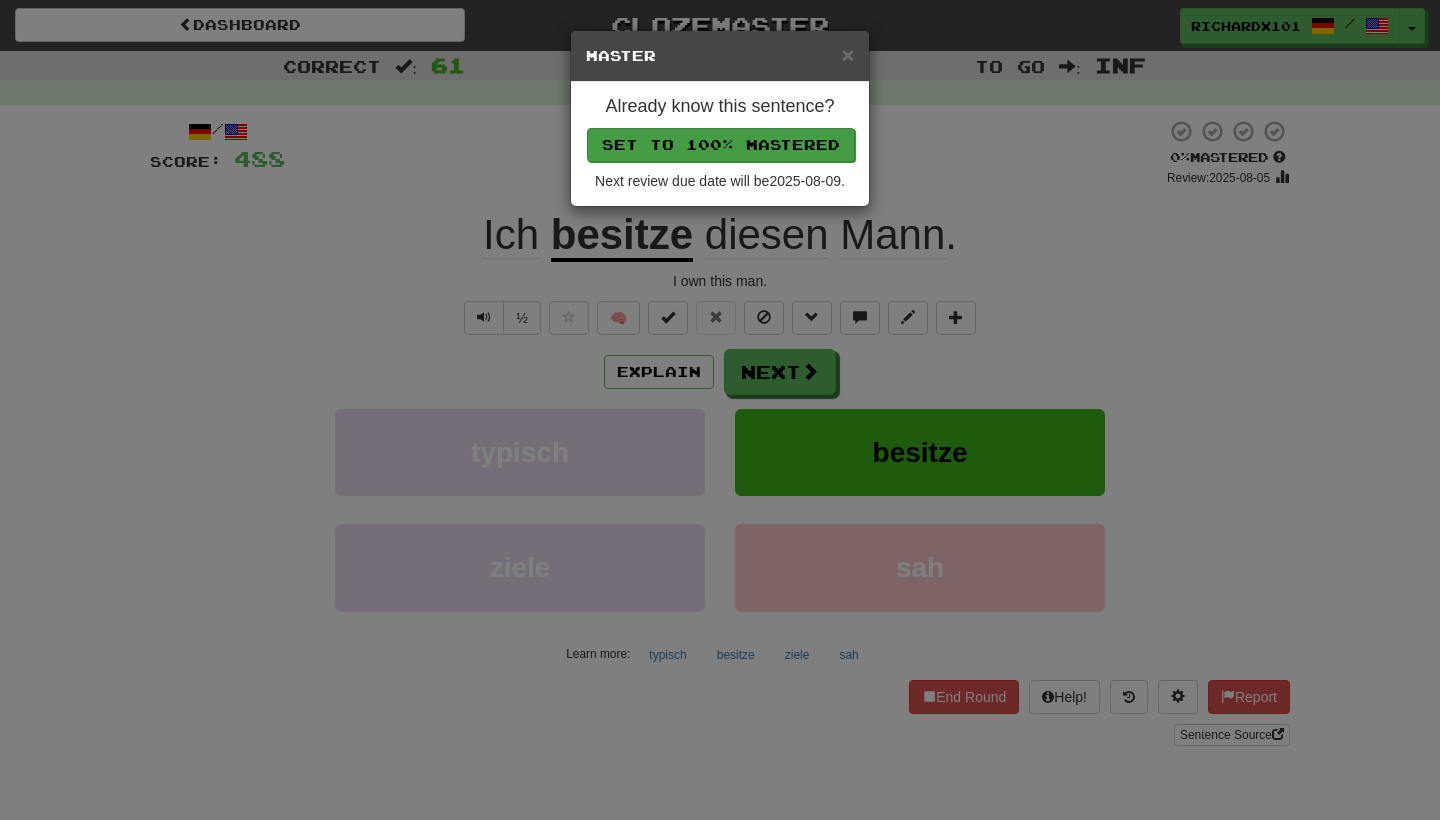click on "Set to 100% Mastered" at bounding box center [721, 145] 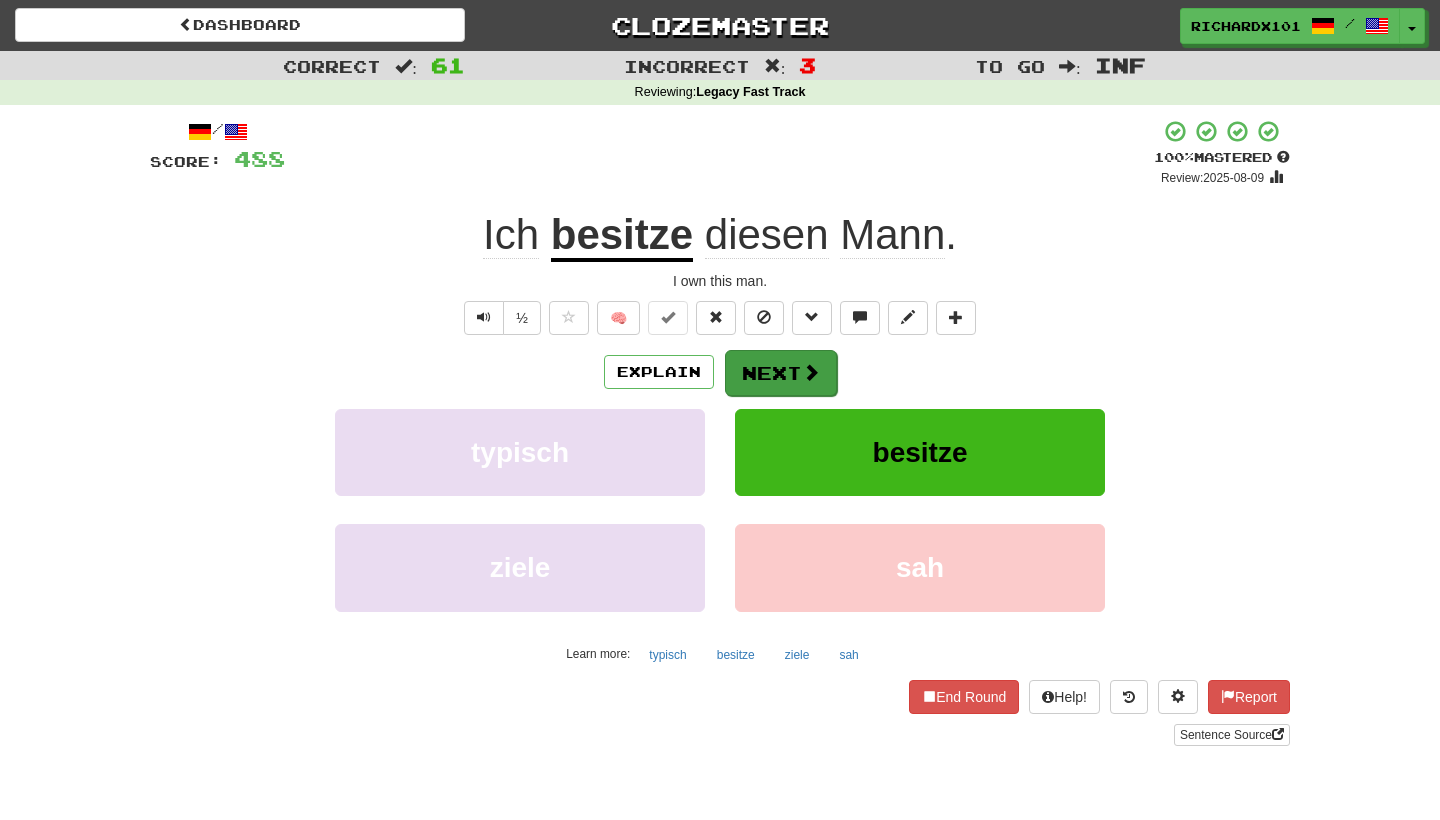 click at bounding box center (811, 372) 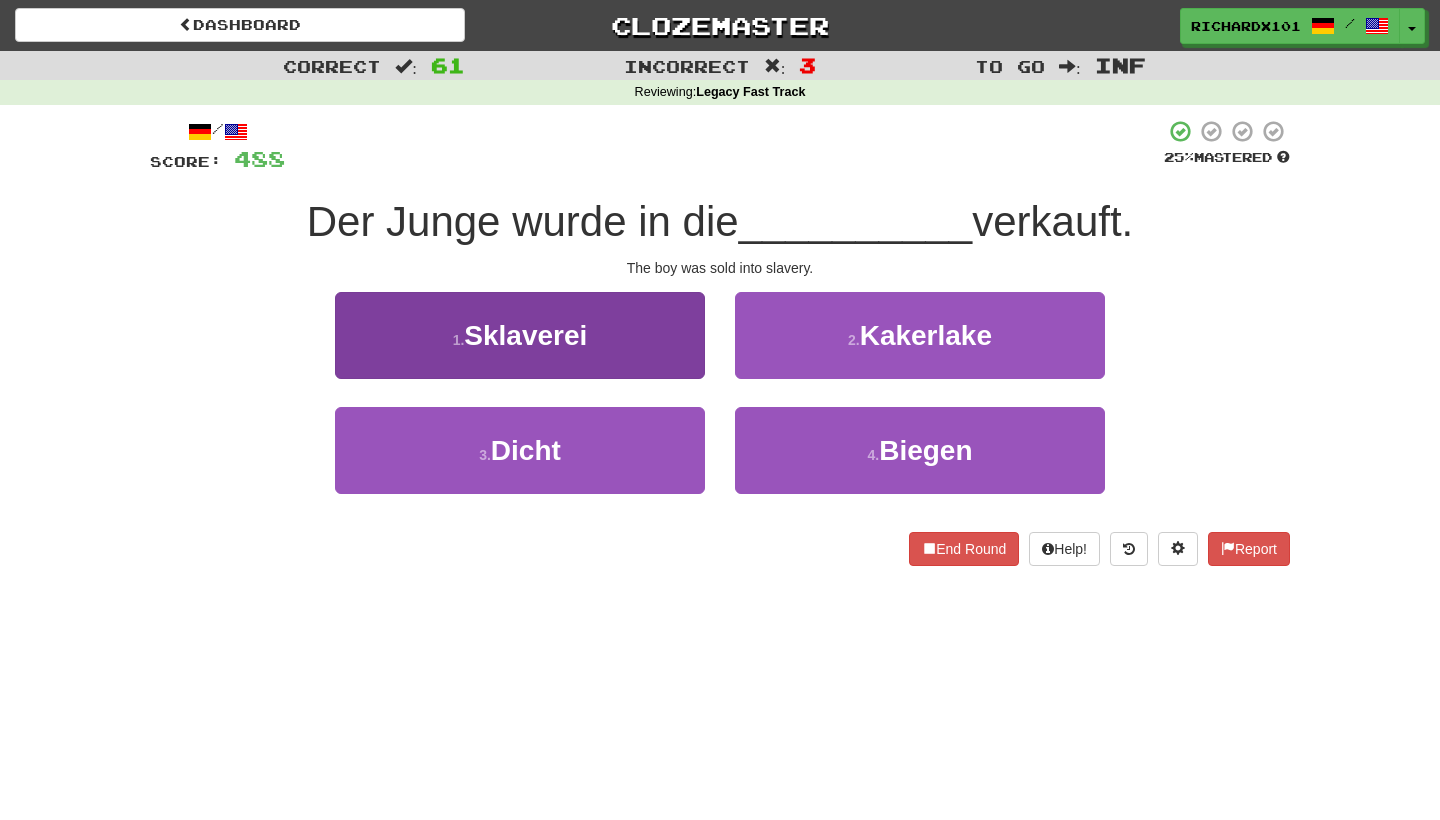 click on "1 .  Sklaverei" at bounding box center [520, 335] 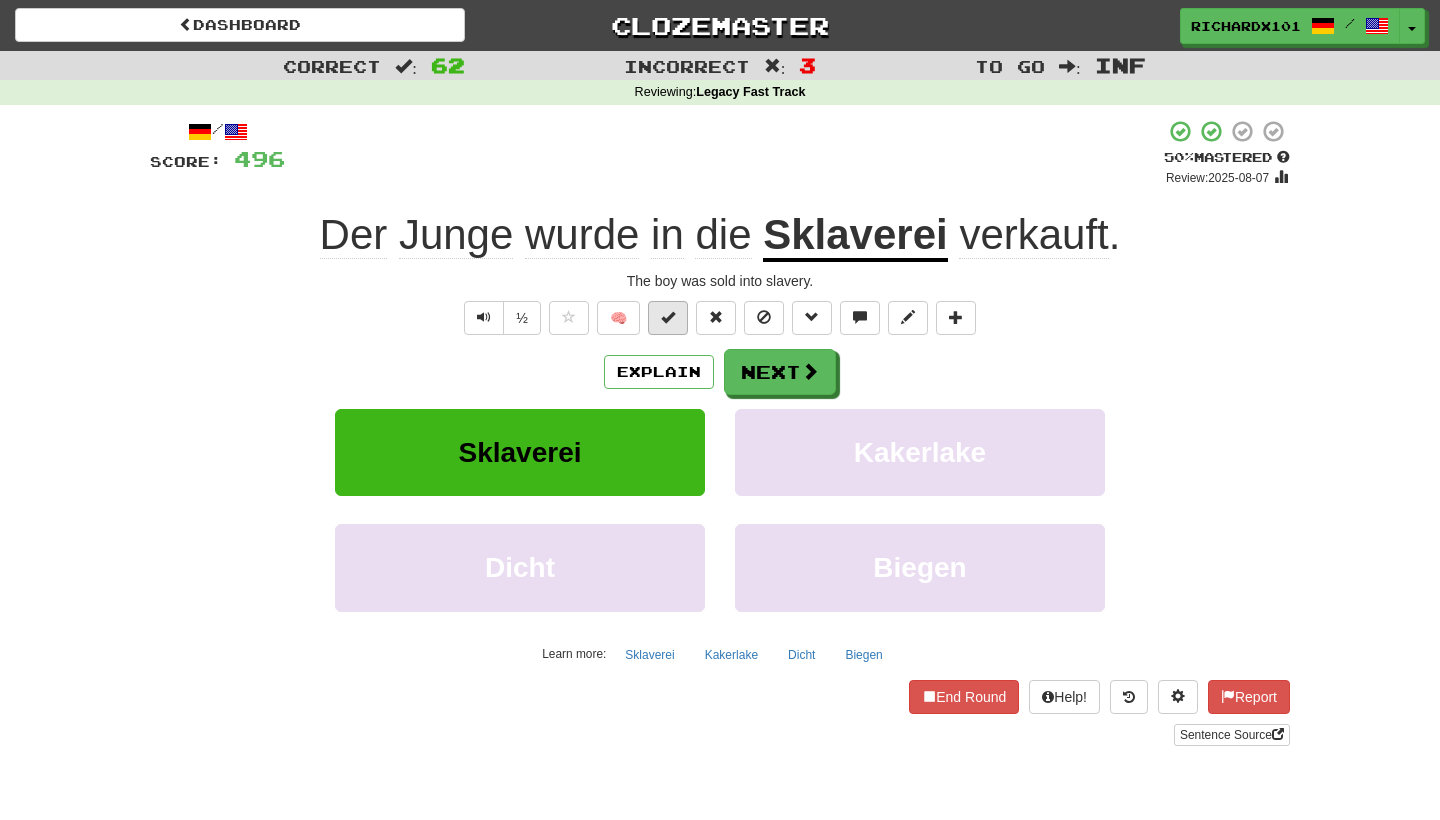 click at bounding box center (668, 318) 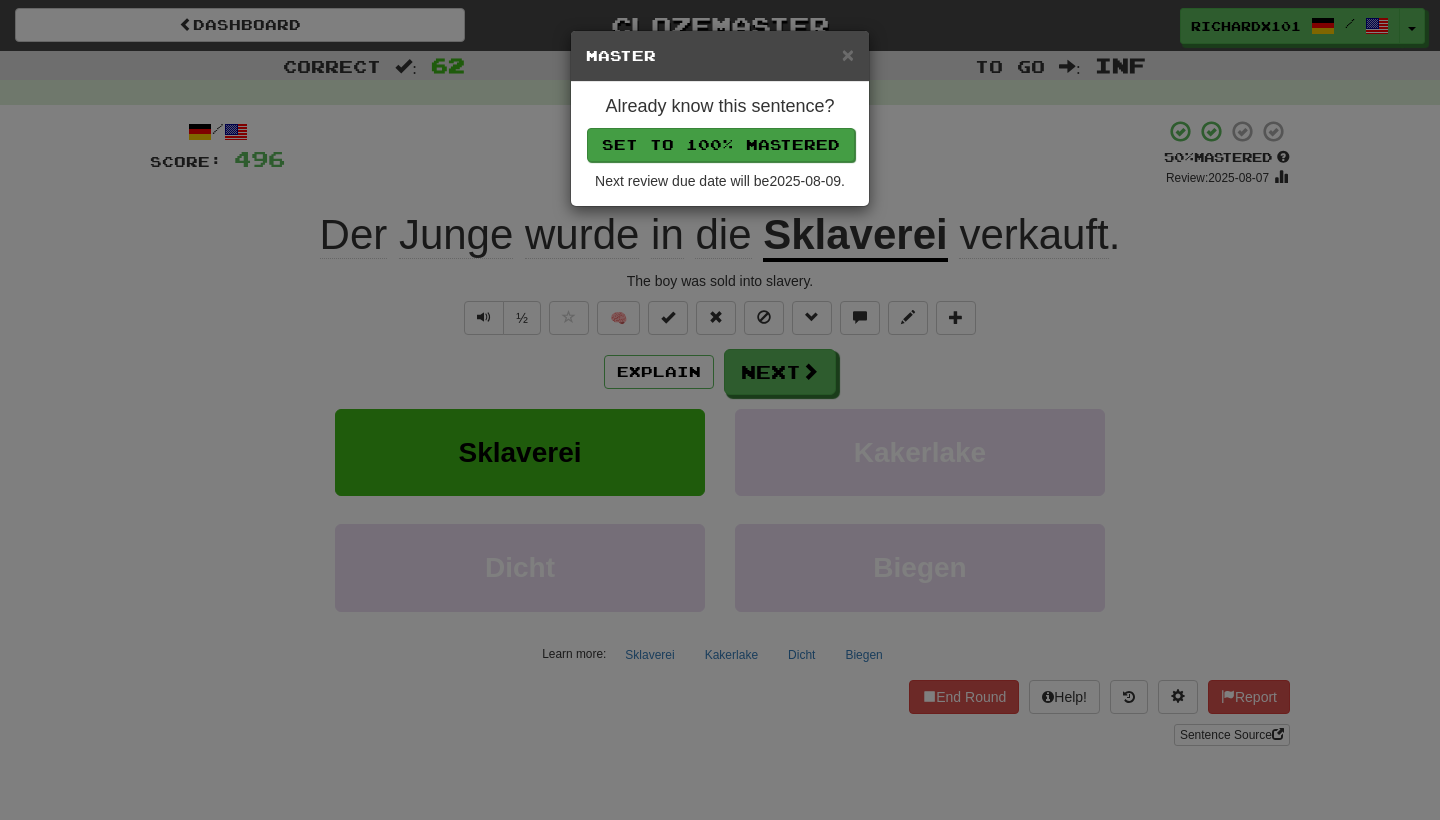 click on "Set to 100% Mastered" at bounding box center (721, 145) 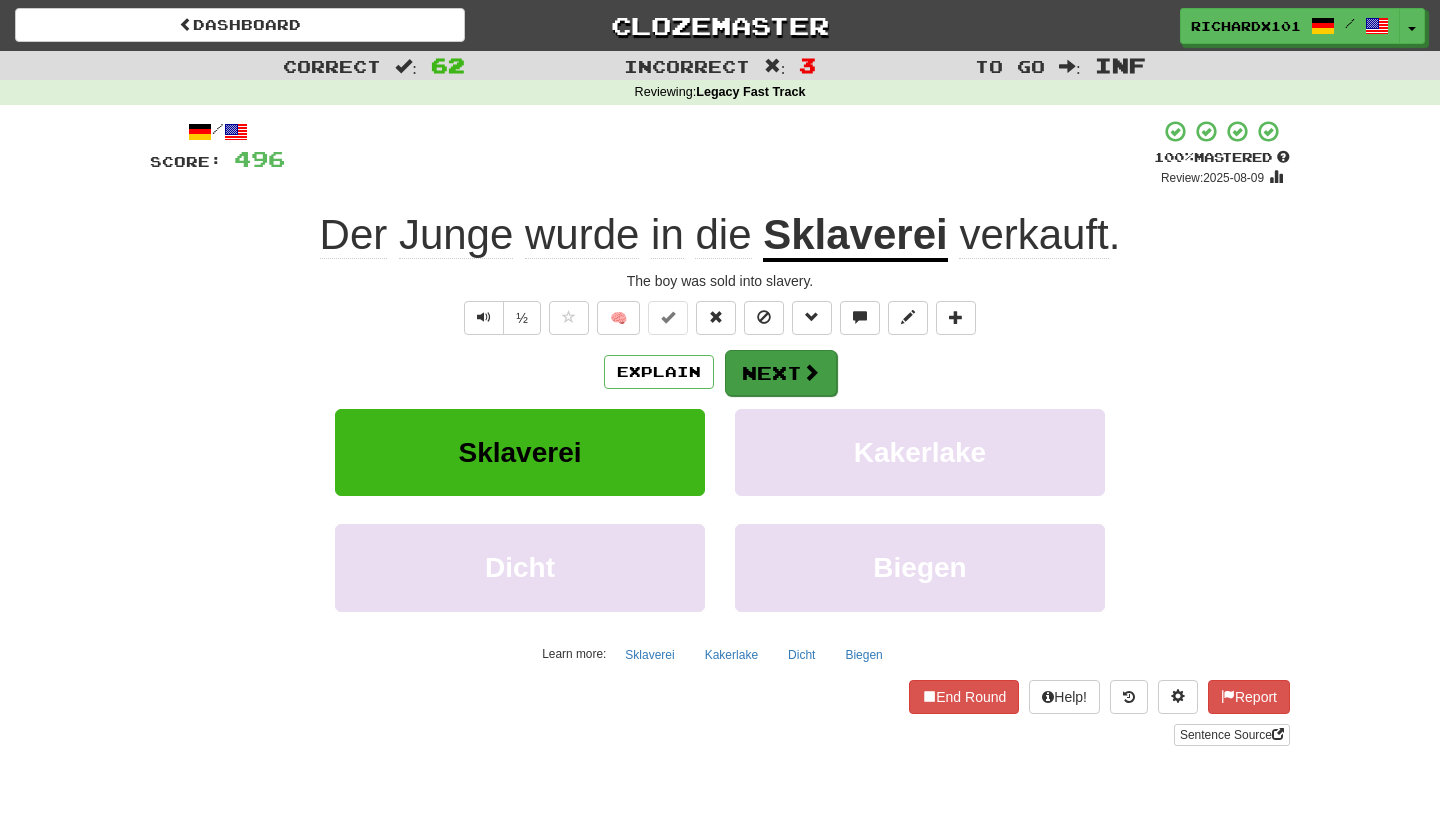 click on "Next" at bounding box center (781, 373) 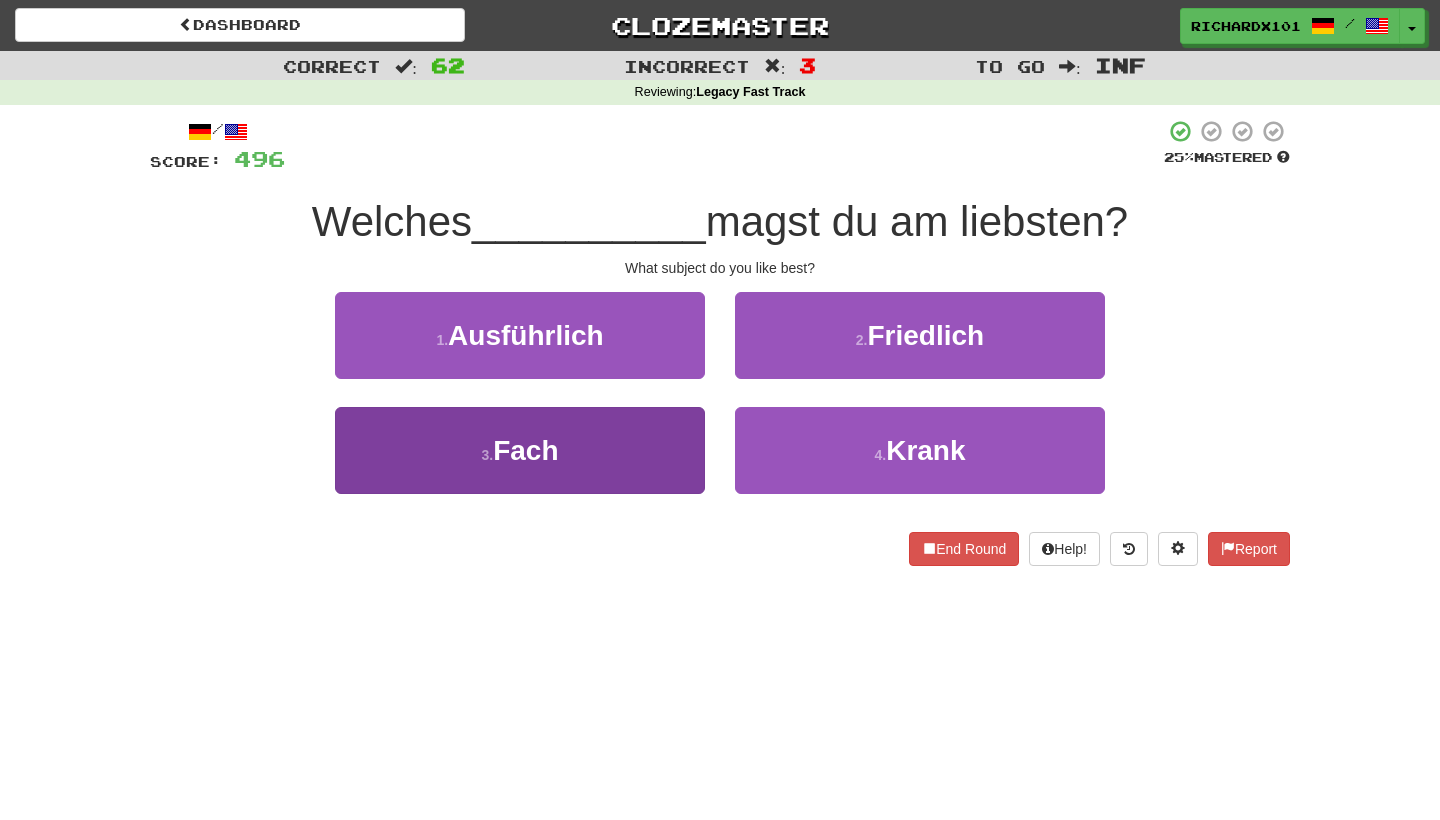click on "3 .  Fach" at bounding box center (520, 450) 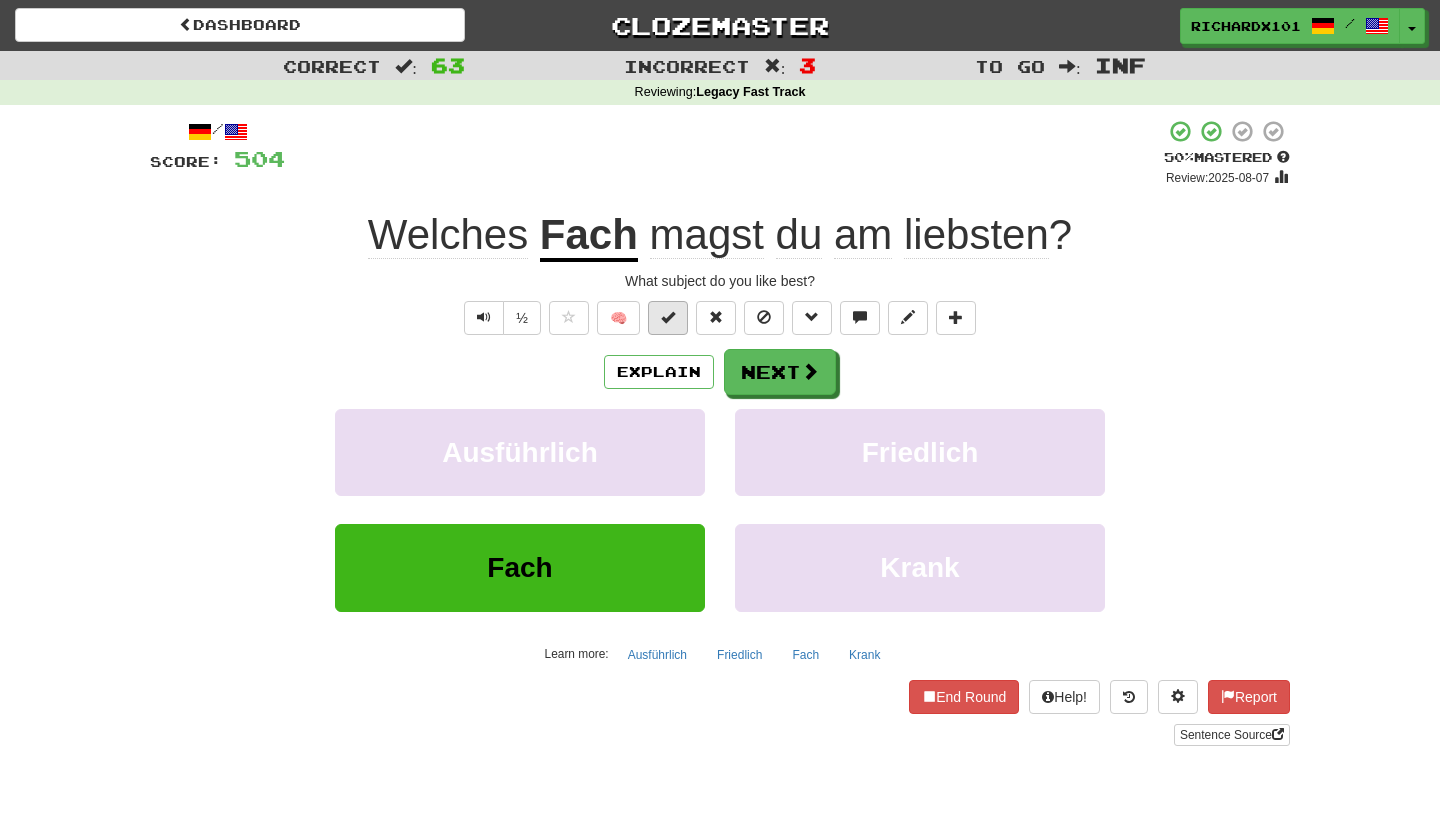click at bounding box center [668, 317] 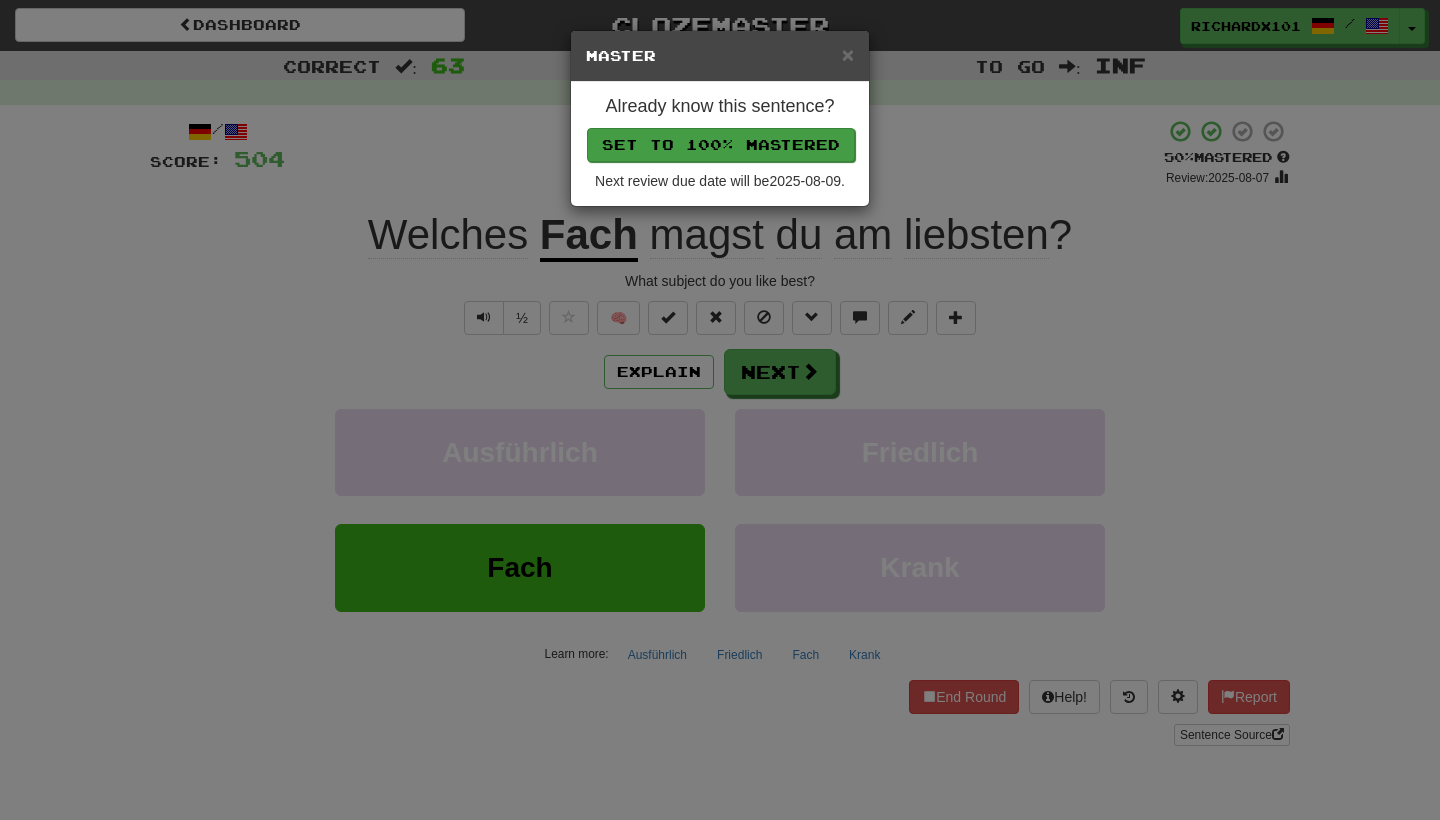 click on "Set to 100% Mastered" at bounding box center (721, 145) 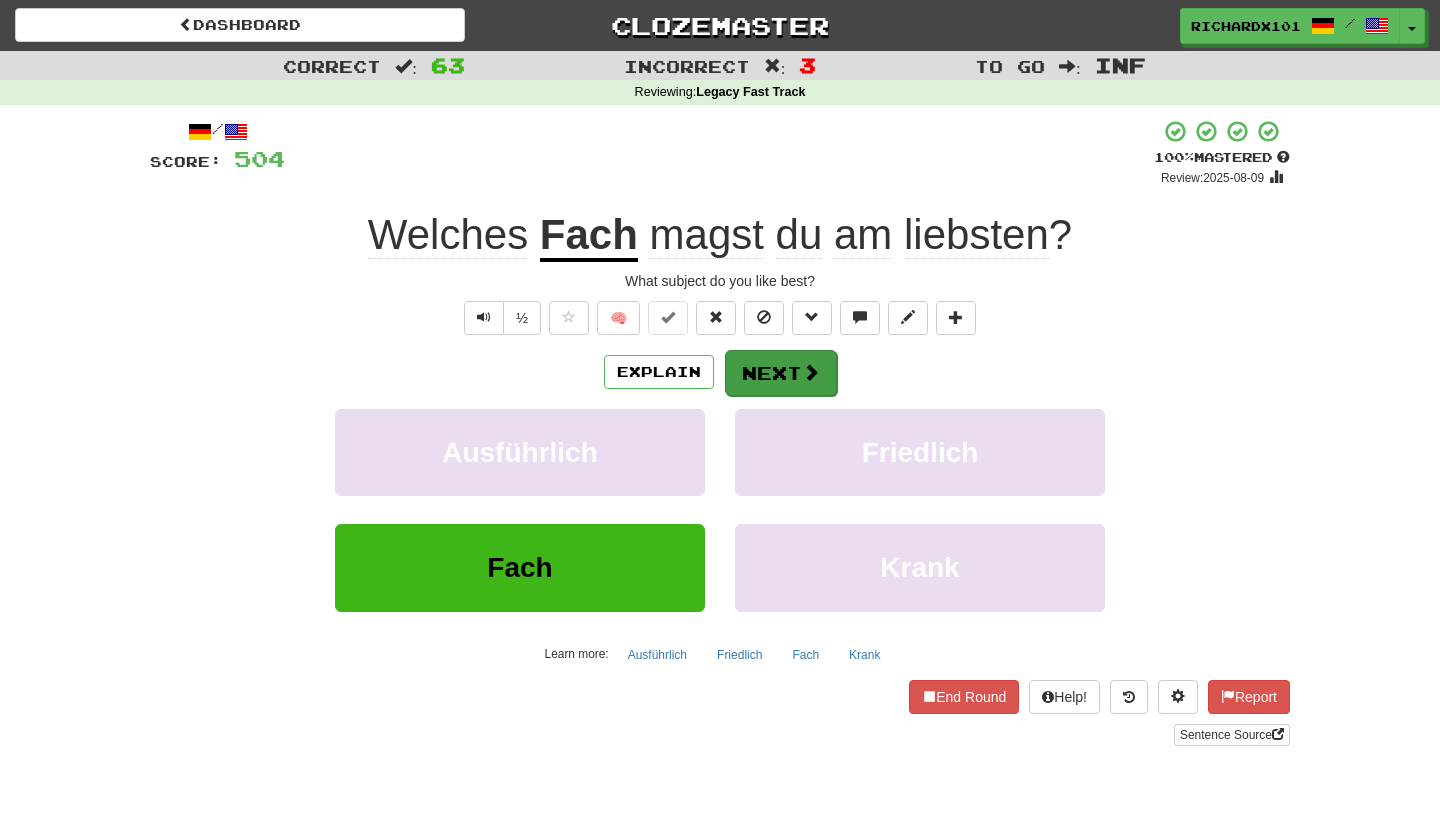 click on "Next" at bounding box center (781, 373) 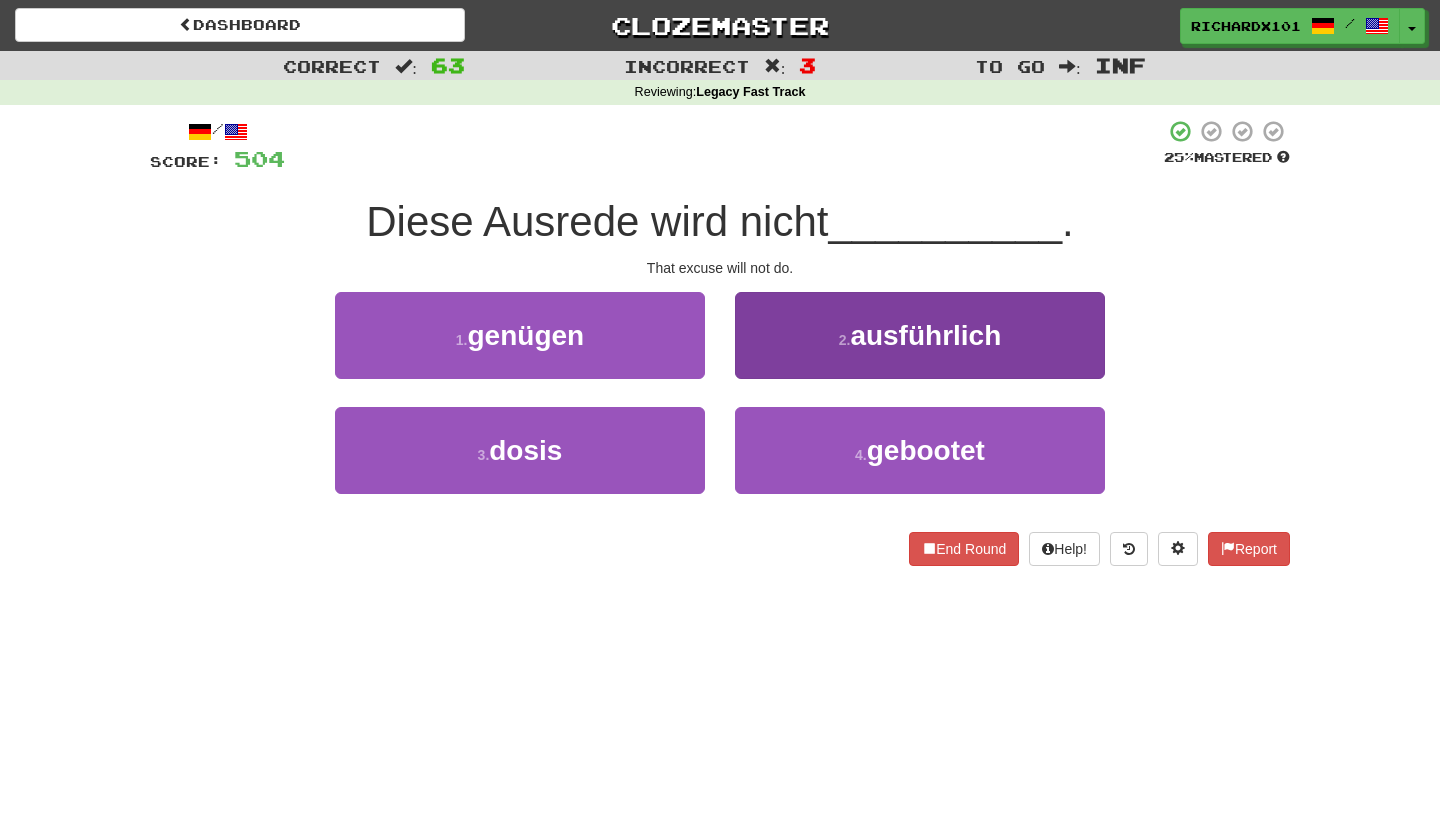 click on "2 .  ausführlich" at bounding box center [920, 335] 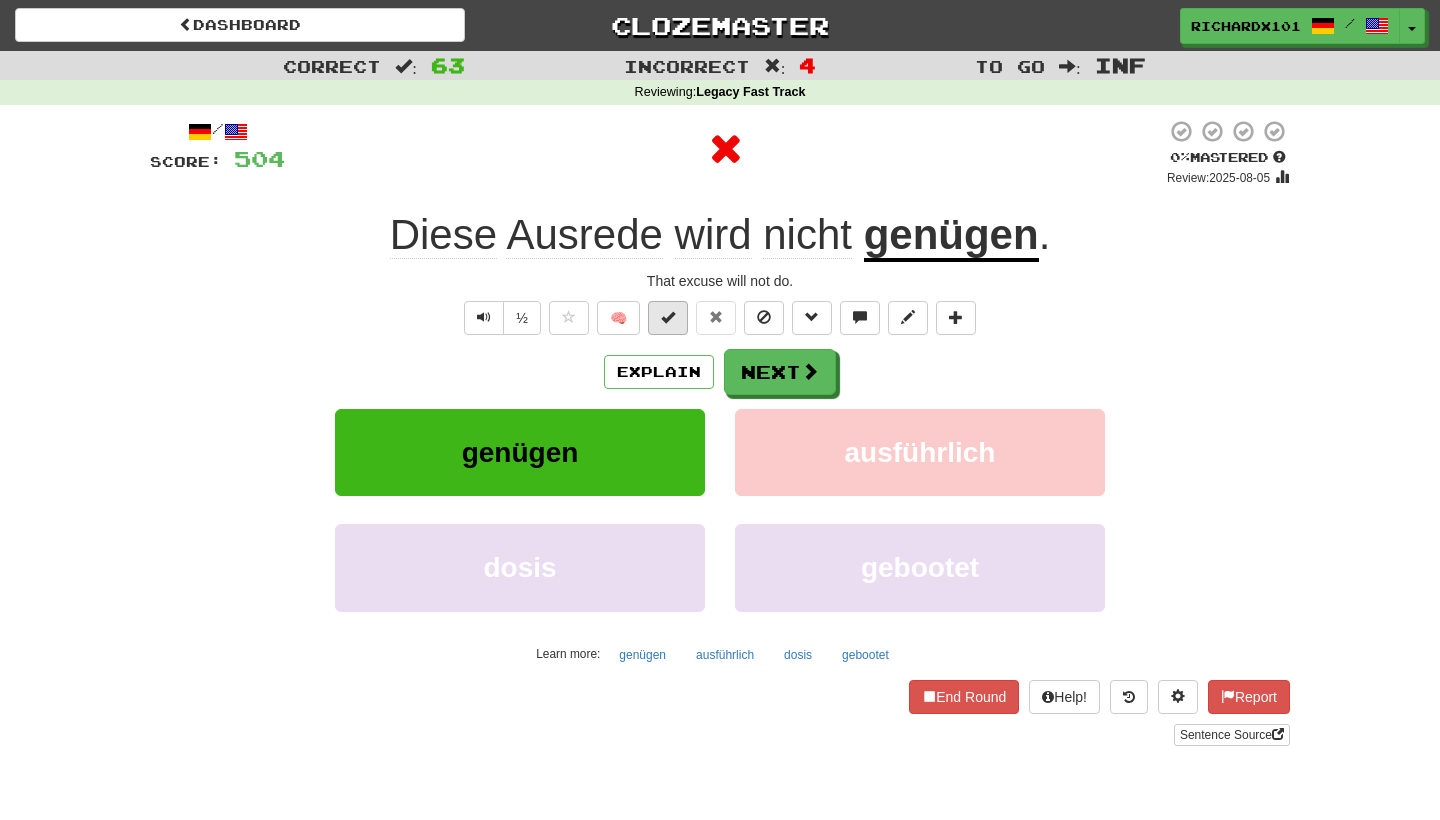 click at bounding box center [668, 318] 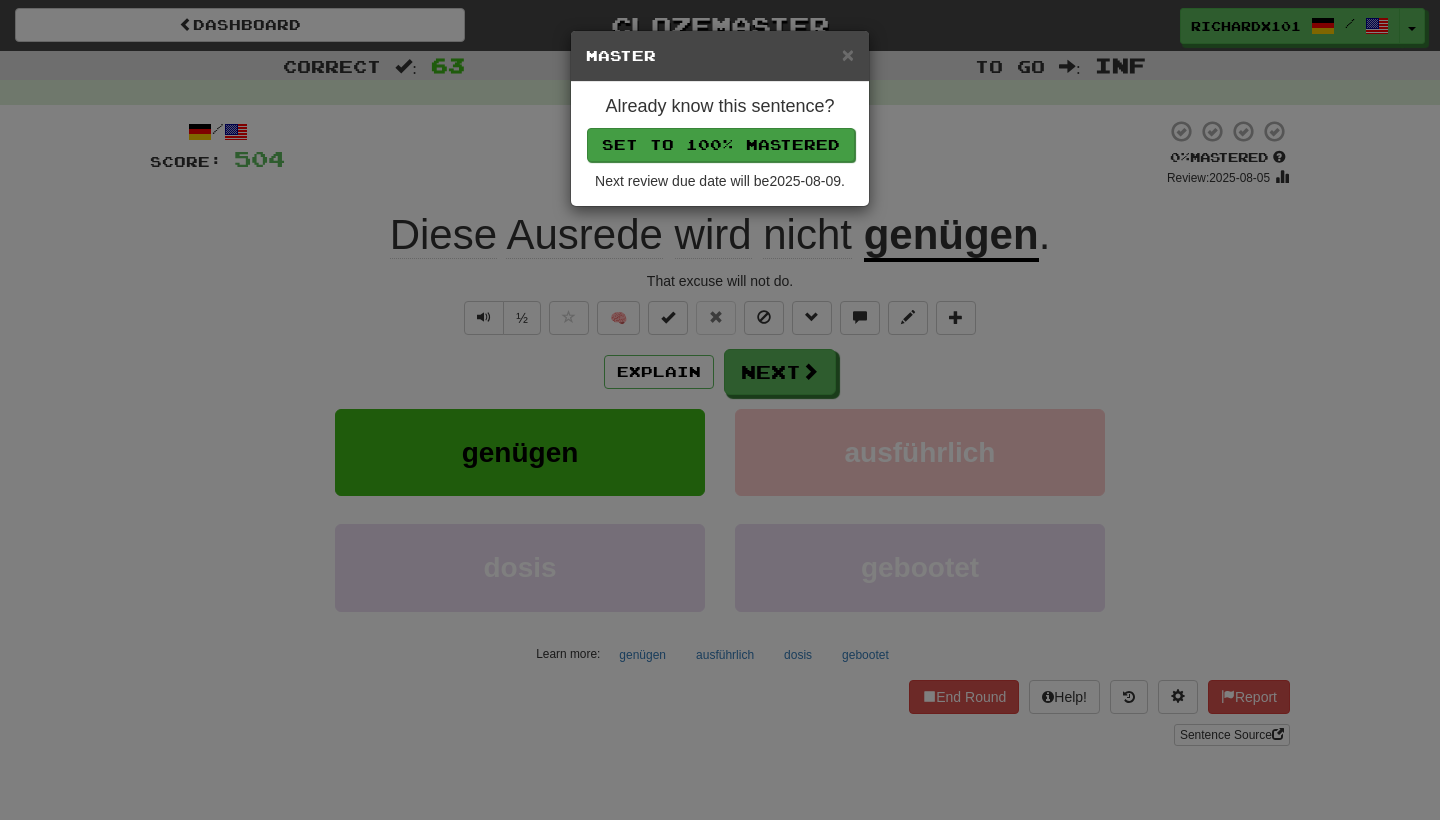 click on "Set to 100% Mastered" at bounding box center (721, 145) 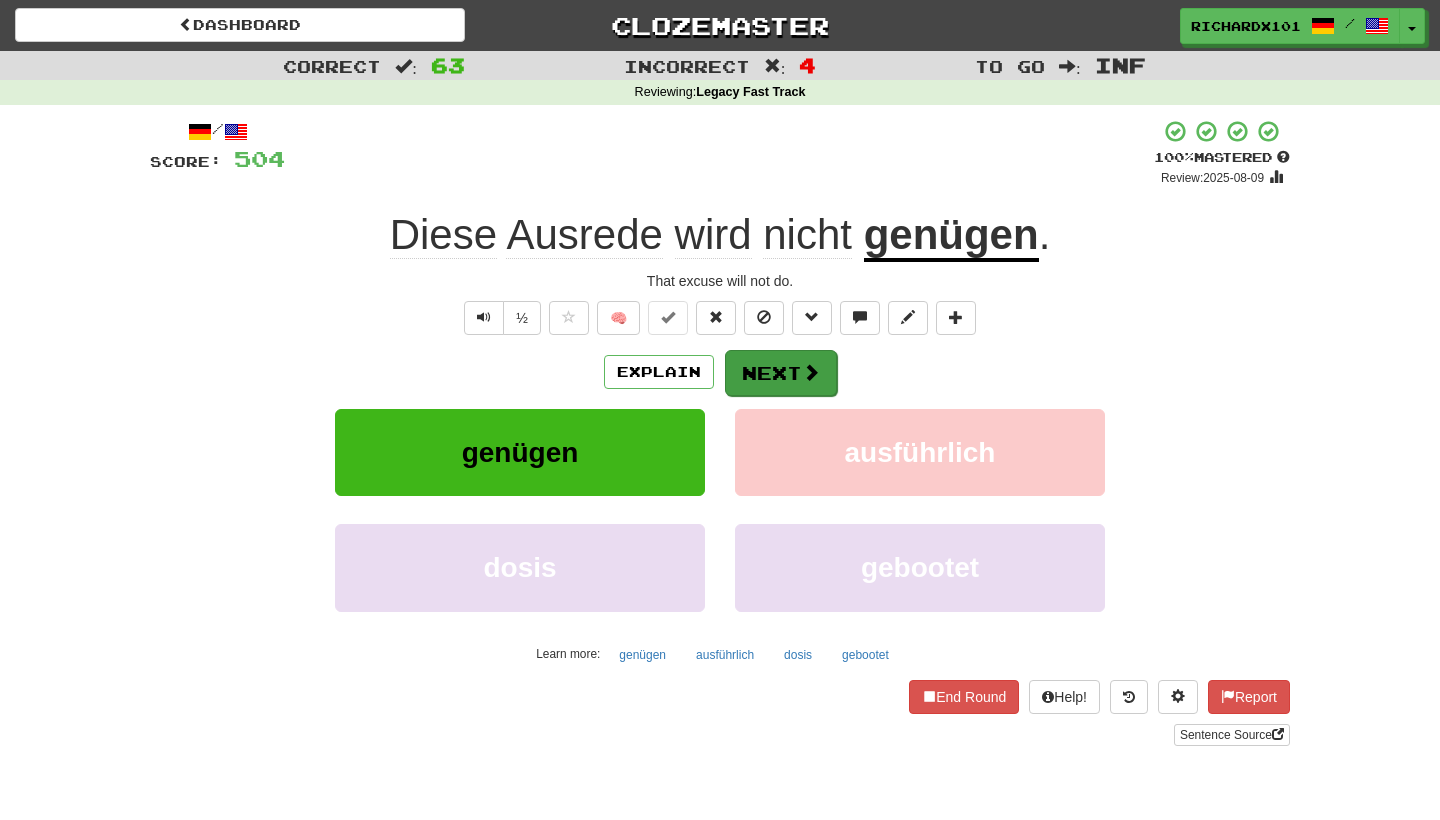 click on "Next" at bounding box center (781, 373) 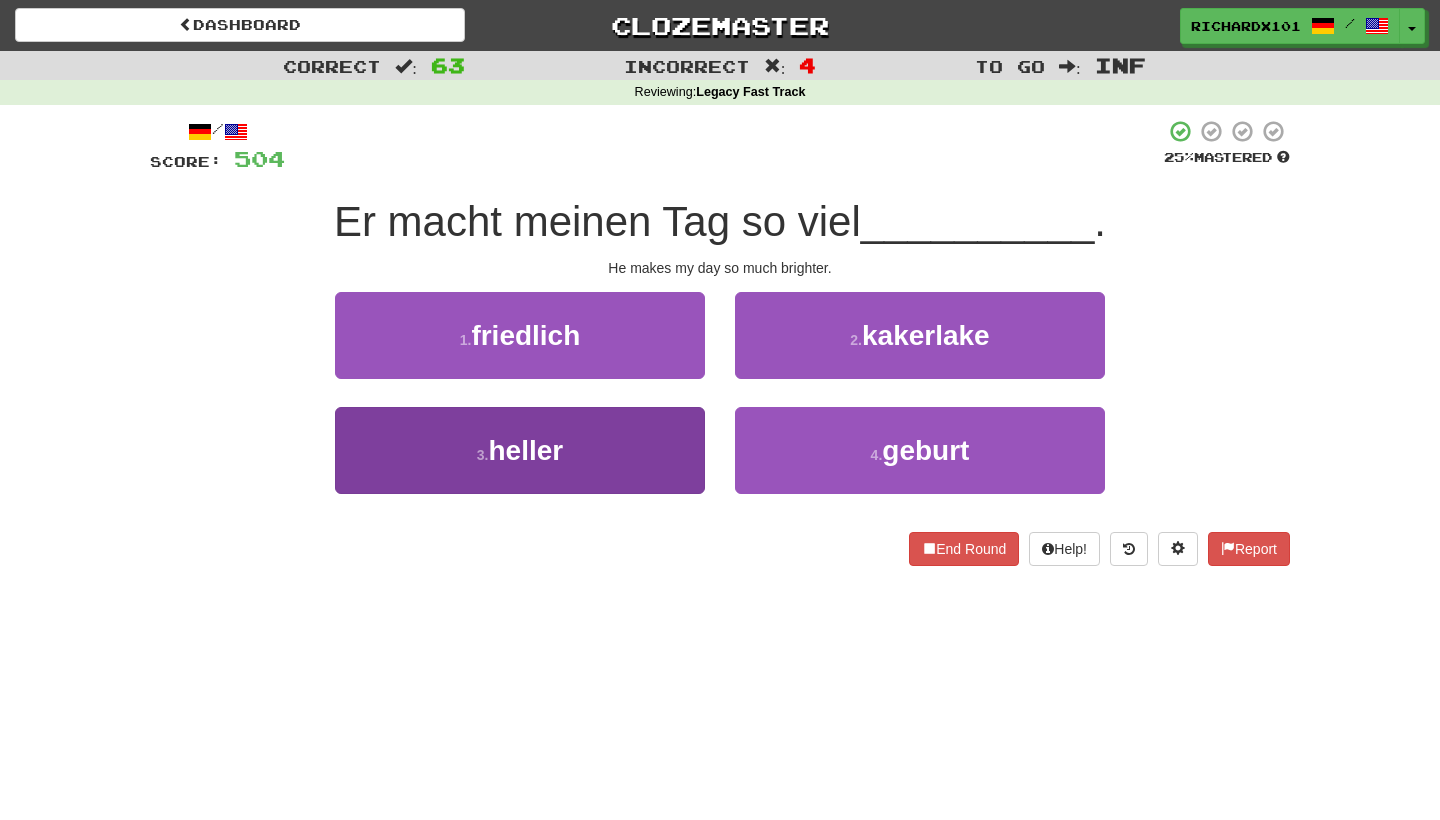 click on "3 .  heller" at bounding box center [520, 450] 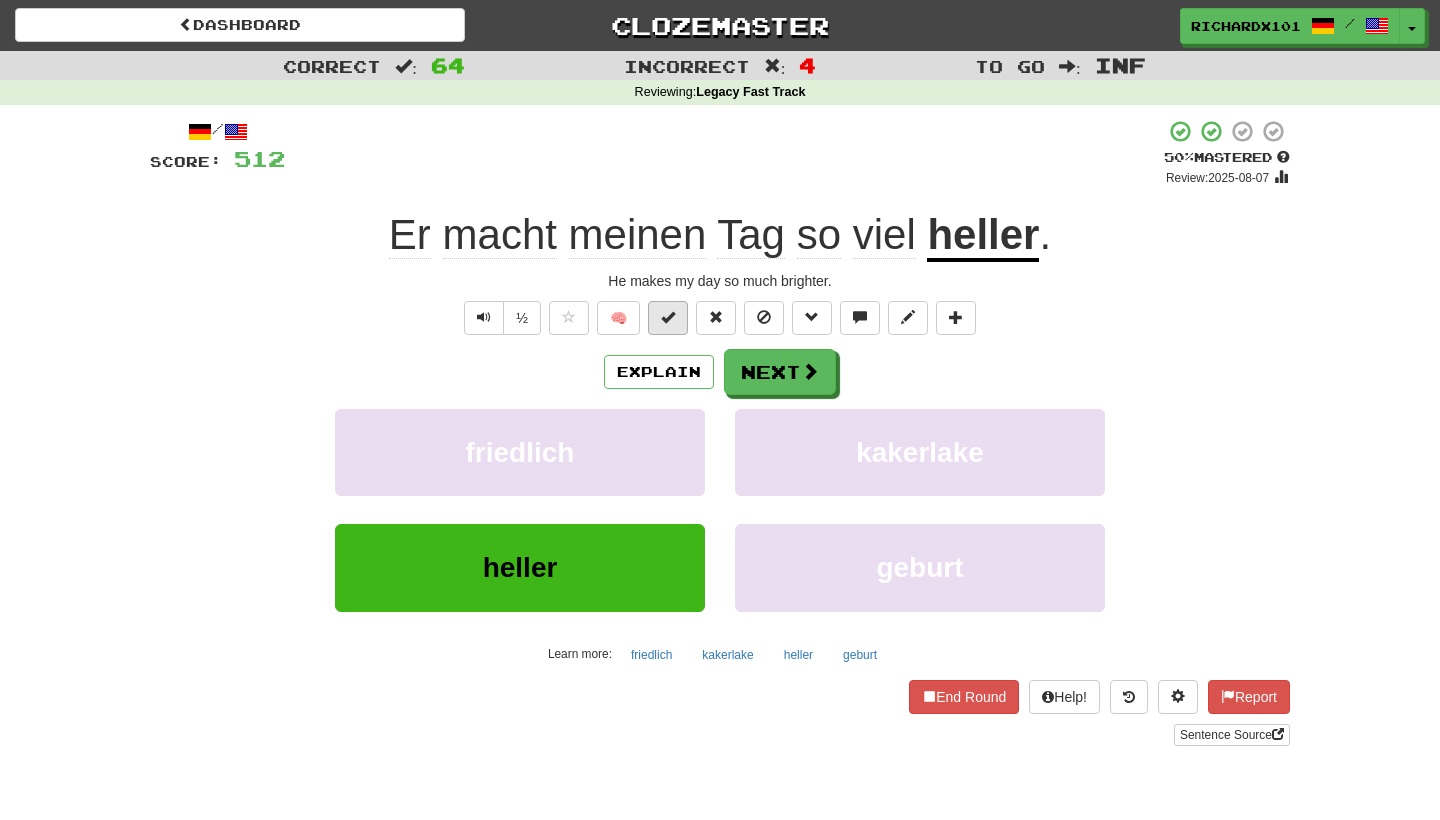 click at bounding box center (668, 318) 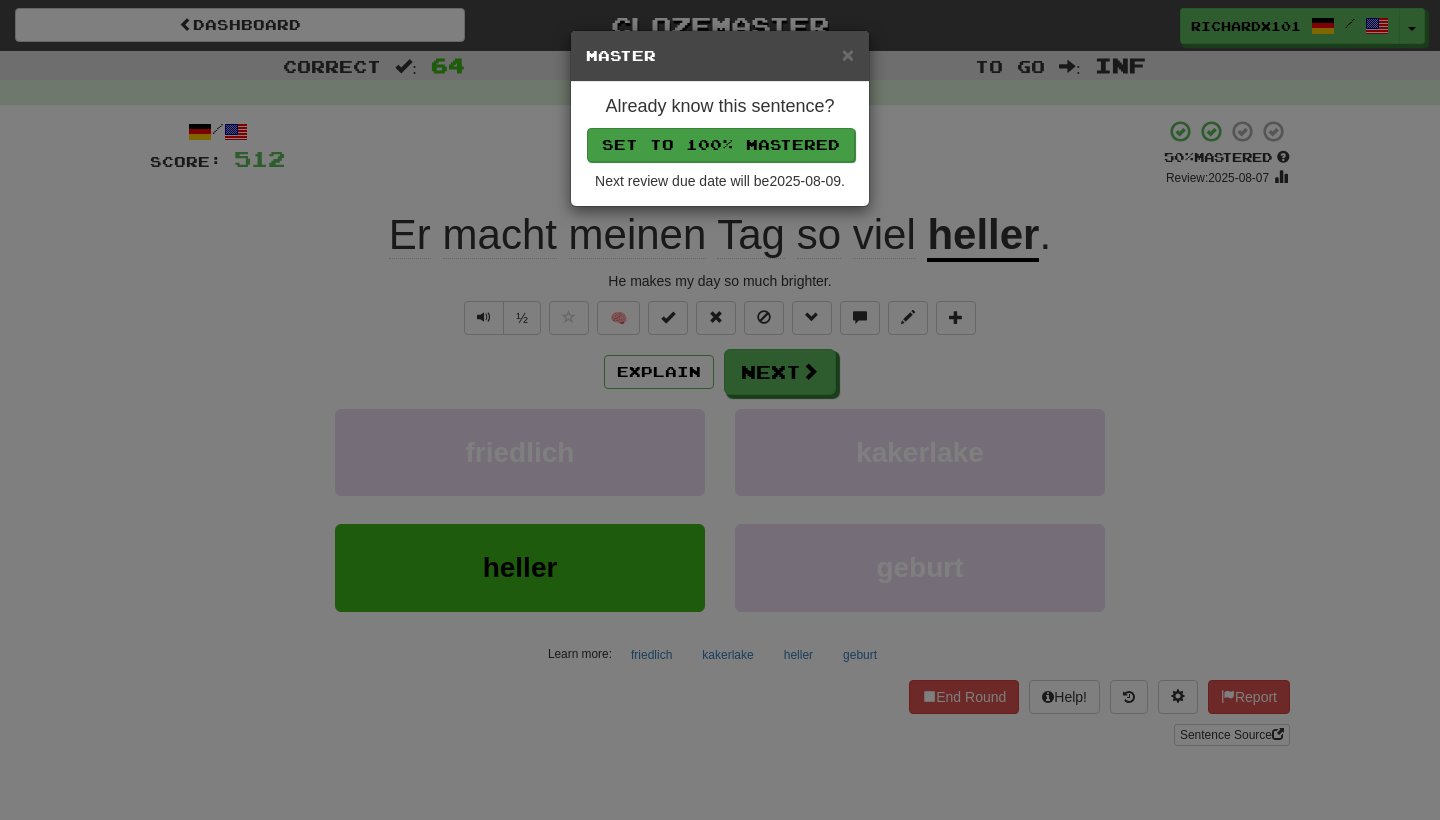 click on "Set to 100% Mastered" at bounding box center (721, 145) 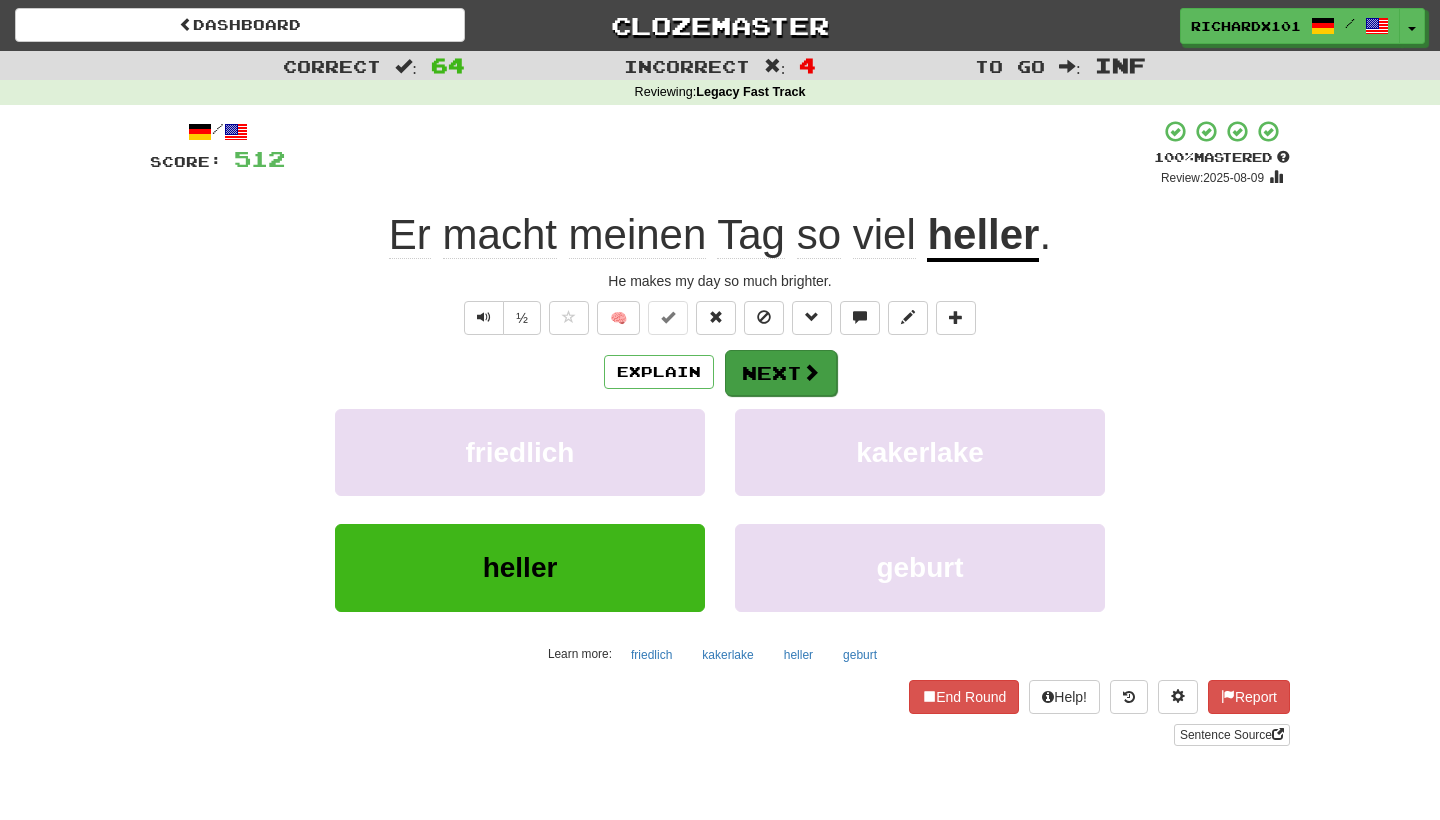 click on "Next" at bounding box center (781, 373) 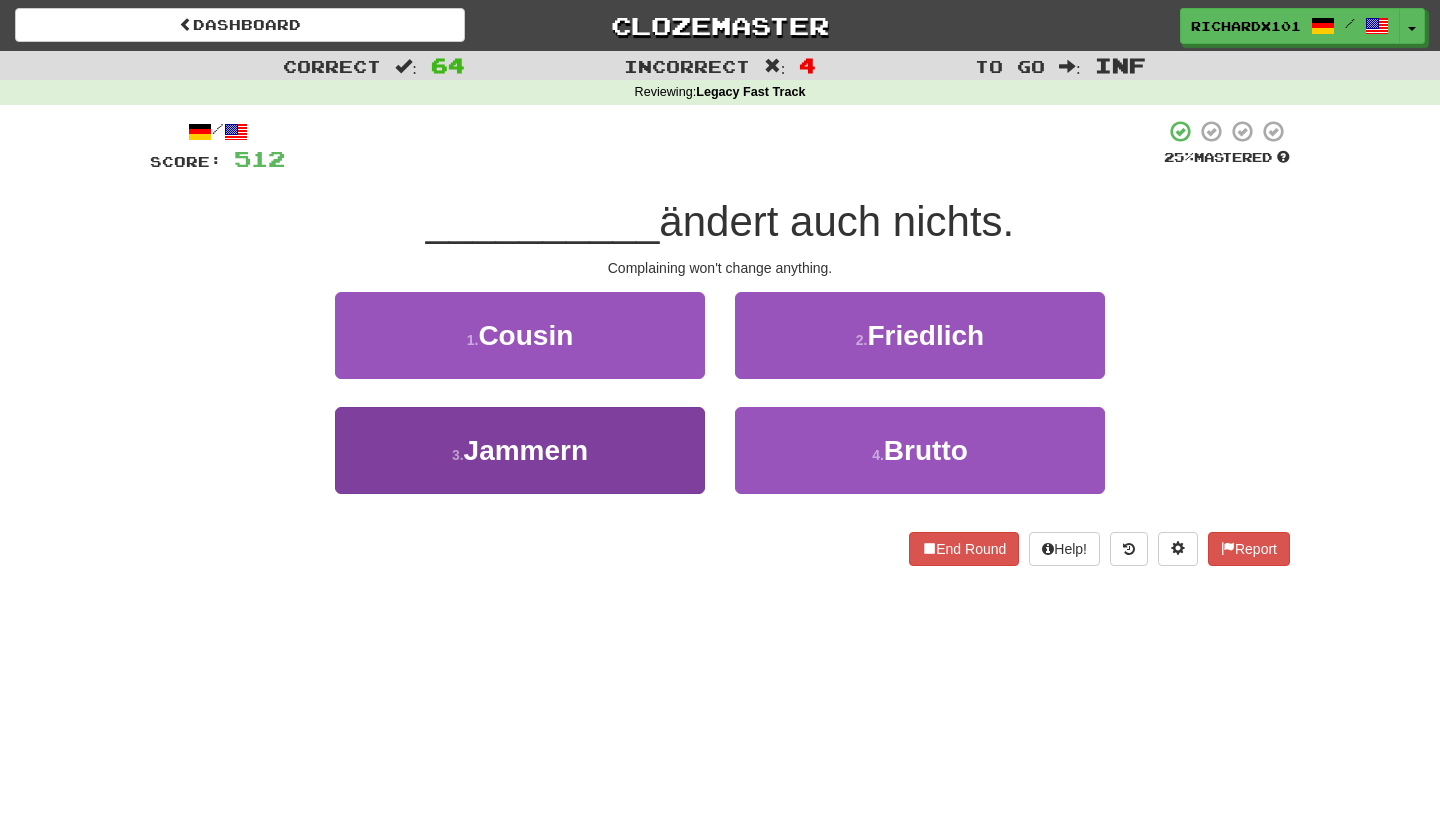 click on "3 .  Jammern" at bounding box center (520, 450) 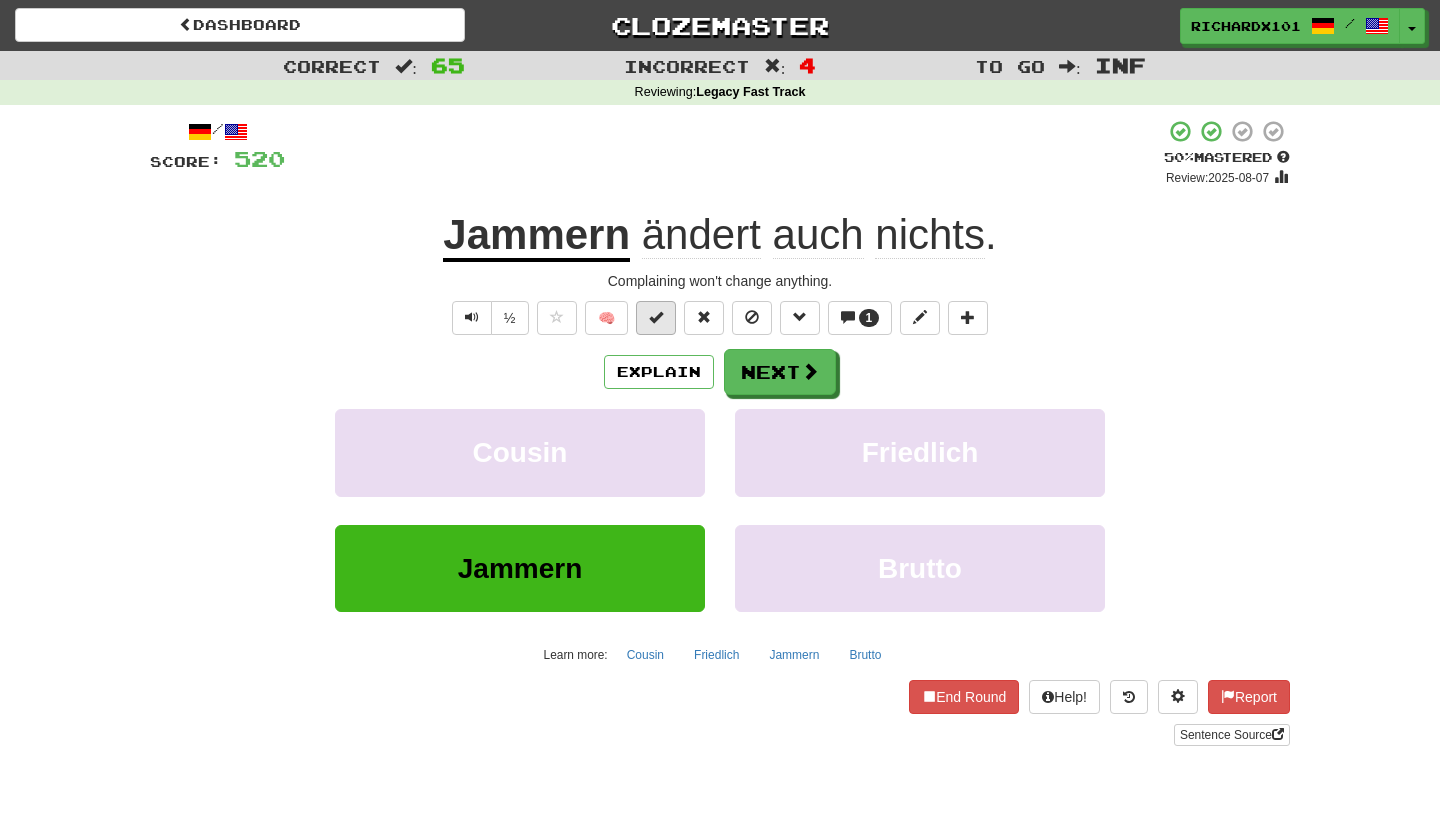 click at bounding box center [656, 318] 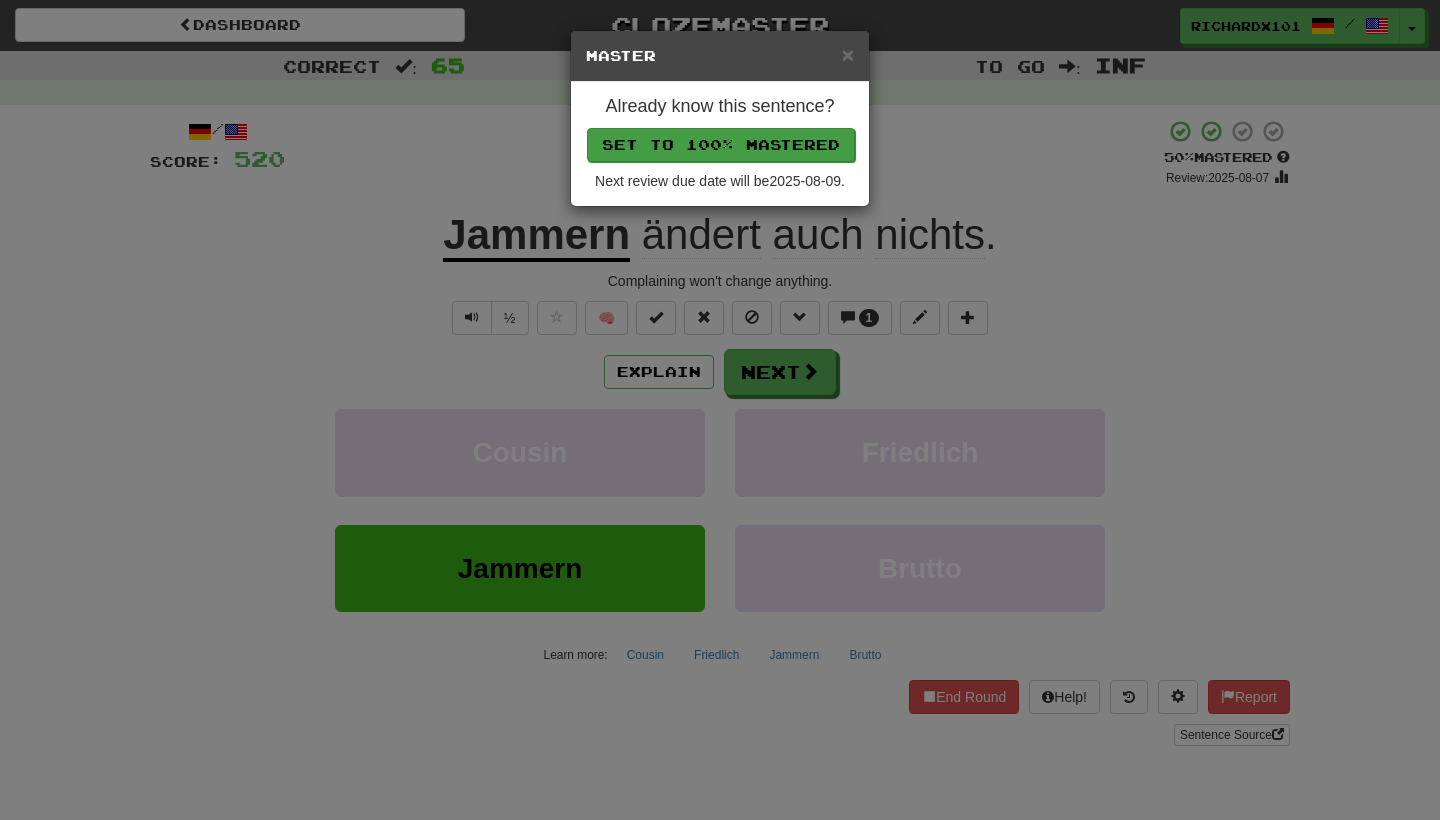 click on "Set to 100% Mastered" at bounding box center (721, 145) 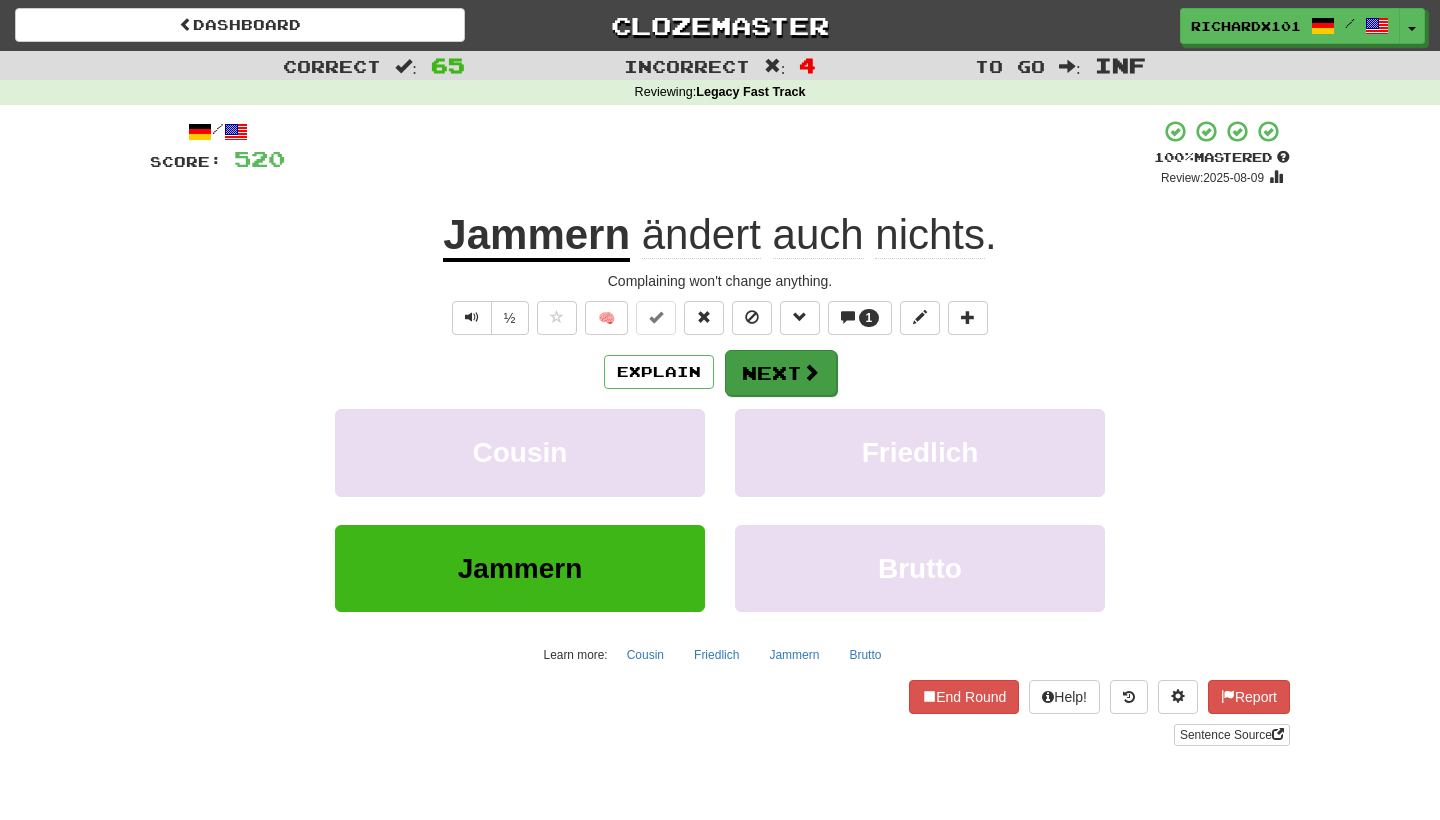 click on "Next" at bounding box center (781, 373) 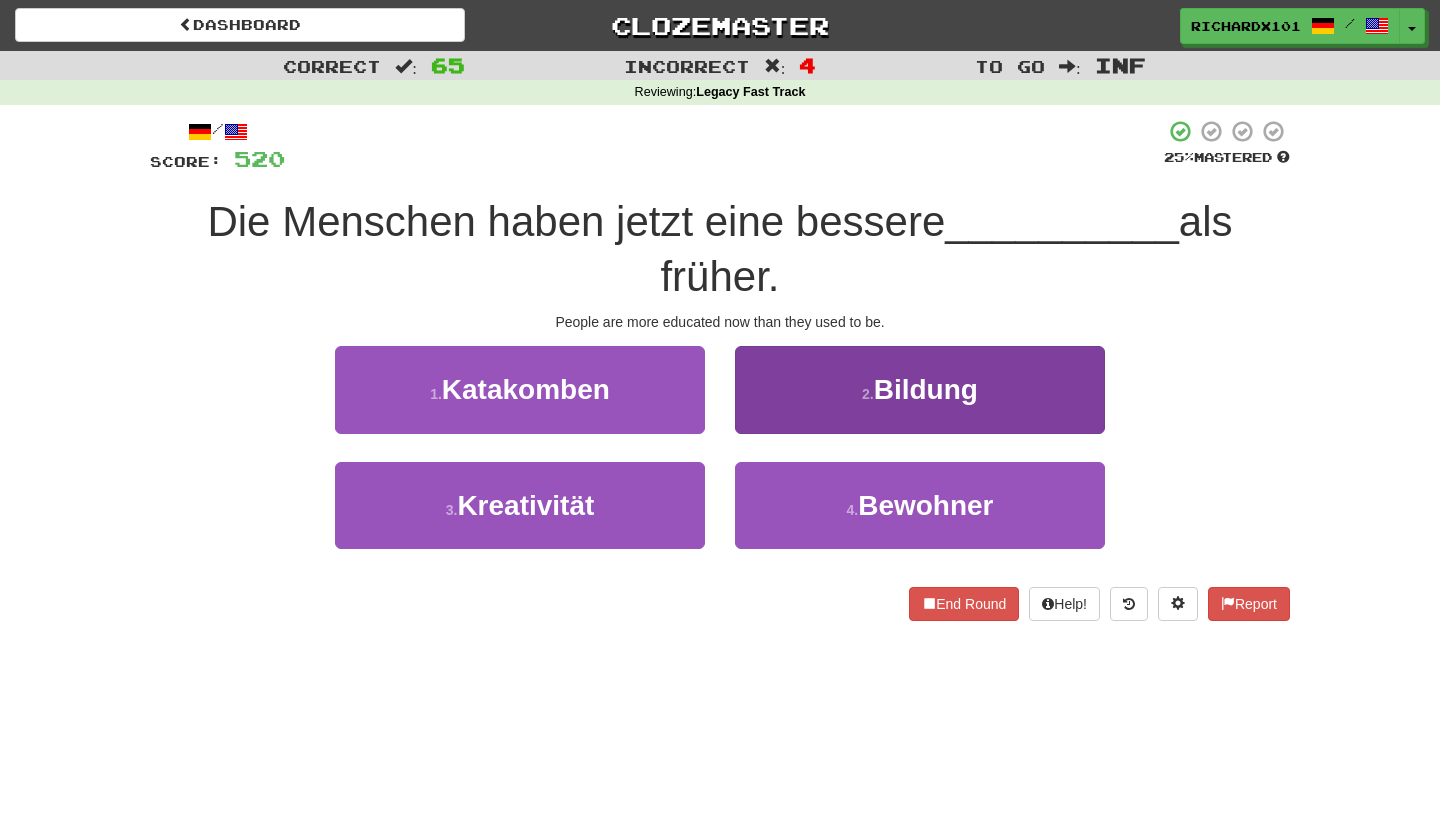 click on "2 .  Bildung" at bounding box center [920, 389] 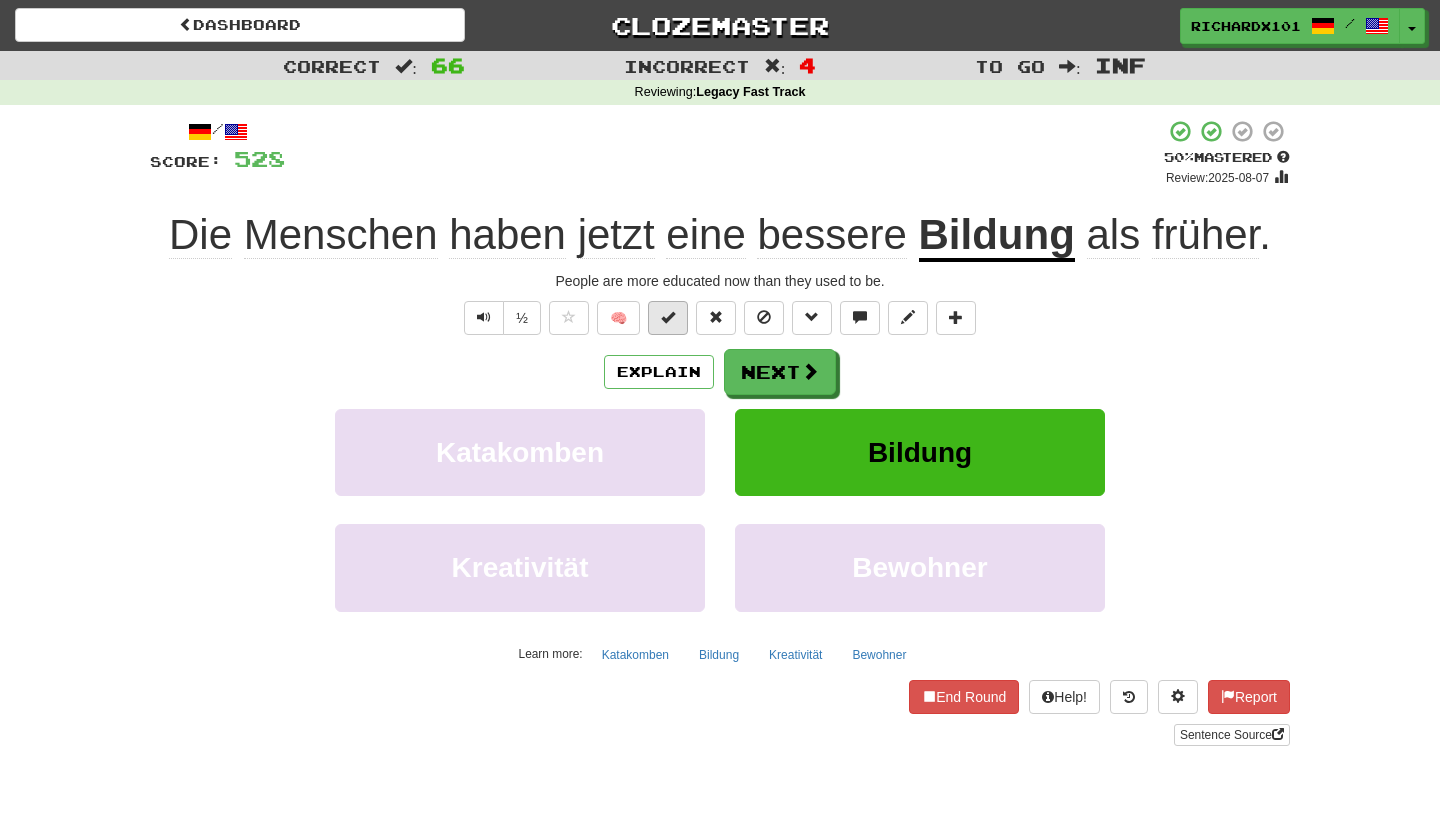 click at bounding box center (668, 317) 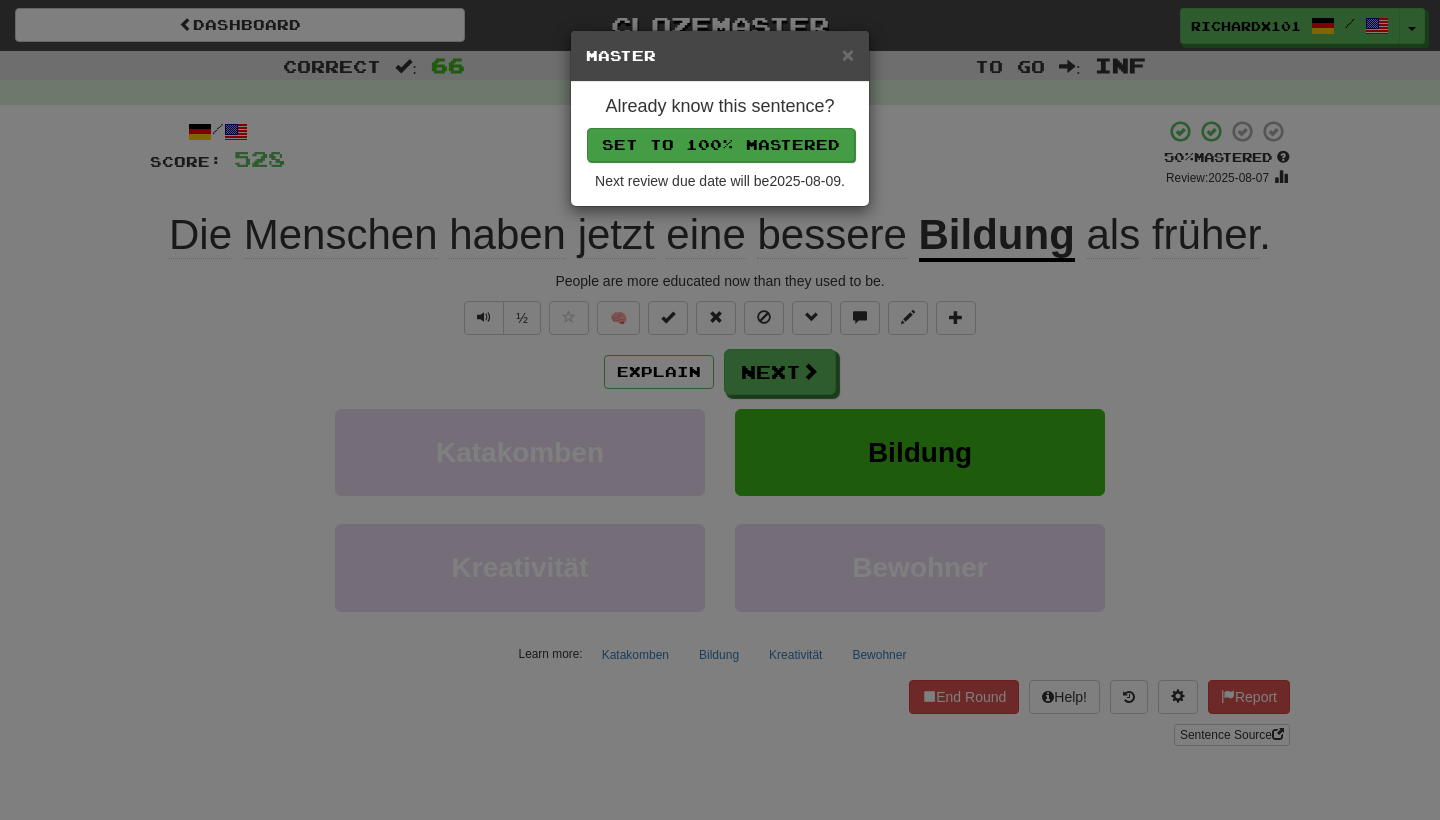 click on "Set to 100% Mastered" at bounding box center (721, 145) 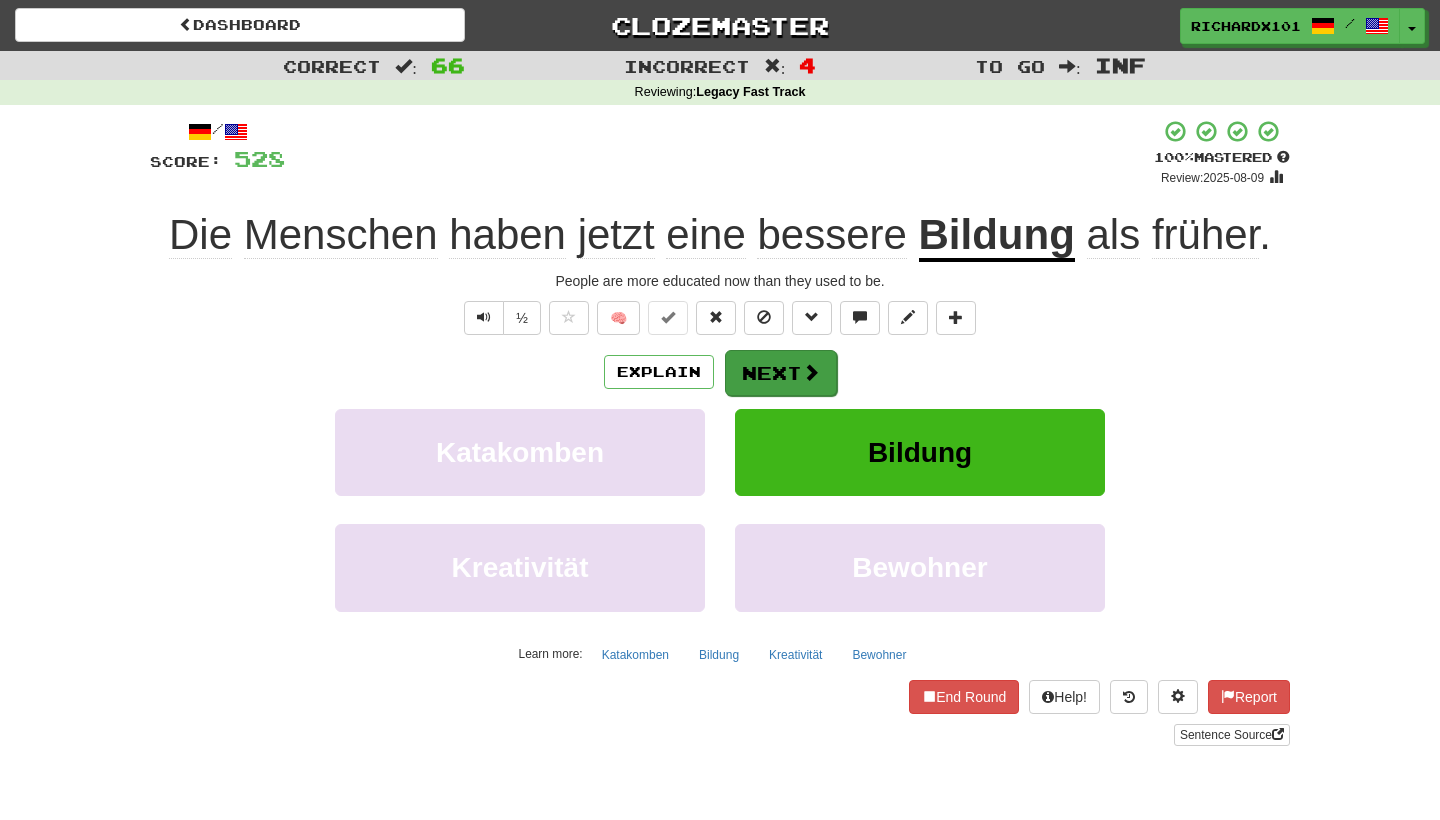 click on "Next" at bounding box center (781, 373) 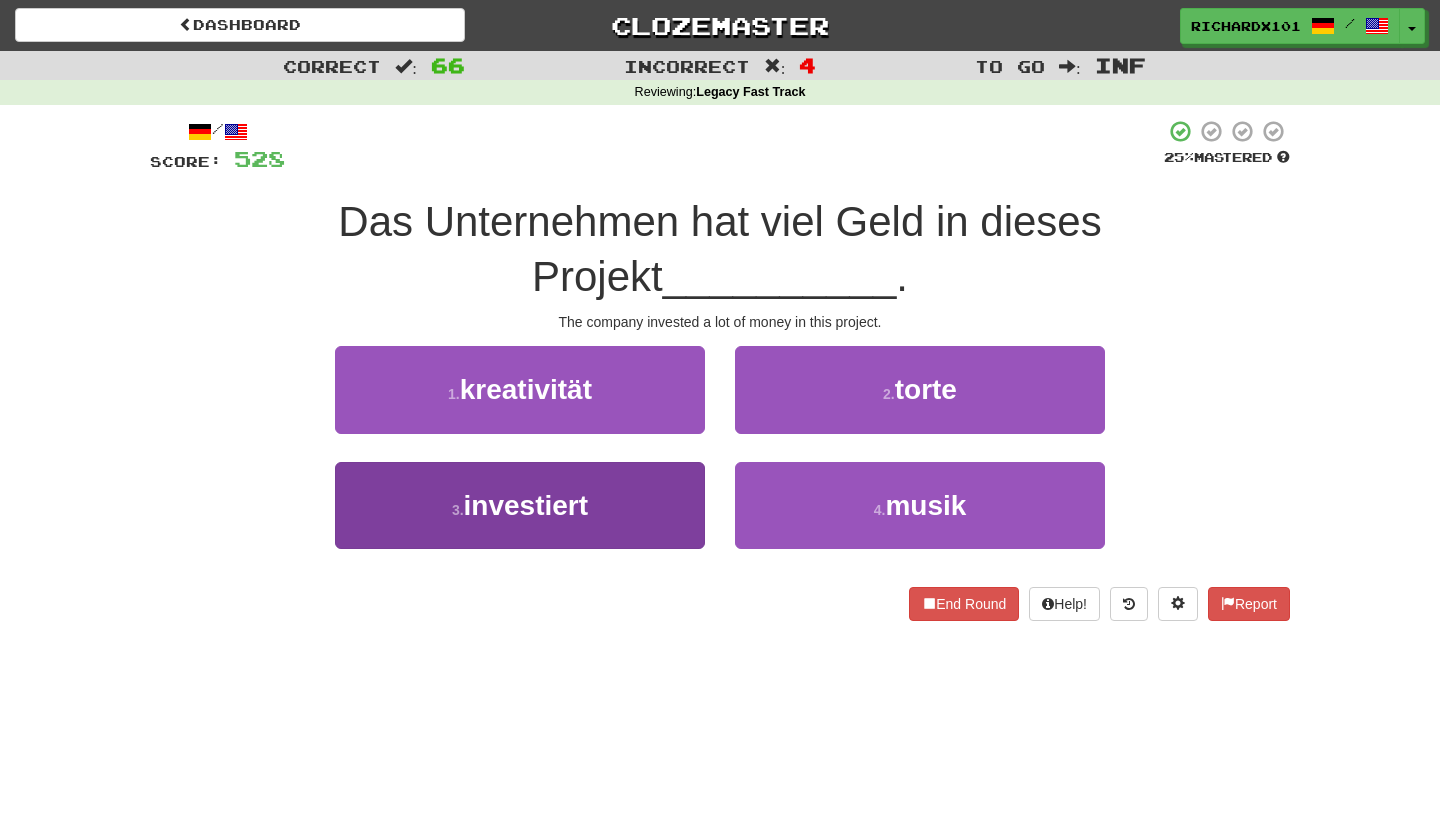 click on "3 .  investiert" at bounding box center (520, 505) 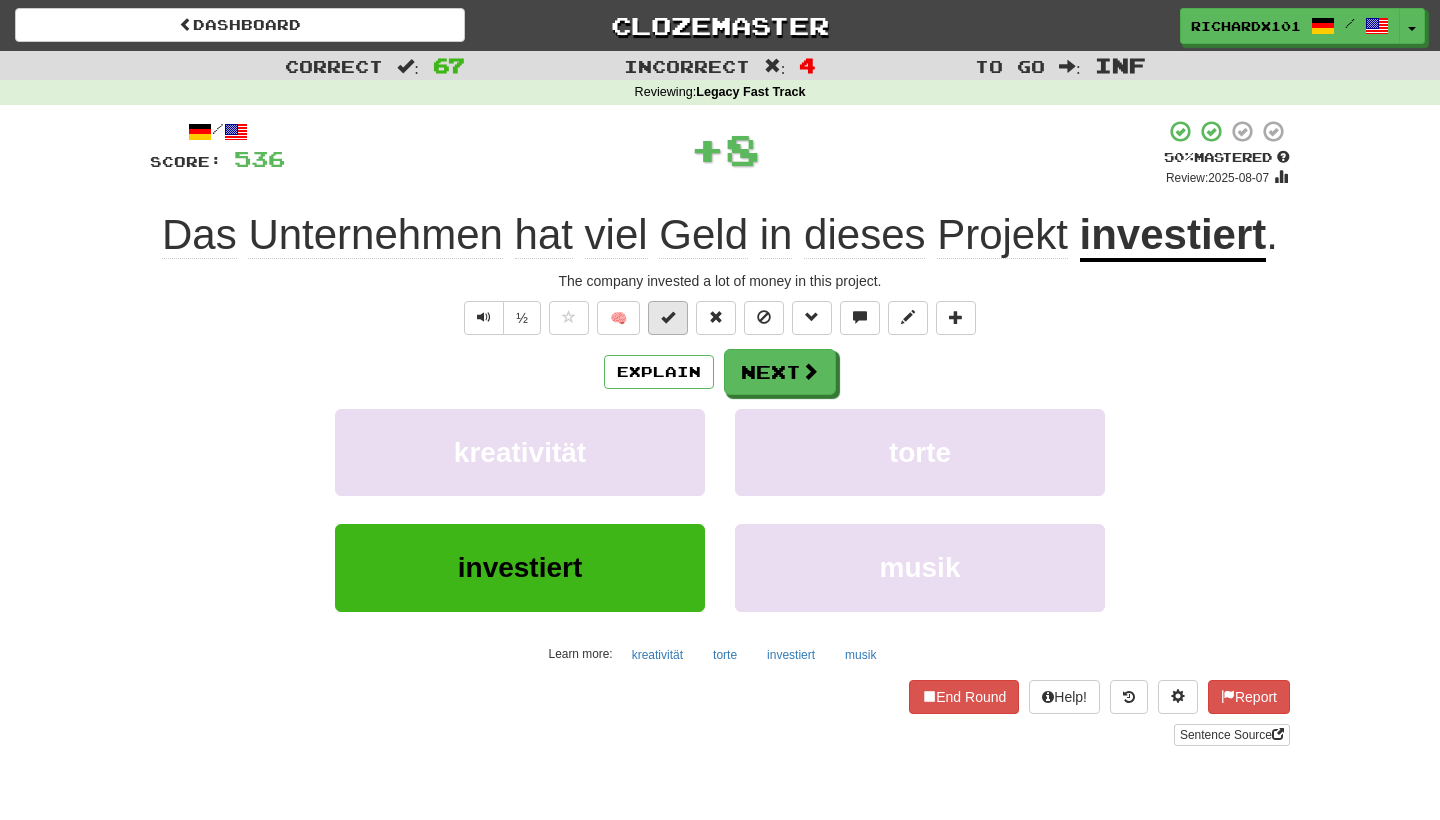 click at bounding box center [668, 318] 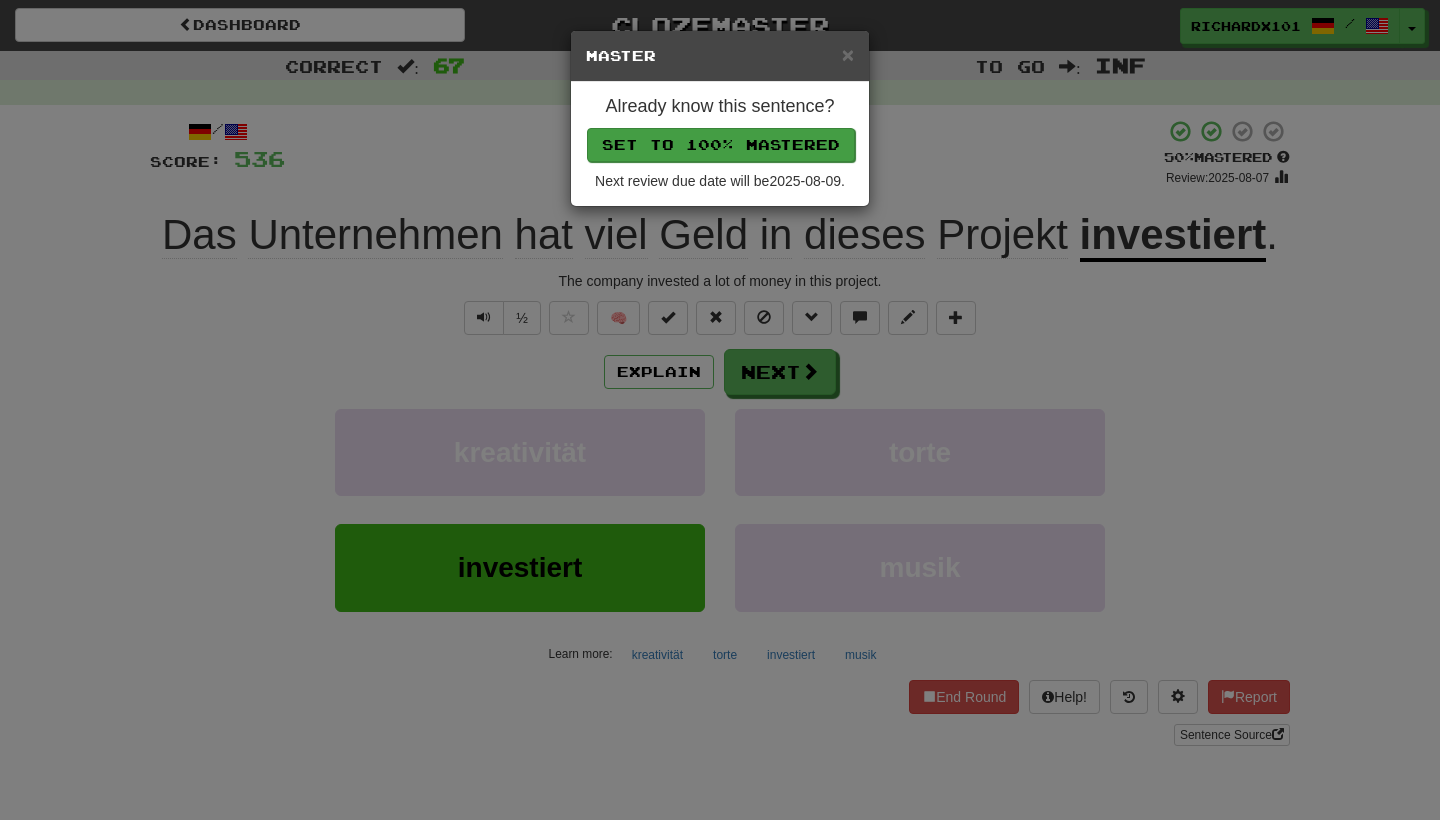 click on "Set to 100% Mastered" at bounding box center (721, 145) 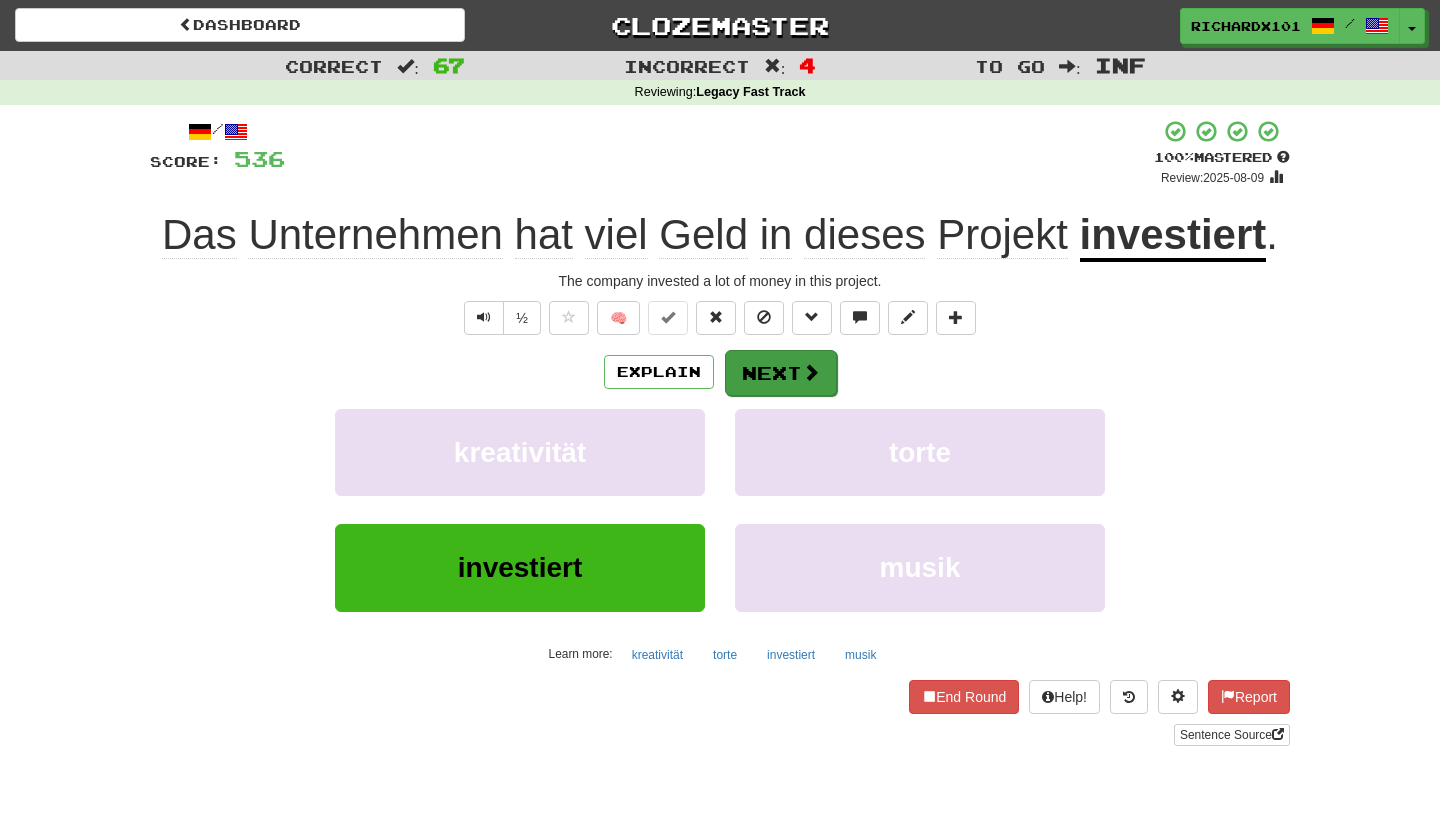 click on "Next" at bounding box center (781, 373) 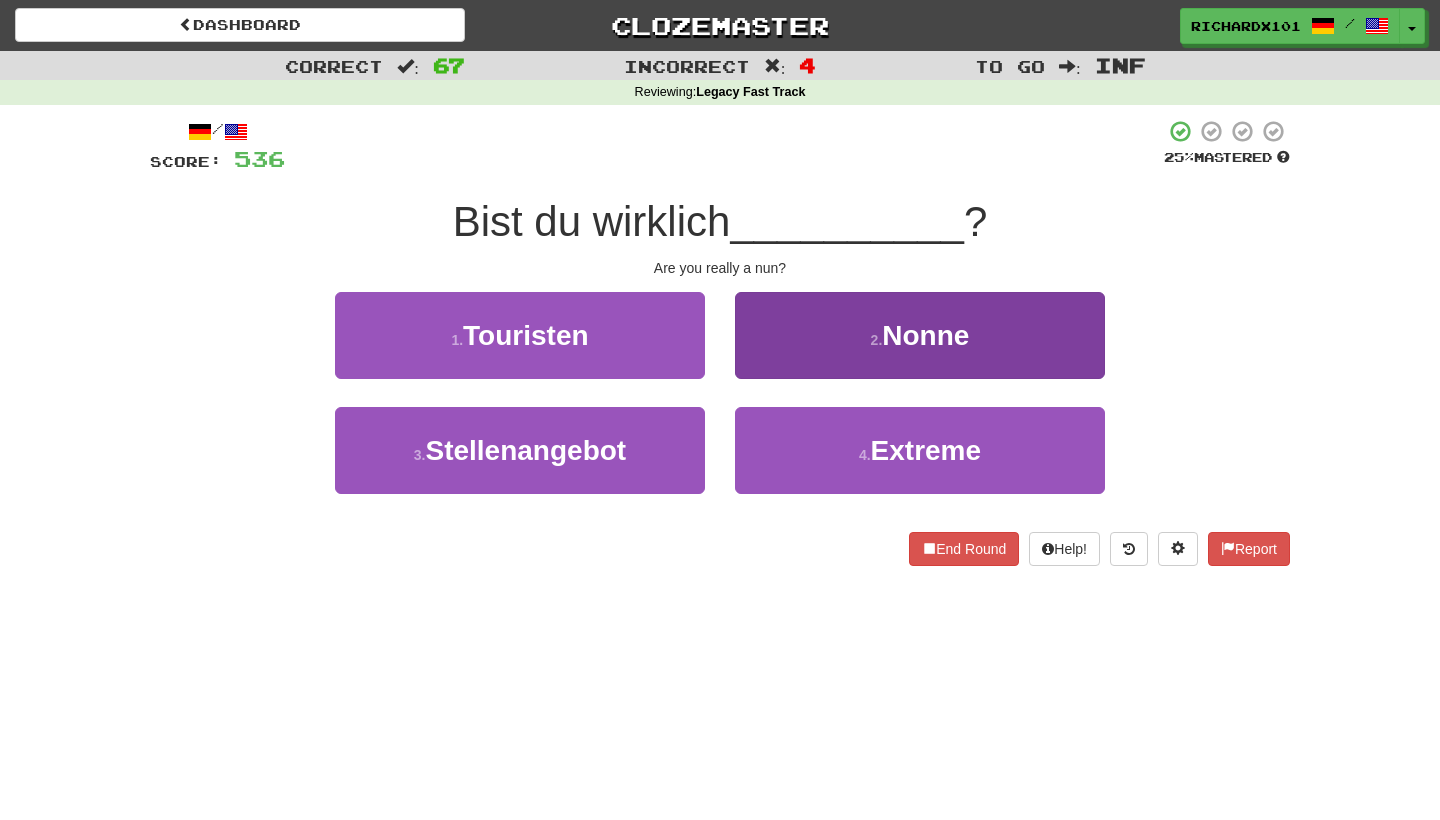 click on "2 .  Nonne" at bounding box center (920, 335) 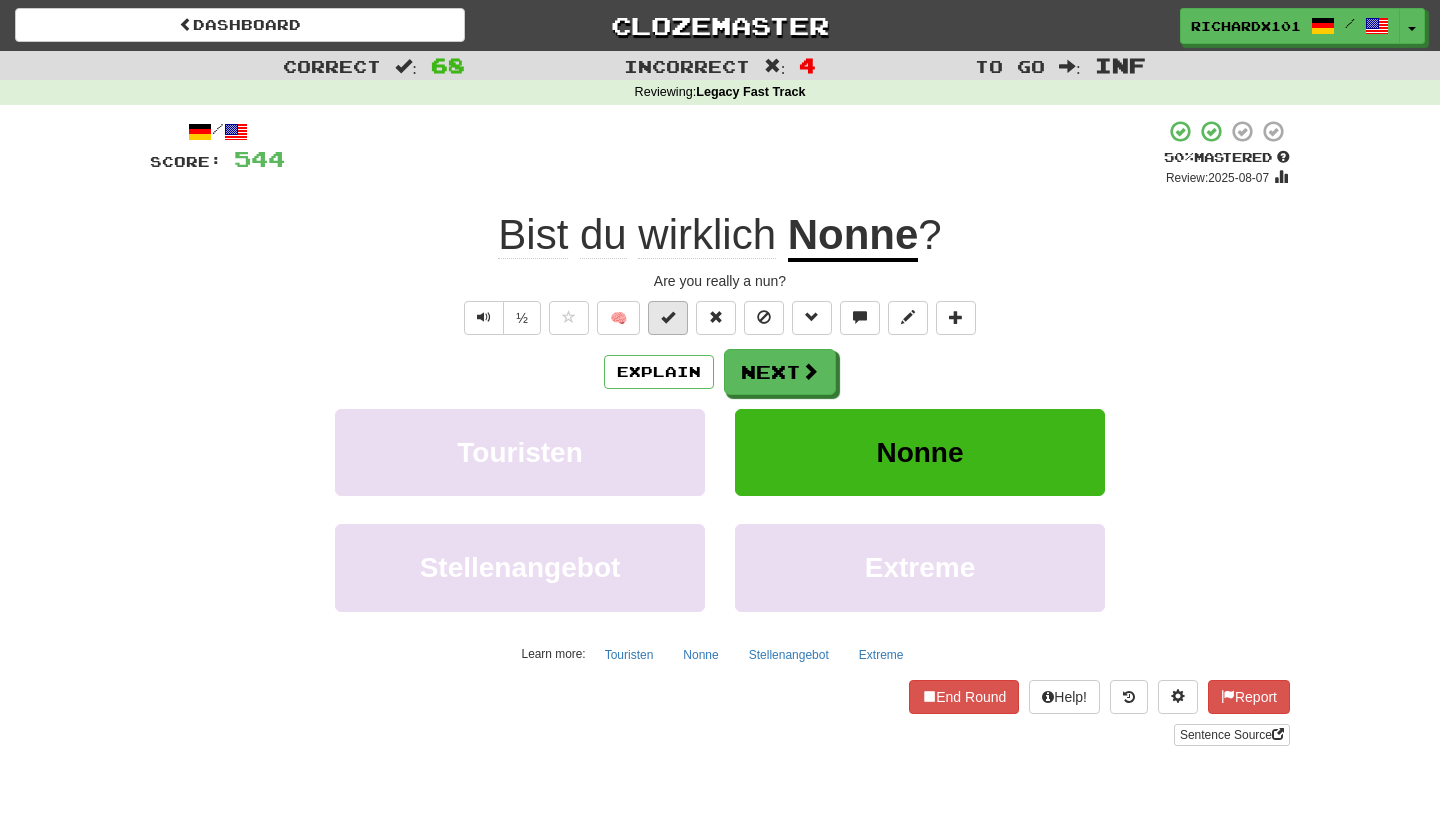 click at bounding box center [668, 317] 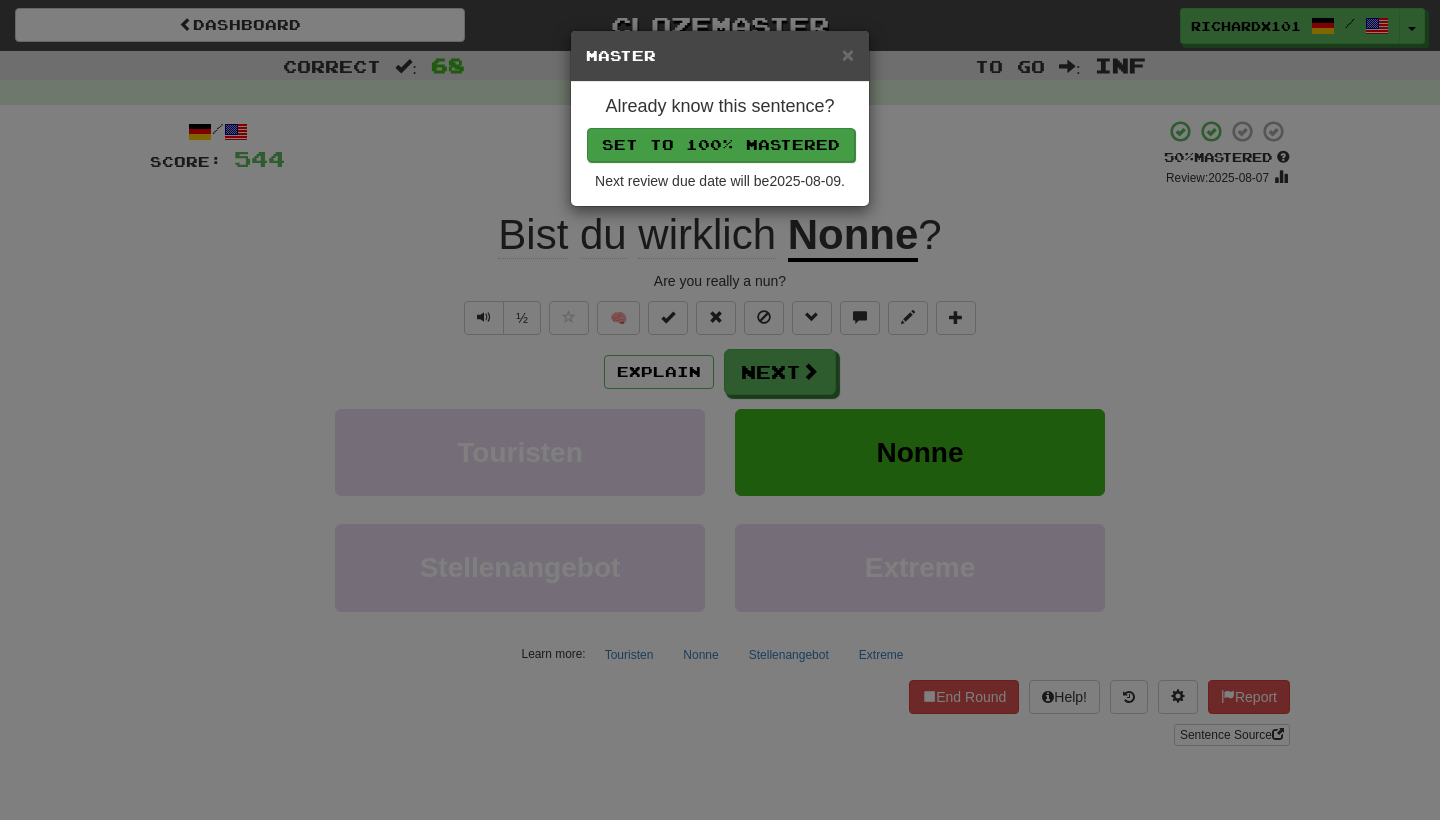 click on "Set to 100% Mastered" at bounding box center (721, 145) 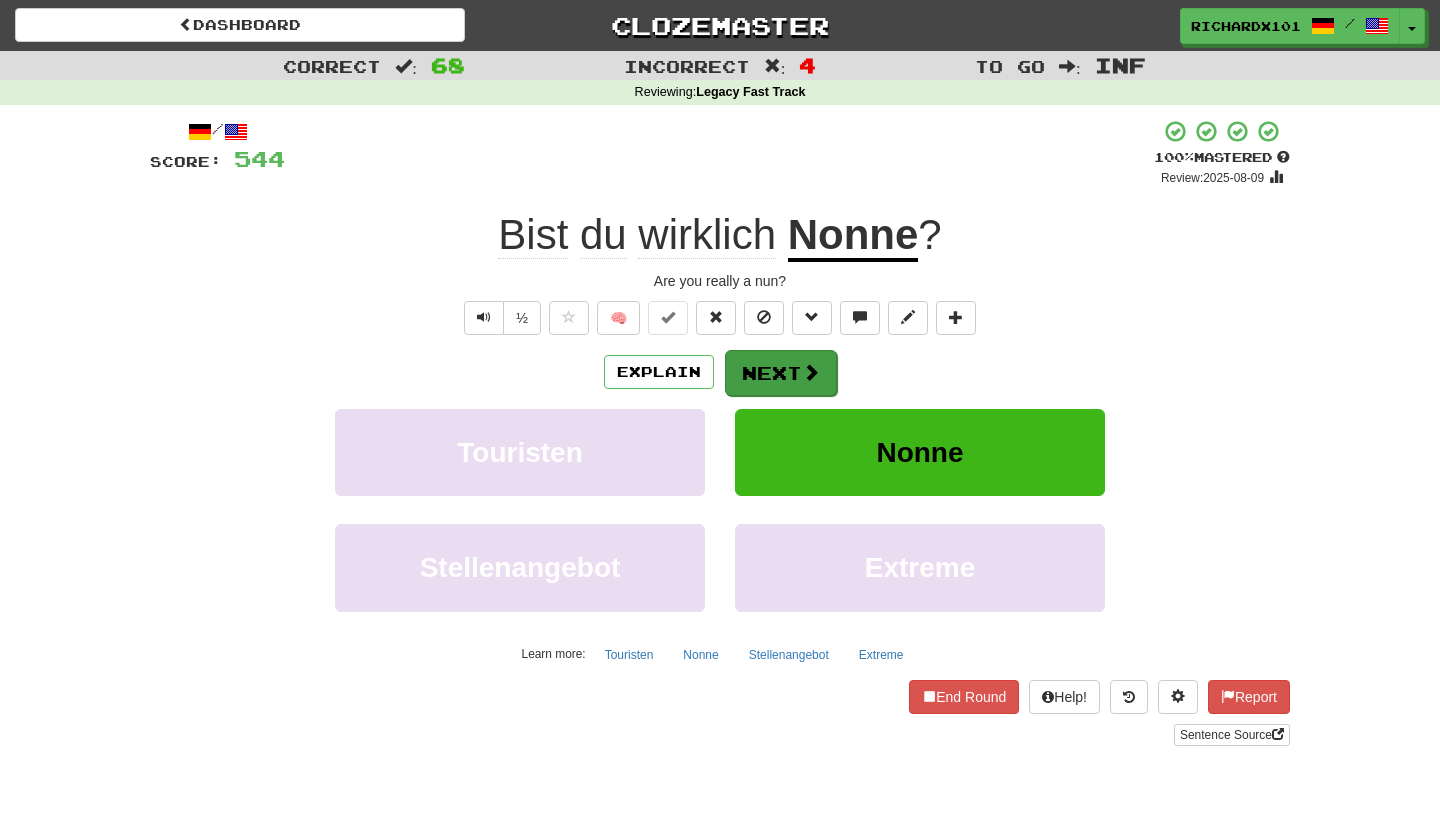 click on "Next" at bounding box center [781, 373] 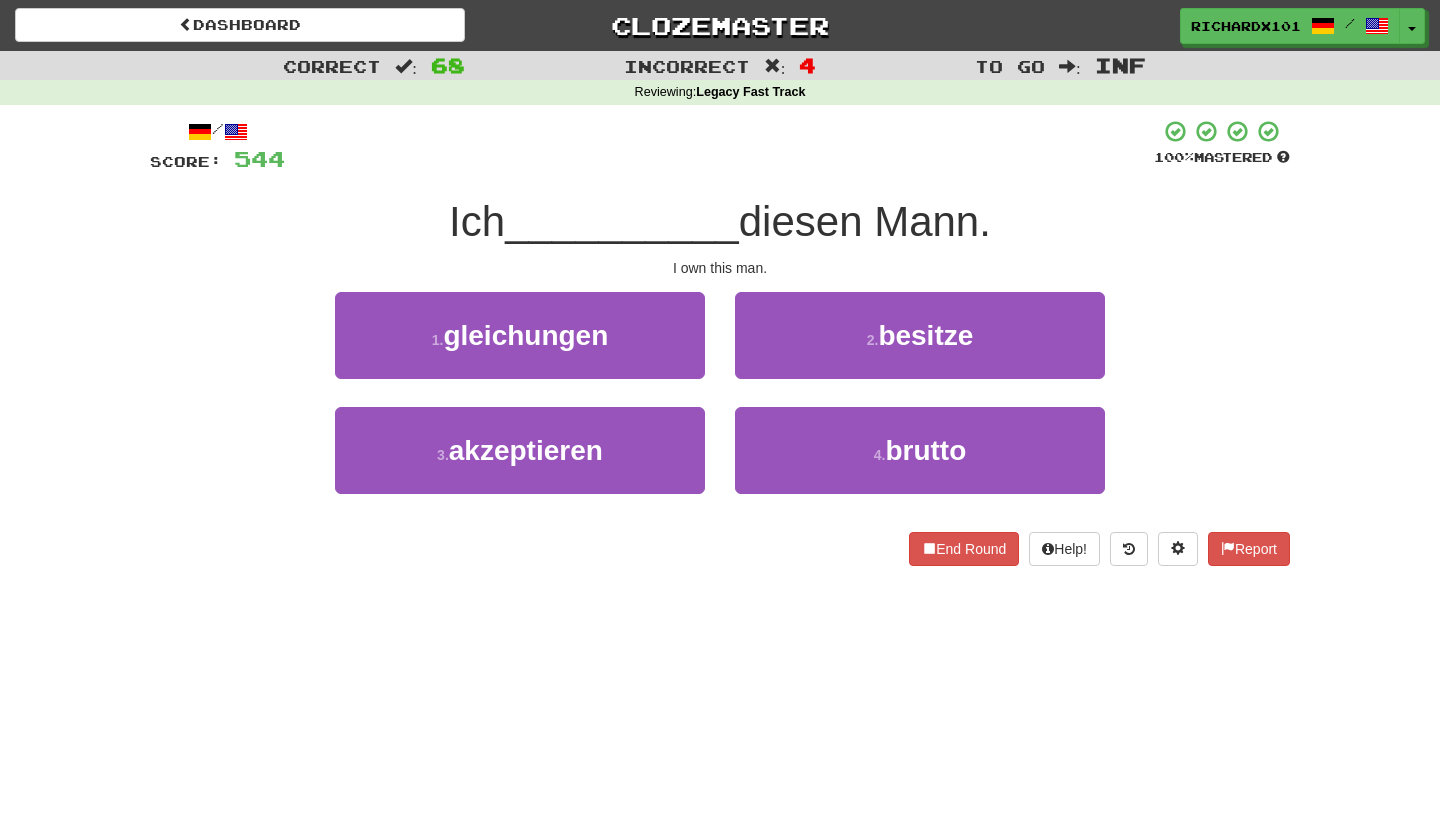 click on "2 .  besitze" at bounding box center [920, 335] 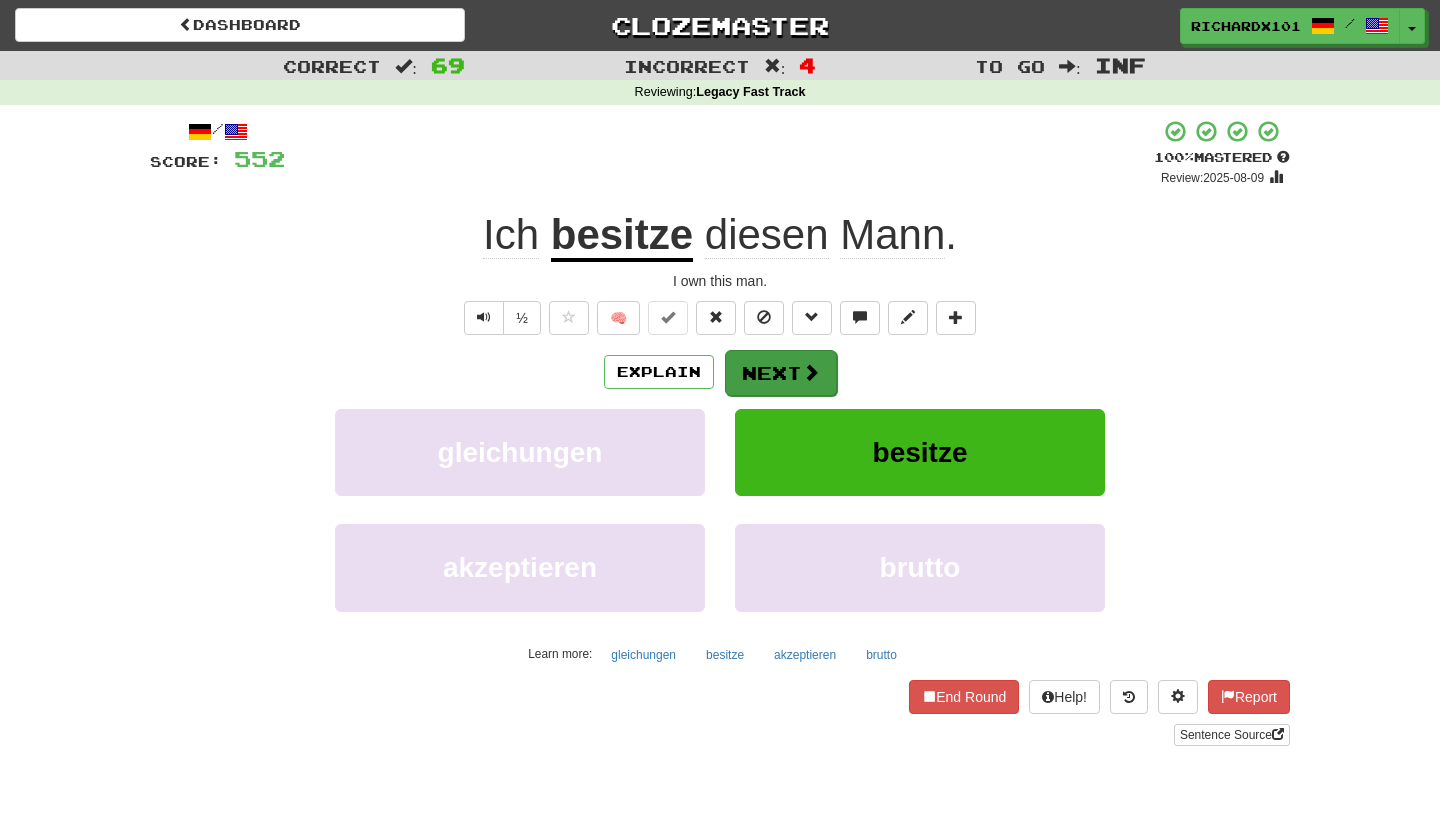 click on "Next" at bounding box center (781, 373) 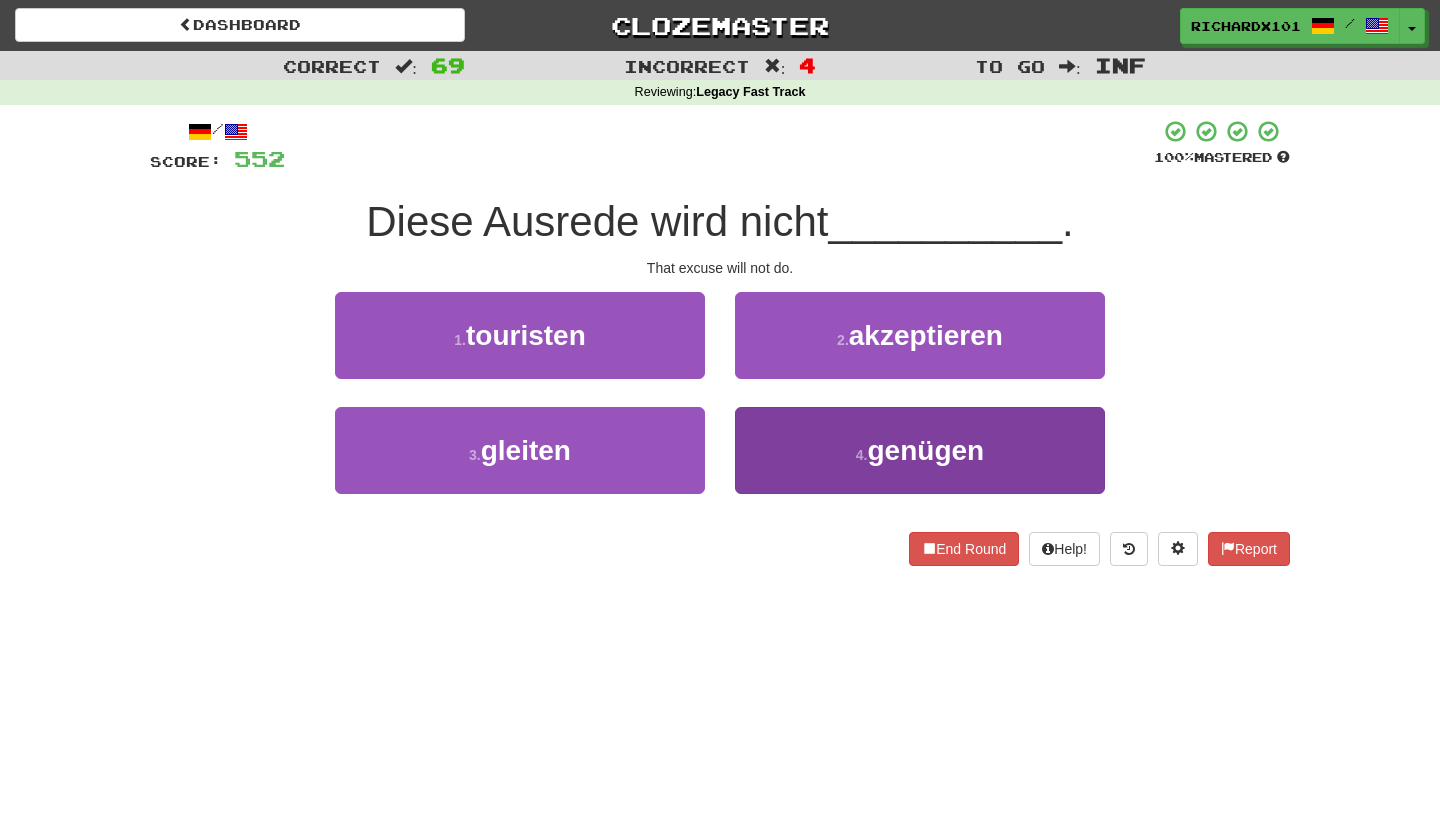 click on "4 .  genügen" at bounding box center (920, 450) 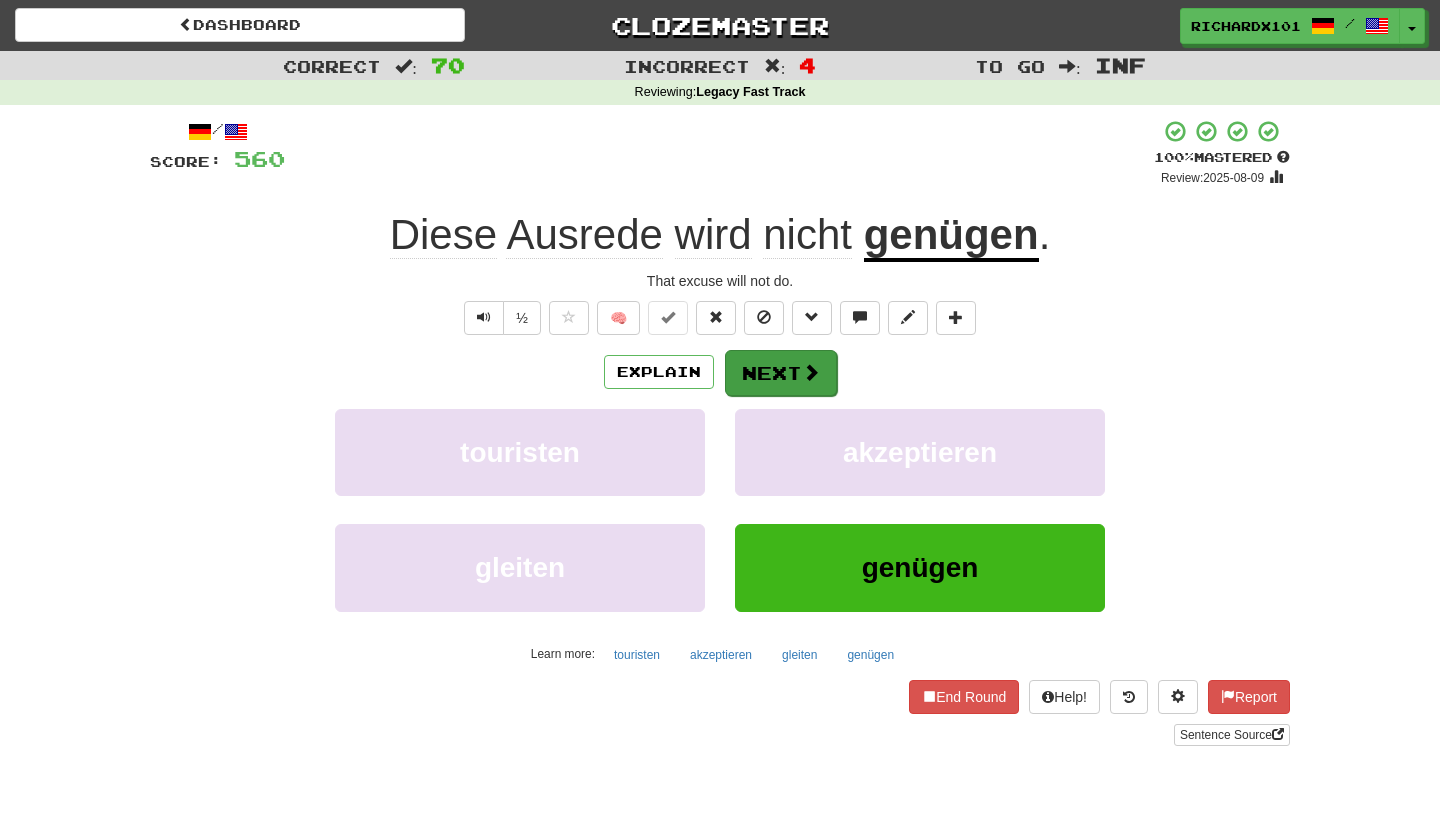 click on "Next" at bounding box center (781, 373) 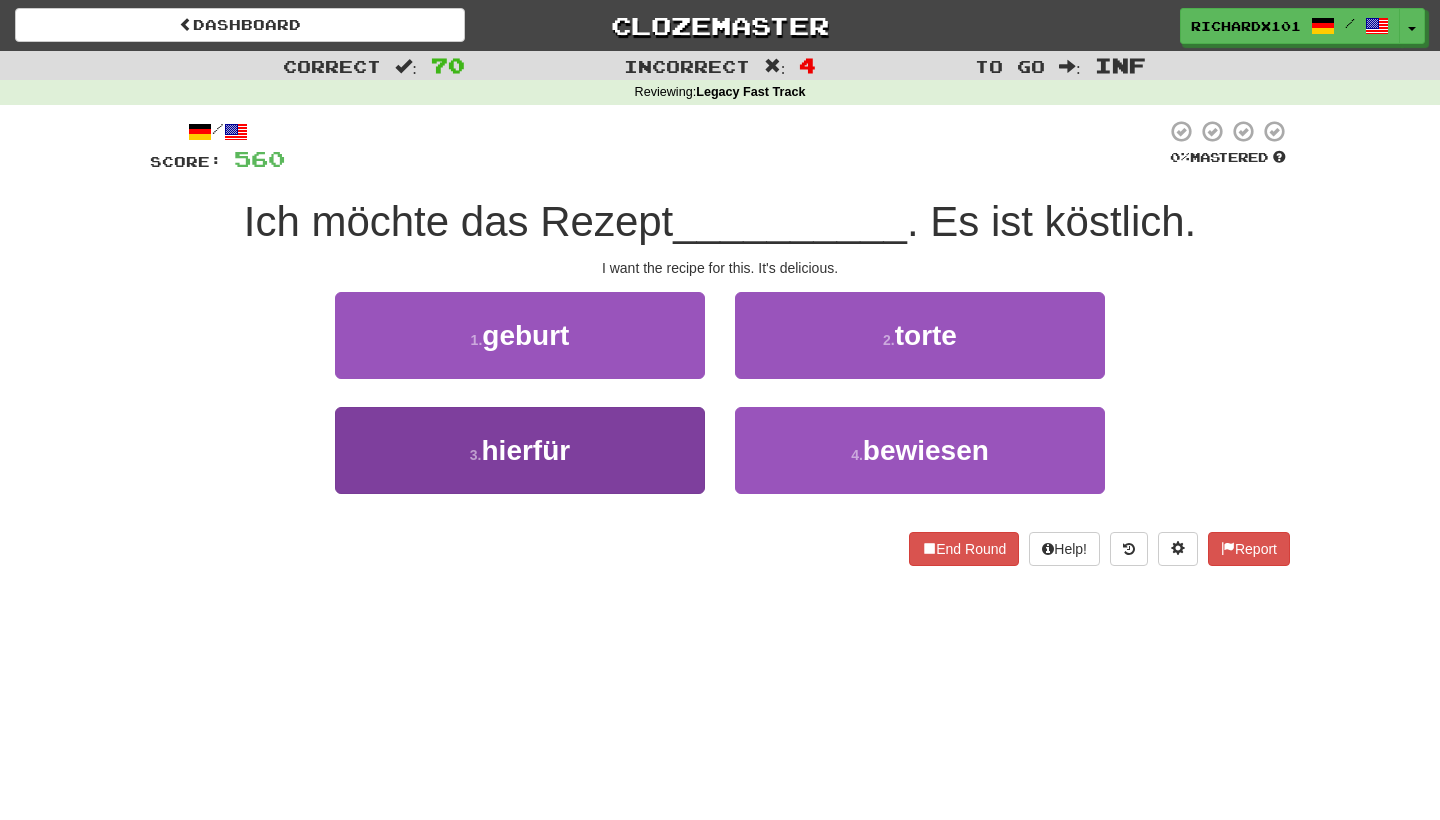 click on "3 .  hierfür" at bounding box center [520, 450] 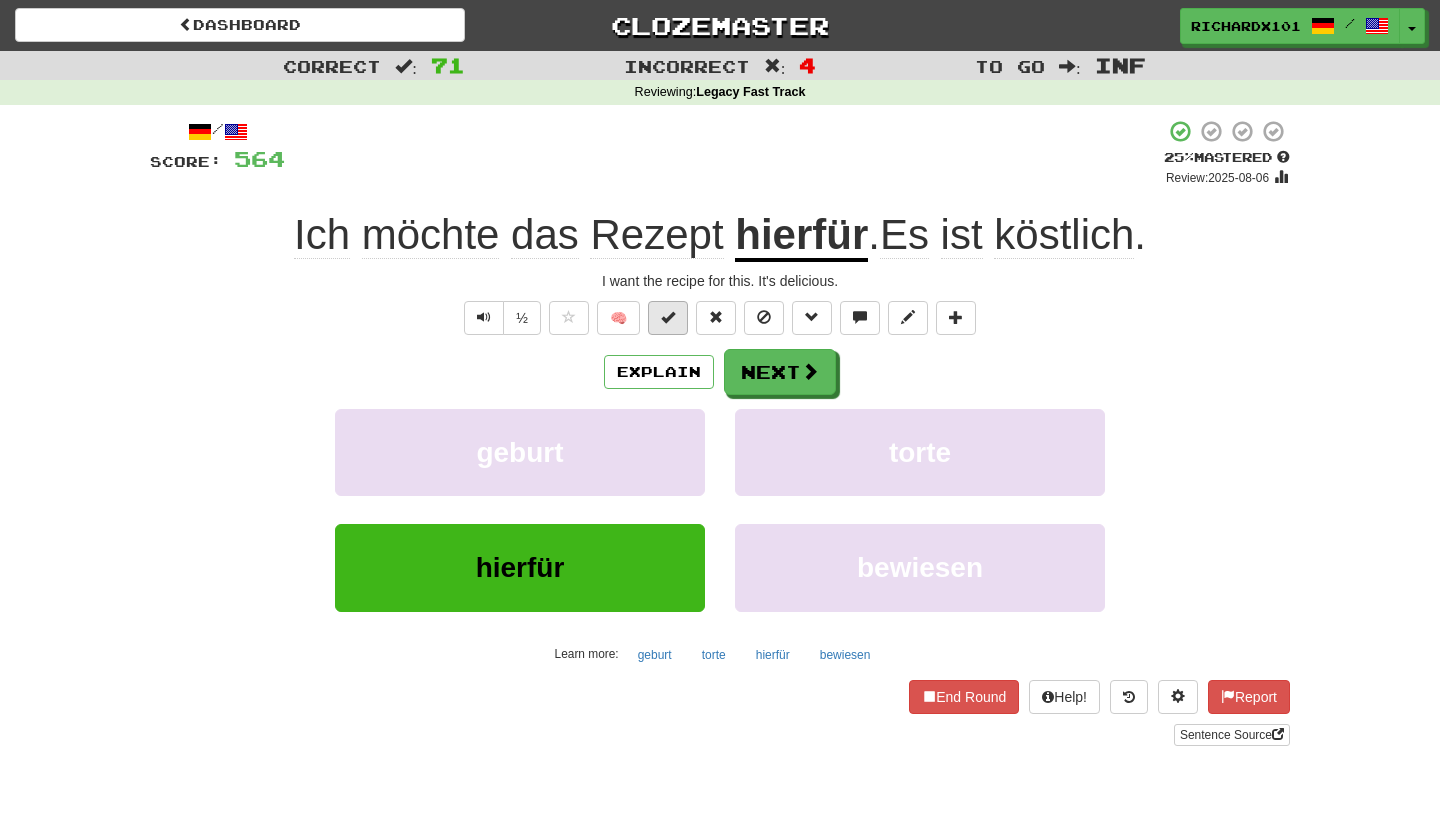 click at bounding box center (668, 317) 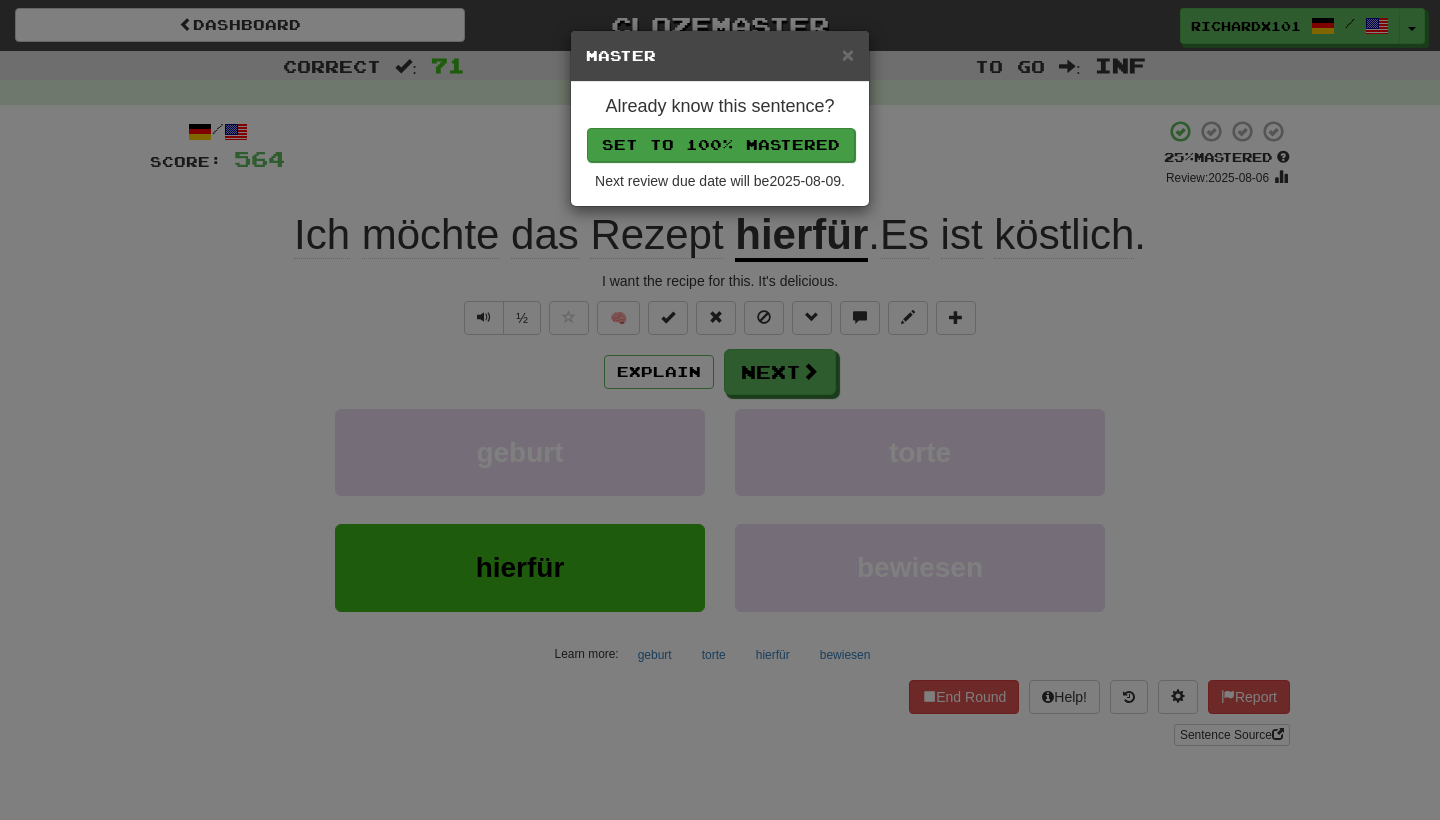 click on "Set to 100% Mastered" at bounding box center [721, 145] 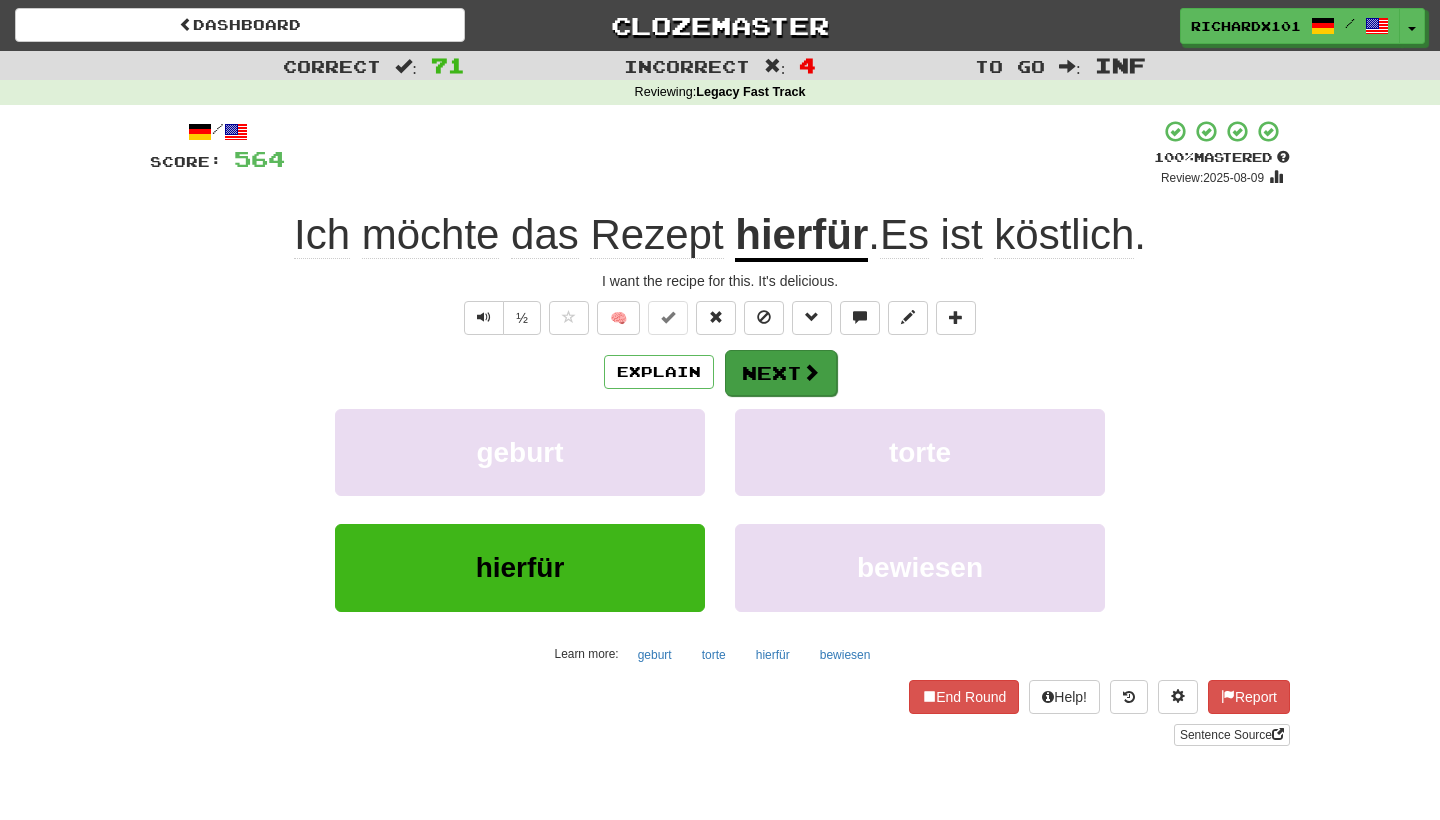 click on "Next" at bounding box center [781, 373] 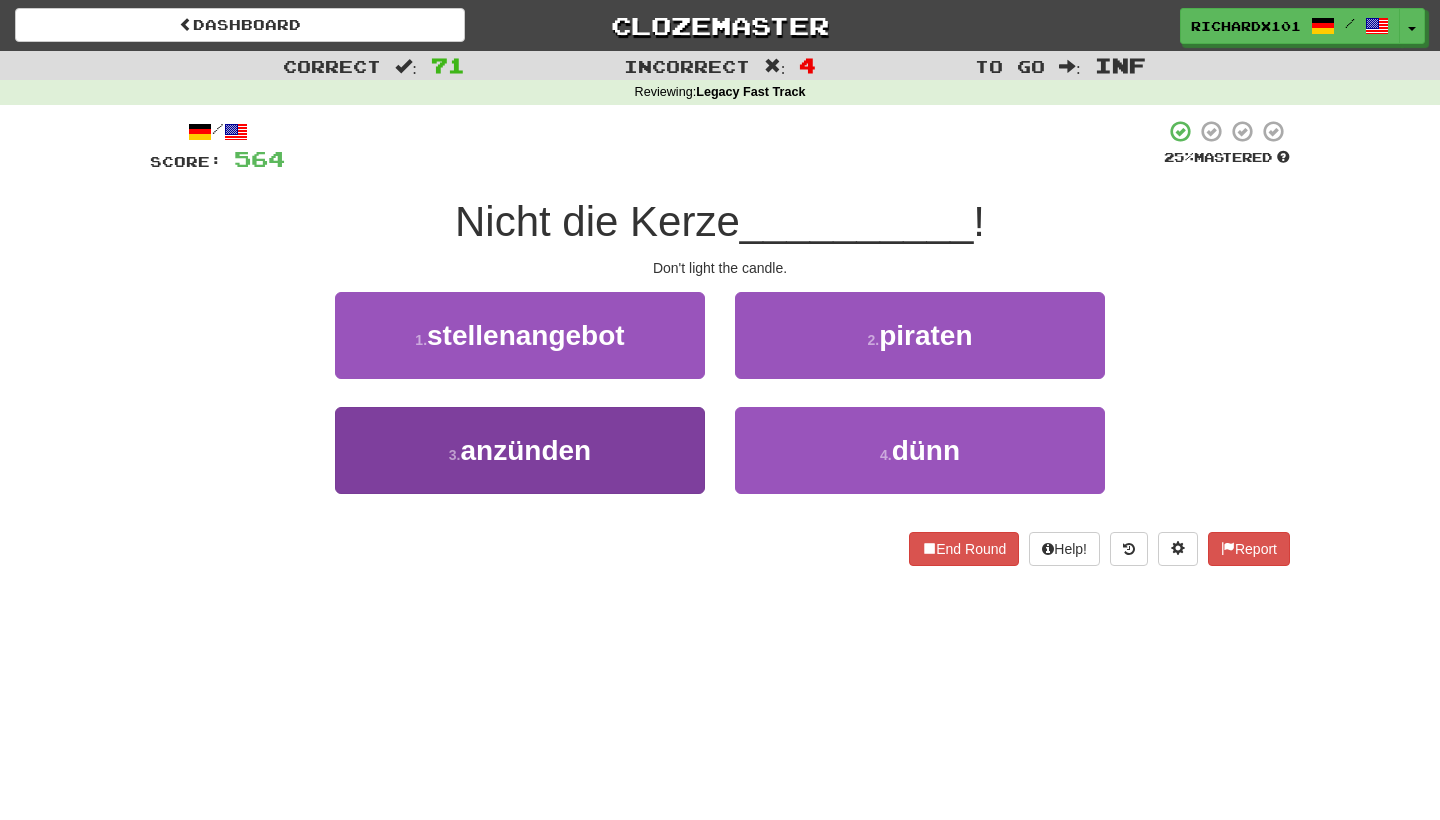 click on "3 .  anzünden" at bounding box center [520, 450] 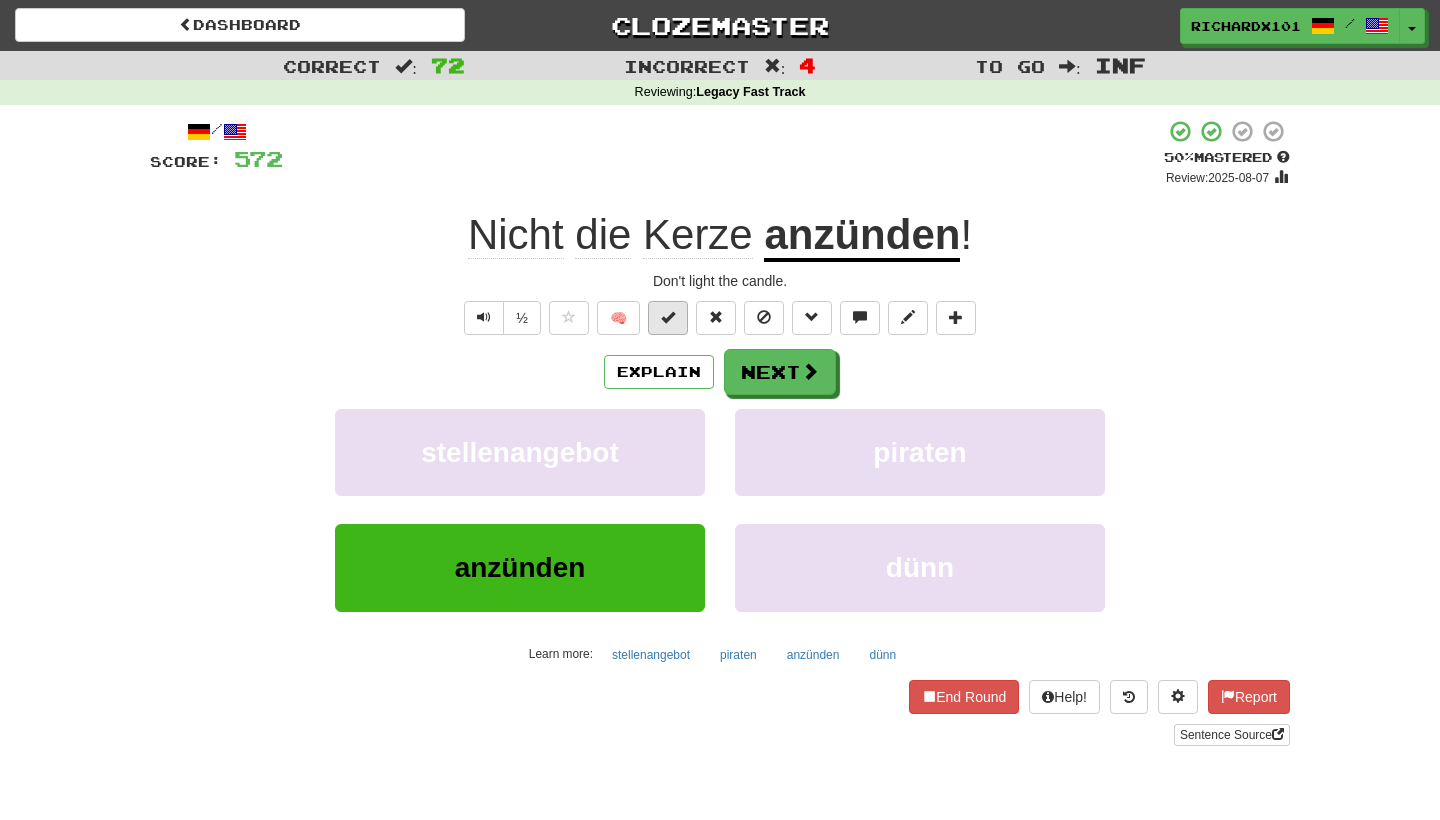 click at bounding box center [668, 318] 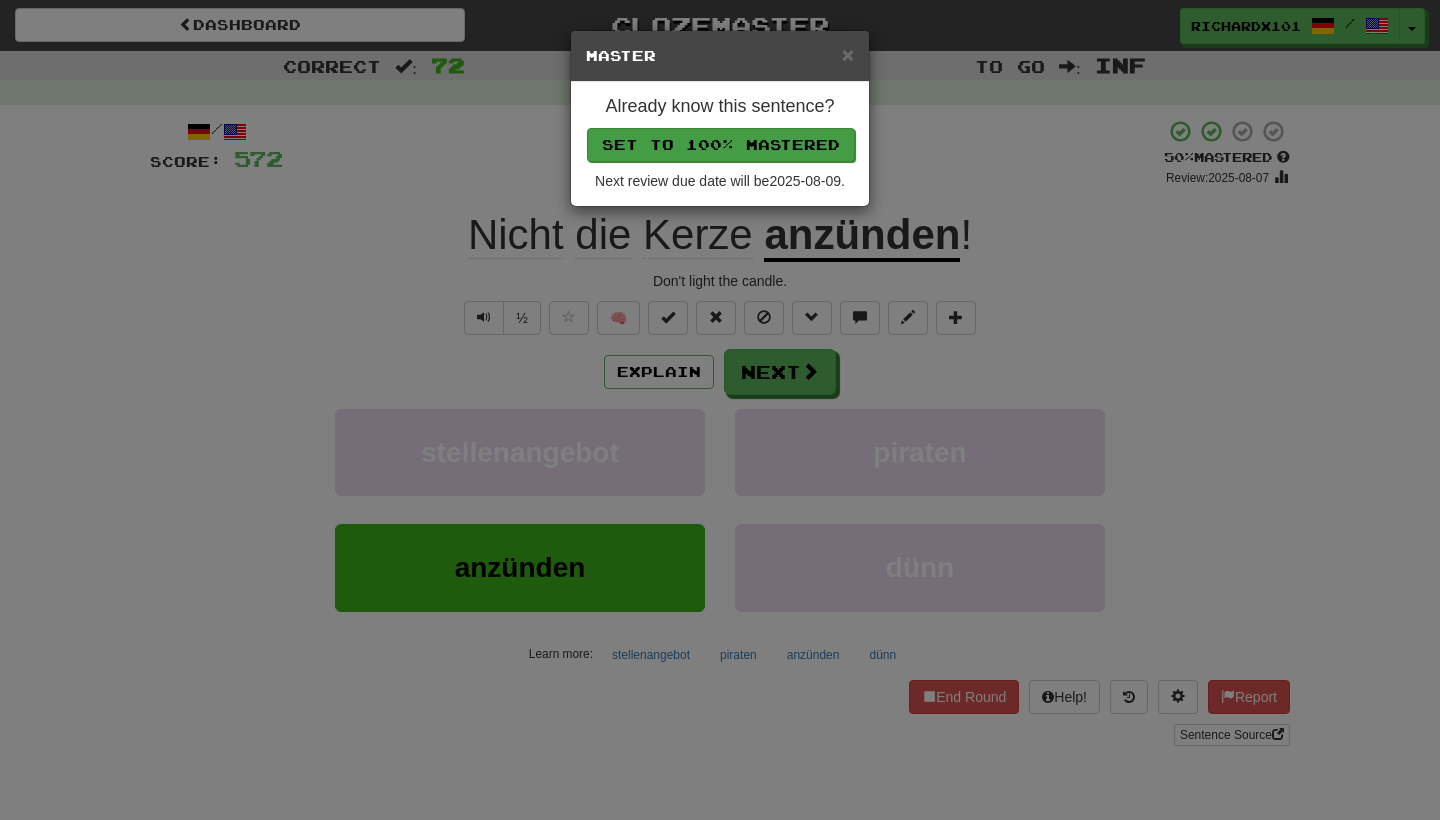 click on "Set to 100% Mastered" at bounding box center (721, 145) 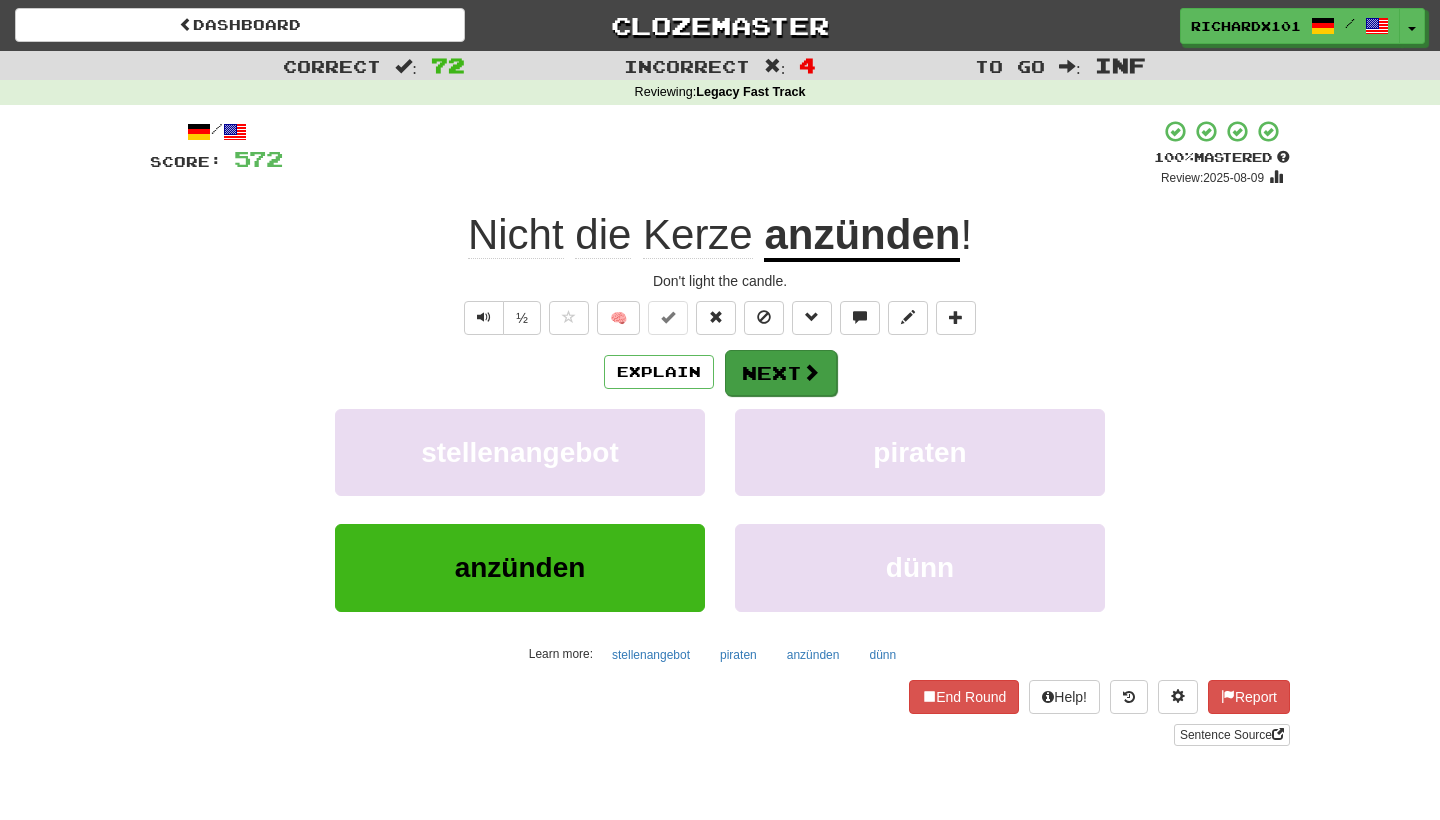 click on "Next" at bounding box center [781, 373] 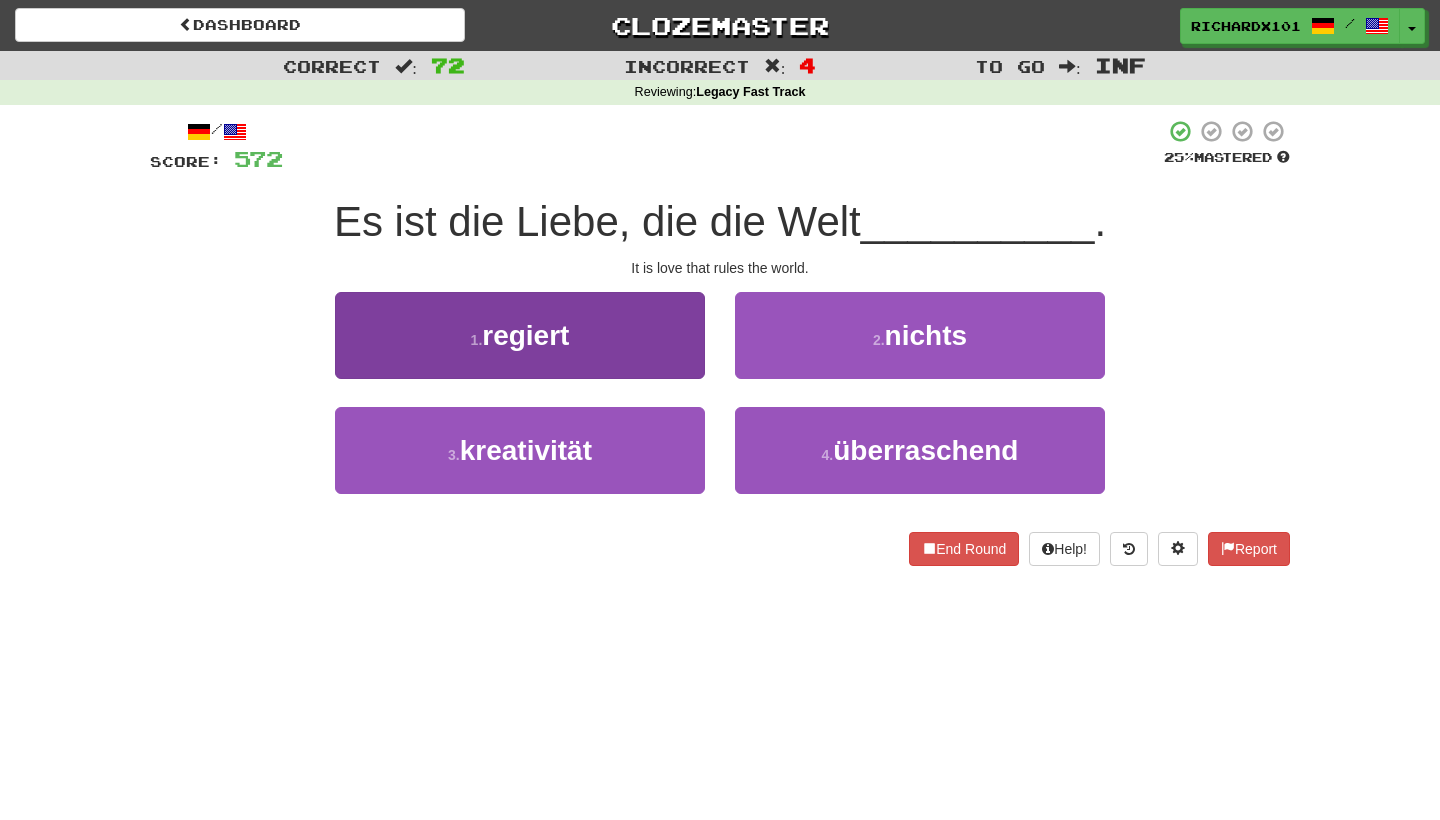 click on "1 .  regiert" at bounding box center (520, 335) 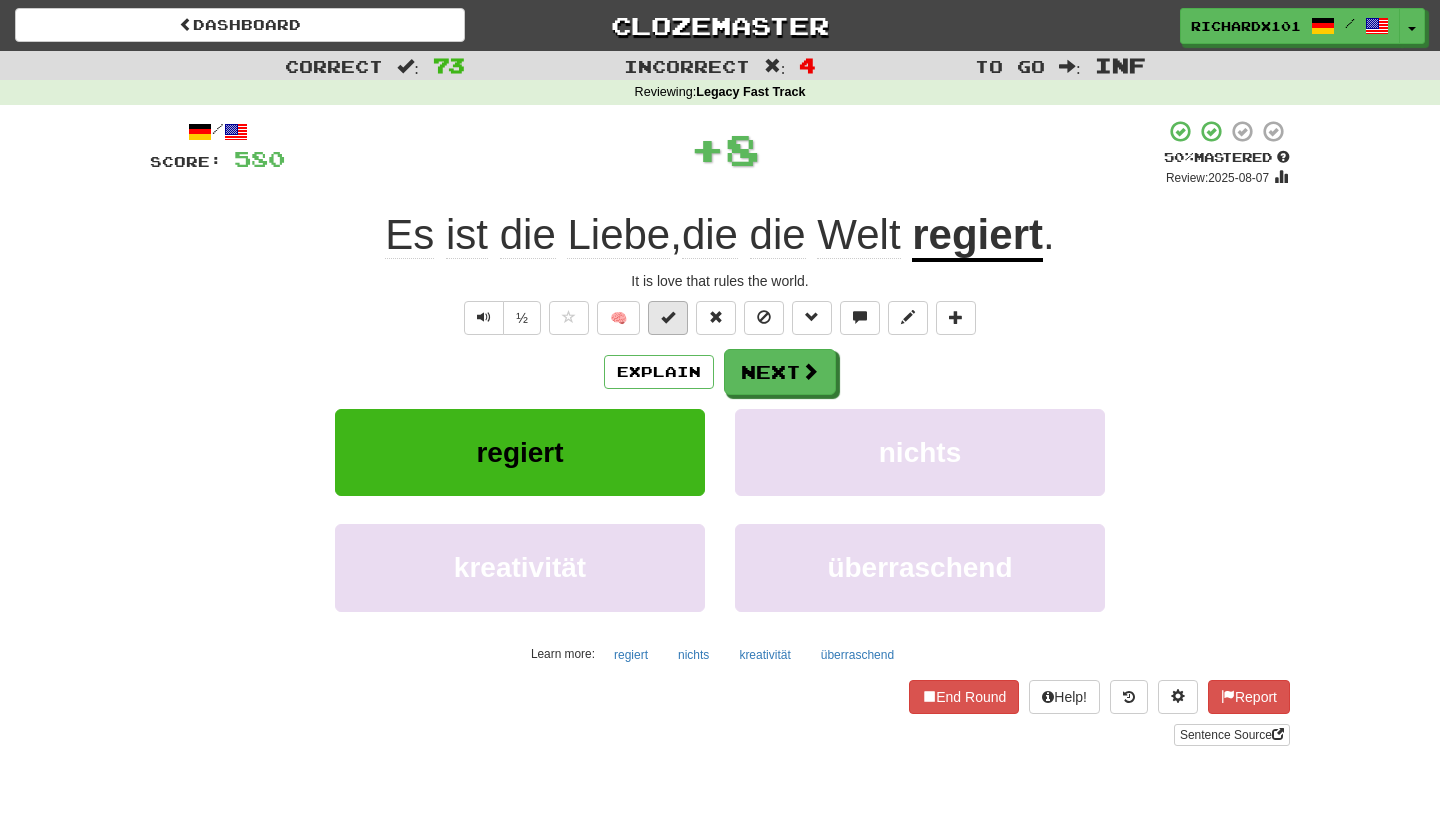 click at bounding box center [668, 318] 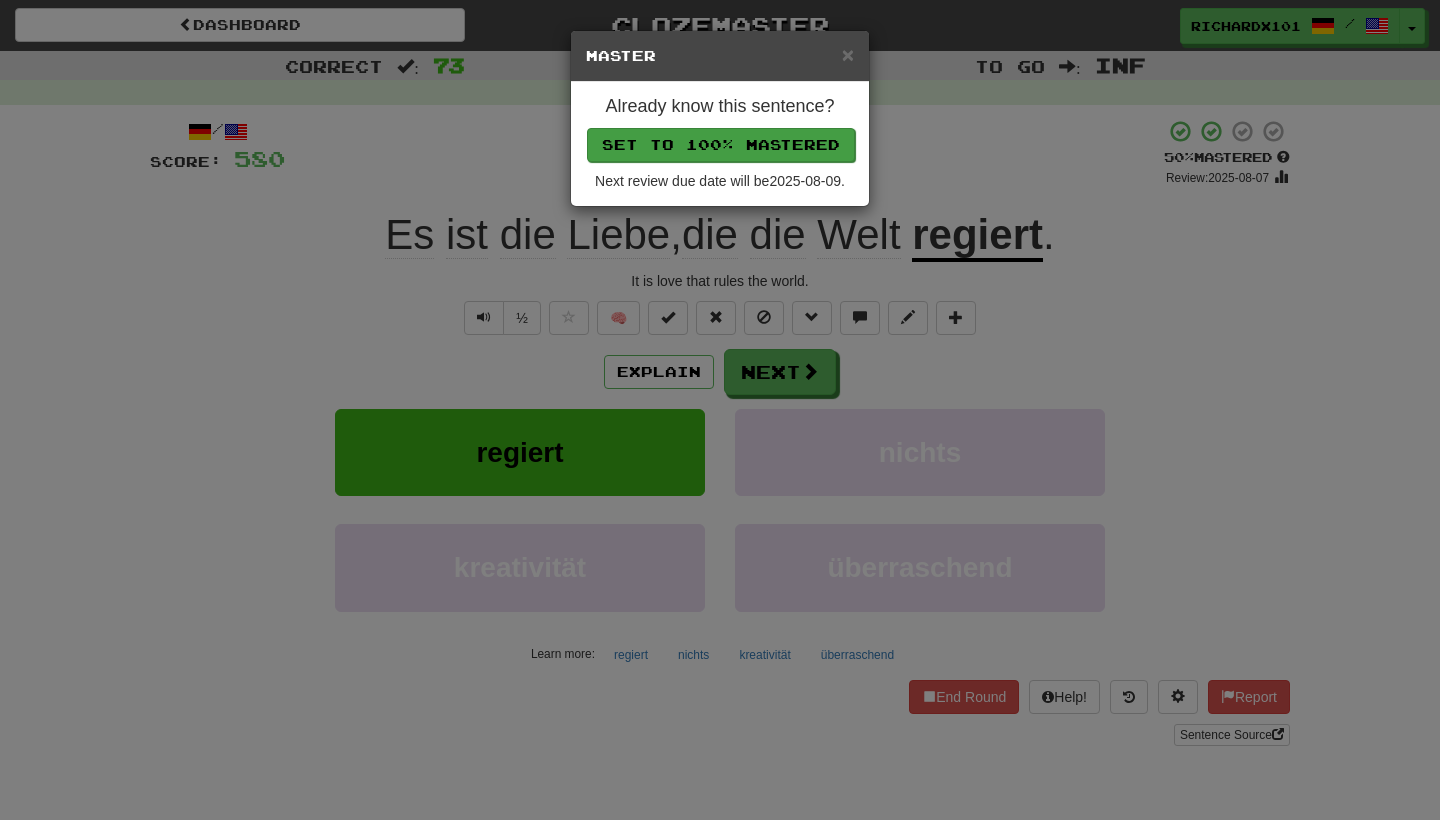 click on "Set to 100% Mastered" at bounding box center (721, 145) 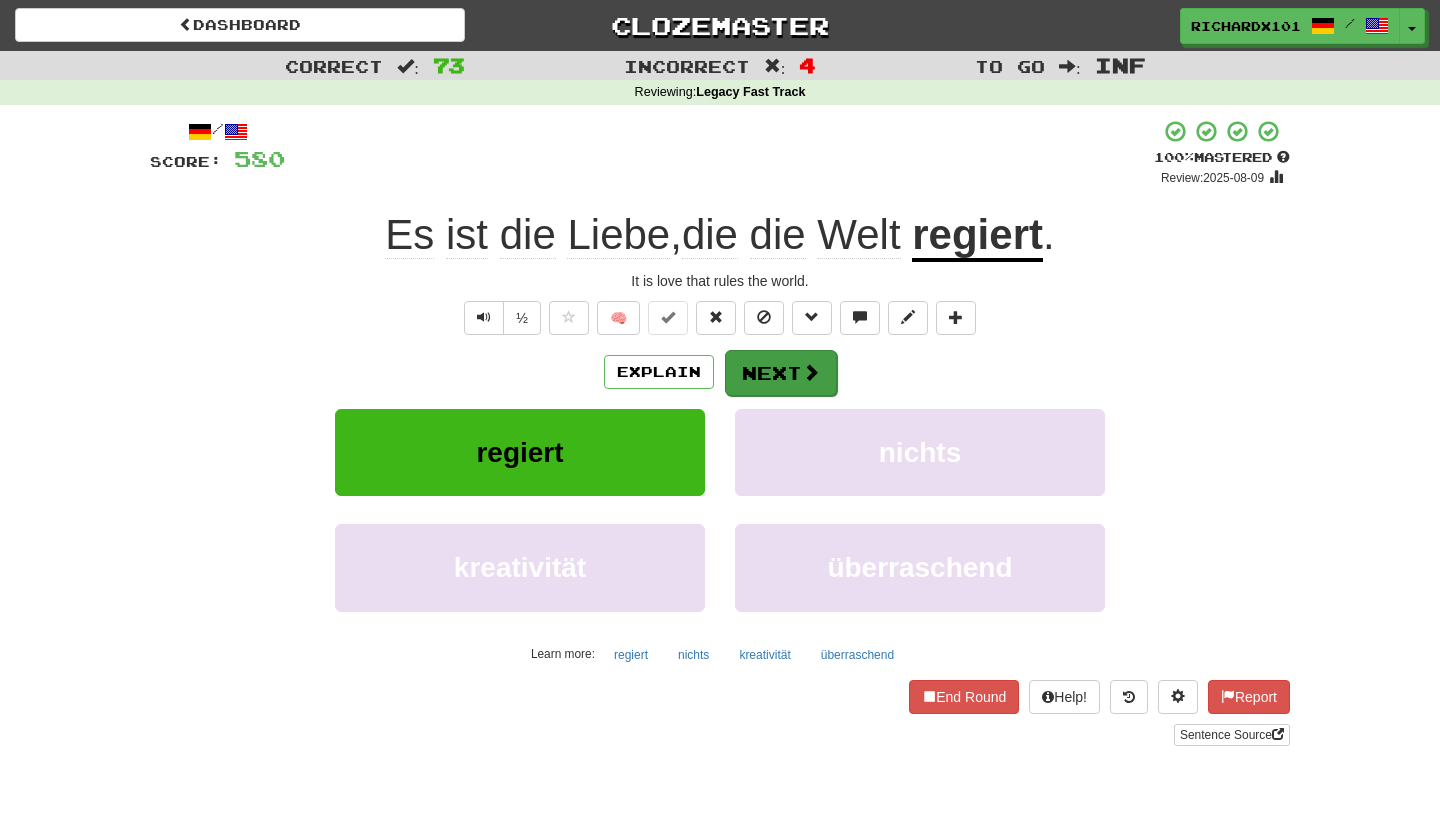click on "Next" at bounding box center [781, 373] 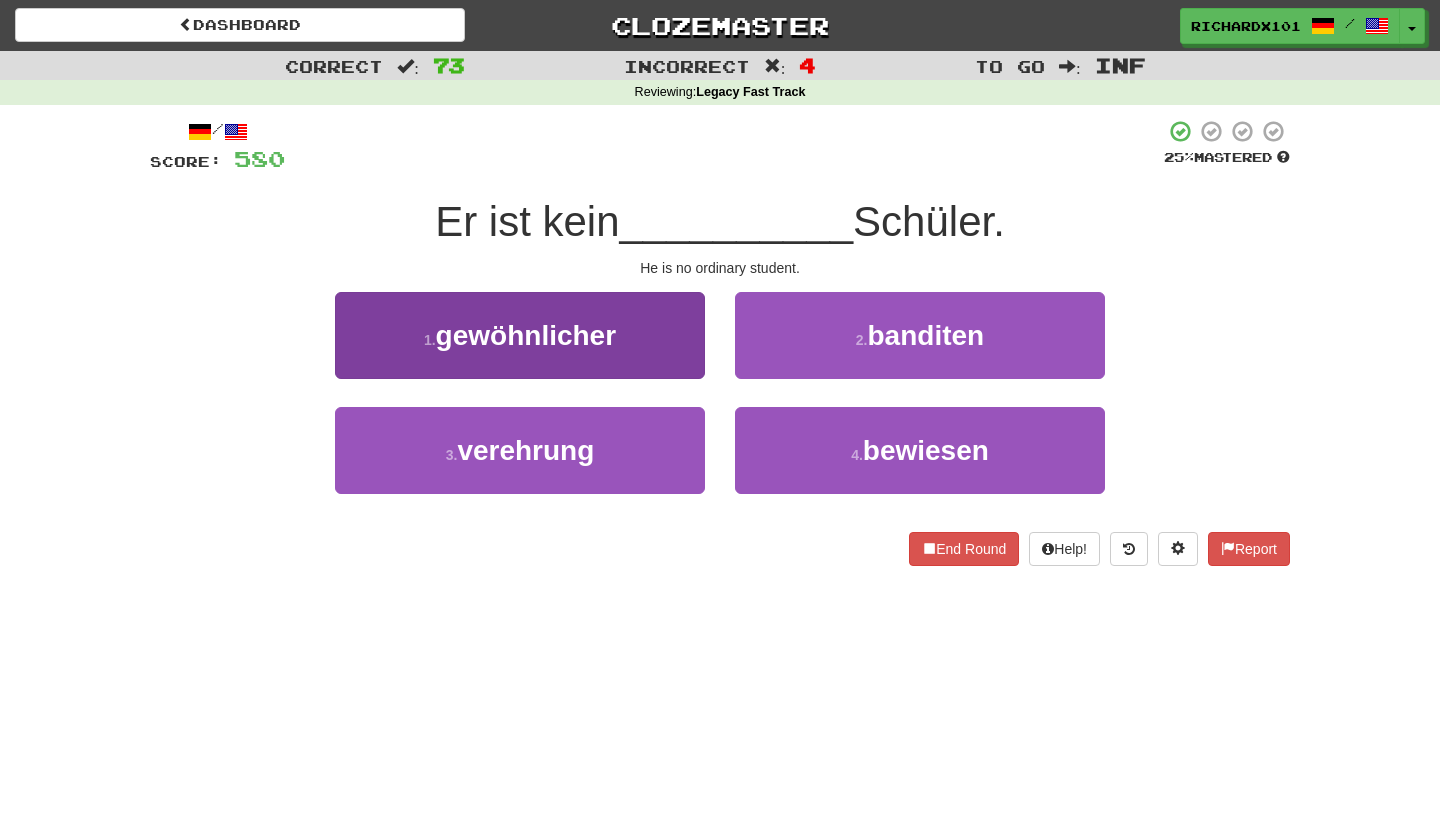 click on "1 .  gewöhnlicher" at bounding box center (520, 335) 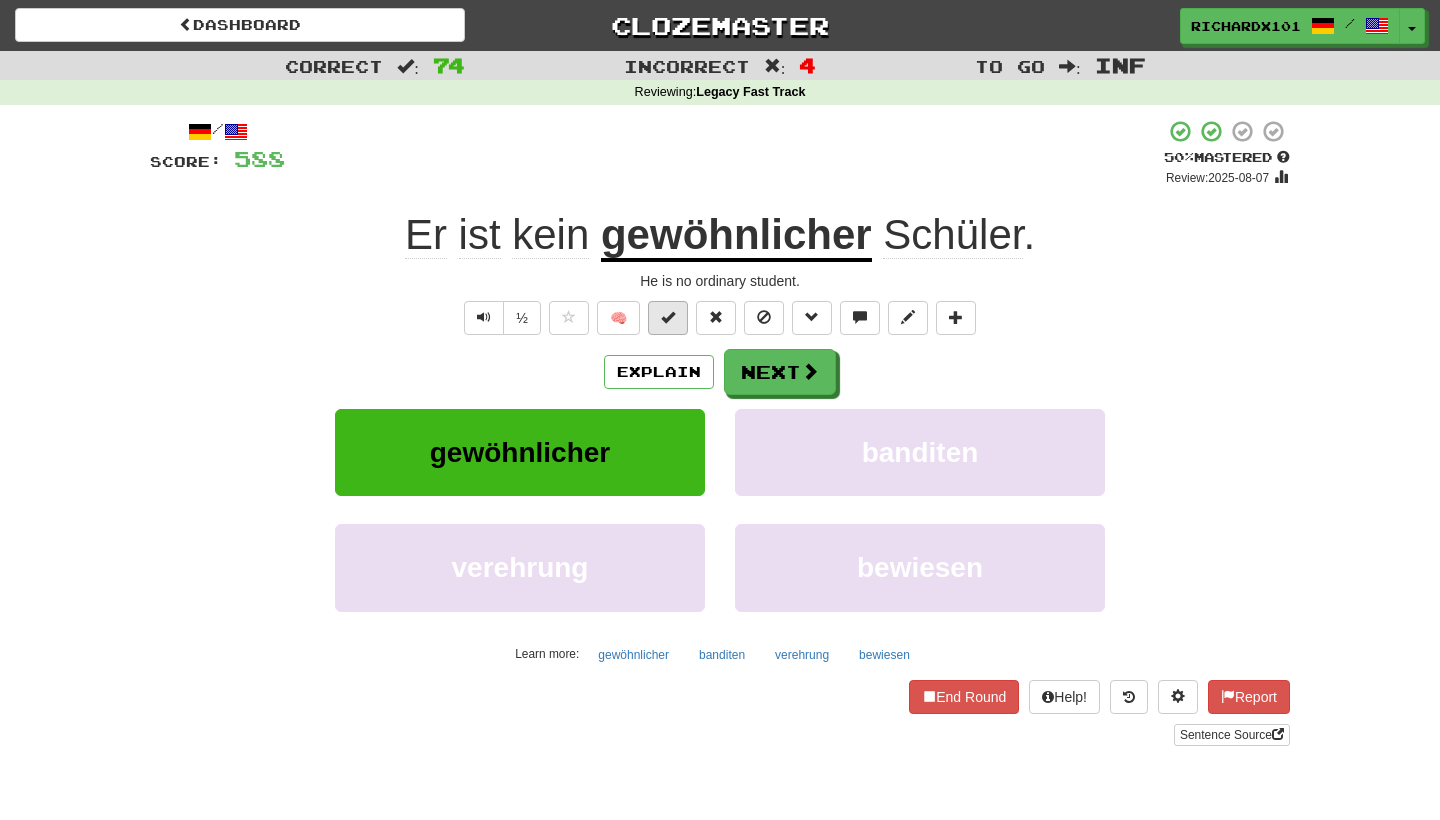 click at bounding box center (668, 317) 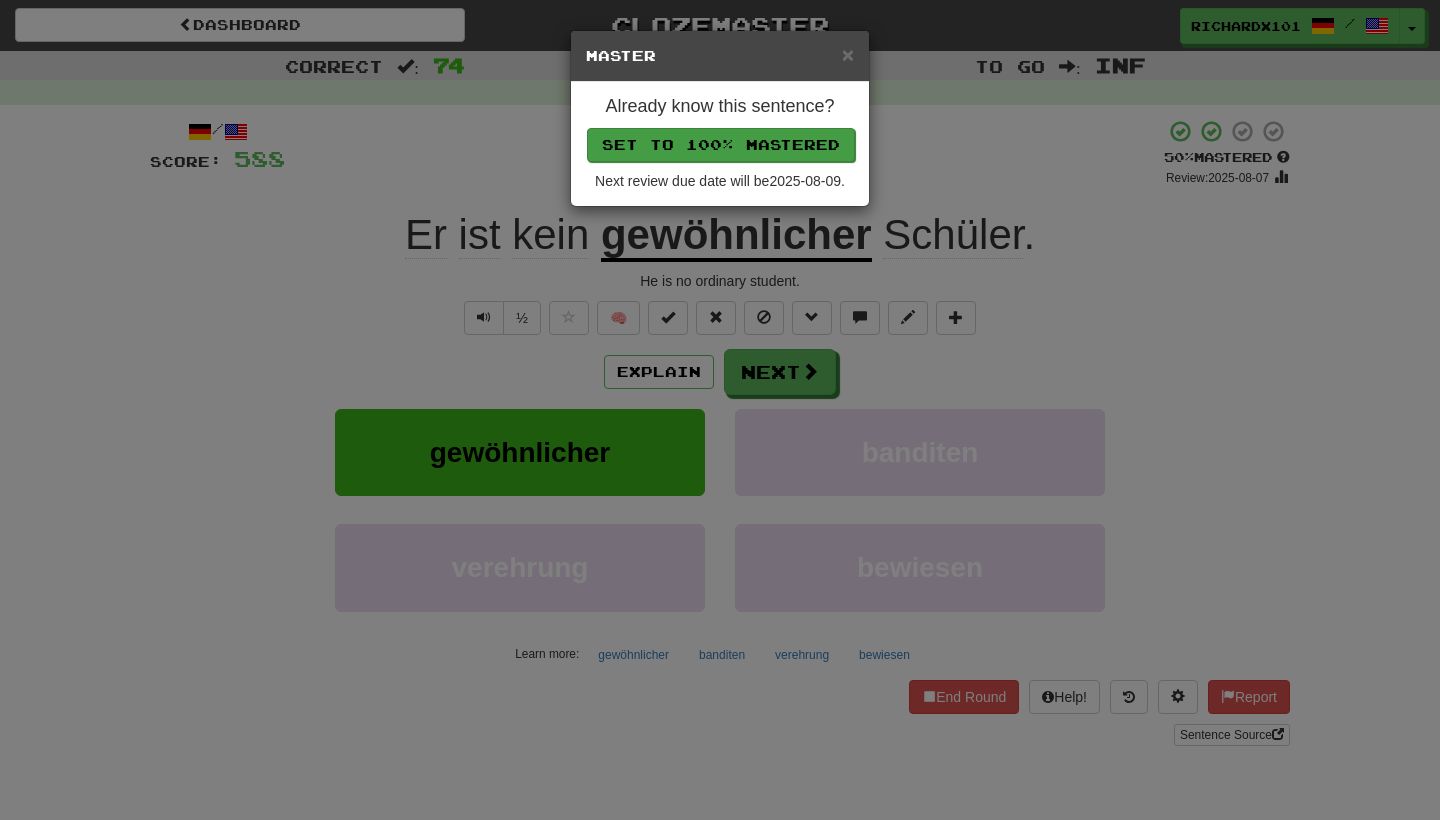 click on "Set to 100% Mastered" at bounding box center [721, 145] 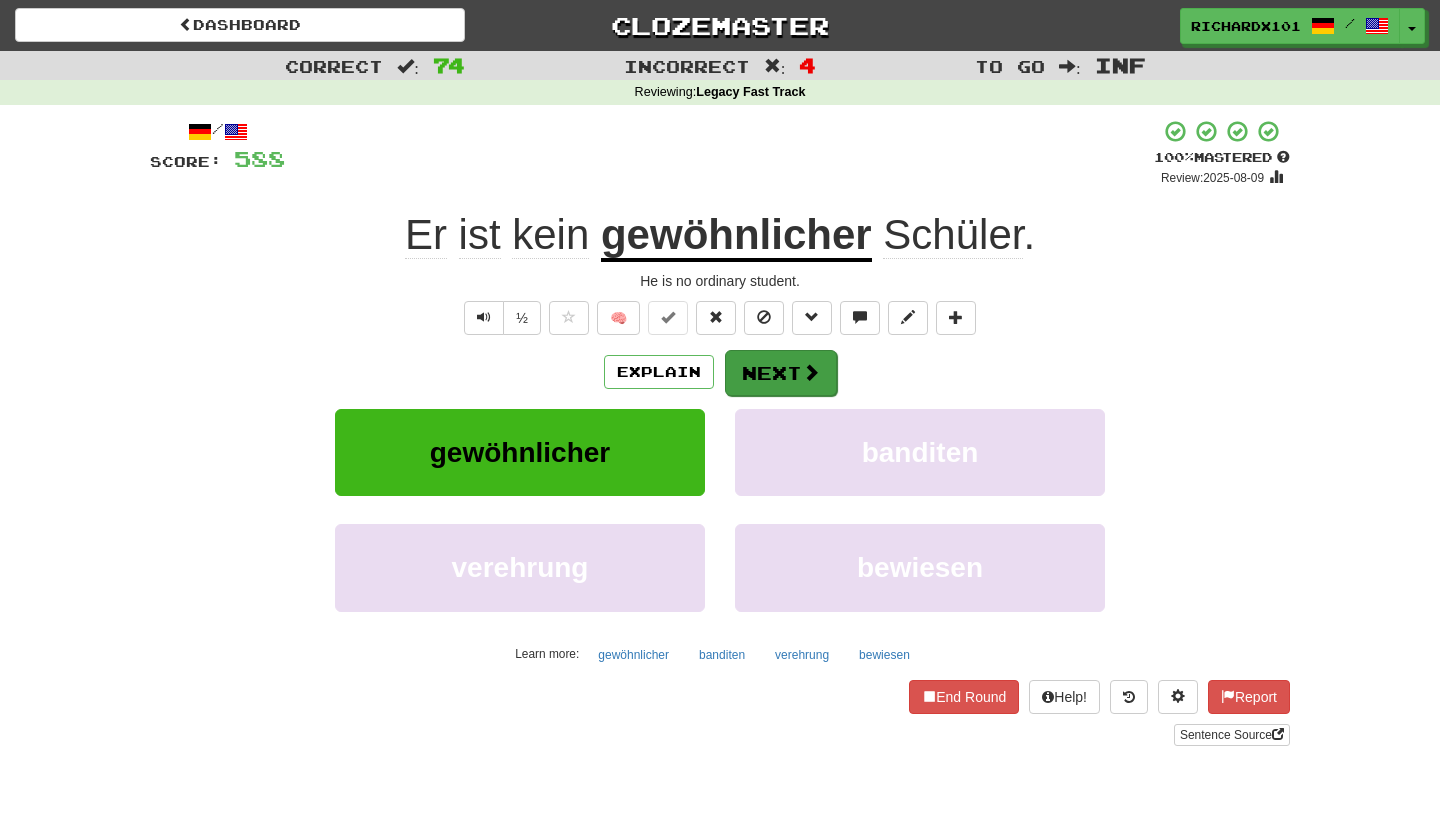 click on "Next" at bounding box center (781, 373) 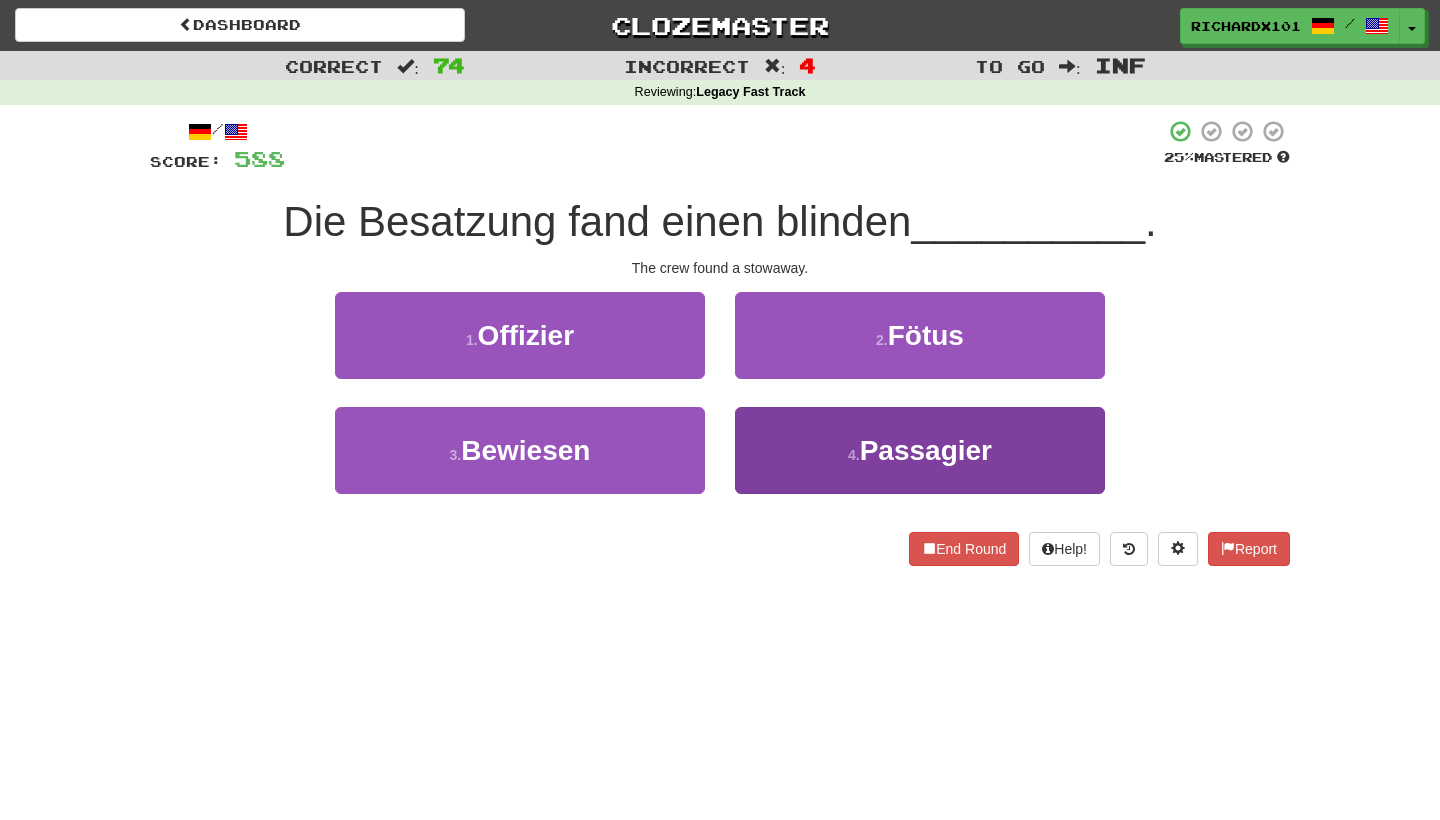 click on "4 .  Passagier" at bounding box center (920, 450) 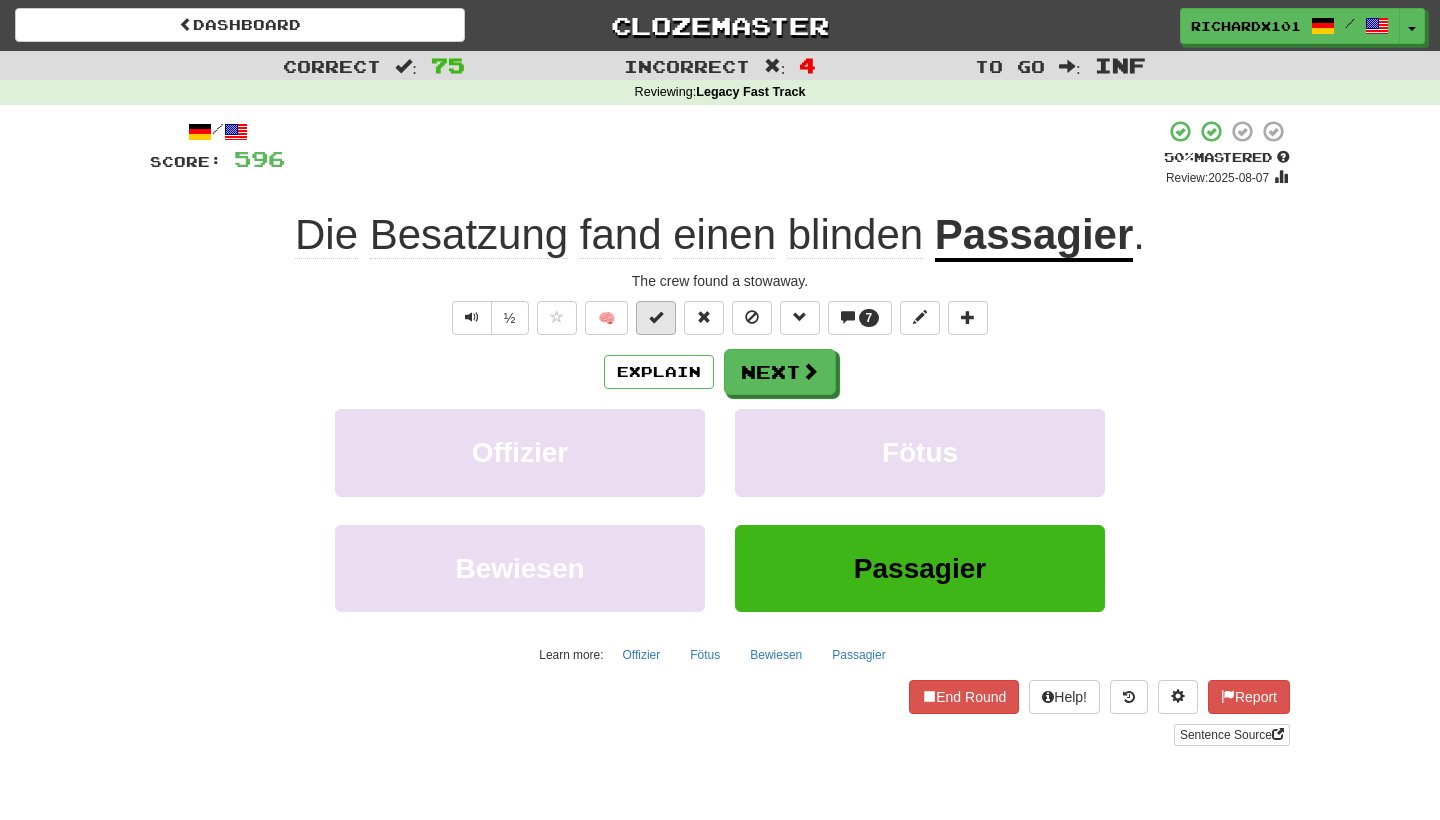 click at bounding box center [656, 317] 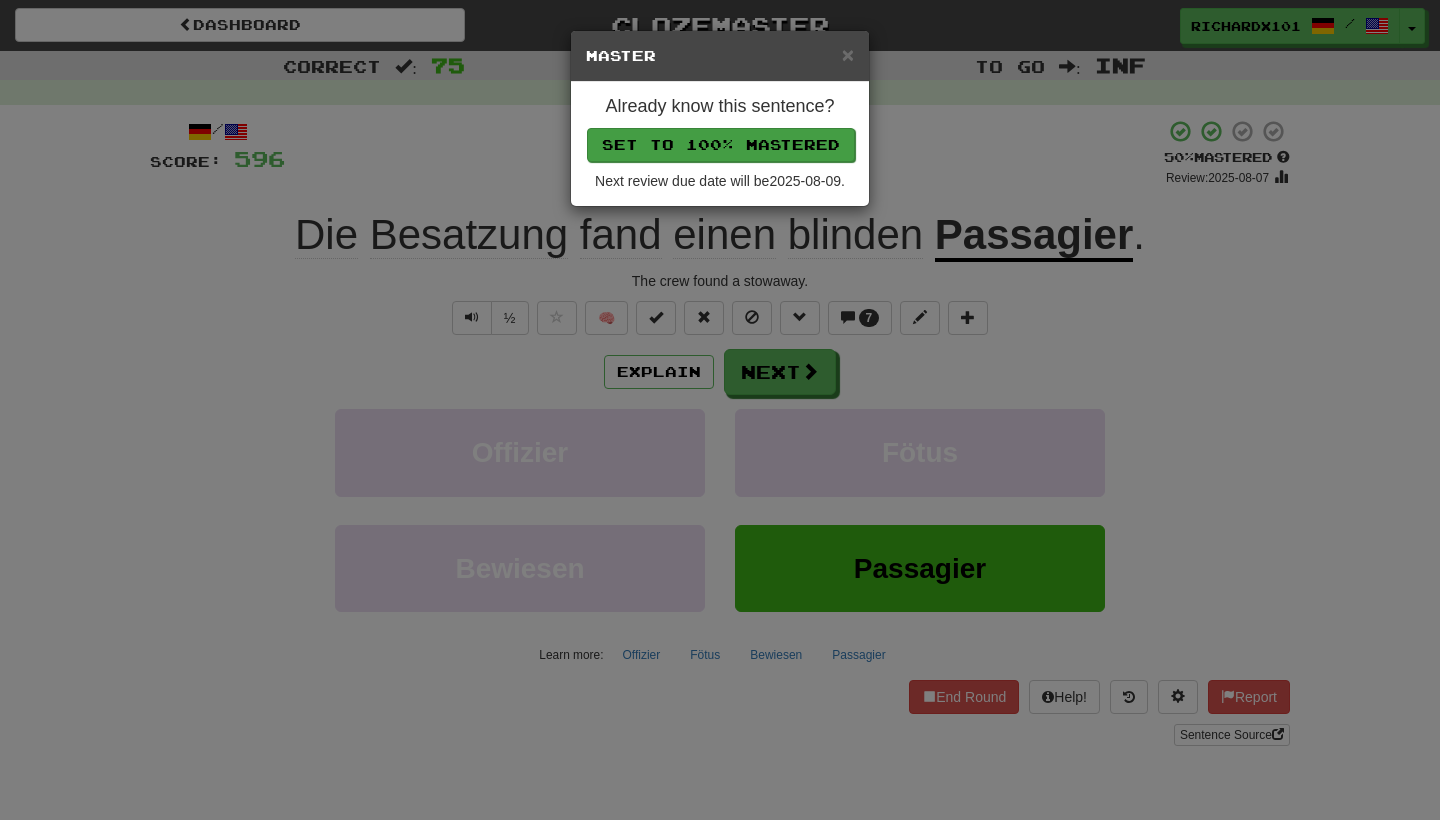 click on "Set to 100% Mastered" at bounding box center [721, 145] 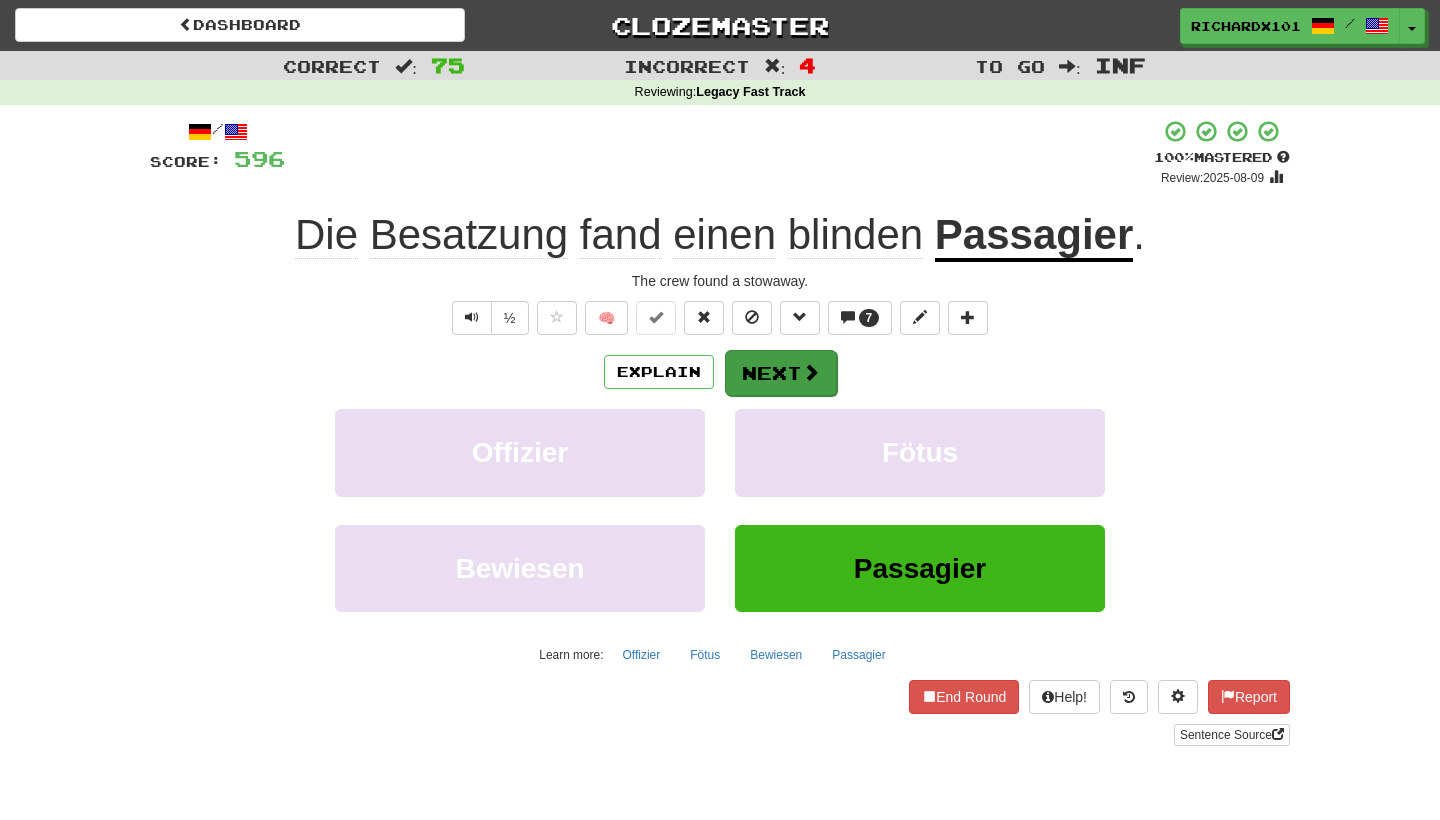 click on "Next" at bounding box center (781, 373) 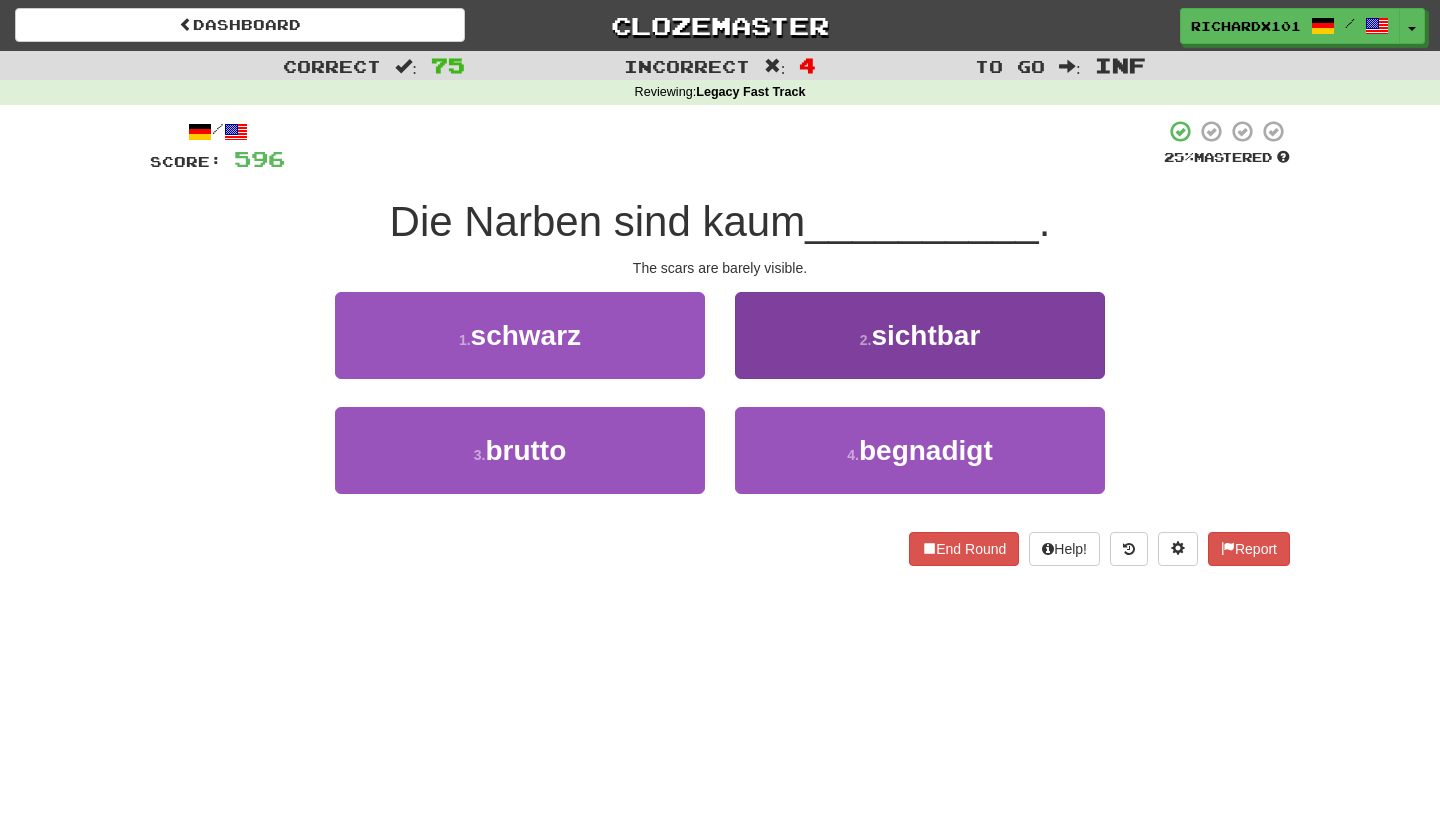 click on "2 .  sichtbar" at bounding box center (920, 335) 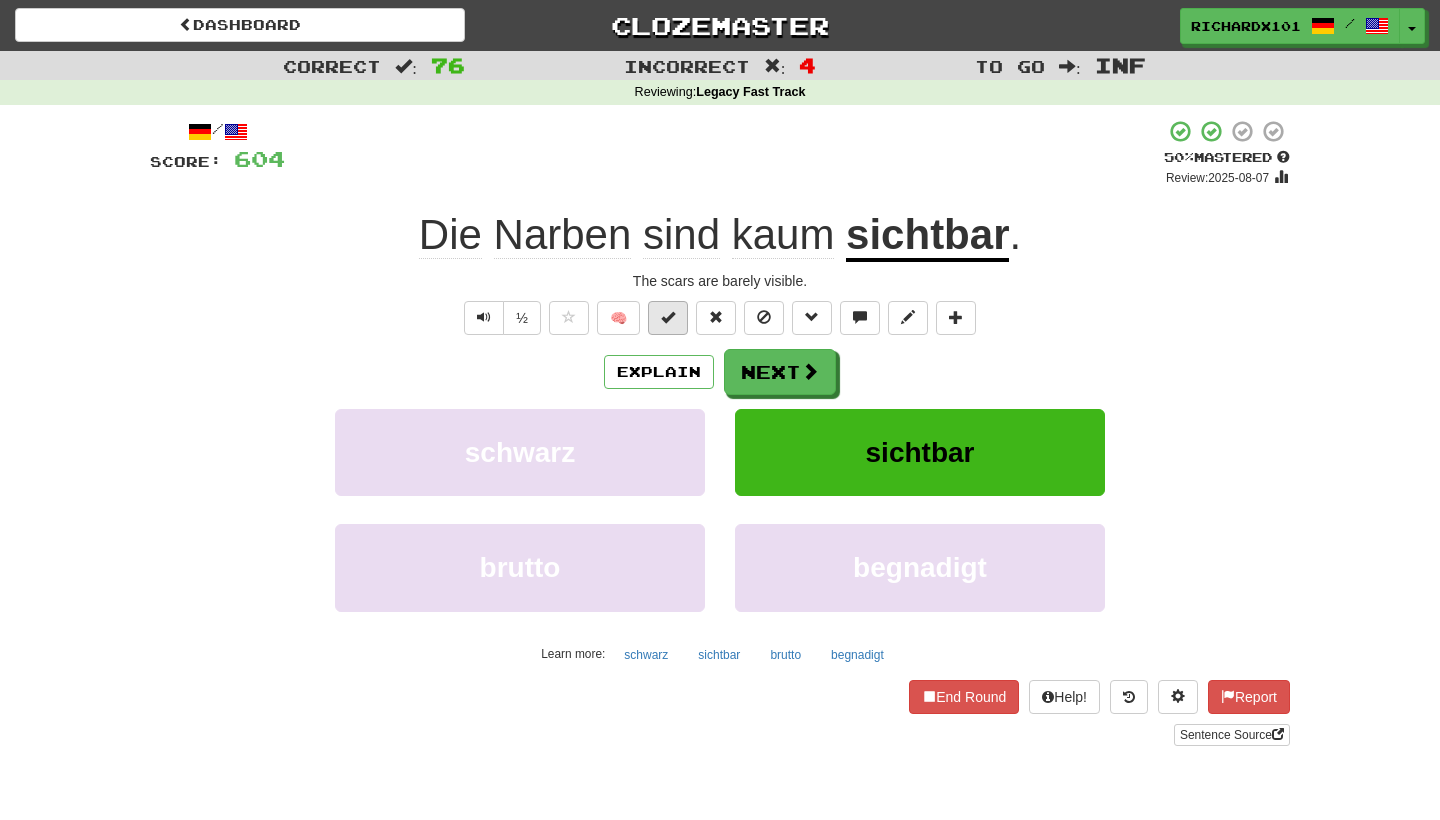 click at bounding box center (668, 318) 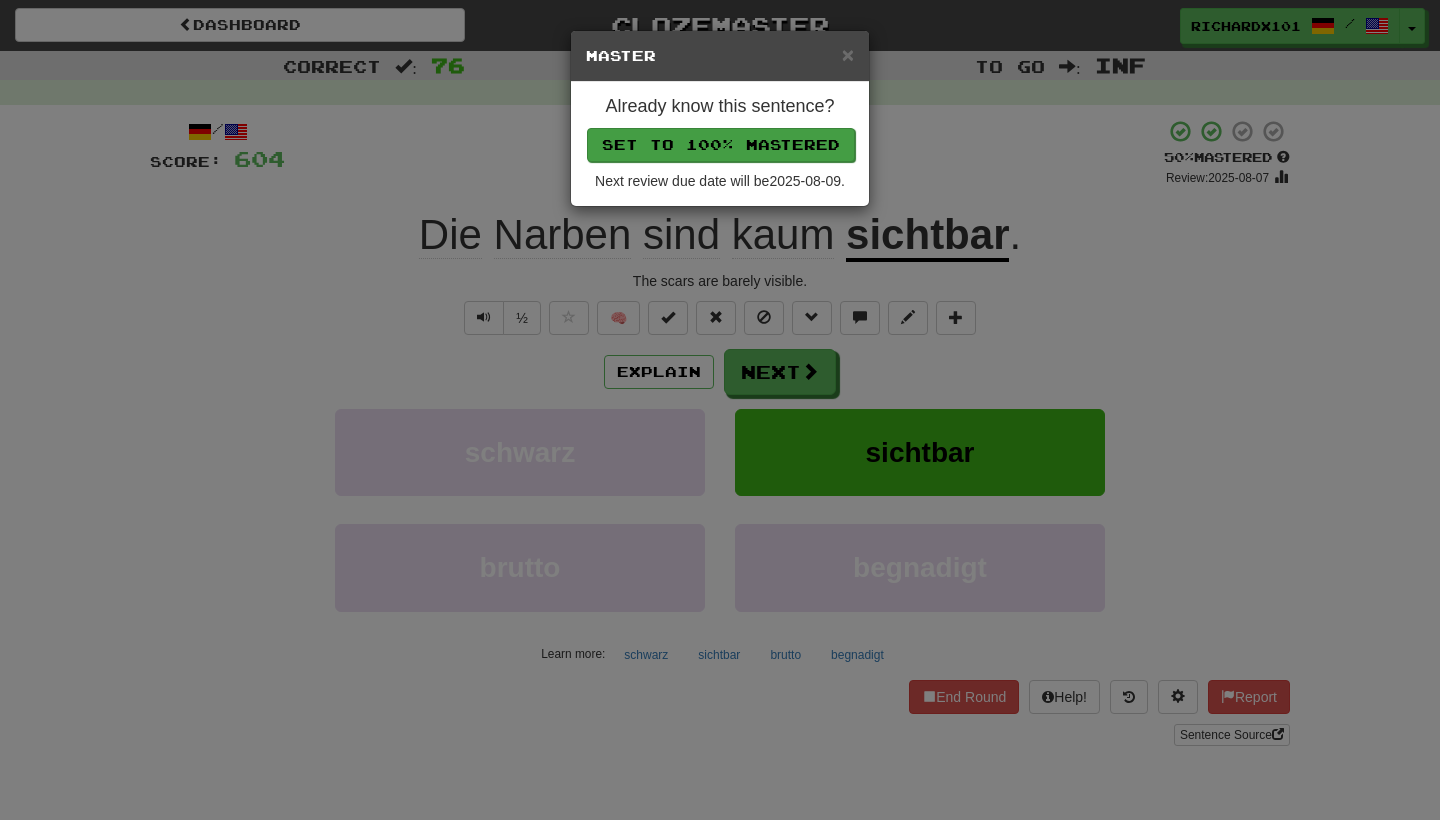 click on "Set to 100% Mastered" at bounding box center [721, 145] 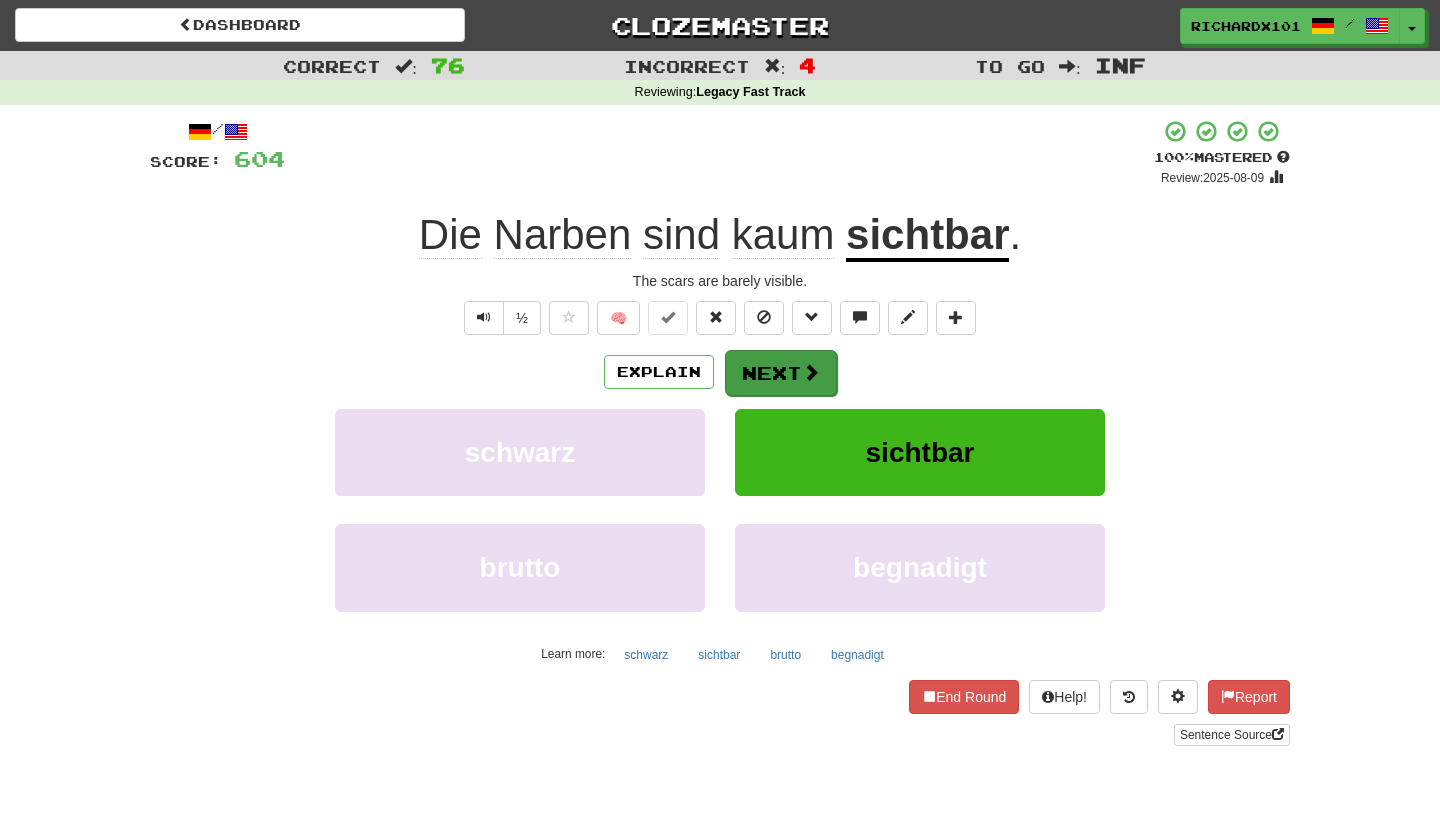 click on "Next" at bounding box center (781, 373) 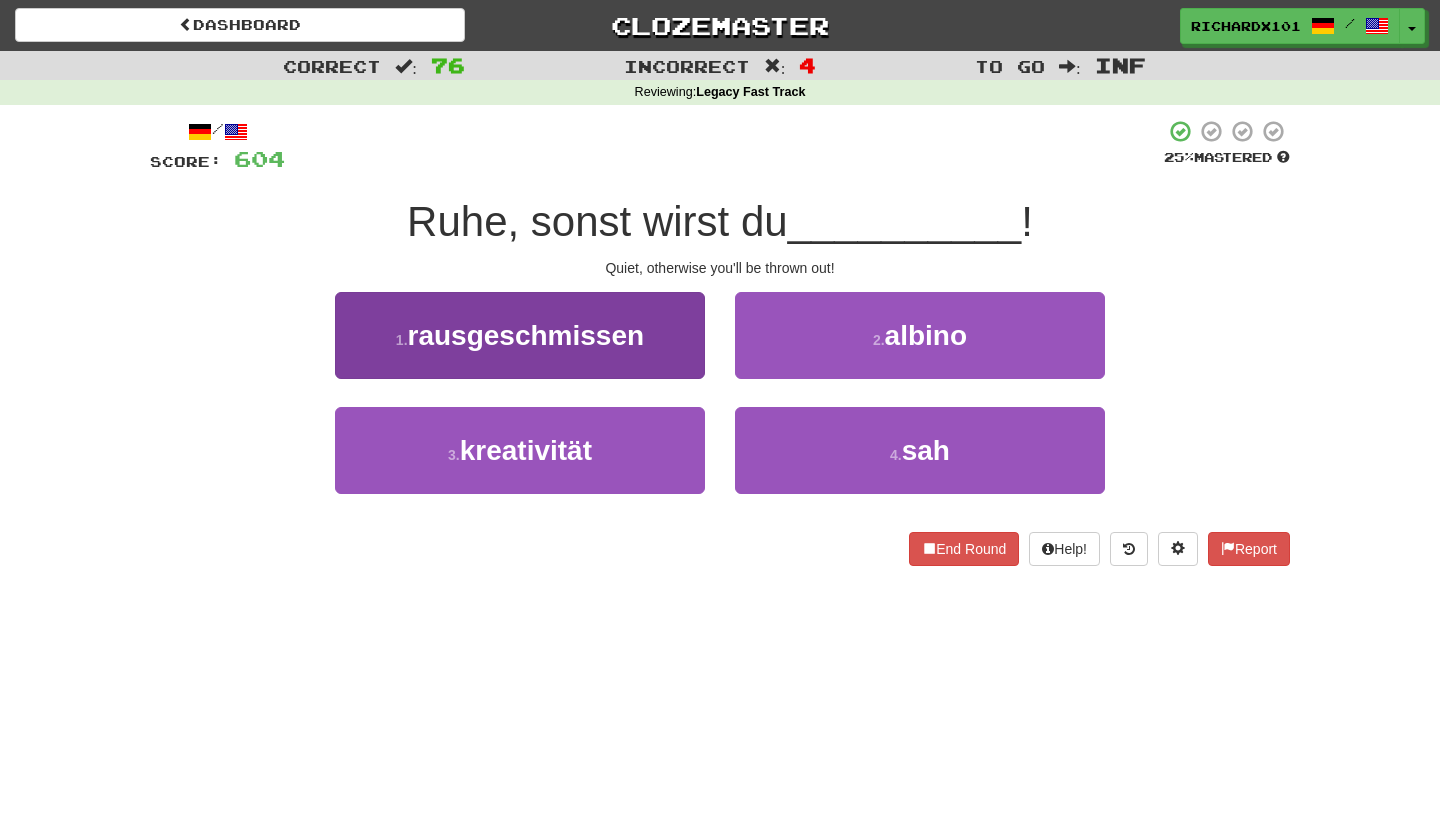 click on "1 .  rausgeschmissen" at bounding box center (520, 335) 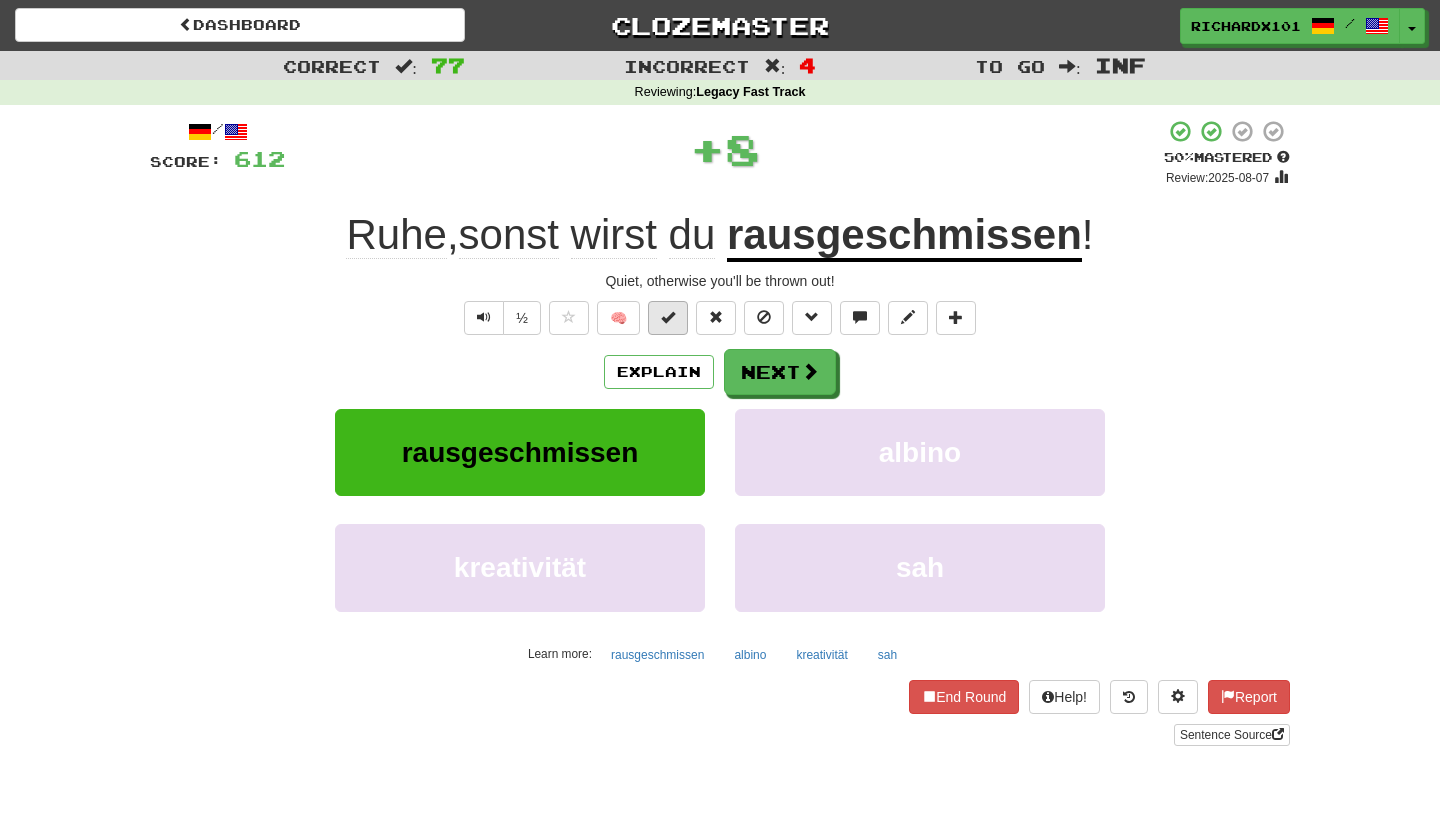 click at bounding box center (668, 318) 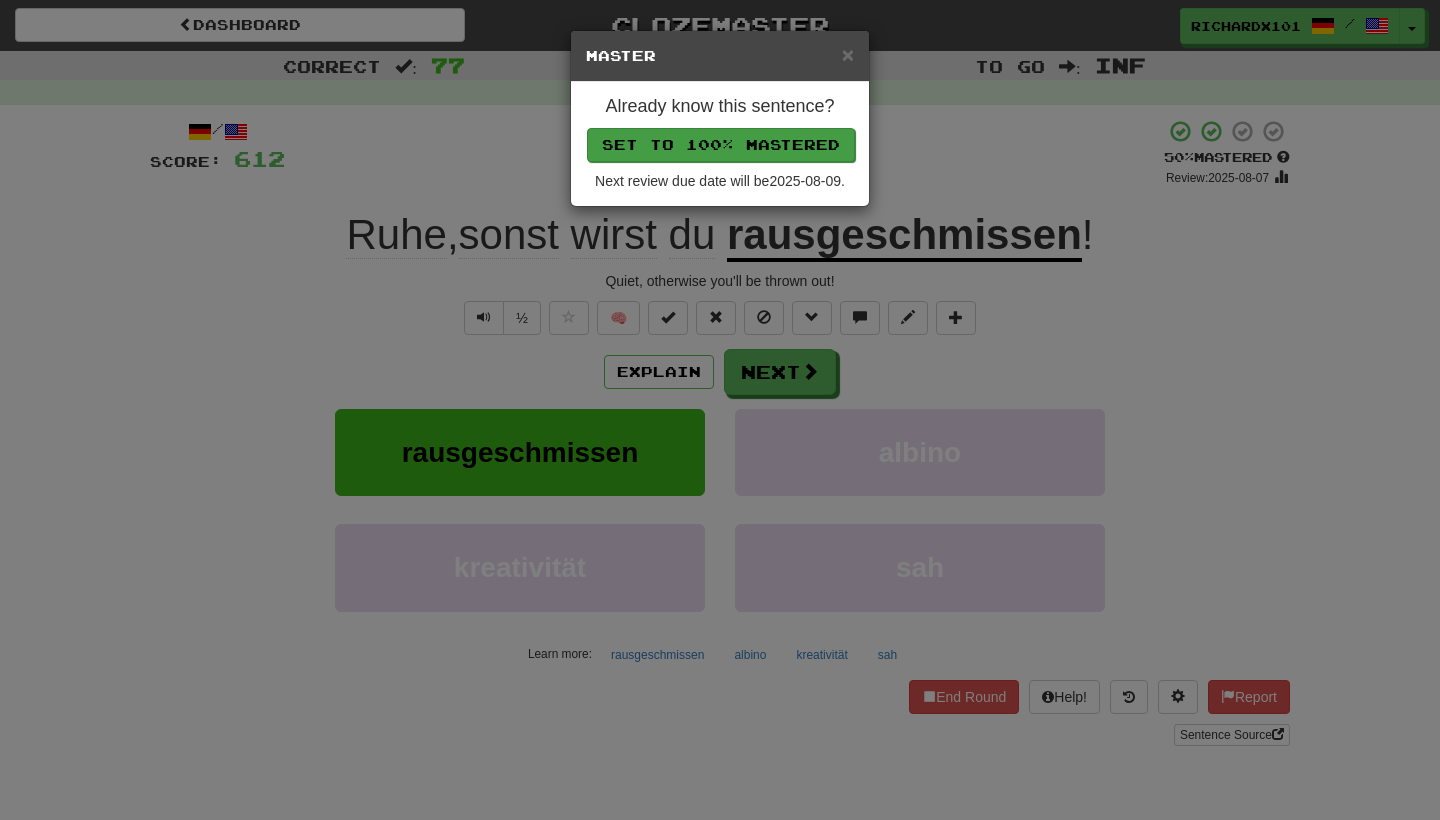 click on "Set to 100% Mastered" at bounding box center [721, 145] 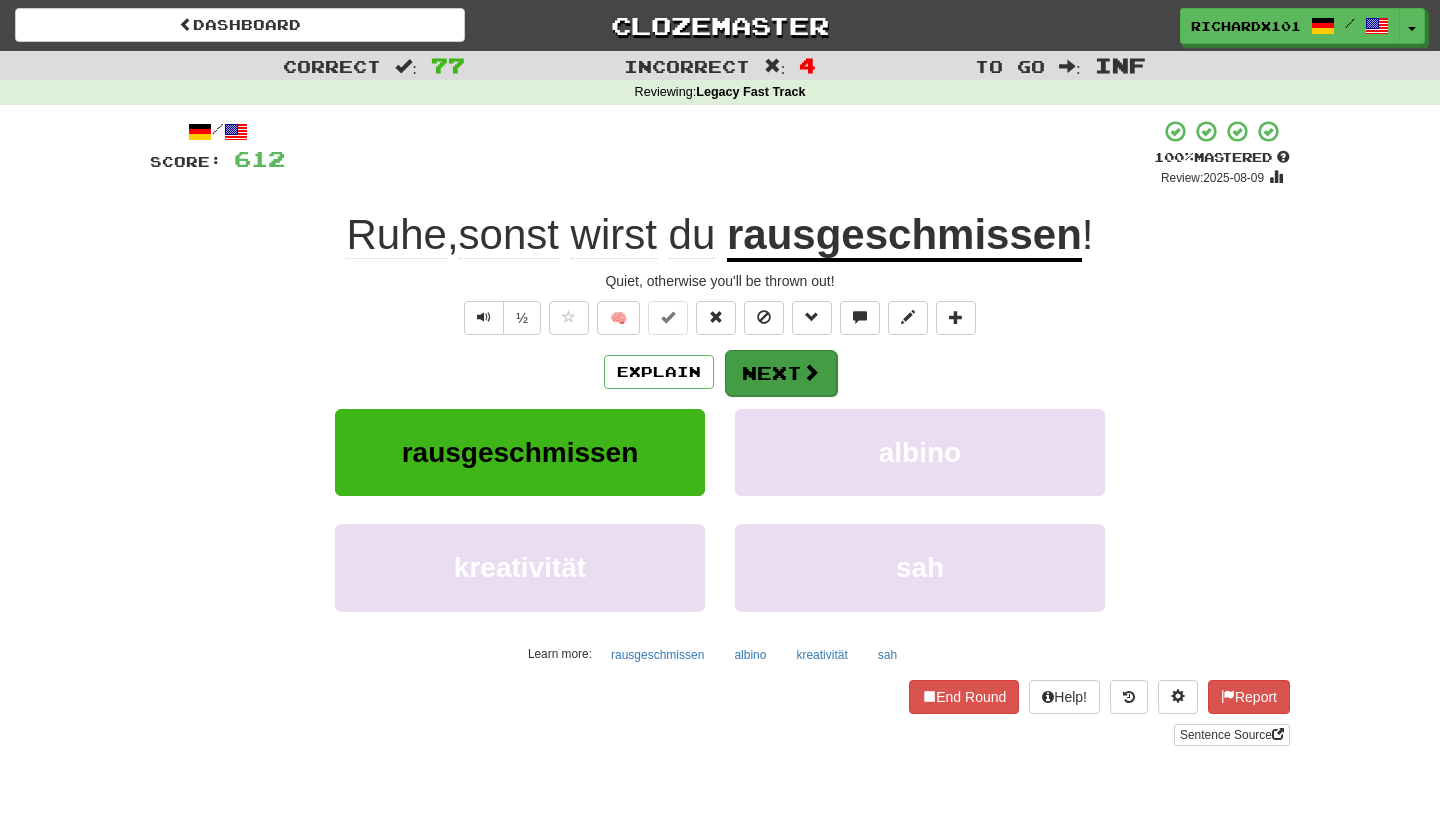 click on "Next" at bounding box center (781, 373) 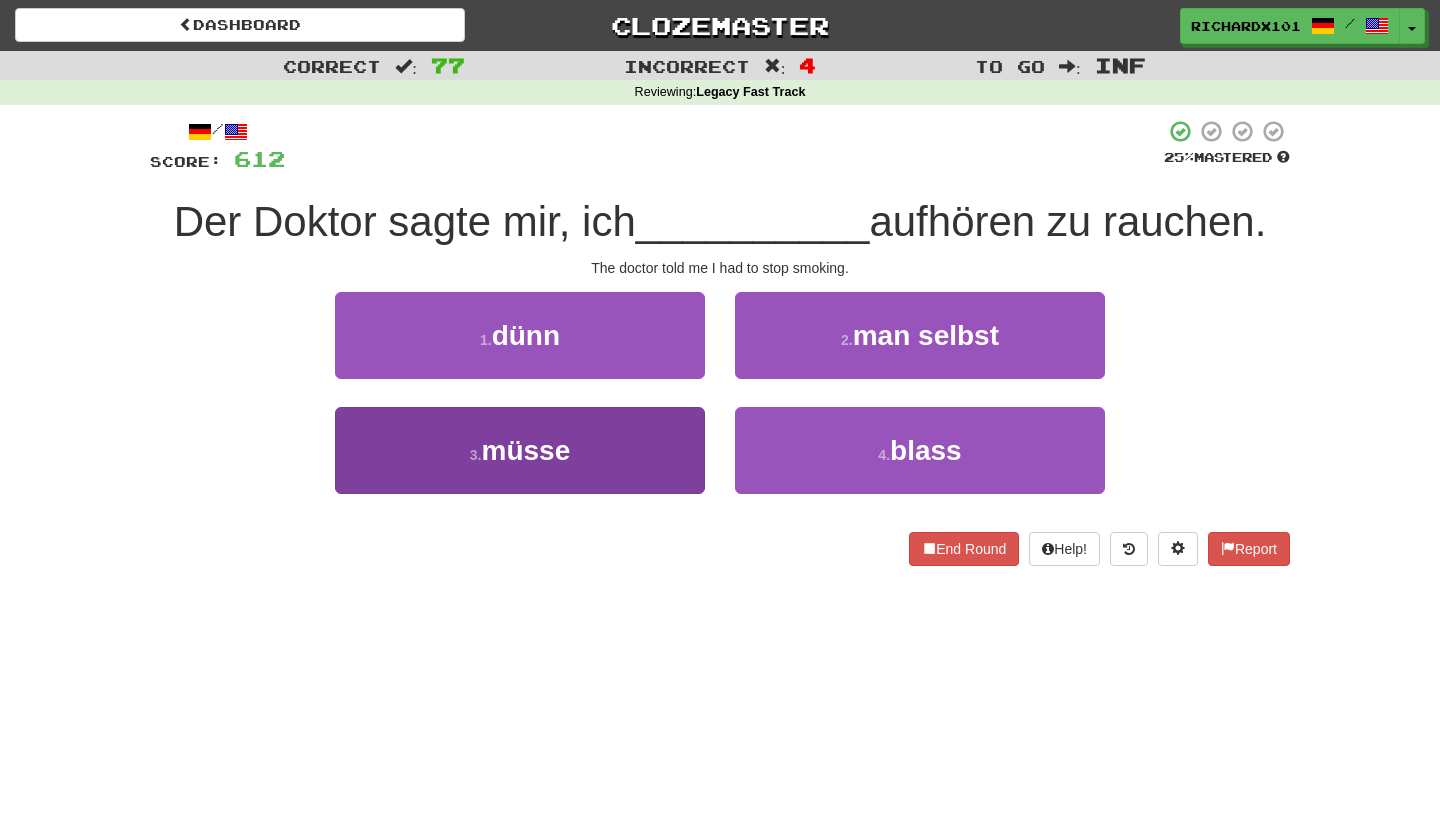 click on "3 .  müsse" at bounding box center [520, 450] 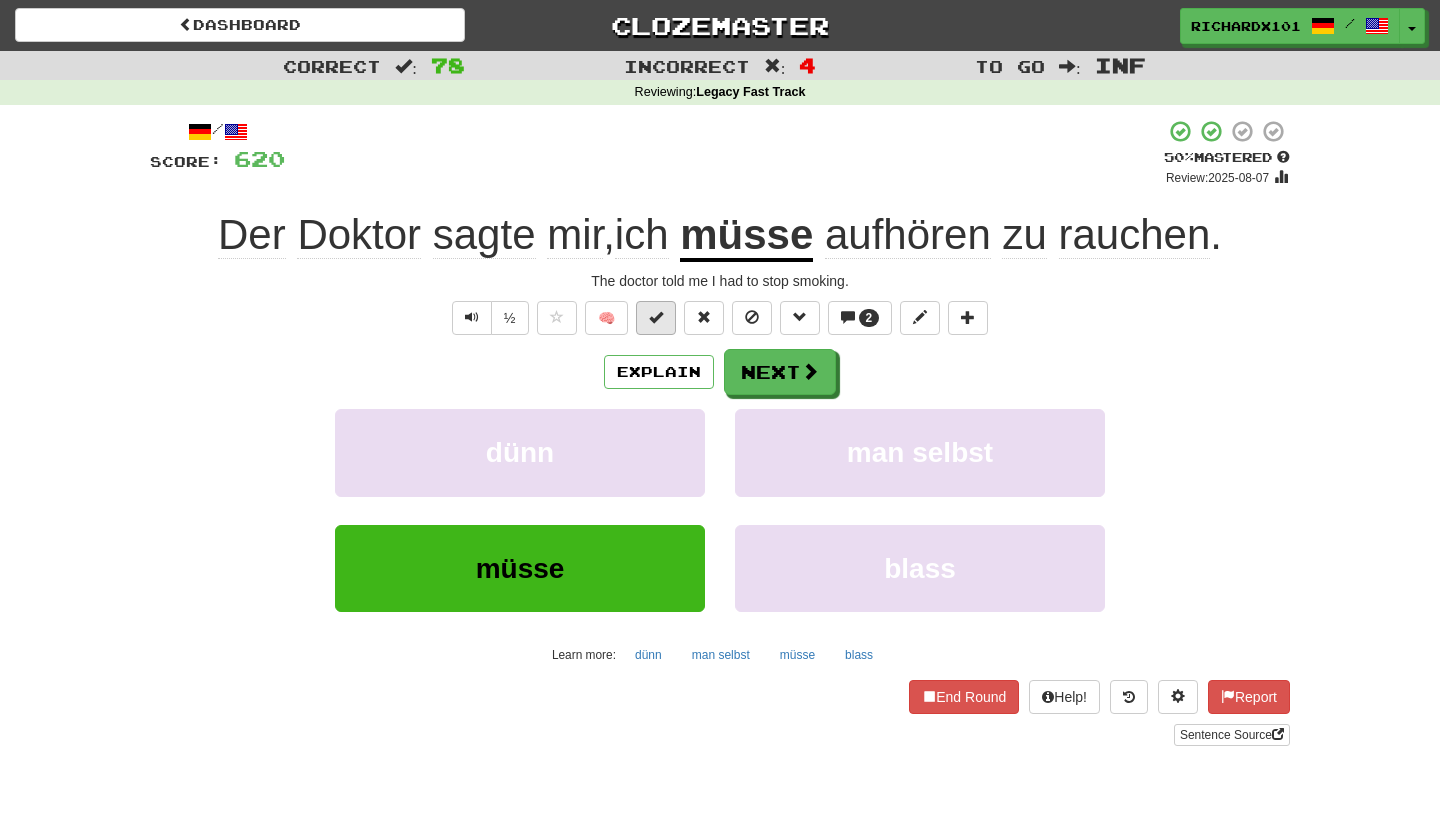 click at bounding box center [656, 317] 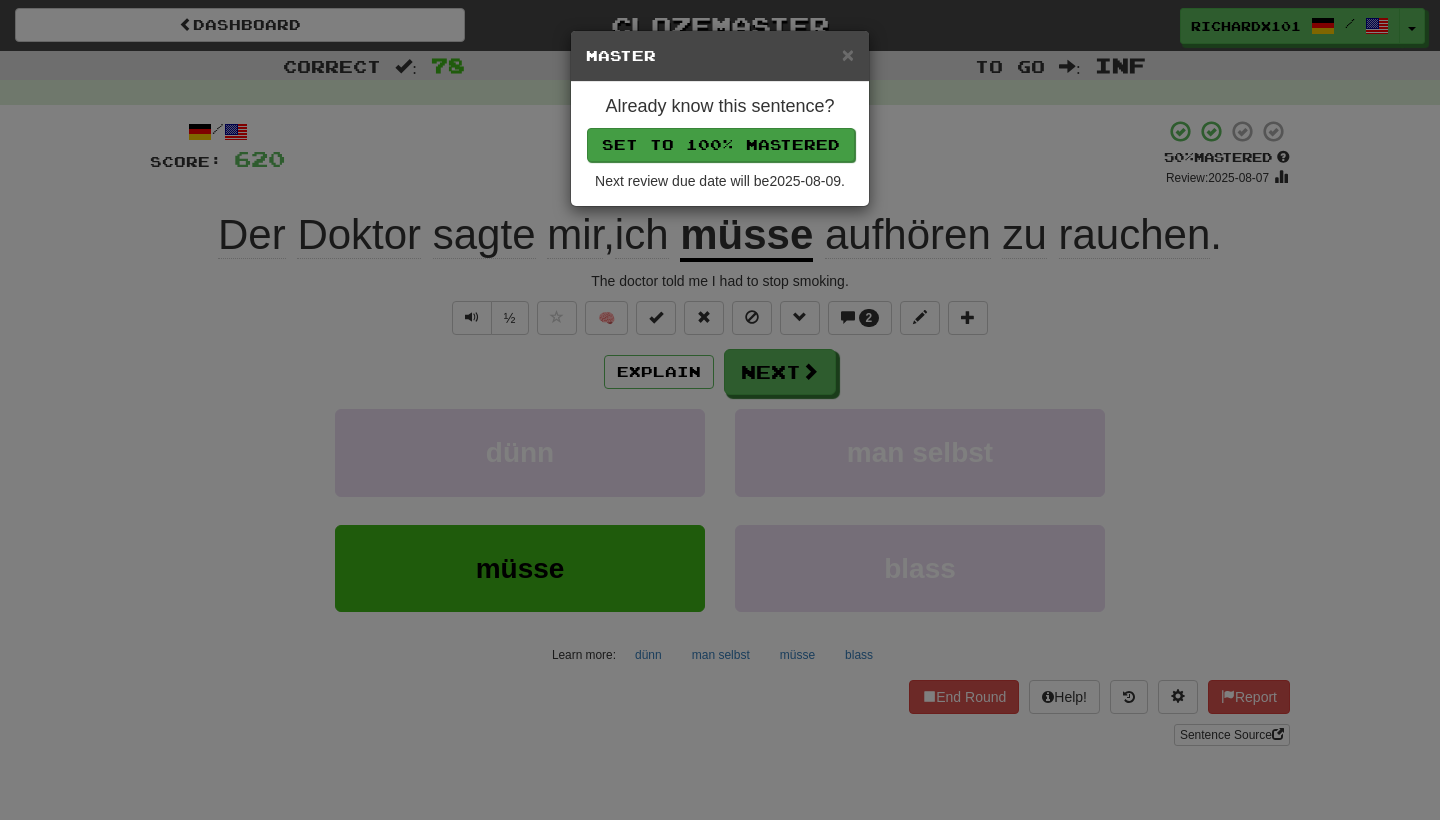 click on "Set to 100% Mastered" at bounding box center [721, 145] 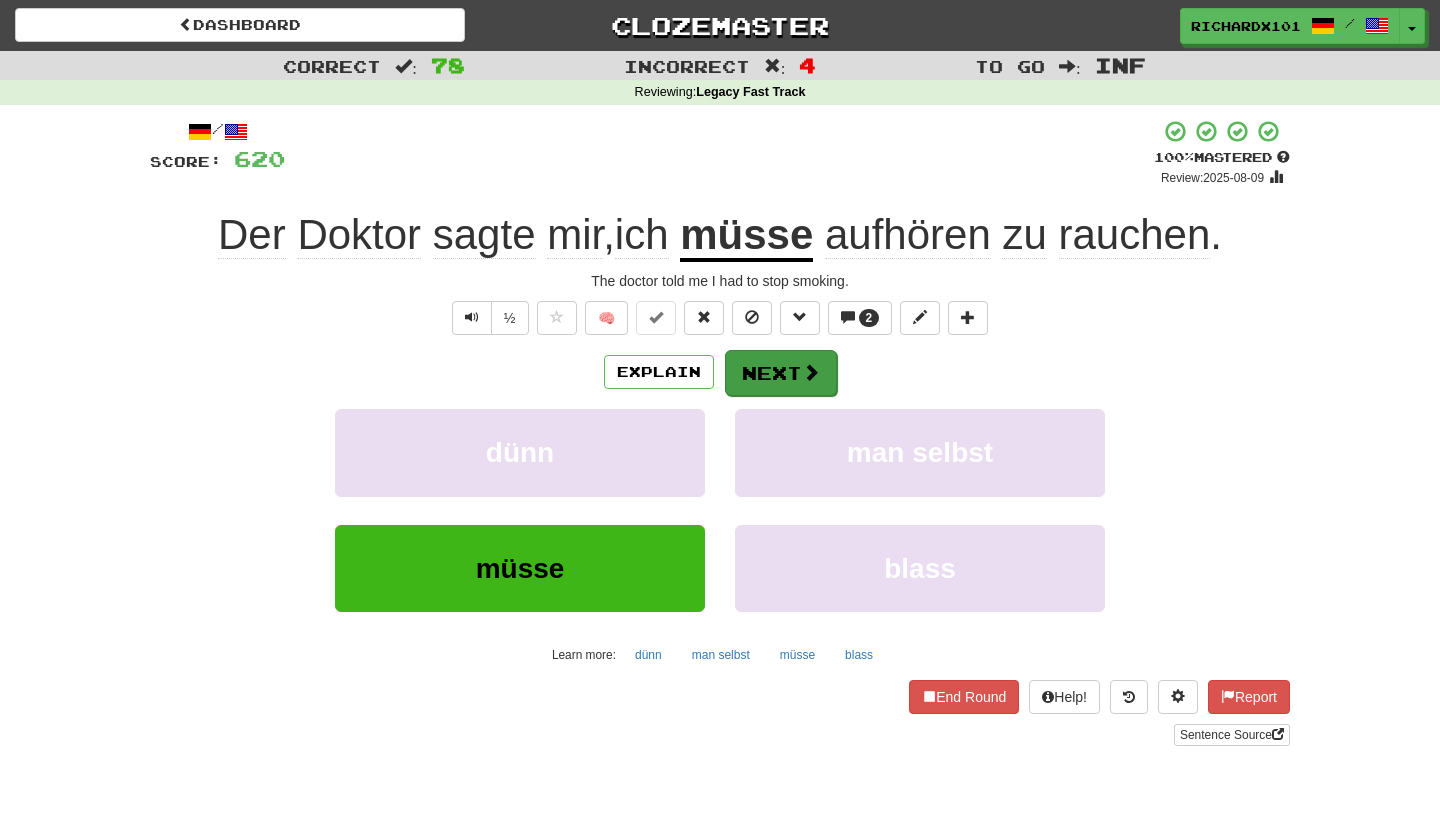 click on "Next" at bounding box center [781, 373] 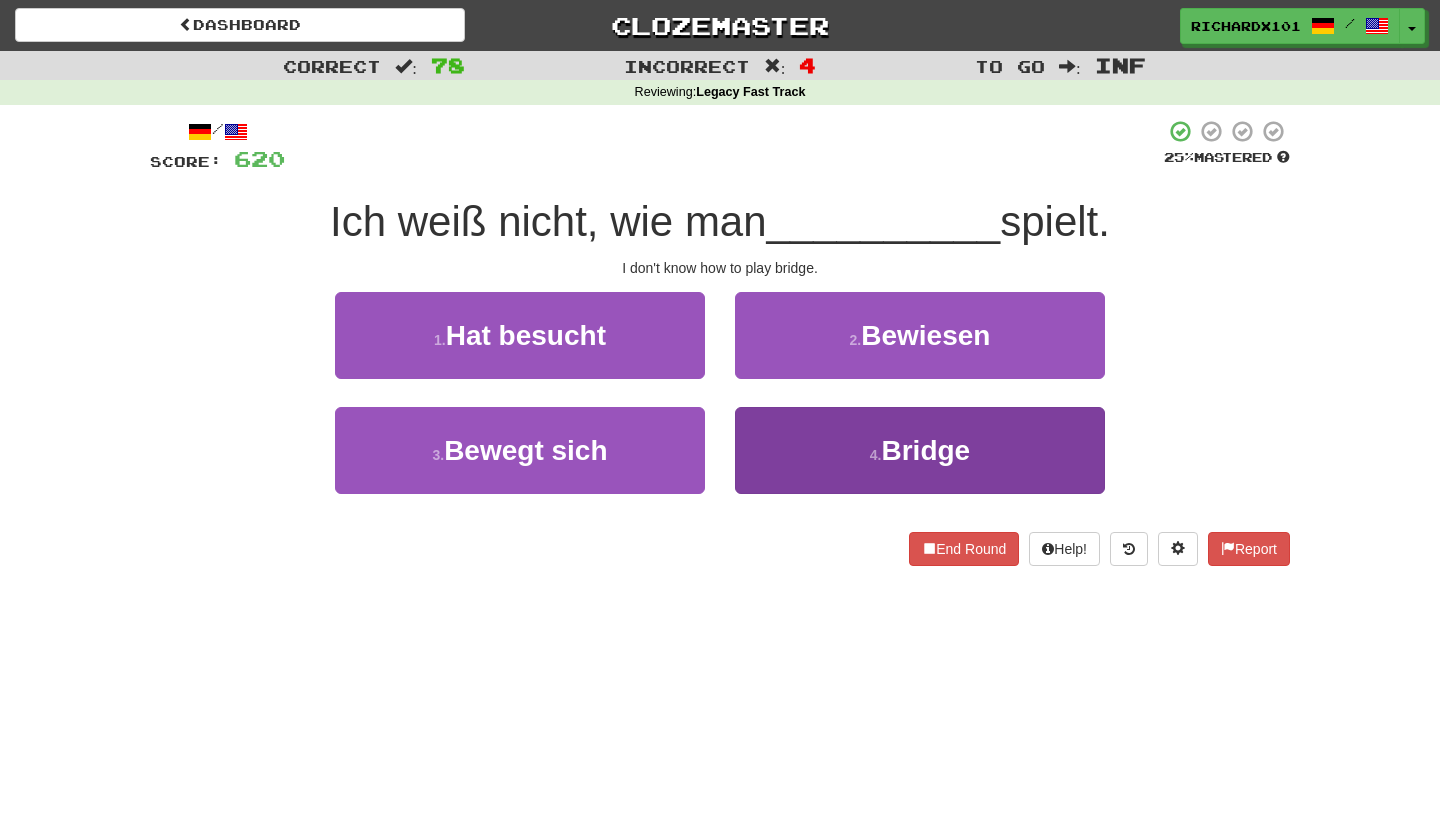 click on "4 .  Bridge" at bounding box center [920, 450] 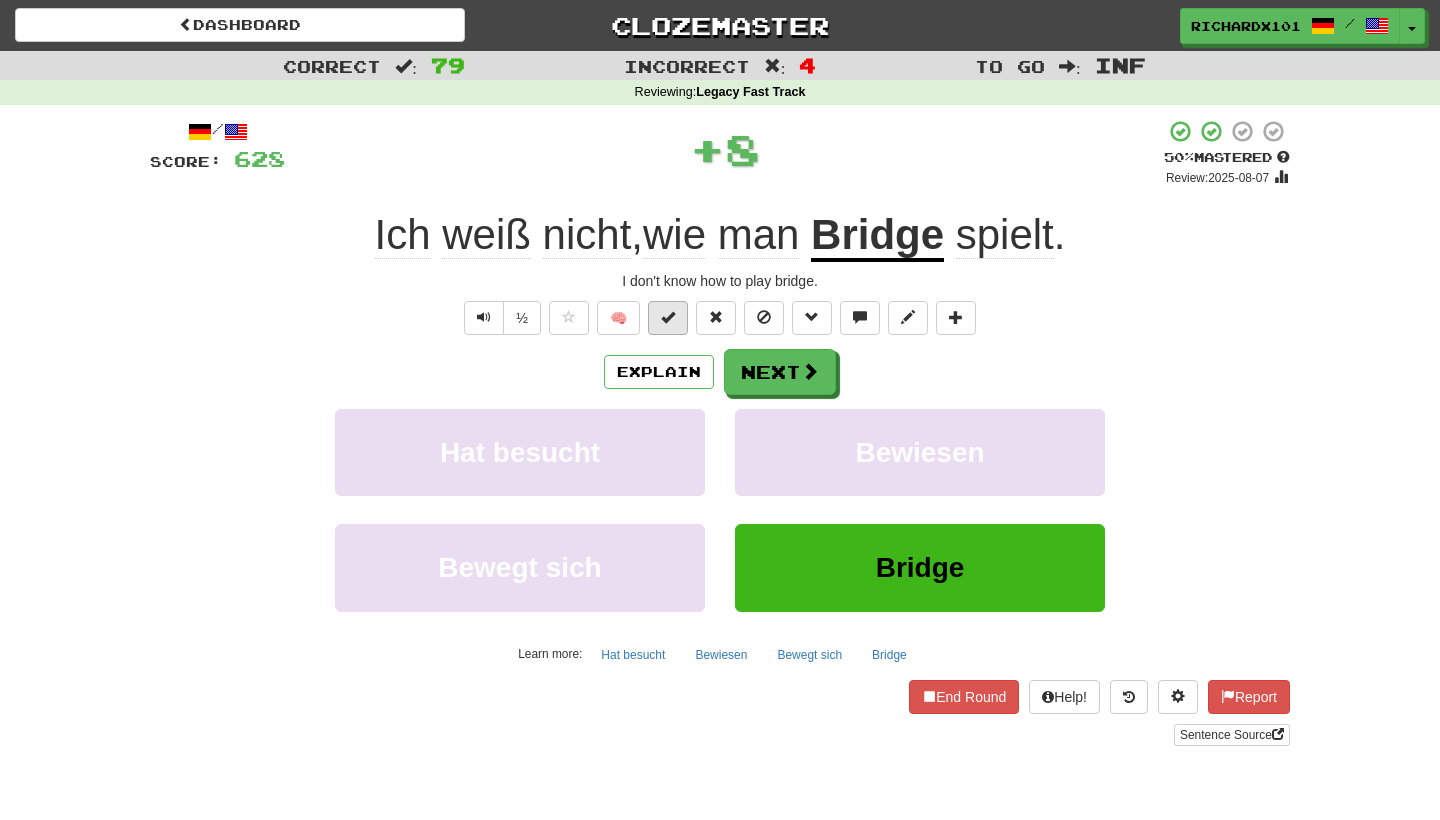 click at bounding box center (668, 318) 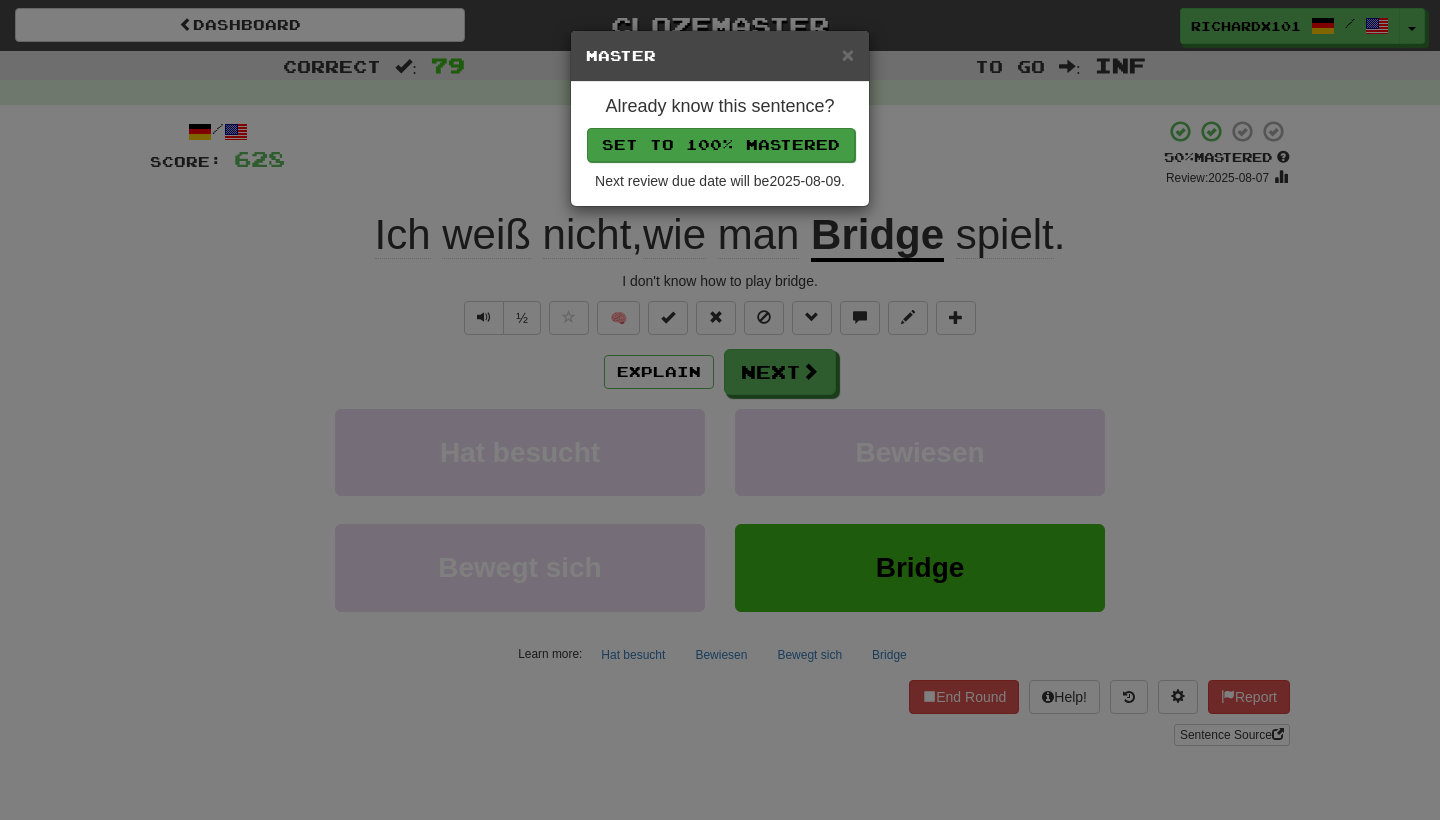 click on "Set to 100% Mastered" at bounding box center [721, 145] 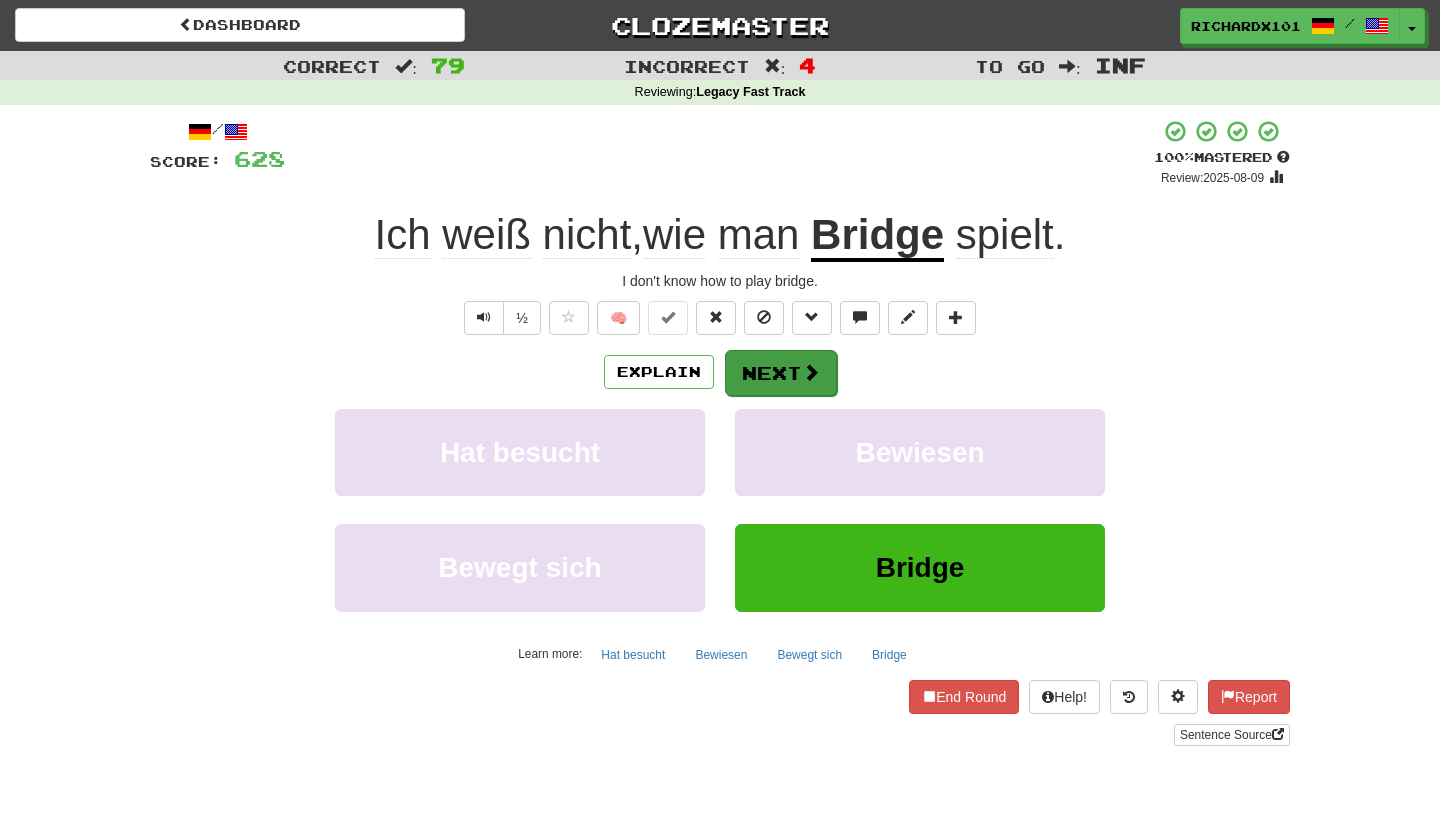 click on "Next" at bounding box center (781, 373) 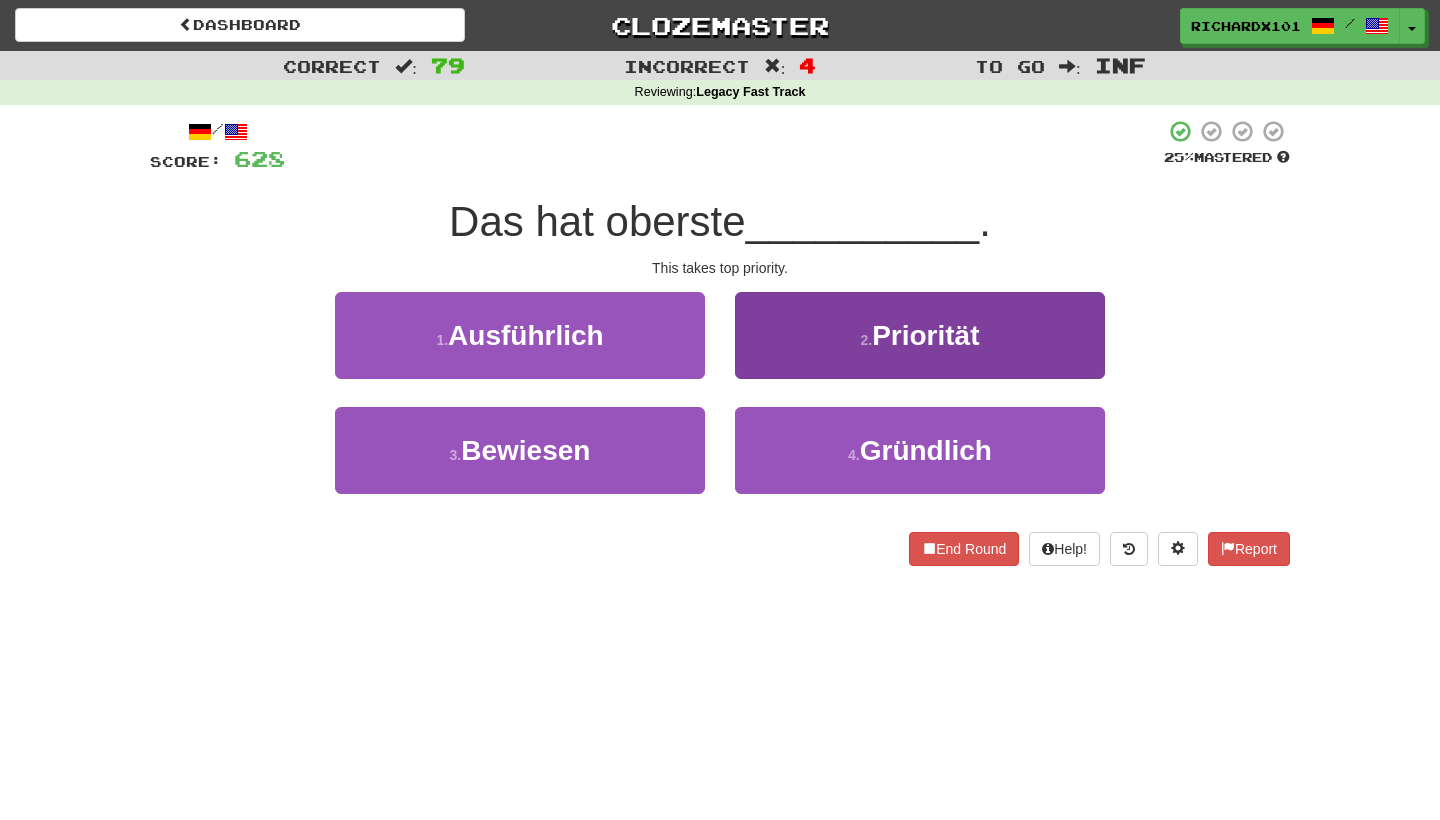 click on "2 .  Priorität" at bounding box center (920, 335) 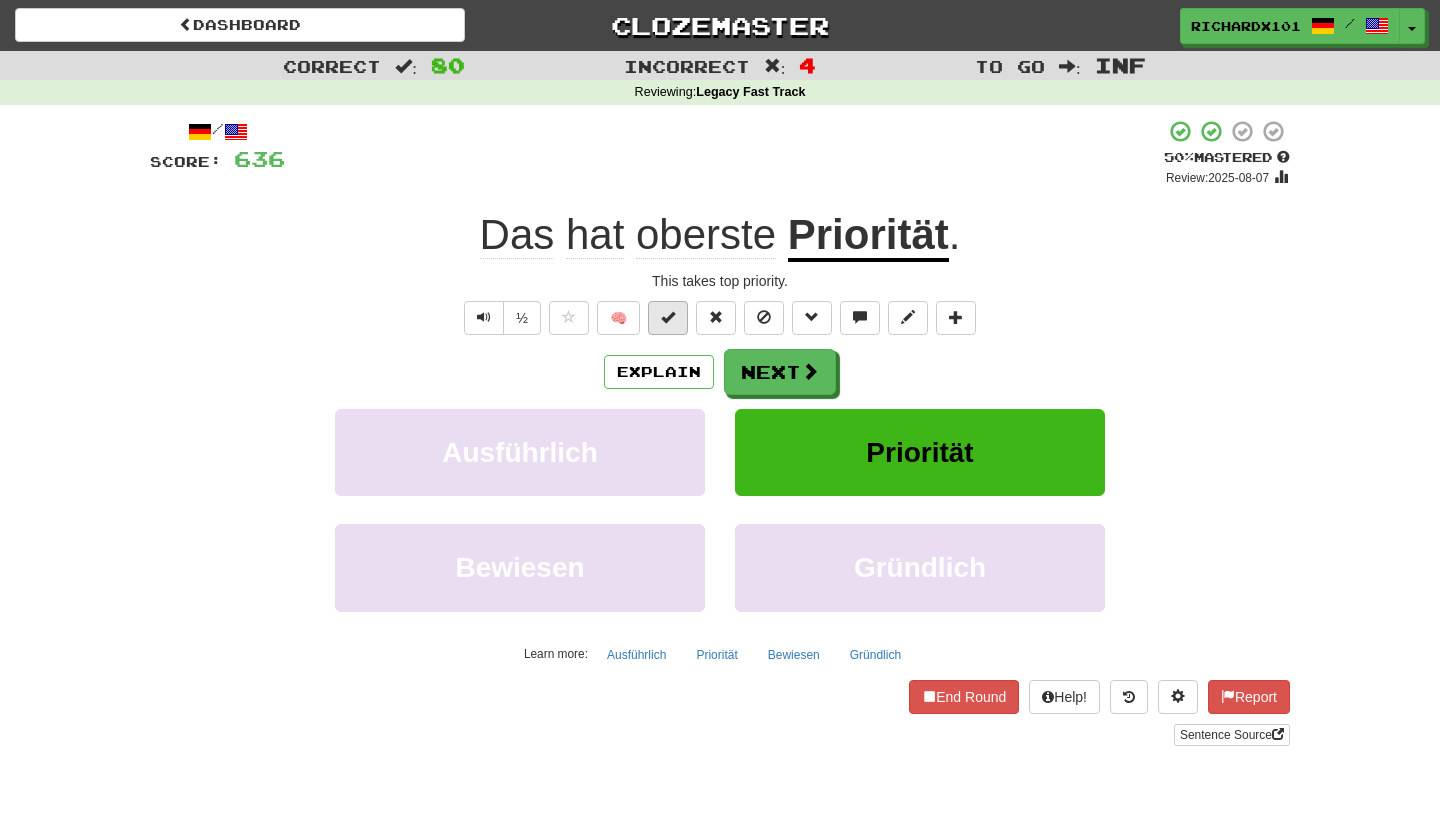 click at bounding box center (668, 318) 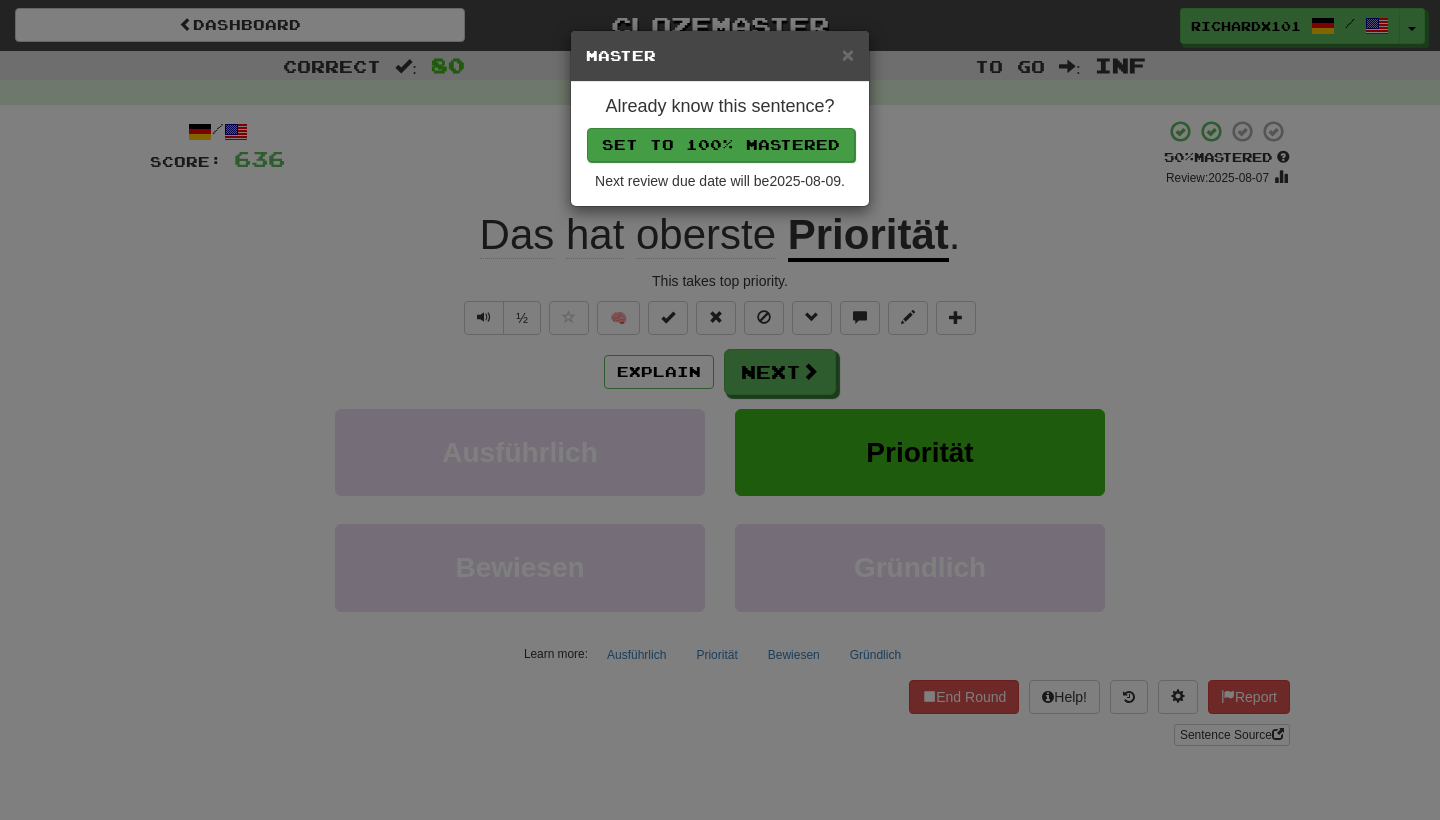 click on "Set to 100% Mastered" at bounding box center [721, 145] 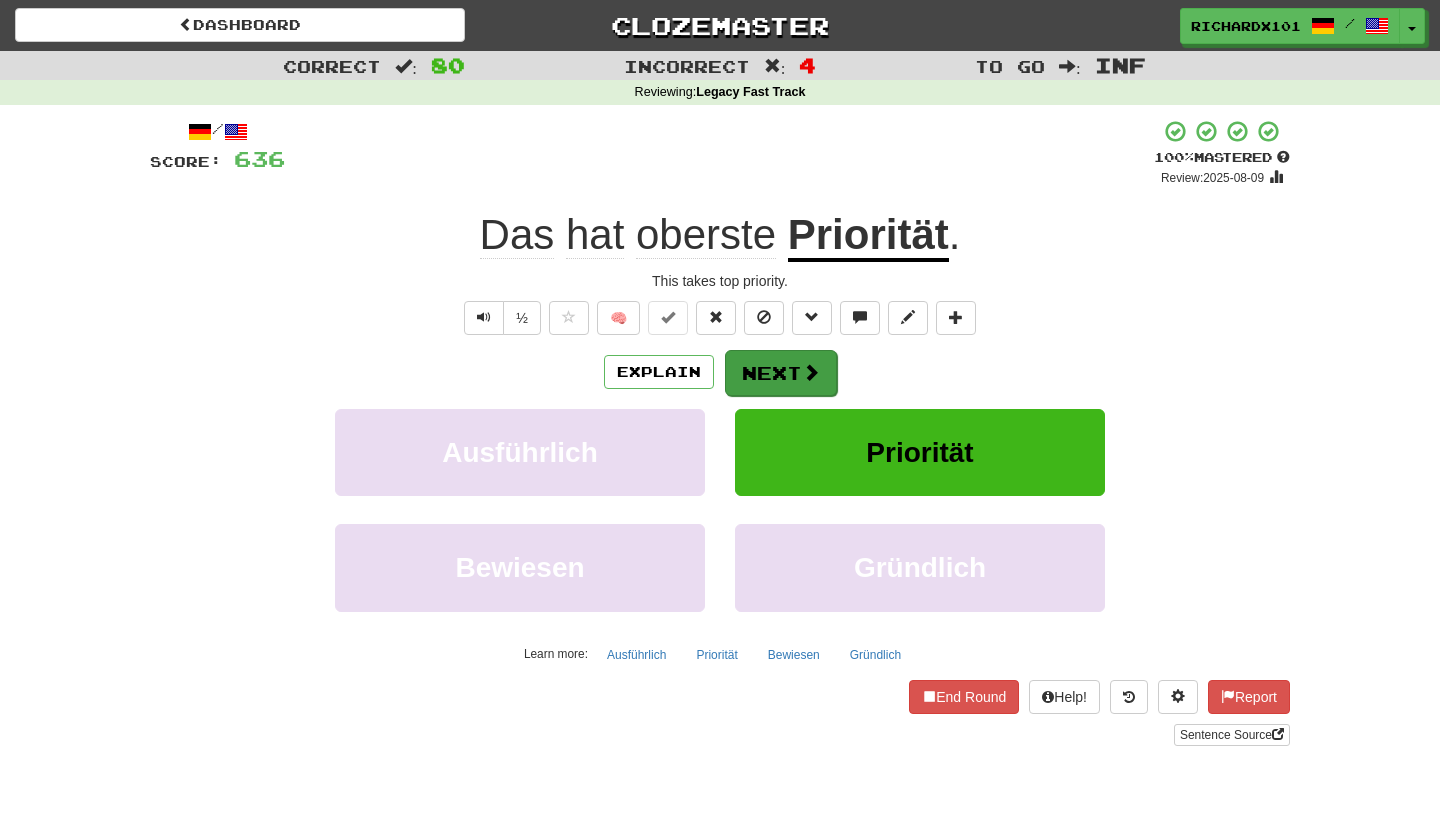 click on "Next" at bounding box center [781, 373] 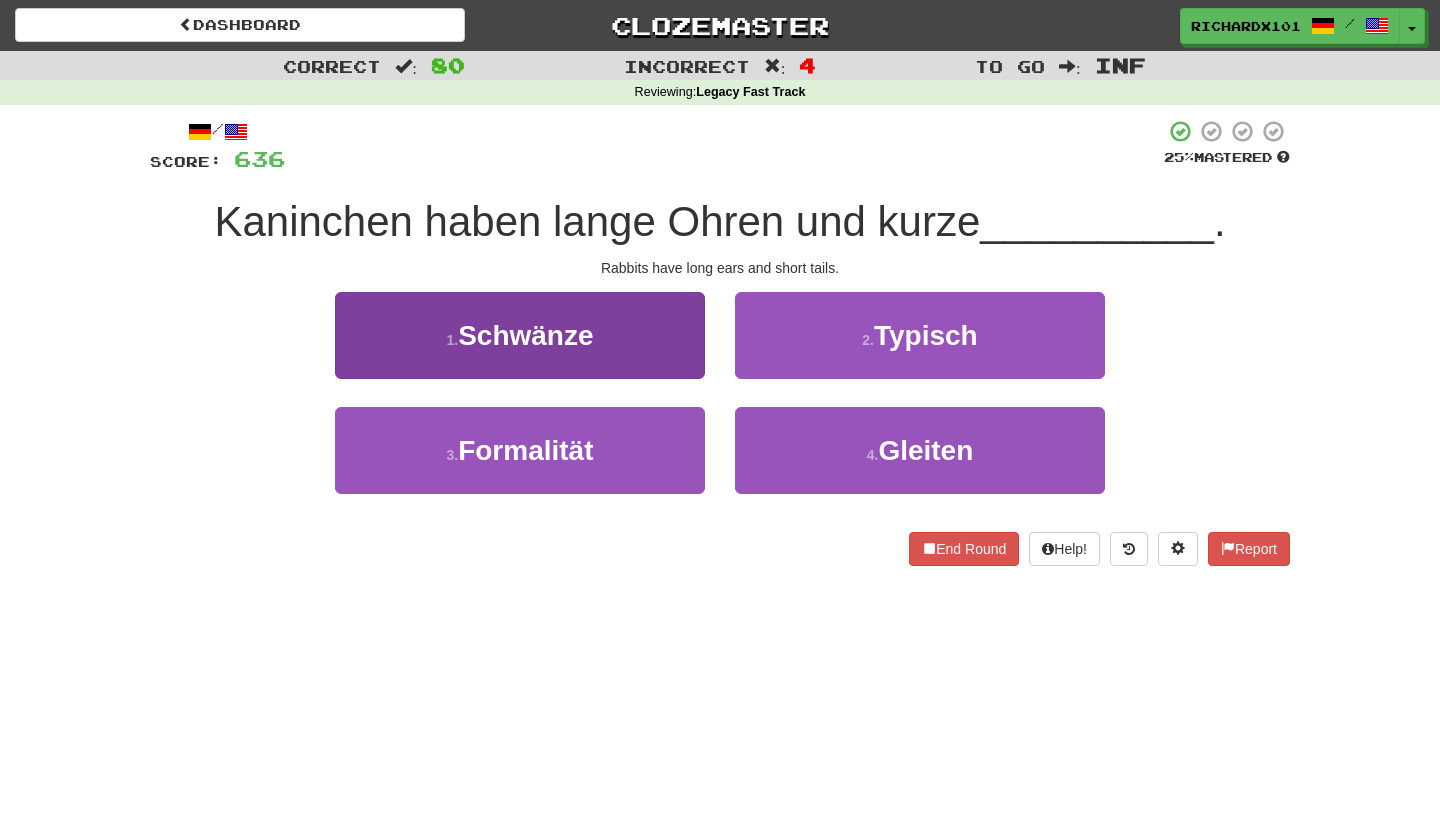 click on "1 .  Schwänze" at bounding box center (520, 335) 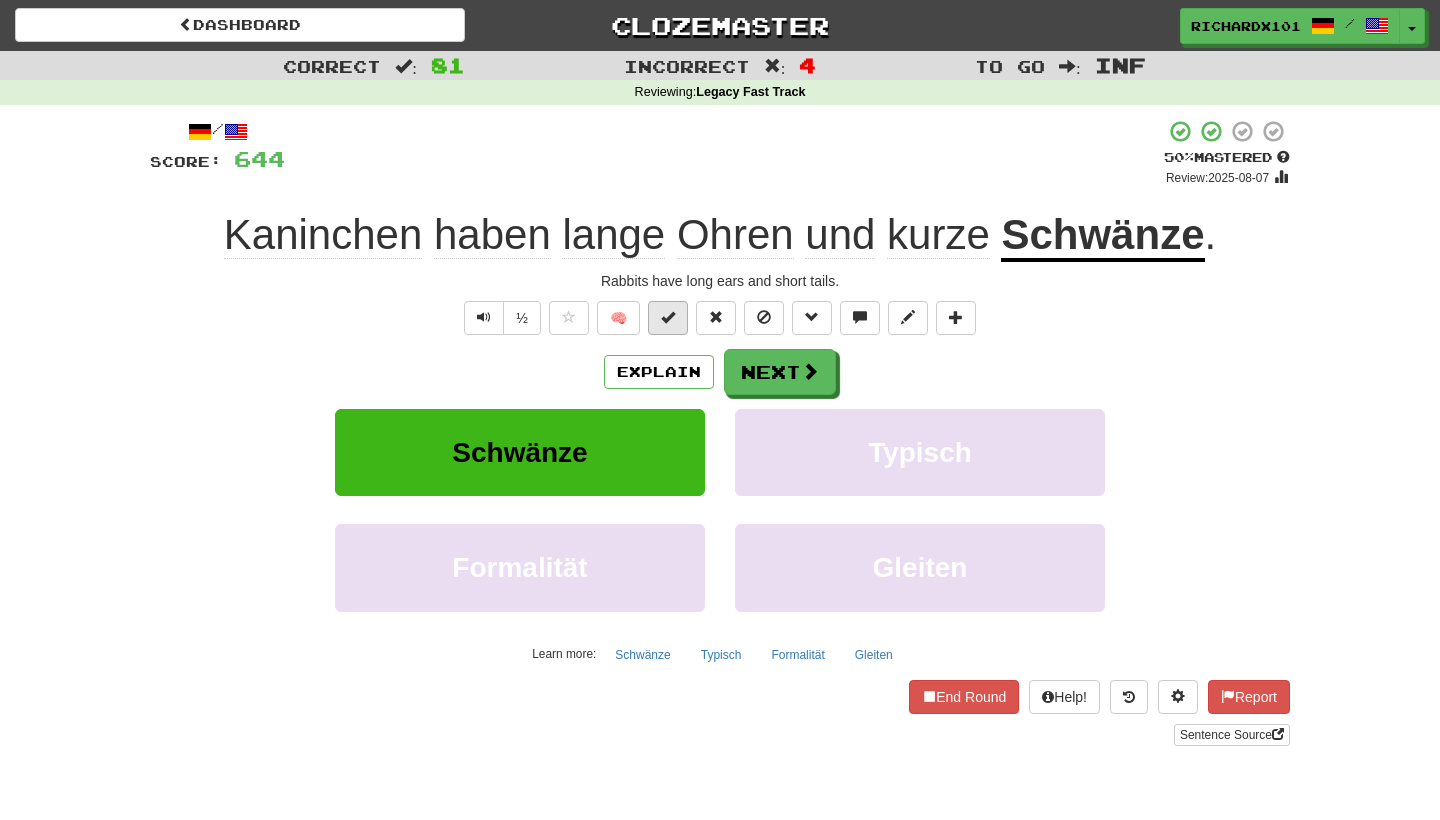 click at bounding box center (668, 317) 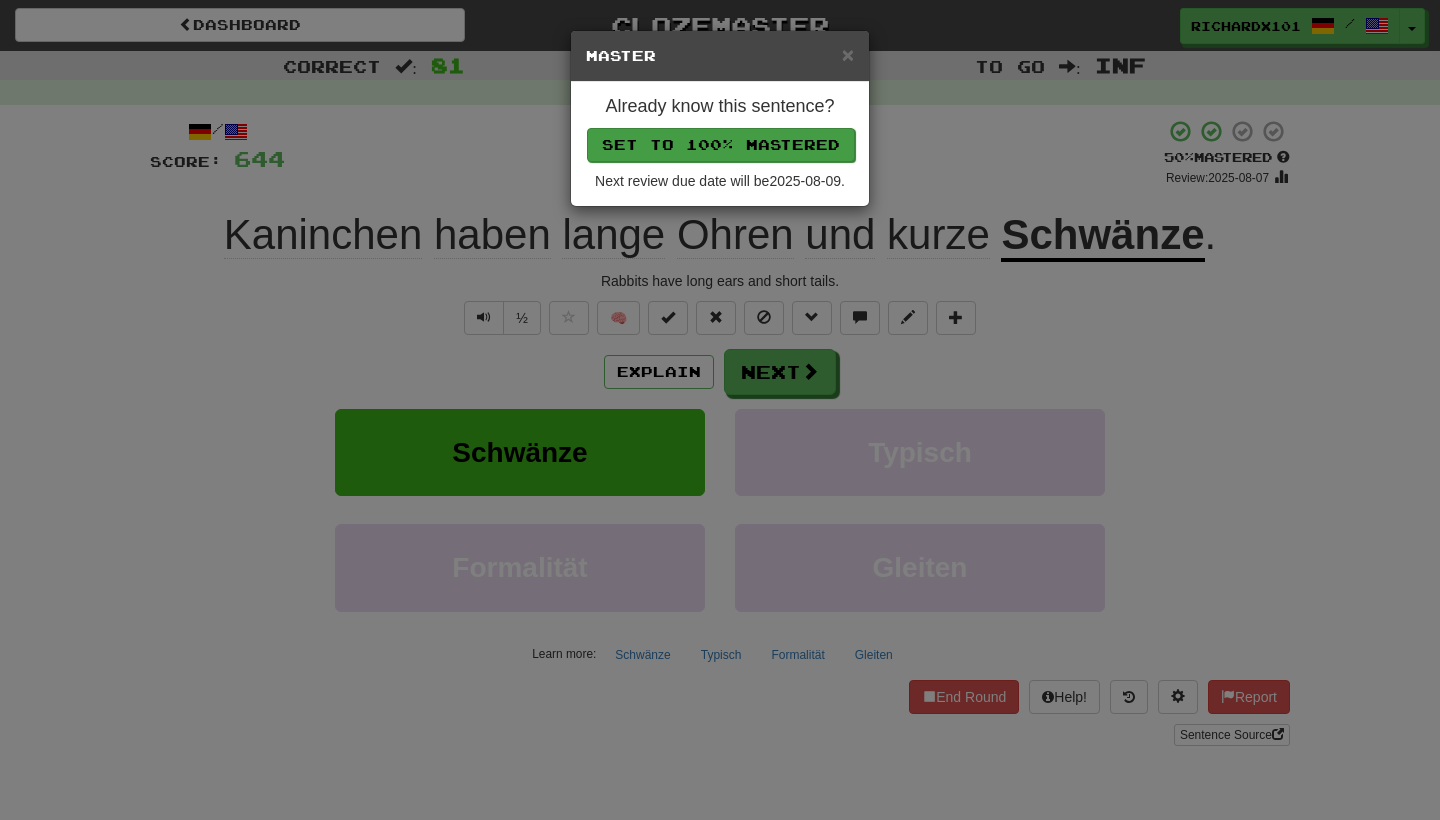 click on "Set to 100% Mastered" at bounding box center [721, 145] 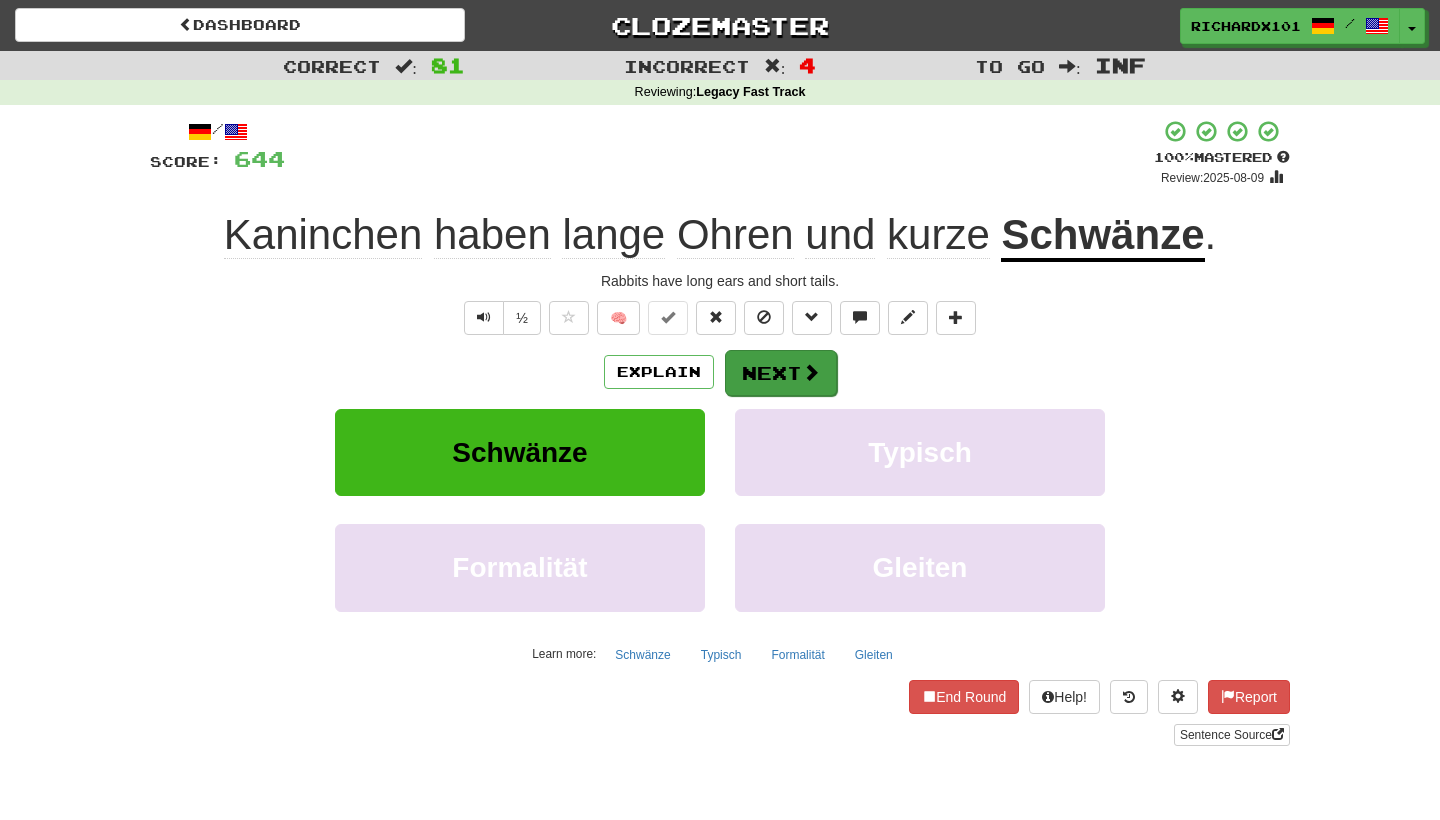 click on "Next" at bounding box center (781, 373) 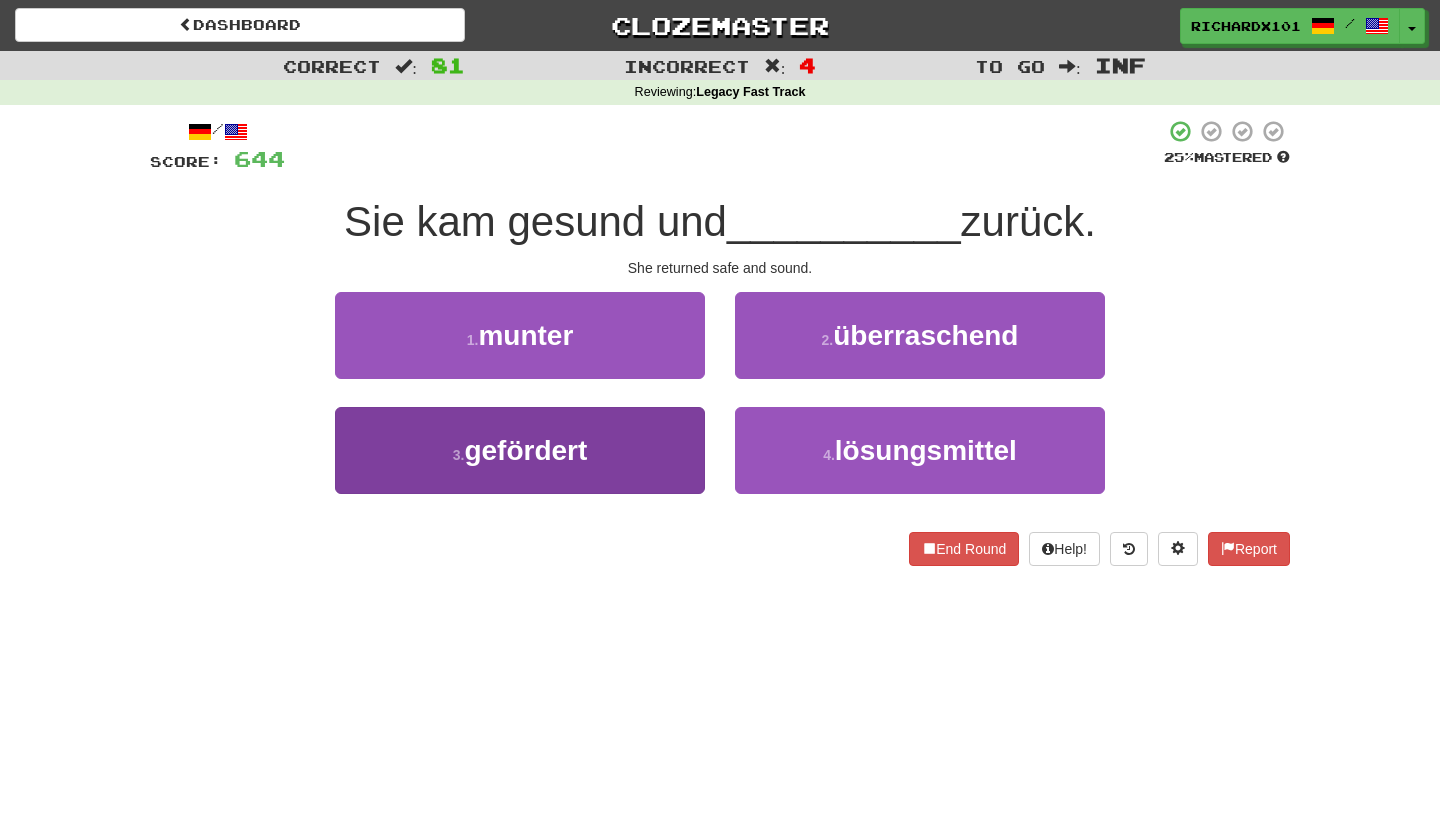 click on "3 .  gefördert" at bounding box center [520, 450] 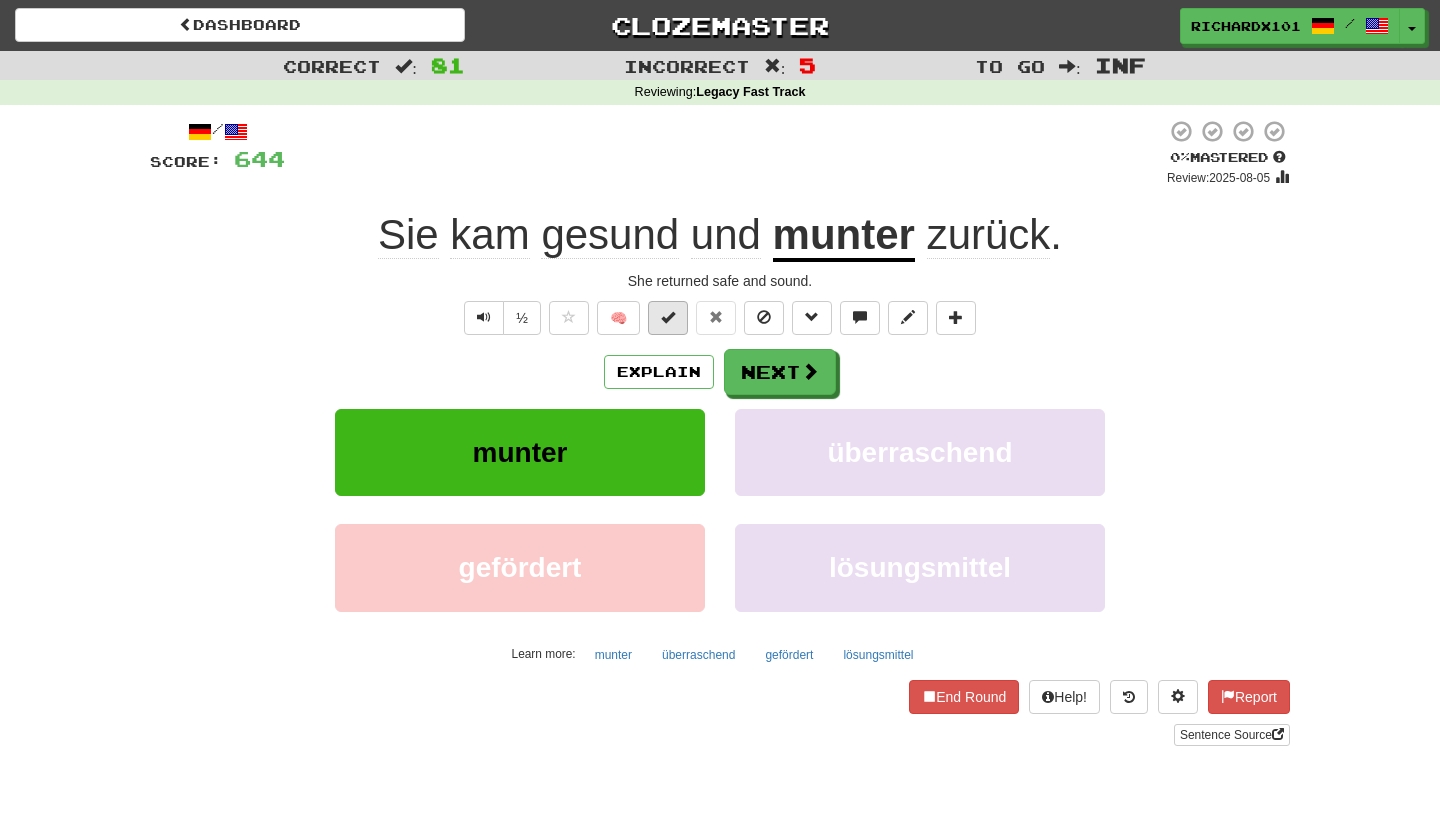 click at bounding box center (668, 318) 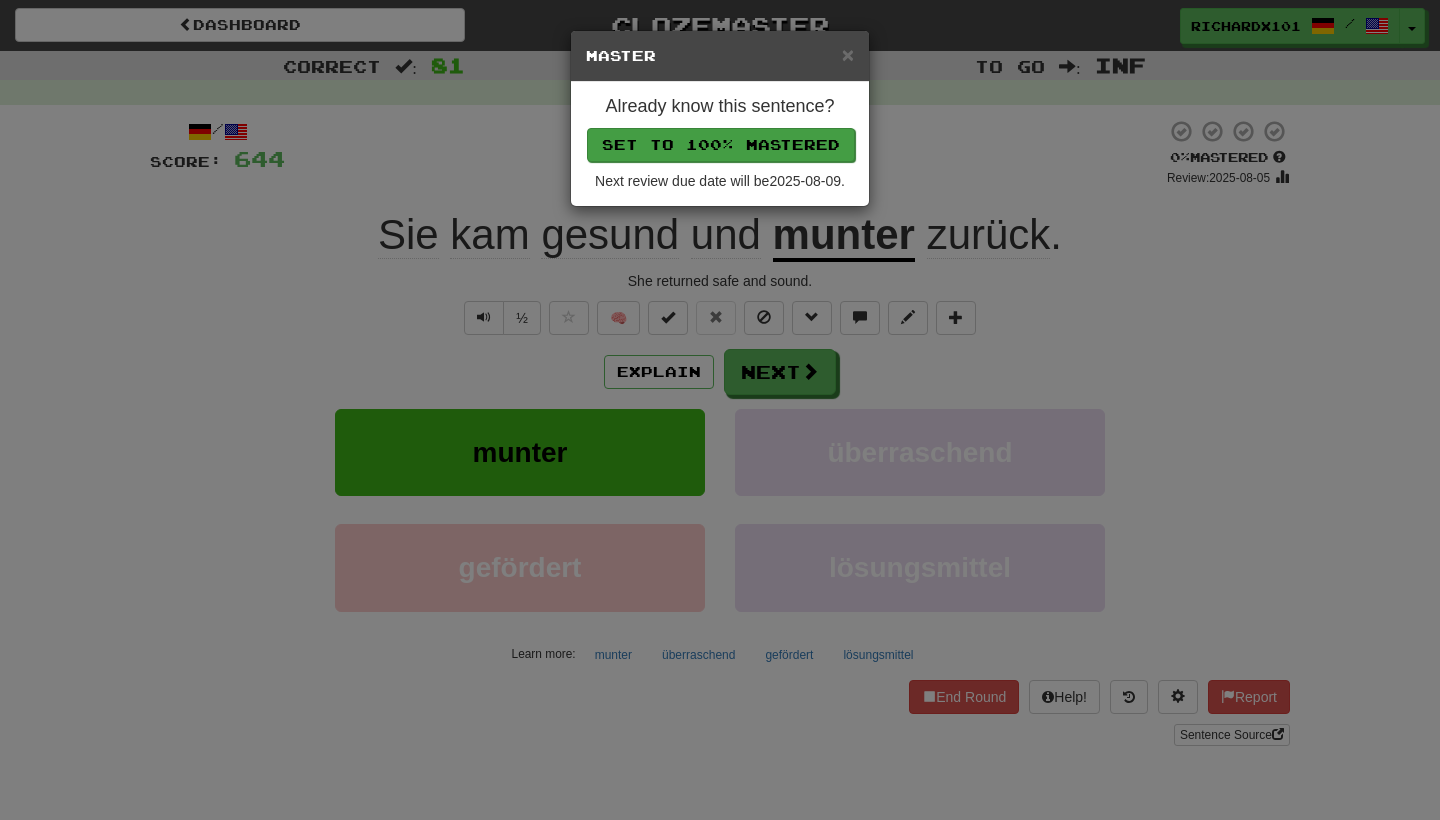 click on "Set to 100% Mastered" at bounding box center (721, 145) 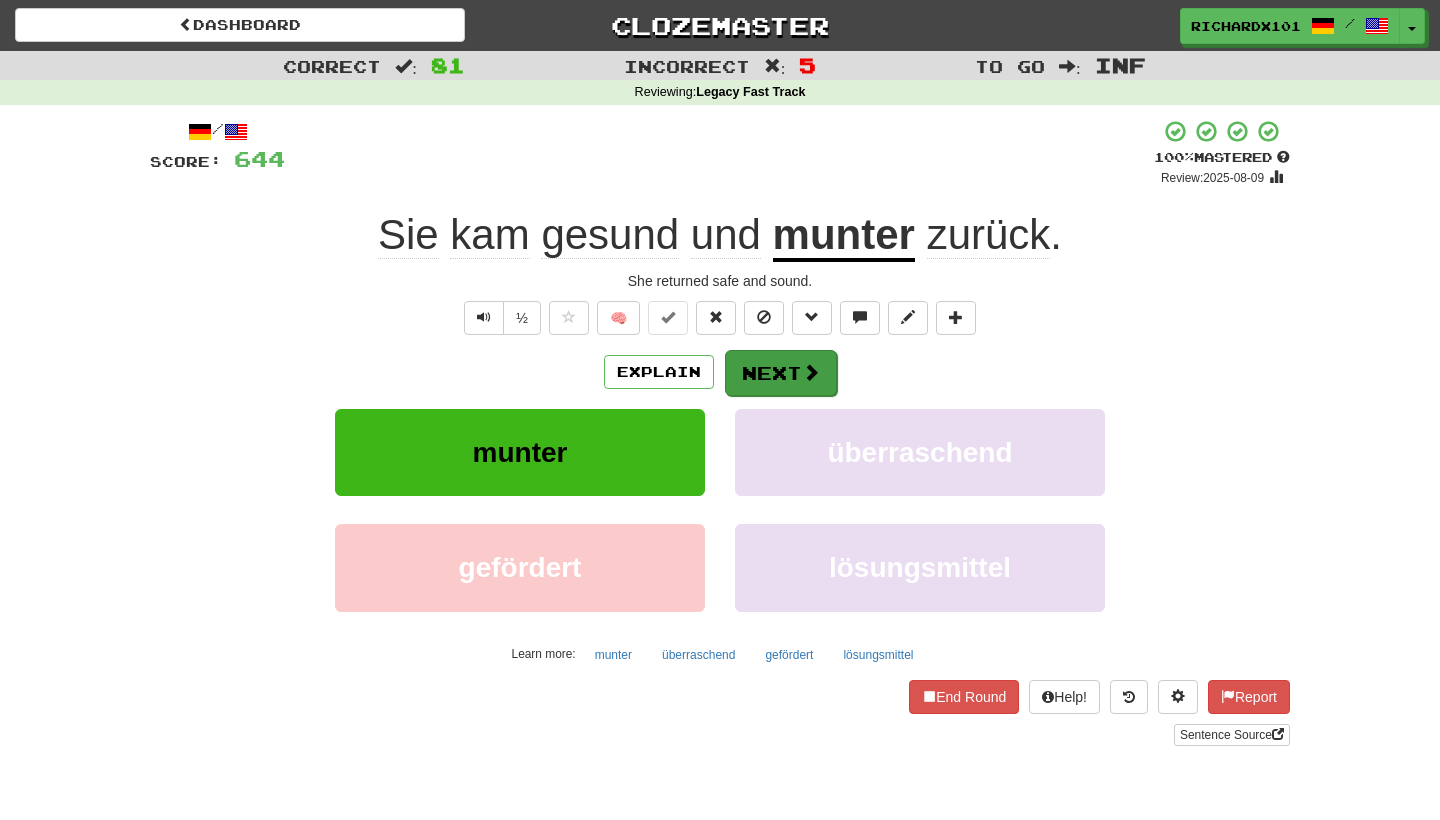 click on "Next" at bounding box center (781, 373) 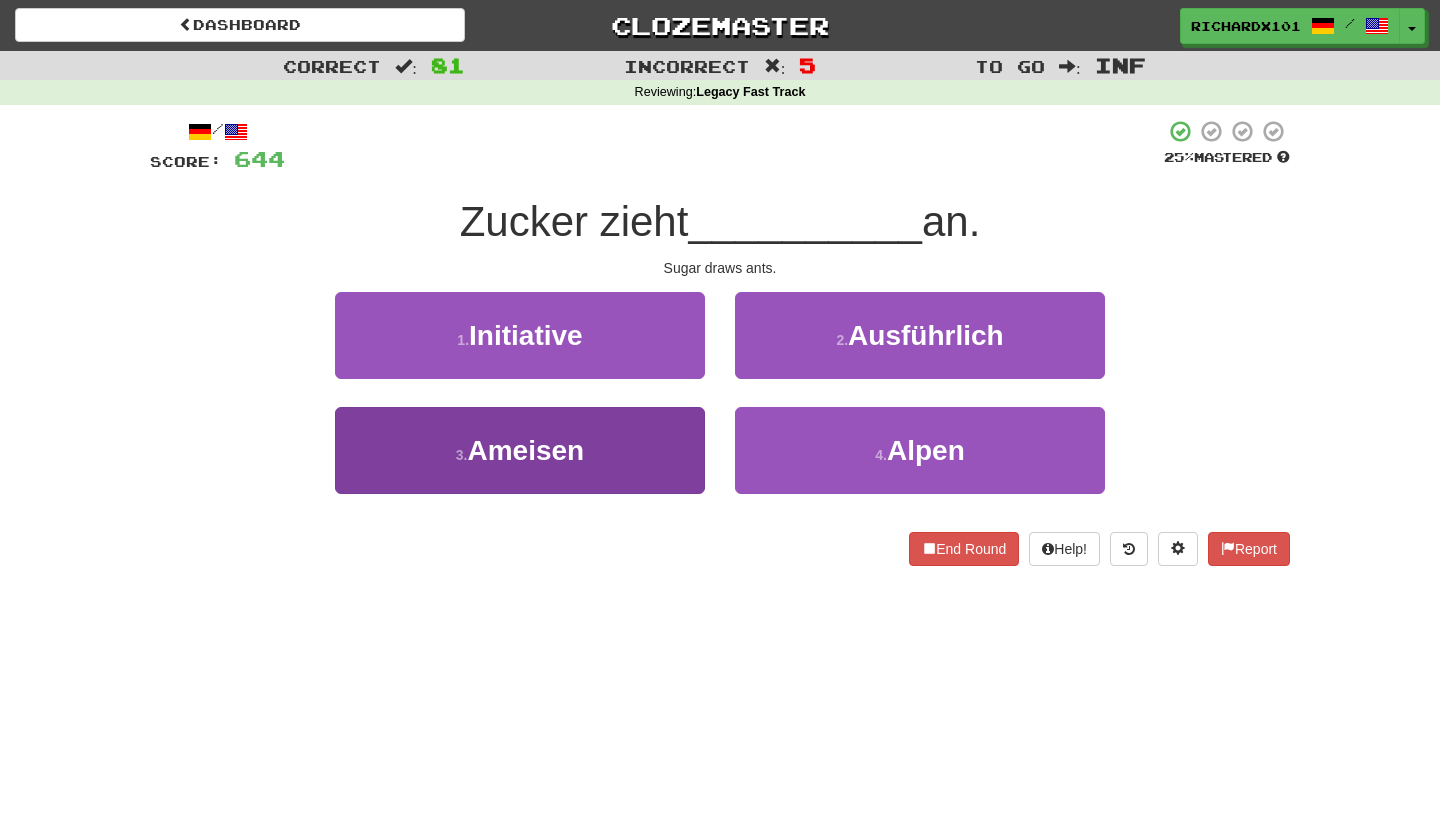 click on "3 .  Ameisen" at bounding box center (520, 450) 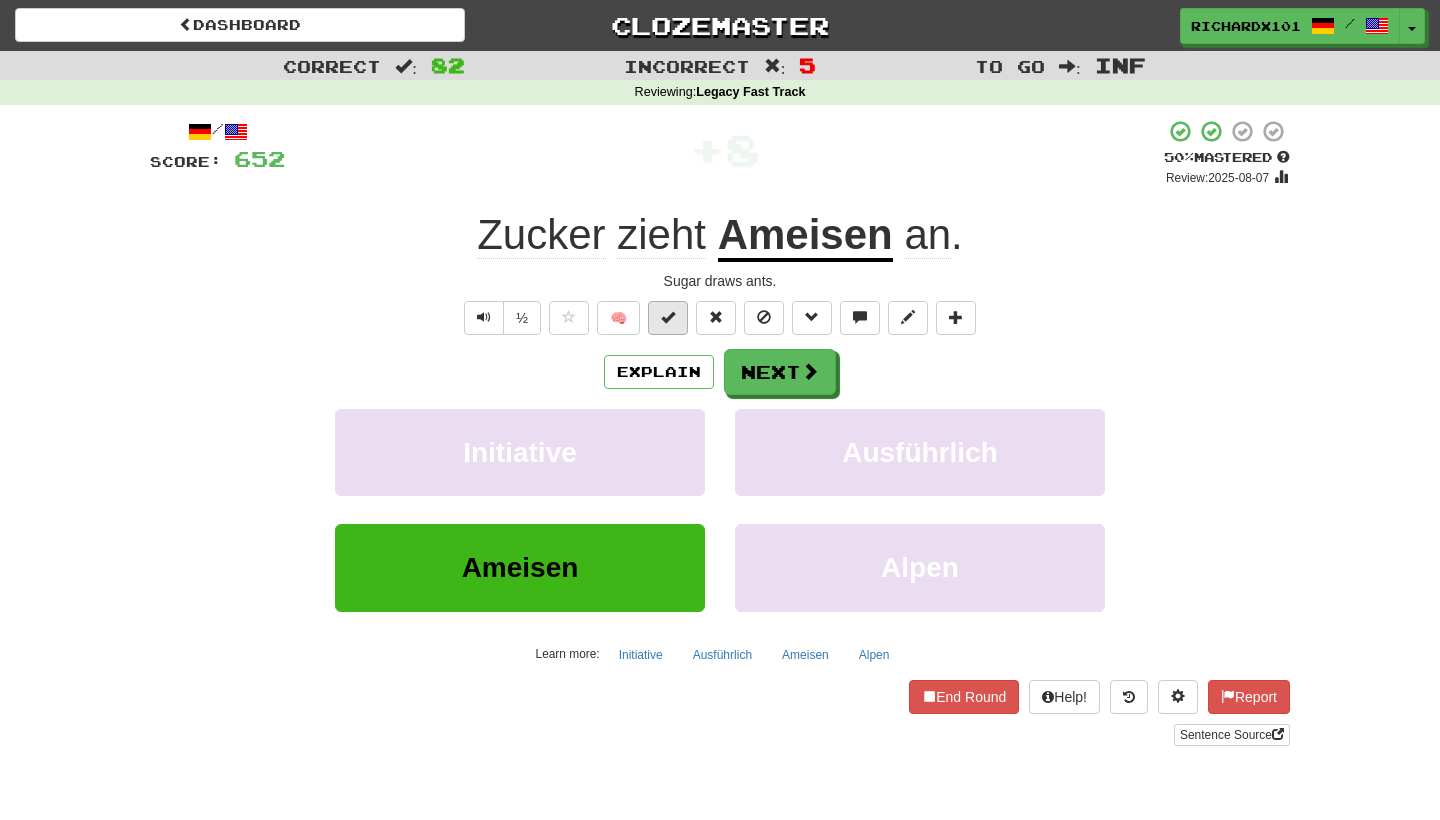 click at bounding box center (668, 318) 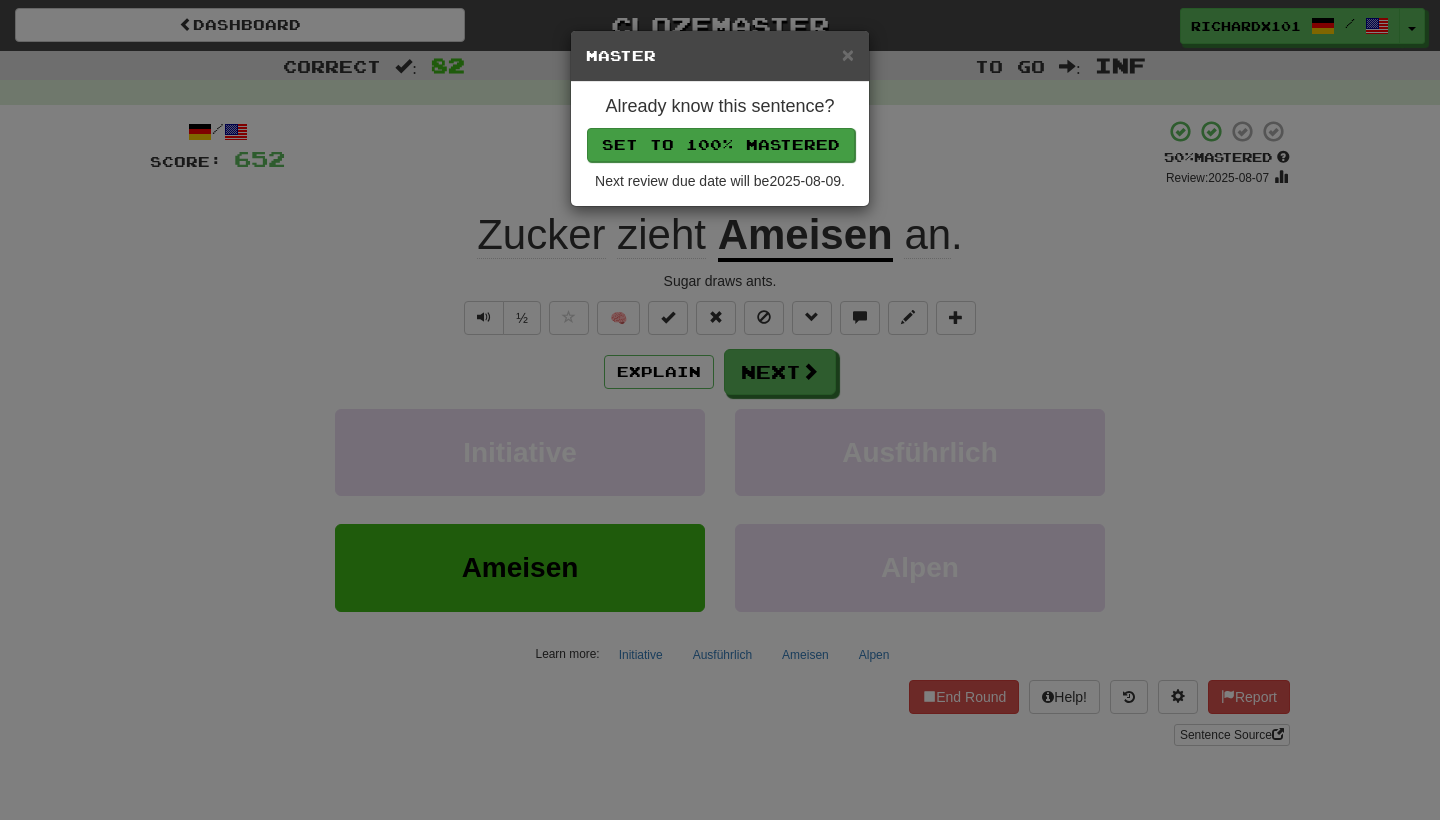 click on "Set to 100% Mastered" at bounding box center [721, 145] 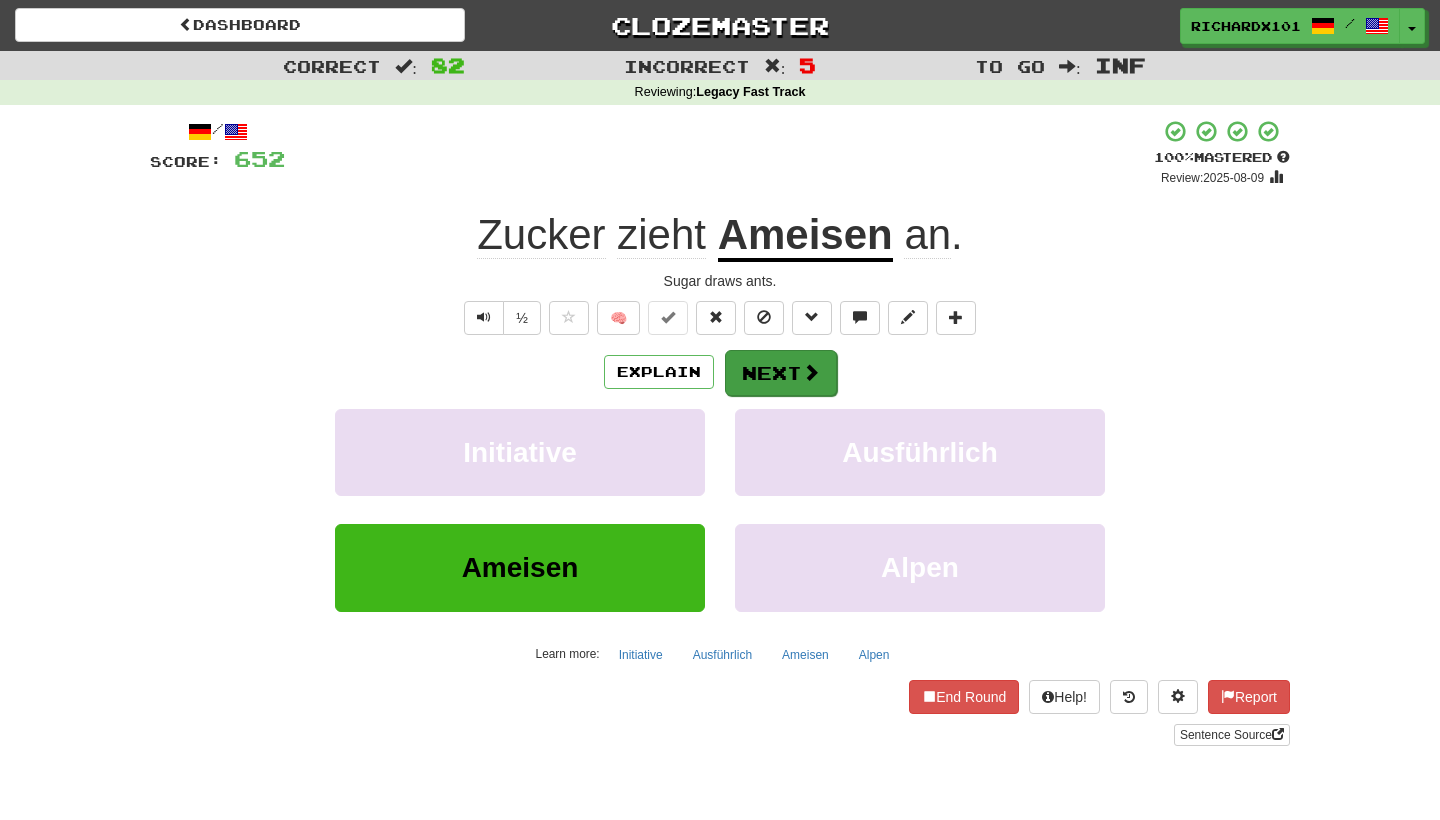 click on "Next" at bounding box center (781, 373) 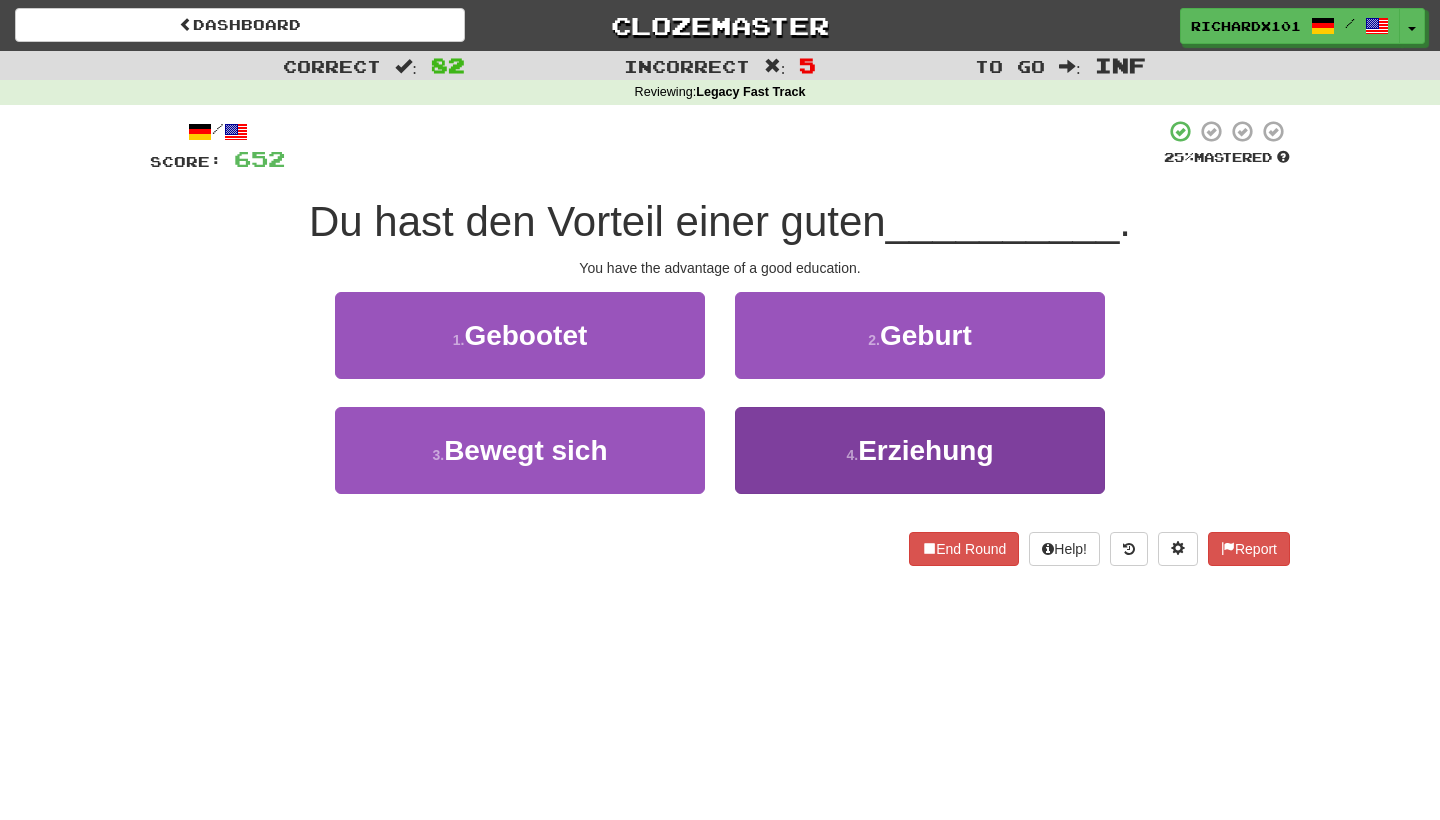 click on "4 .  Erziehung" at bounding box center [920, 450] 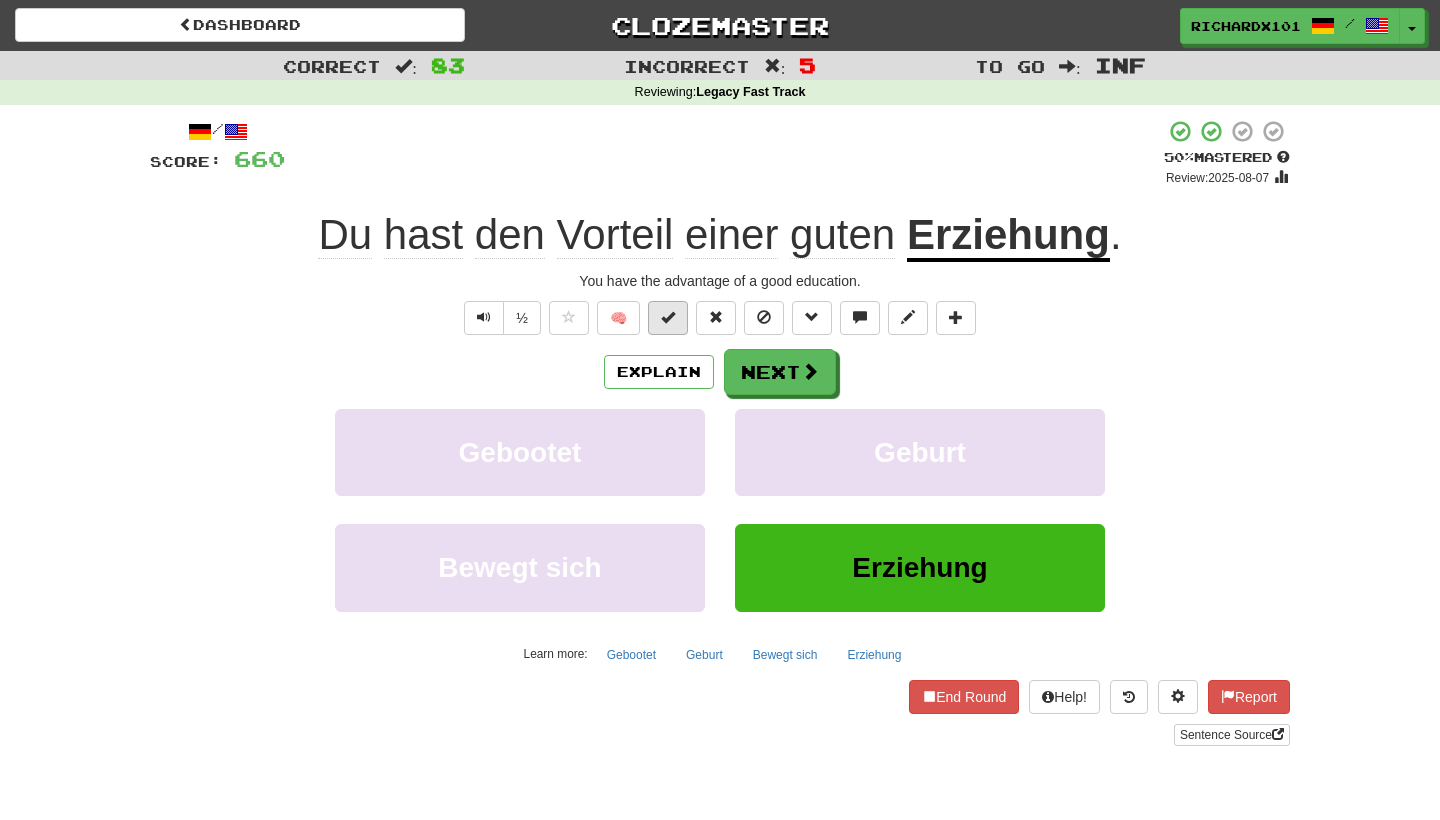 click at bounding box center (668, 318) 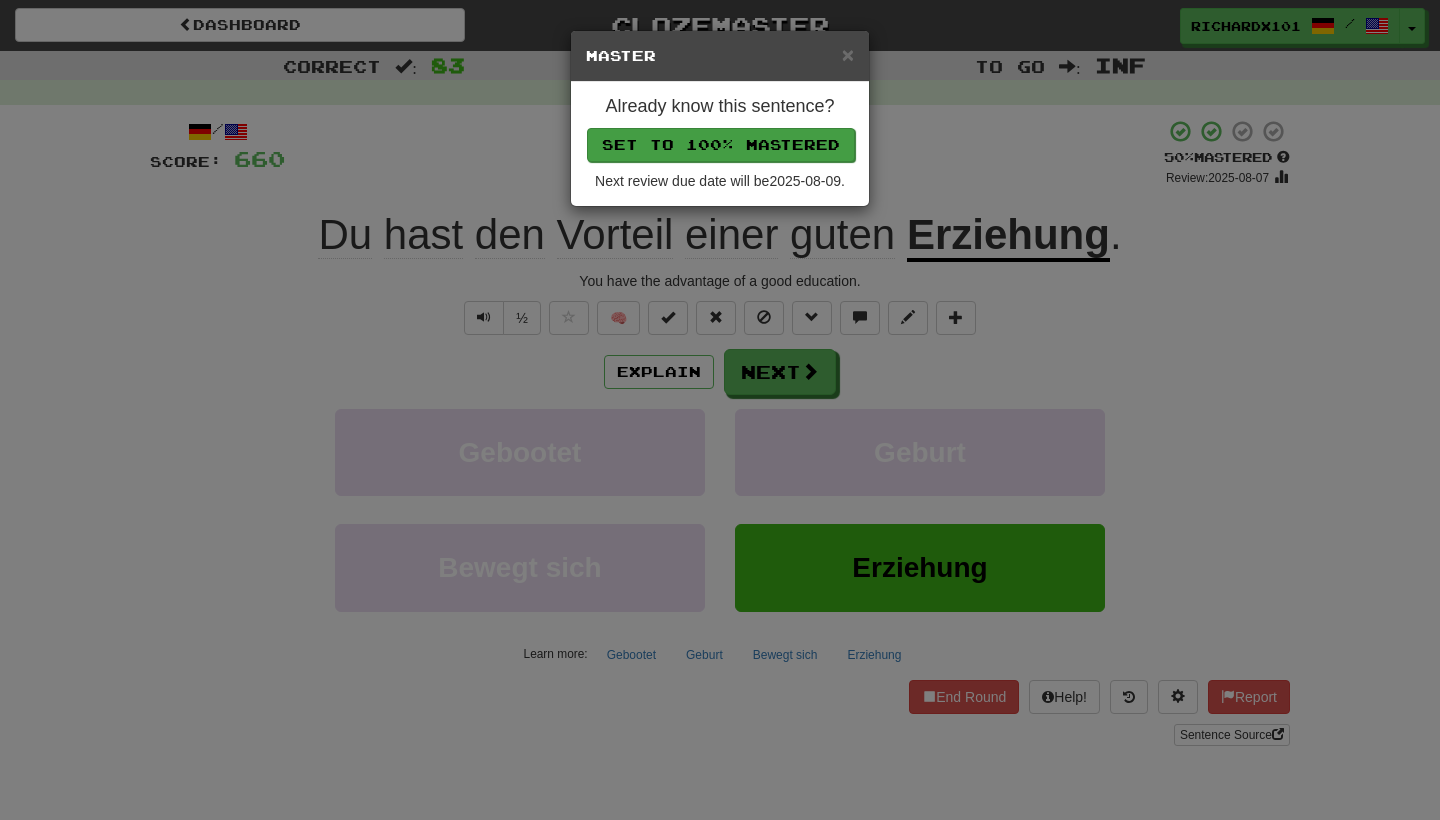 click on "Set to 100% Mastered" at bounding box center [721, 145] 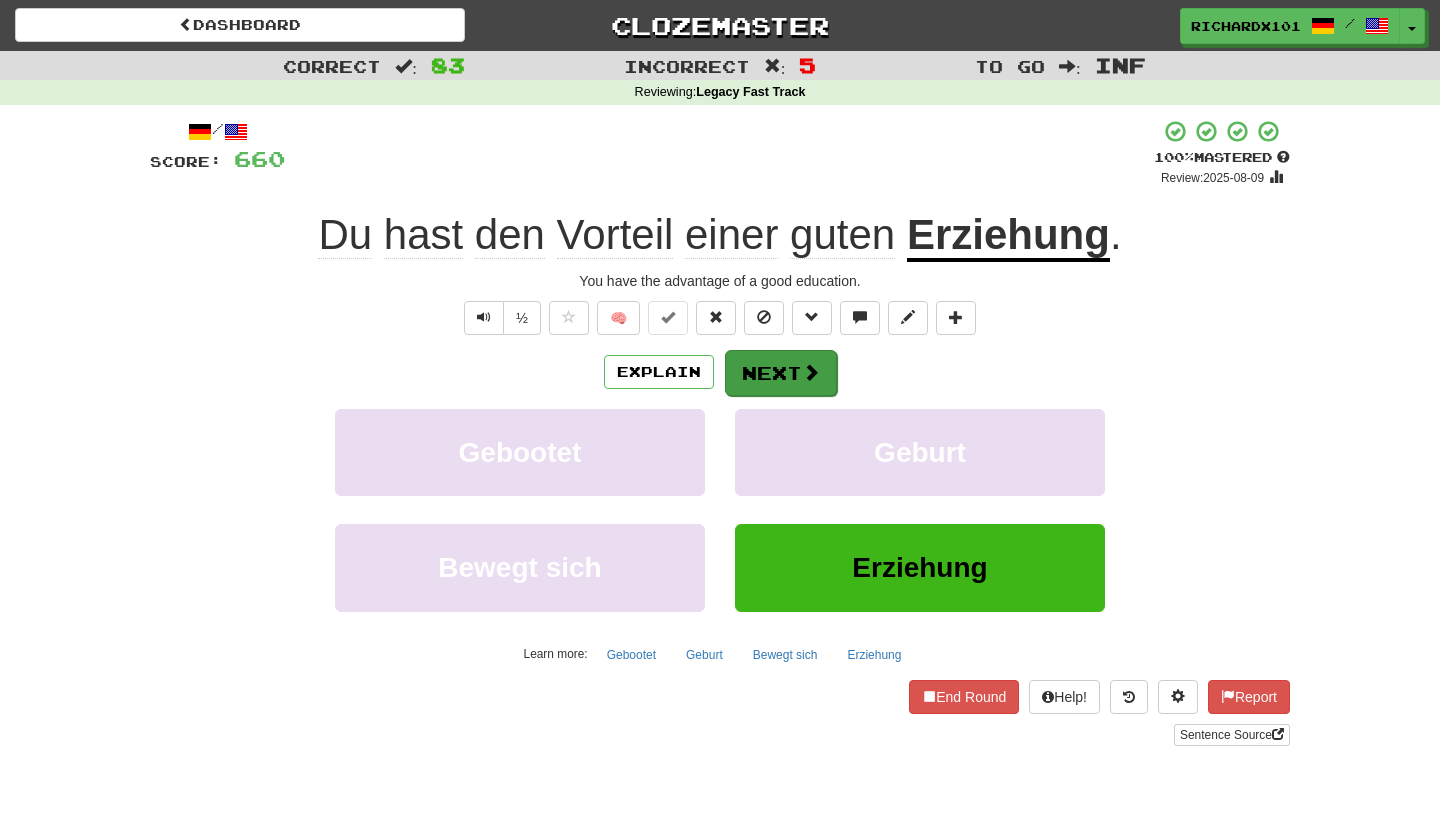 click on "Next" at bounding box center (781, 373) 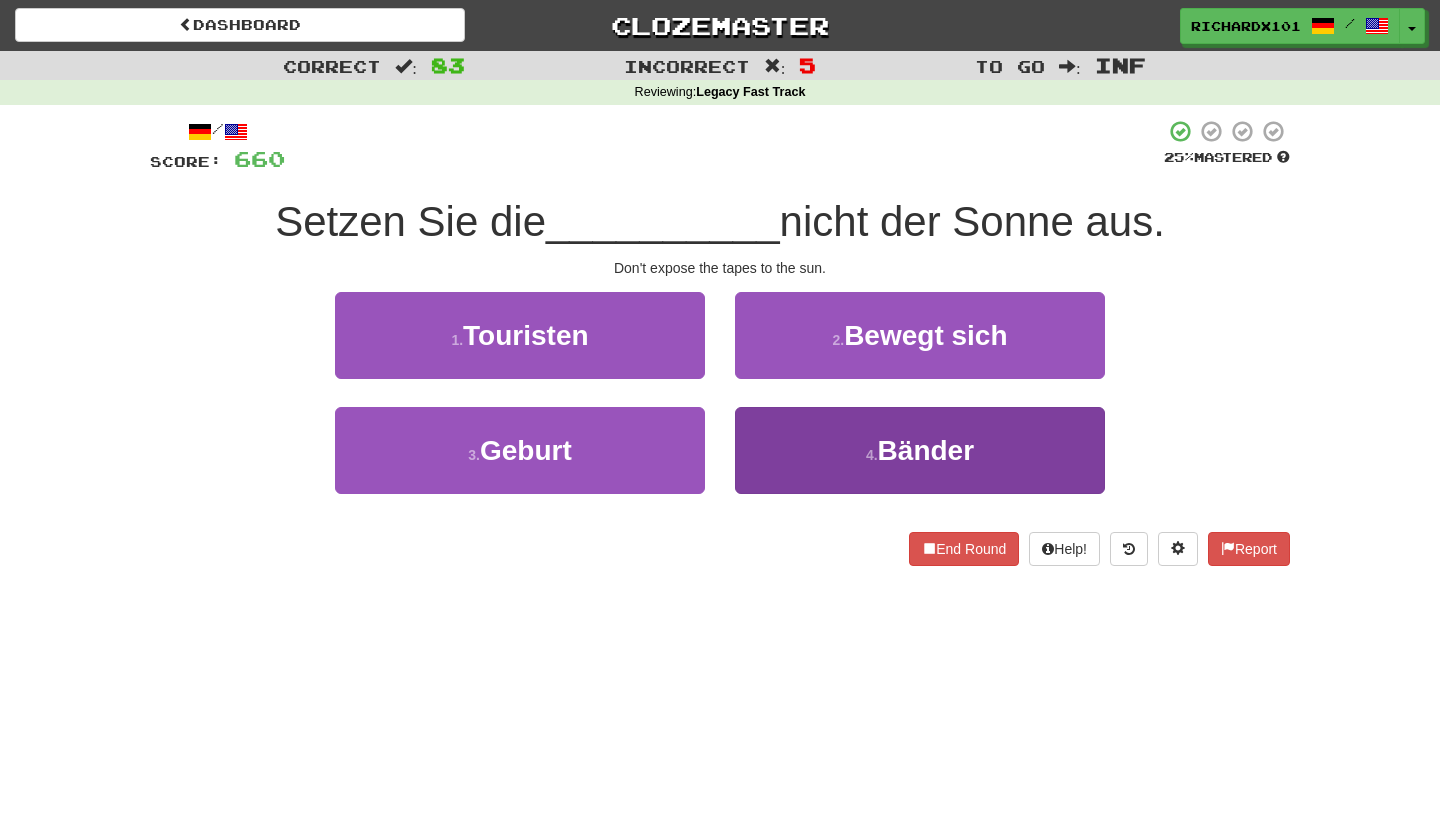 click on "4 .  Bänder" at bounding box center (920, 450) 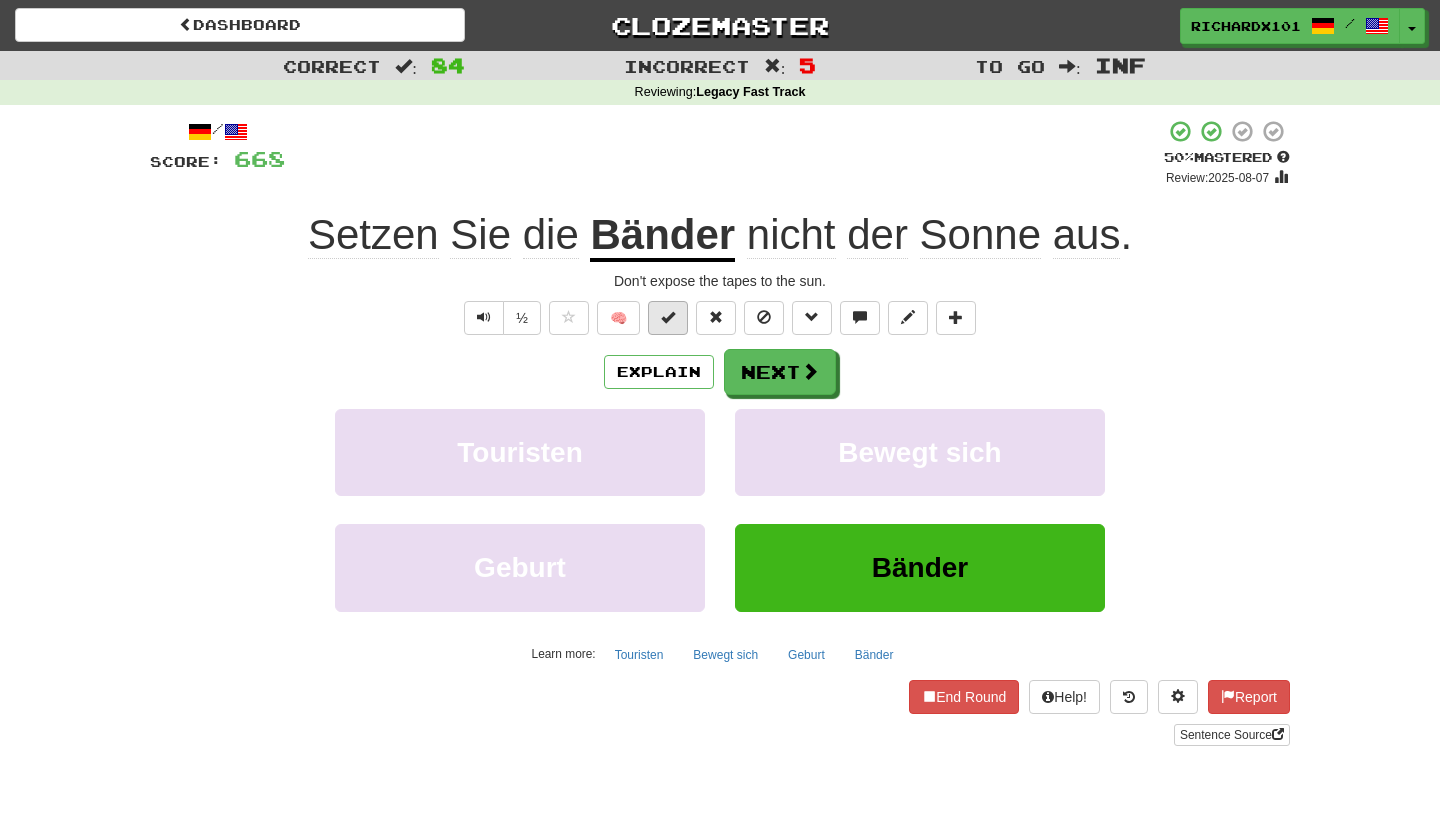 click at bounding box center [668, 318] 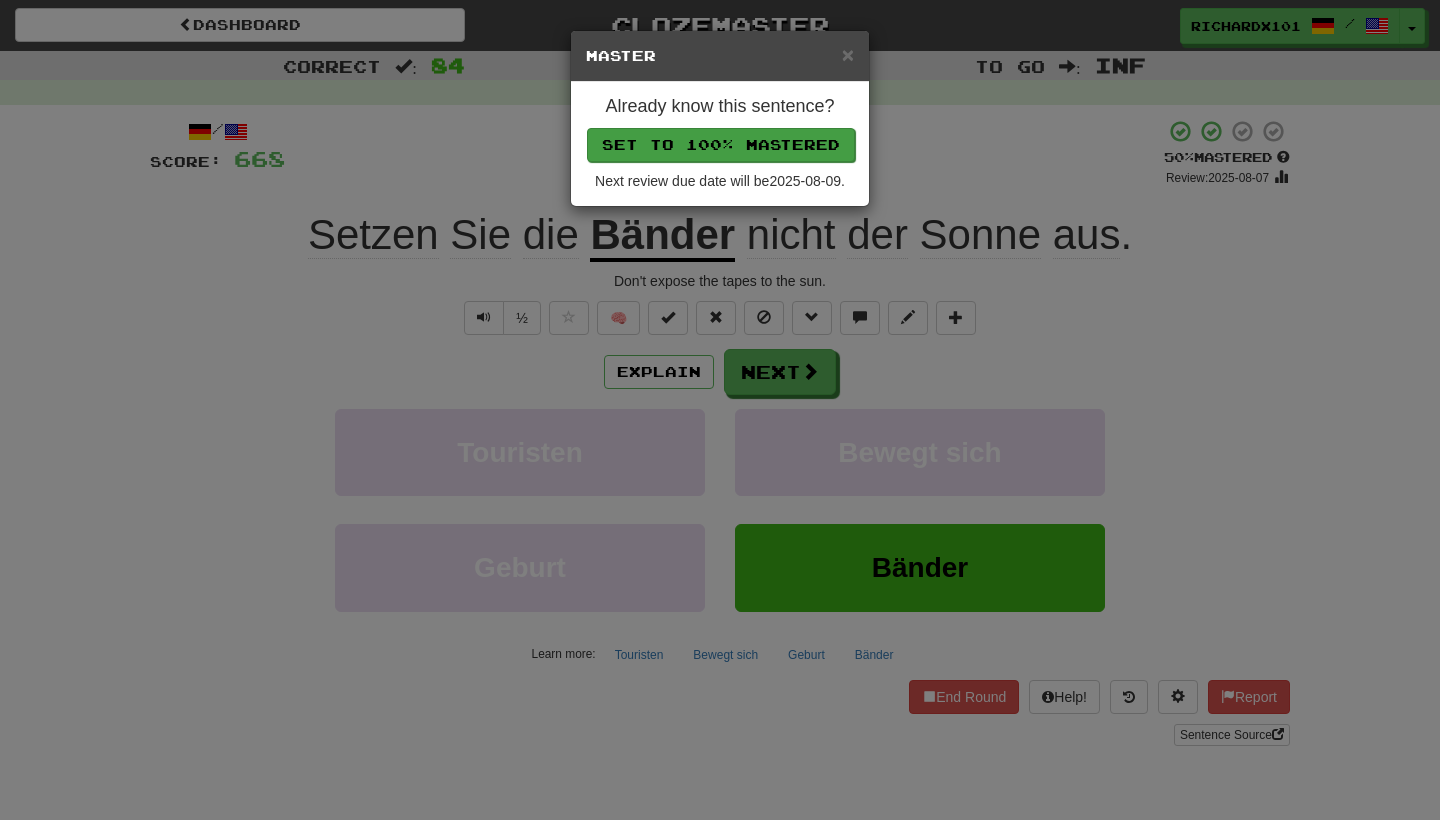 click on "Set to 100% Mastered" at bounding box center (721, 145) 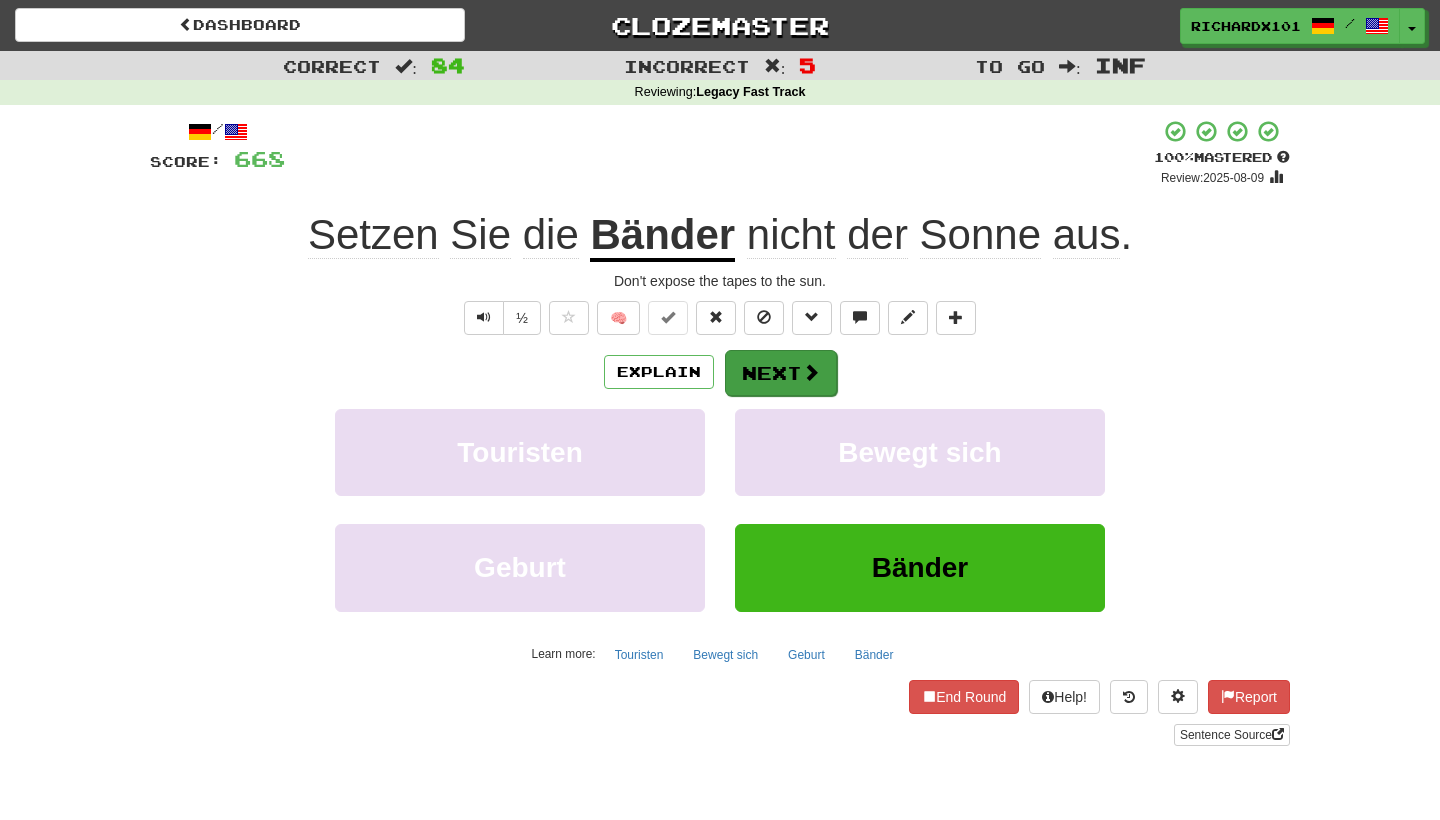 click on "Next" at bounding box center [781, 373] 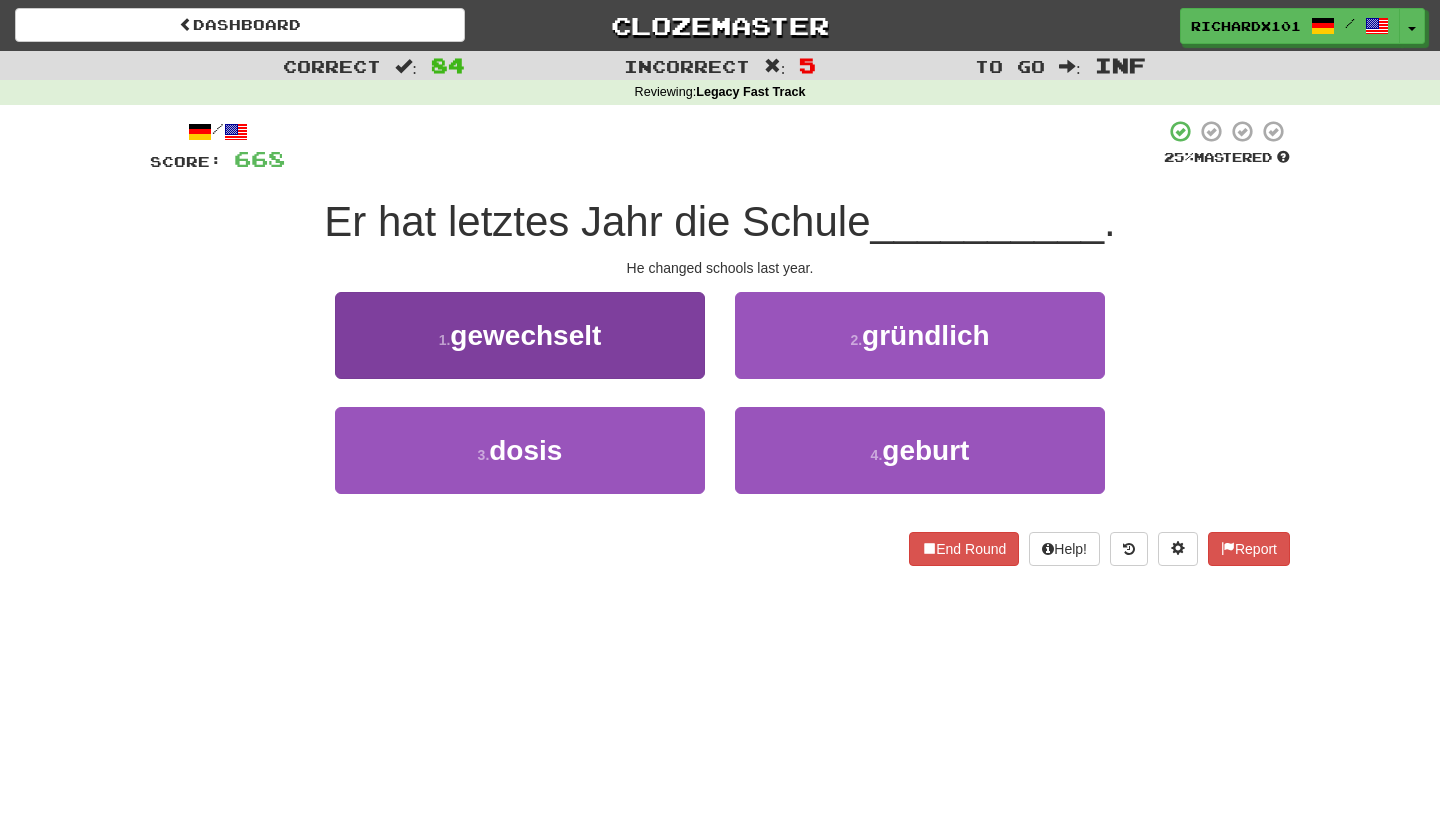 click on "1 .  gewechselt" at bounding box center (520, 335) 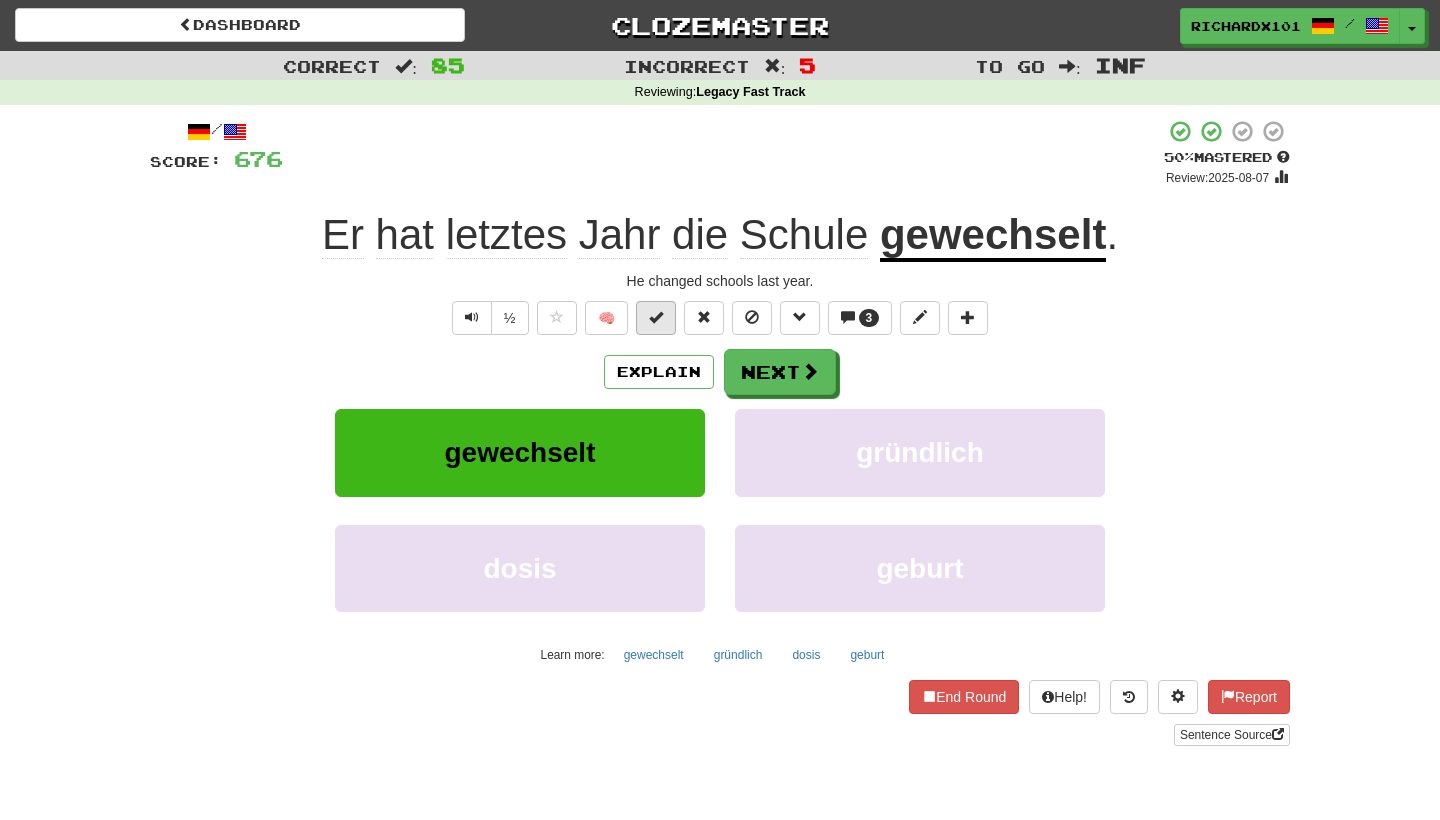 click at bounding box center (656, 318) 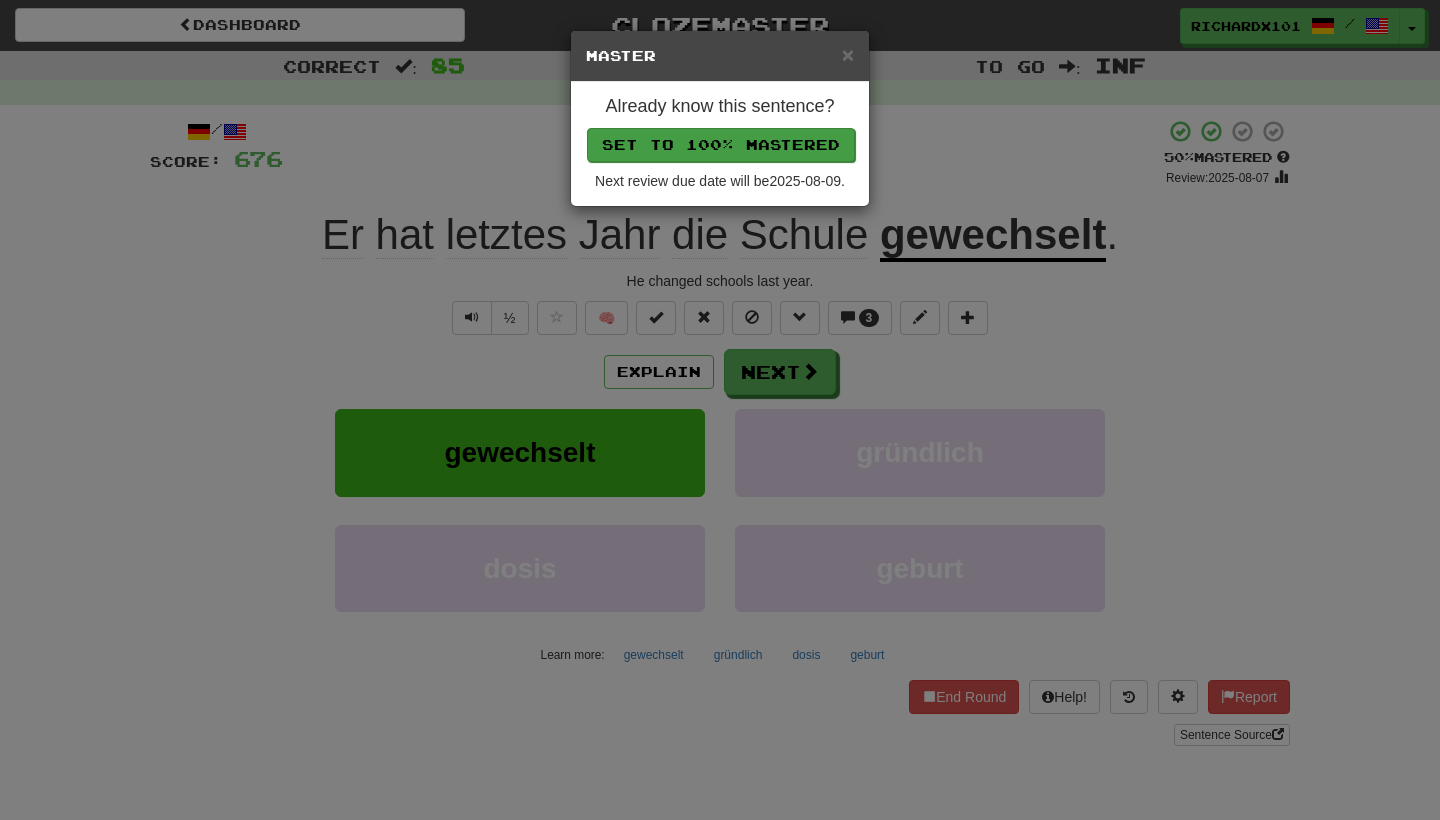 click on "Set to 100% Mastered" at bounding box center (721, 145) 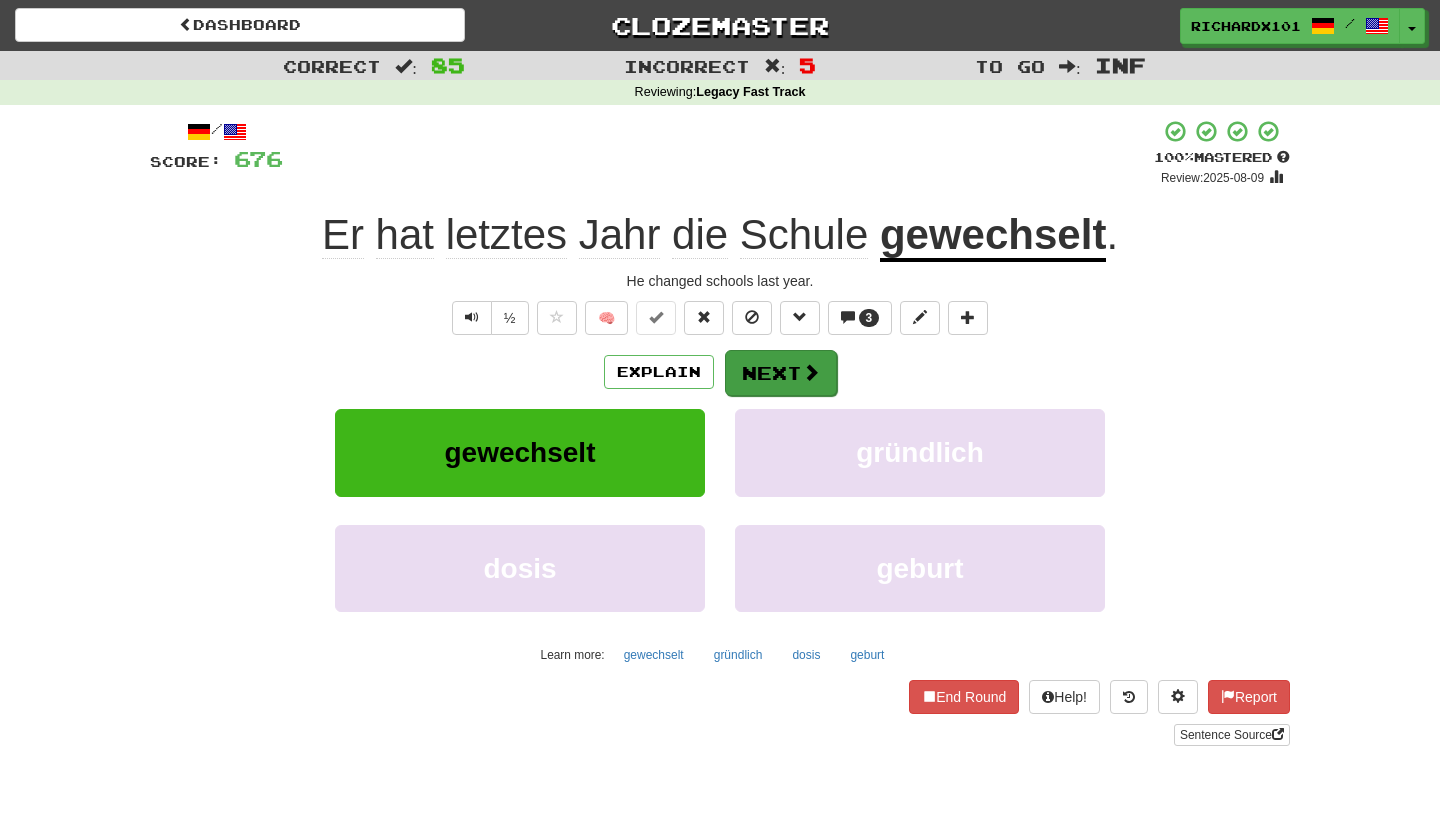 click on "Next" at bounding box center [781, 373] 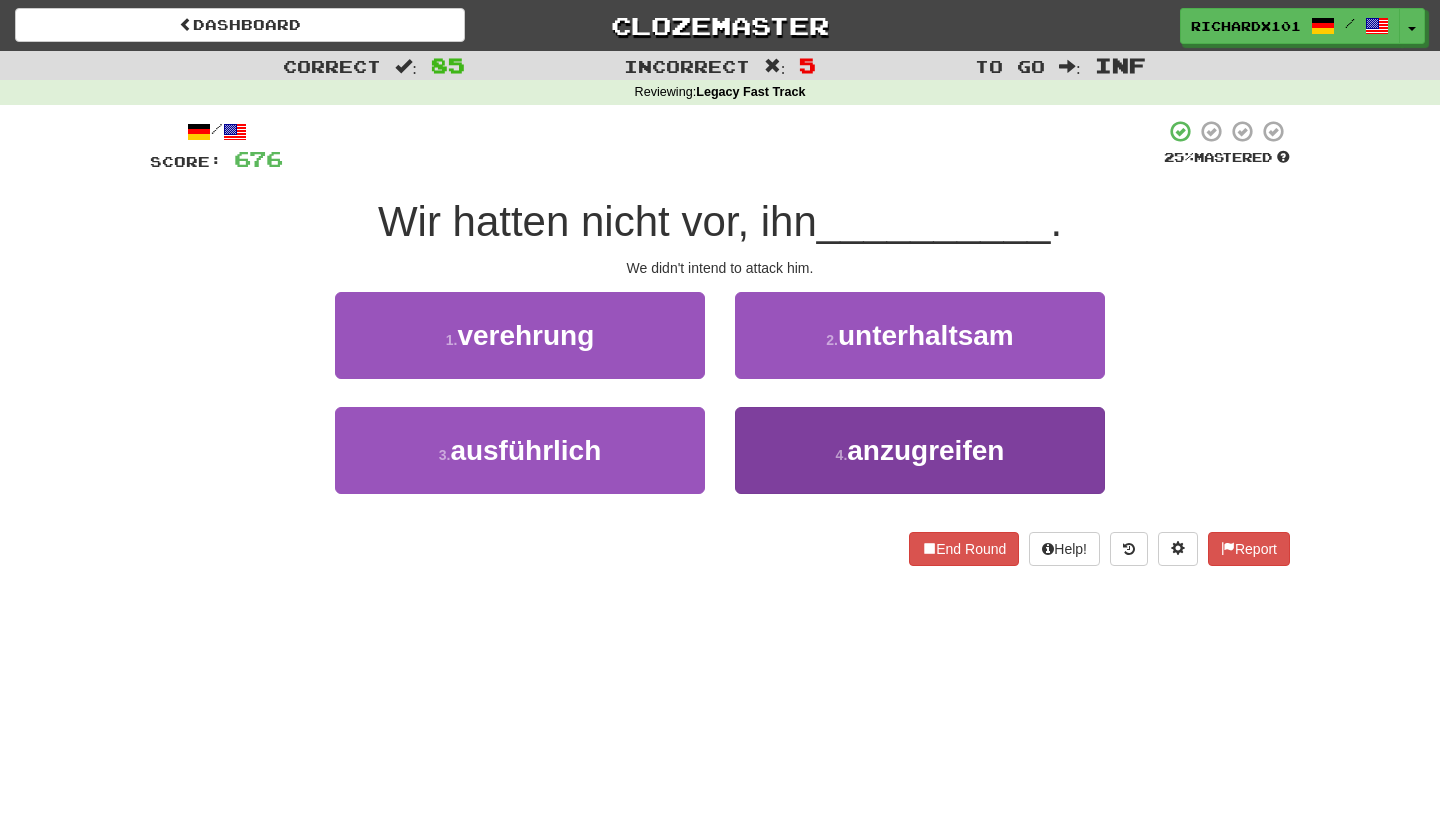 click on "4 .  anzugreifen" at bounding box center (920, 450) 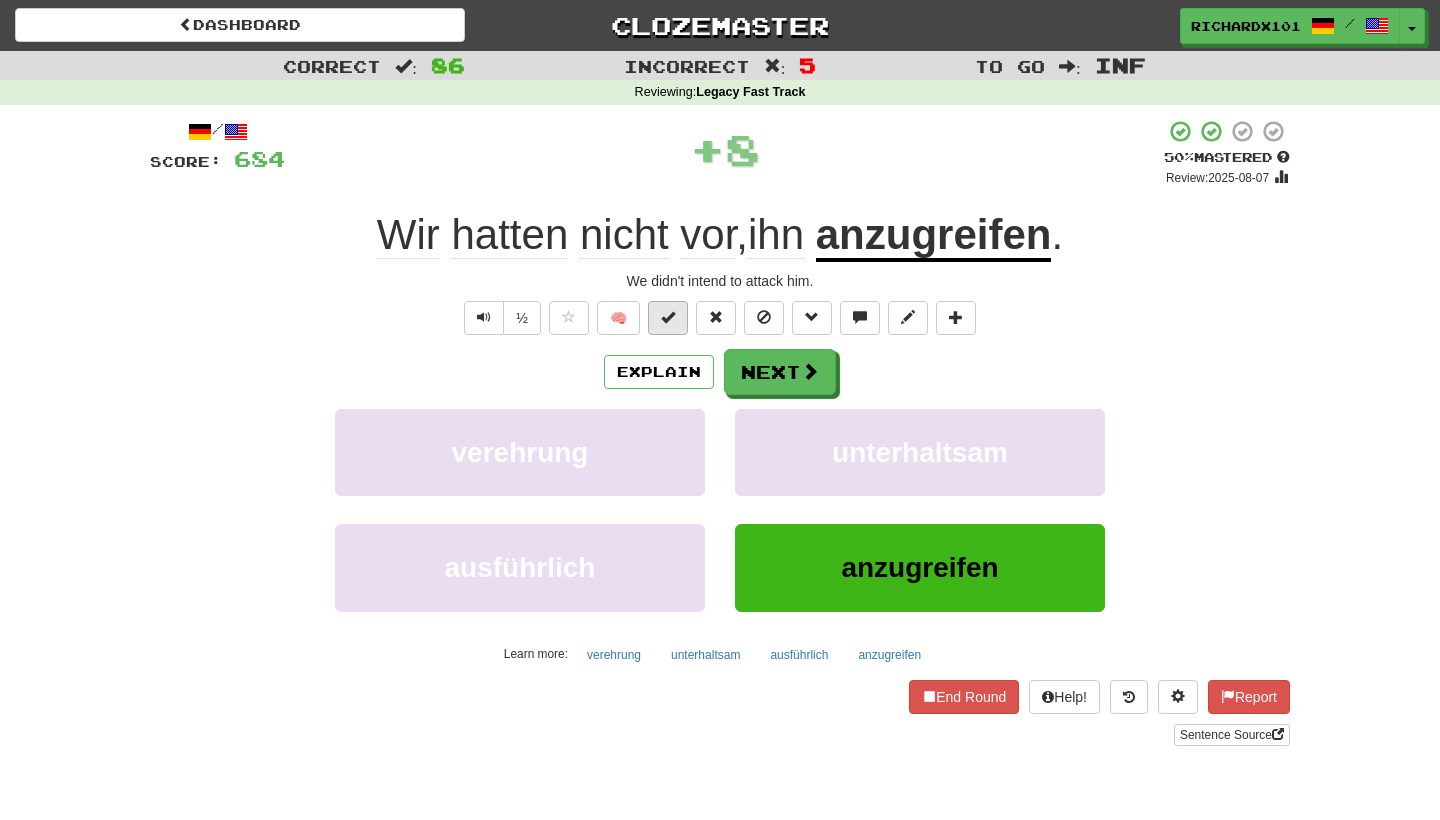 click at bounding box center (668, 317) 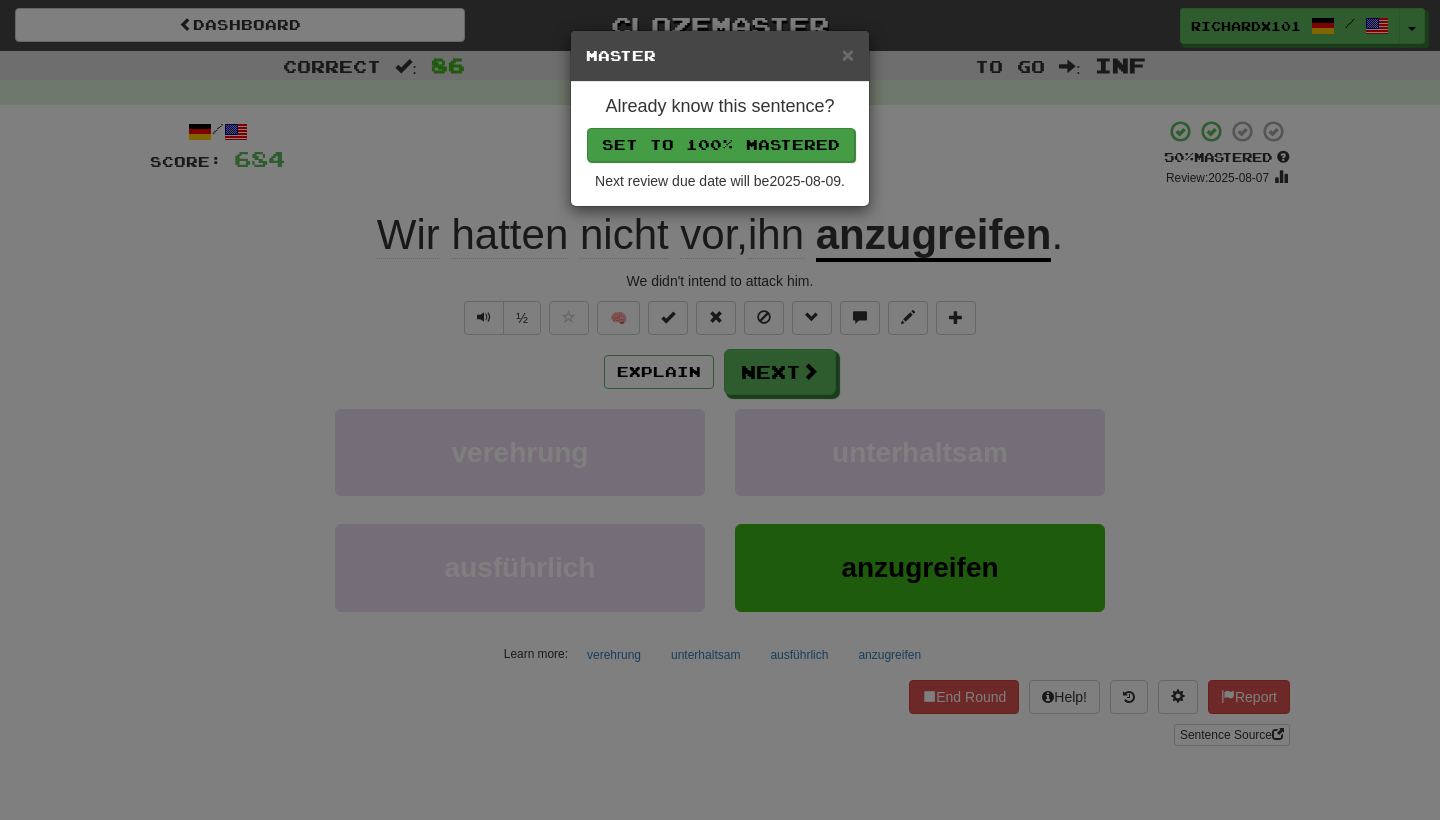 click on "Set to 100% Mastered" at bounding box center [721, 145] 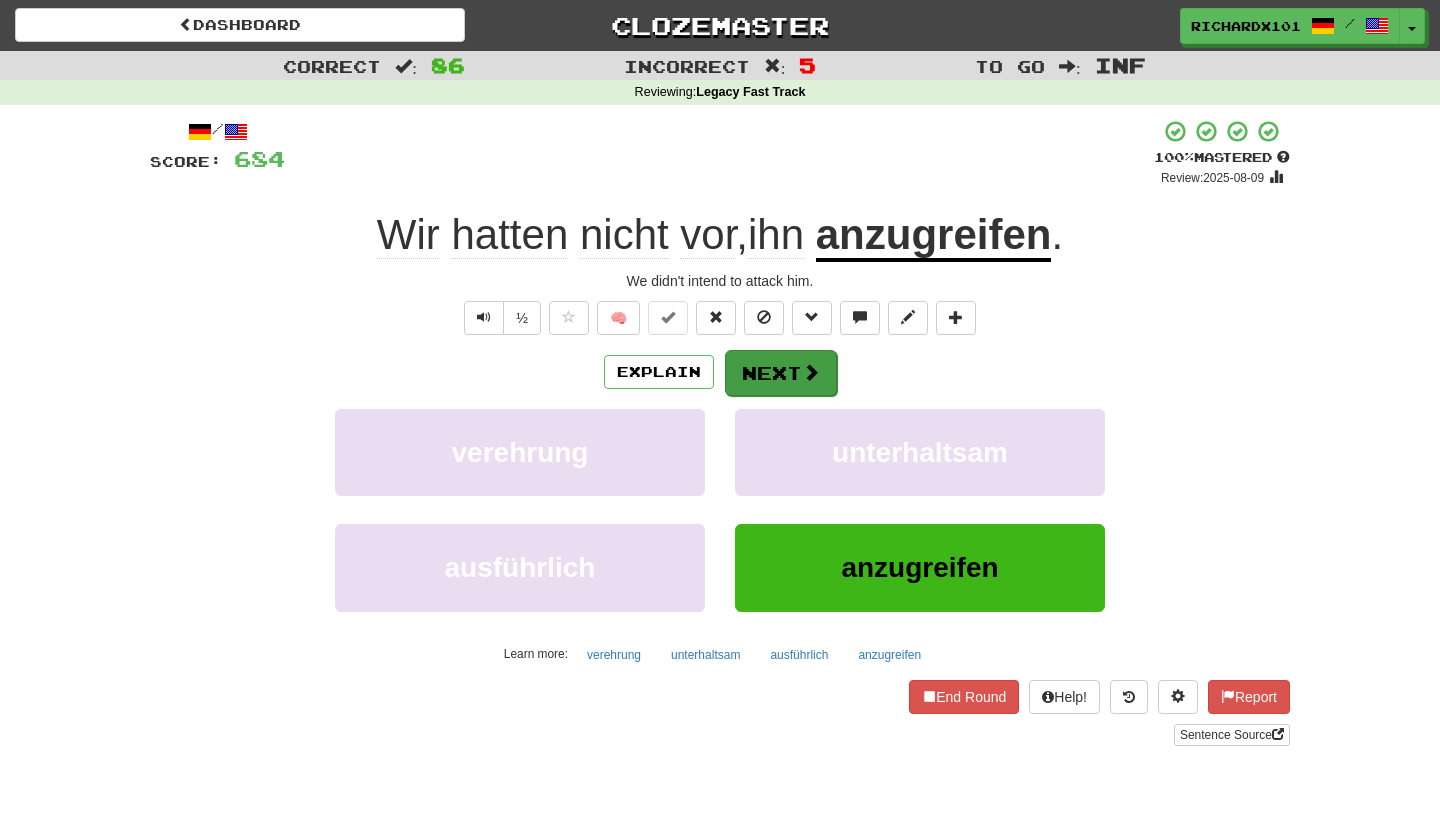 click on "Next" at bounding box center (781, 373) 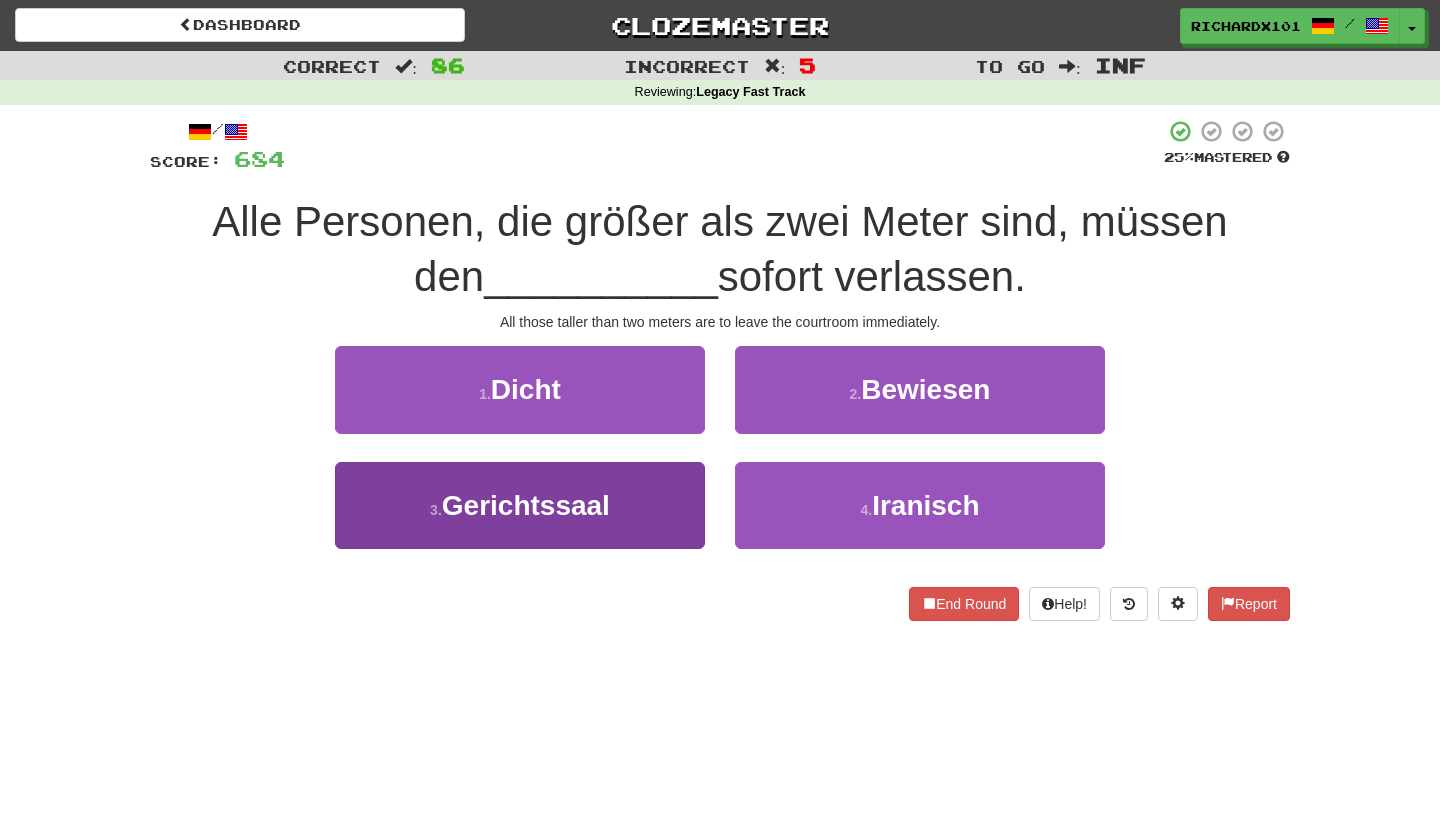 click on "3 .  Gerichtssaal" at bounding box center [520, 505] 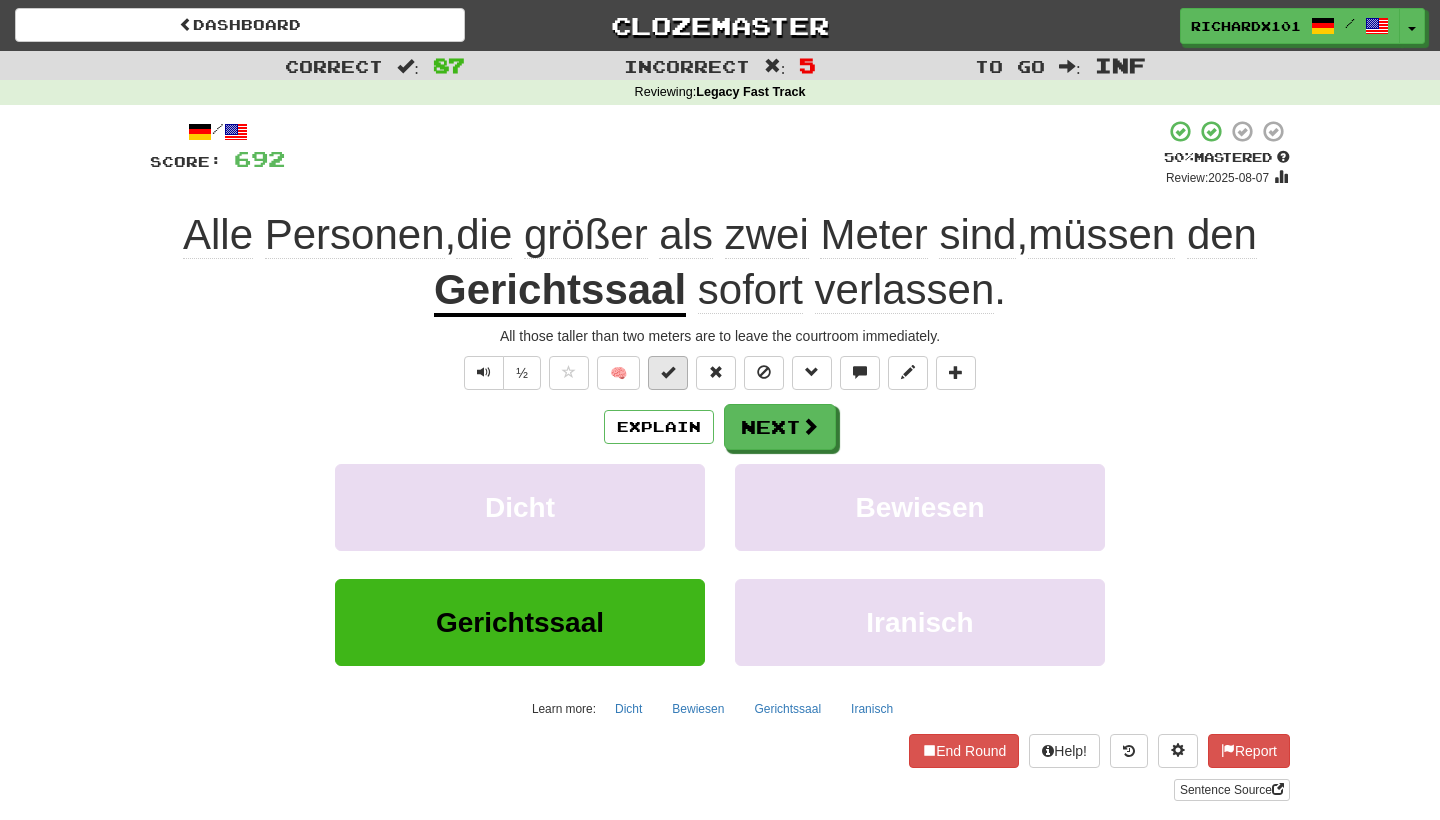 click at bounding box center (668, 372) 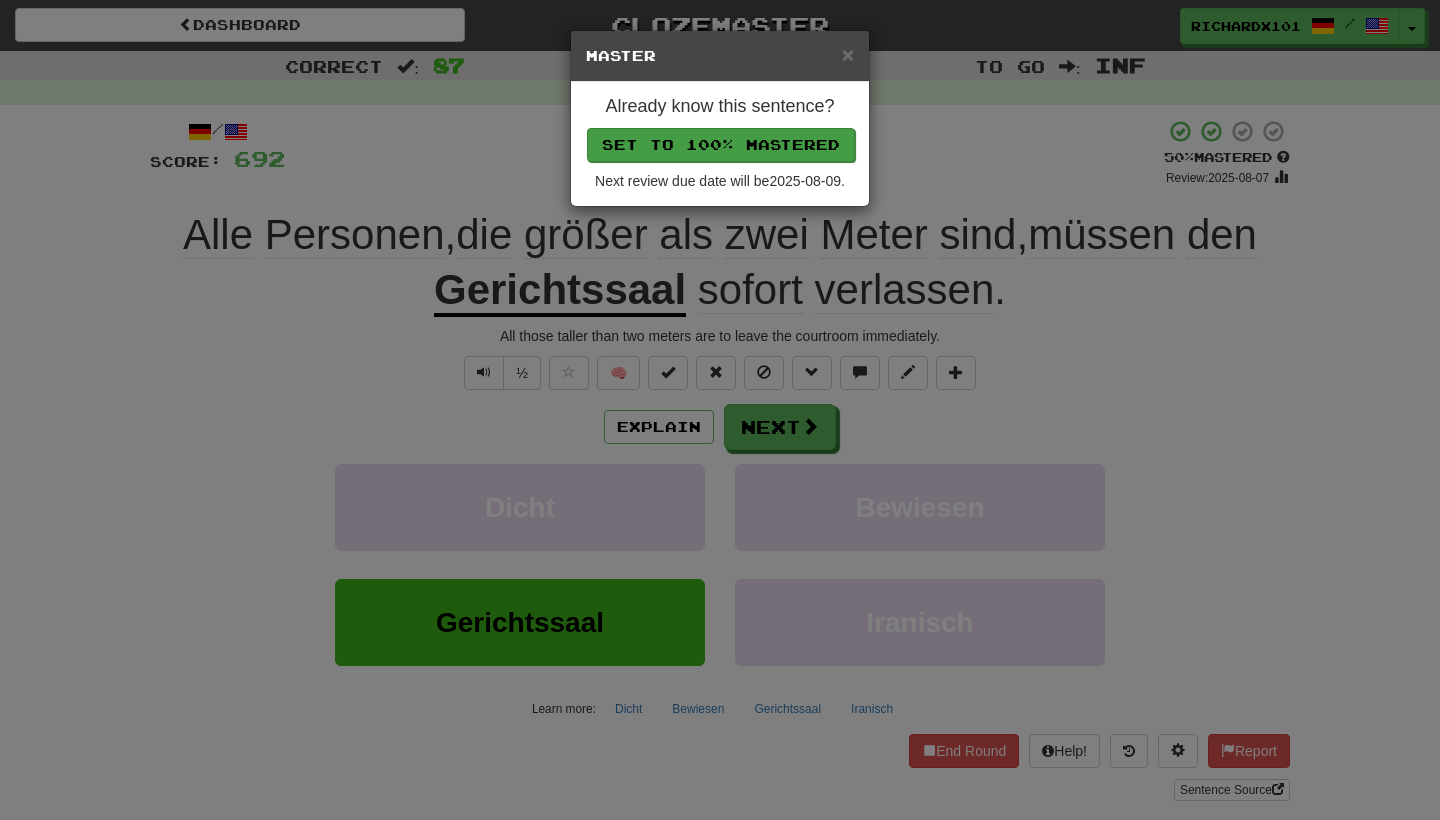 click on "Set to 100% Mastered" at bounding box center (721, 145) 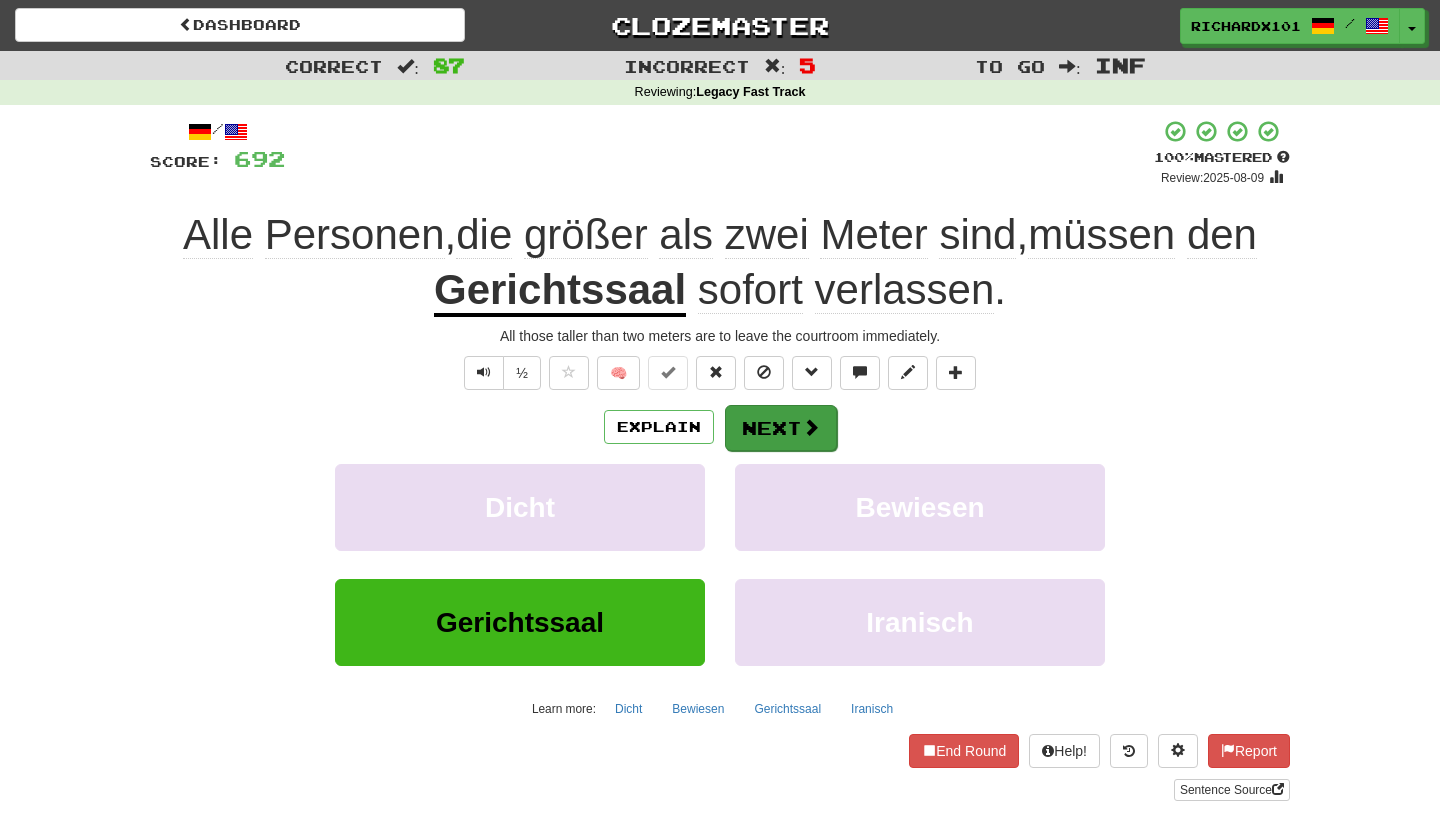 click on "Next" at bounding box center (781, 428) 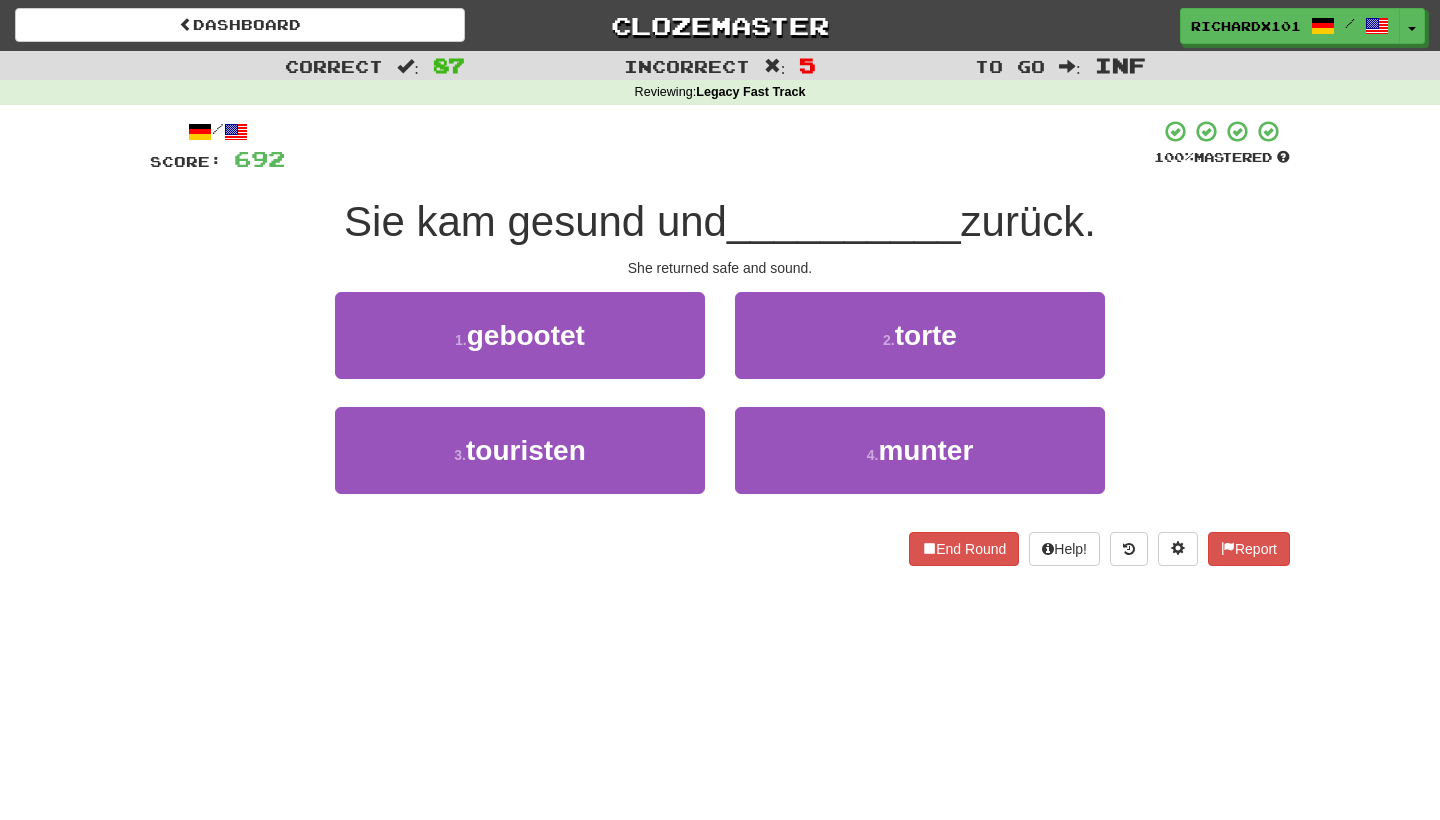 click on "4 .  munter" at bounding box center (920, 450) 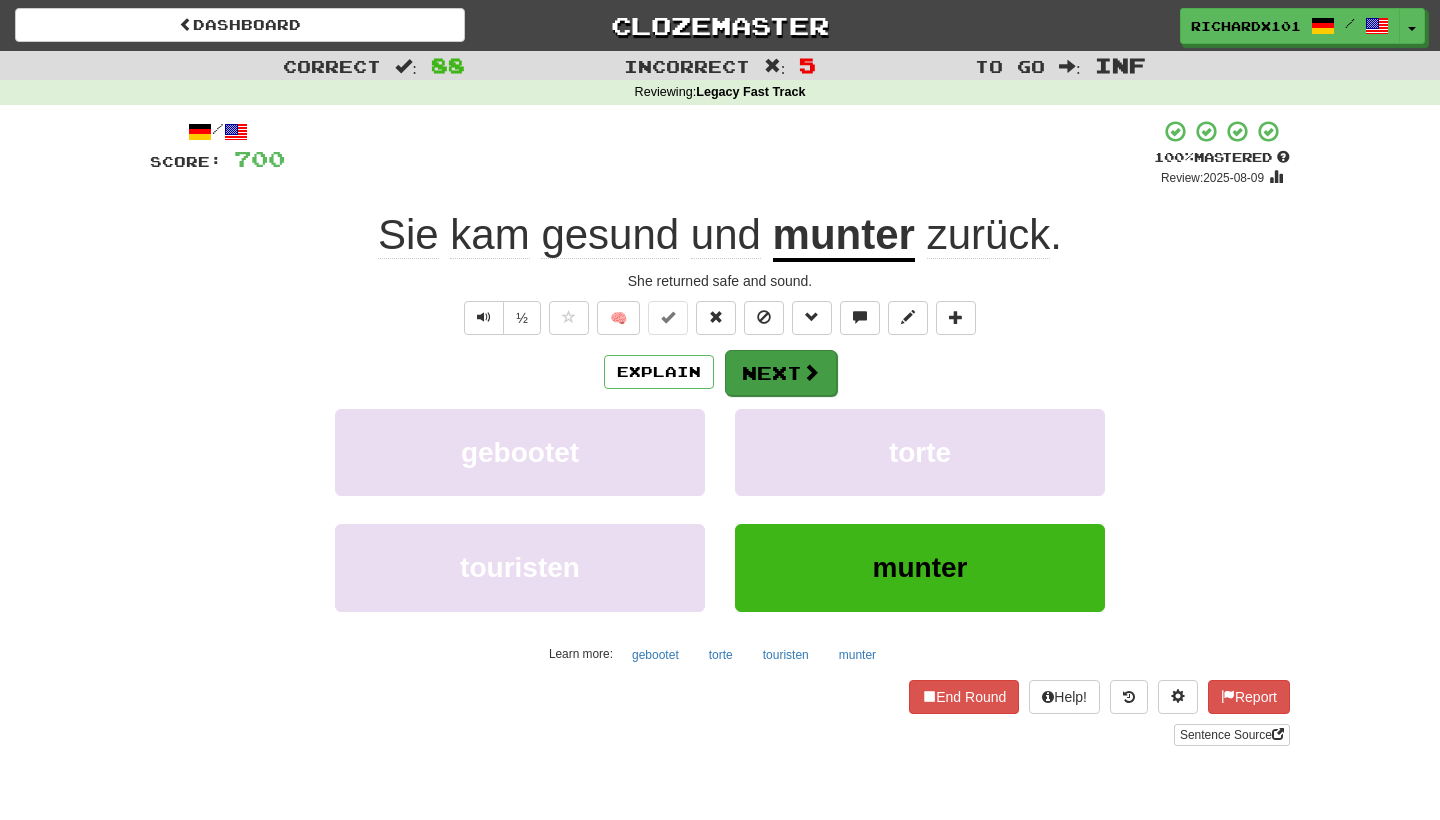 click on "Next" at bounding box center [781, 373] 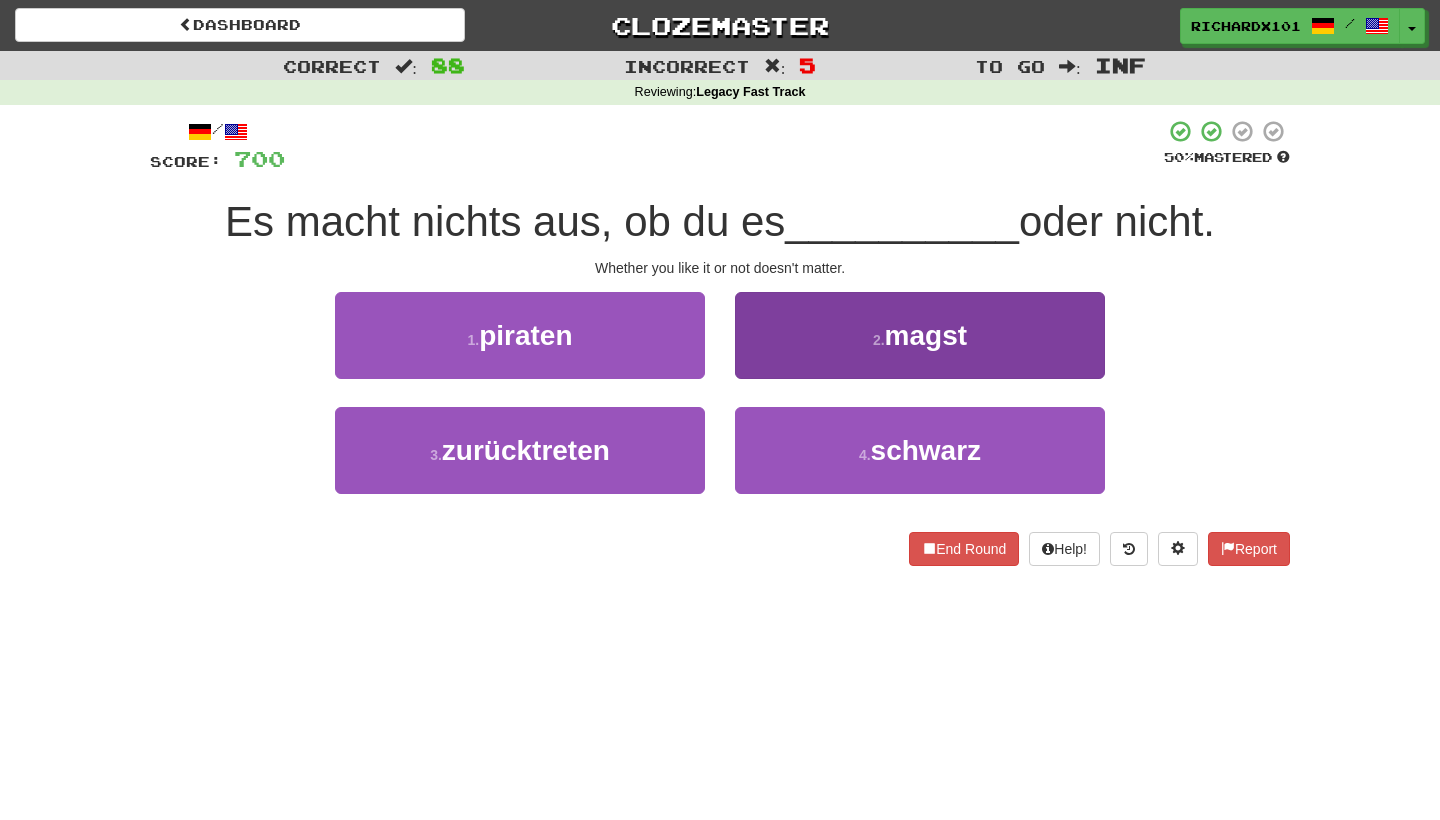 click on "2 .  magst" at bounding box center [920, 335] 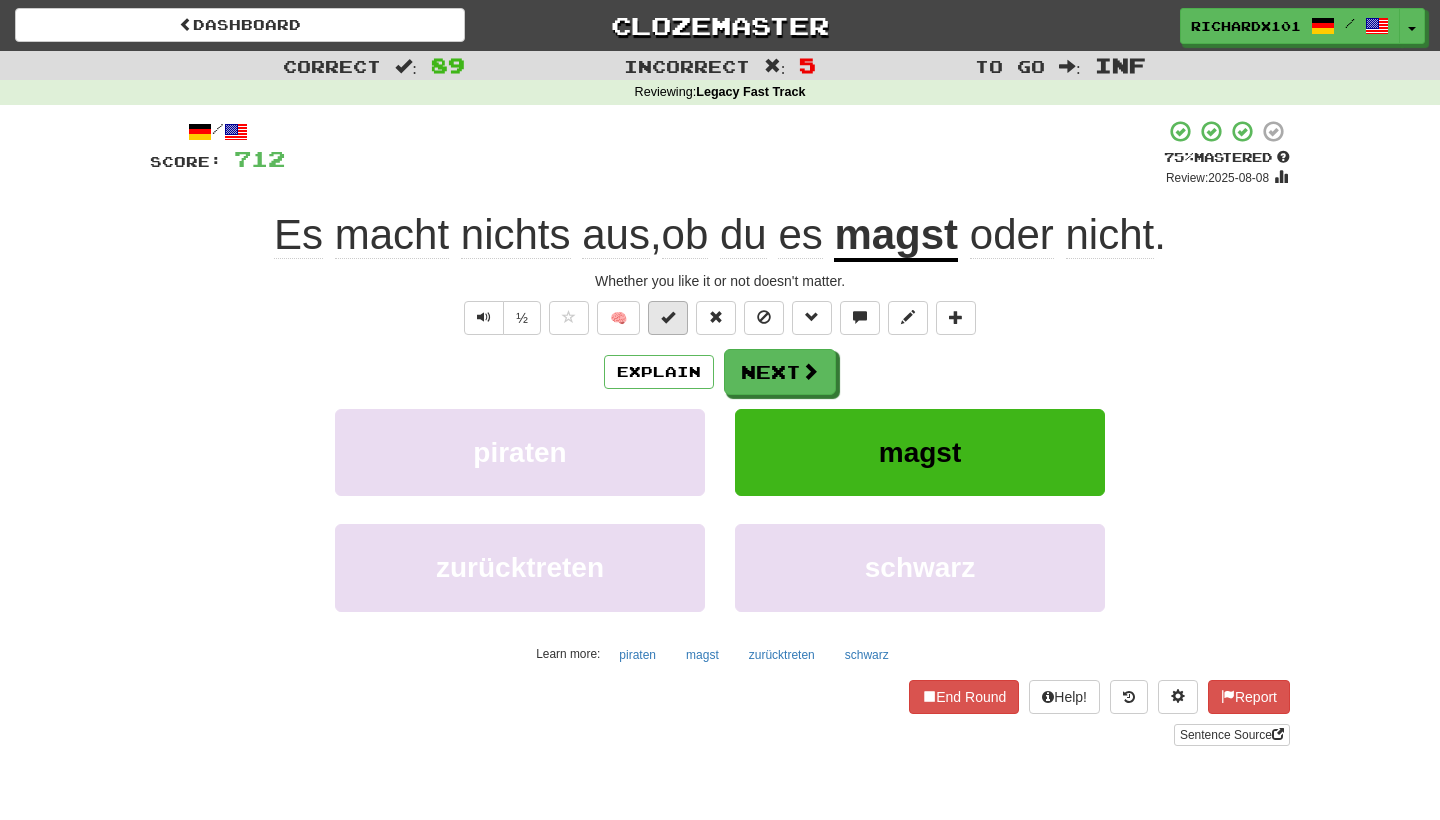 click at bounding box center [668, 317] 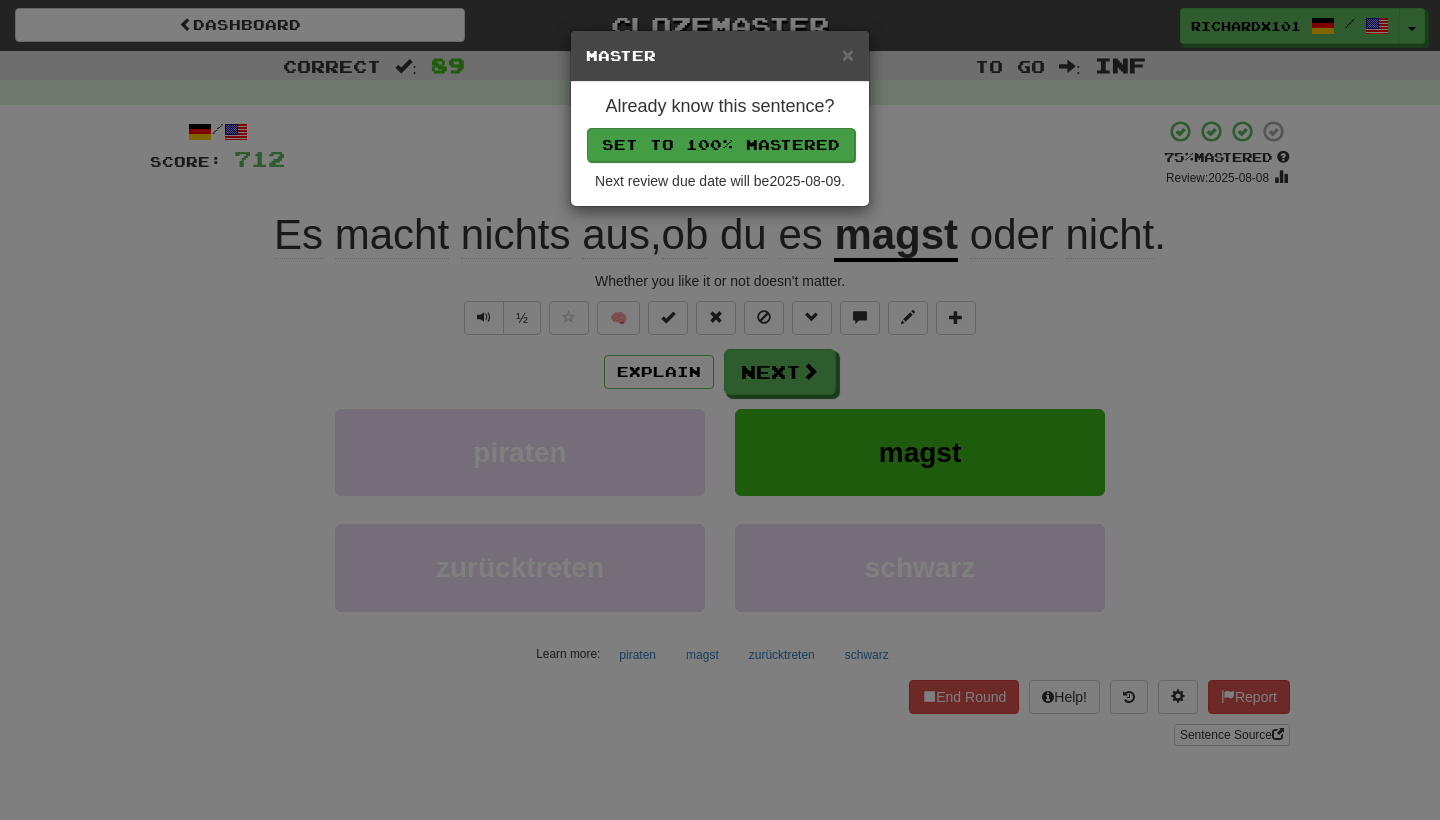 click on "Set to 100% Mastered" at bounding box center [721, 145] 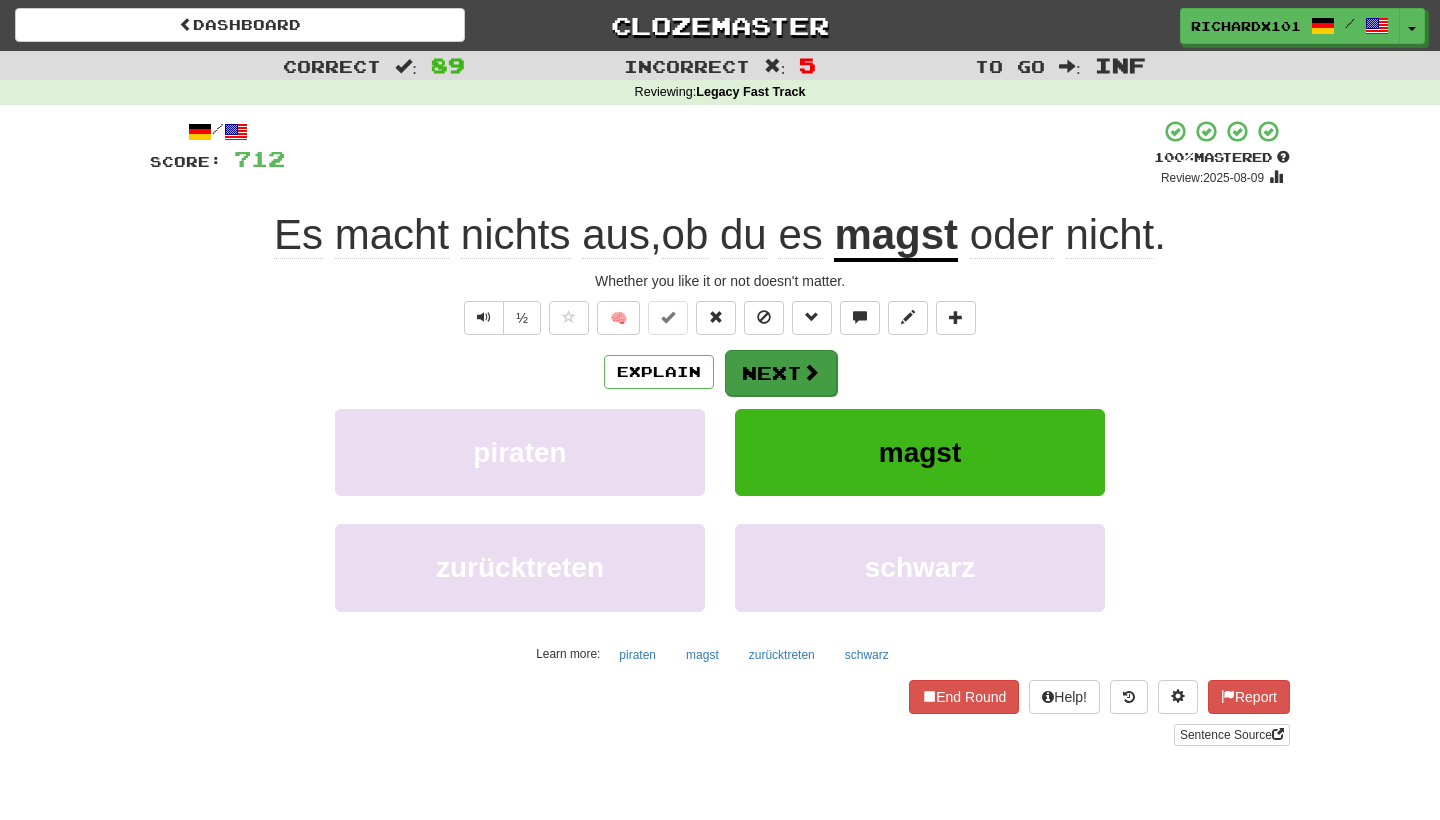 click on "Next" at bounding box center [781, 373] 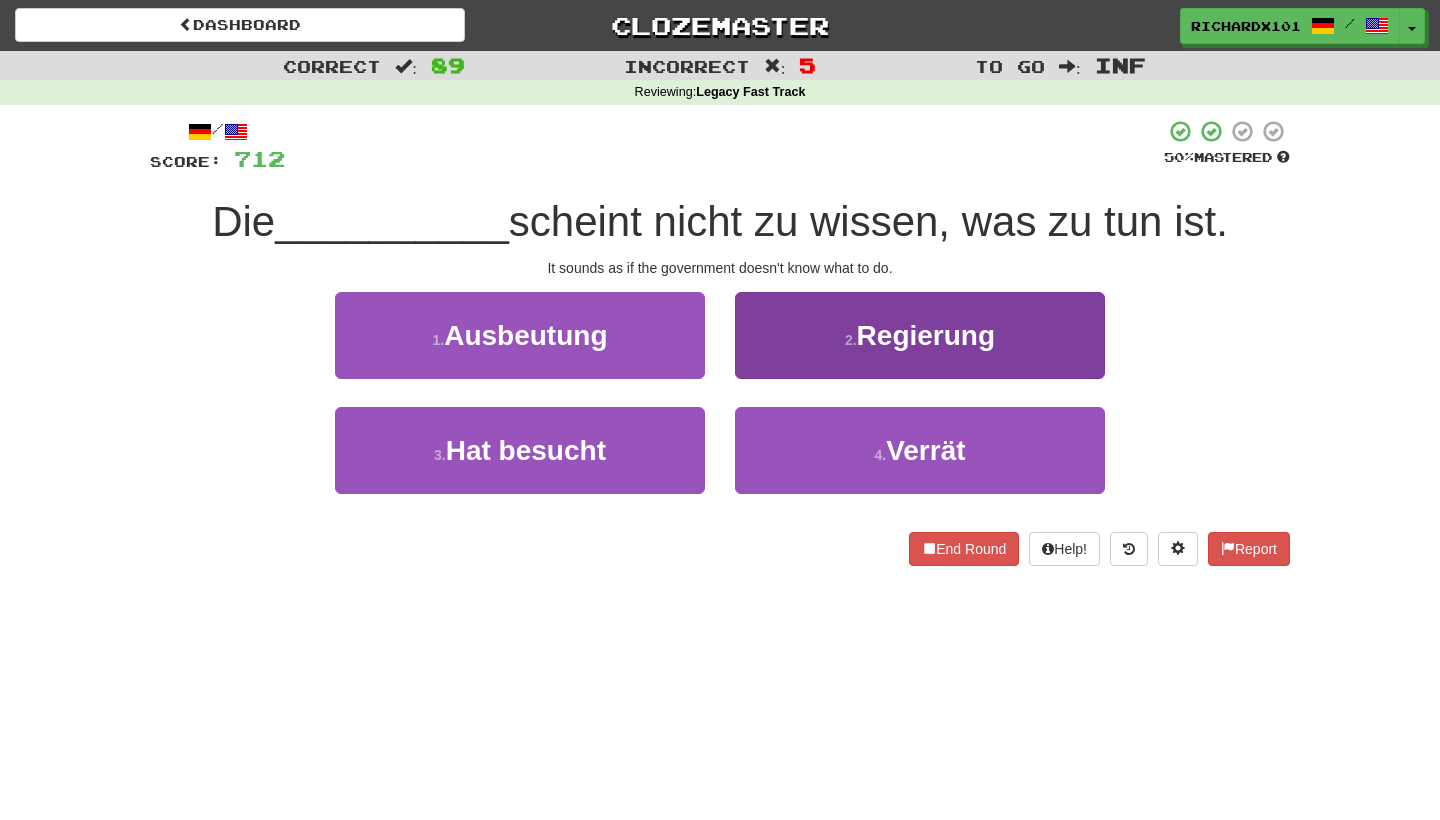 click on "2 .  Regierung" at bounding box center [920, 335] 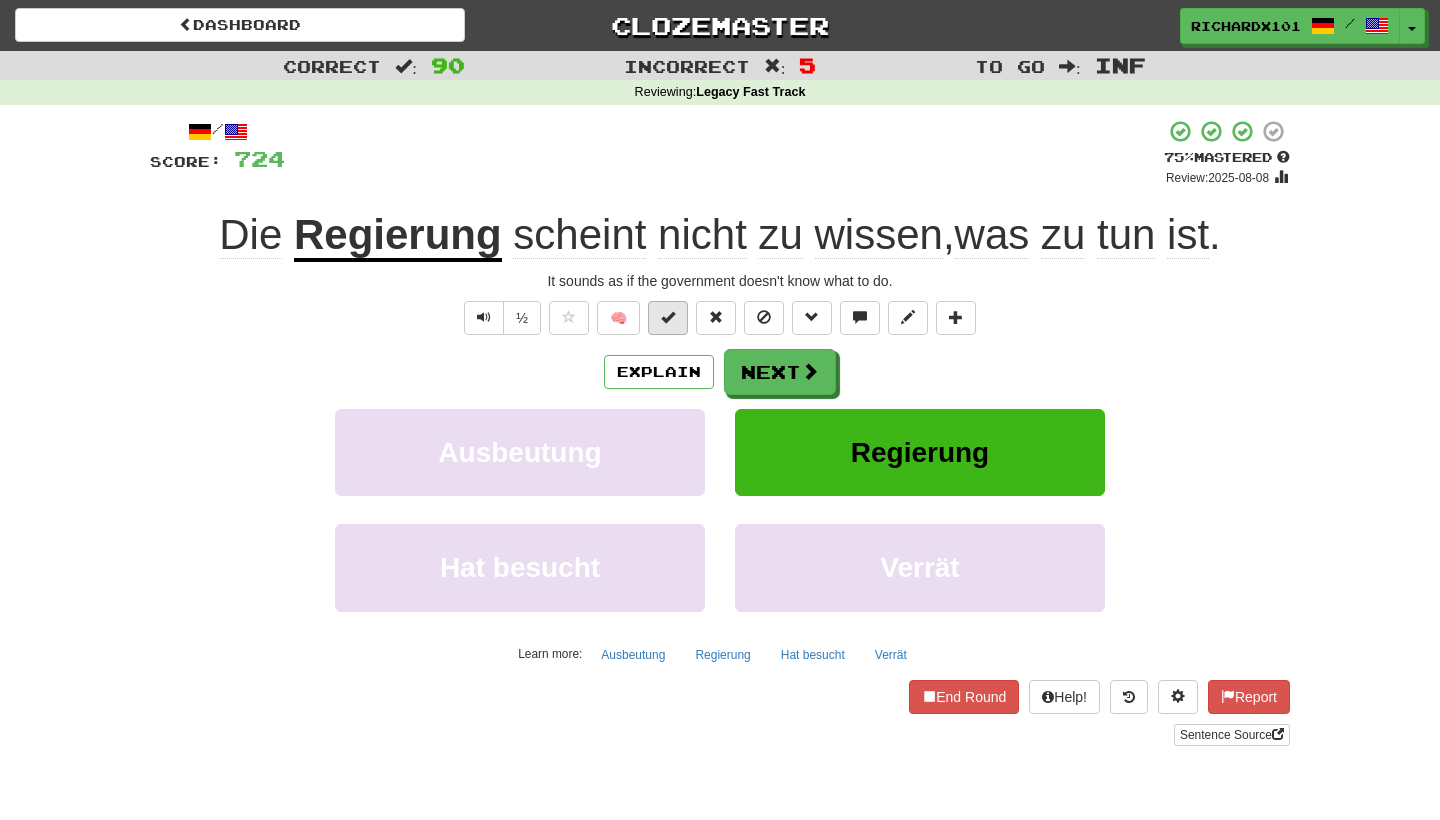 click at bounding box center [668, 318] 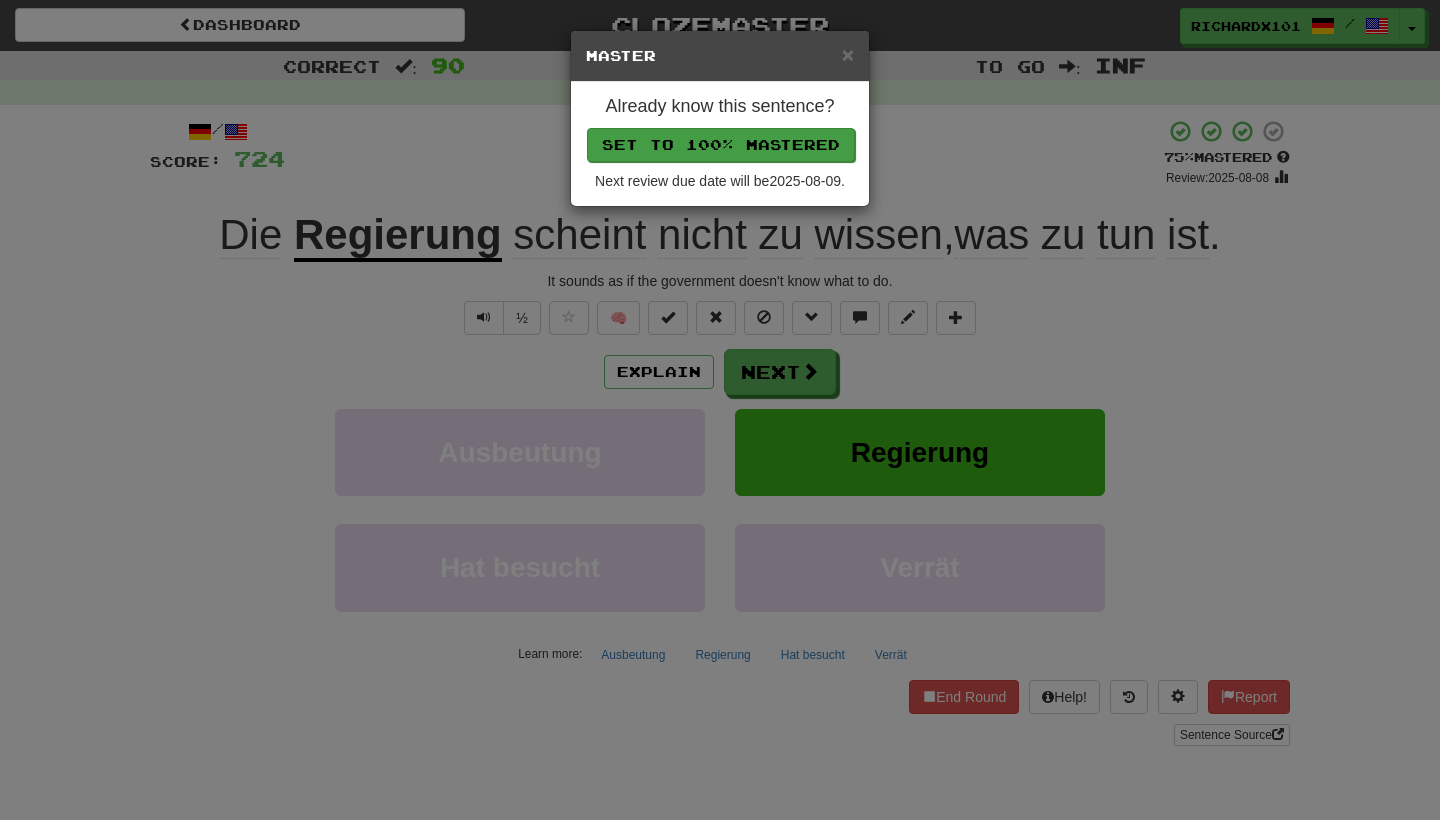 click on "Set to 100% Mastered" at bounding box center (721, 145) 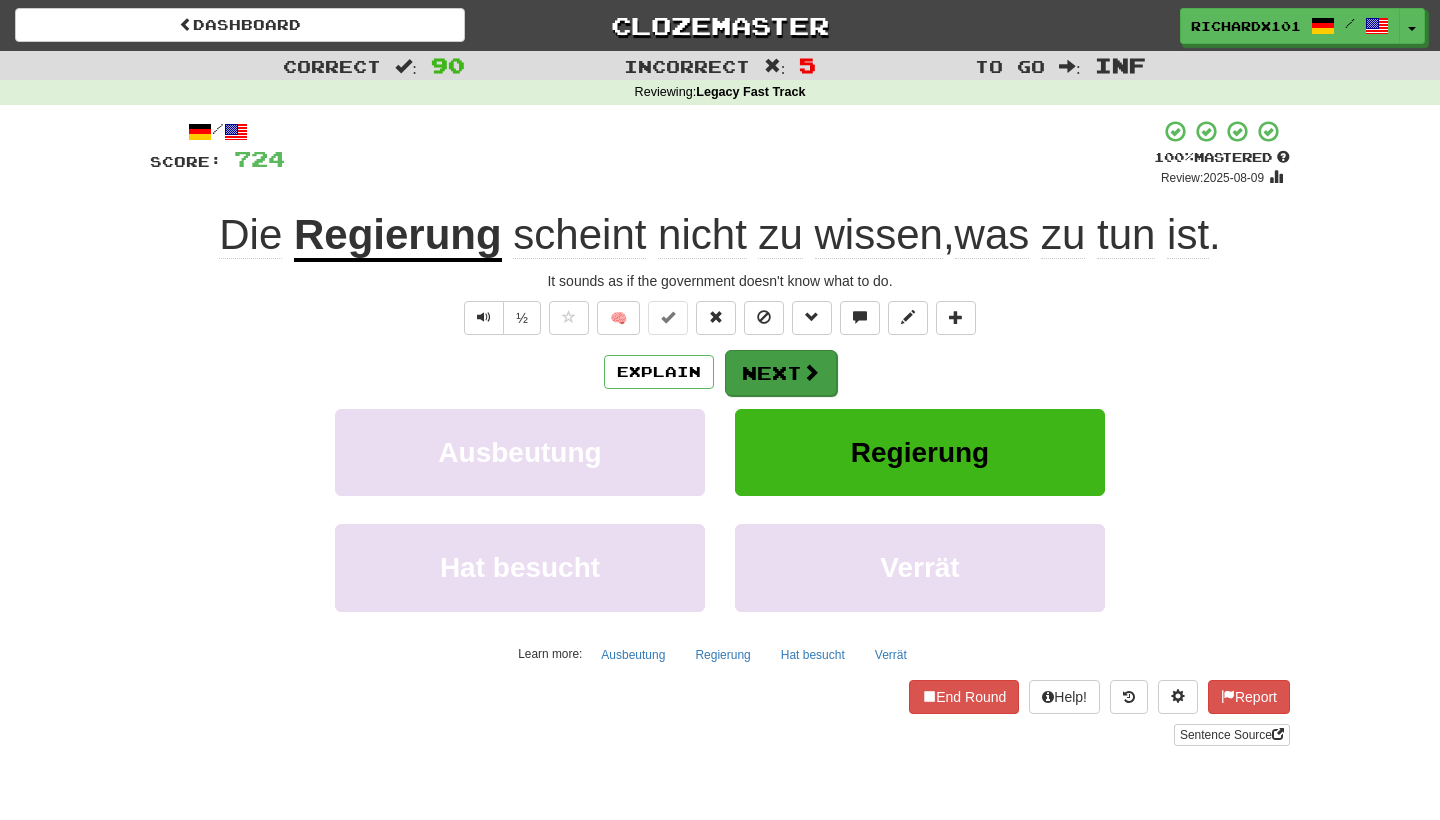 click on "Next" at bounding box center (781, 373) 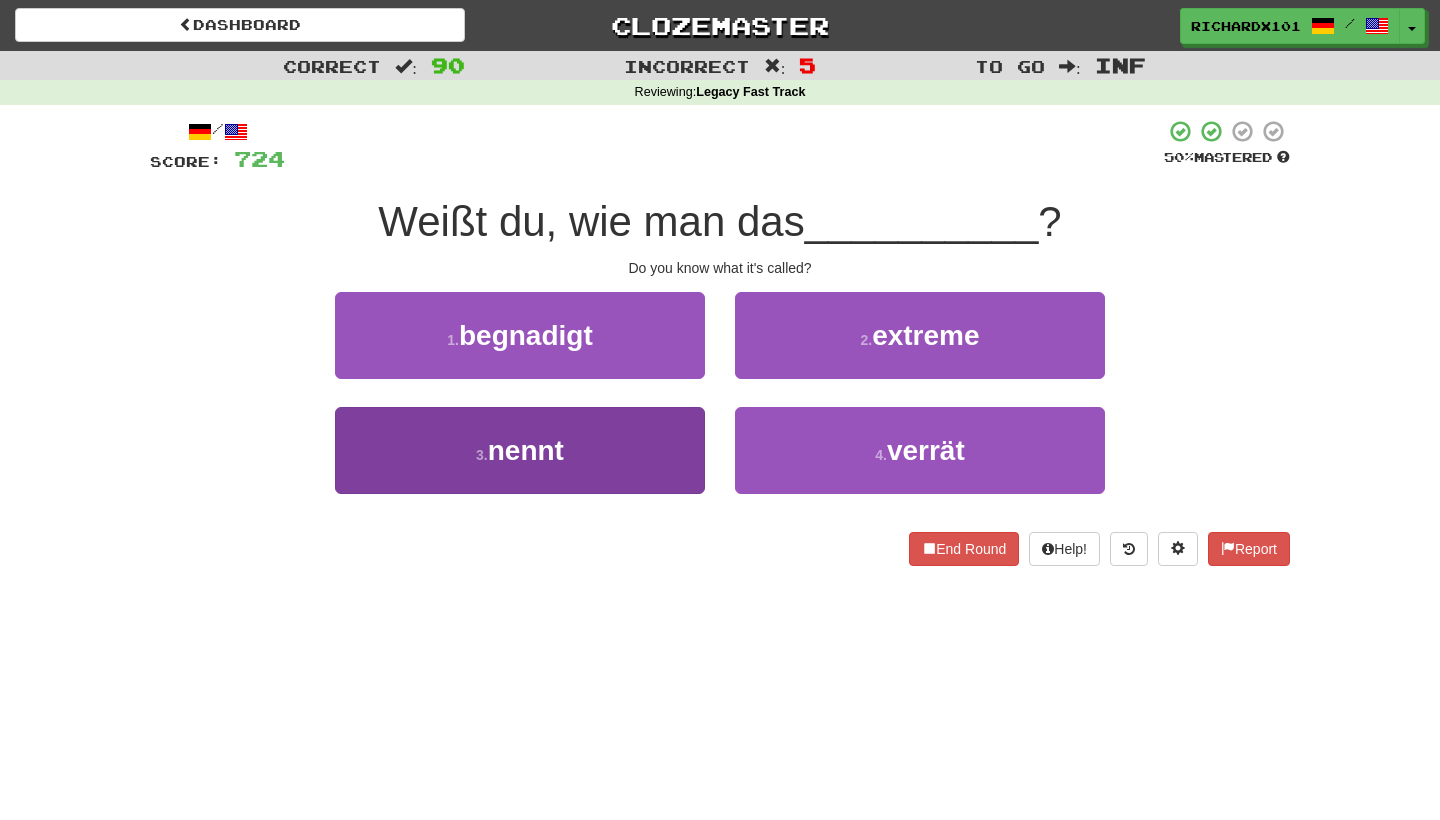 click on "3 .  nennt" at bounding box center [520, 450] 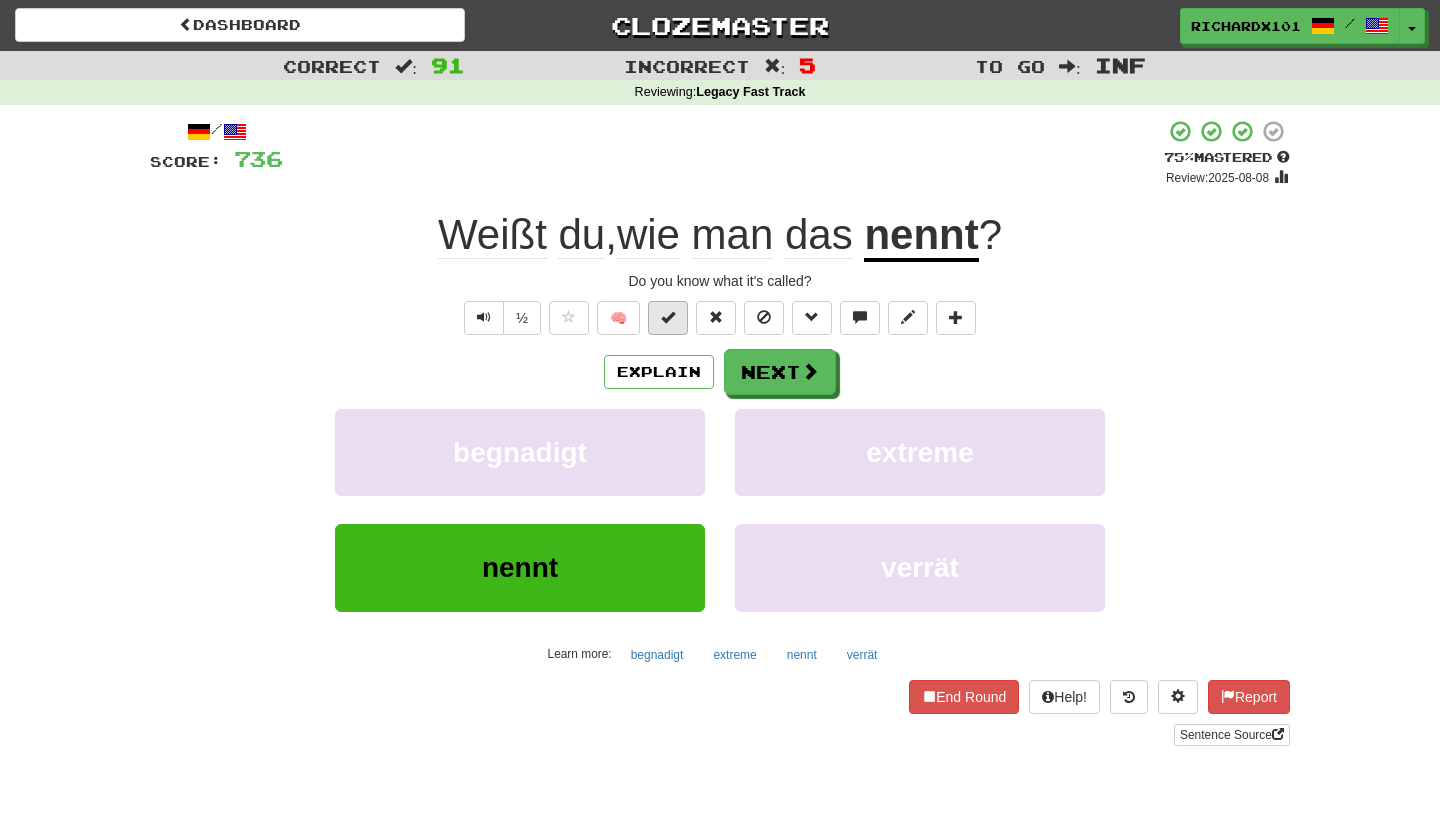 click at bounding box center [668, 318] 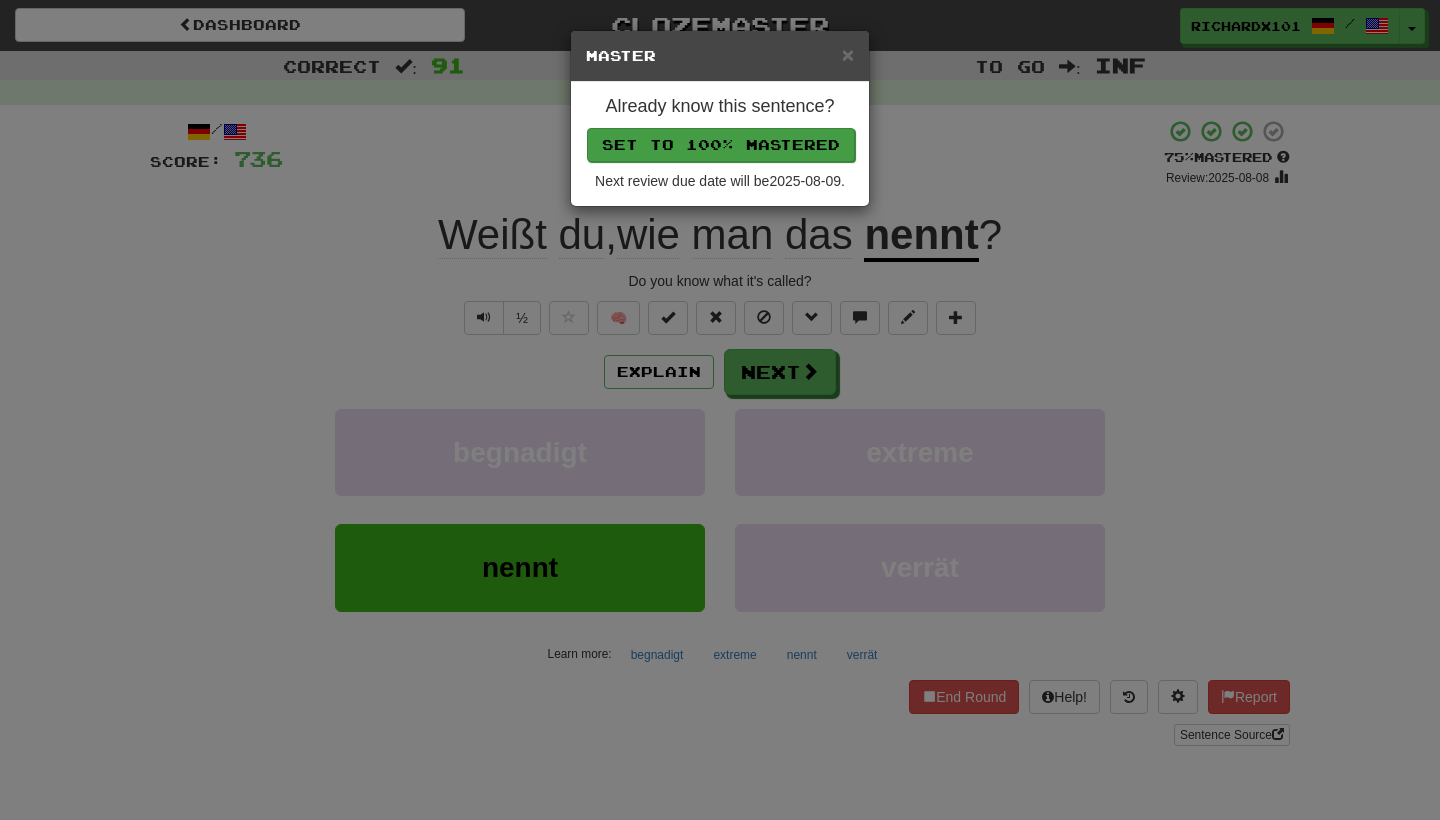 click on "Set to 100% Mastered" at bounding box center [721, 145] 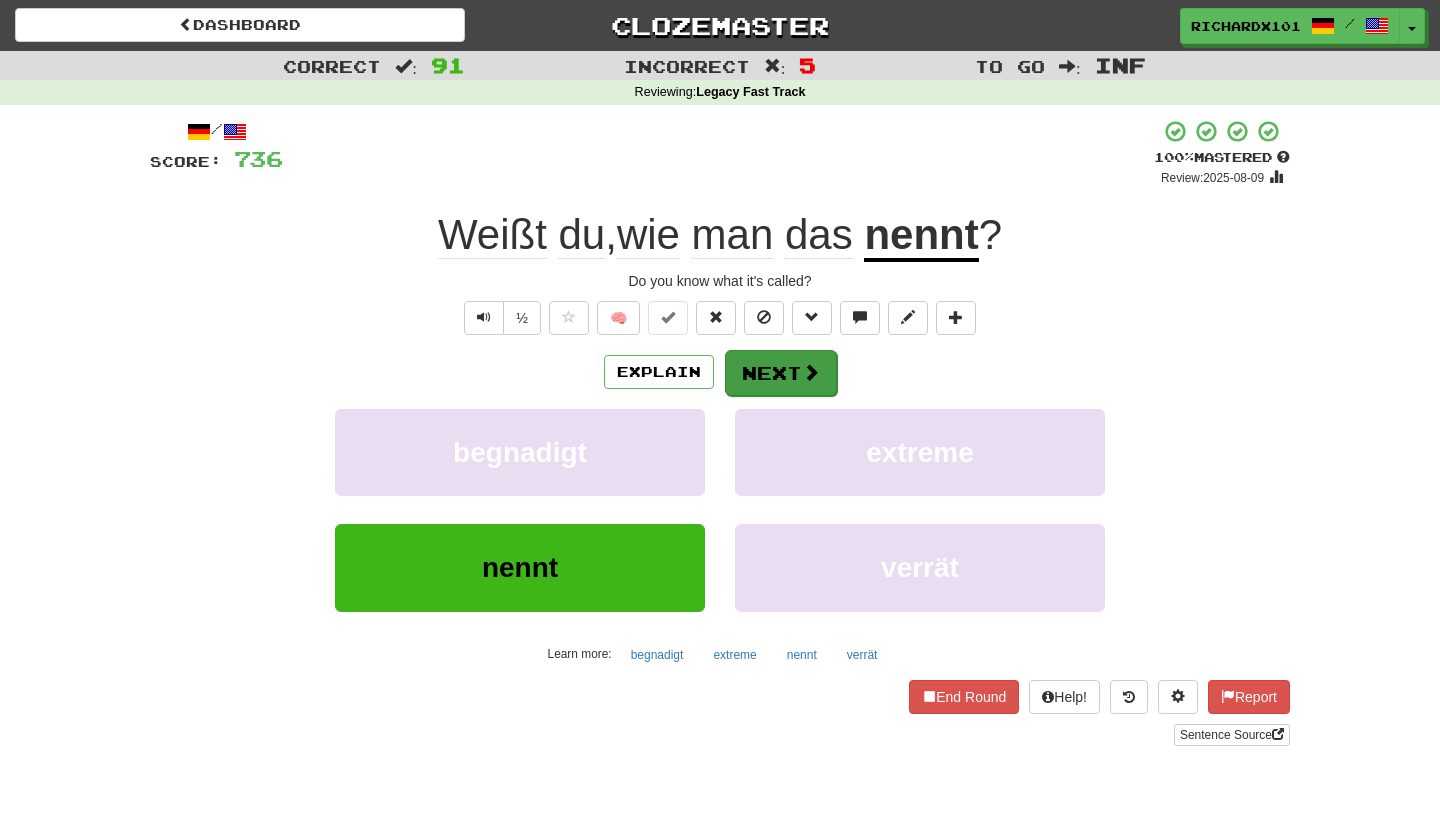 click on "Next" at bounding box center [781, 373] 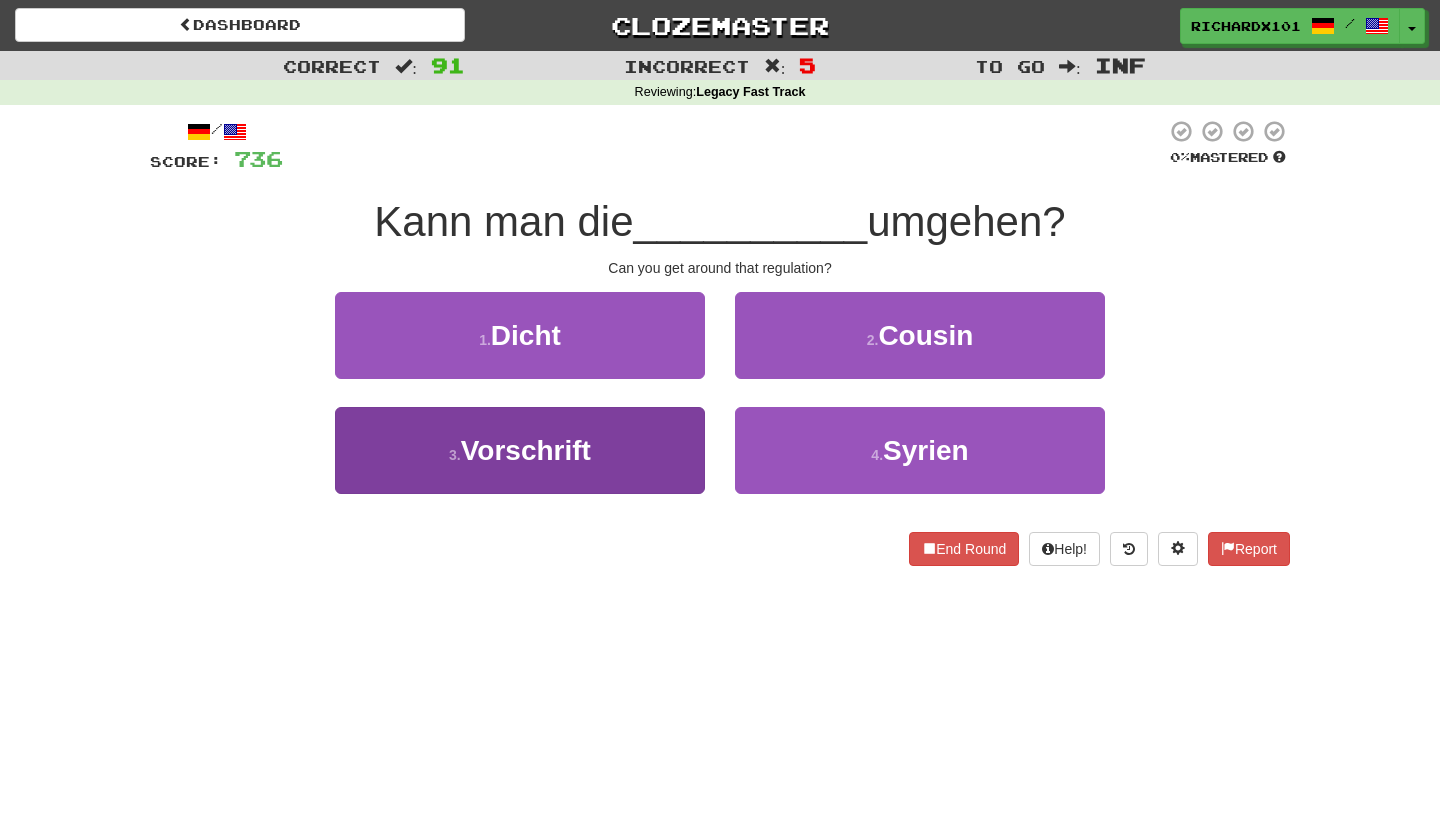 click on "3 .  Vorschrift" at bounding box center [520, 450] 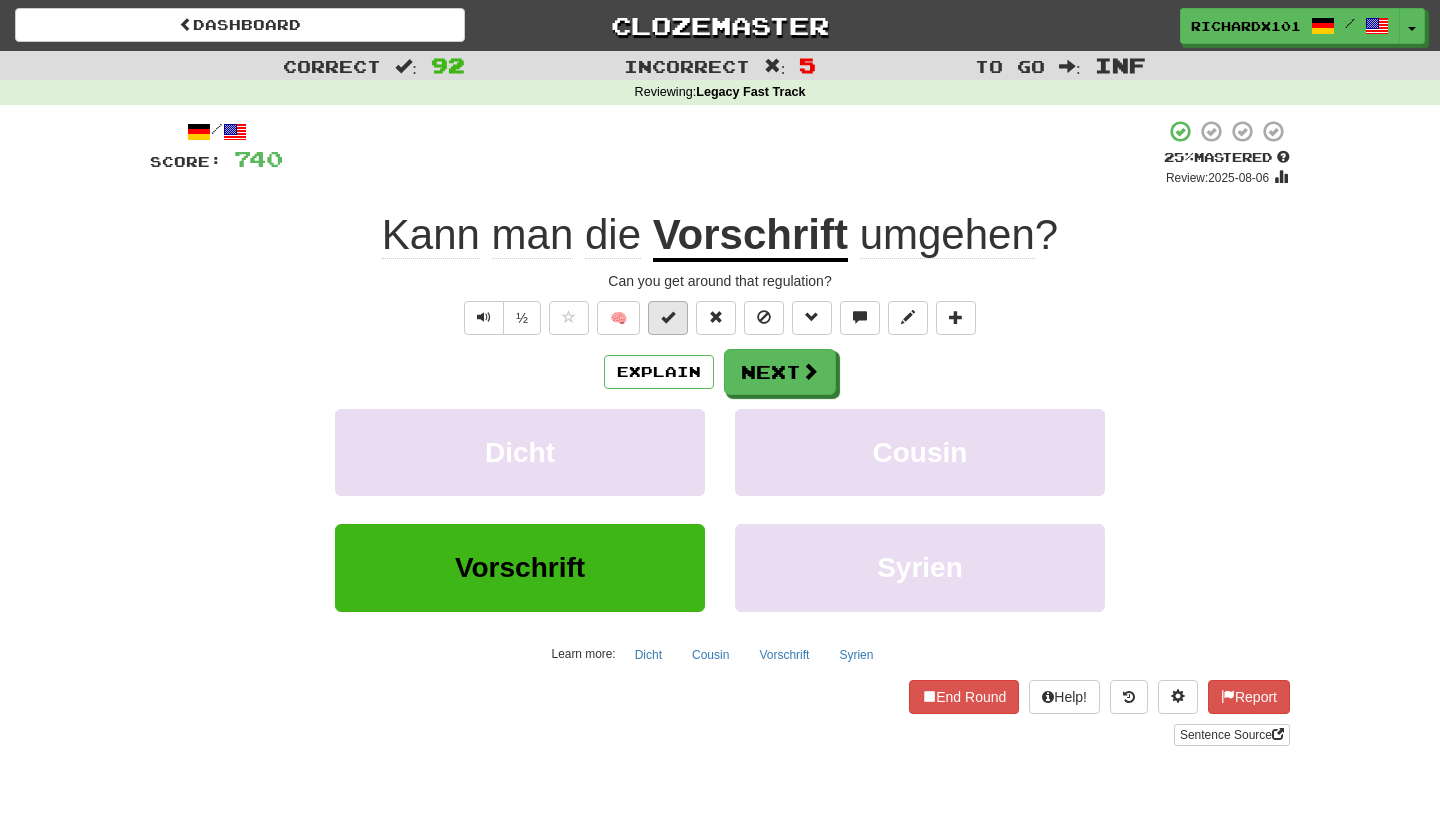 click at bounding box center [668, 317] 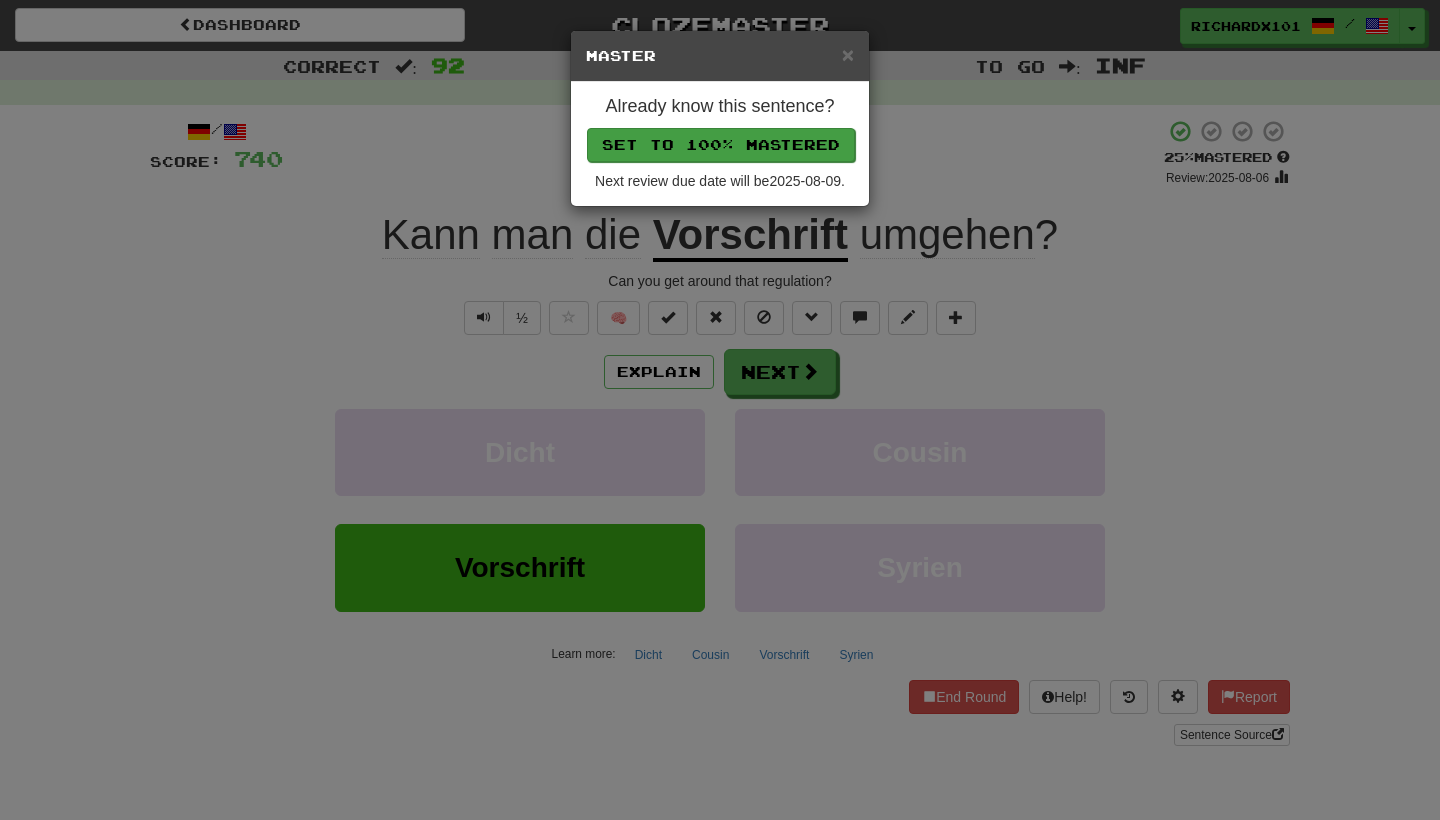 click on "Set to 100% Mastered" at bounding box center (721, 145) 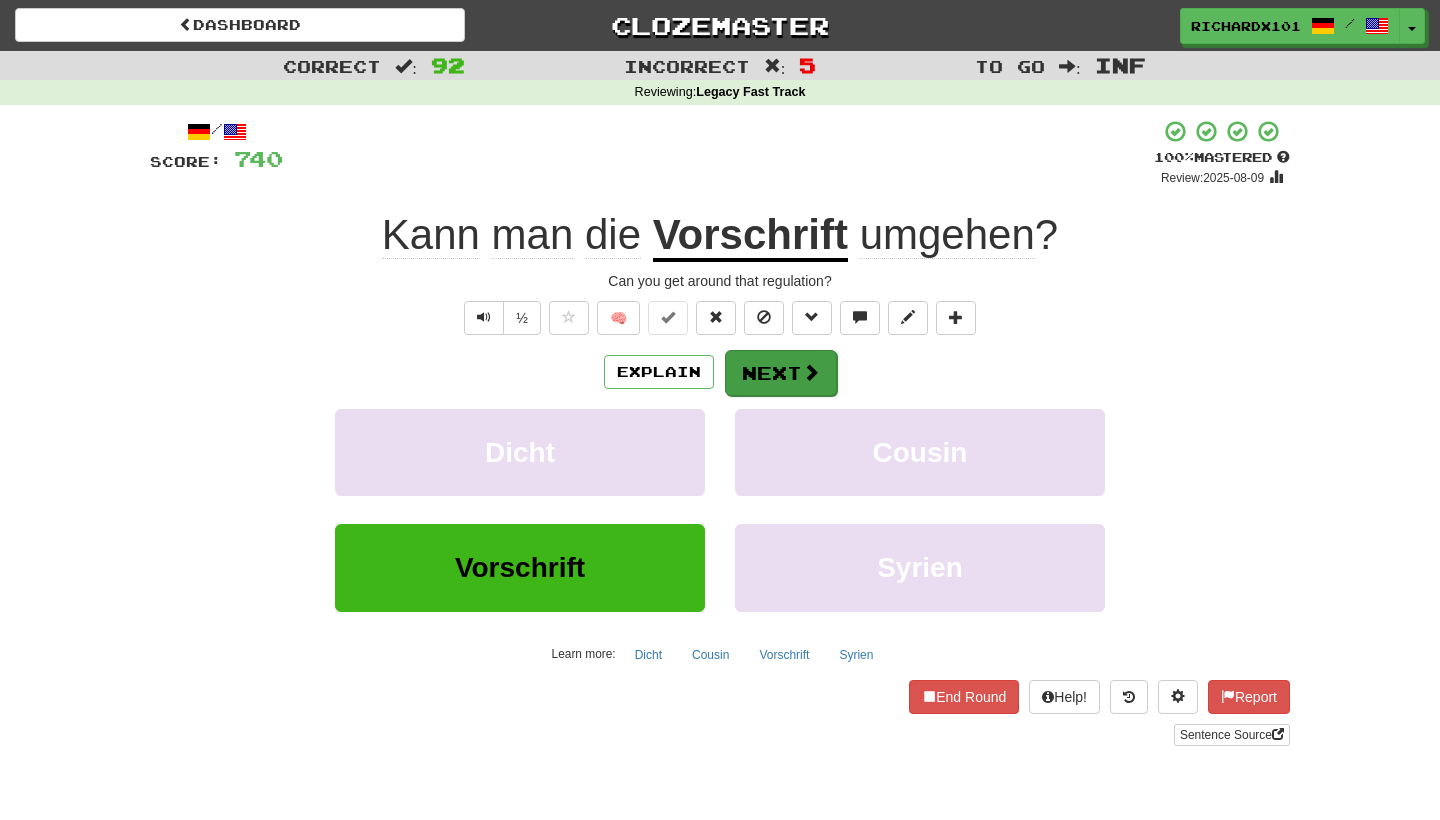 click on "Next" at bounding box center (781, 373) 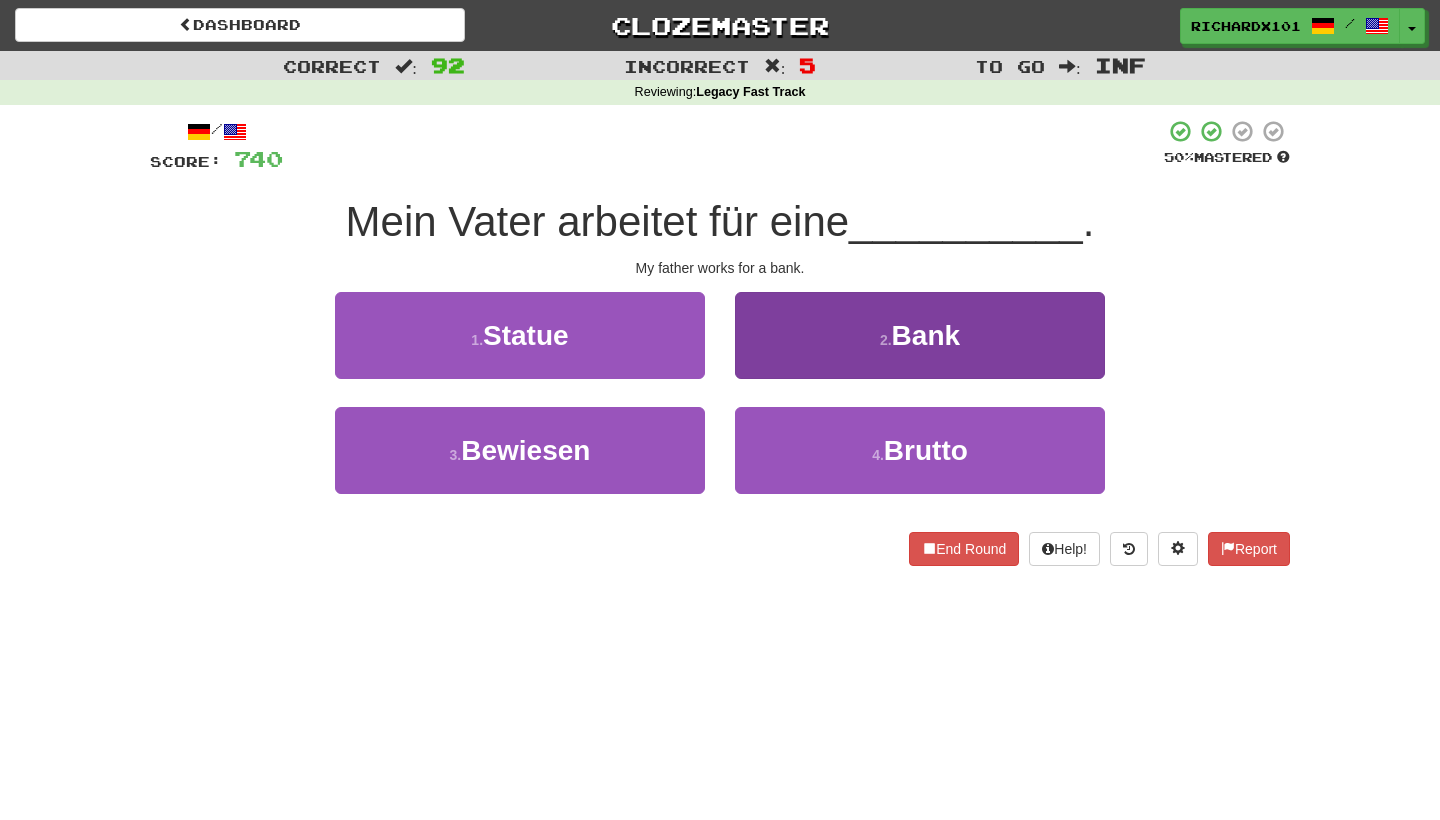 click on "2 .  Bank" at bounding box center (920, 335) 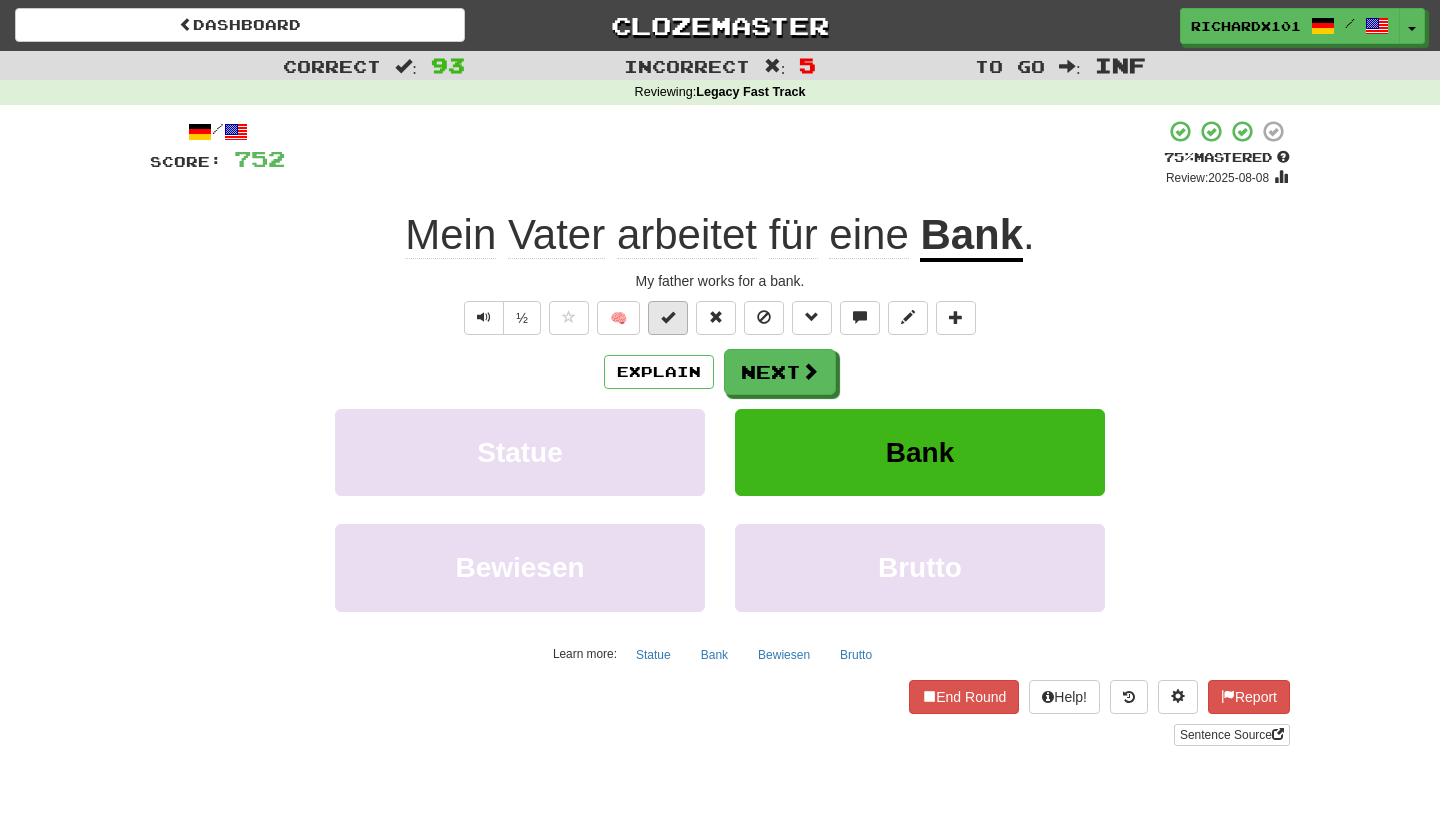 click at bounding box center (668, 318) 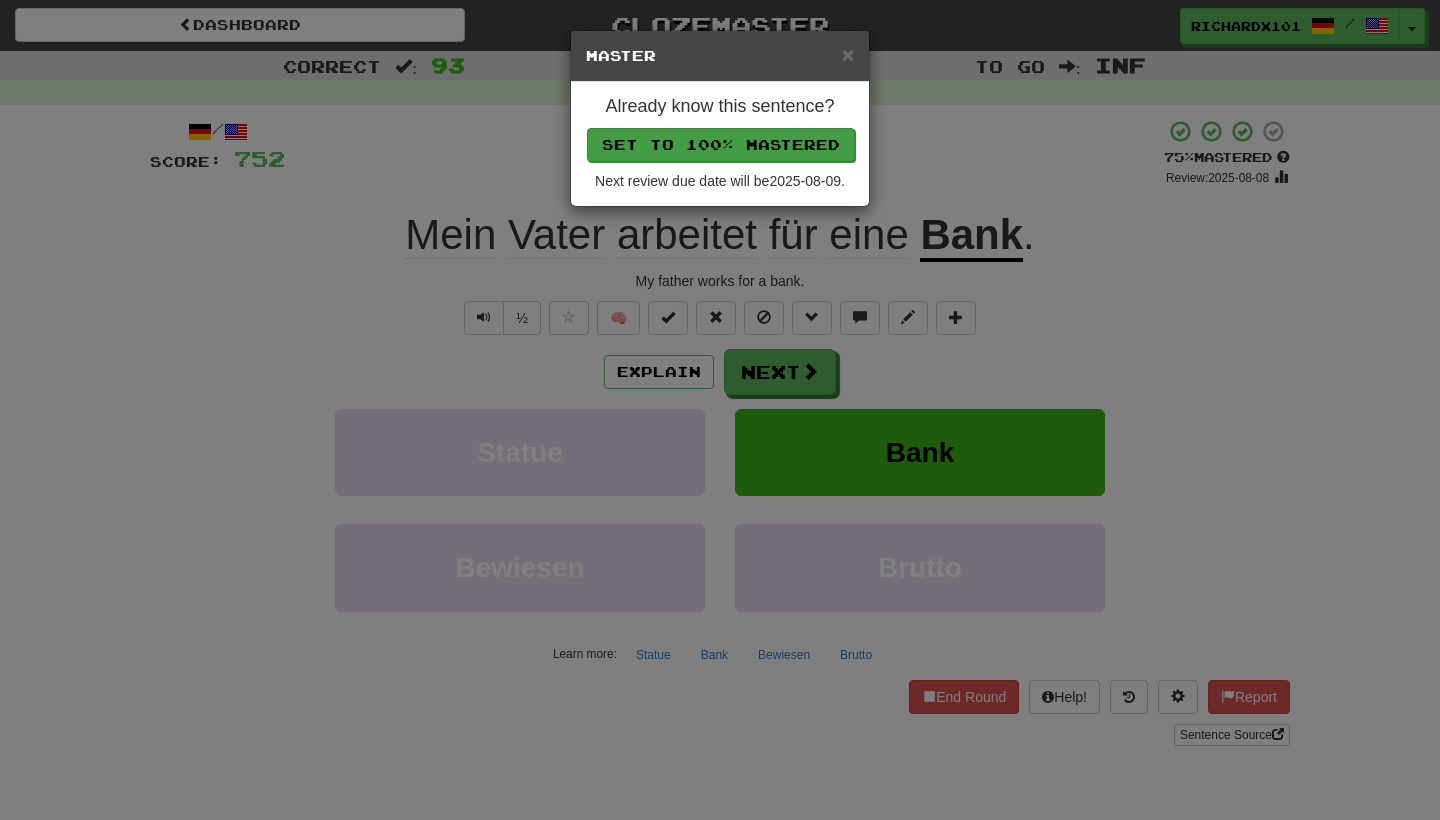 click on "Set to 100% Mastered" at bounding box center (721, 145) 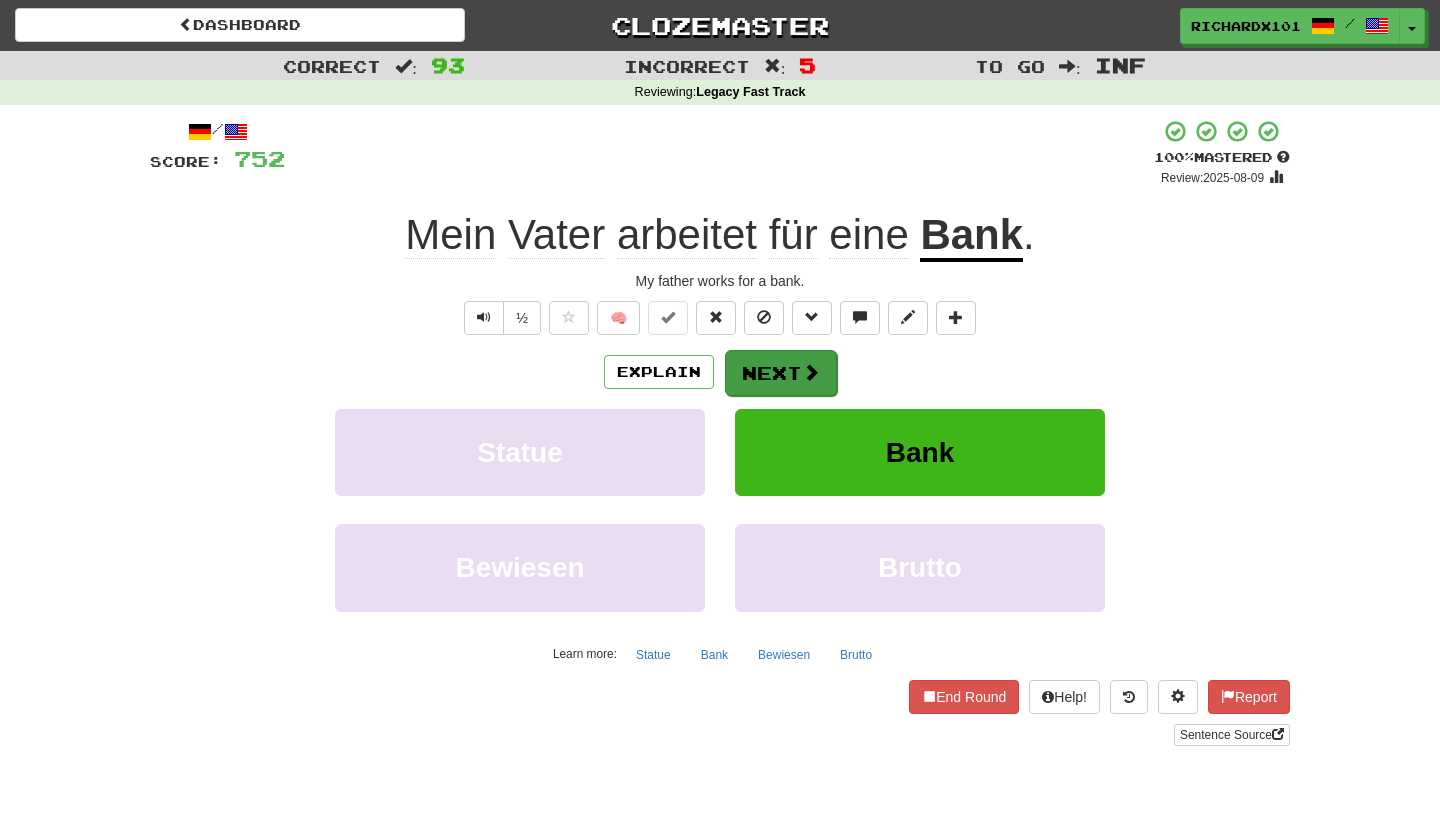 click on "Next" at bounding box center (781, 373) 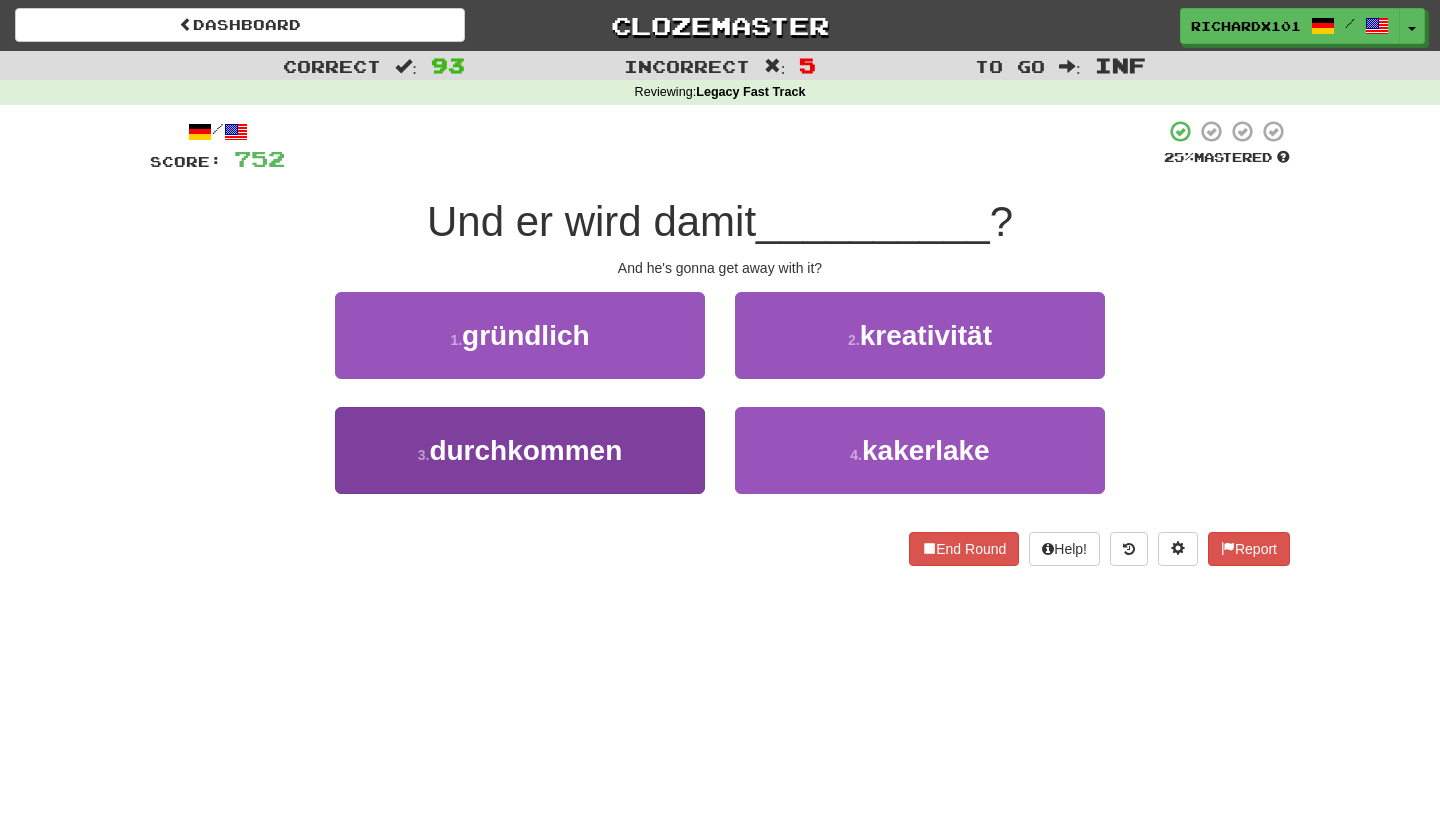 click on "3 .  durchkommen" at bounding box center (520, 450) 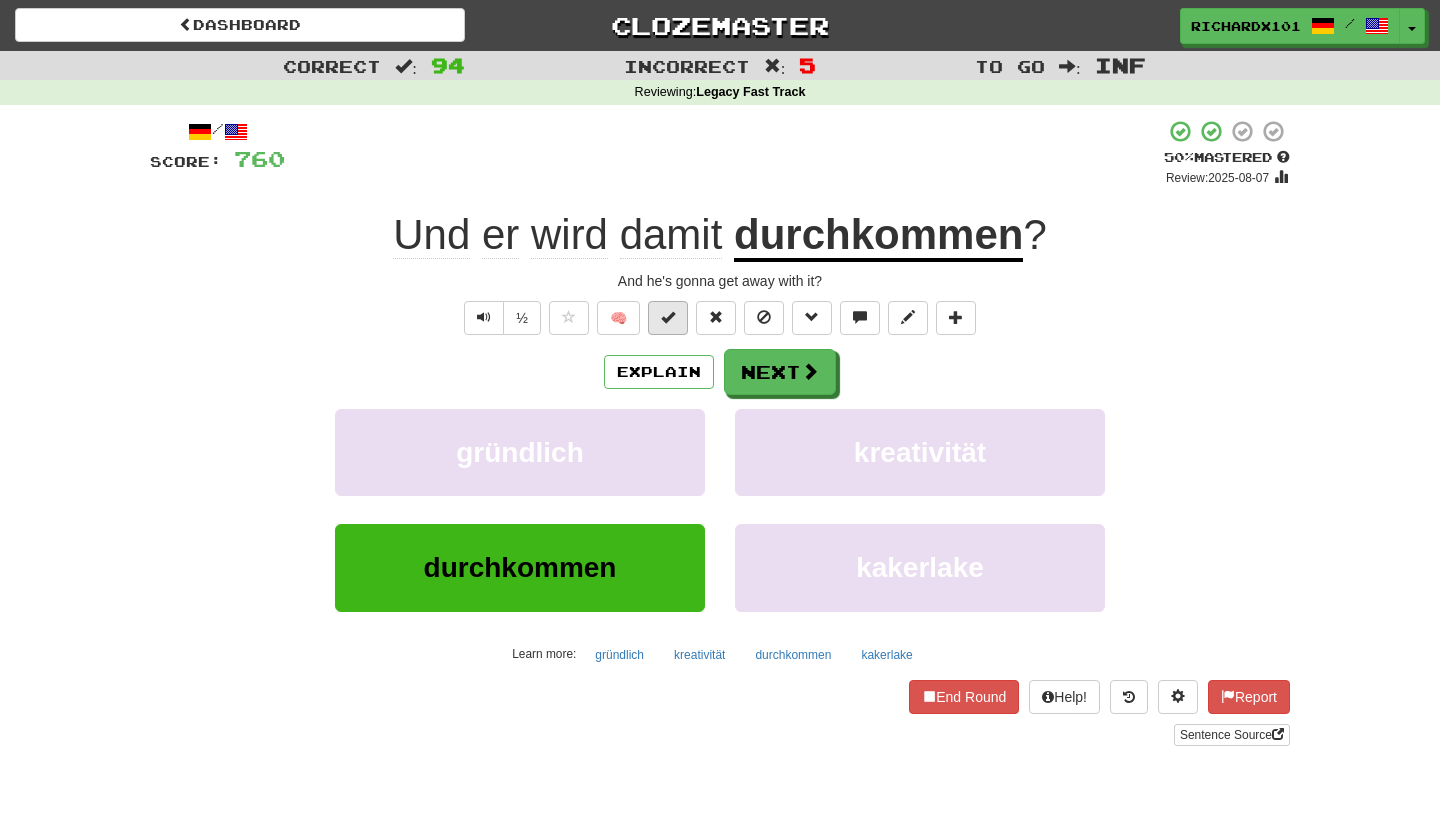 click at bounding box center [668, 318] 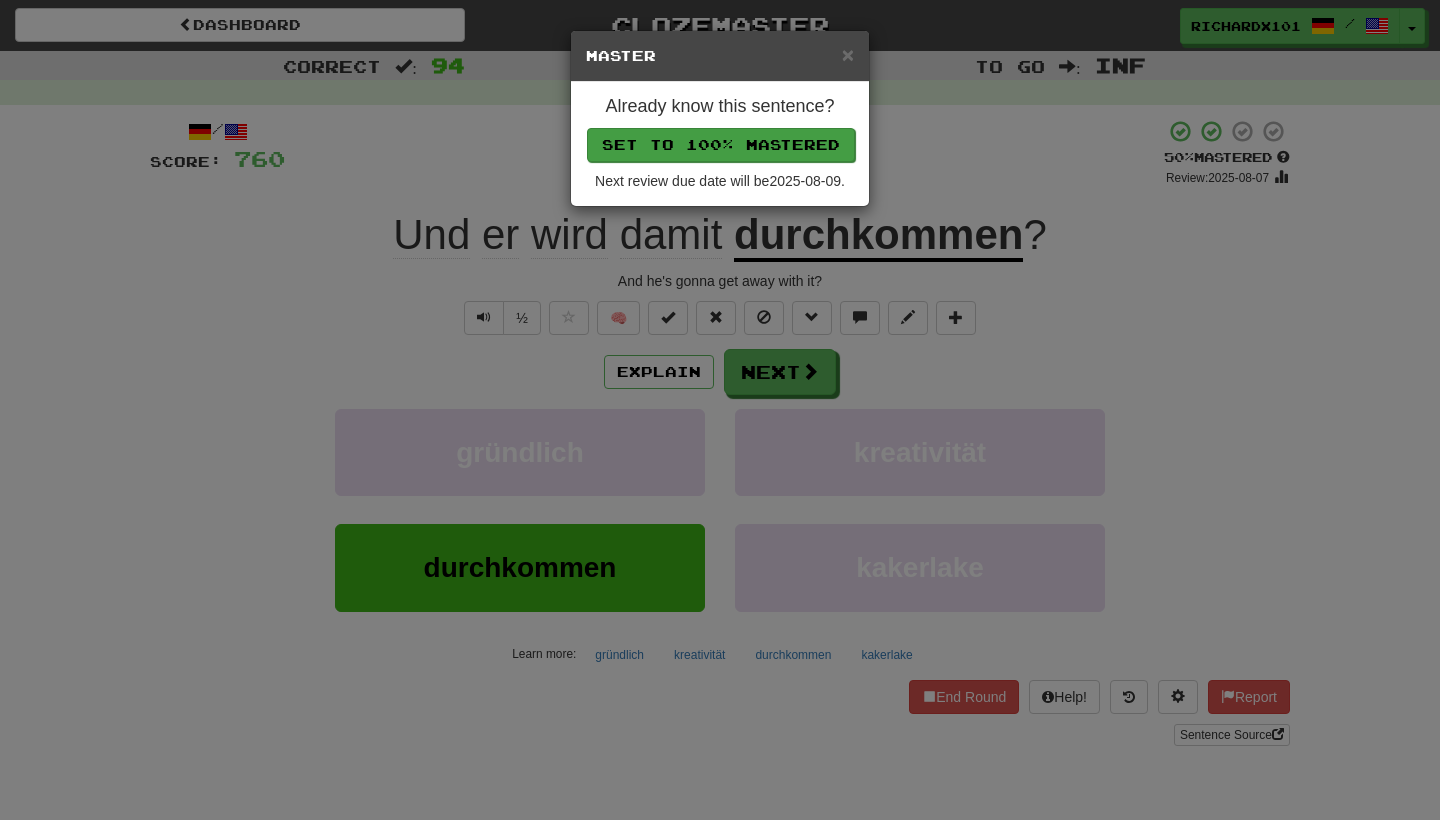 click on "Set to 100% Mastered" at bounding box center [721, 145] 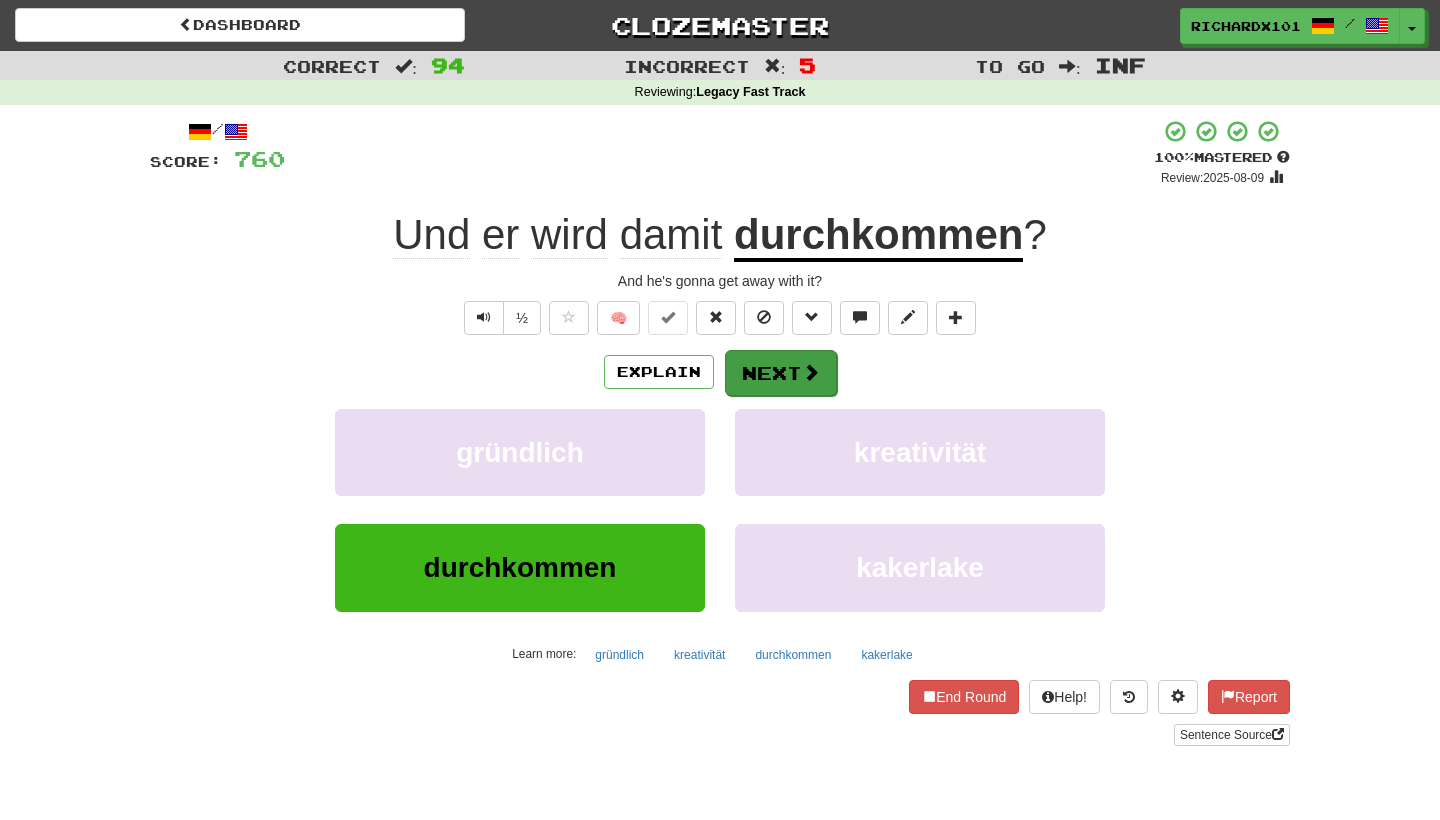 click on "Next" at bounding box center [781, 373] 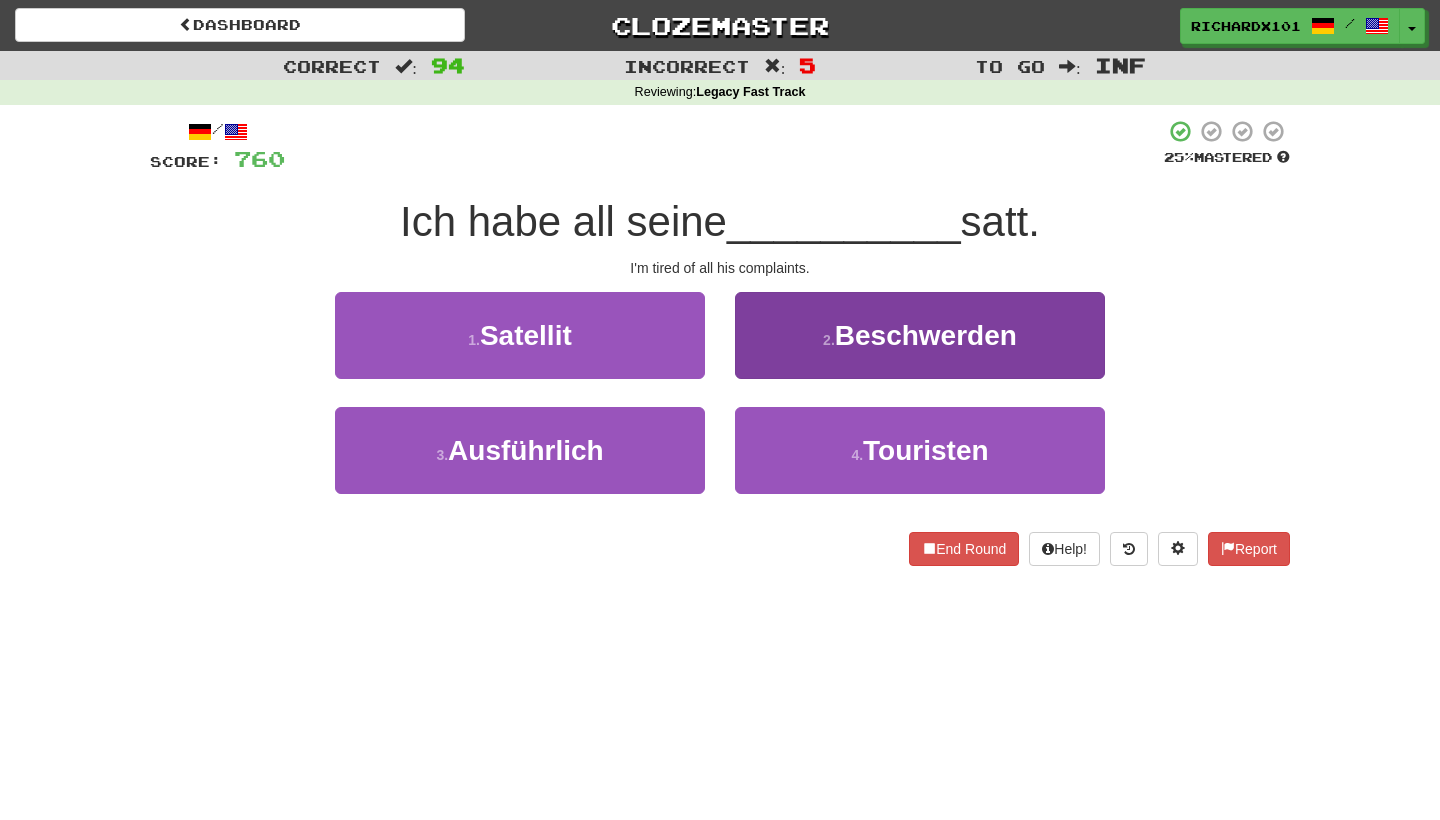 click on "Beschwerden" at bounding box center [926, 335] 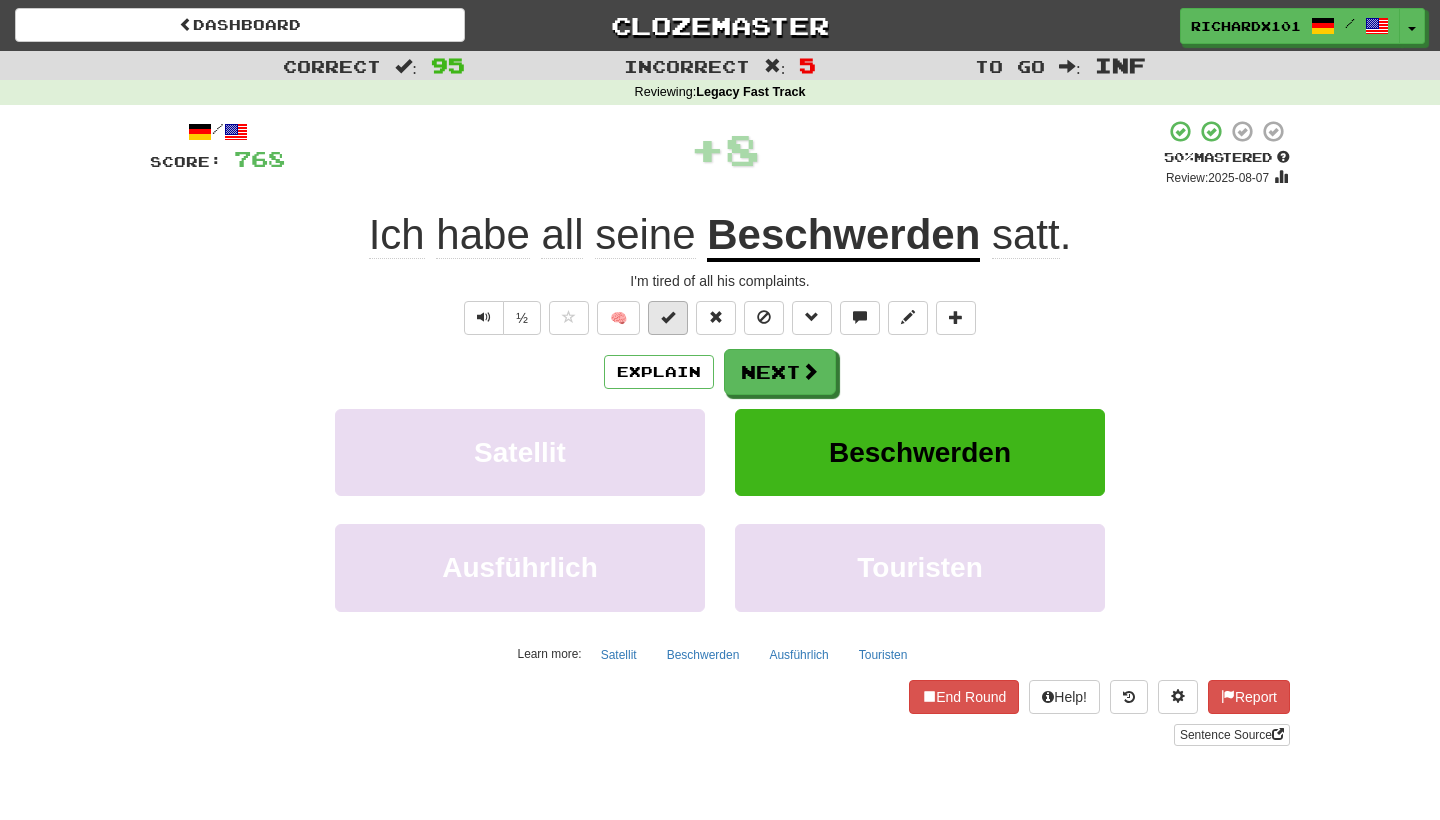 click at bounding box center [668, 318] 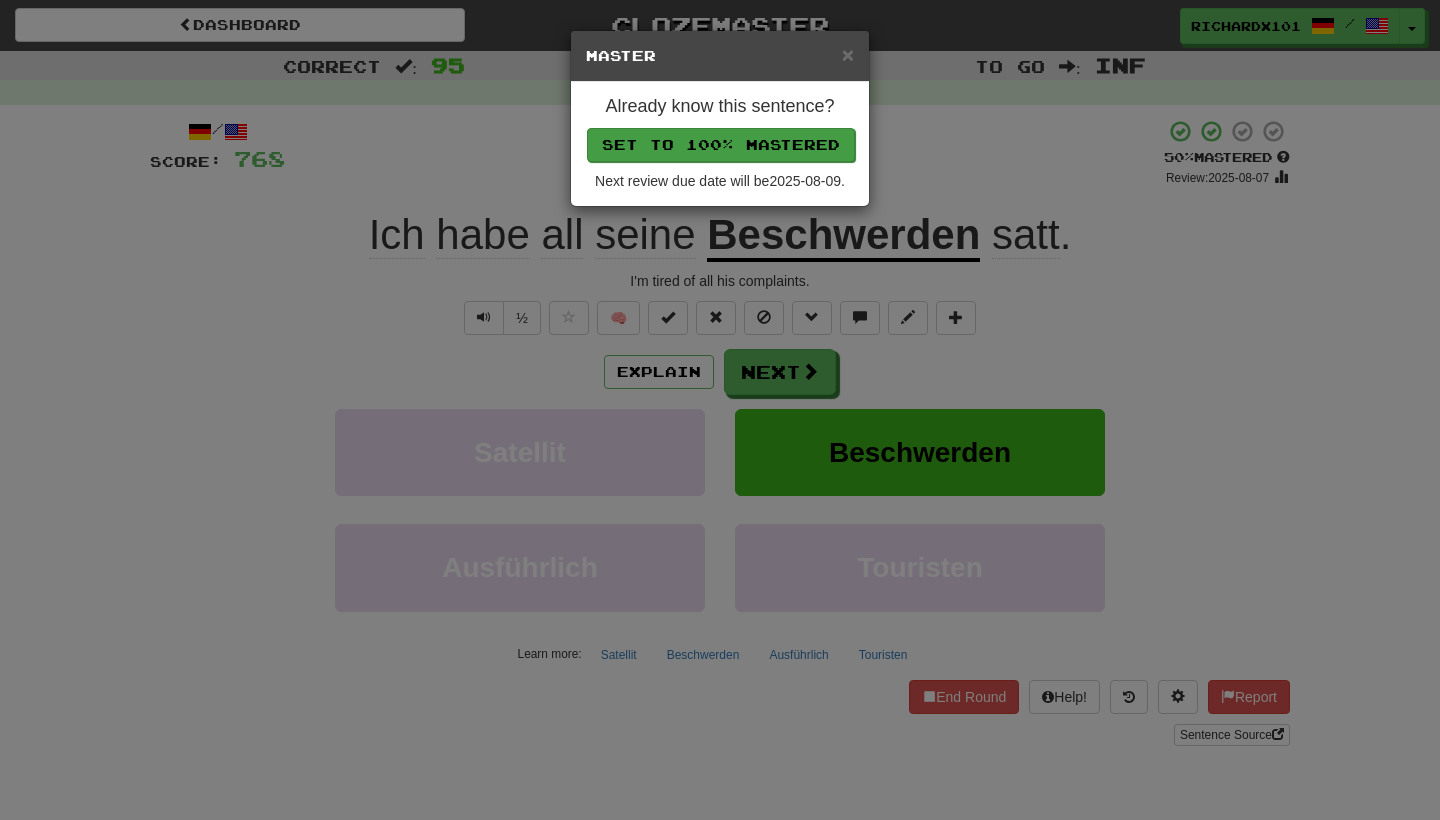 click on "Set to 100% Mastered" at bounding box center (721, 145) 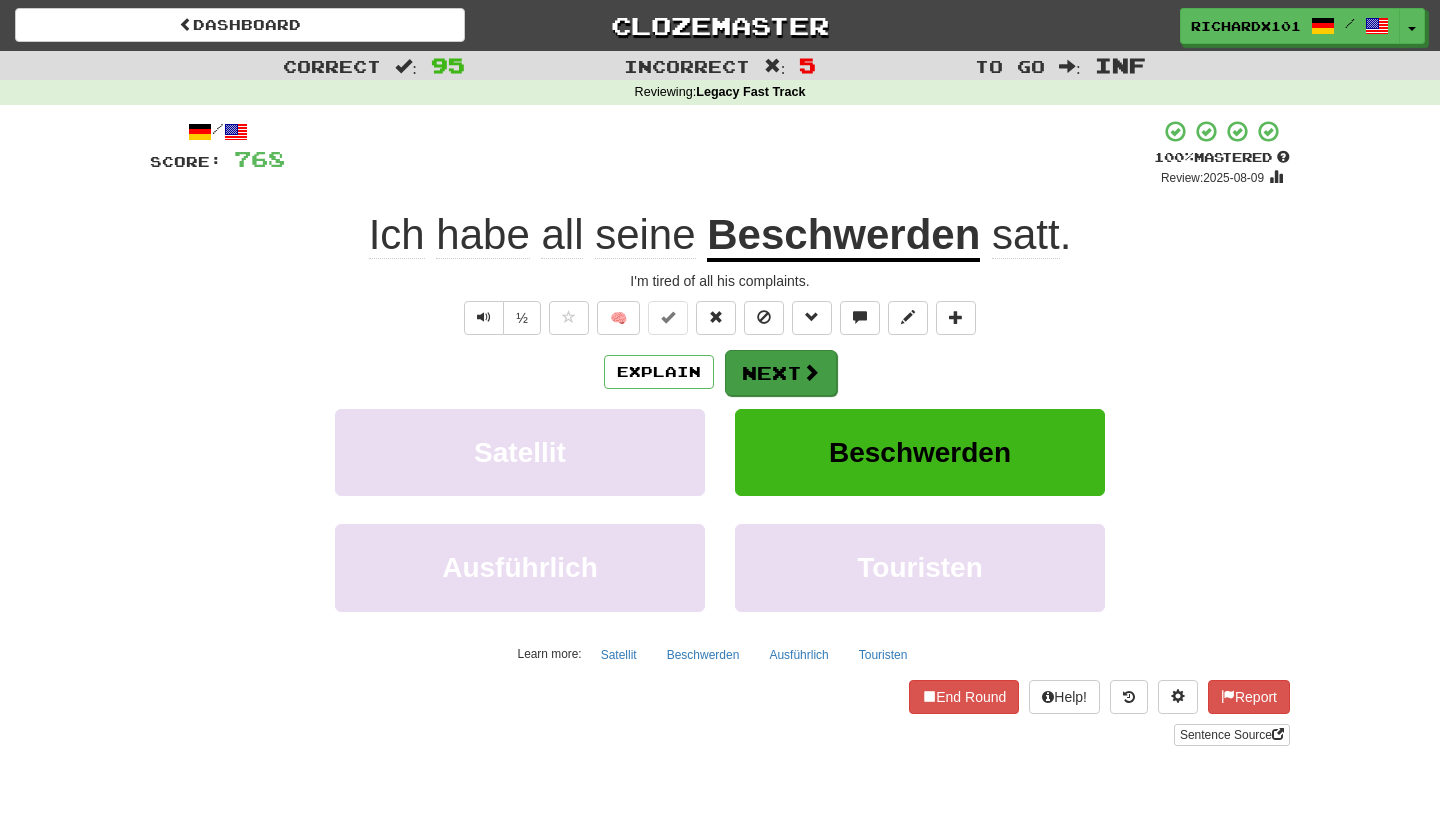 click on "Next" at bounding box center (781, 373) 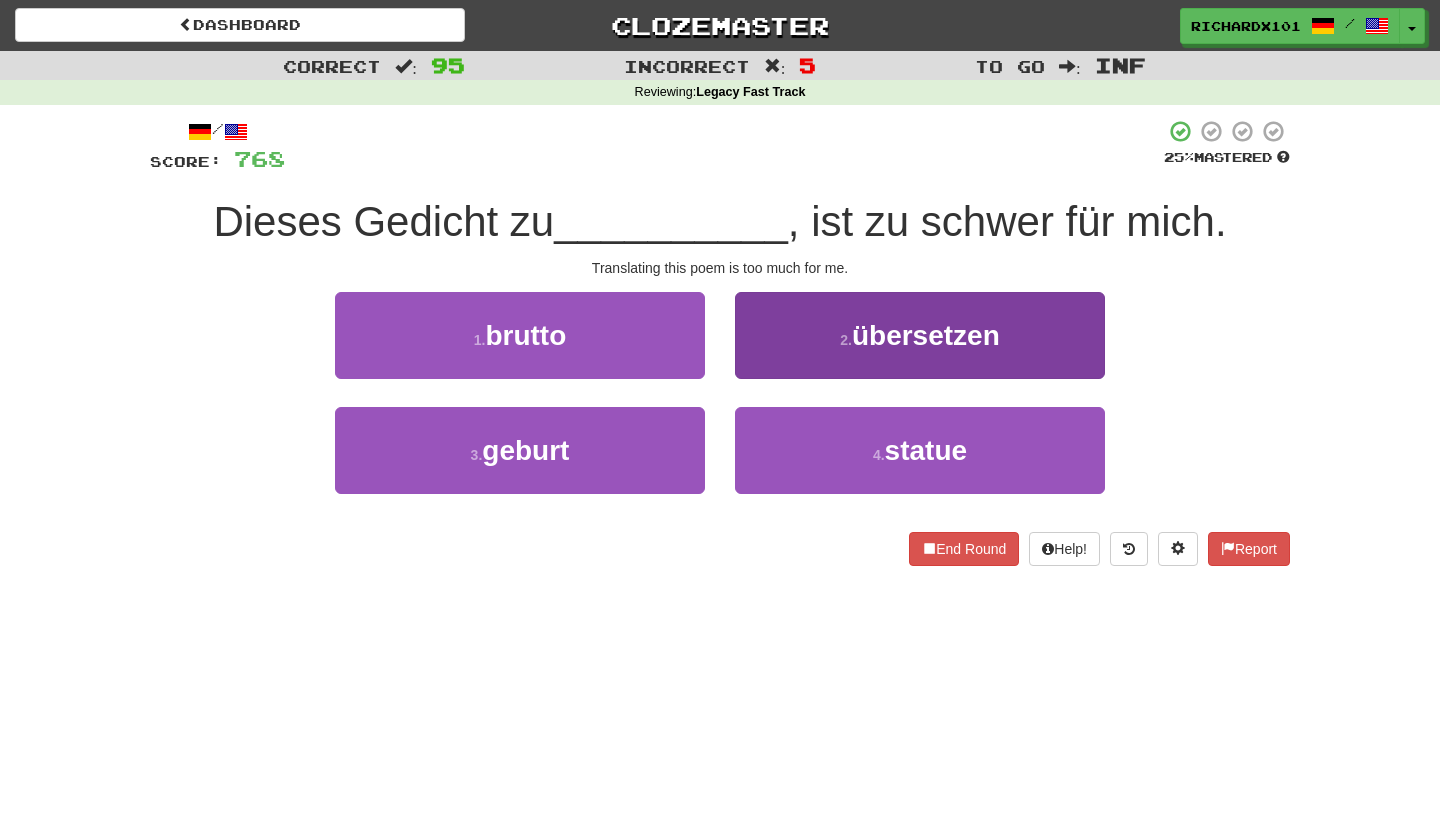 click on "2 .  übersetzen" at bounding box center (920, 335) 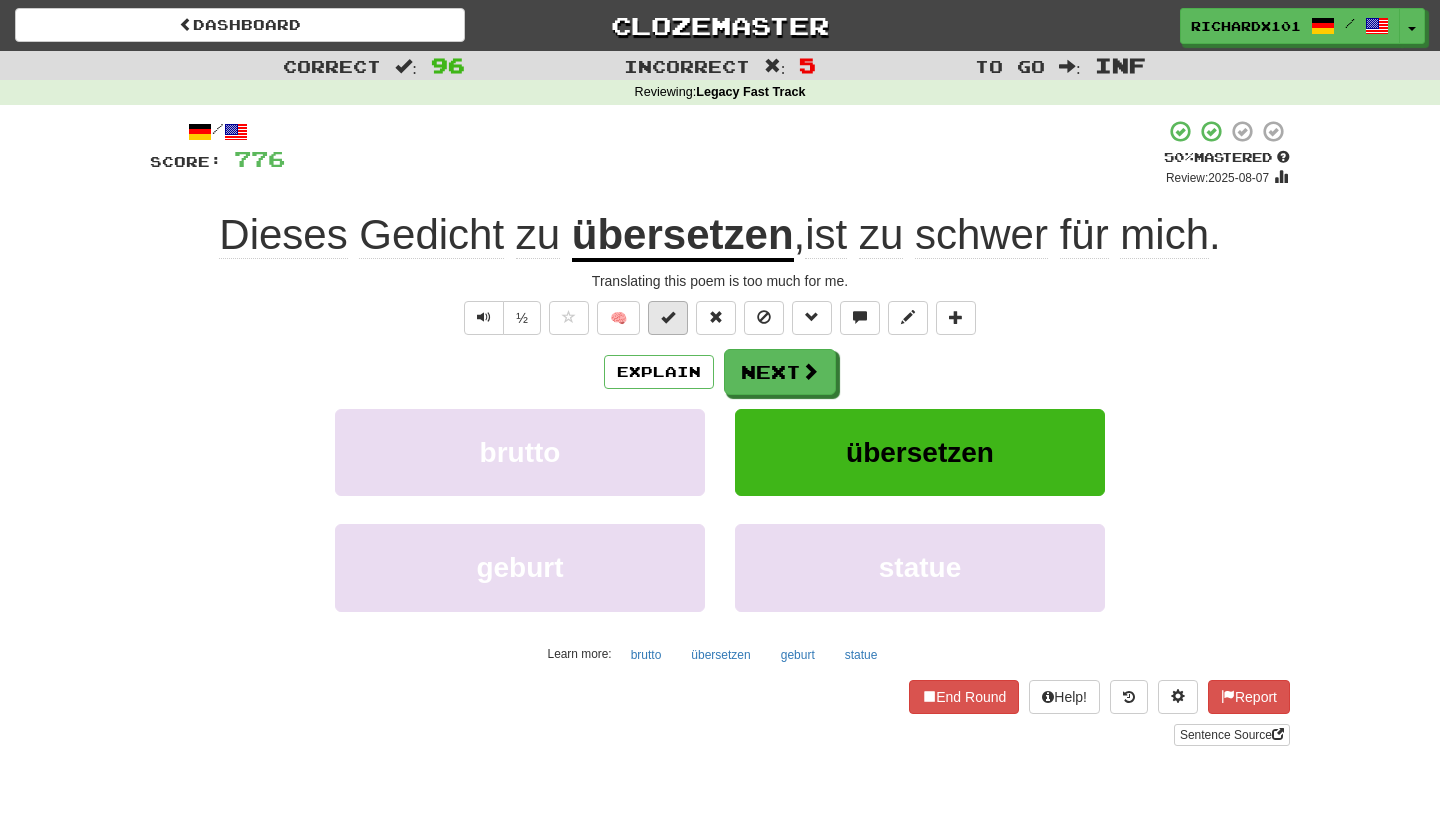 click at bounding box center [668, 318] 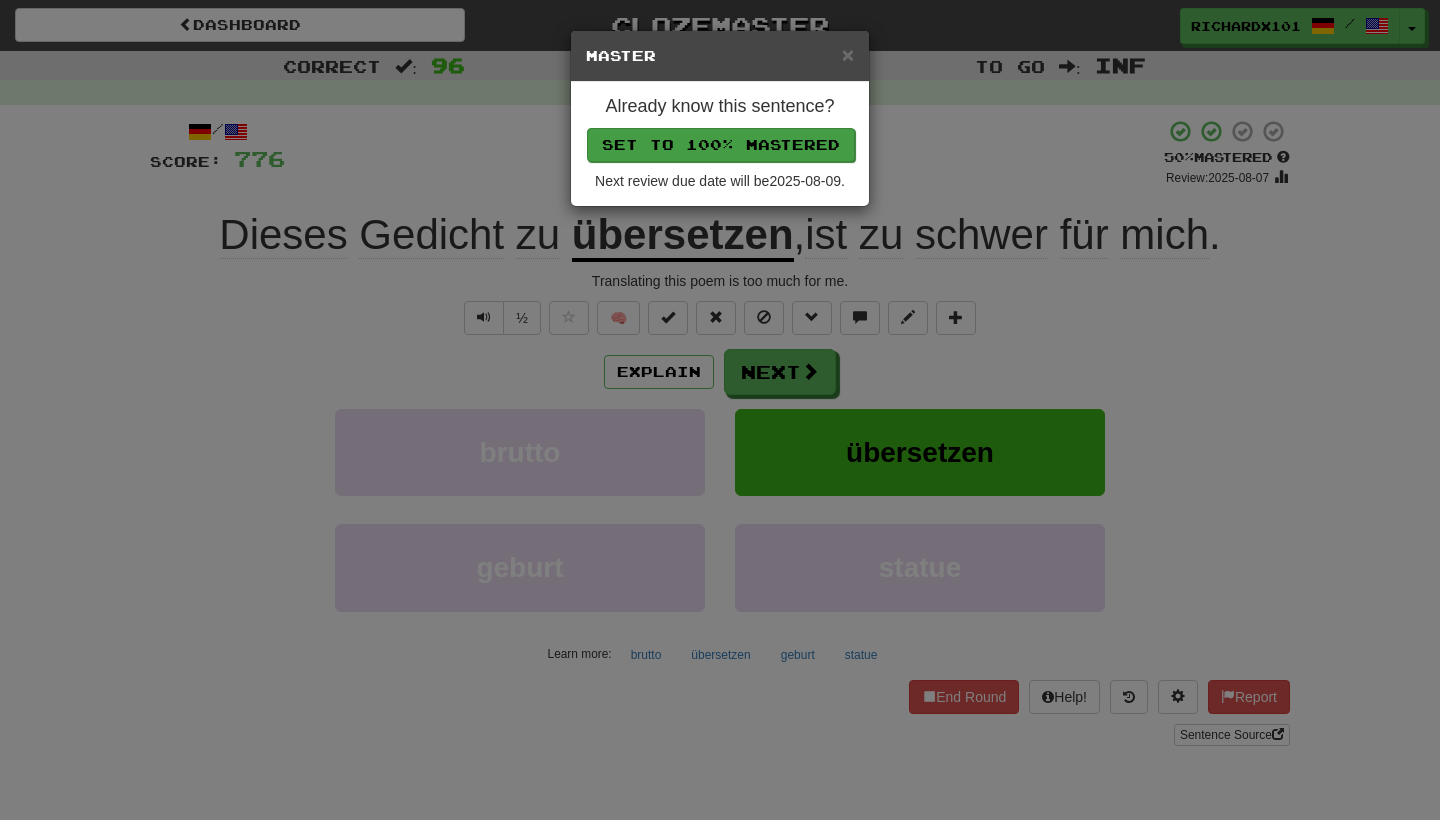 click on "Set to 100% Mastered" at bounding box center (721, 145) 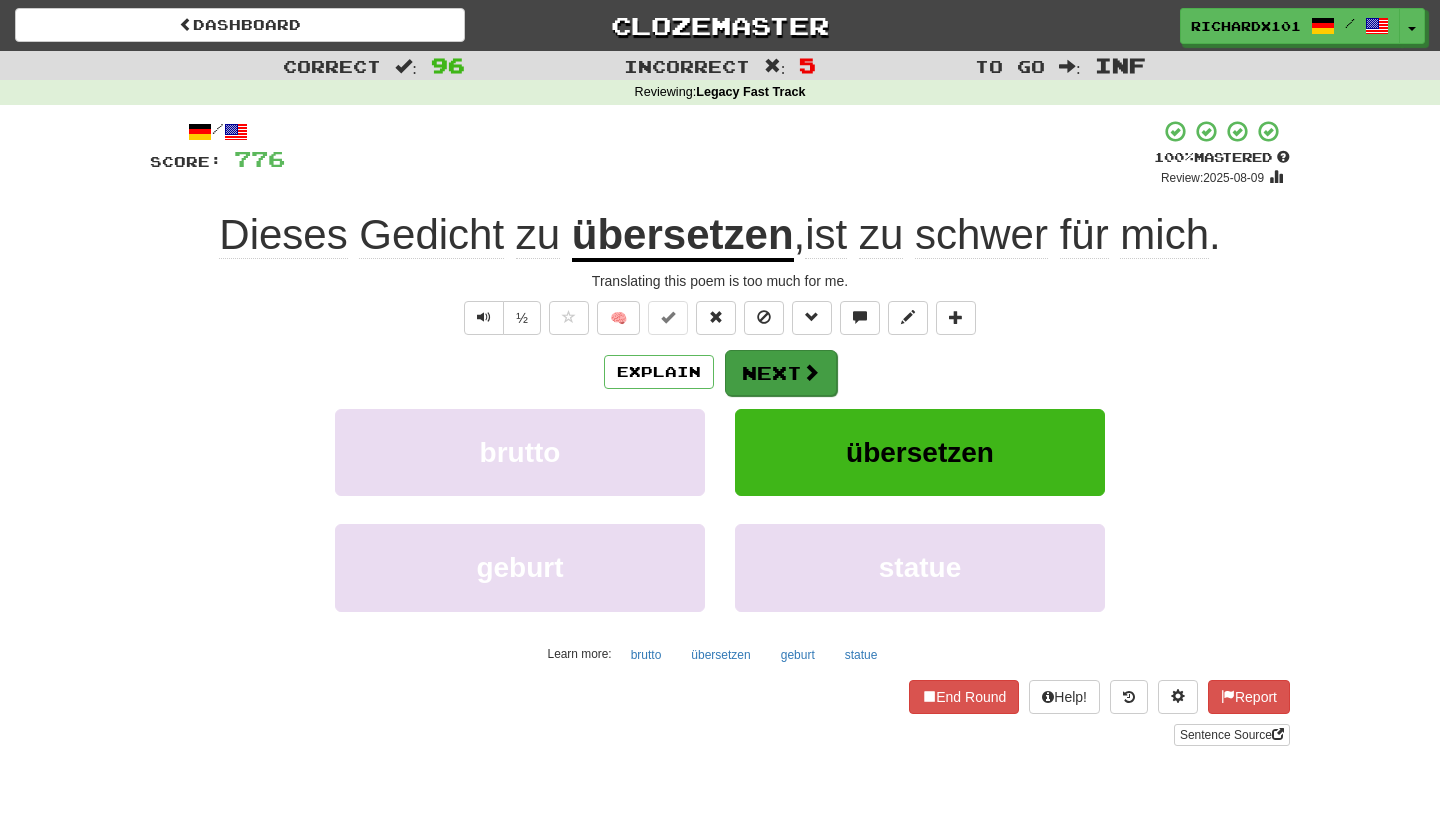click on "Next" at bounding box center (781, 373) 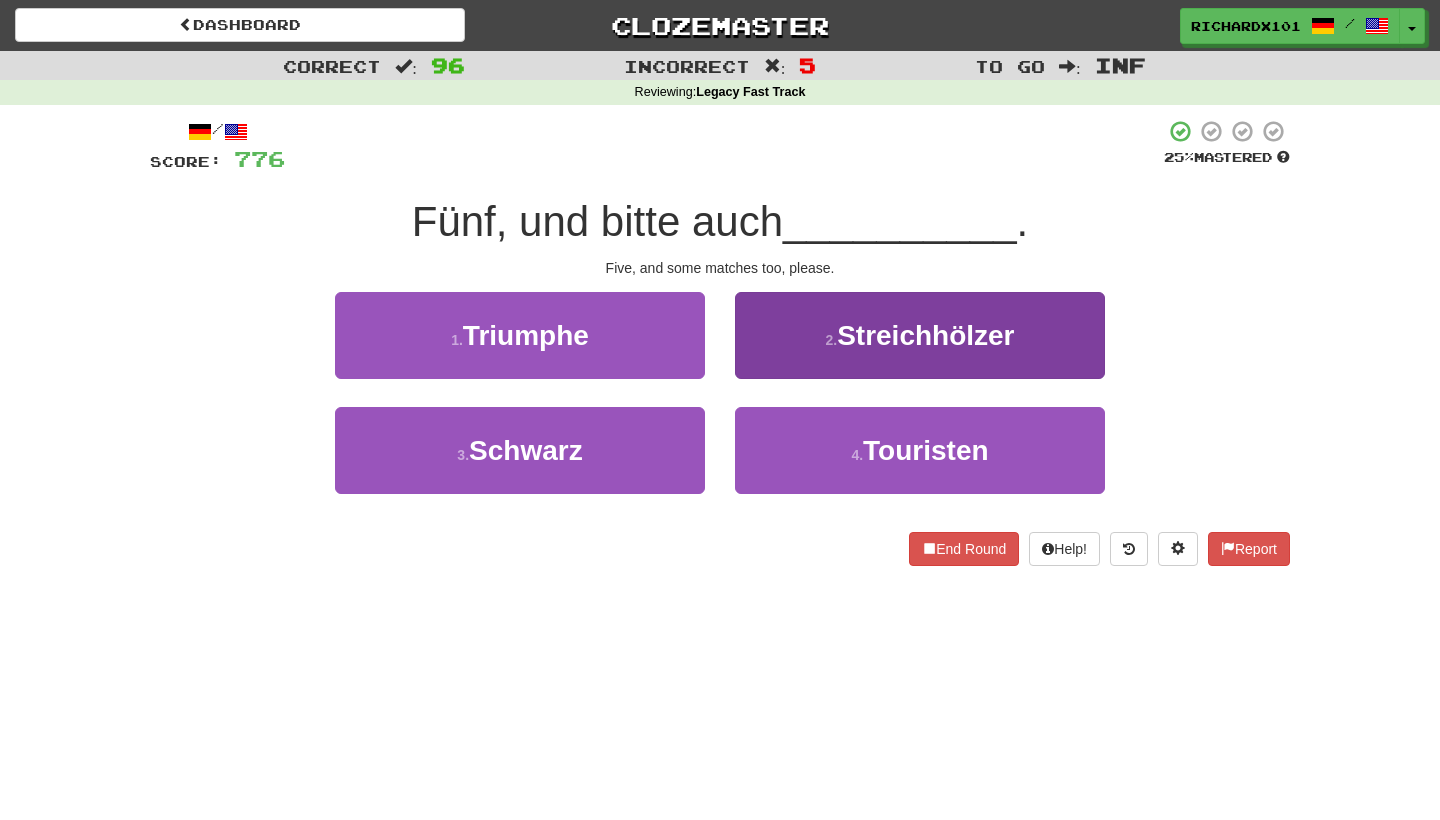 click on "2 .  Streichhölzer" at bounding box center (920, 335) 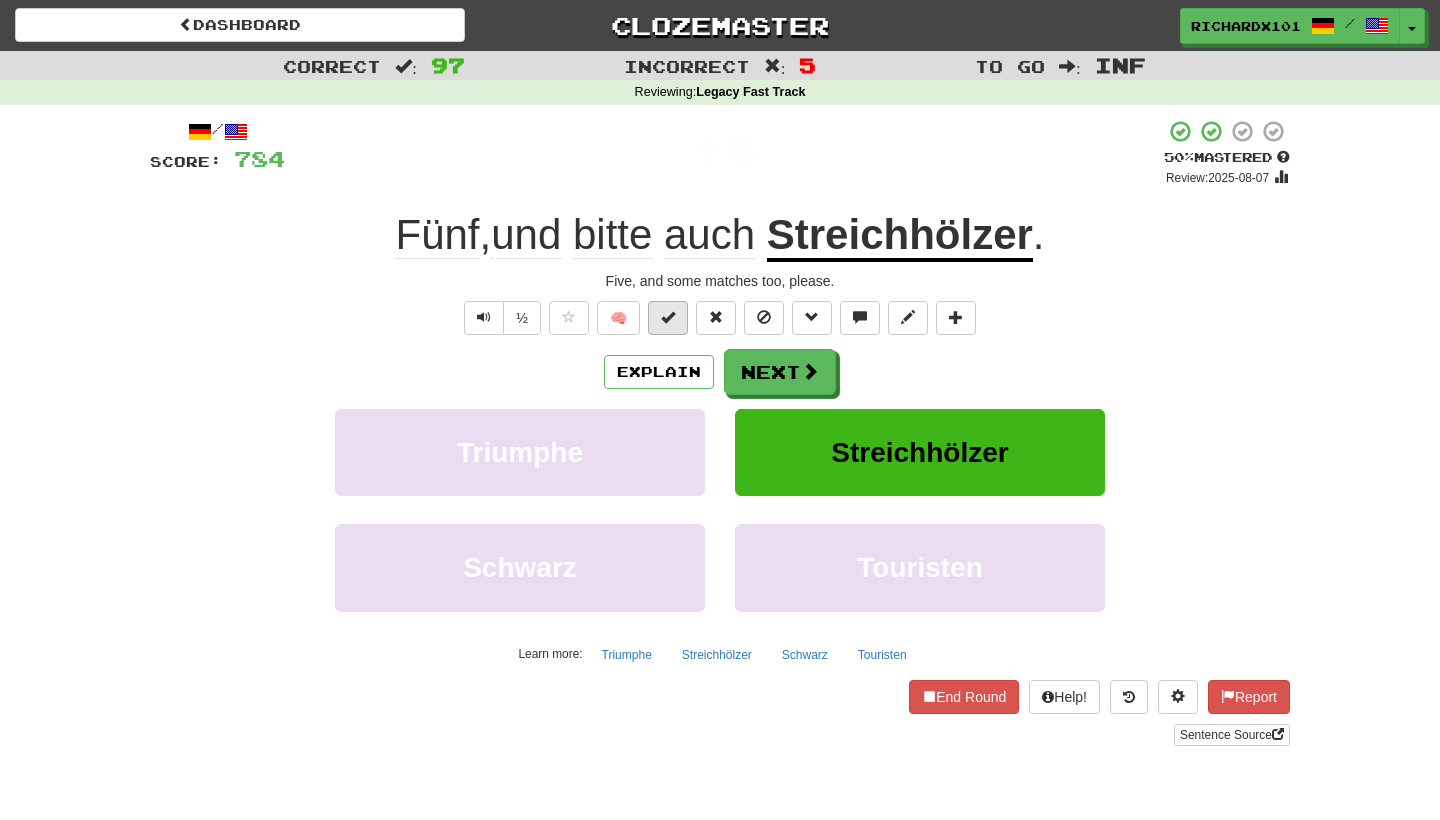 click at bounding box center (668, 318) 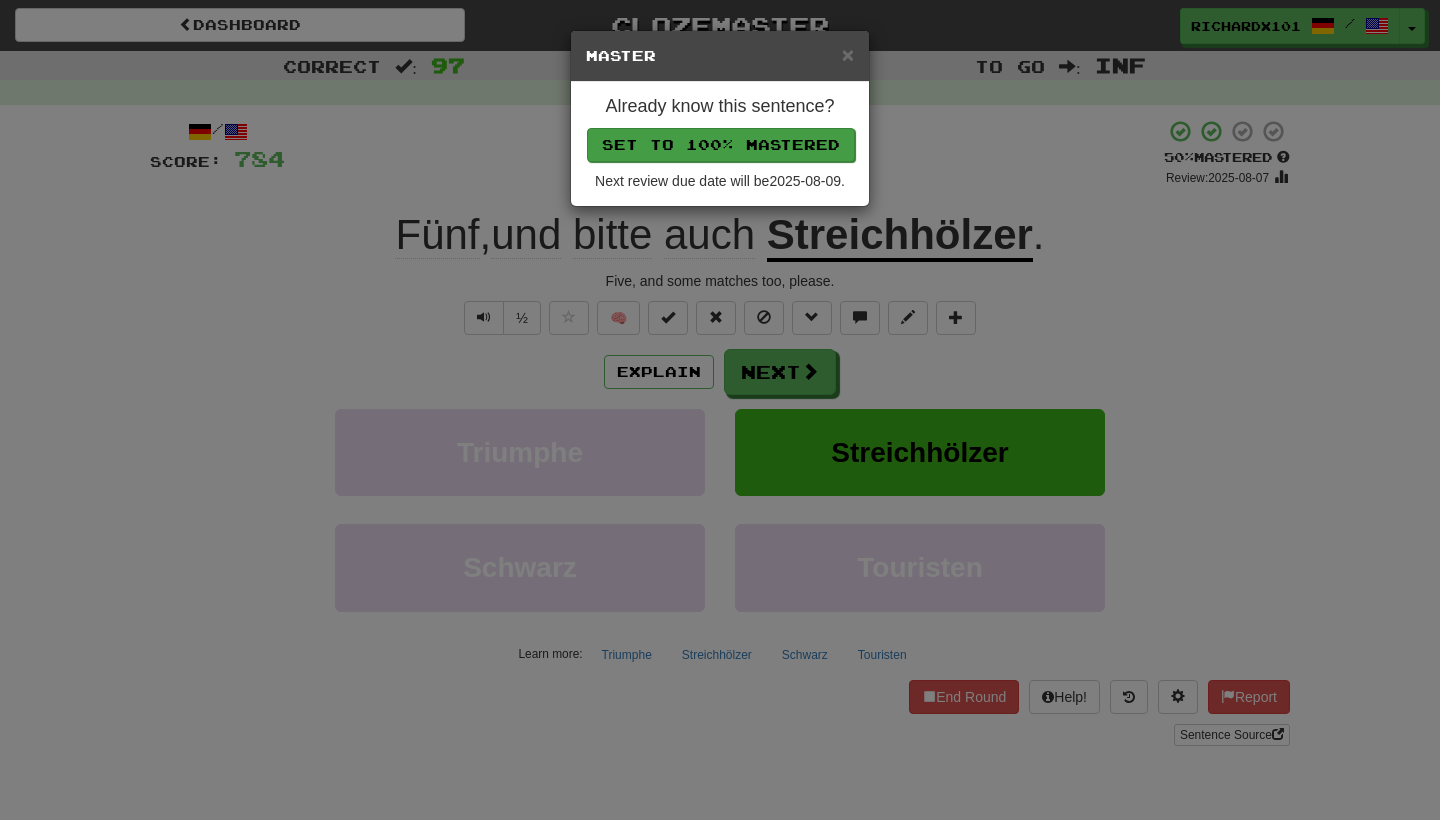click on "Set to 100% Mastered" at bounding box center (721, 145) 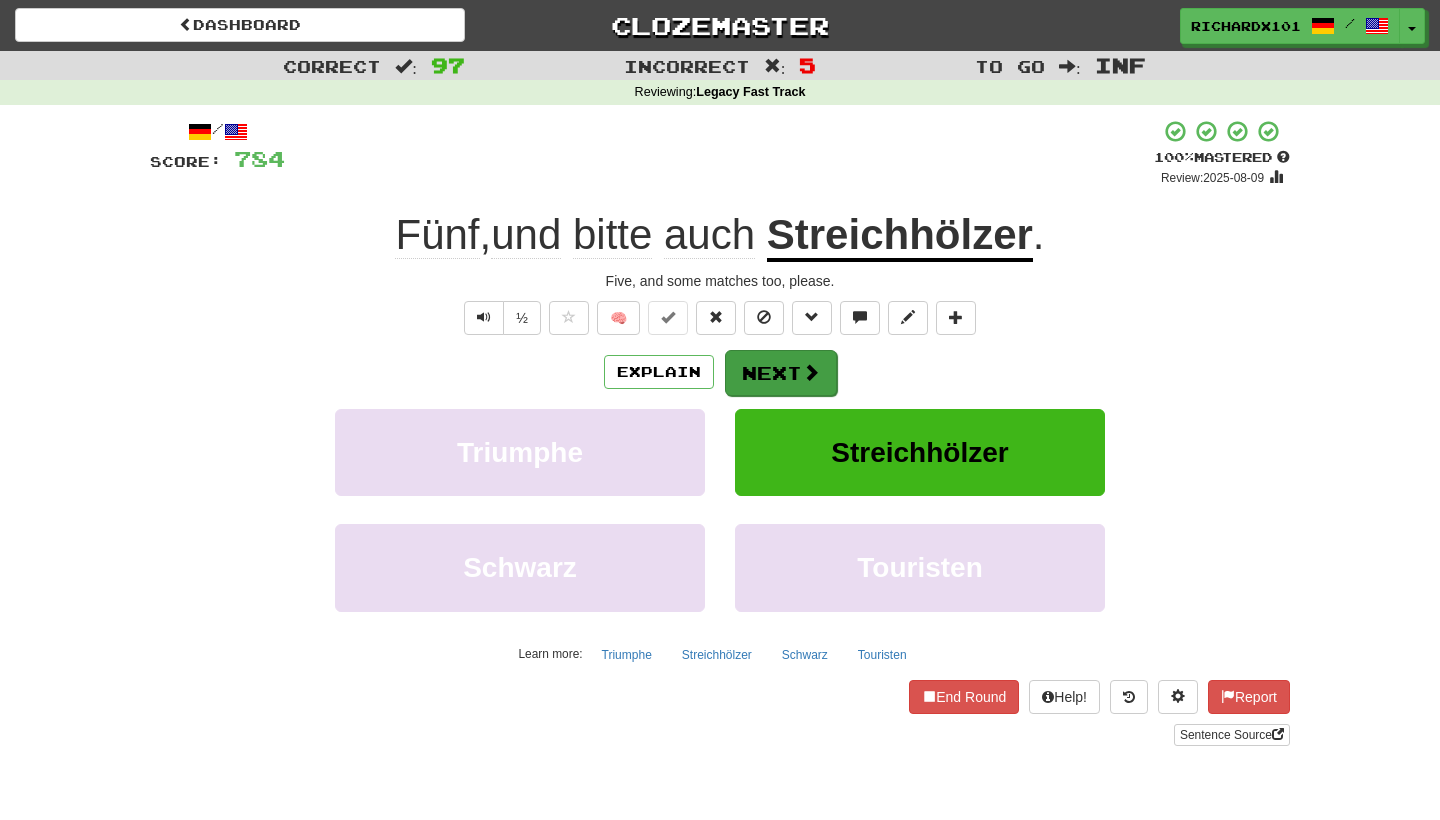 click on "Next" at bounding box center [781, 373] 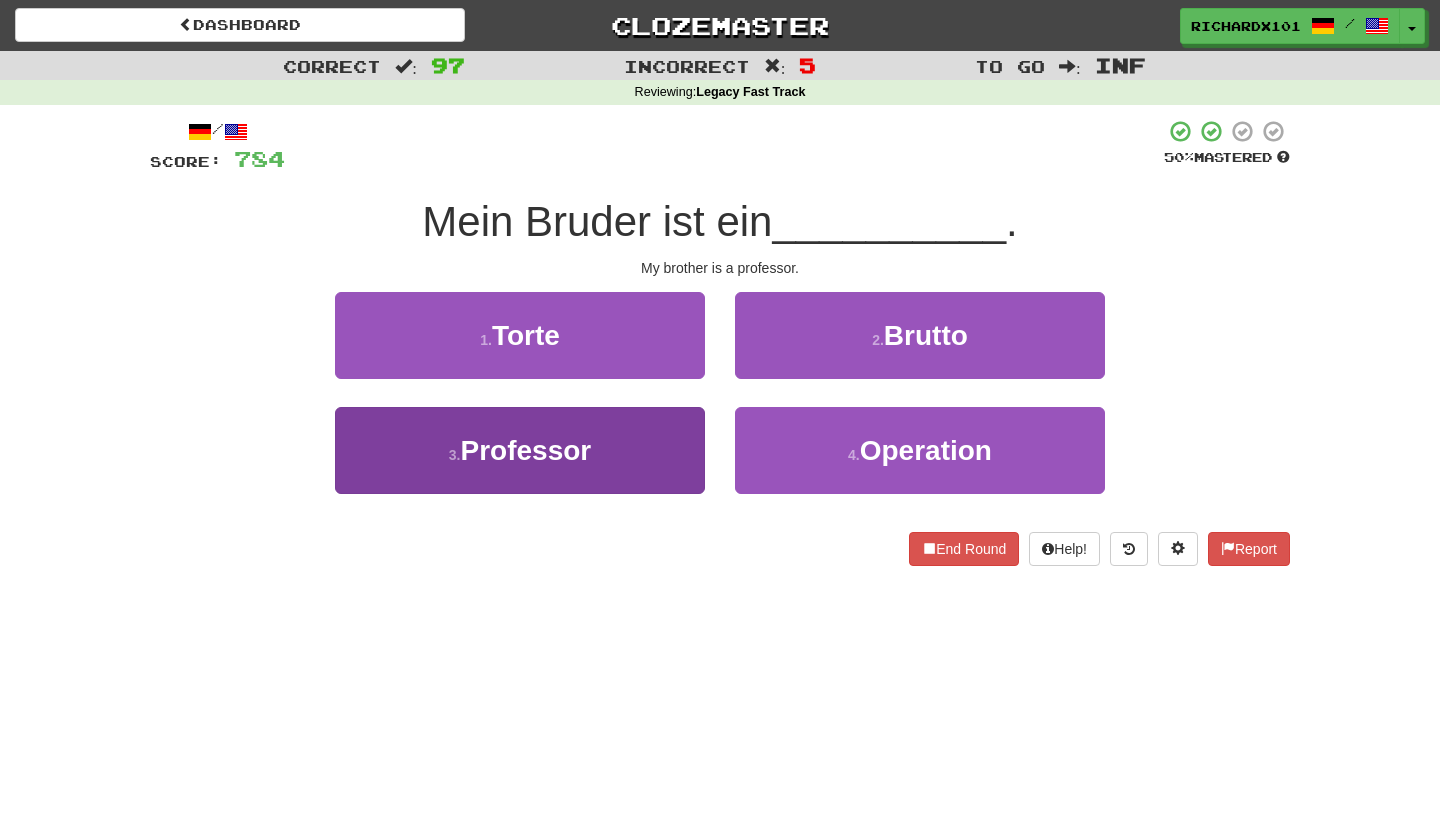 click on "3 .  Professor" at bounding box center [520, 450] 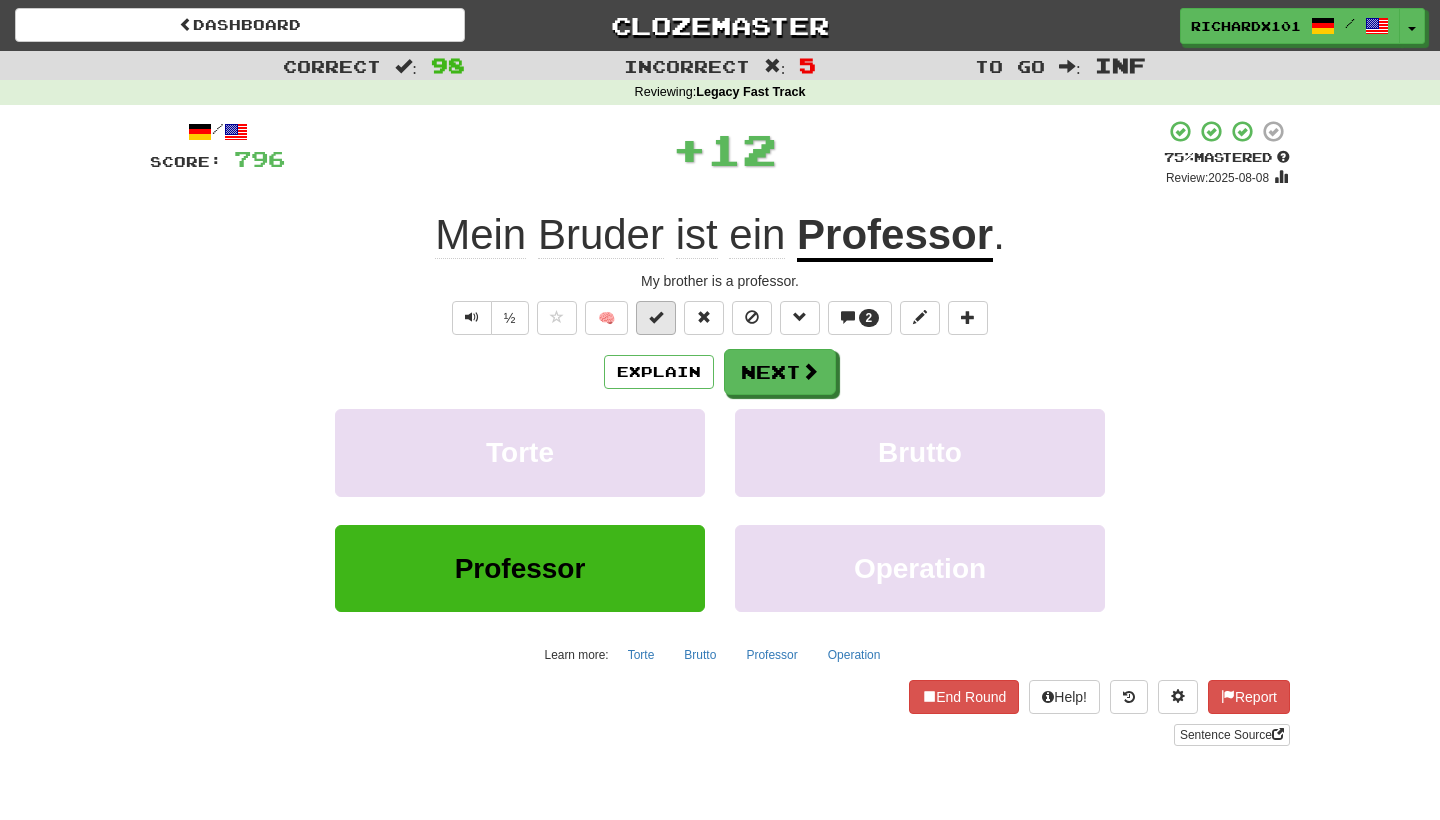 click at bounding box center (656, 318) 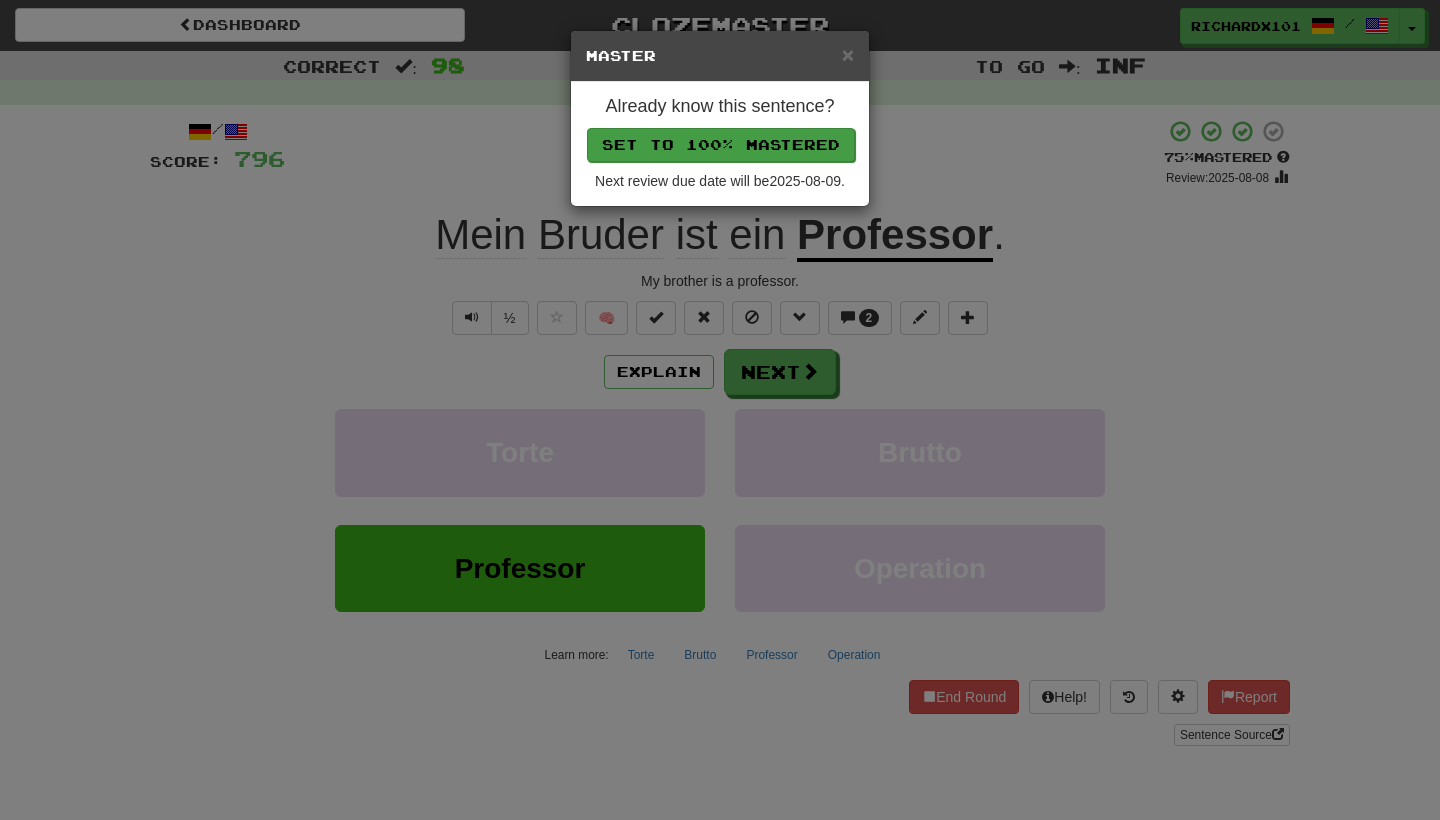 click on "Set to 100% Mastered" at bounding box center (721, 145) 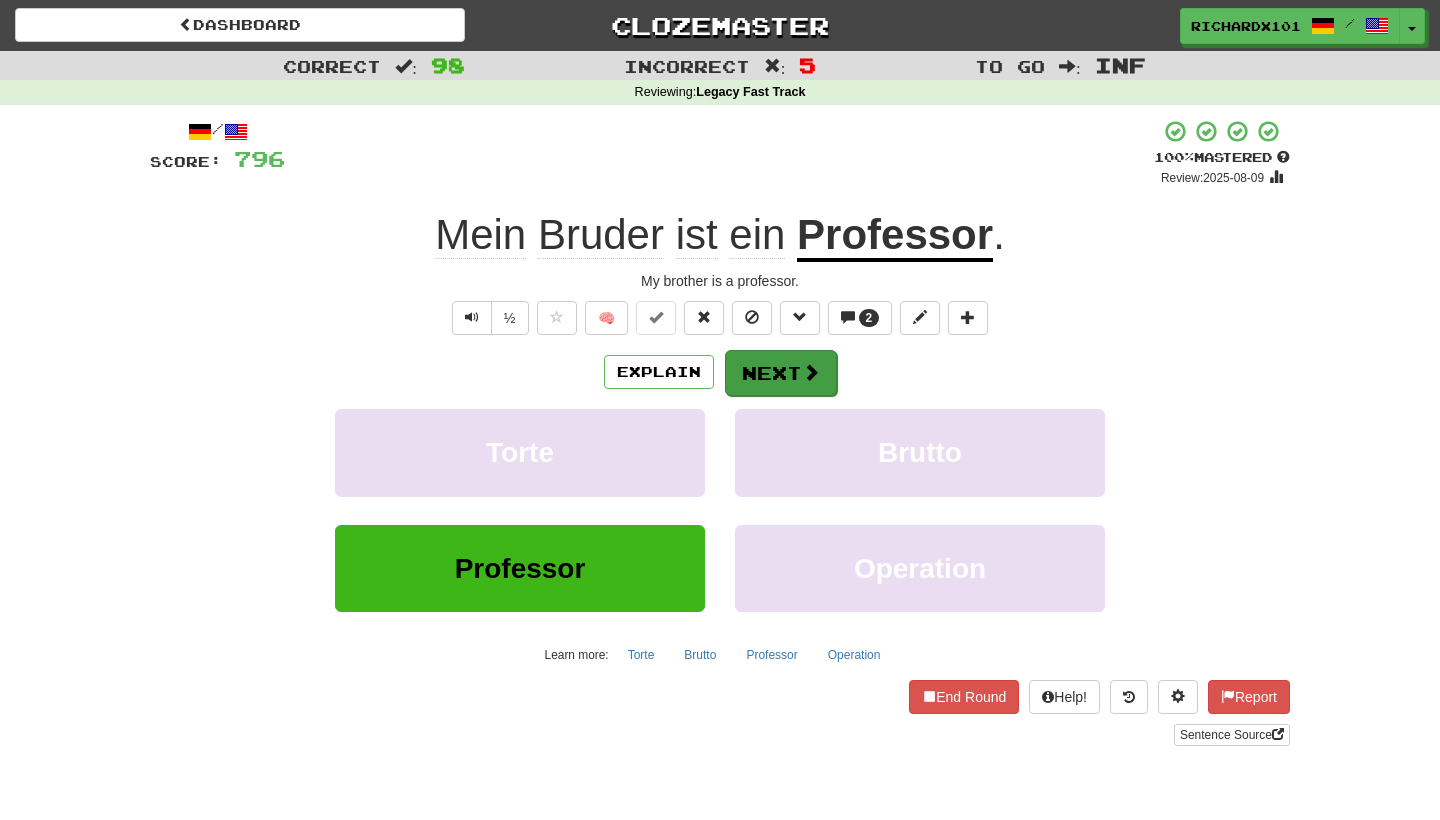 click on "Next" at bounding box center (781, 373) 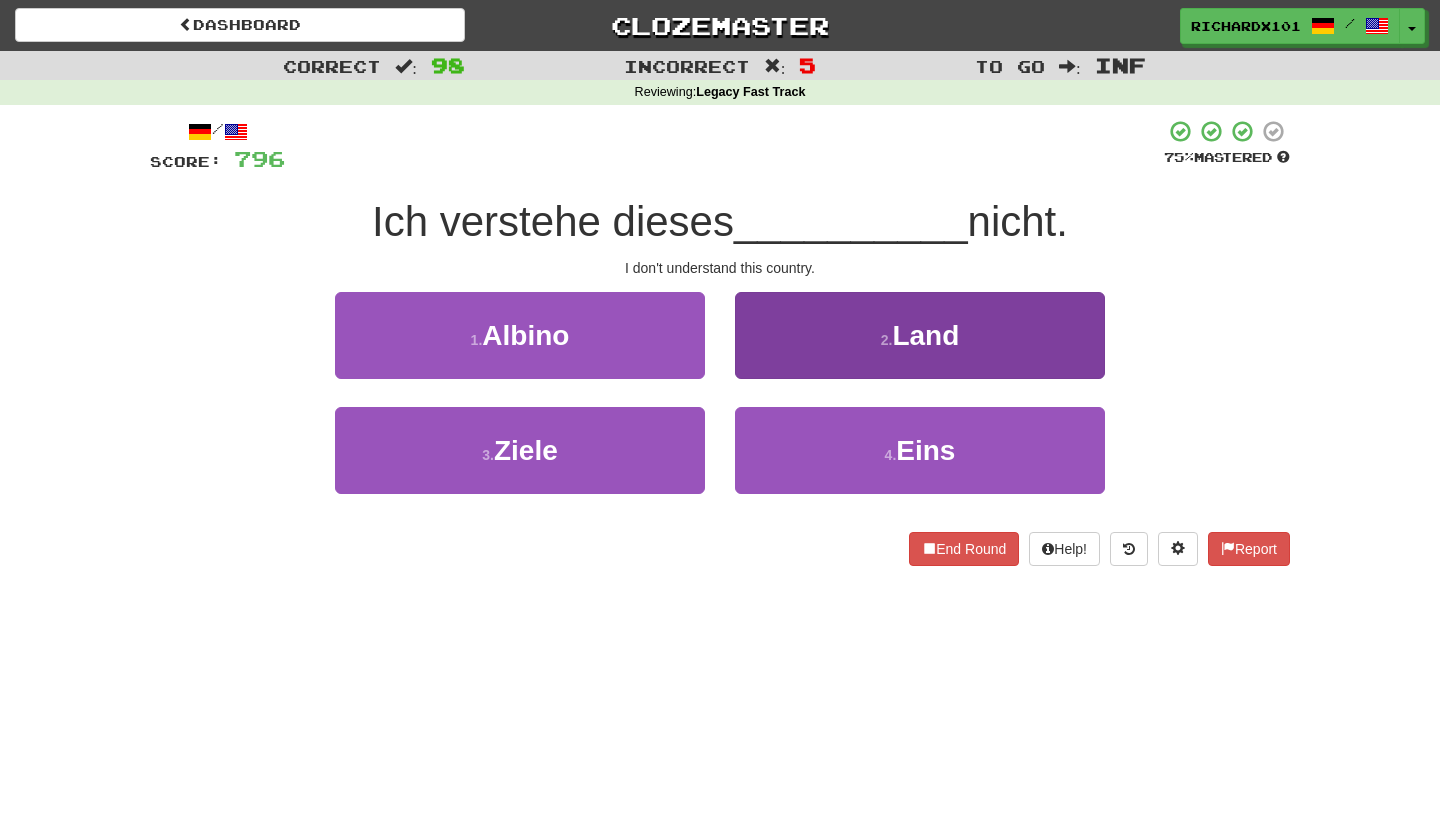 click on "2 .  Land" at bounding box center [920, 335] 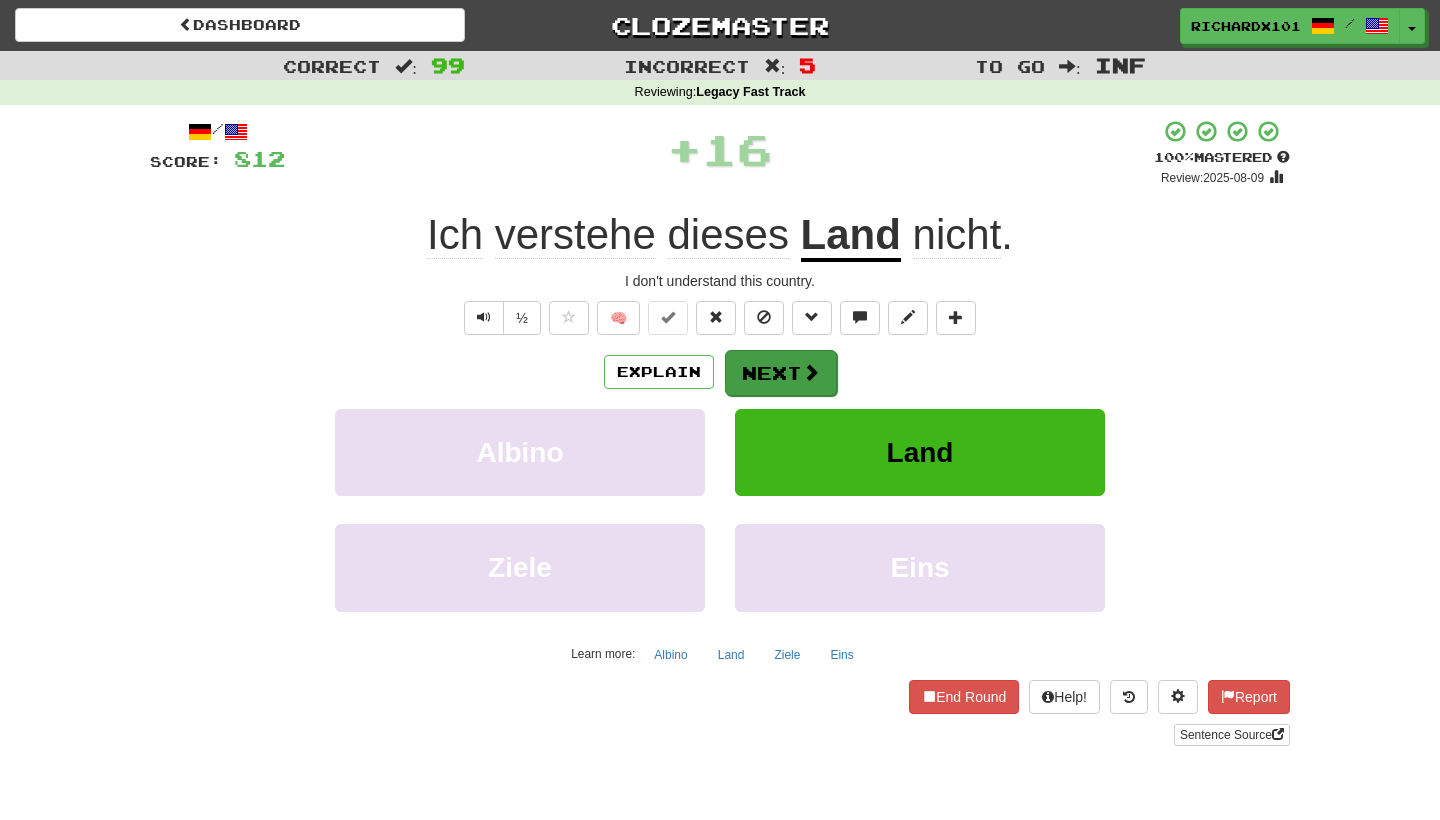 click on "Next" at bounding box center (781, 373) 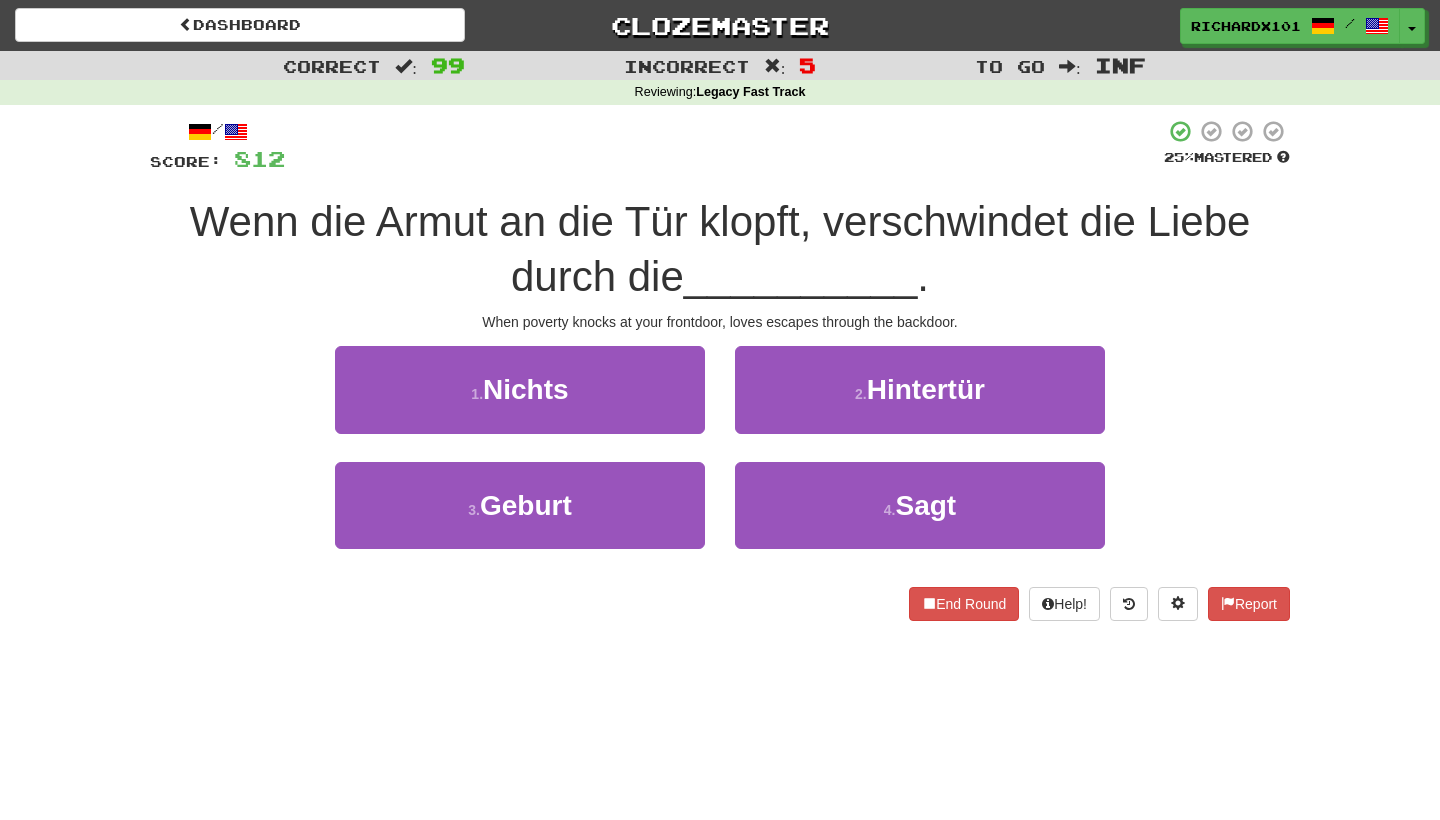click on "2 .  Hintertür" at bounding box center (920, 389) 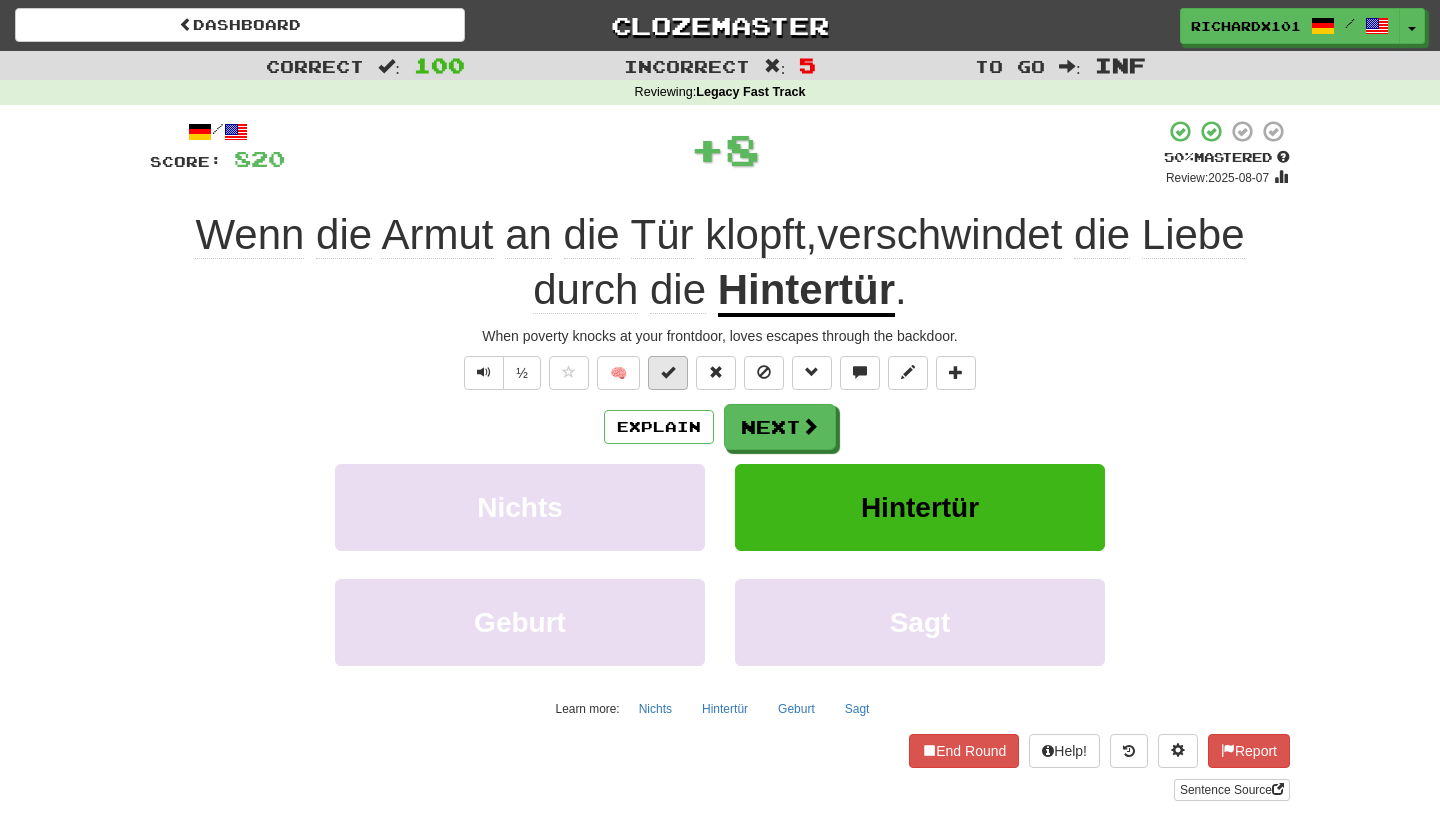click at bounding box center (668, 372) 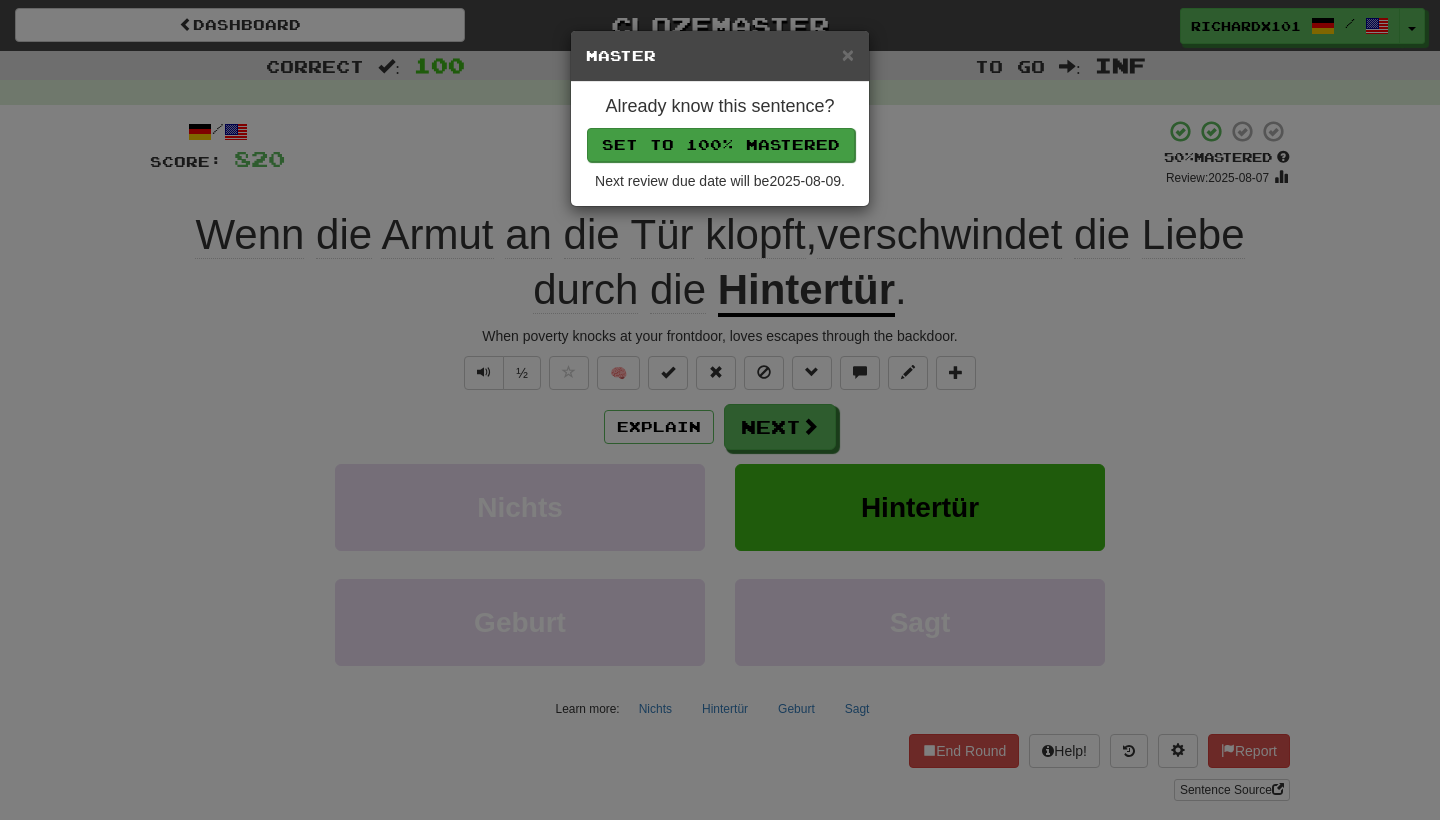 click on "Set to 100% Mastered" at bounding box center [721, 145] 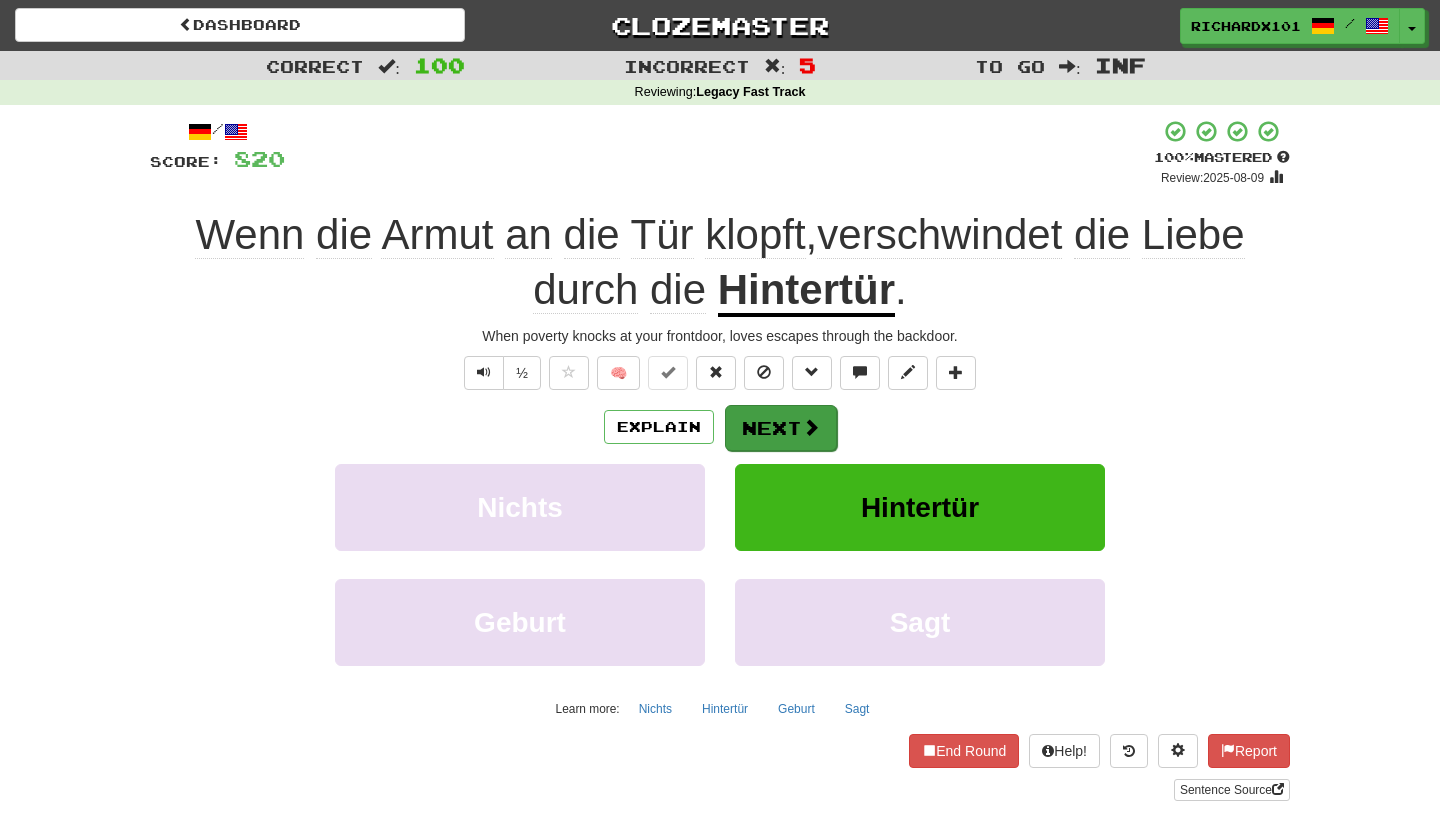 click on "Next" at bounding box center [781, 428] 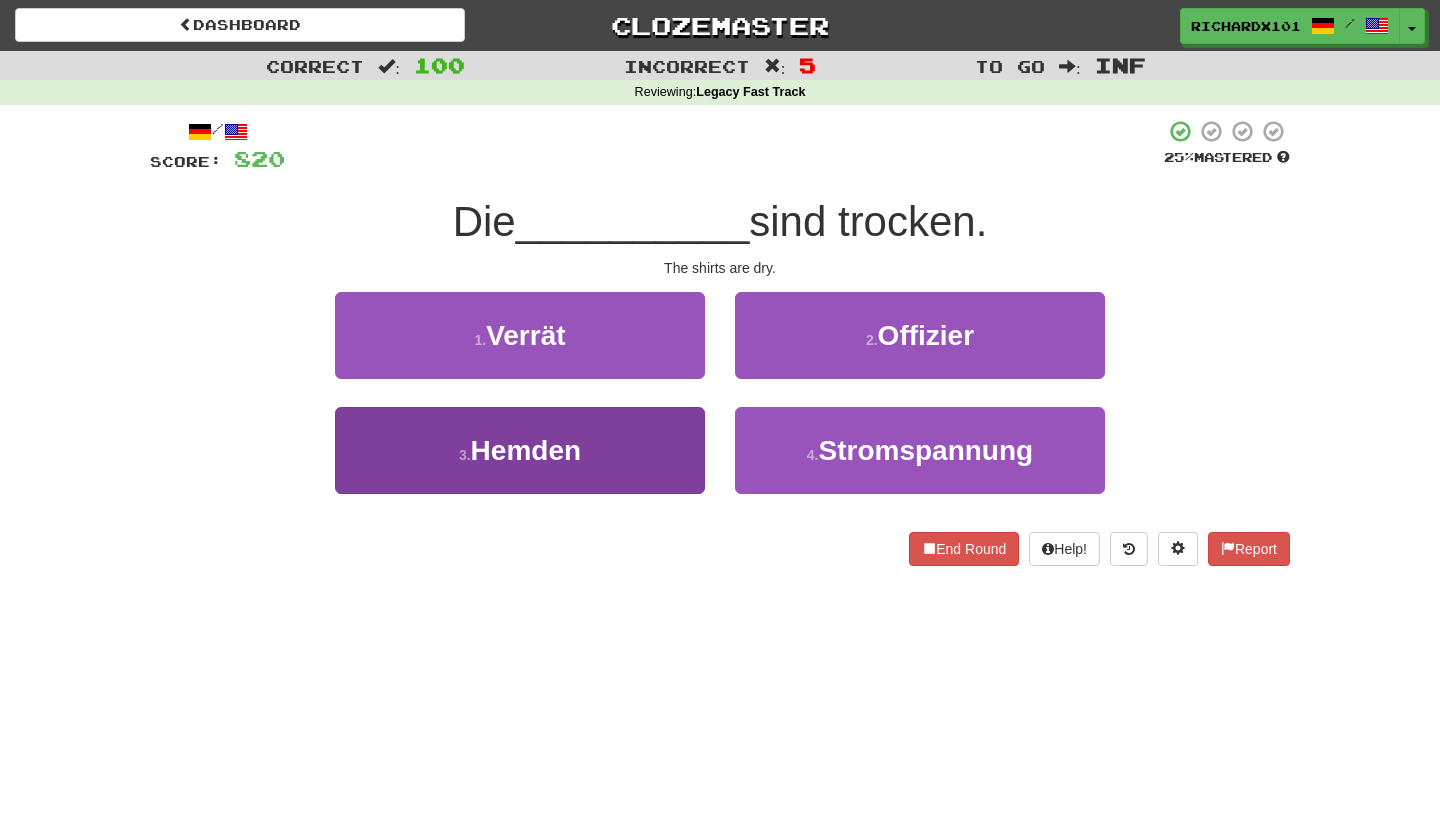 click on "3 .  Hemden" at bounding box center (520, 450) 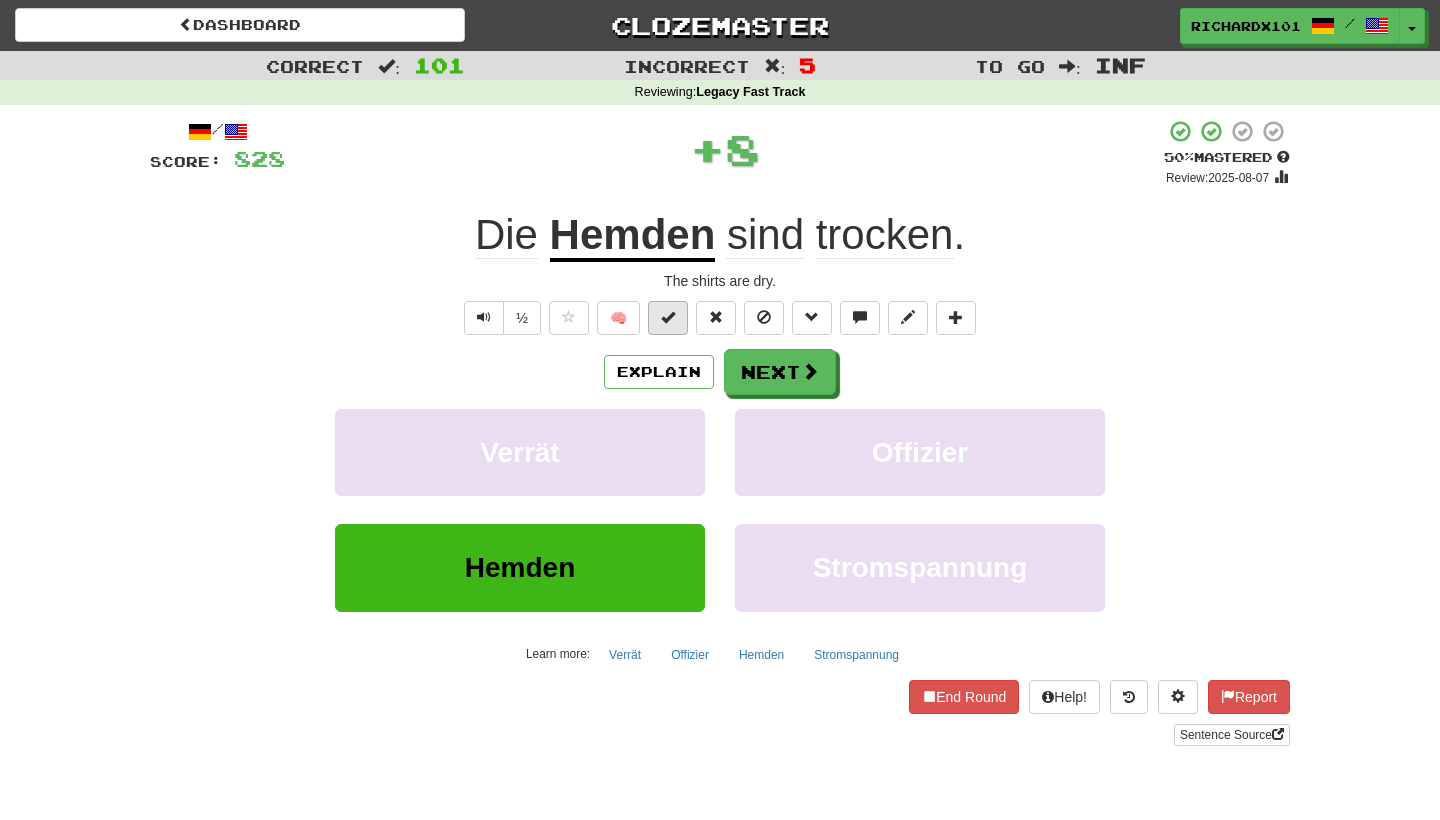 click at bounding box center (668, 317) 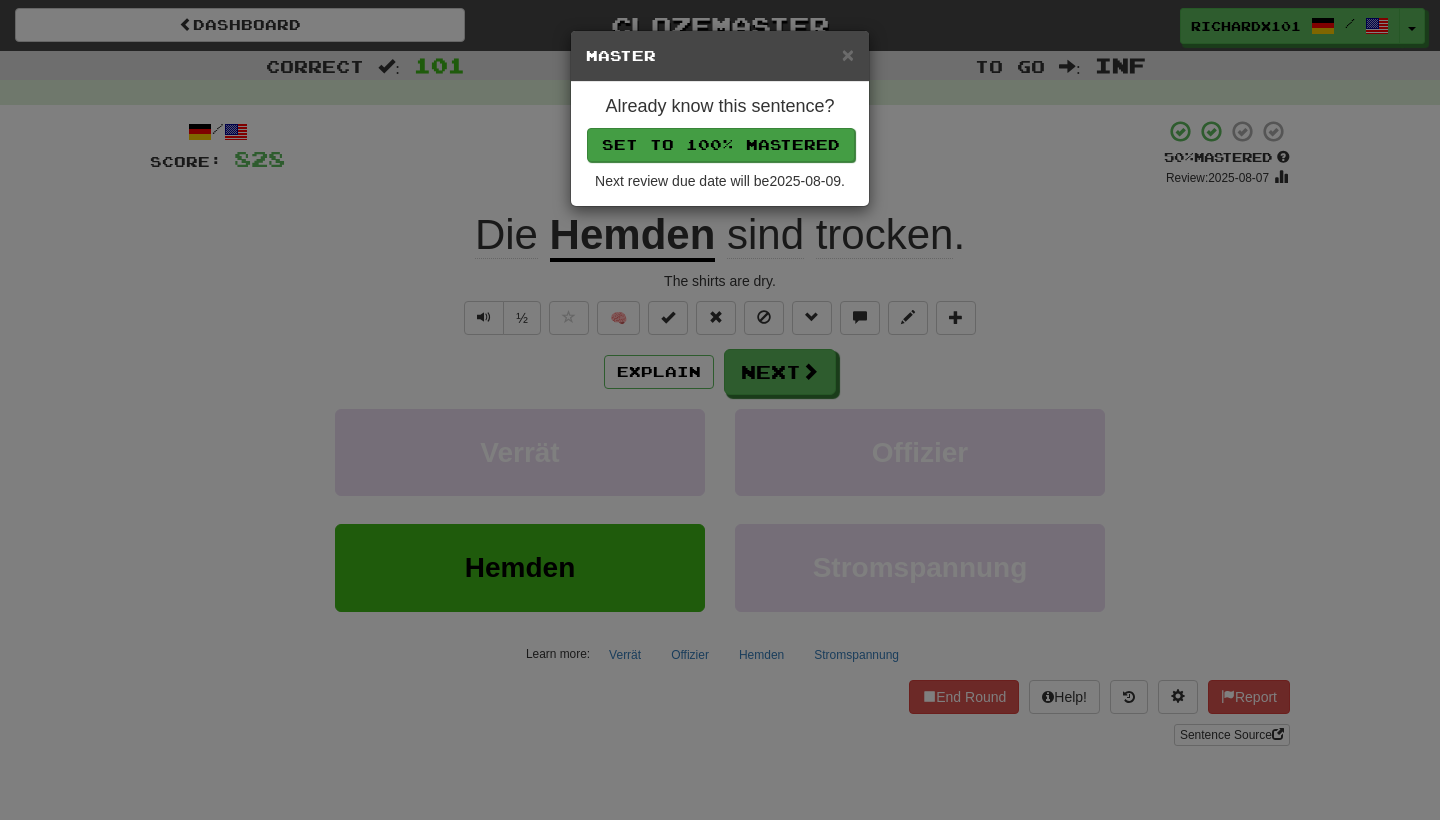click on "Set to 100% Mastered" at bounding box center (721, 145) 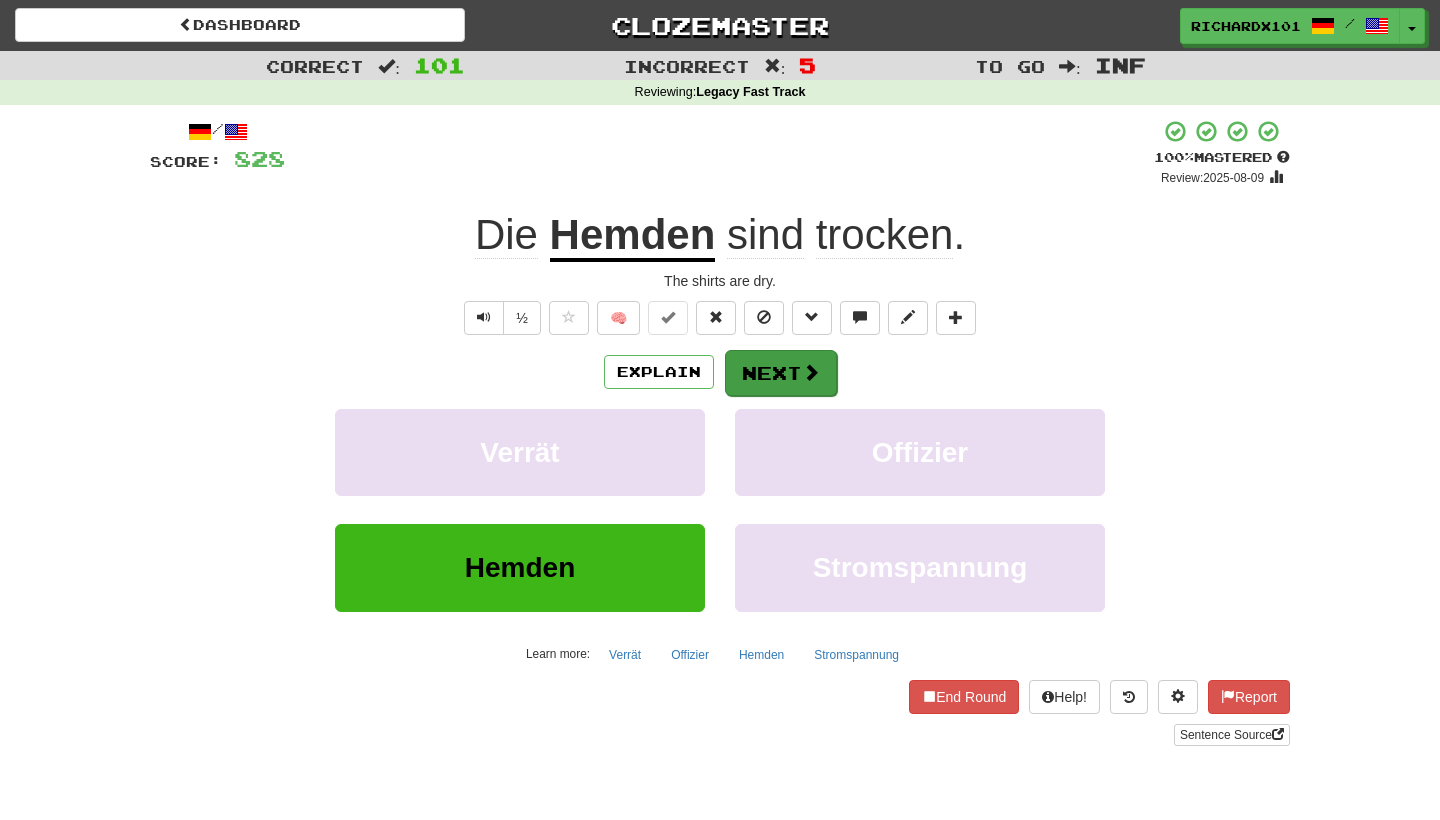 click on "Next" at bounding box center (781, 373) 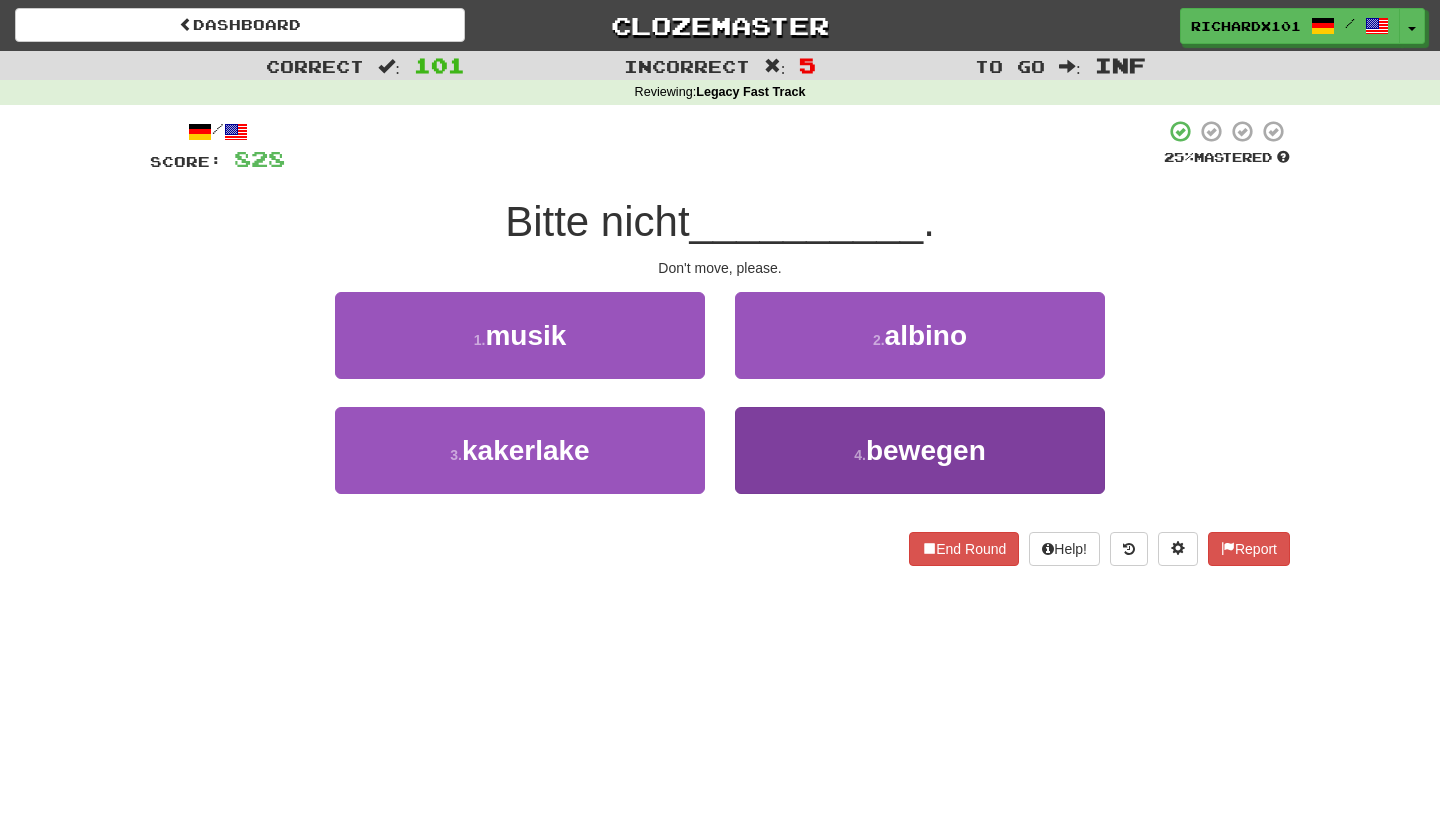 click on "4 .  bewegen" at bounding box center (920, 450) 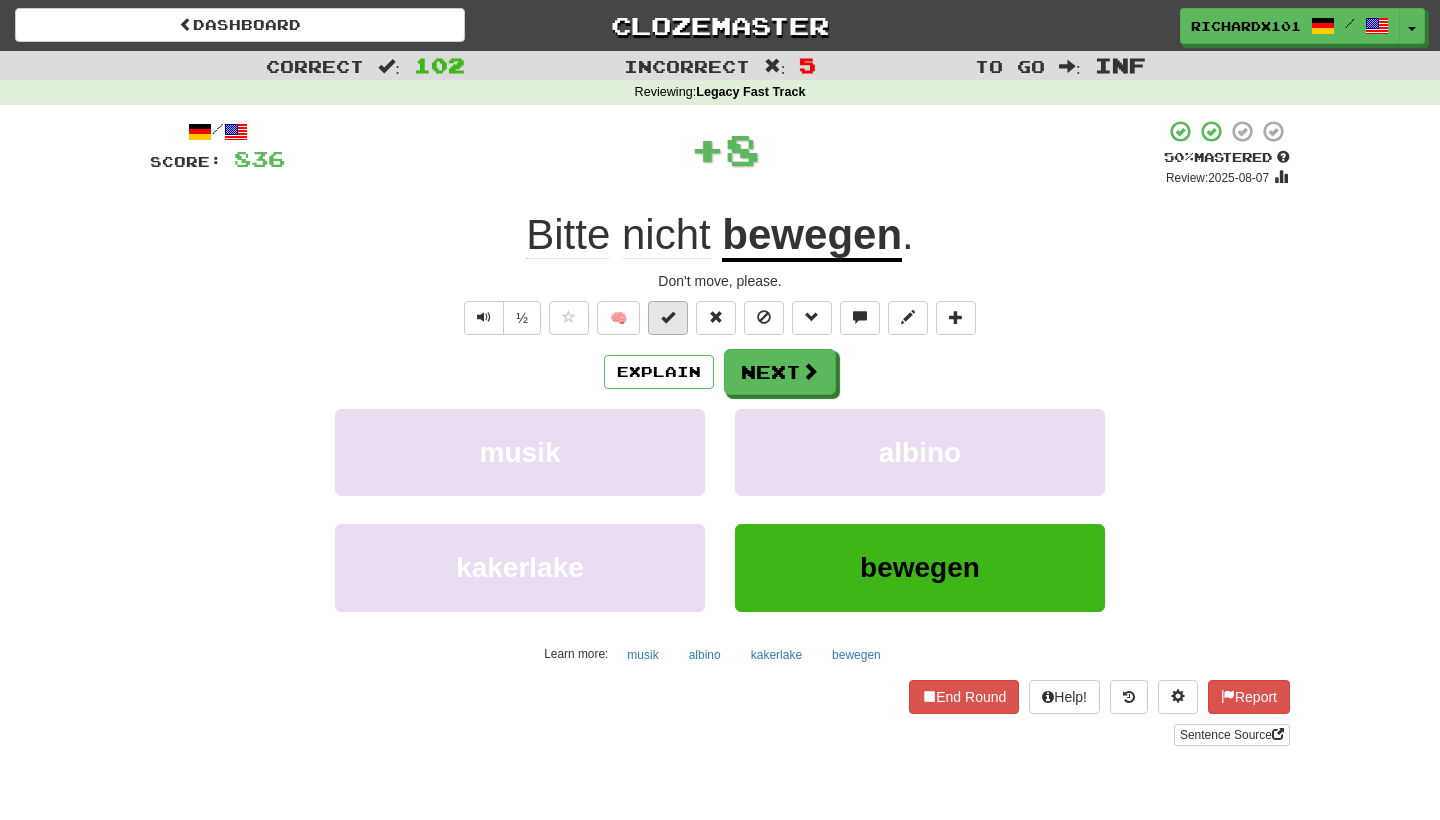 click at bounding box center (668, 317) 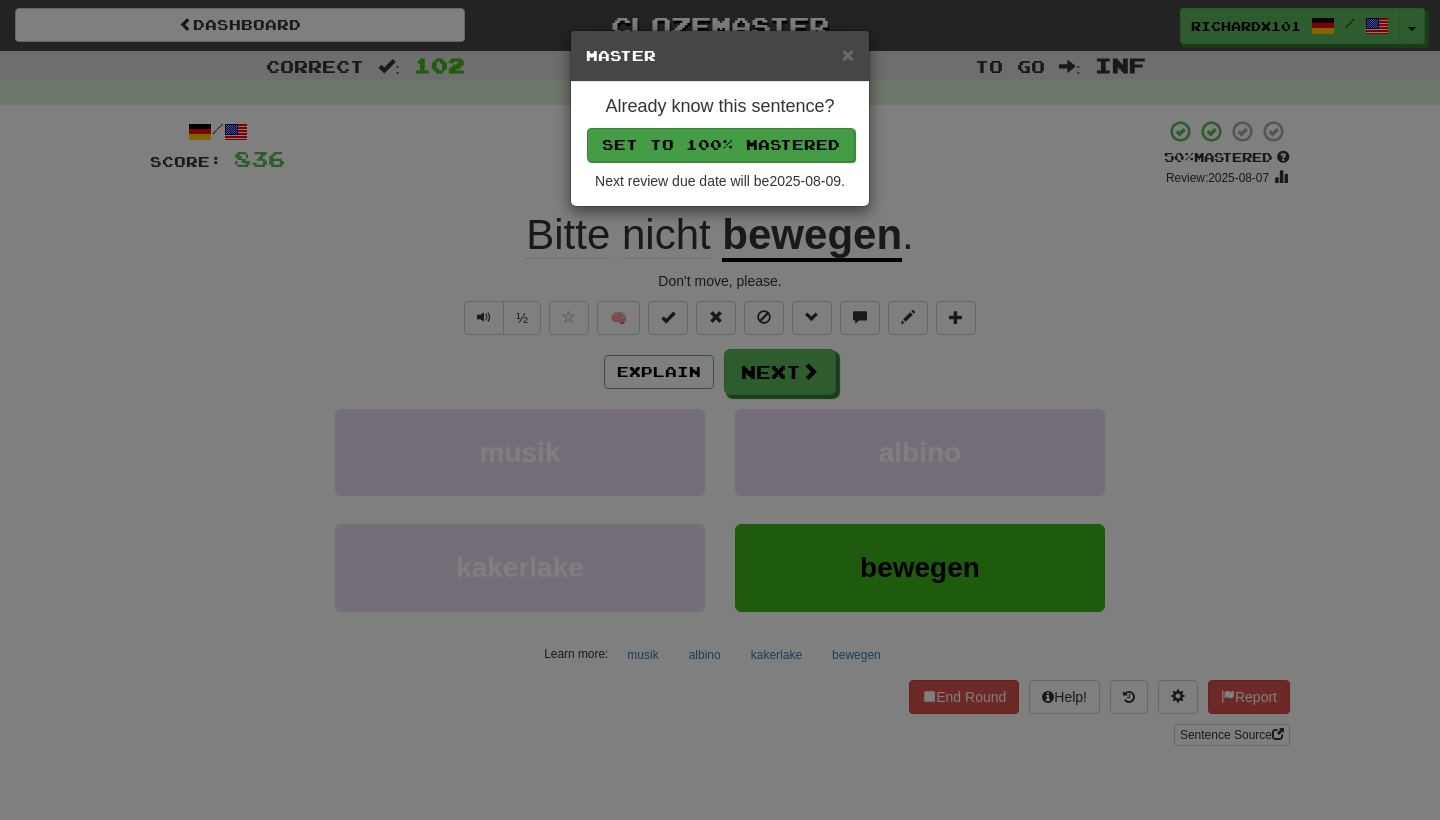 click on "Set to 100% Mastered" at bounding box center [721, 145] 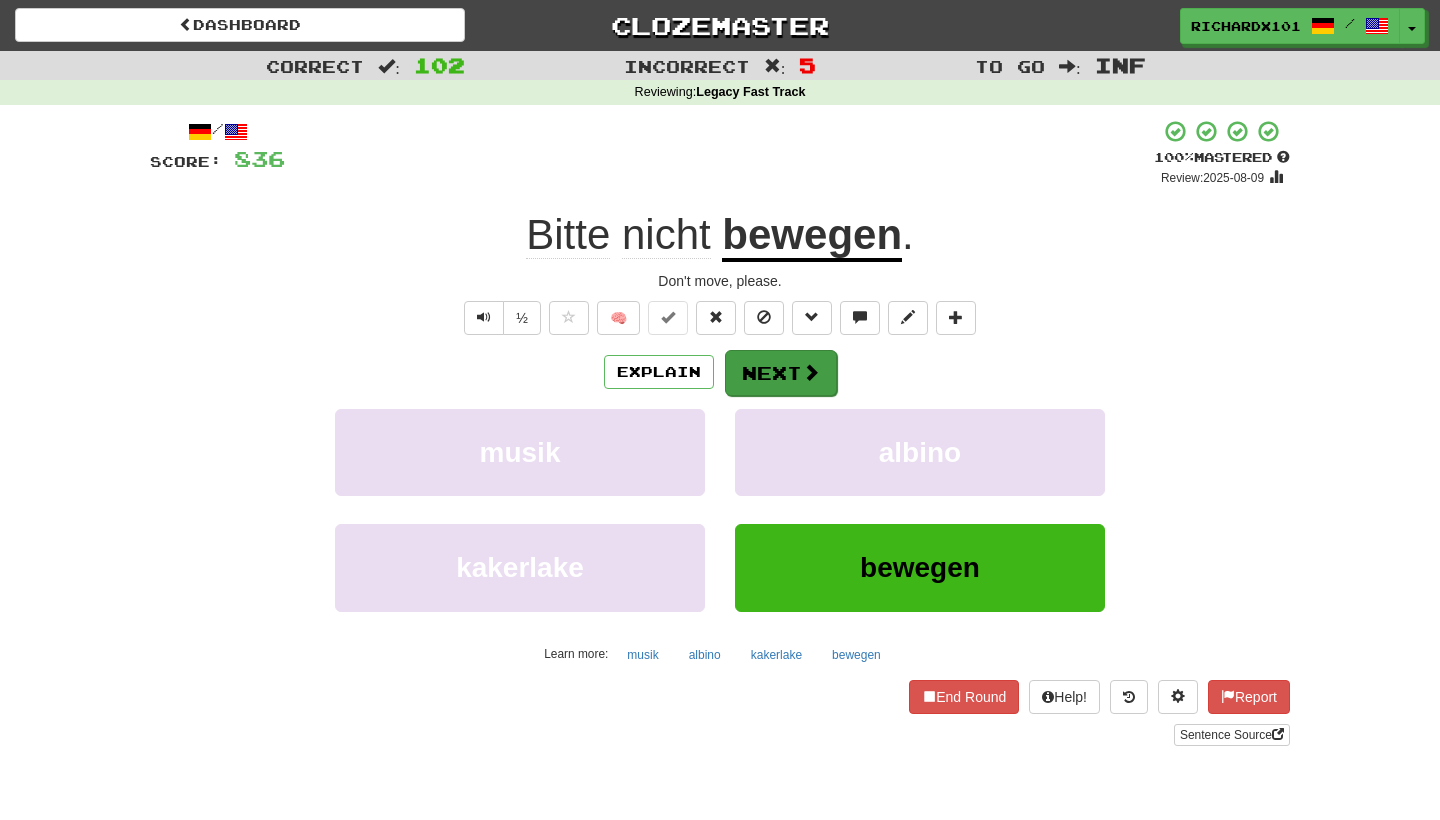 click on "Next" at bounding box center (781, 373) 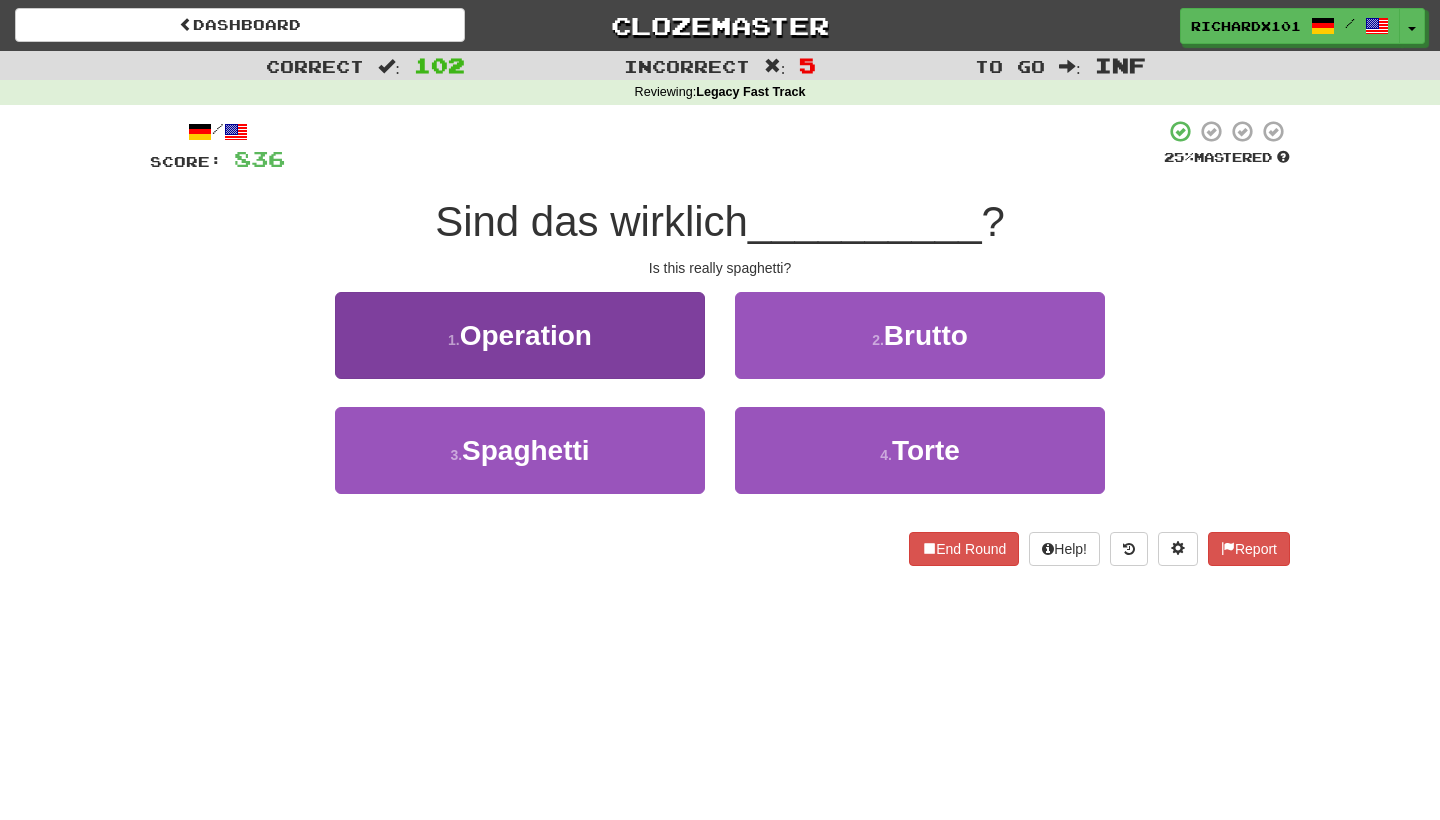 click on "3 .  Spaghetti" at bounding box center [520, 450] 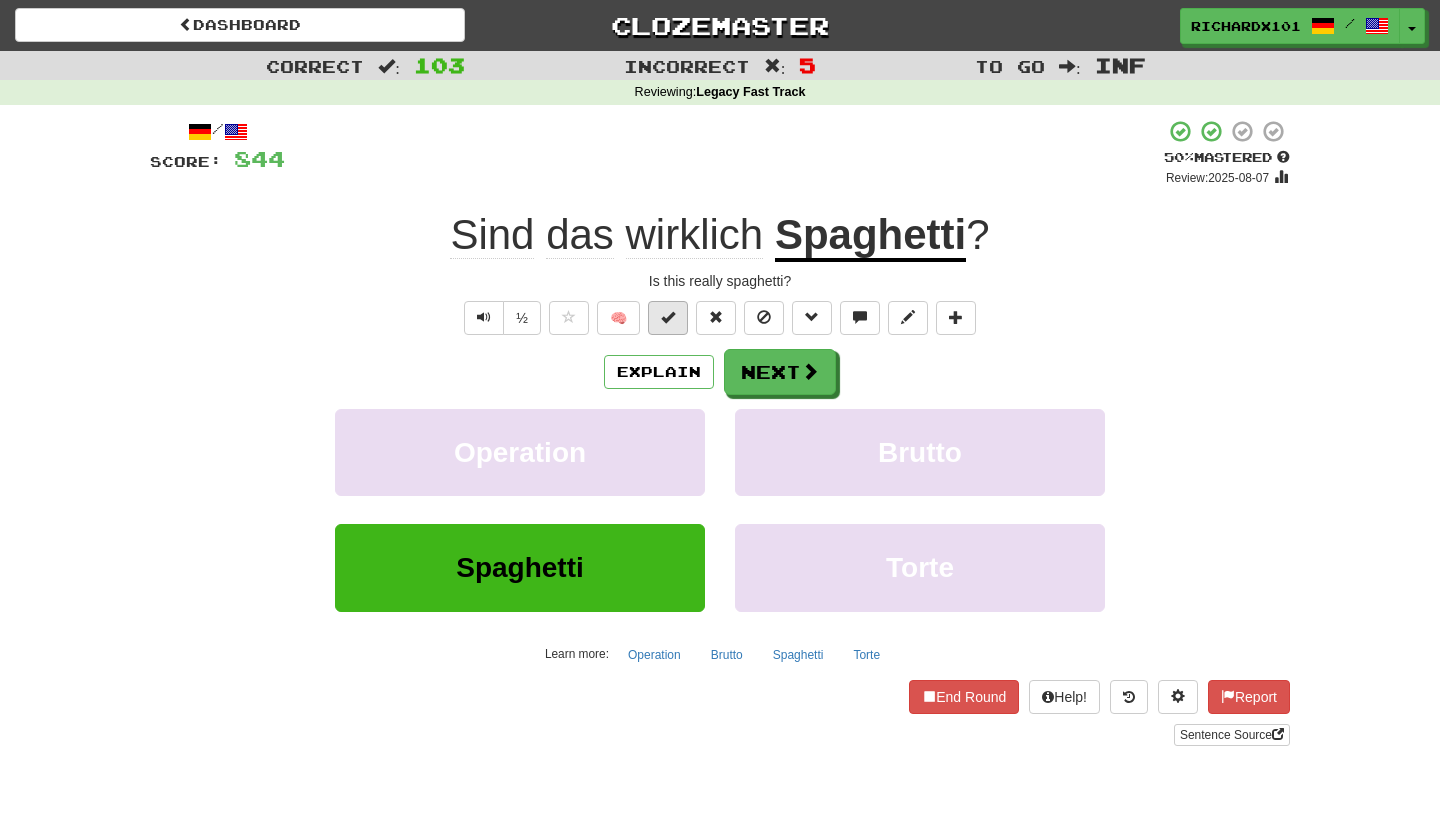 click at bounding box center (668, 317) 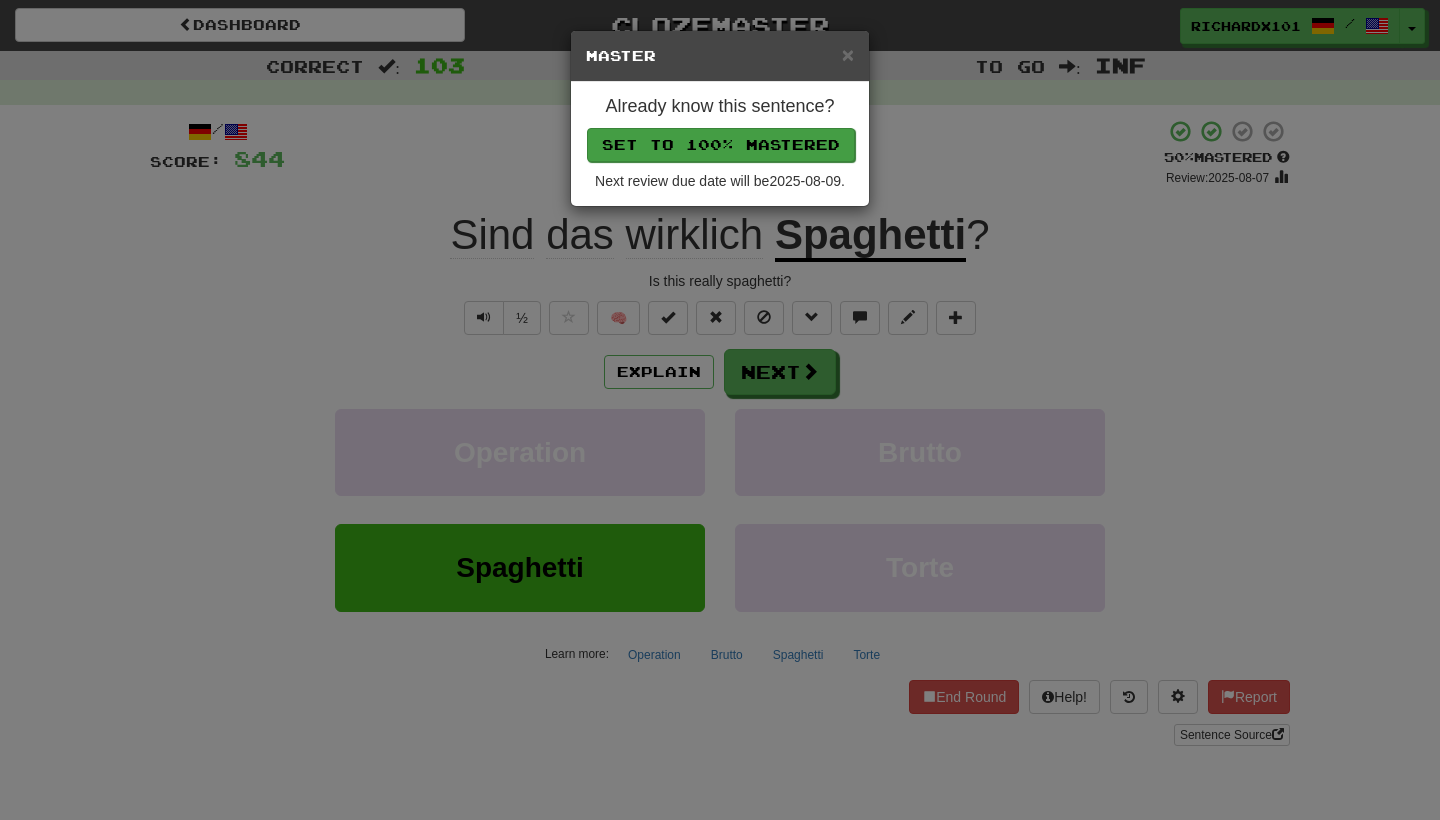 click on "Set to 100% Mastered" at bounding box center [721, 145] 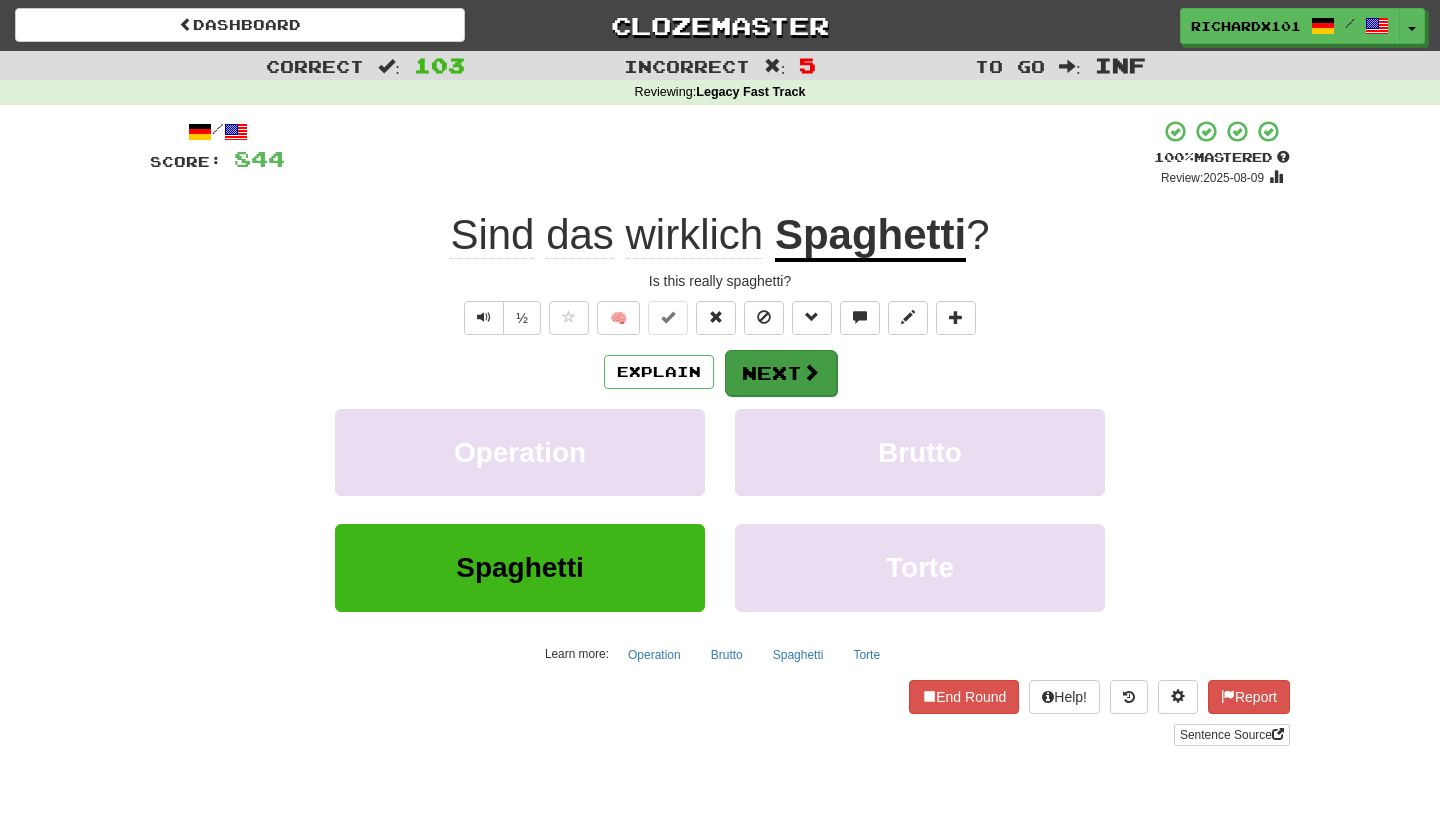 click on "Next" at bounding box center [781, 373] 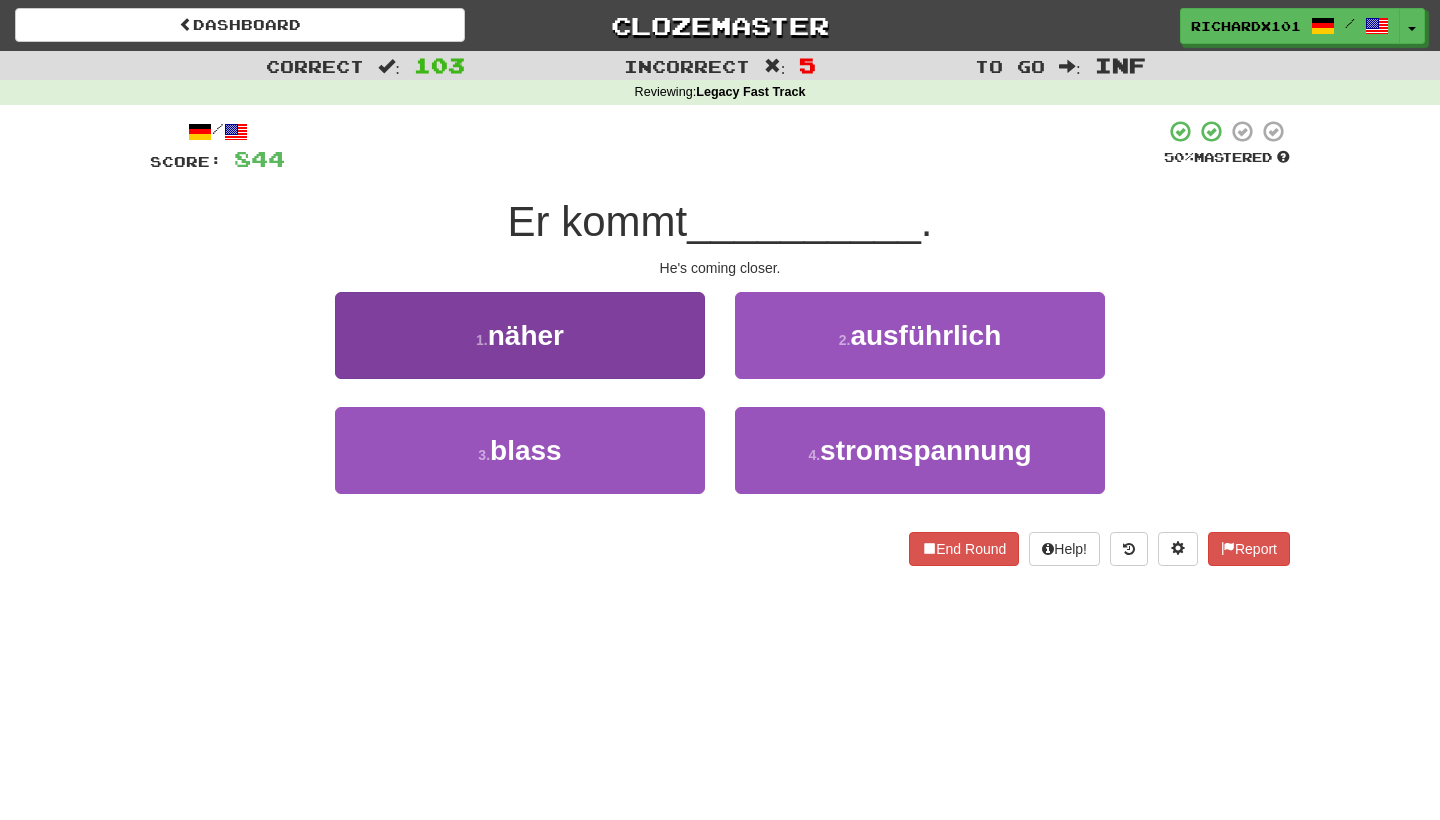 click on "1 .  näher" at bounding box center (520, 335) 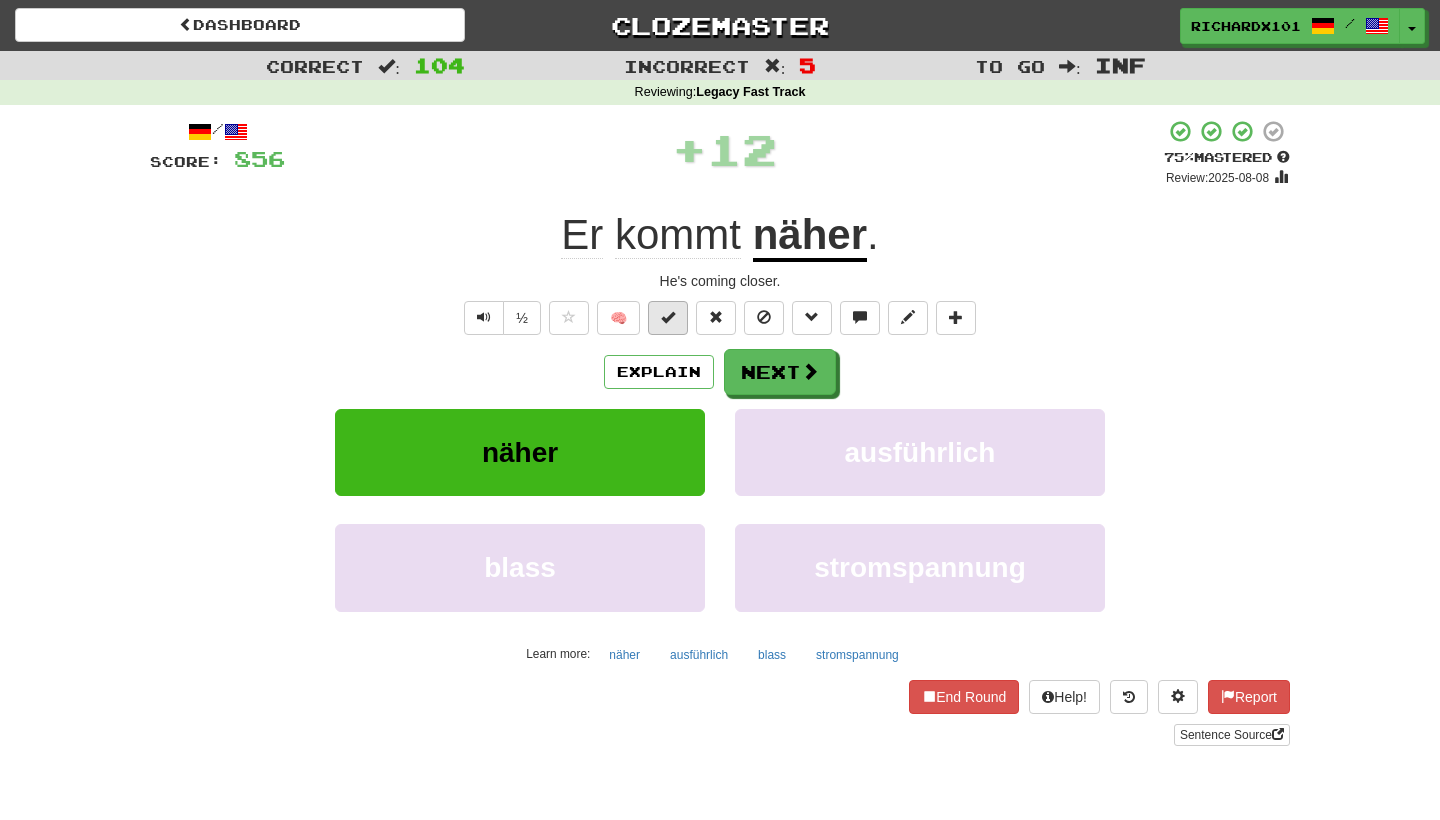 click at bounding box center [668, 317] 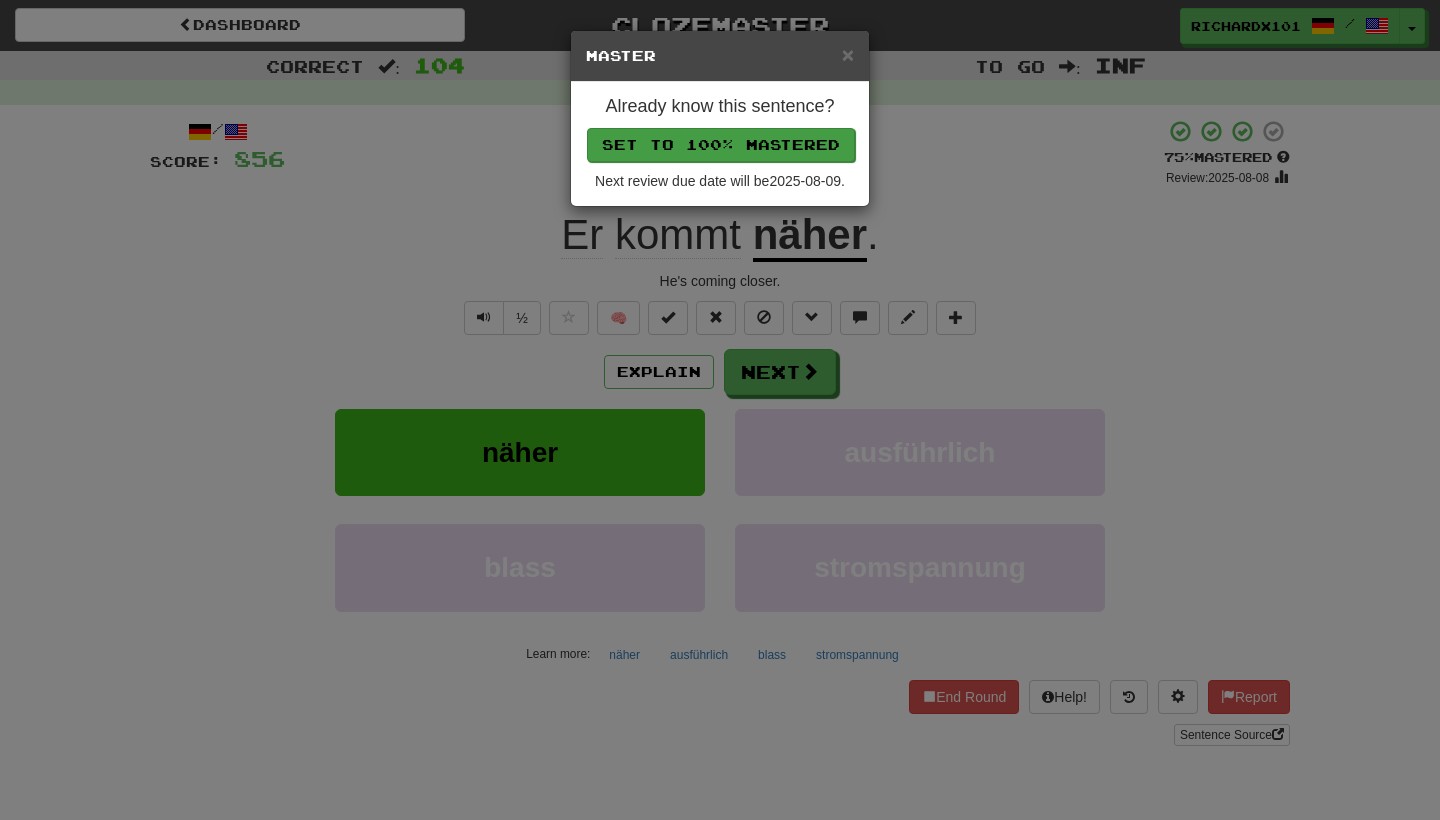 click on "Set to 100% Mastered" at bounding box center [721, 145] 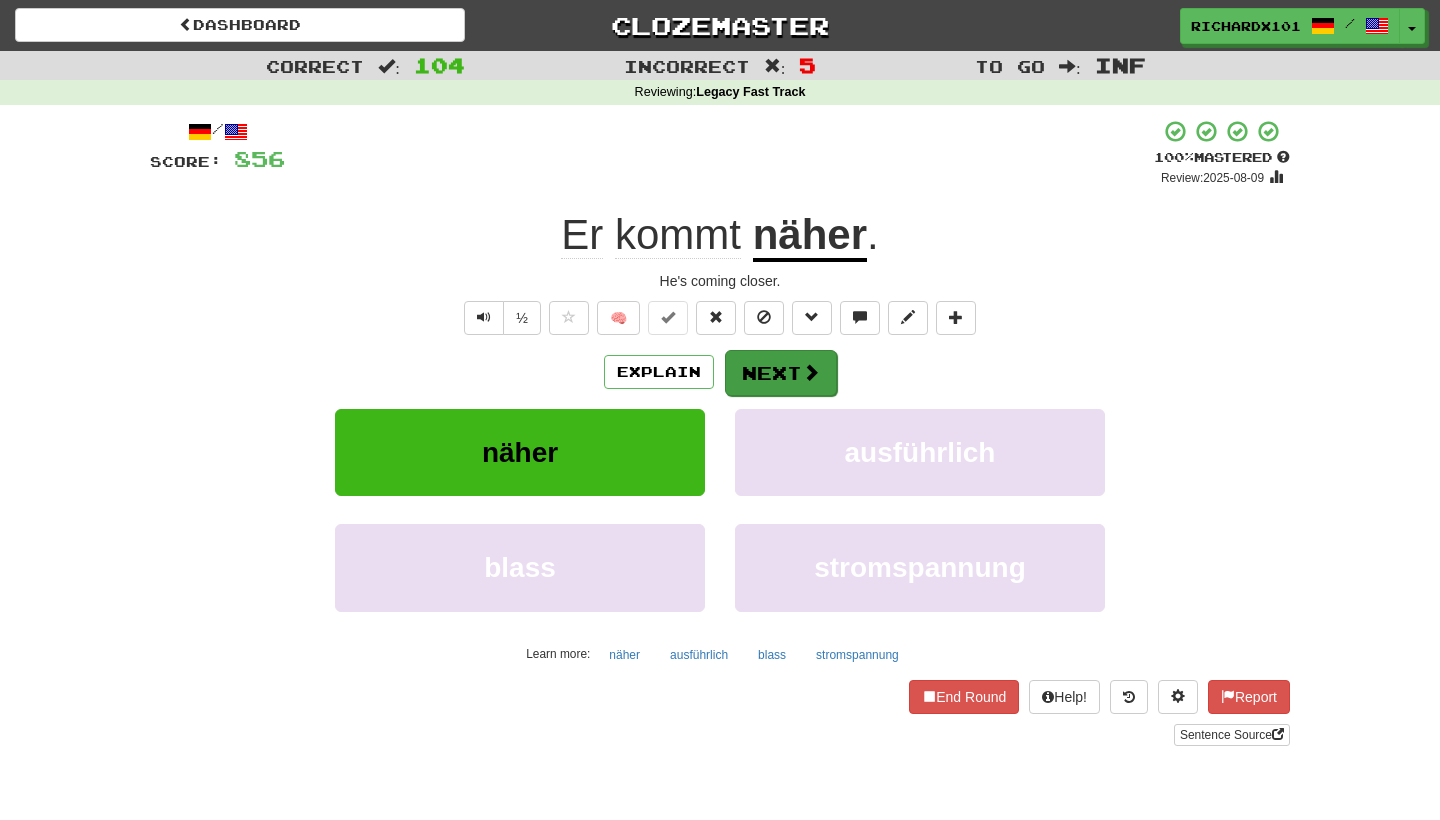 click on "Next" at bounding box center (781, 373) 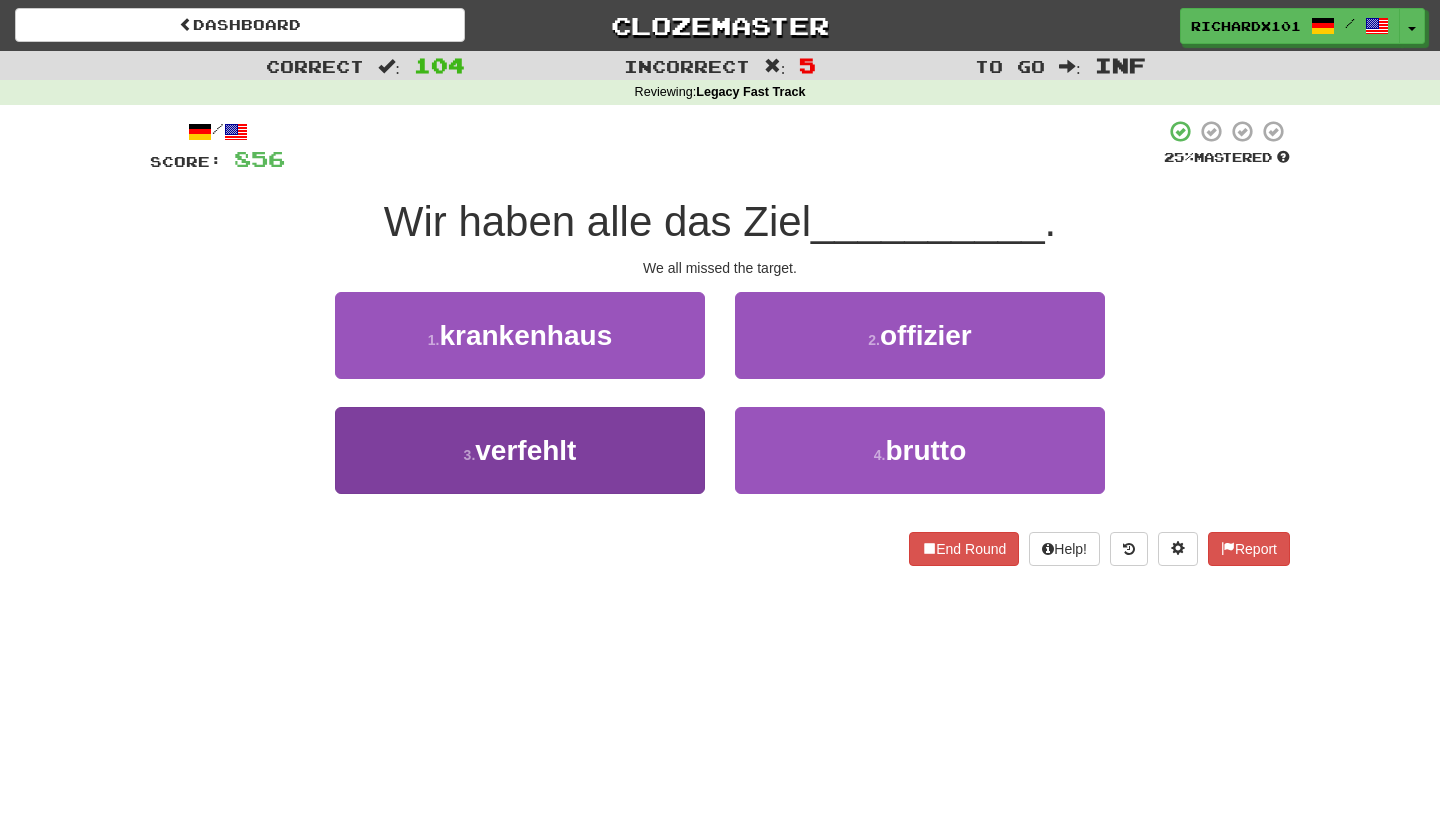 click on "3 .  verfehlt" at bounding box center (520, 450) 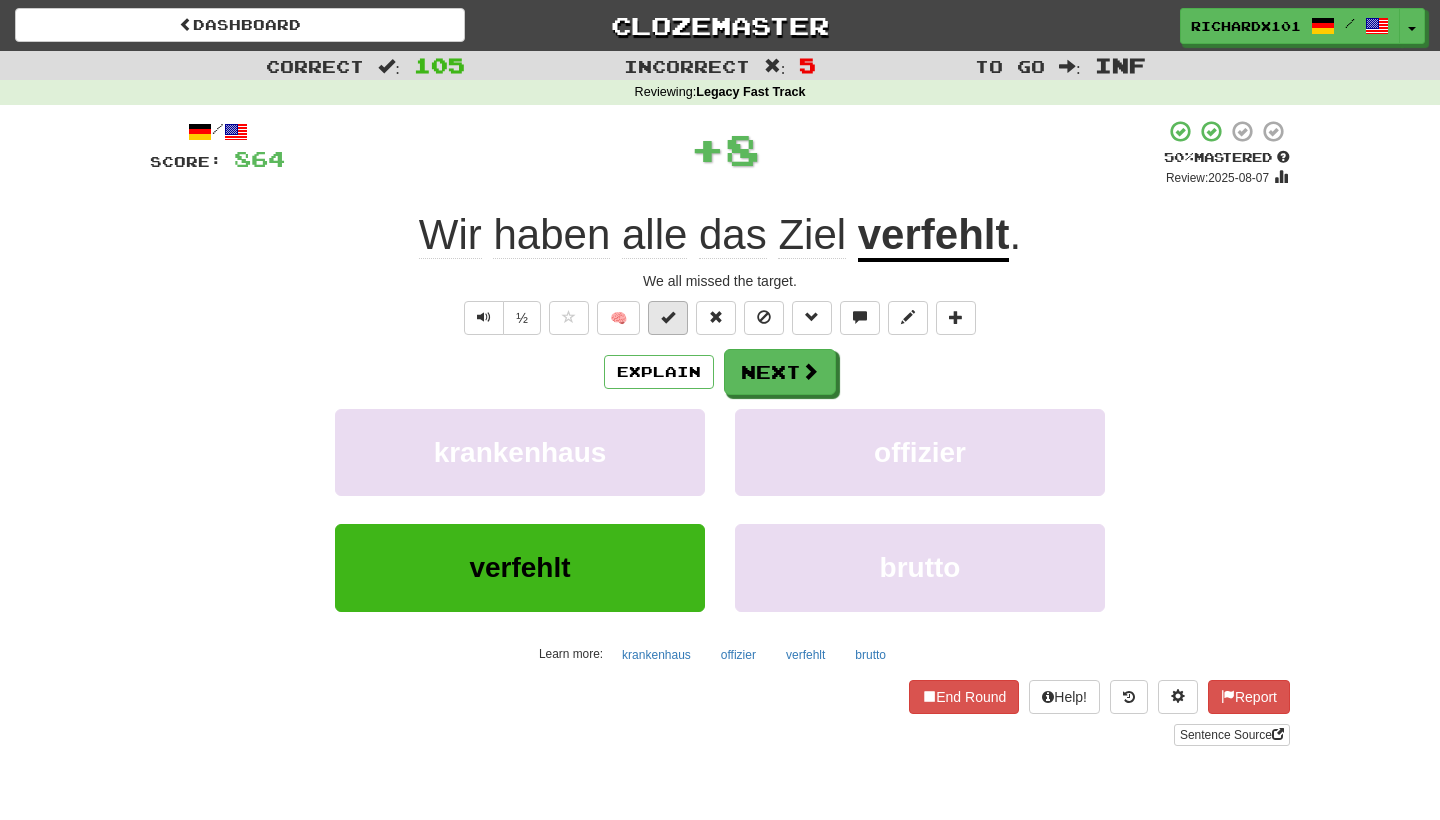 click at bounding box center (668, 317) 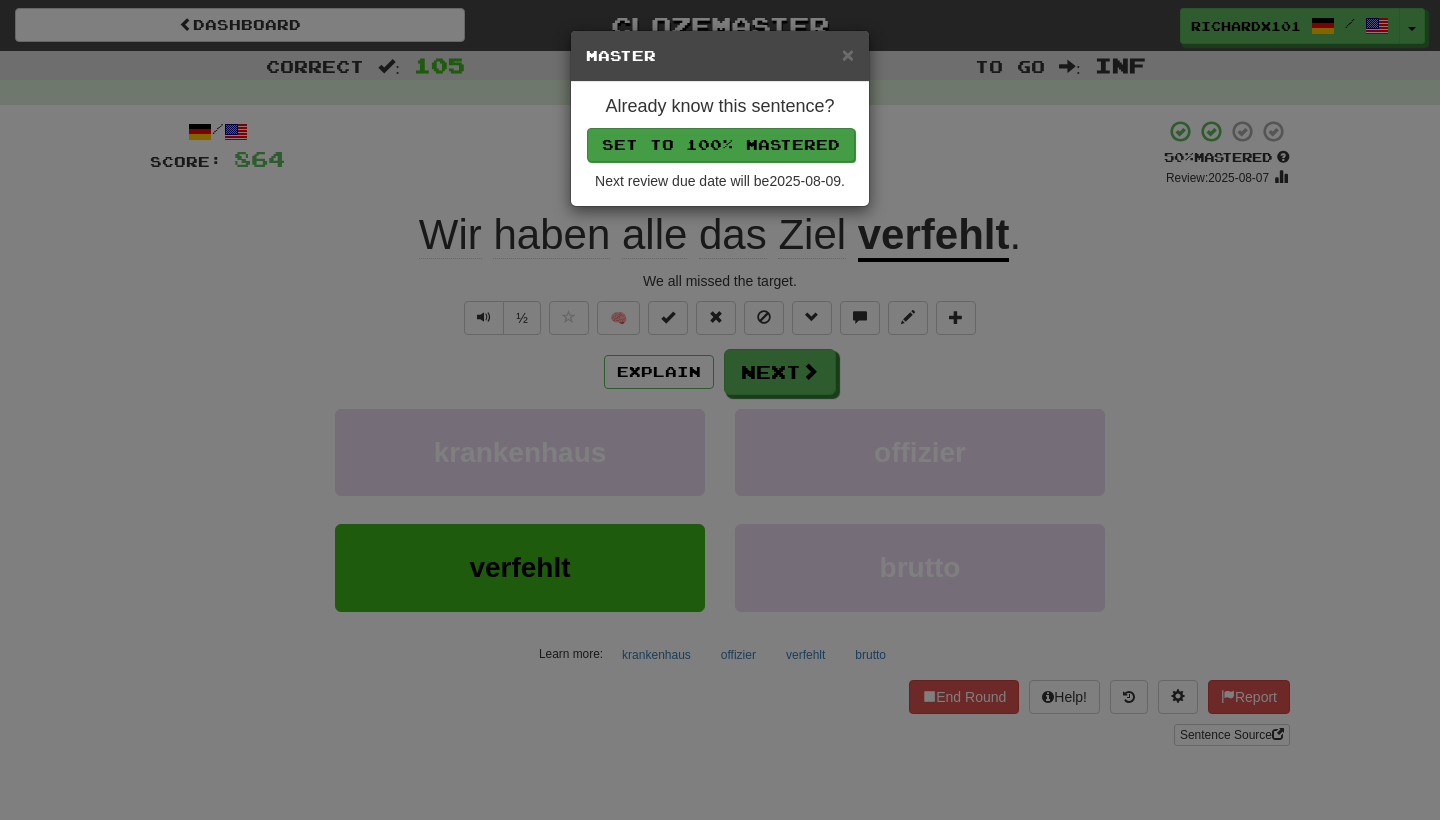 click on "Set to 100% Mastered" at bounding box center (721, 145) 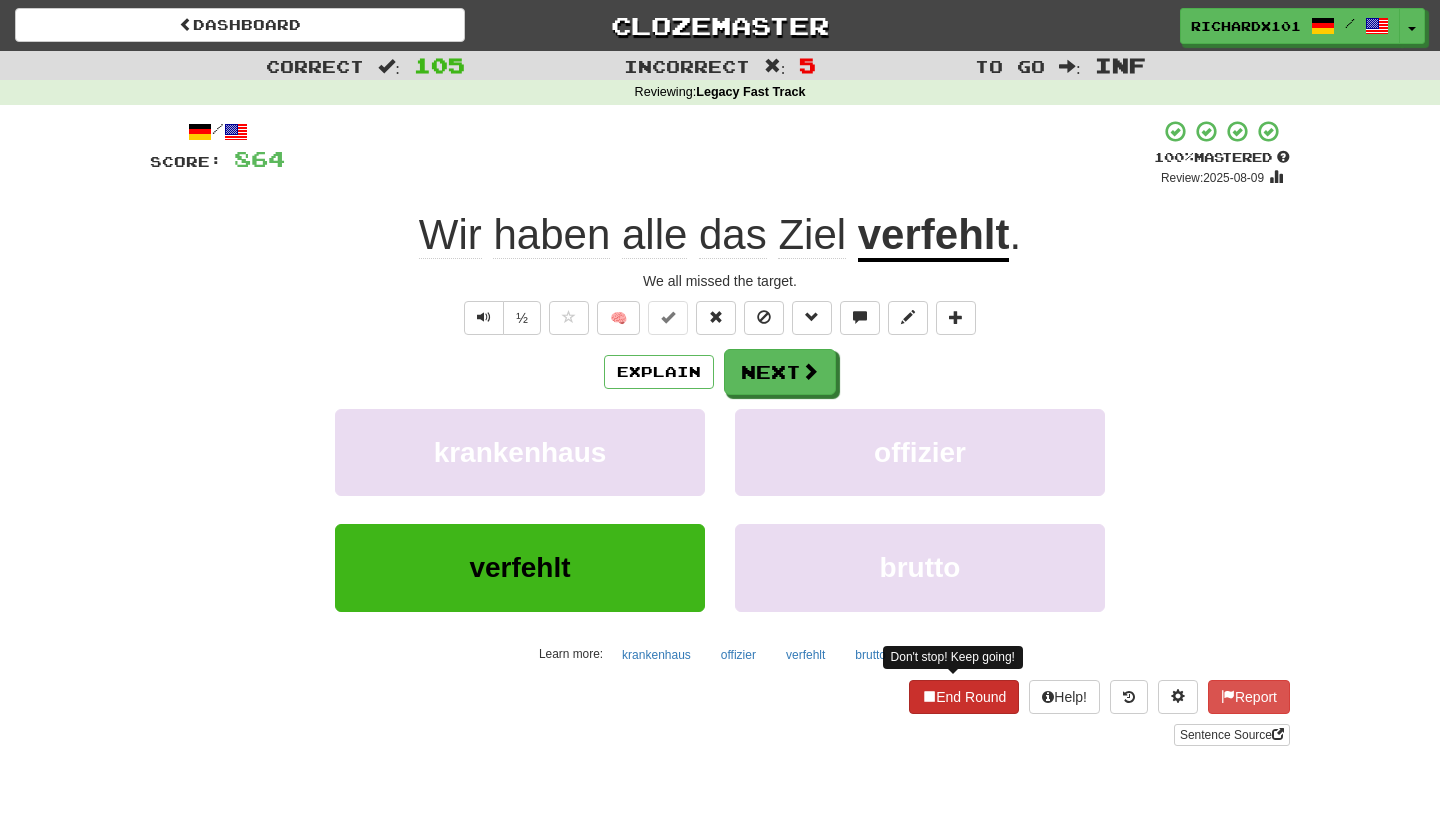 click on "End Round" at bounding box center (964, 697) 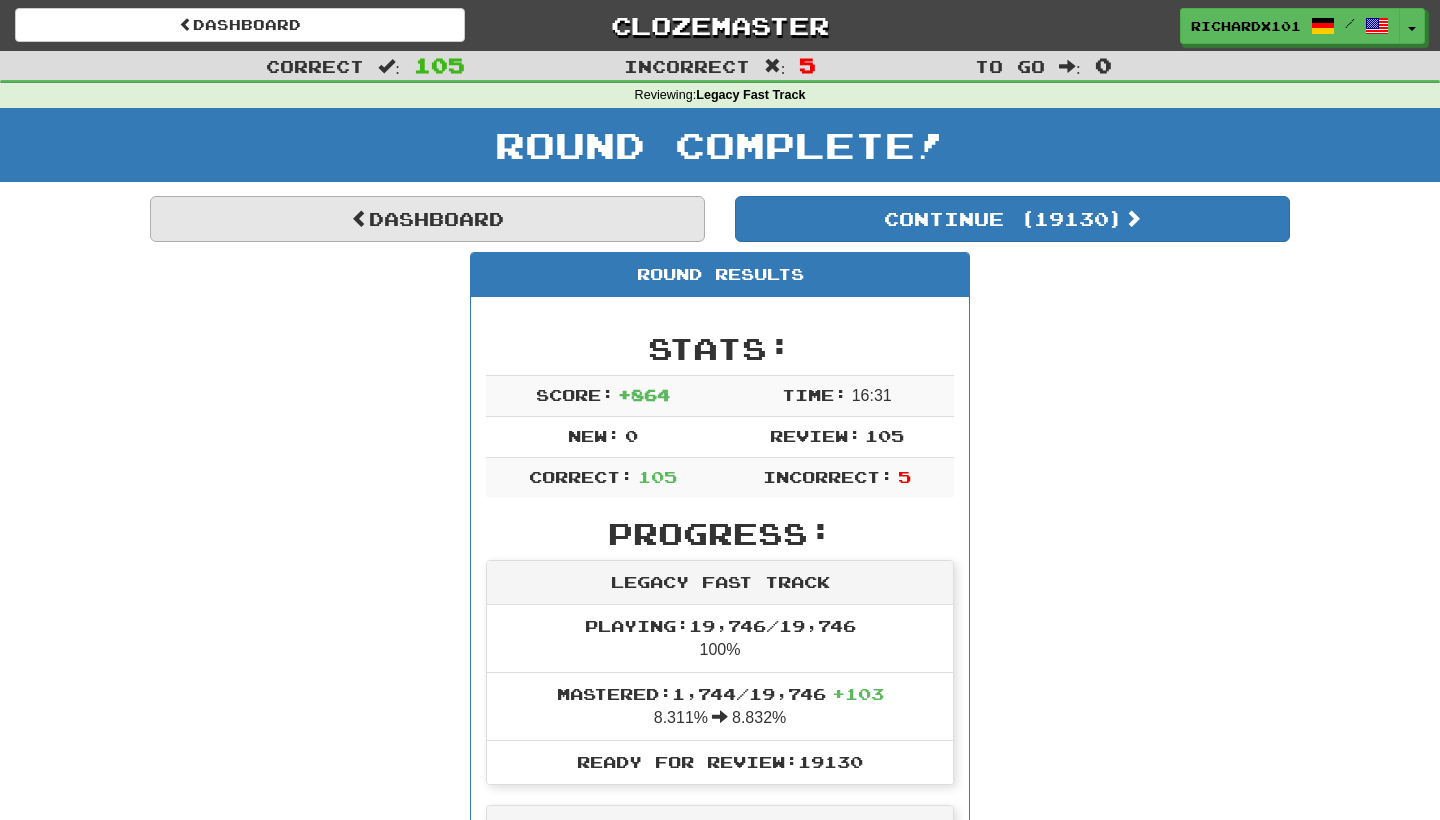 click on "Dashboard" at bounding box center [427, 219] 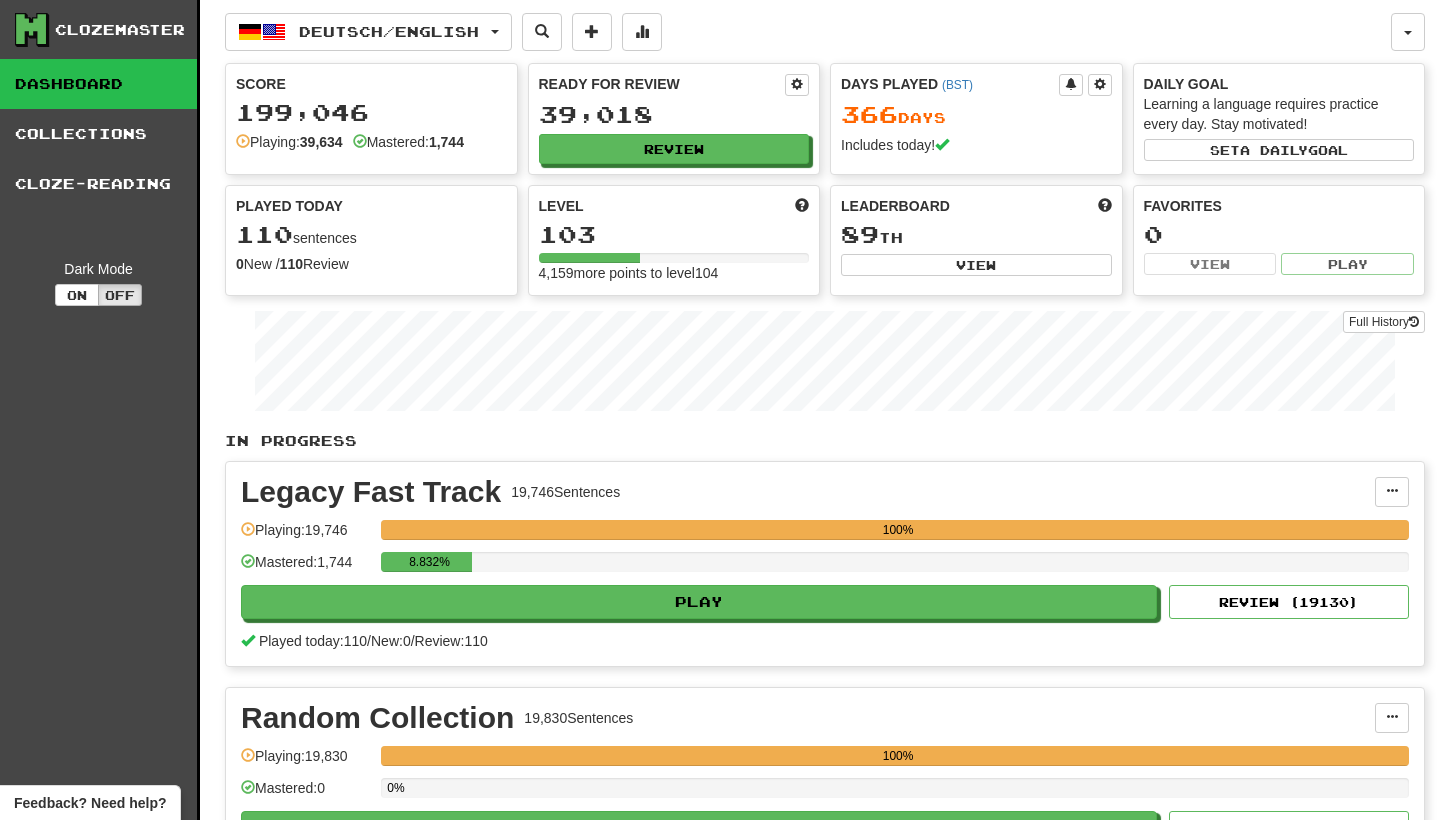 scroll, scrollTop: 0, scrollLeft: 0, axis: both 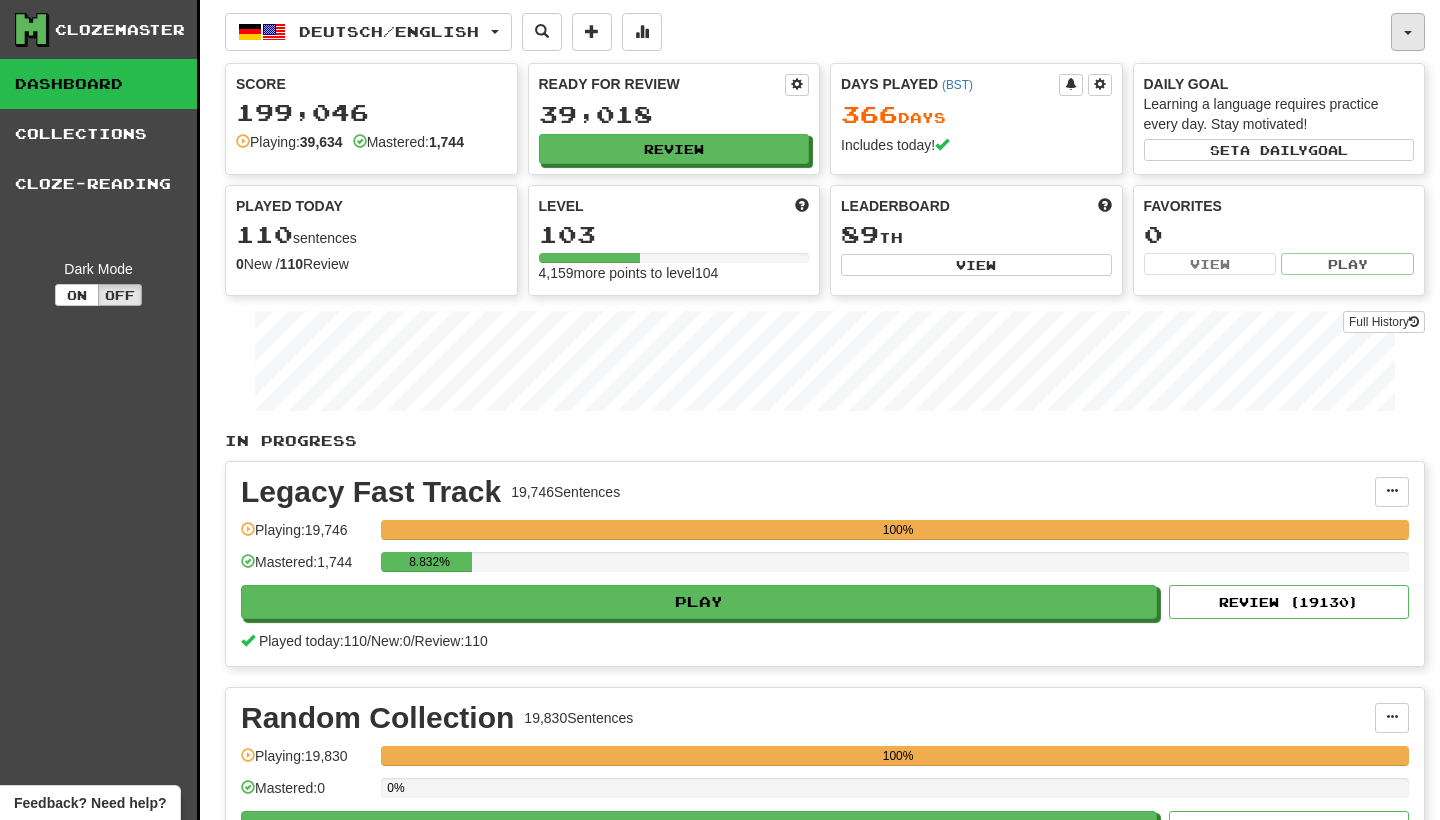 click 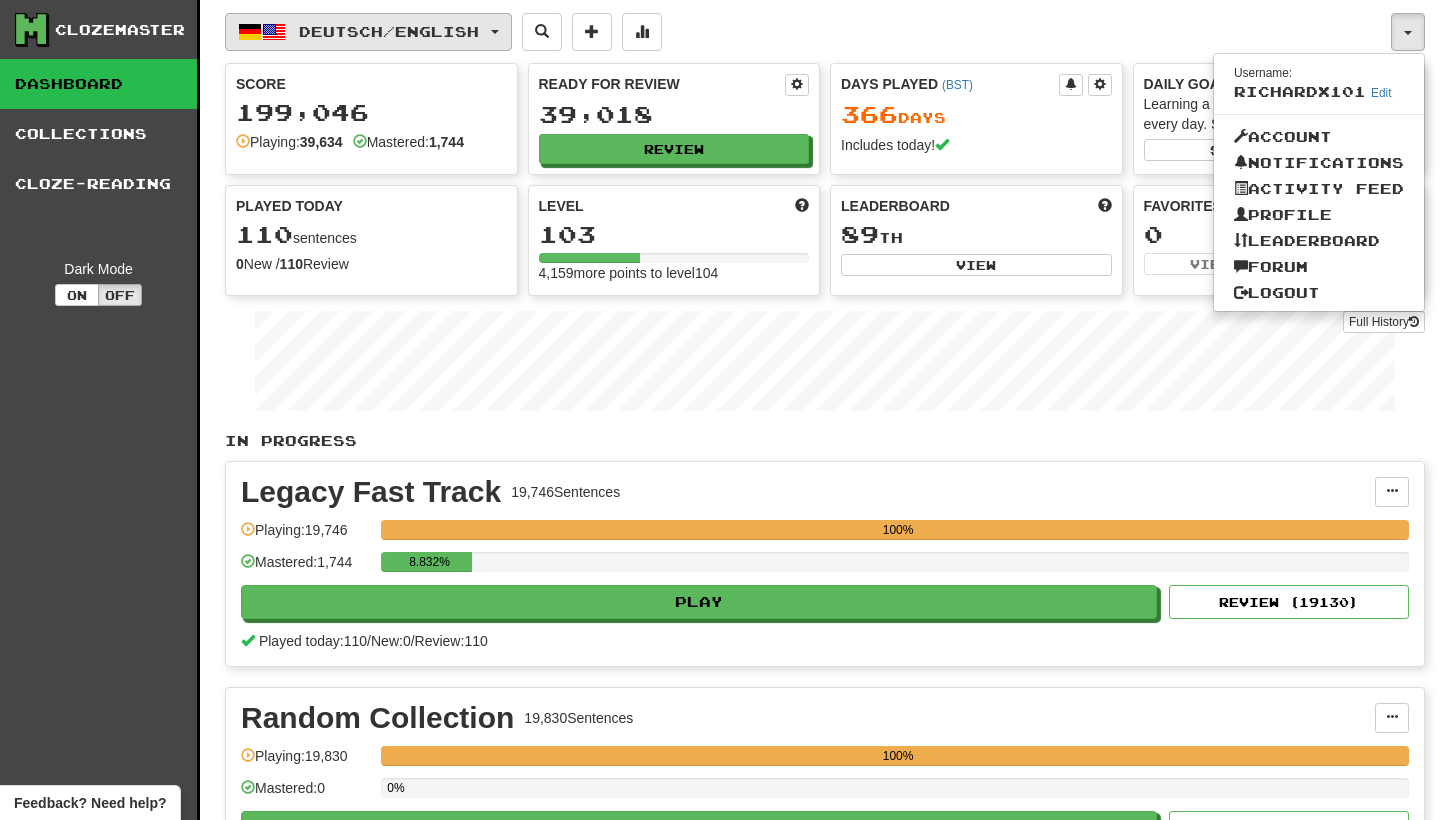 click 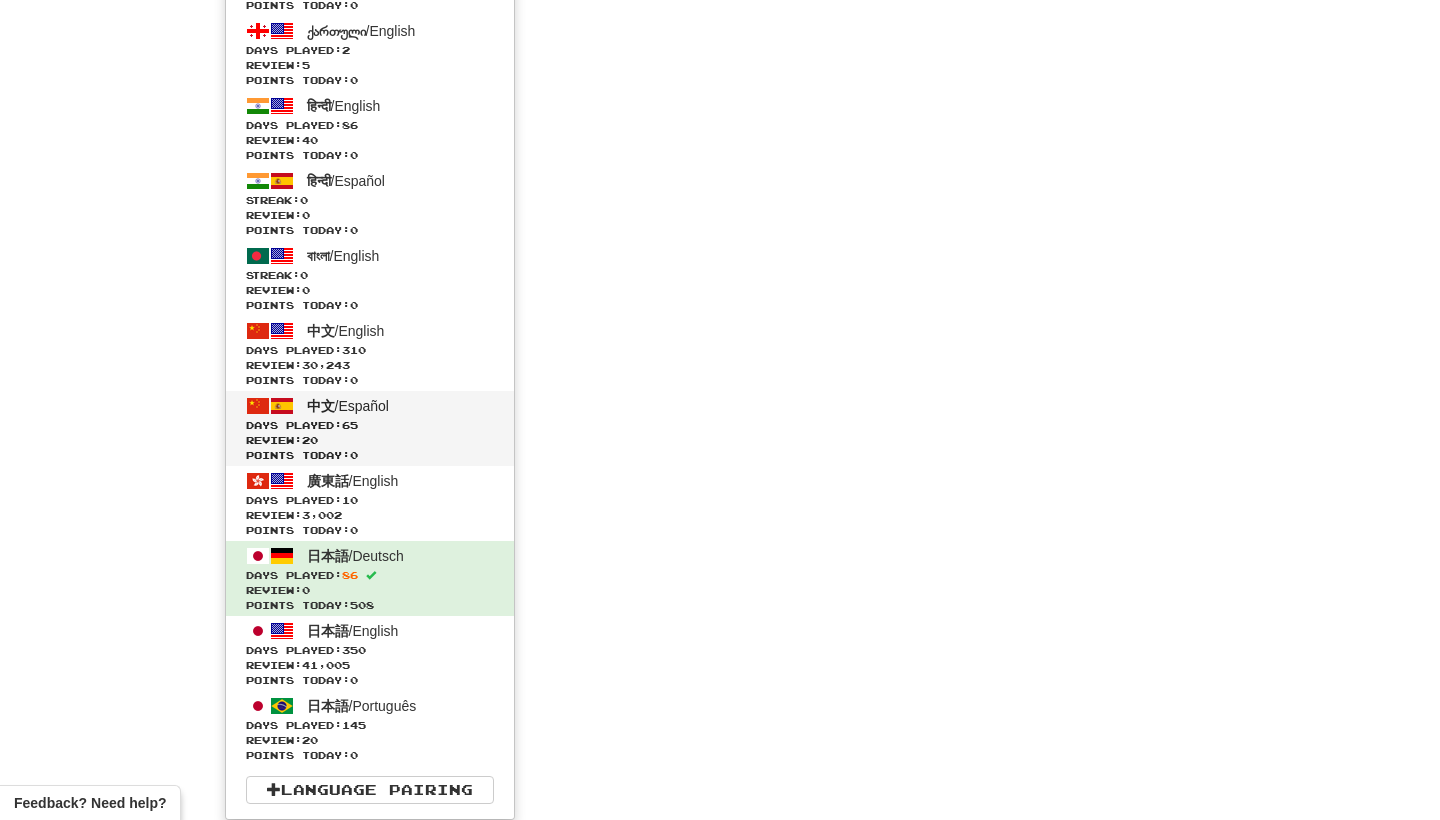 scroll, scrollTop: 5368, scrollLeft: 0, axis: vertical 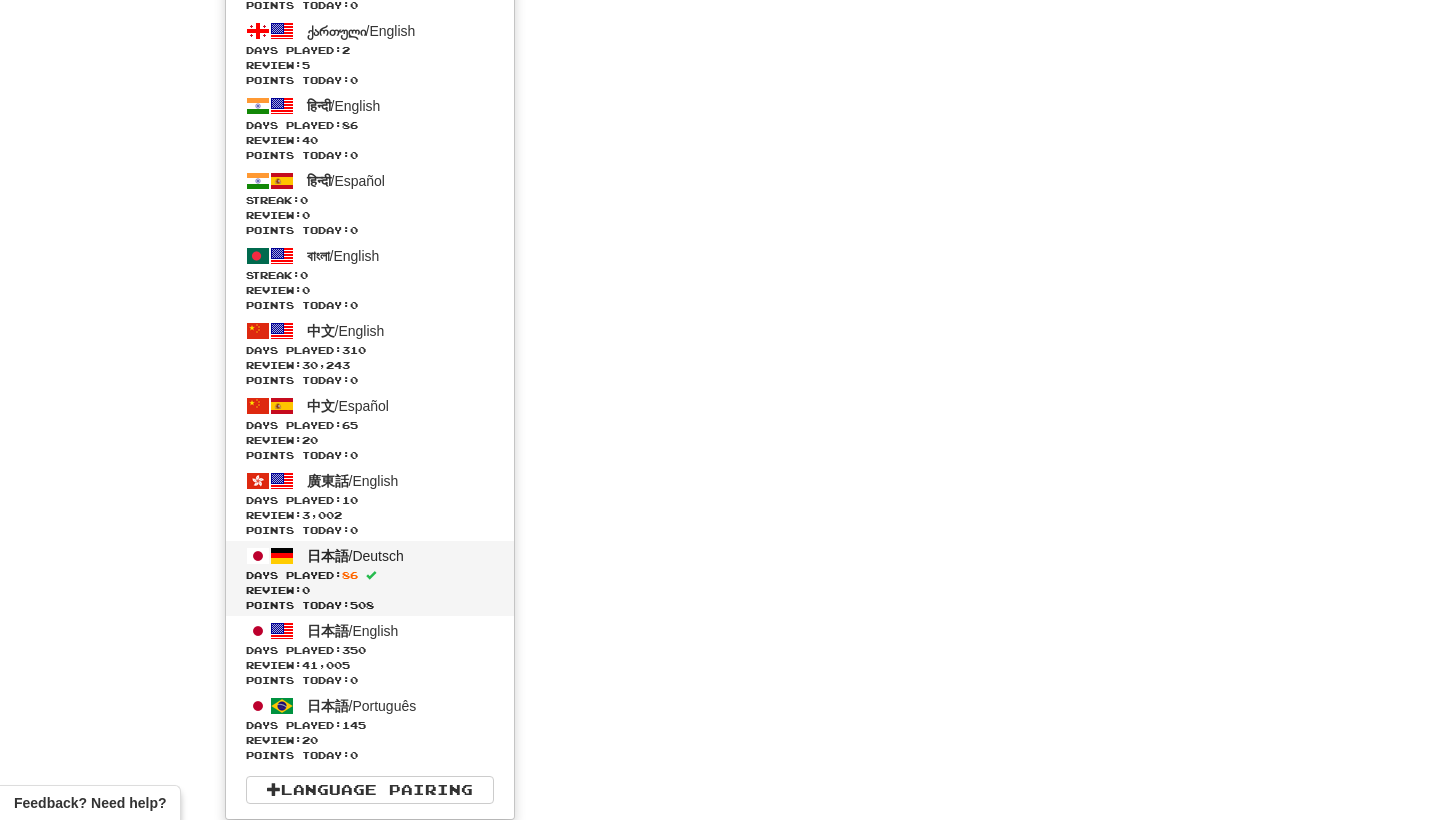 click on "日本語  /  Deutsch Days Played:  86   Review:  0 Points today:  508" 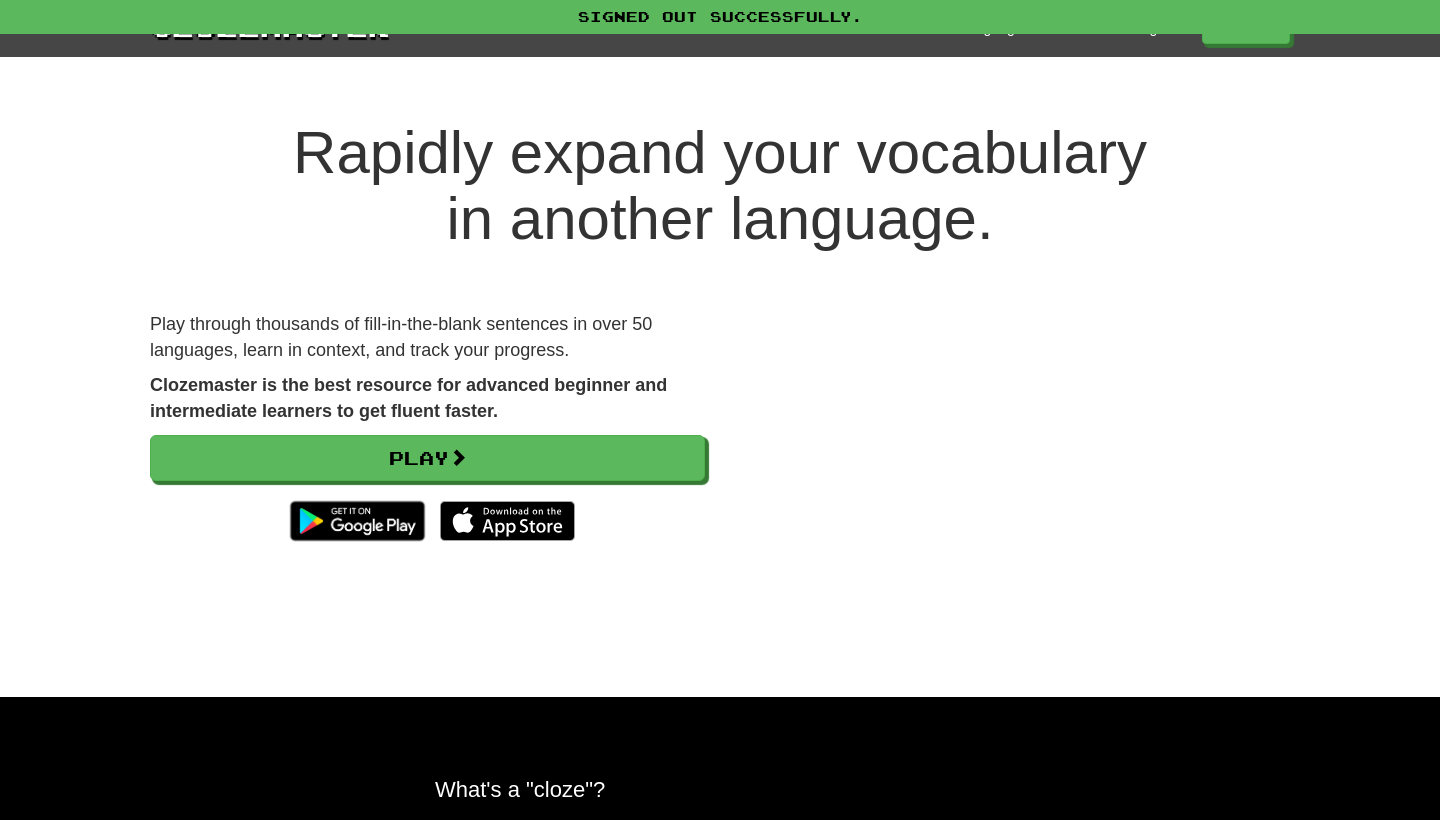 scroll, scrollTop: 0, scrollLeft: 0, axis: both 